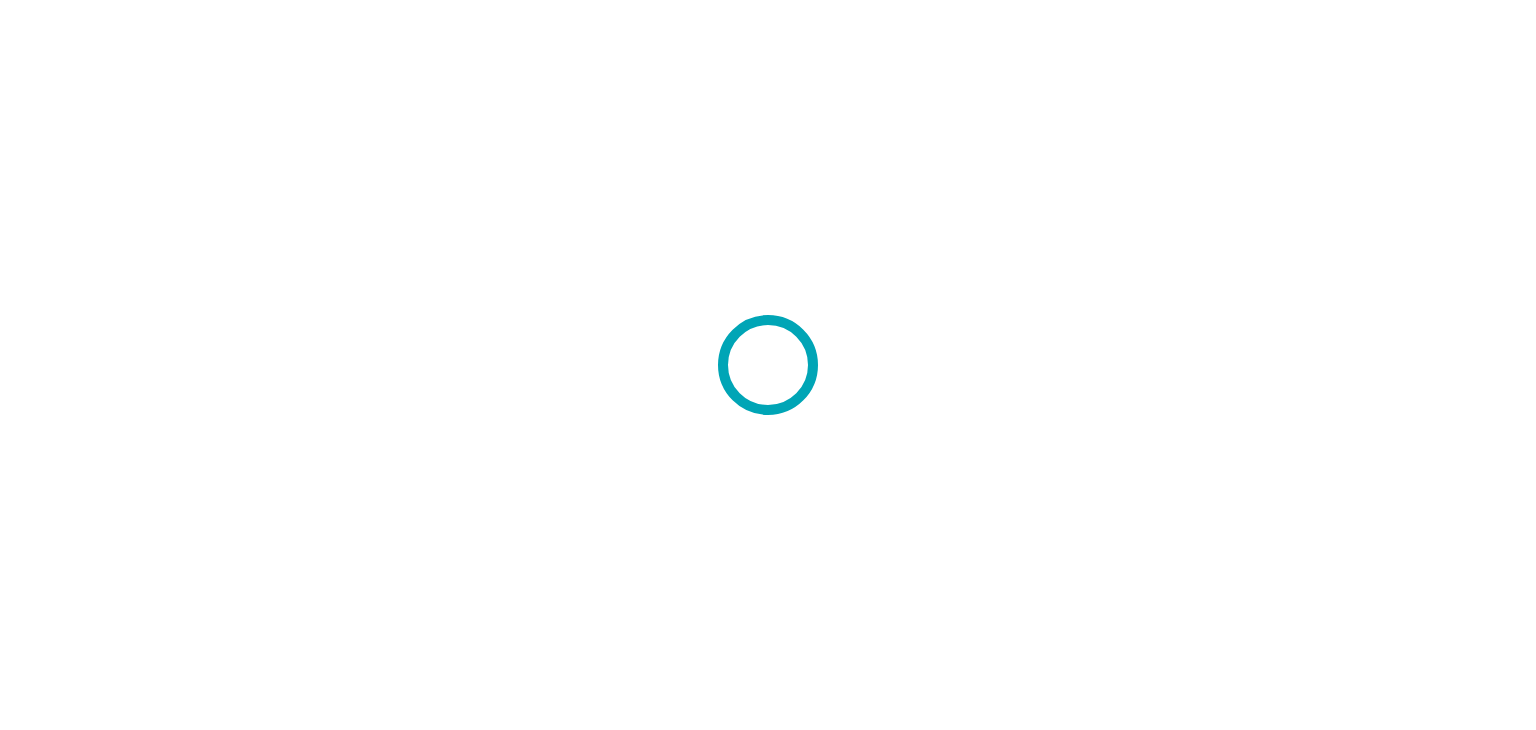 scroll, scrollTop: 0, scrollLeft: 0, axis: both 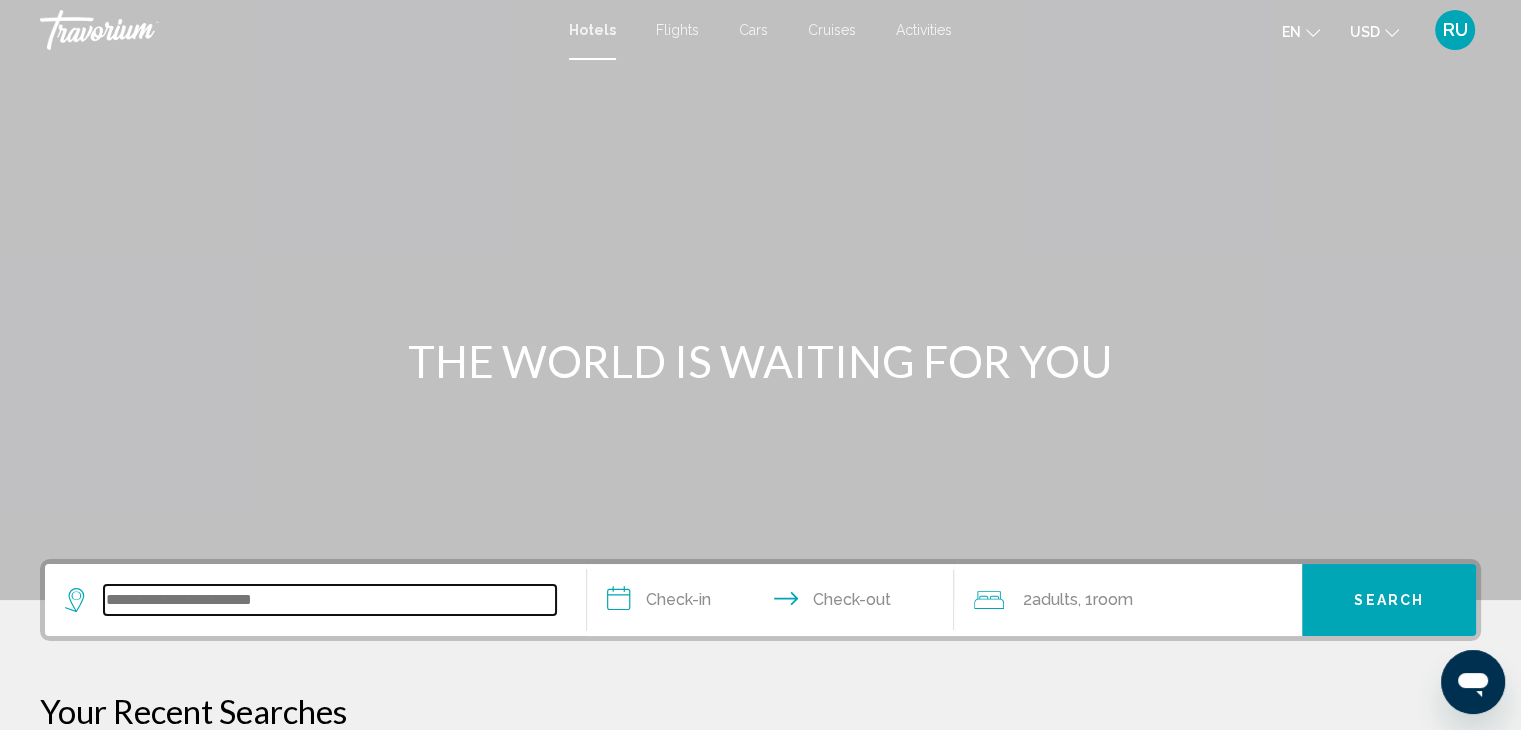 click at bounding box center [330, 600] 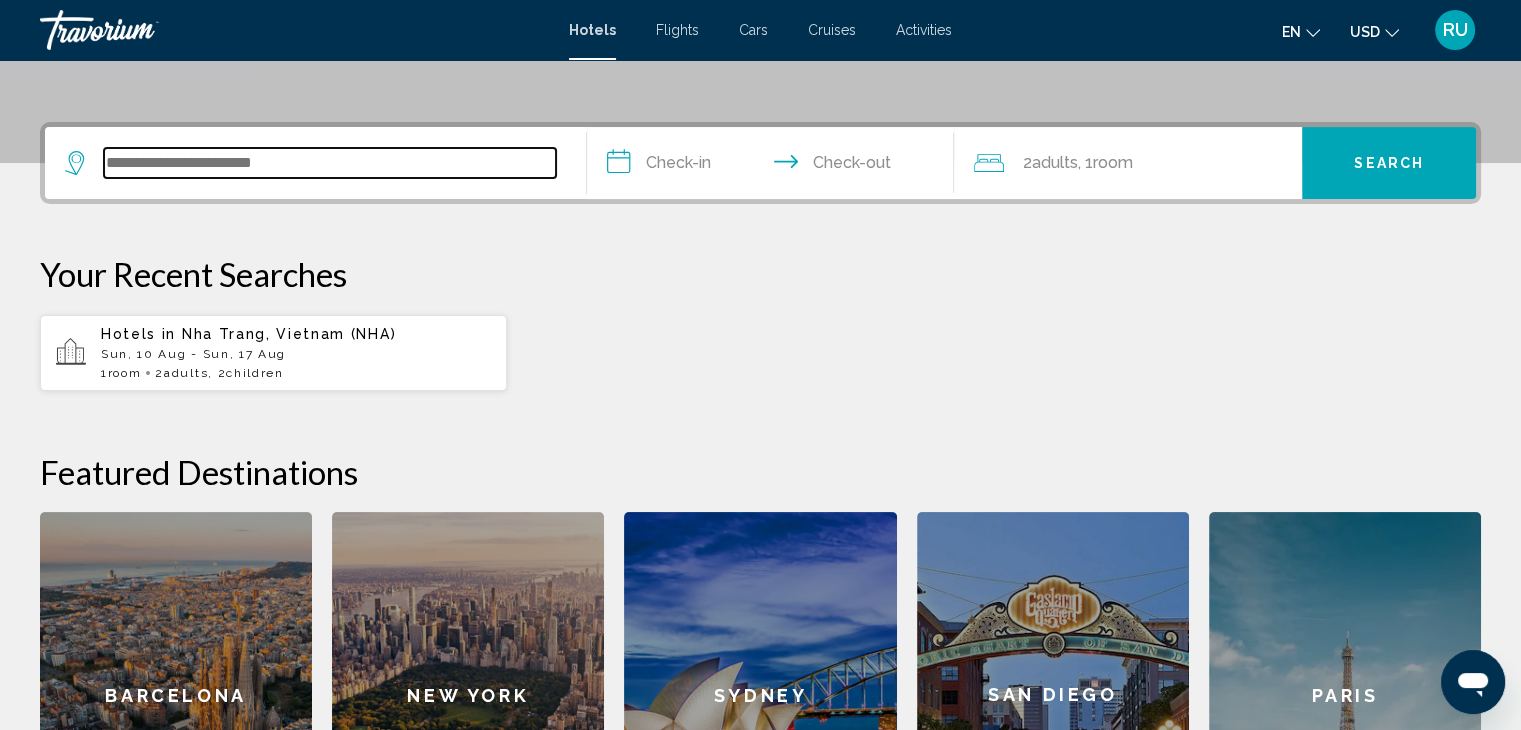 scroll, scrollTop: 493, scrollLeft: 0, axis: vertical 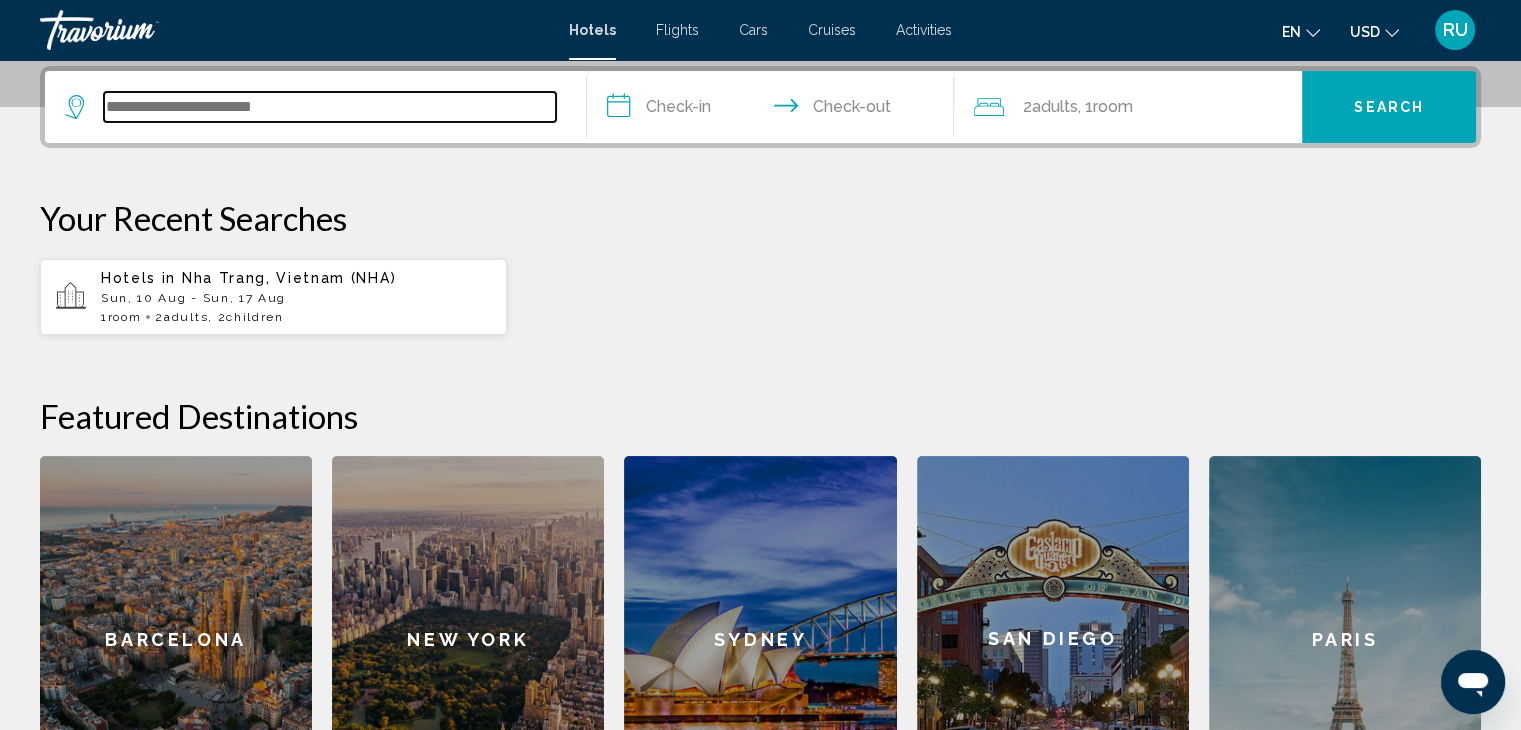 click at bounding box center [330, 107] 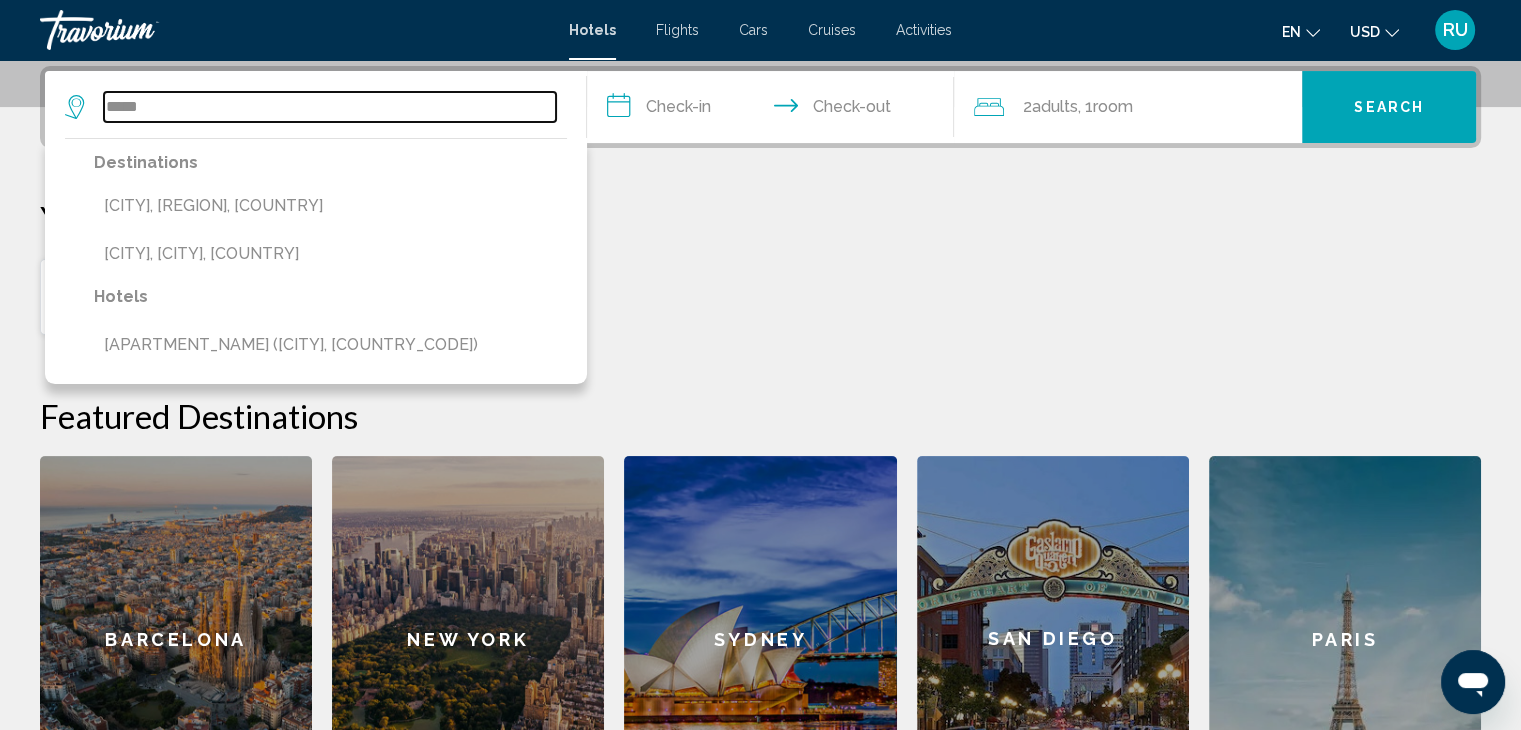 click on "*****" at bounding box center [330, 107] 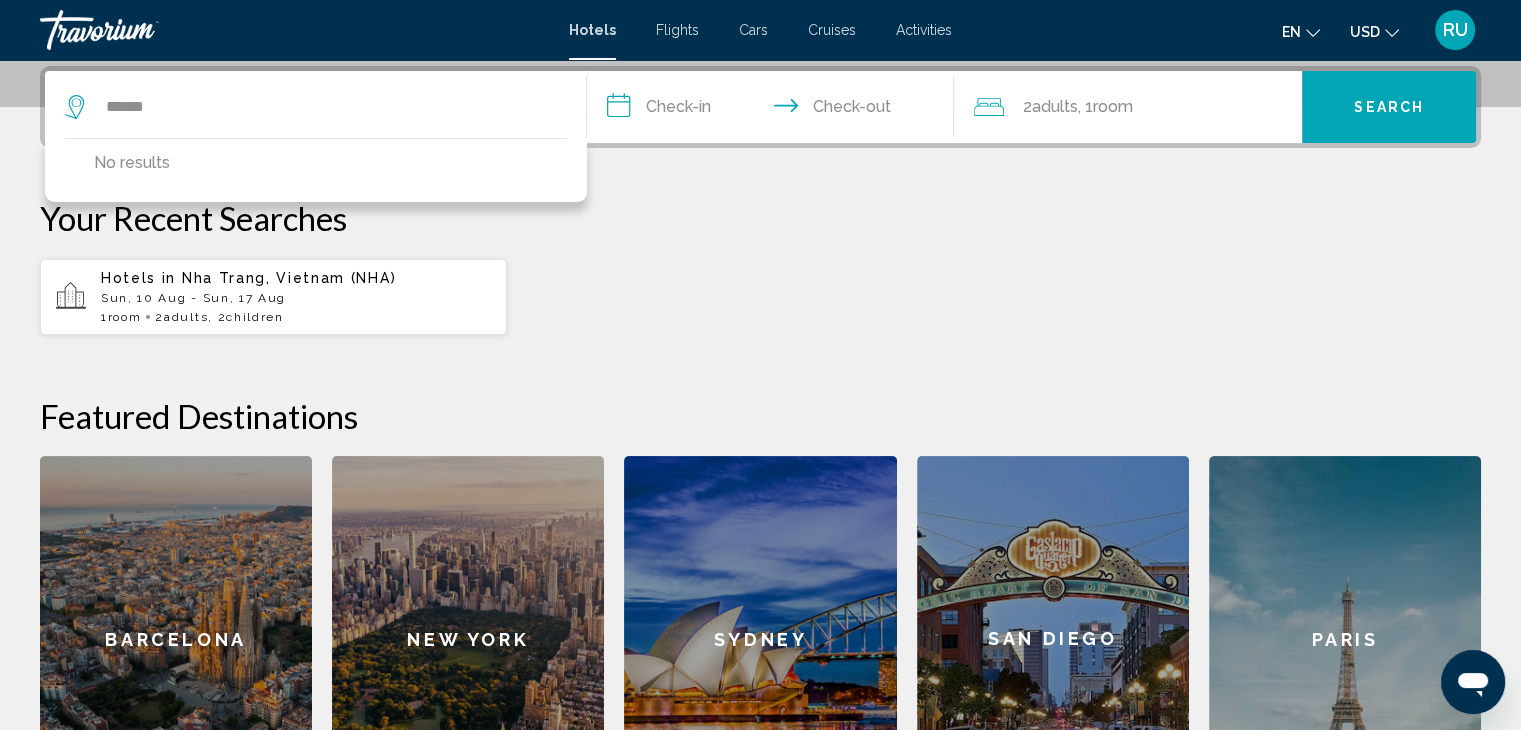 click on "**********" at bounding box center (760, -128) 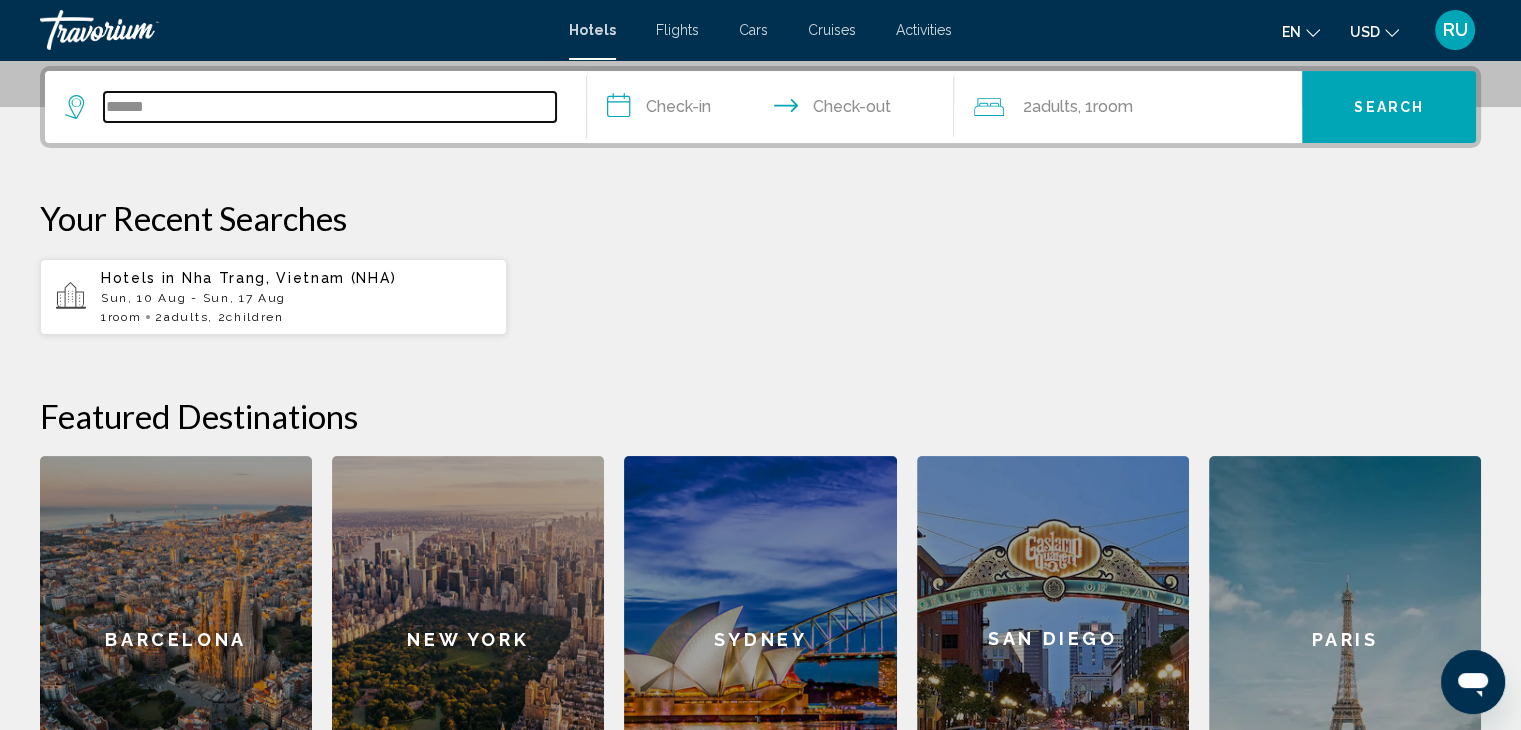click on "******" at bounding box center [330, 107] 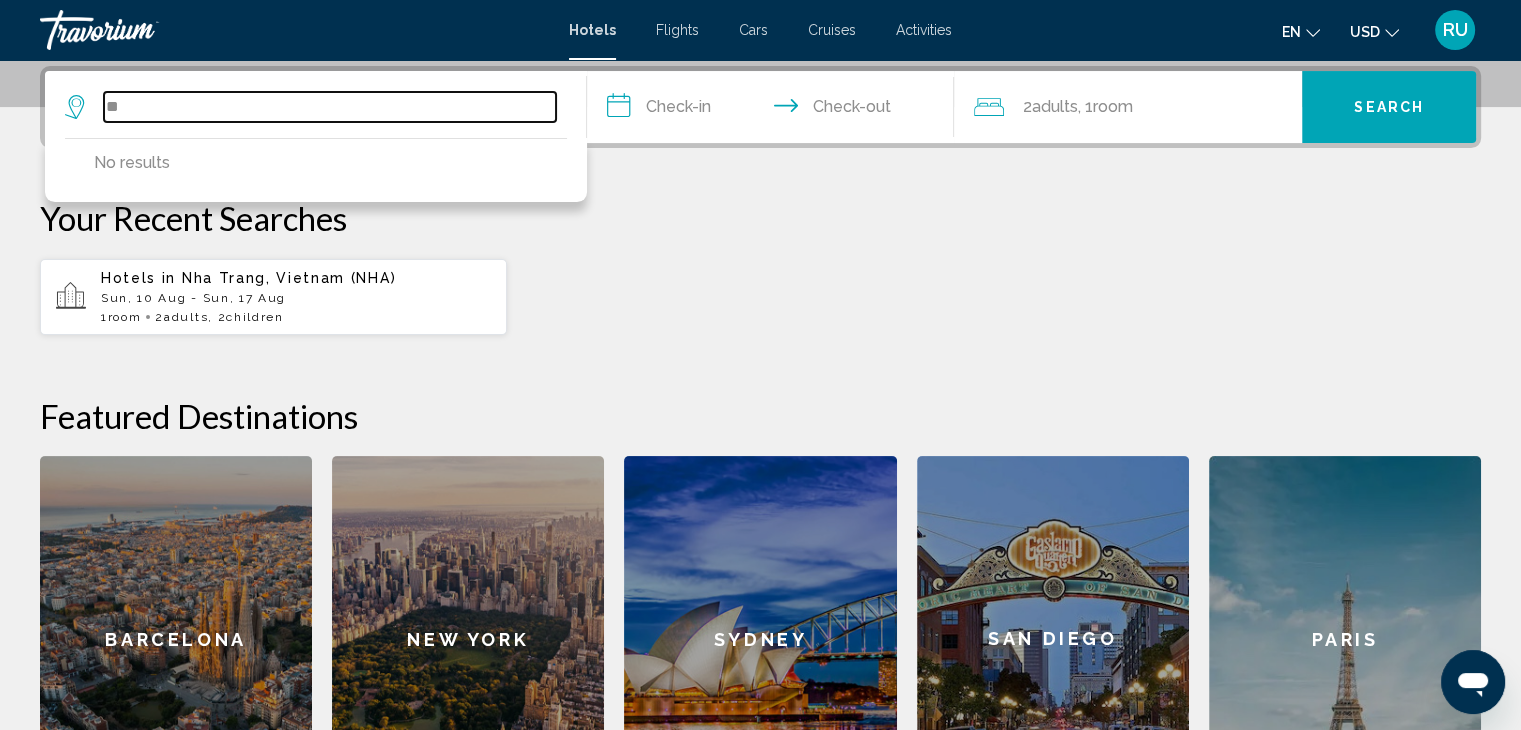 type on "*" 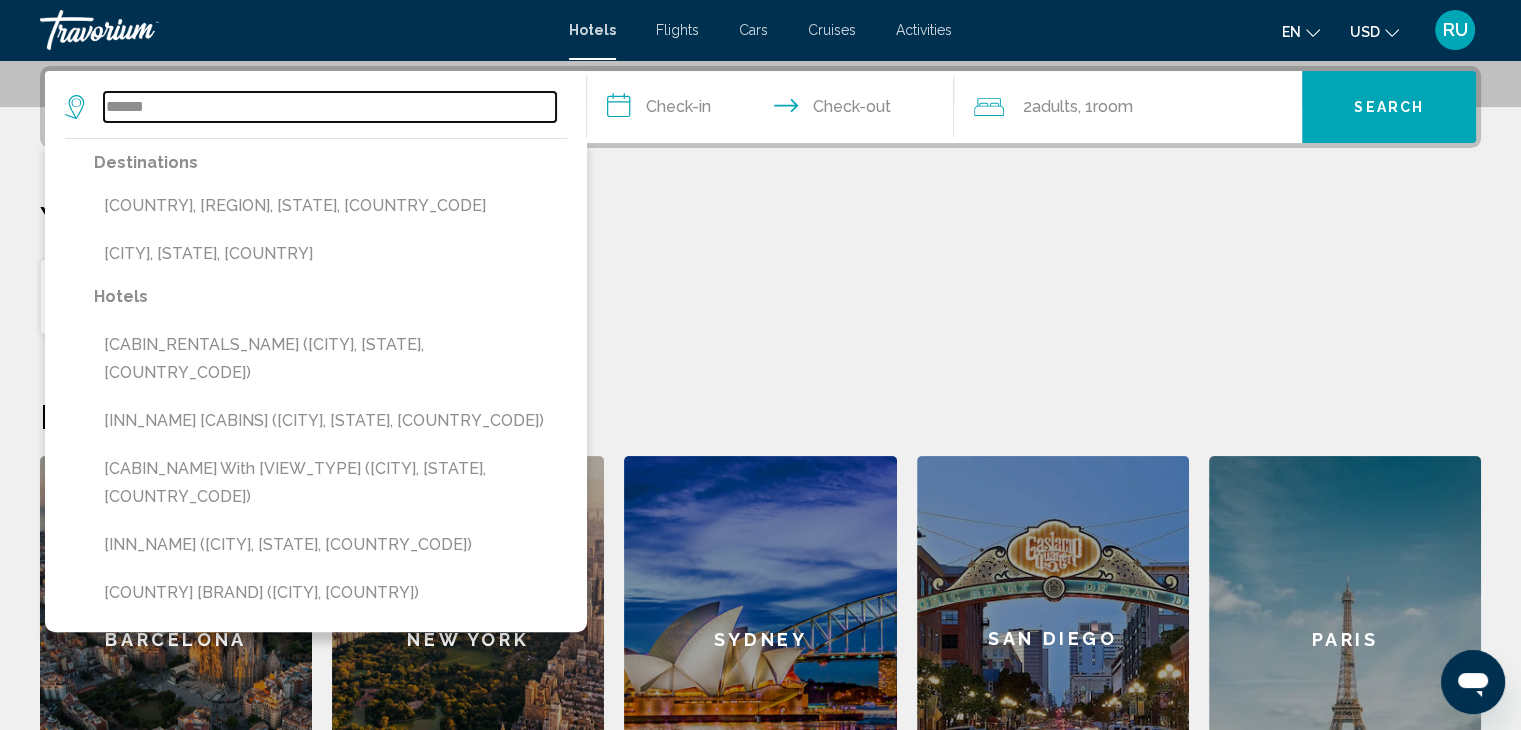 click on "******" at bounding box center [330, 107] 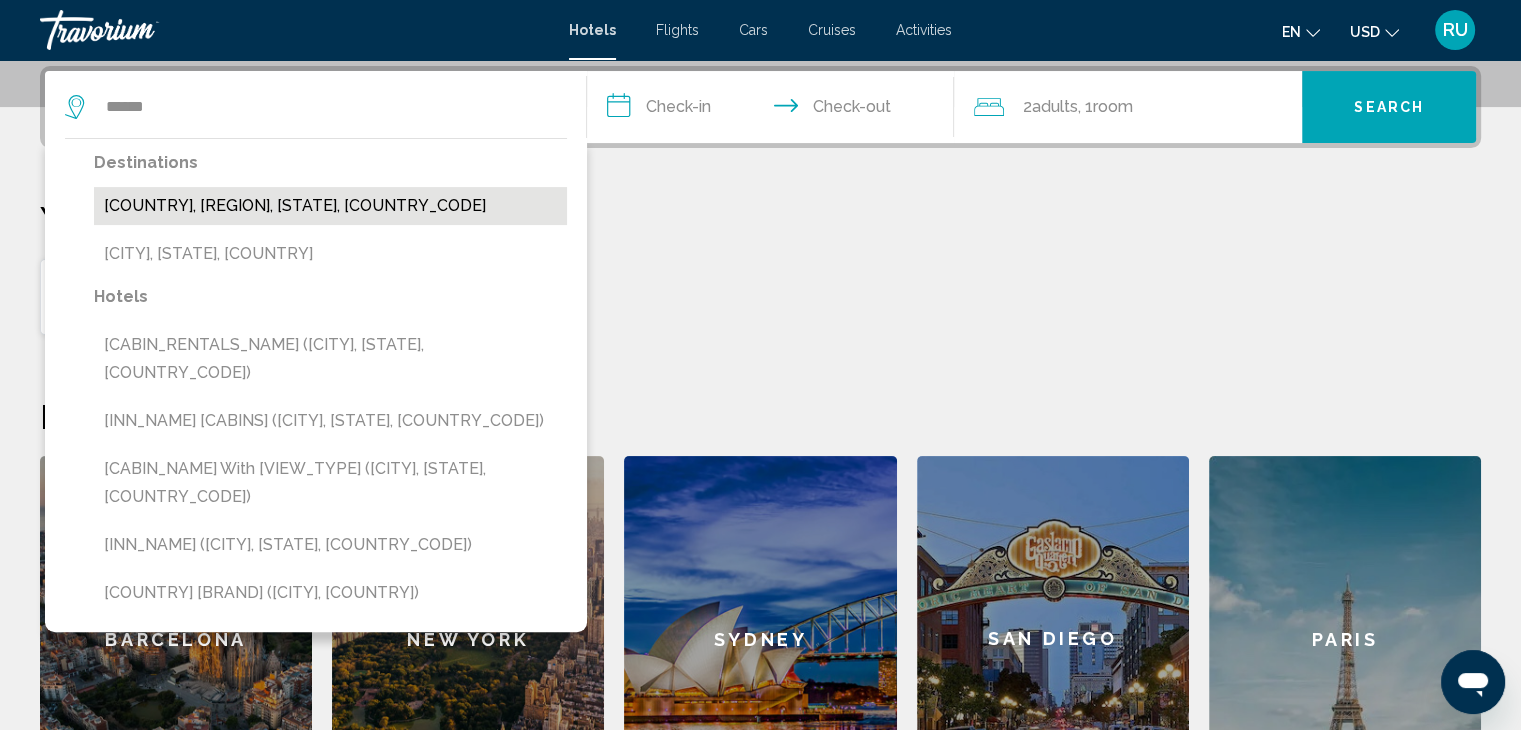 click on "[COUNTRY], [REGION], [STATE], [COUNTRY_CODE]" at bounding box center [330, 206] 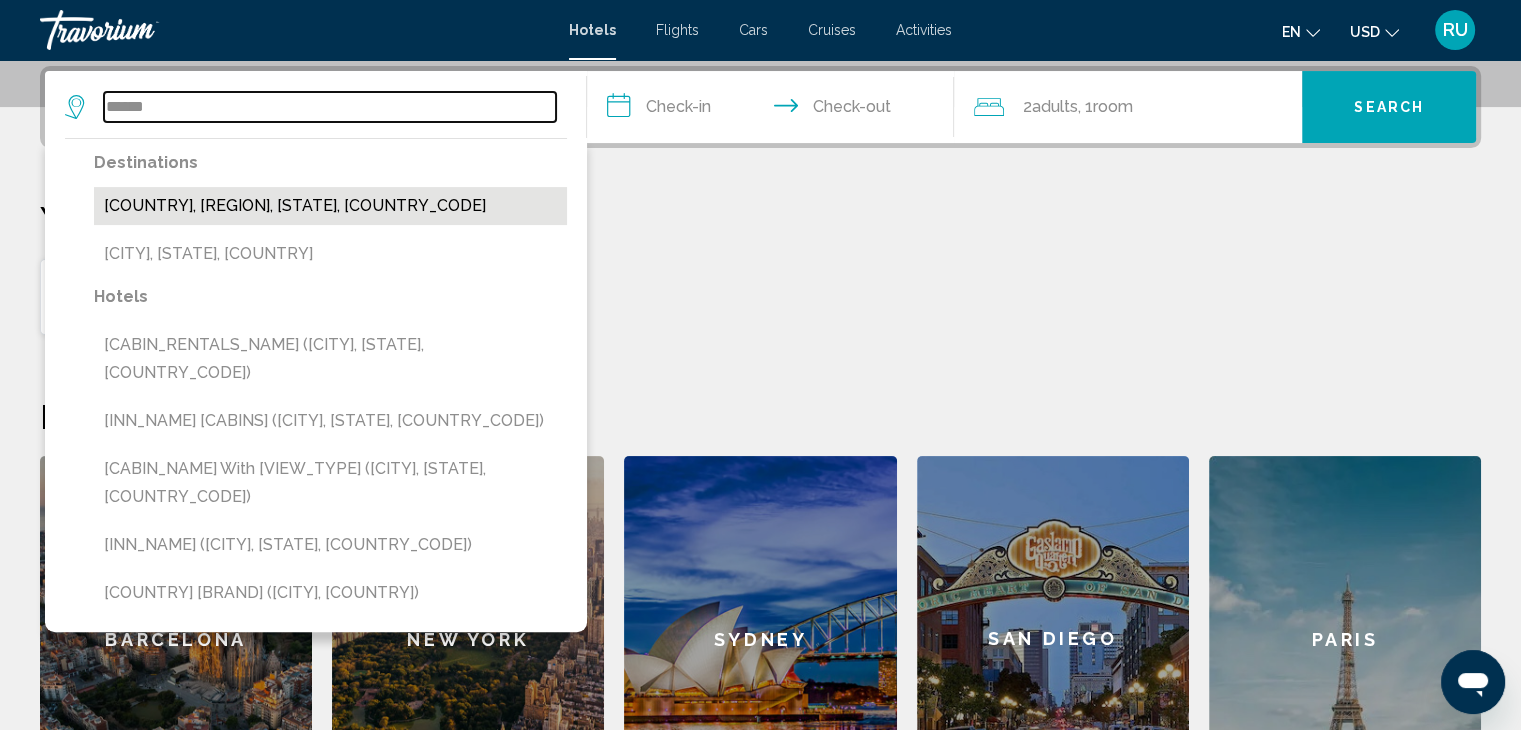 type on "**********" 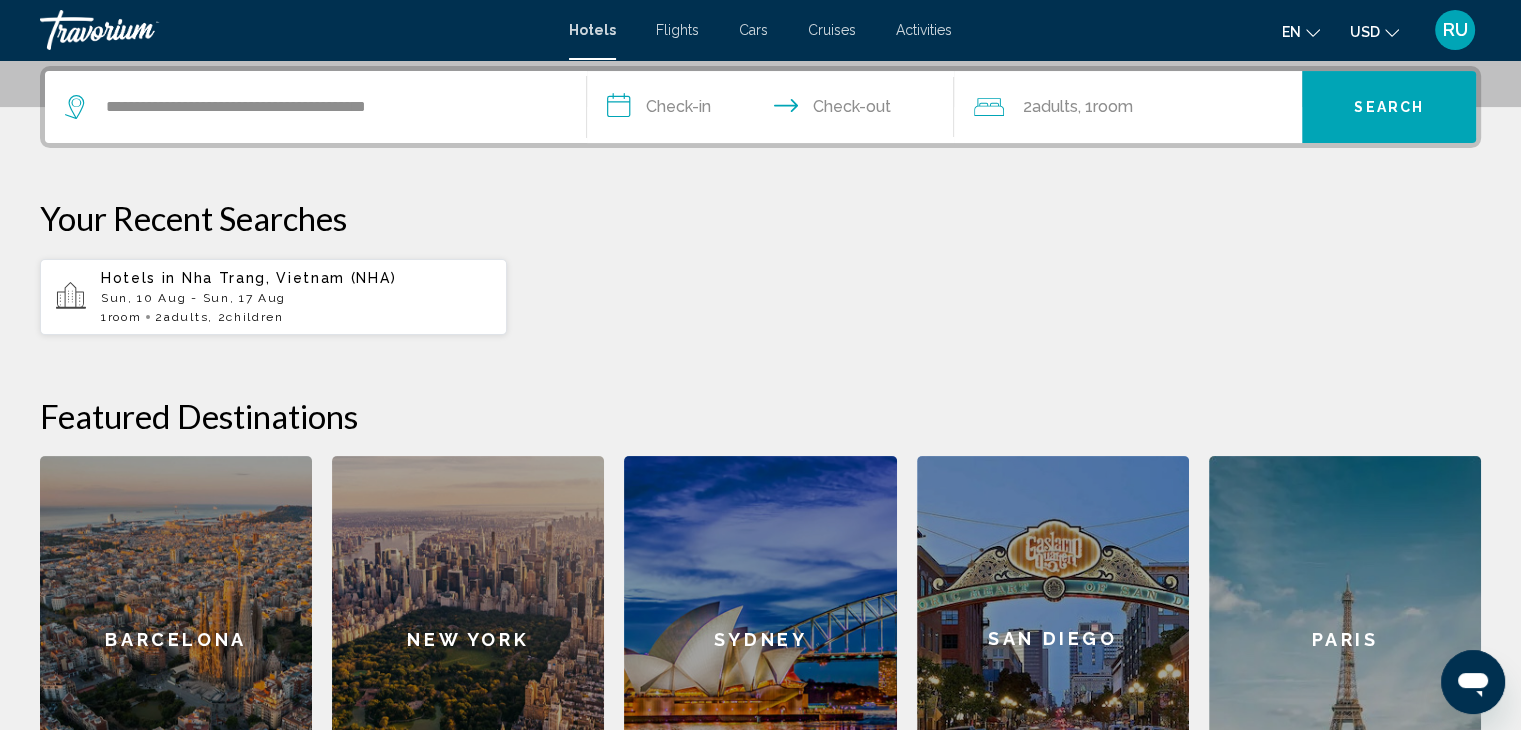 click on "**********" at bounding box center (775, 110) 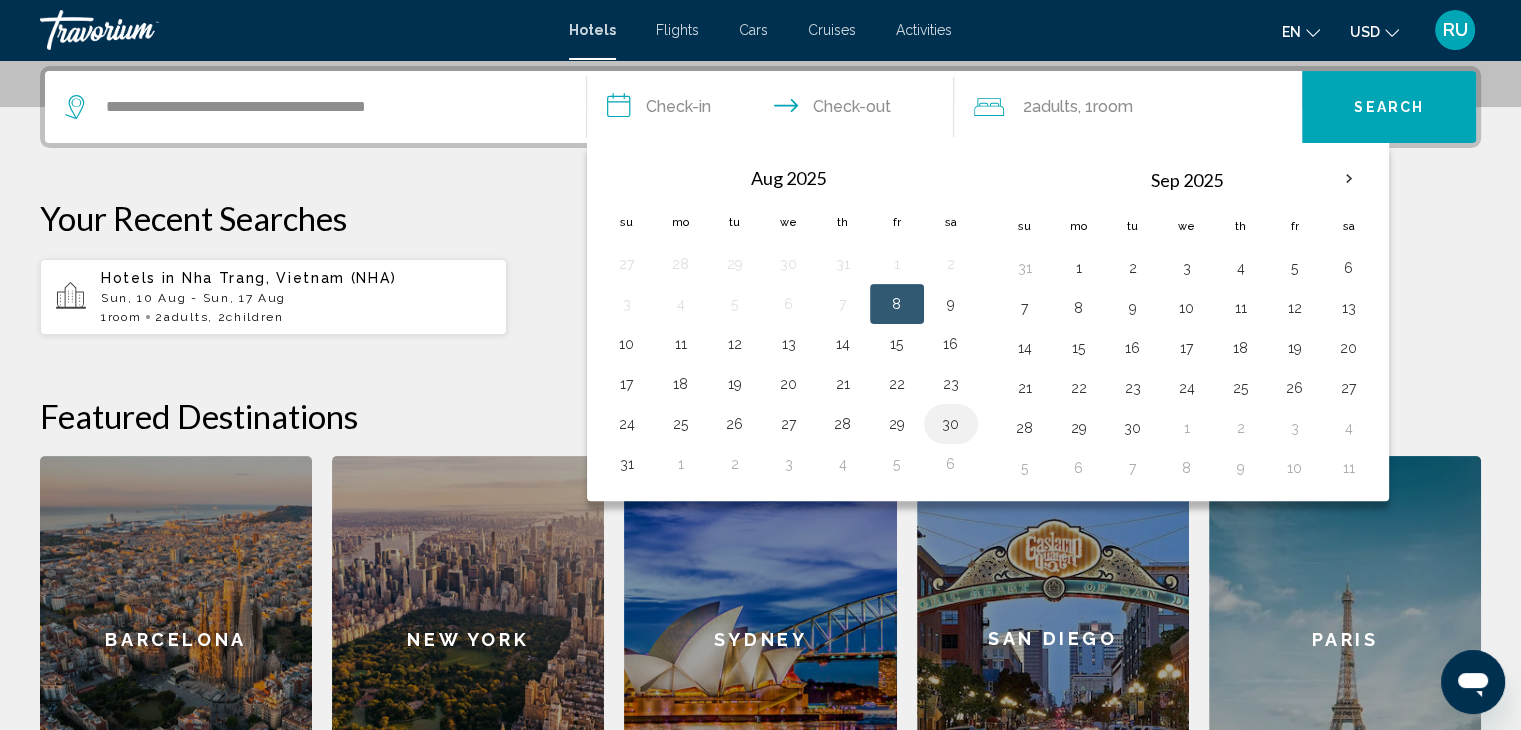 click on "30" at bounding box center (951, 424) 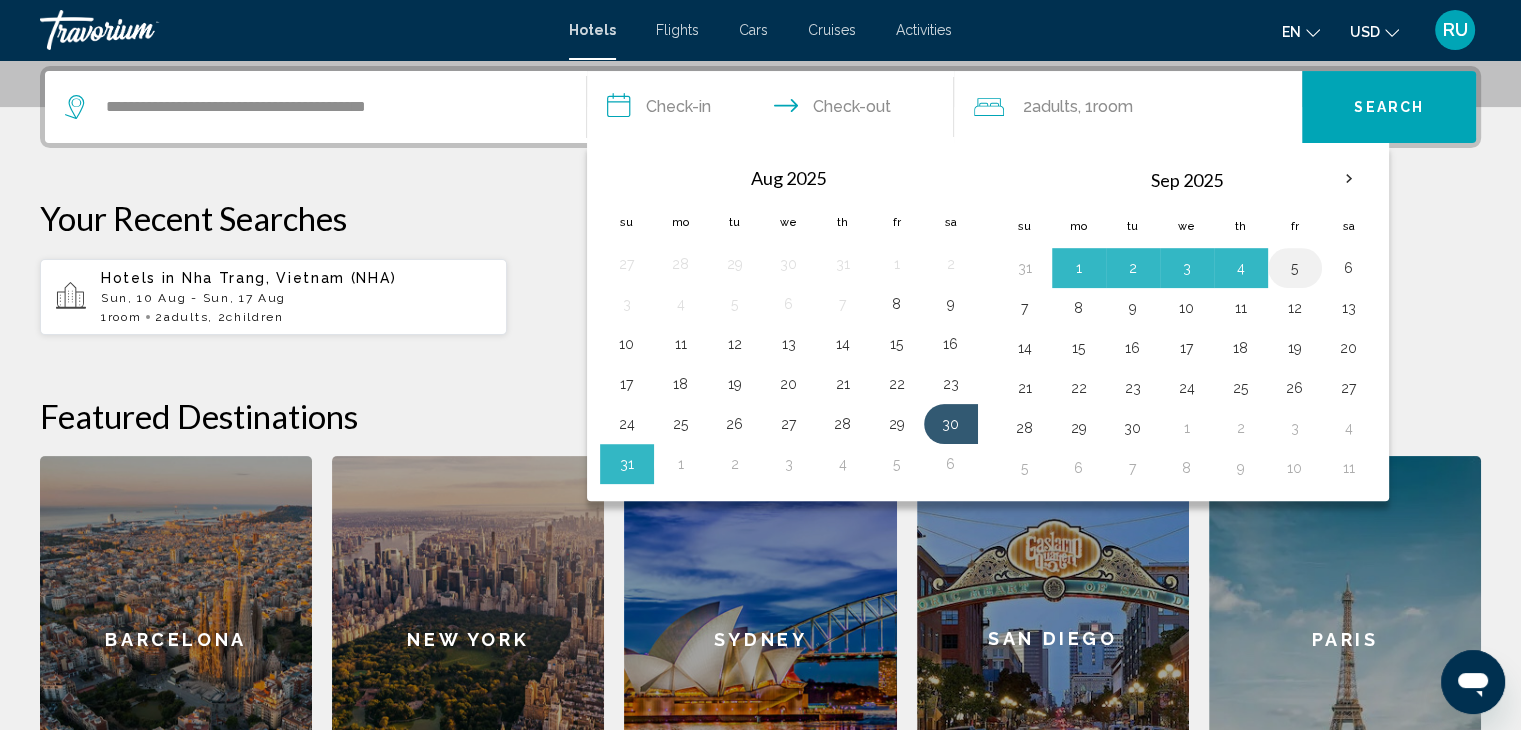 click on "5" at bounding box center (1295, 268) 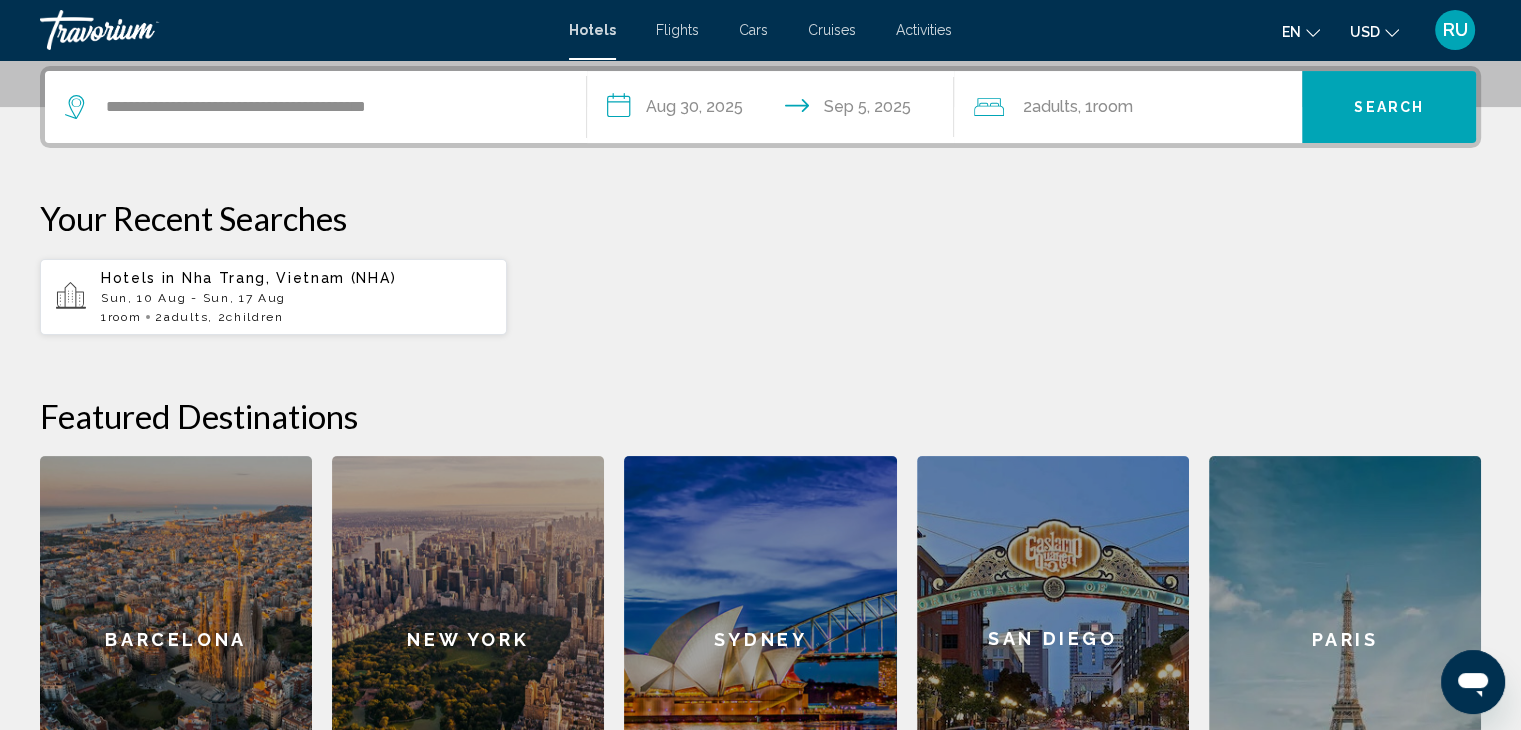click on ", 1  Room rooms" 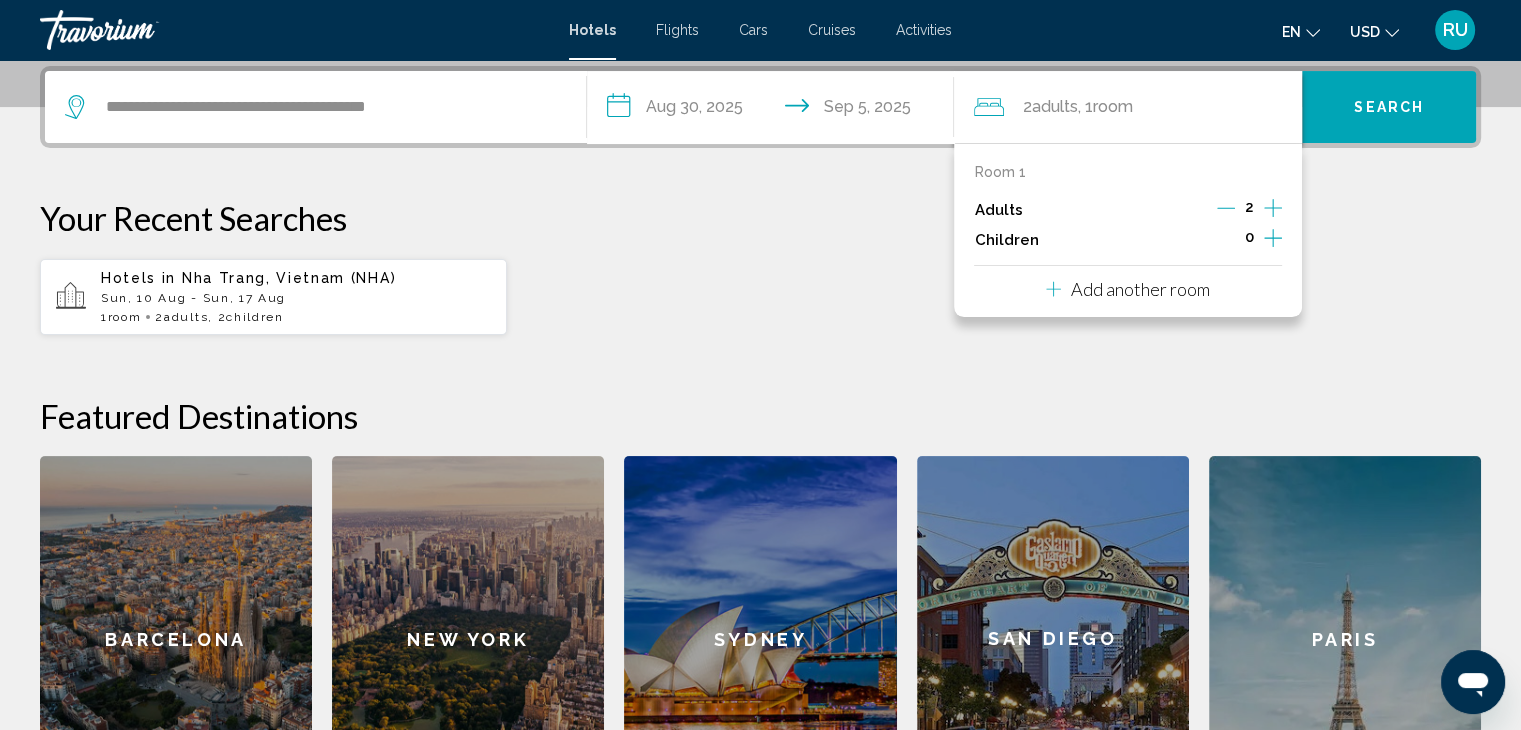 click on ", 1  Room rooms" 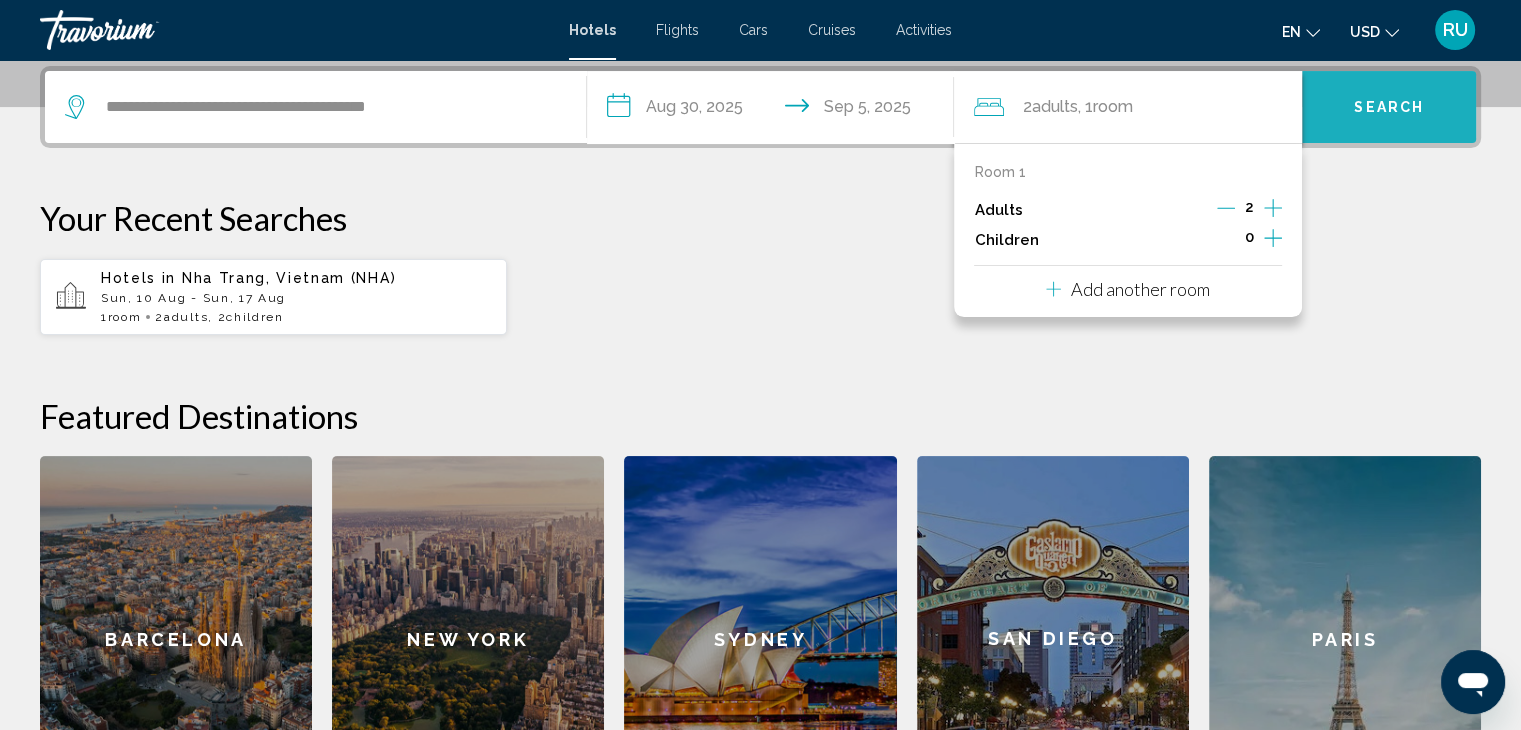 click on "Search" at bounding box center [1389, 108] 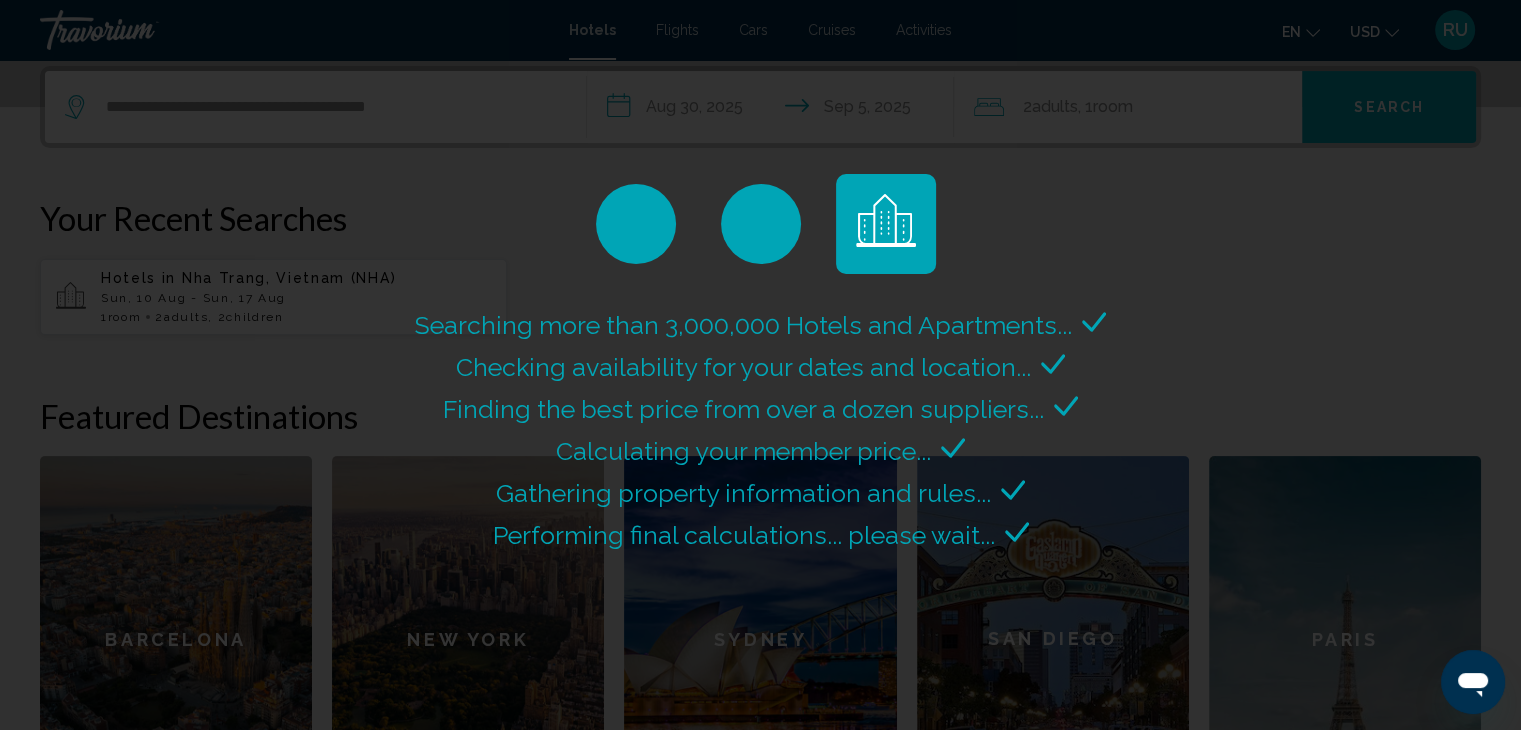 scroll, scrollTop: 0, scrollLeft: 0, axis: both 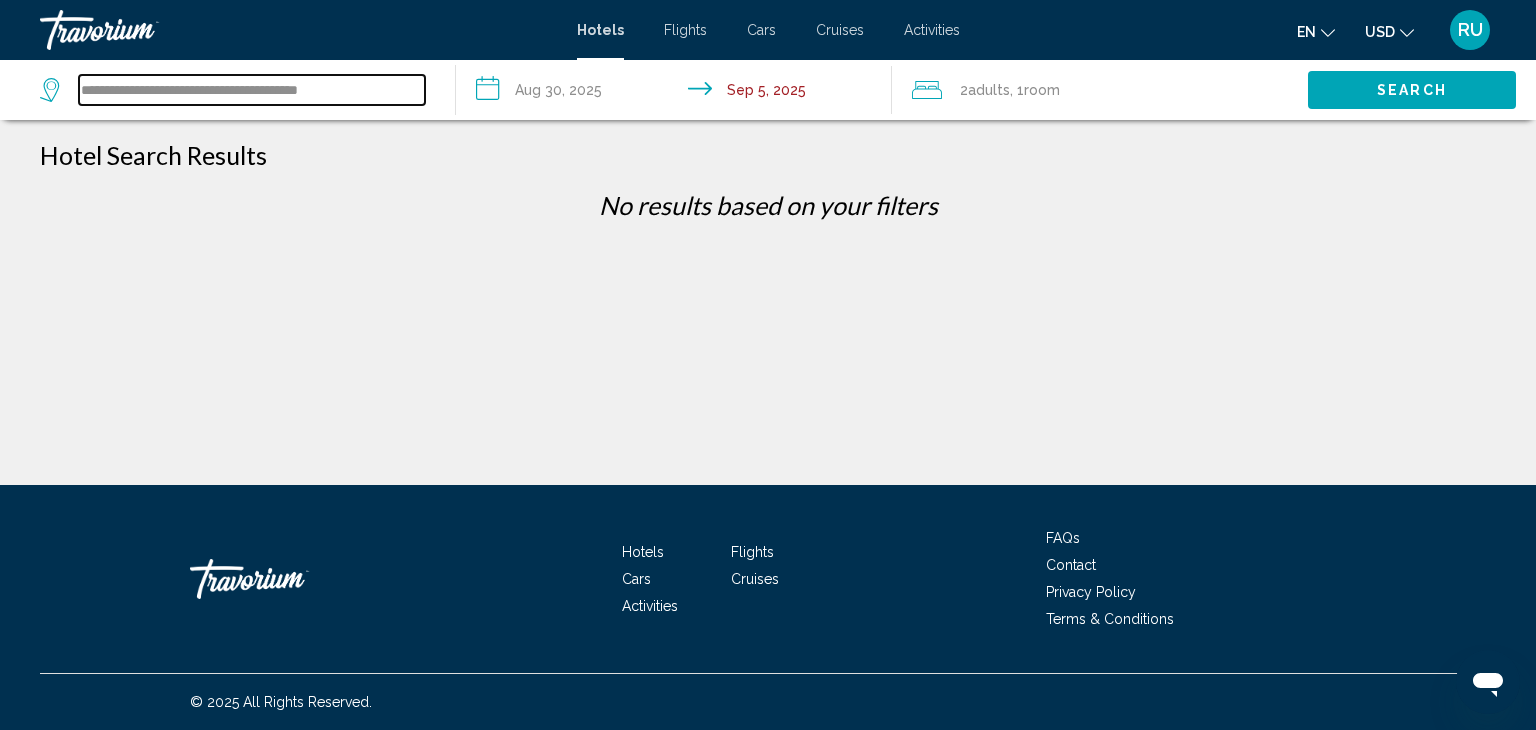 click on "**********" at bounding box center (252, 90) 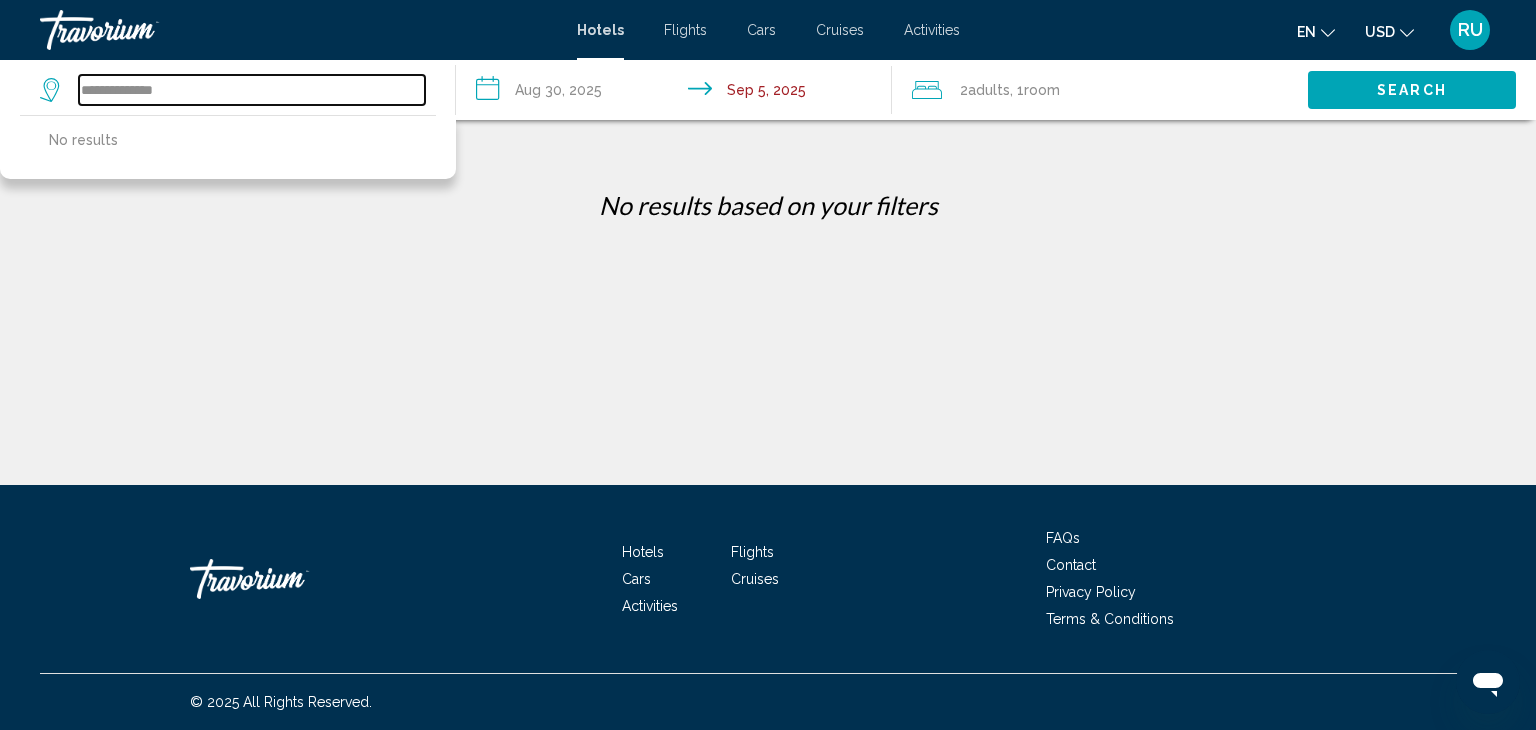 click on "**********" at bounding box center (252, 90) 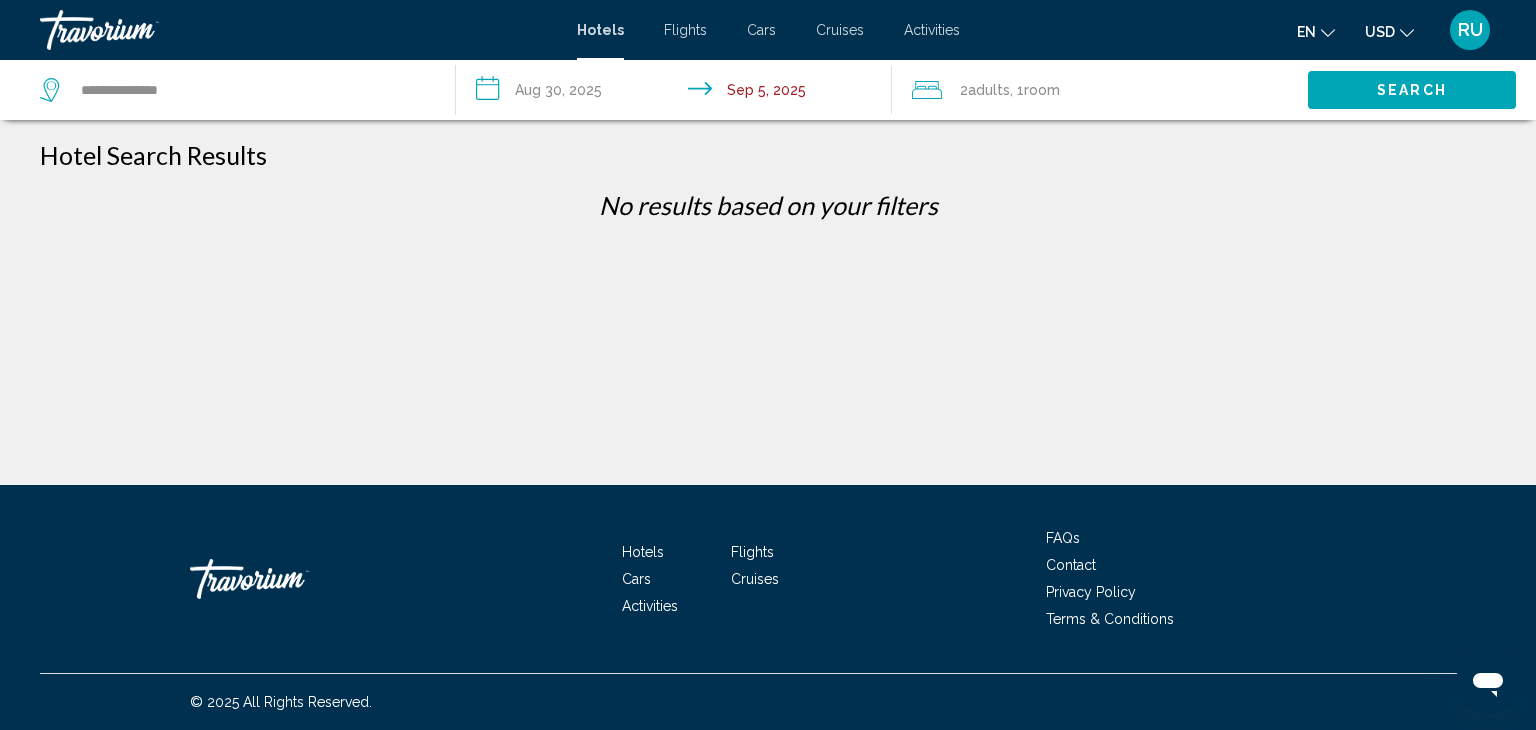 click on "**********" 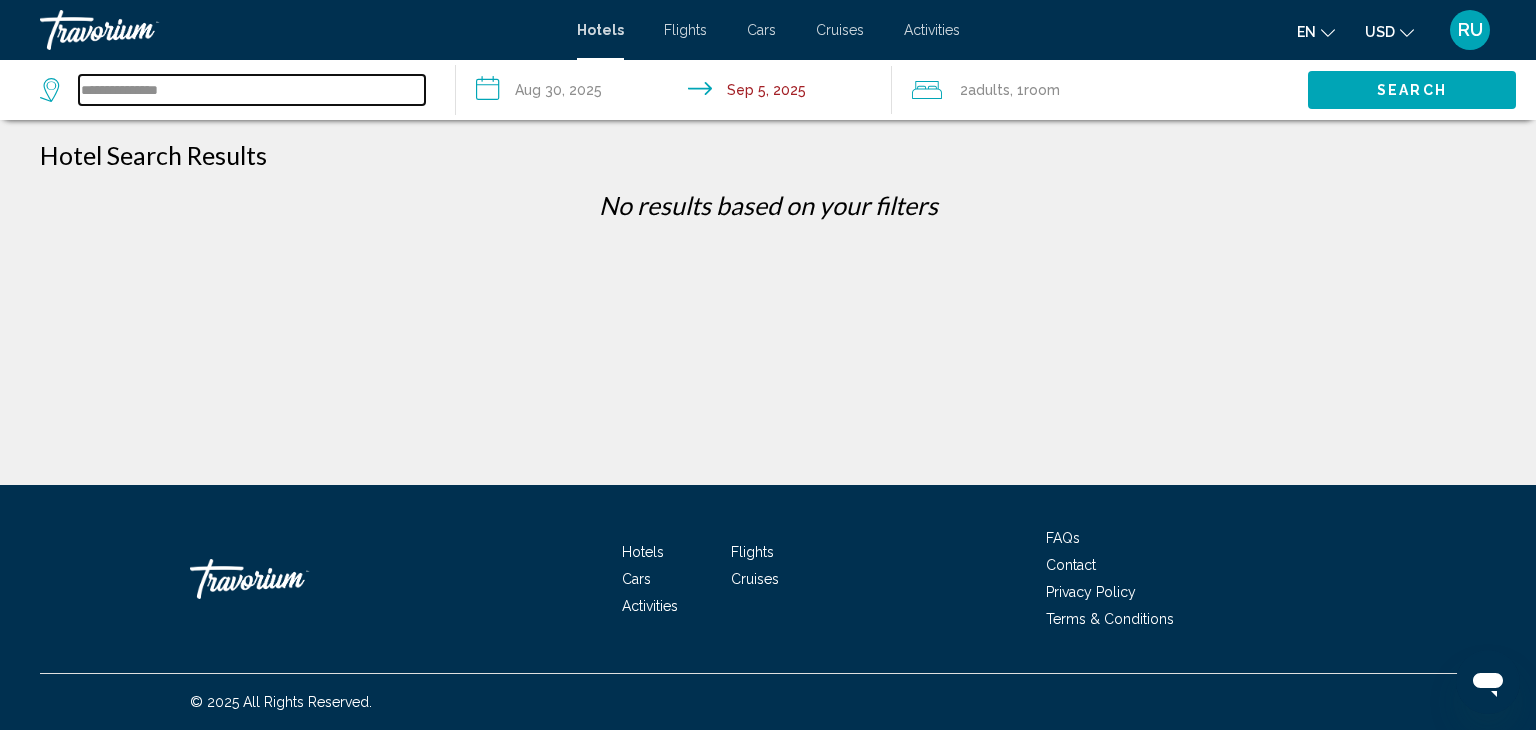 drag, startPoint x: 272, startPoint y: 107, endPoint x: 272, endPoint y: 91, distance: 16 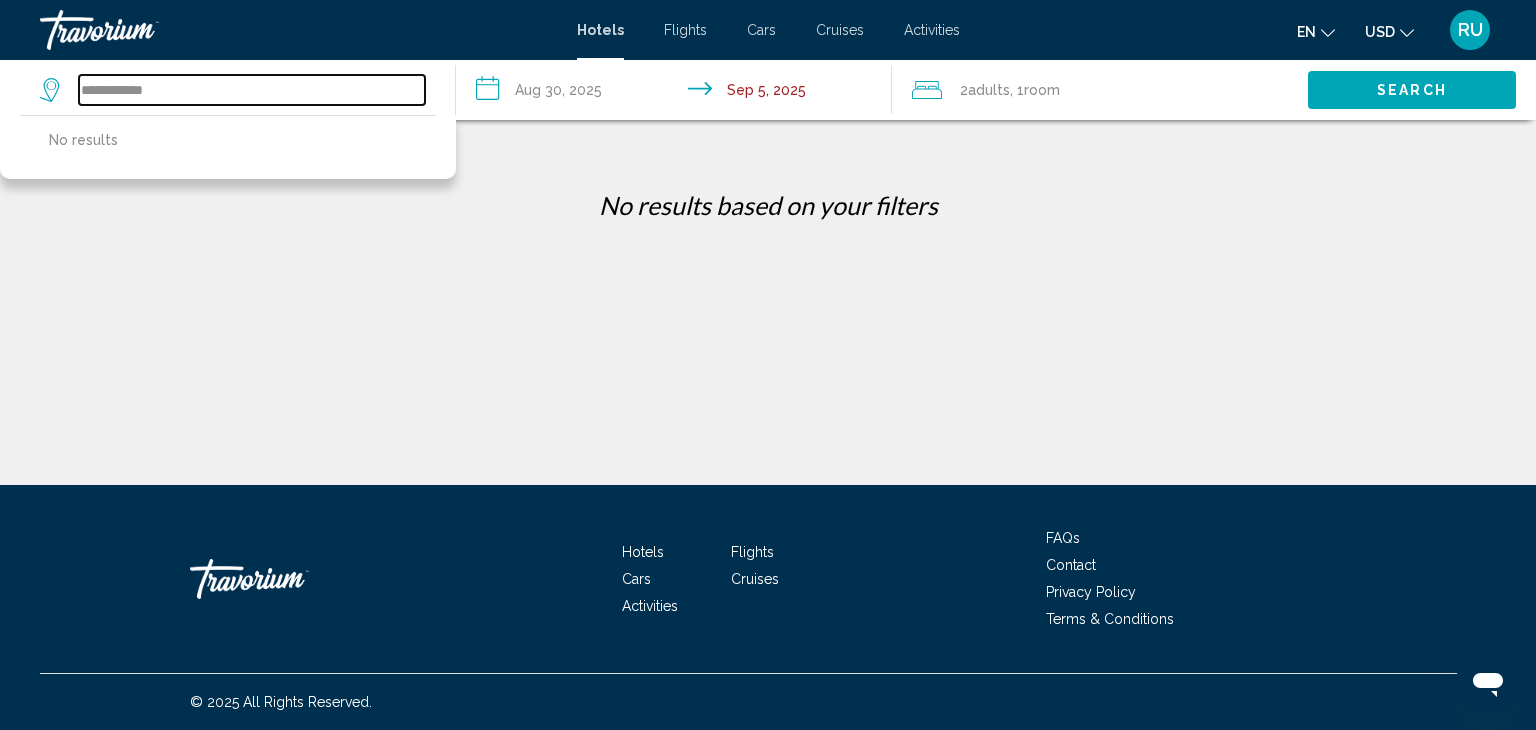 click on "**********" at bounding box center [252, 90] 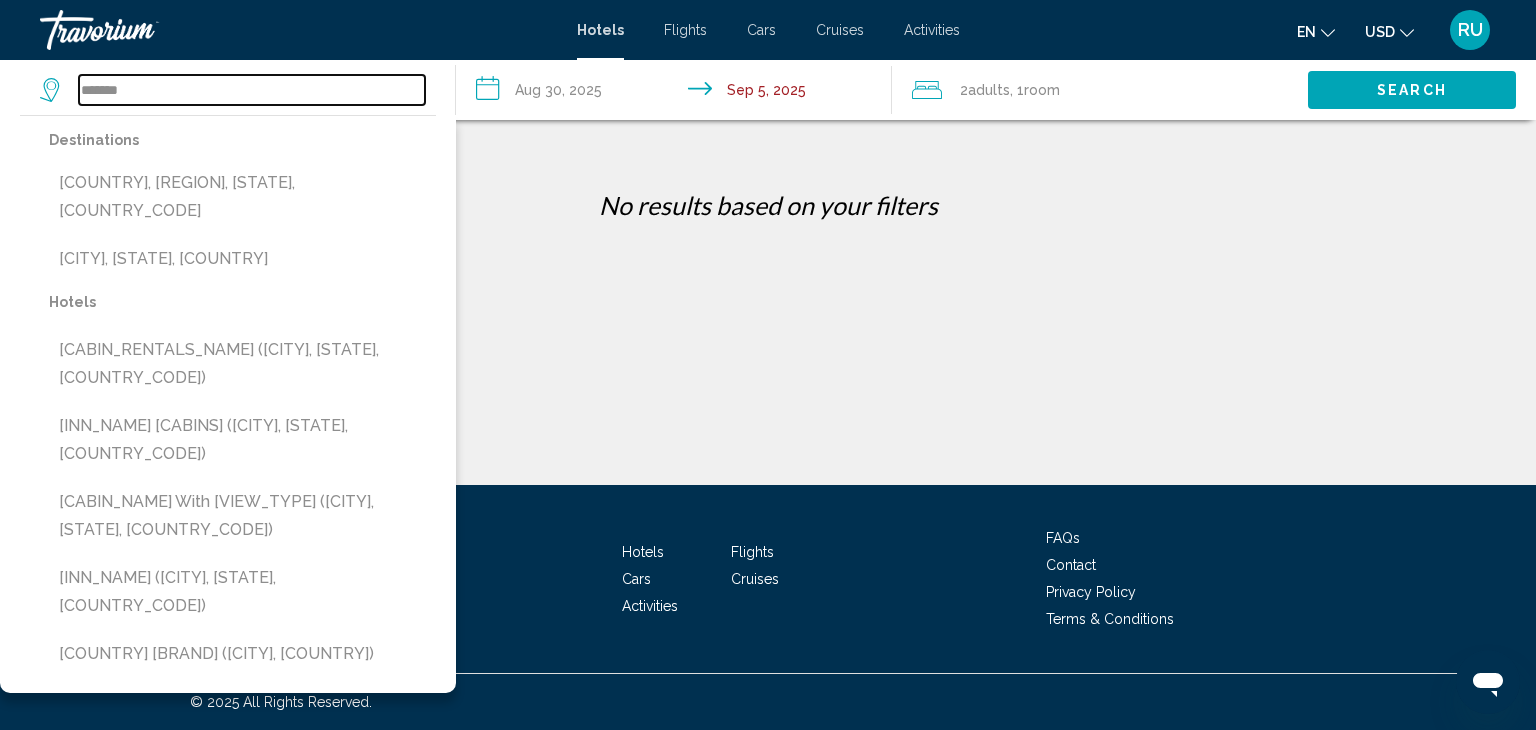 click on "******" at bounding box center [252, 90] 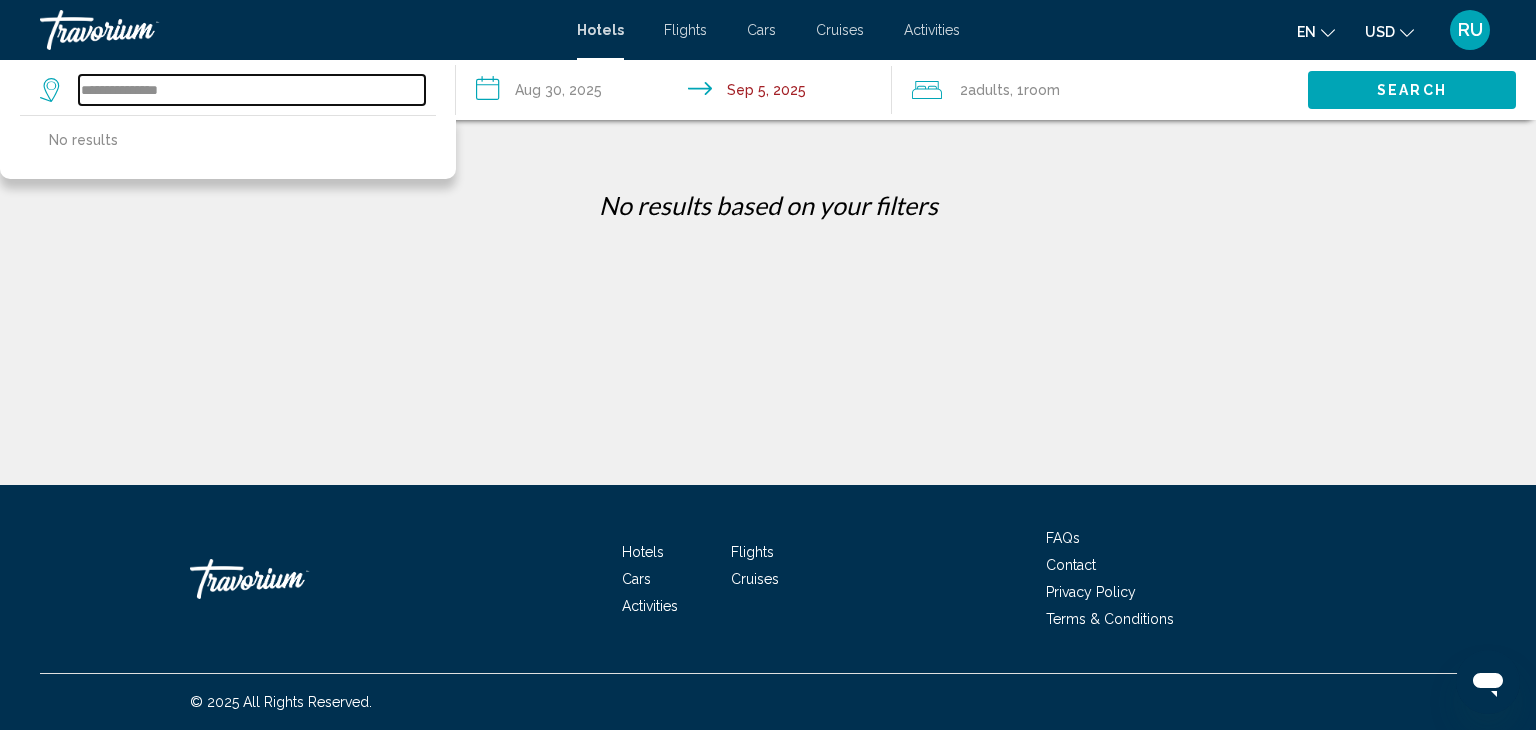 click on "**********" at bounding box center [252, 90] 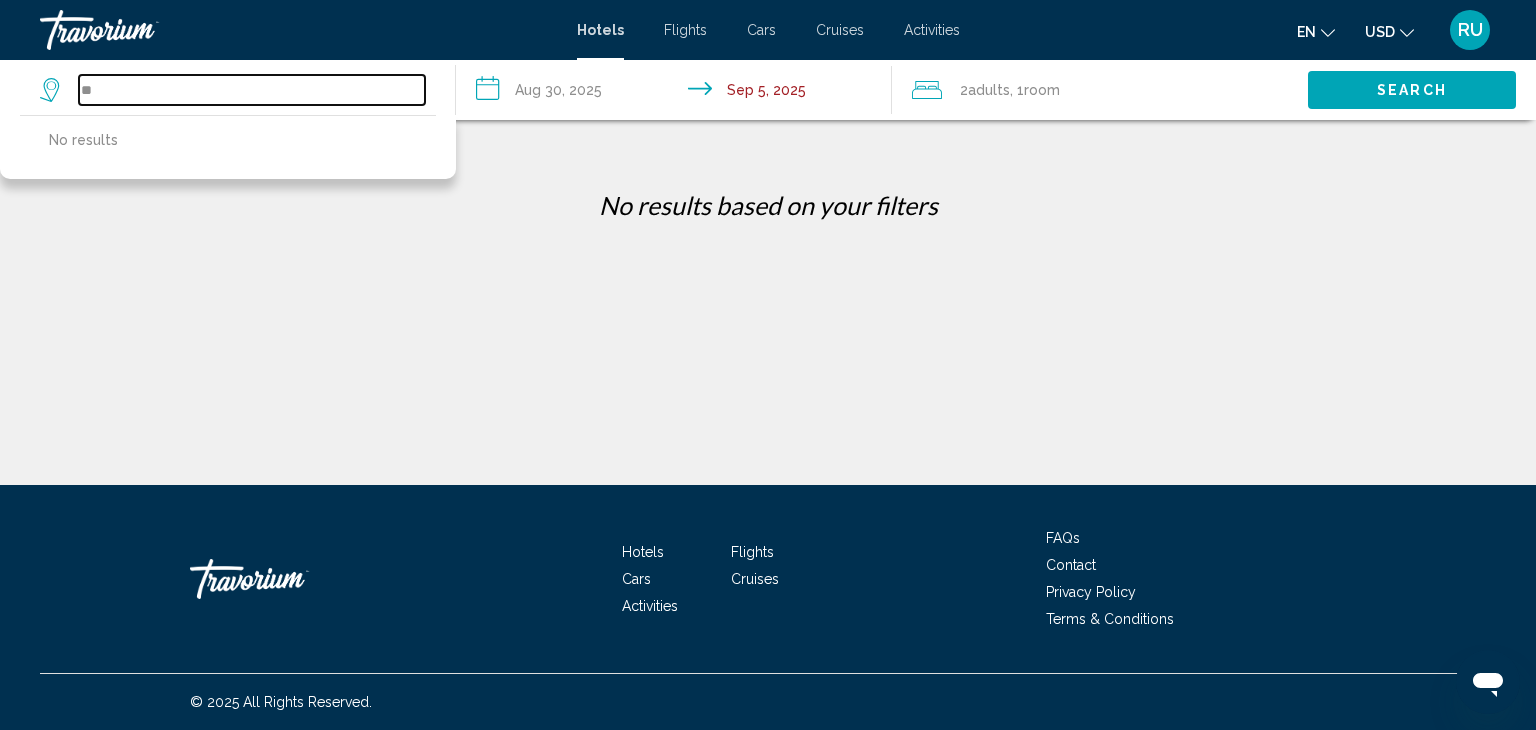type on "*" 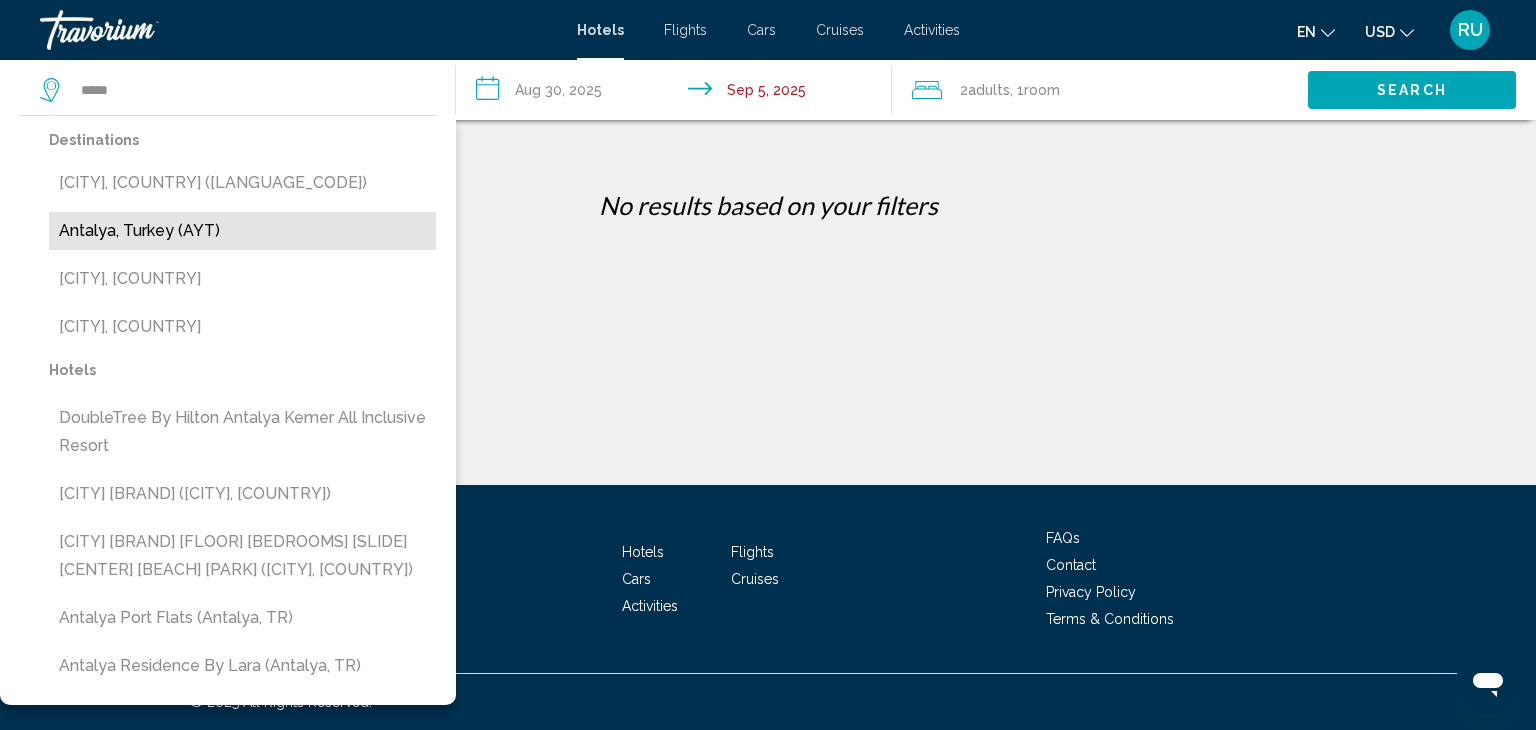 click on "Antalya, Turkey (AYT)" at bounding box center [242, 231] 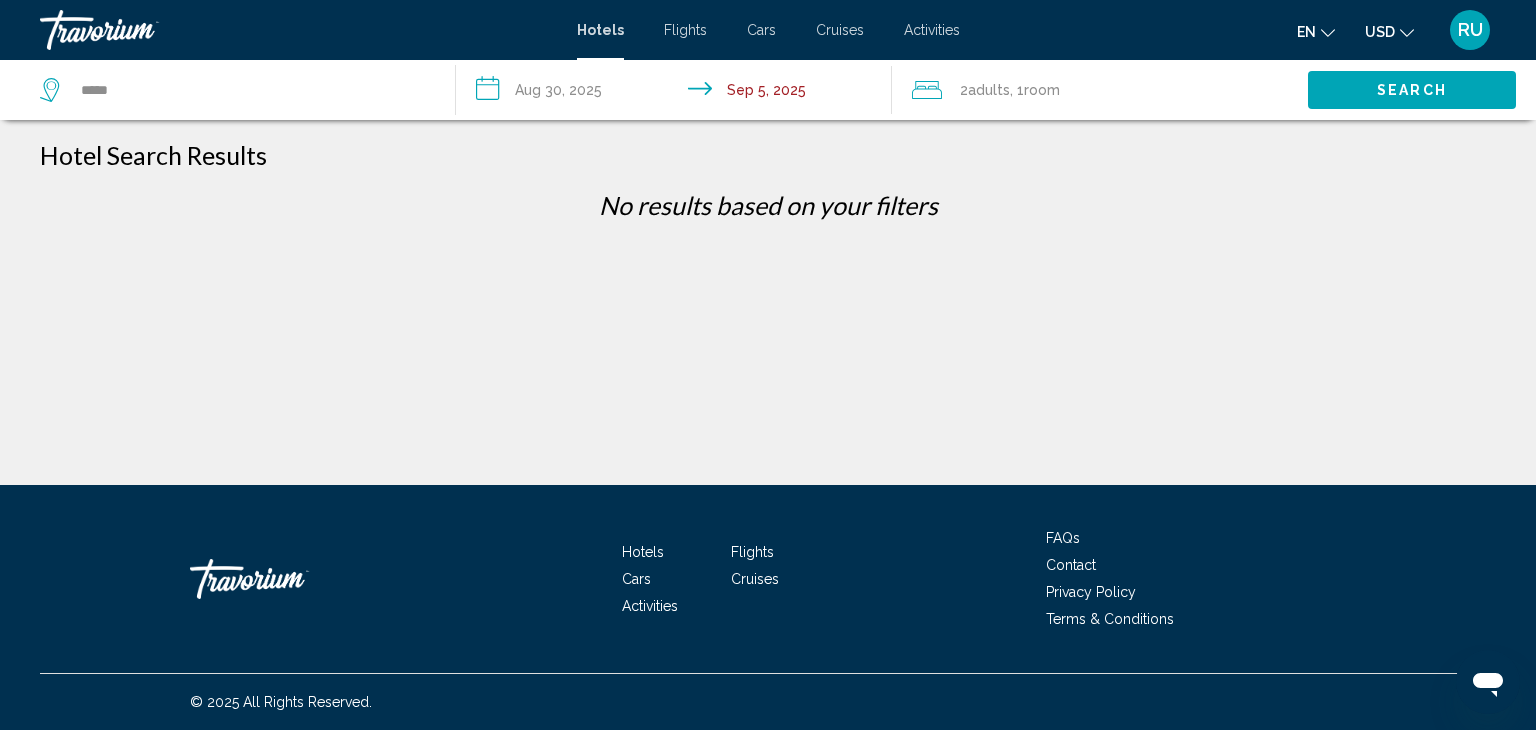 type on "**********" 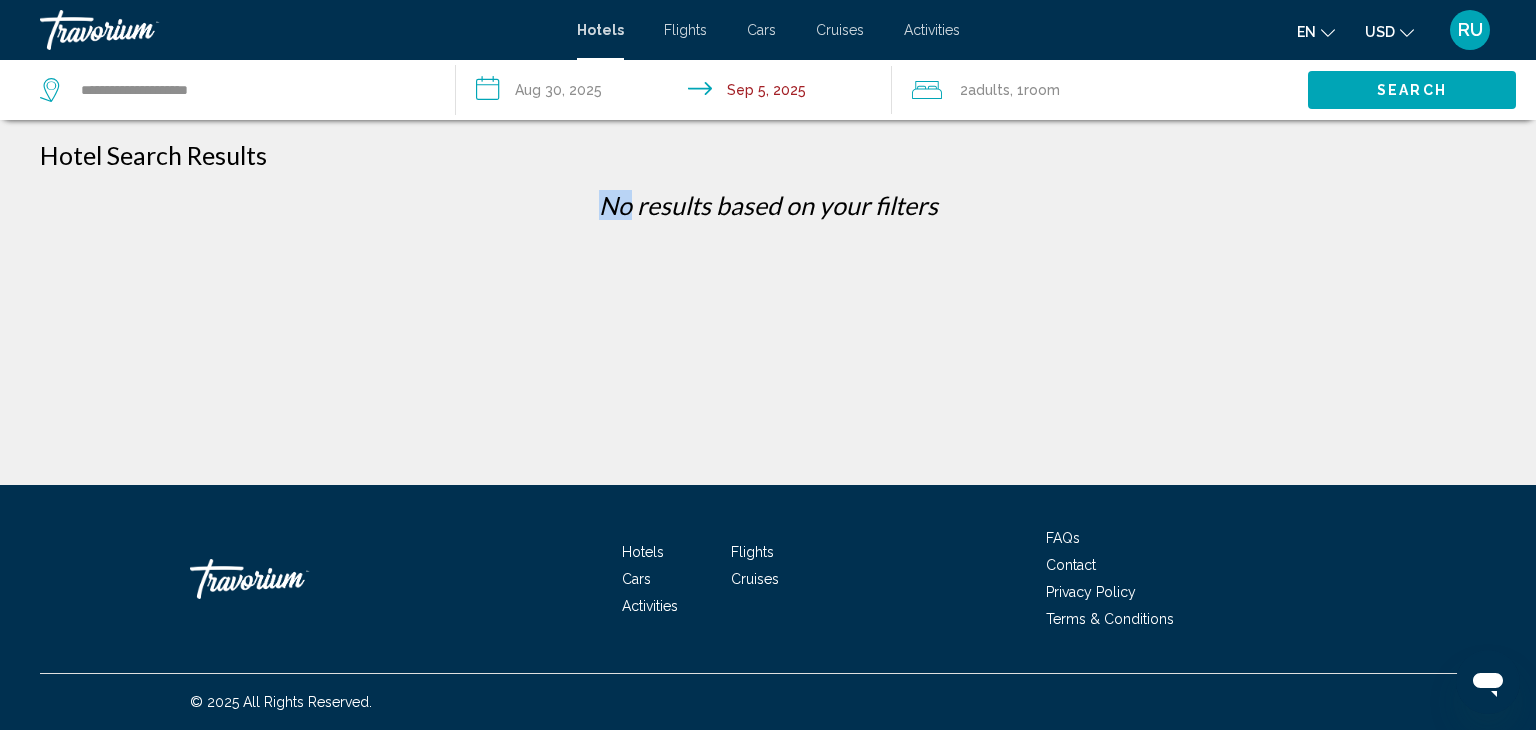 click on "No results based on your filters" at bounding box center [768, 212] 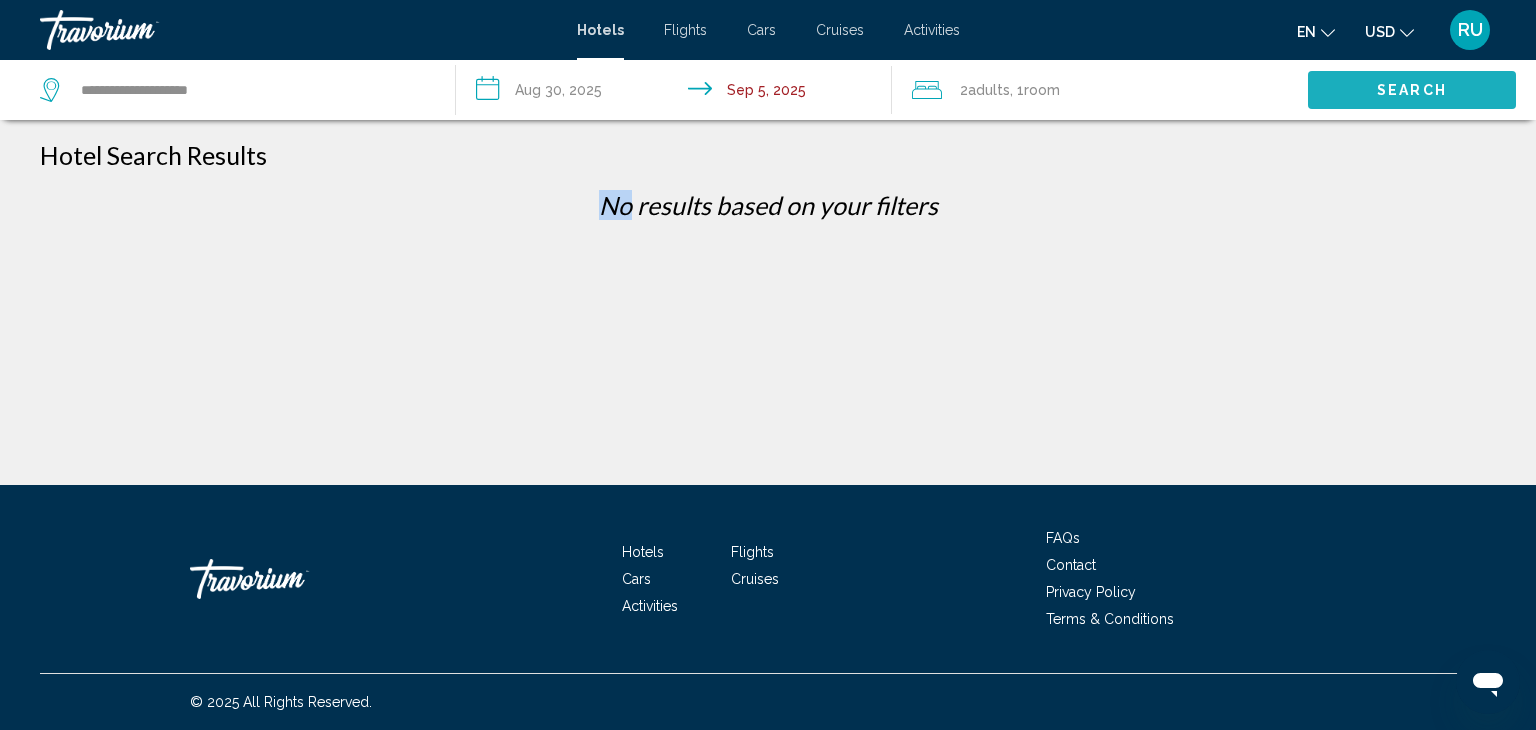 click on "Search" 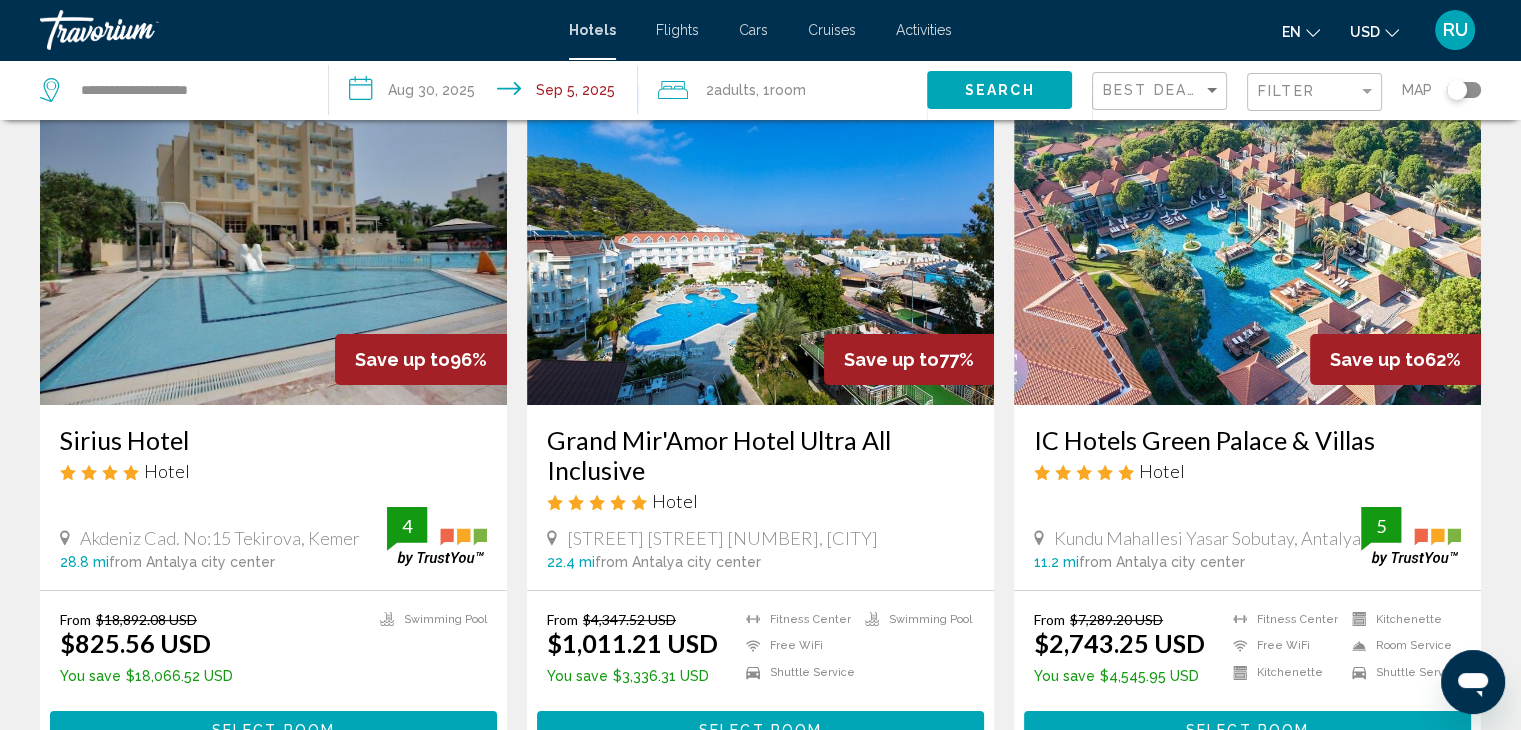 scroll, scrollTop: 97, scrollLeft: 0, axis: vertical 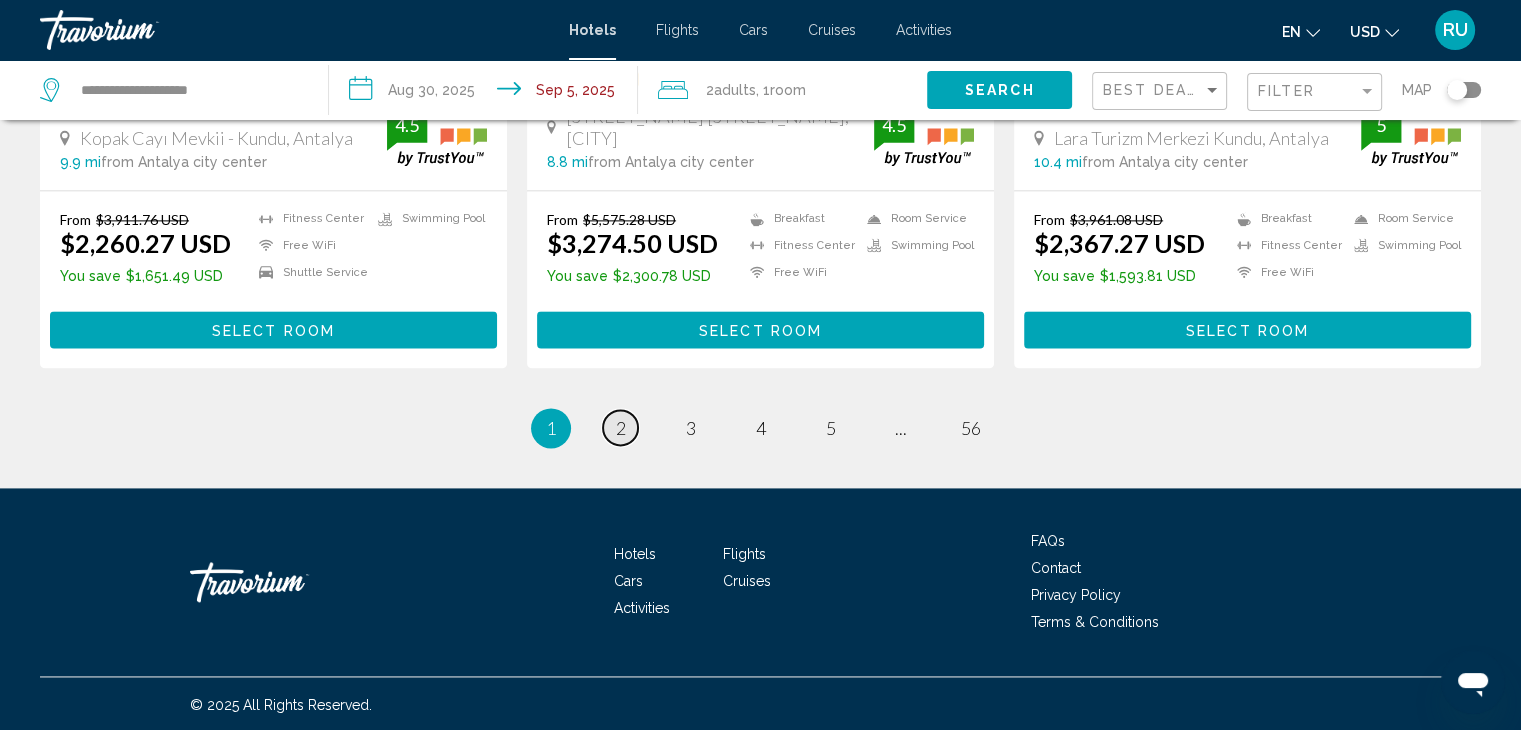 click on "2" at bounding box center (621, 428) 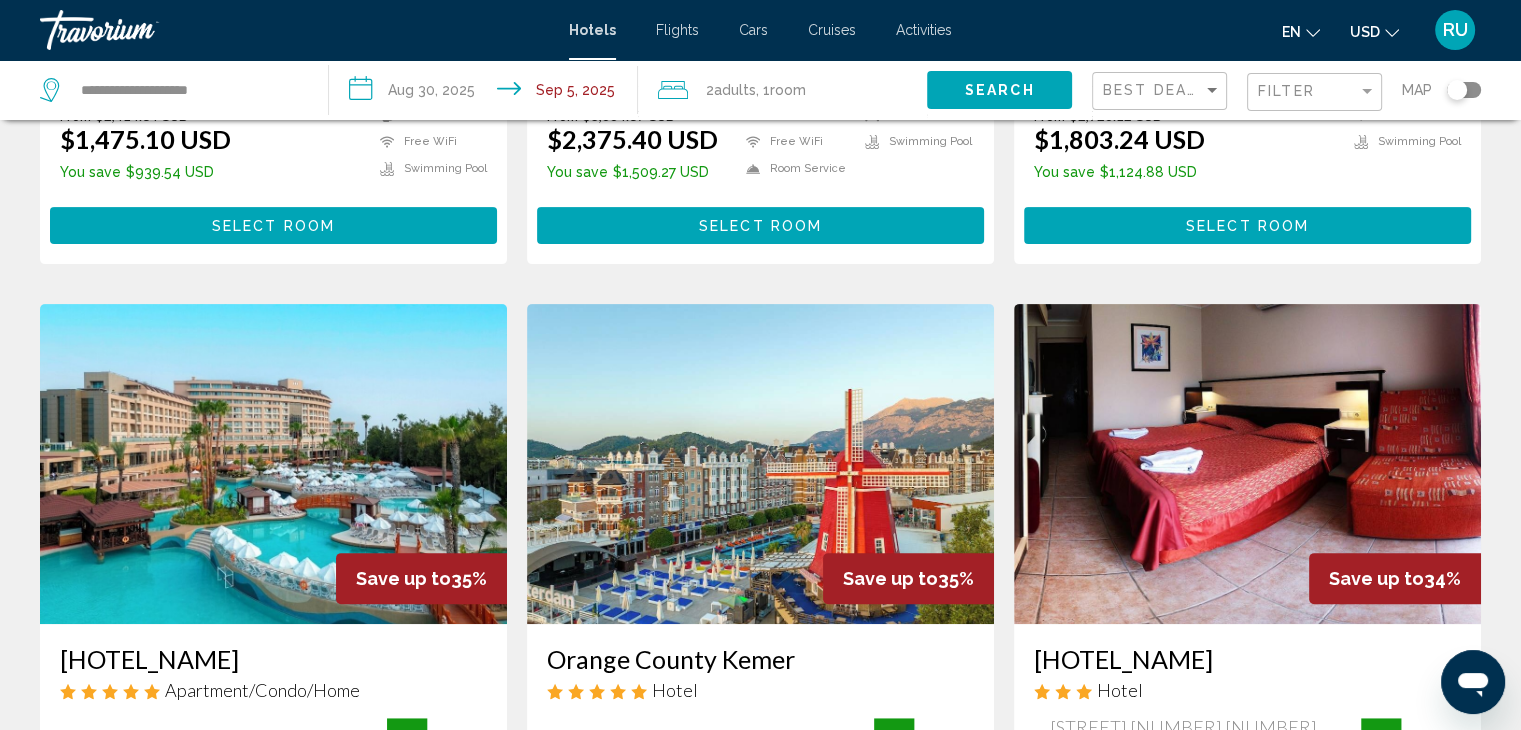 scroll, scrollTop: 0, scrollLeft: 0, axis: both 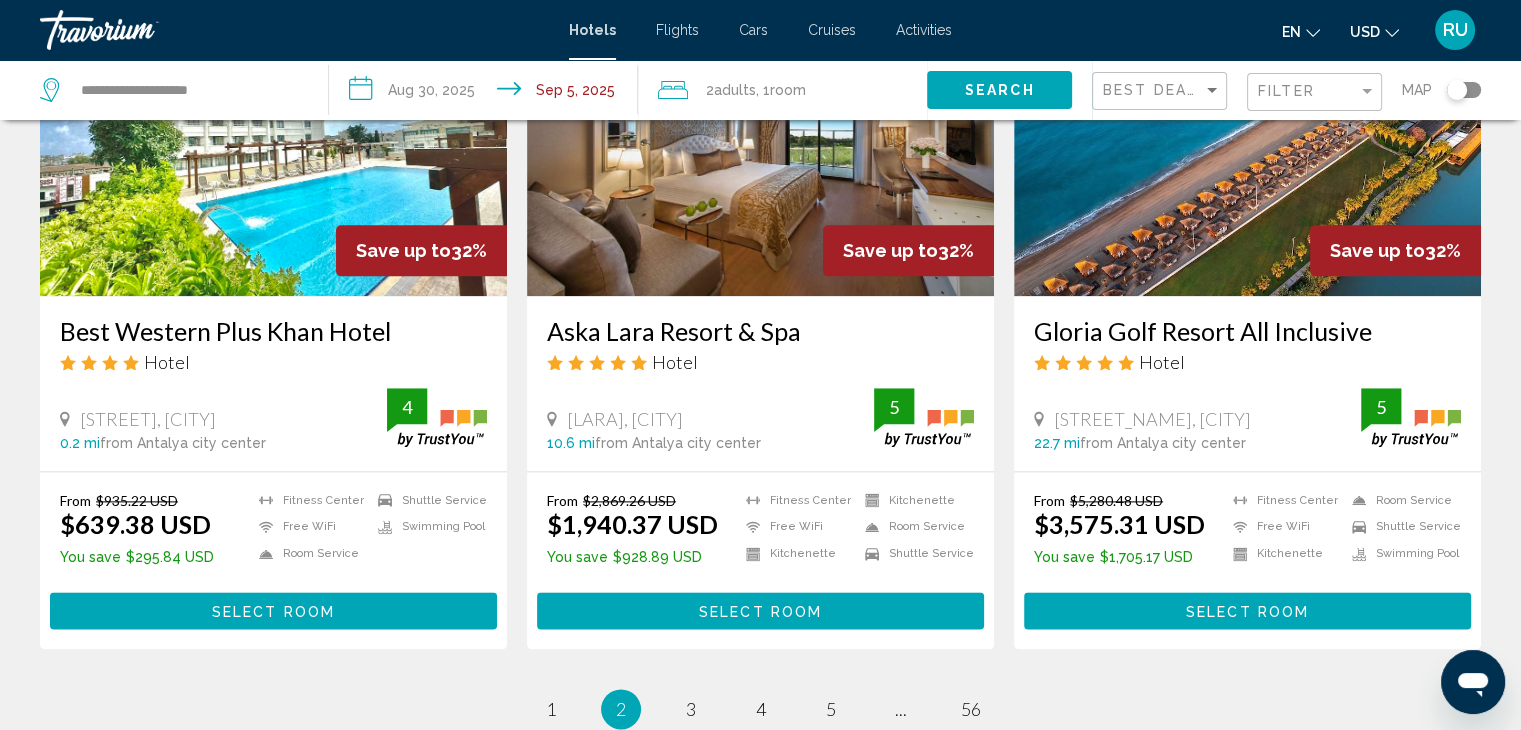 click at bounding box center (273, 136) 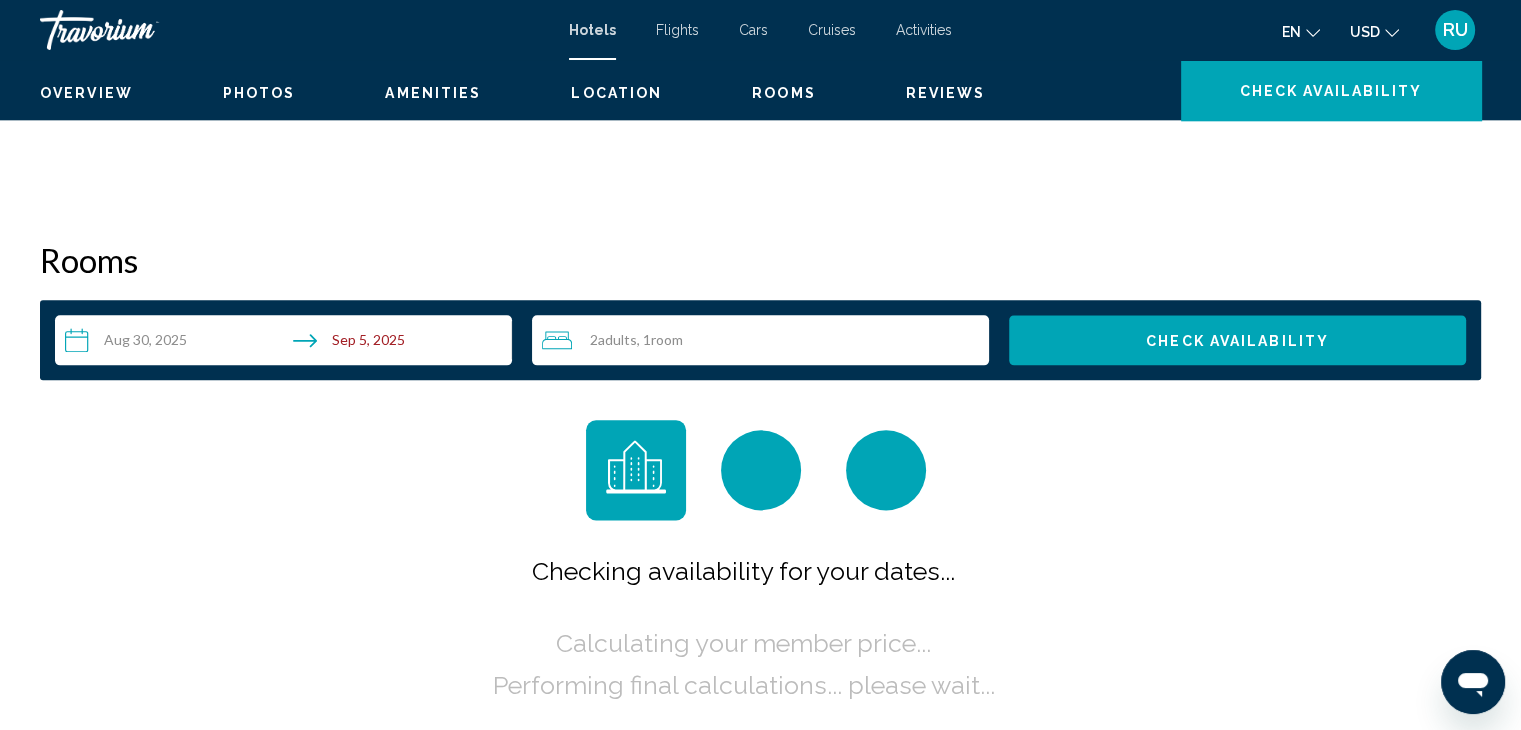 scroll, scrollTop: 0, scrollLeft: 0, axis: both 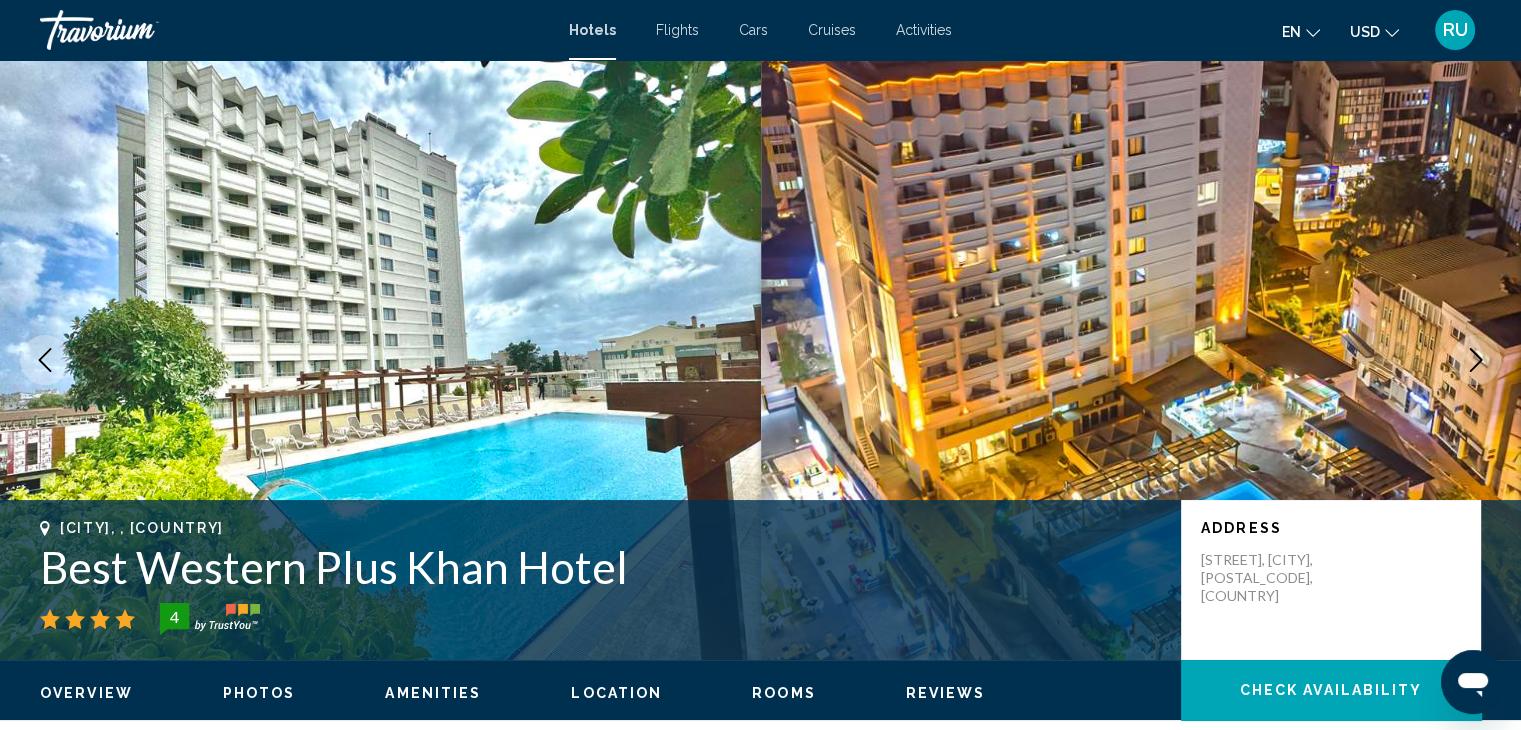 click 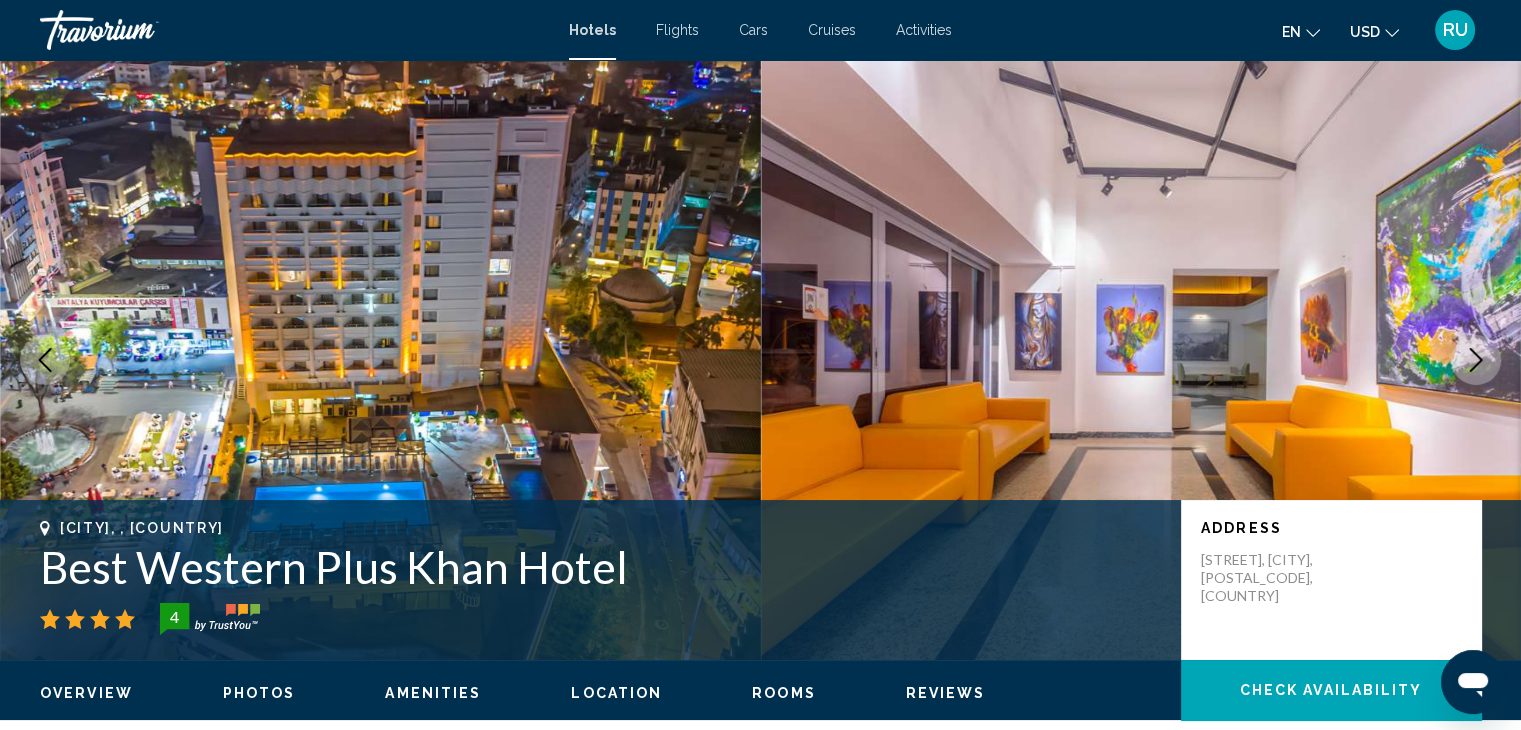 click 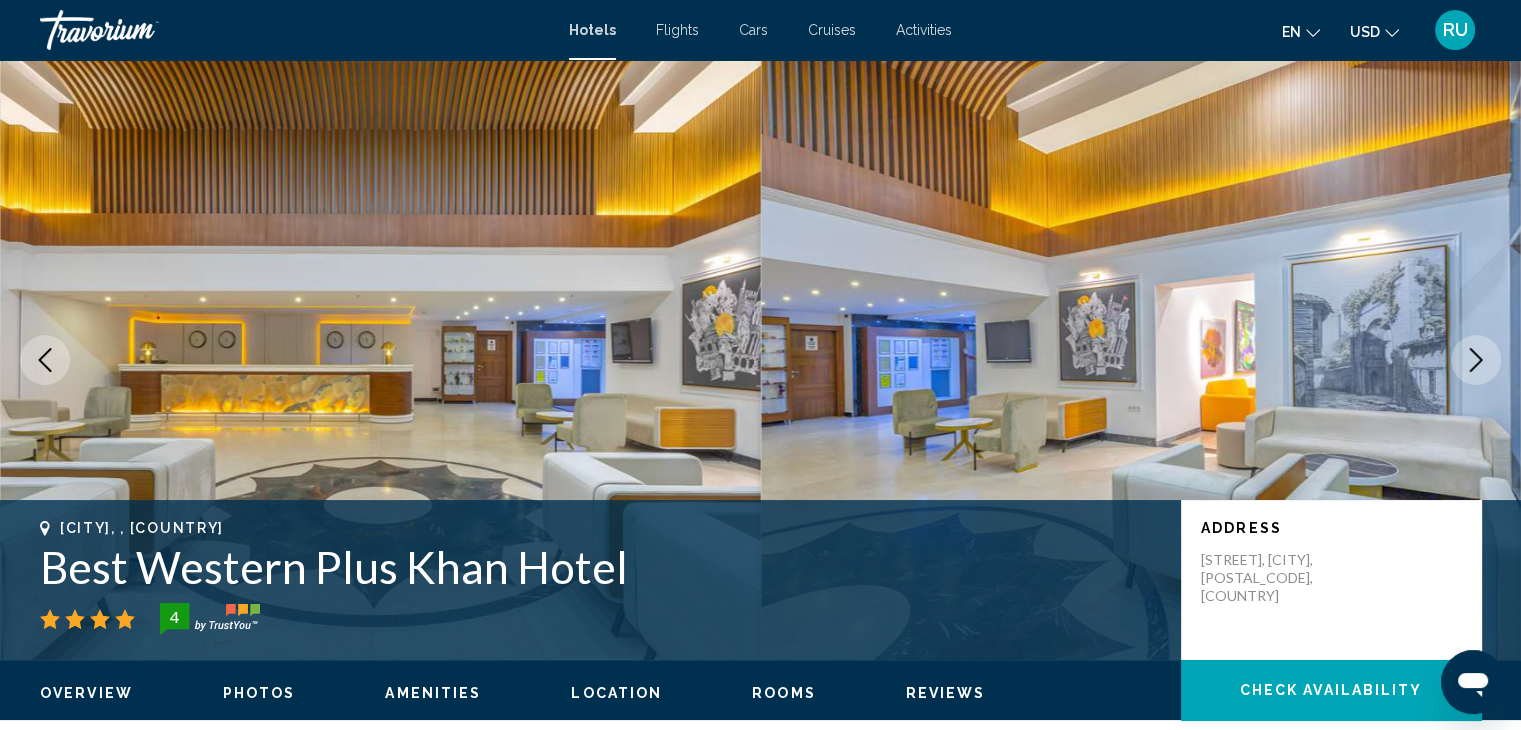click 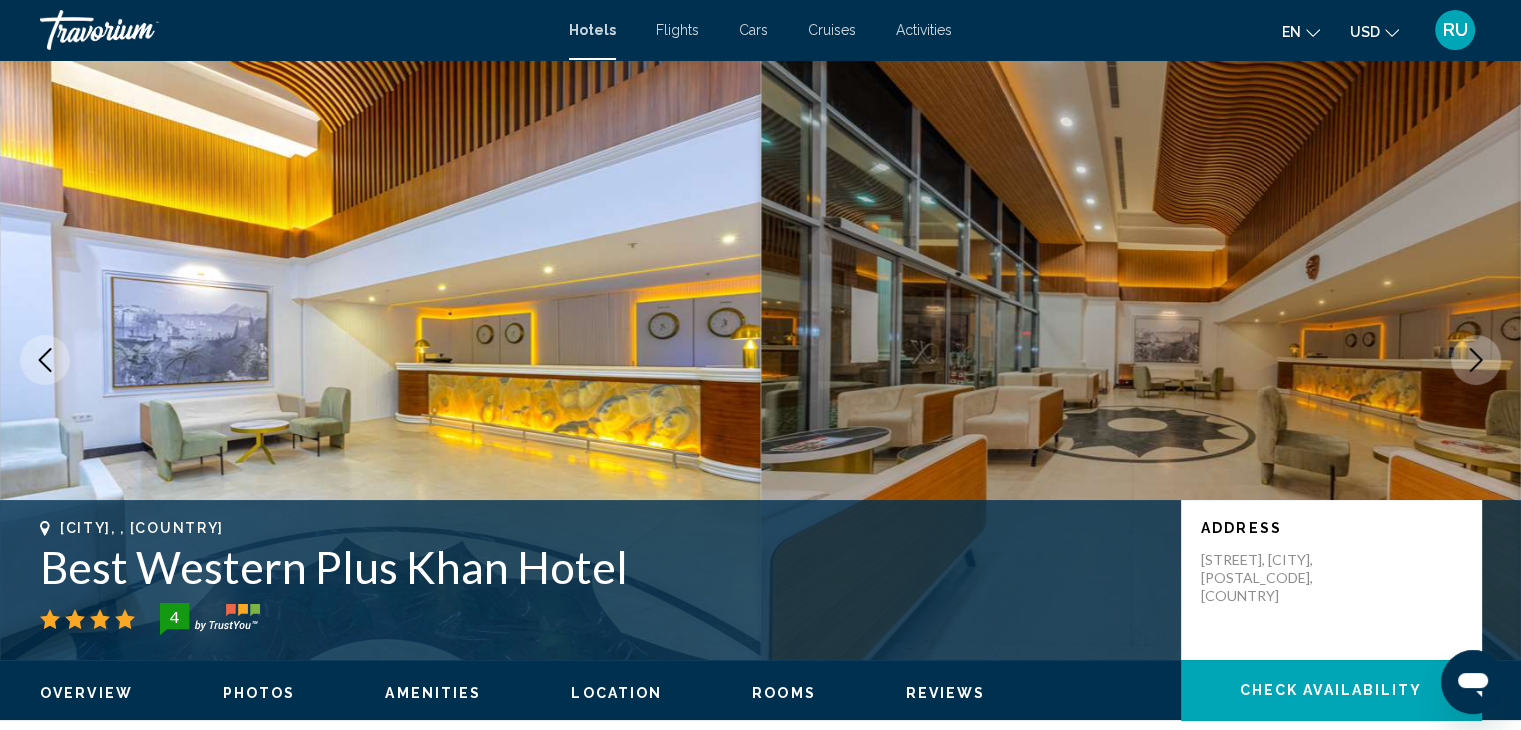 click 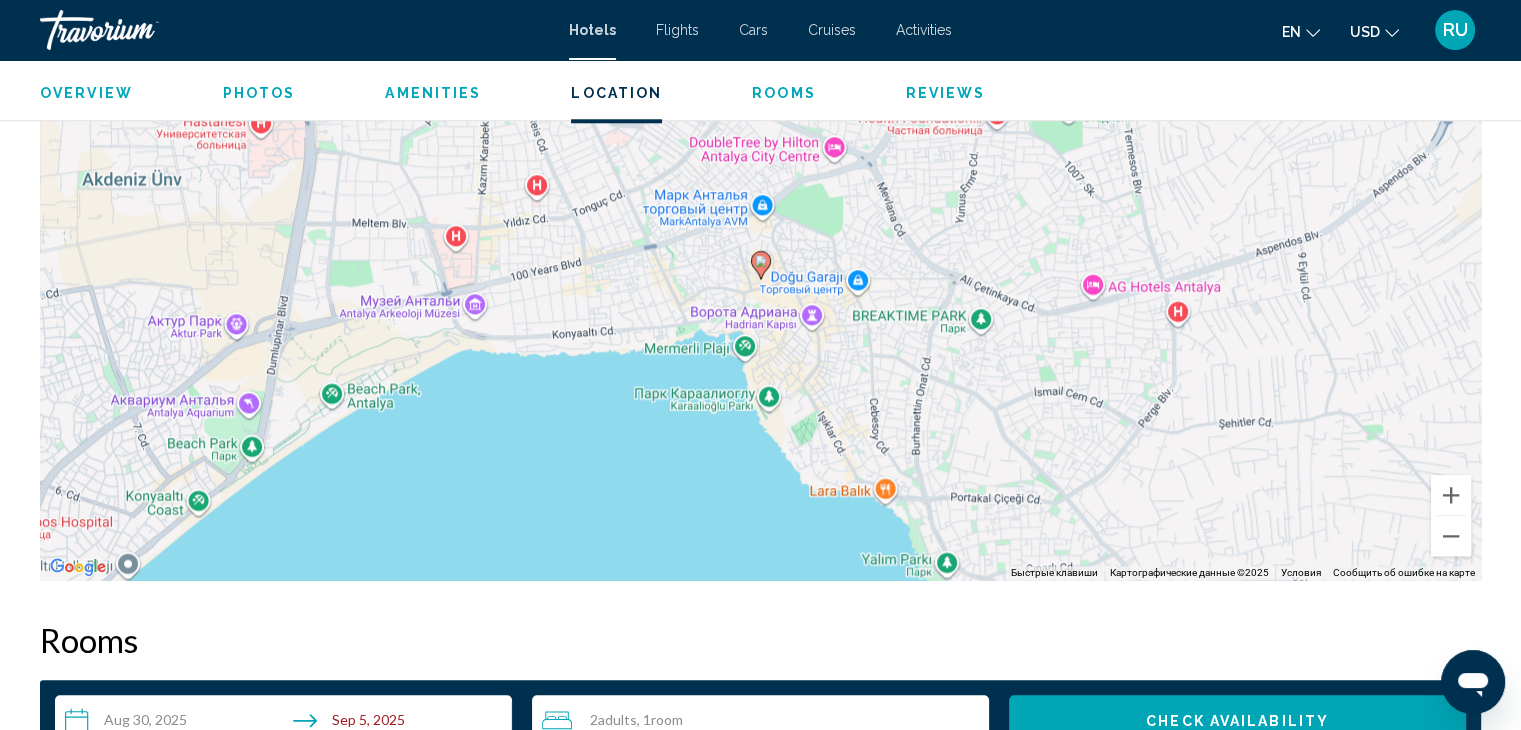 scroll, scrollTop: 2044, scrollLeft: 0, axis: vertical 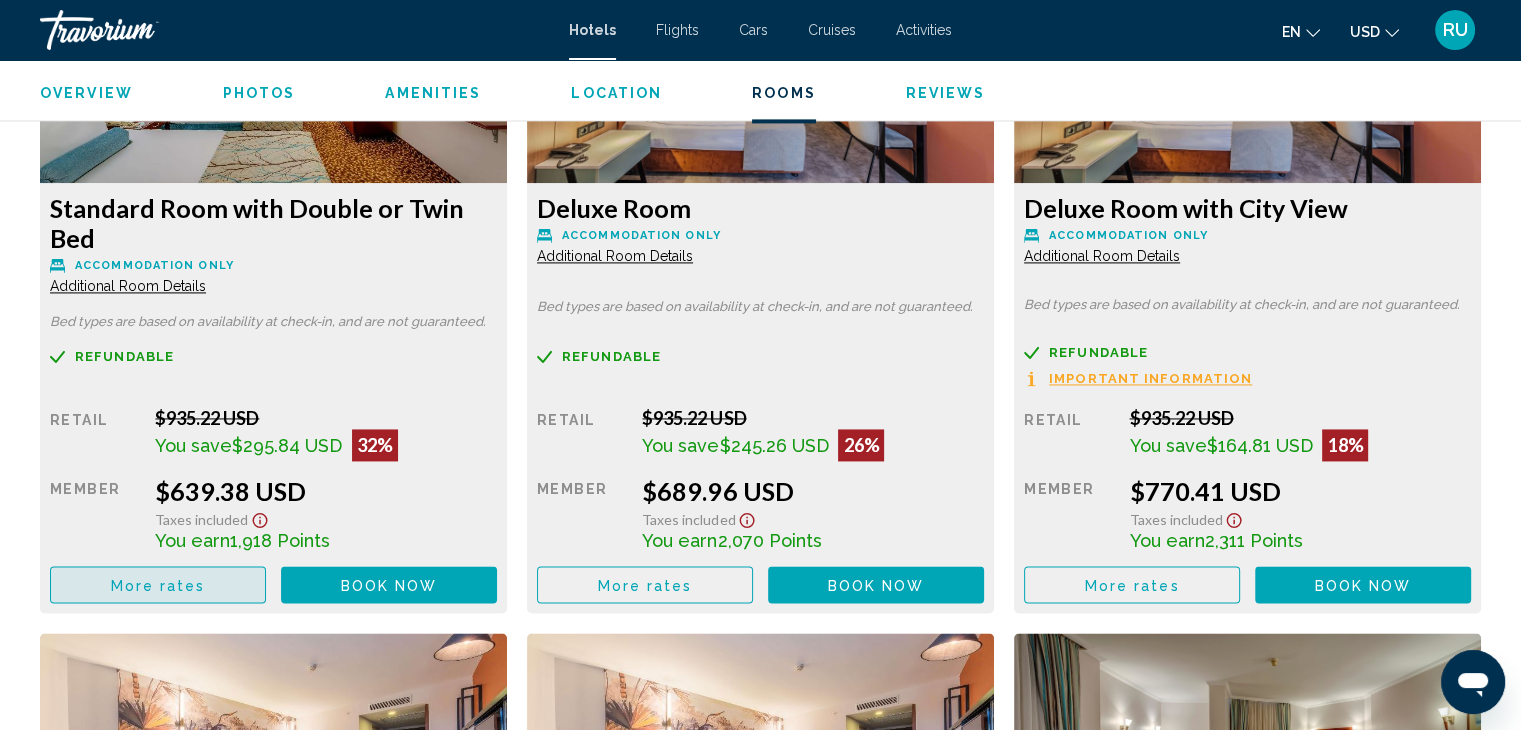 click on "More rates" at bounding box center (158, 584) 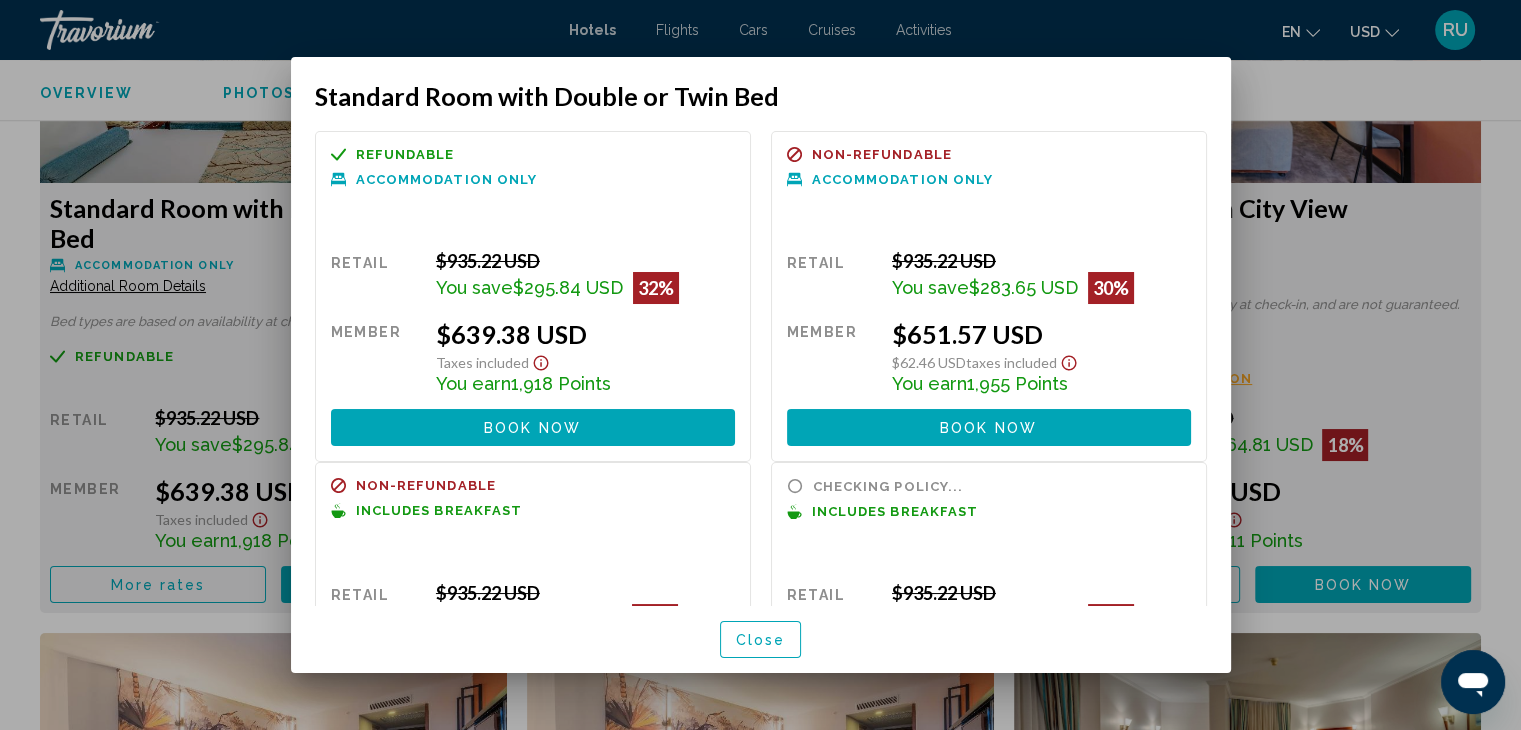 scroll, scrollTop: 0, scrollLeft: 0, axis: both 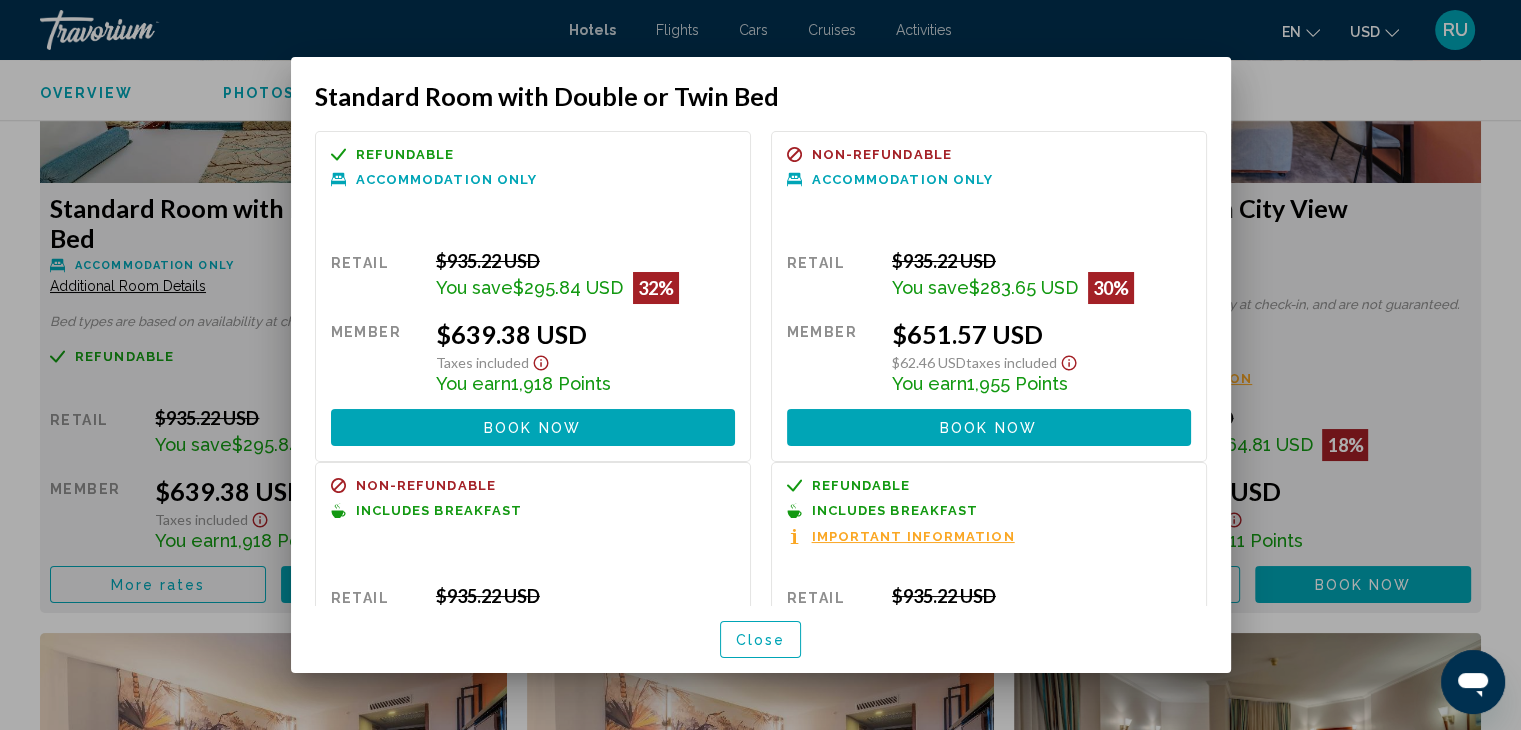 click at bounding box center (760, 365) 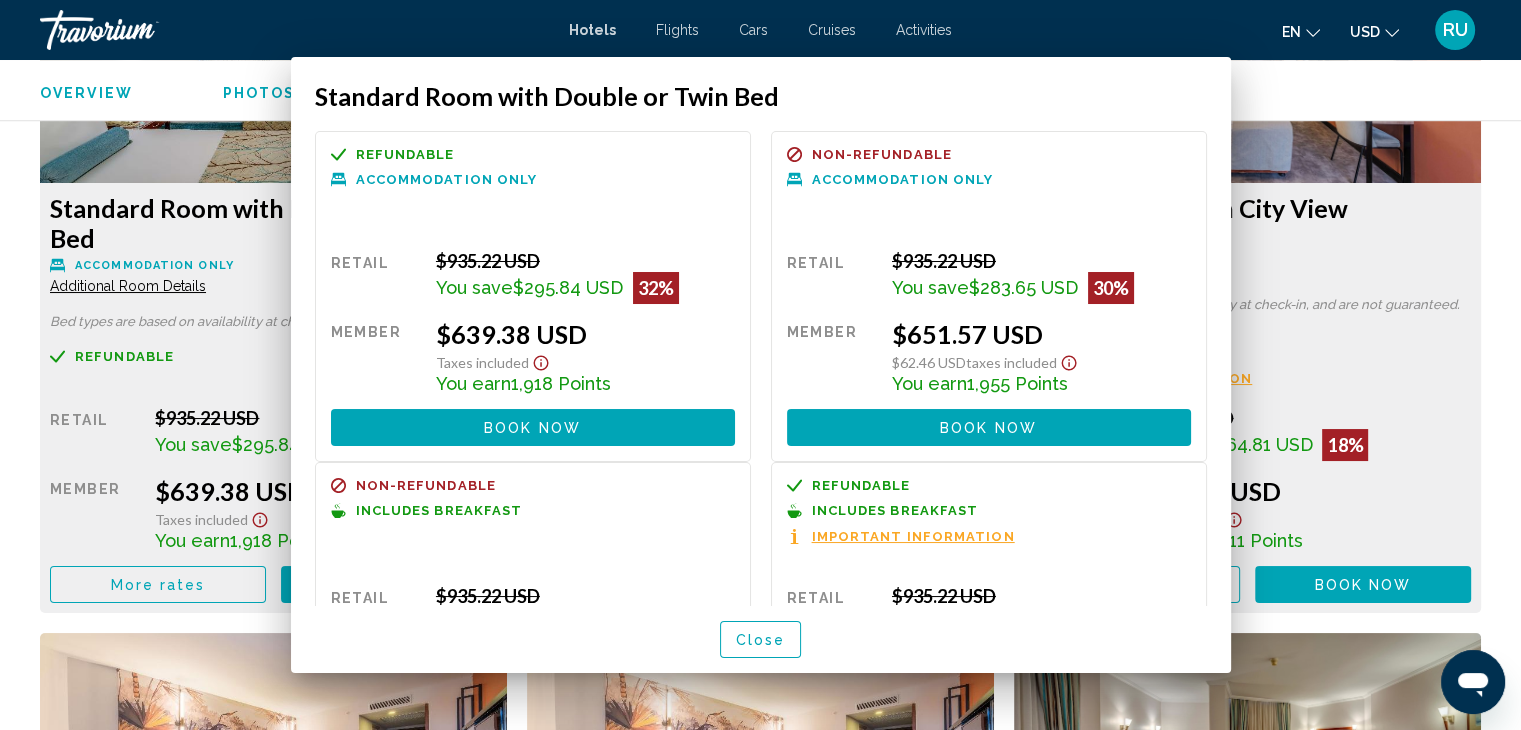 scroll, scrollTop: 2899, scrollLeft: 0, axis: vertical 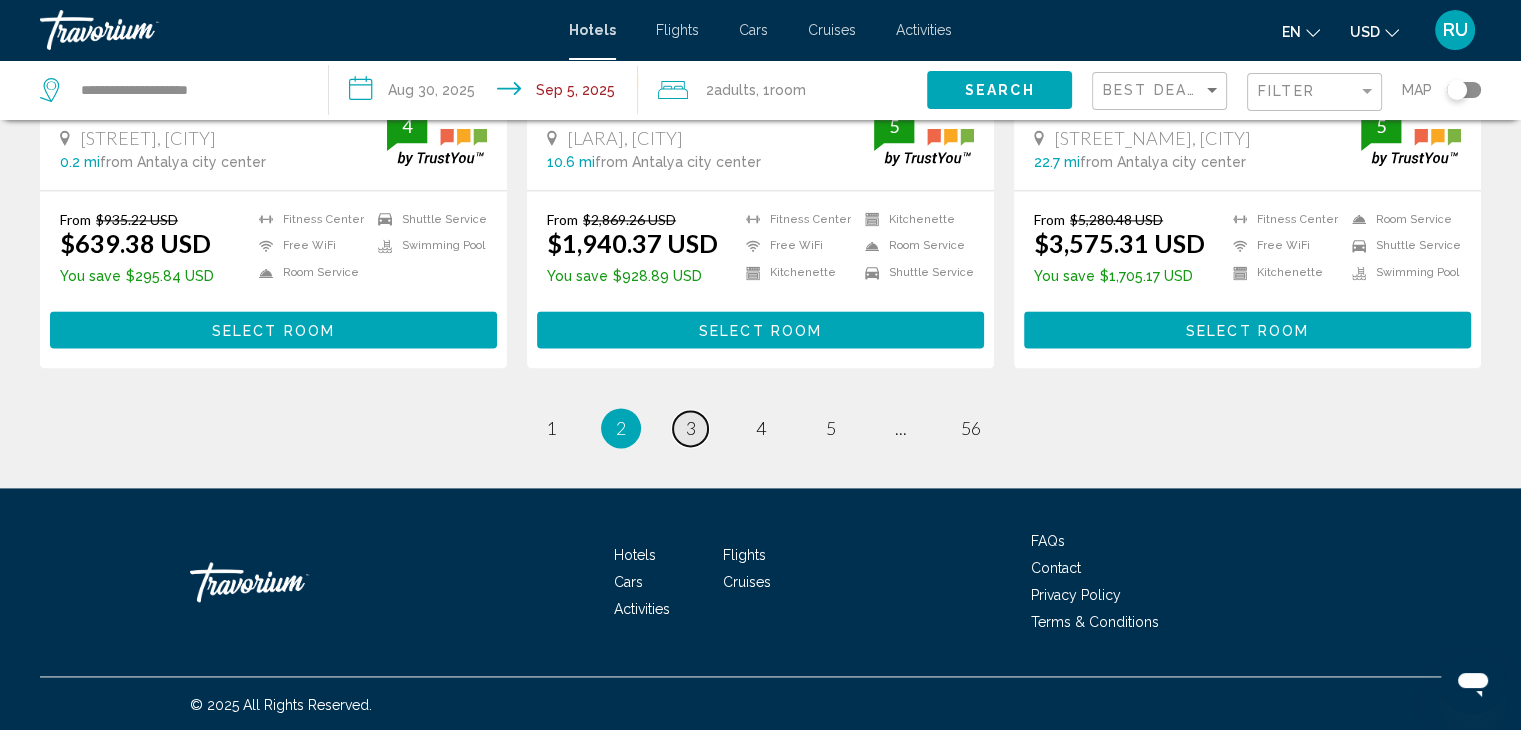 click on "3" at bounding box center [691, 428] 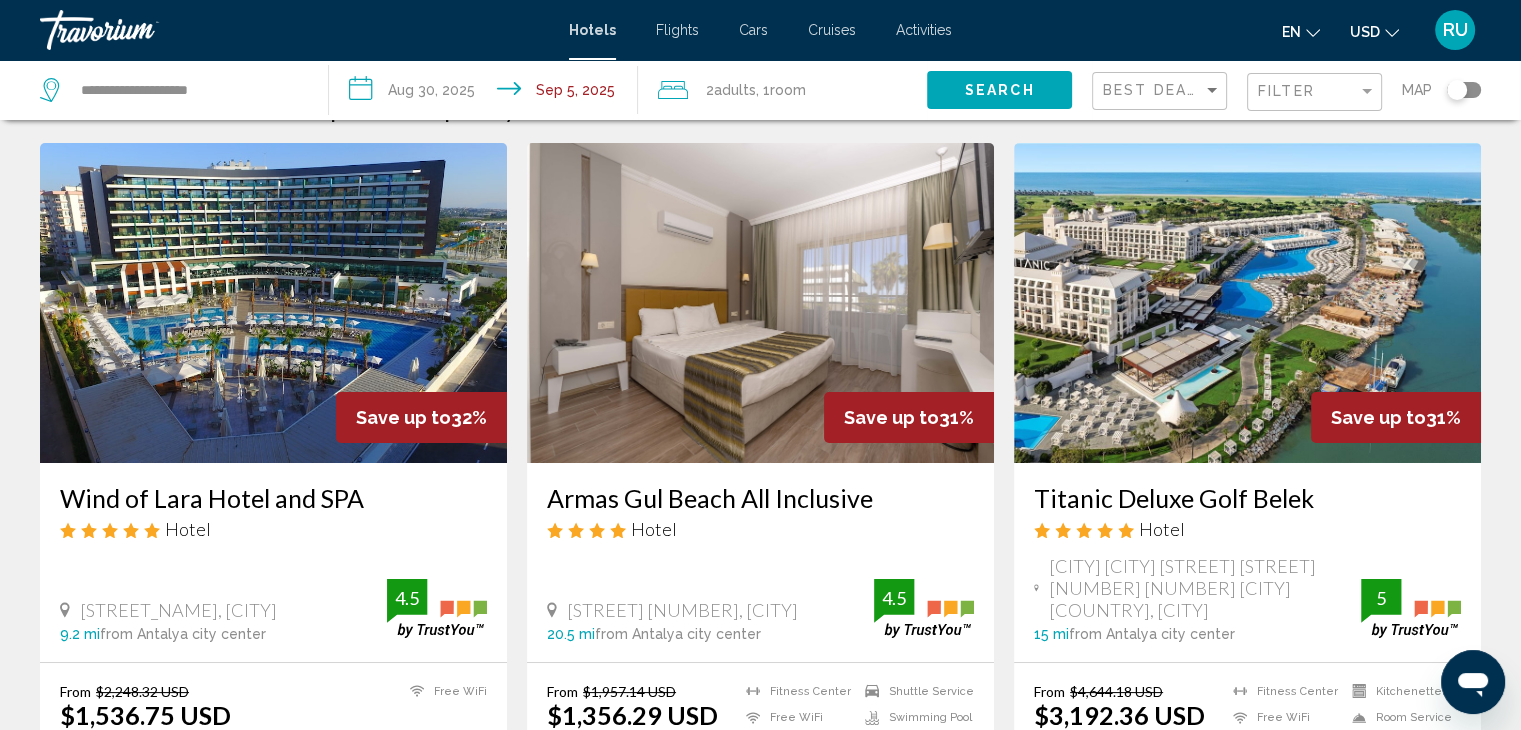 scroll, scrollTop: 0, scrollLeft: 0, axis: both 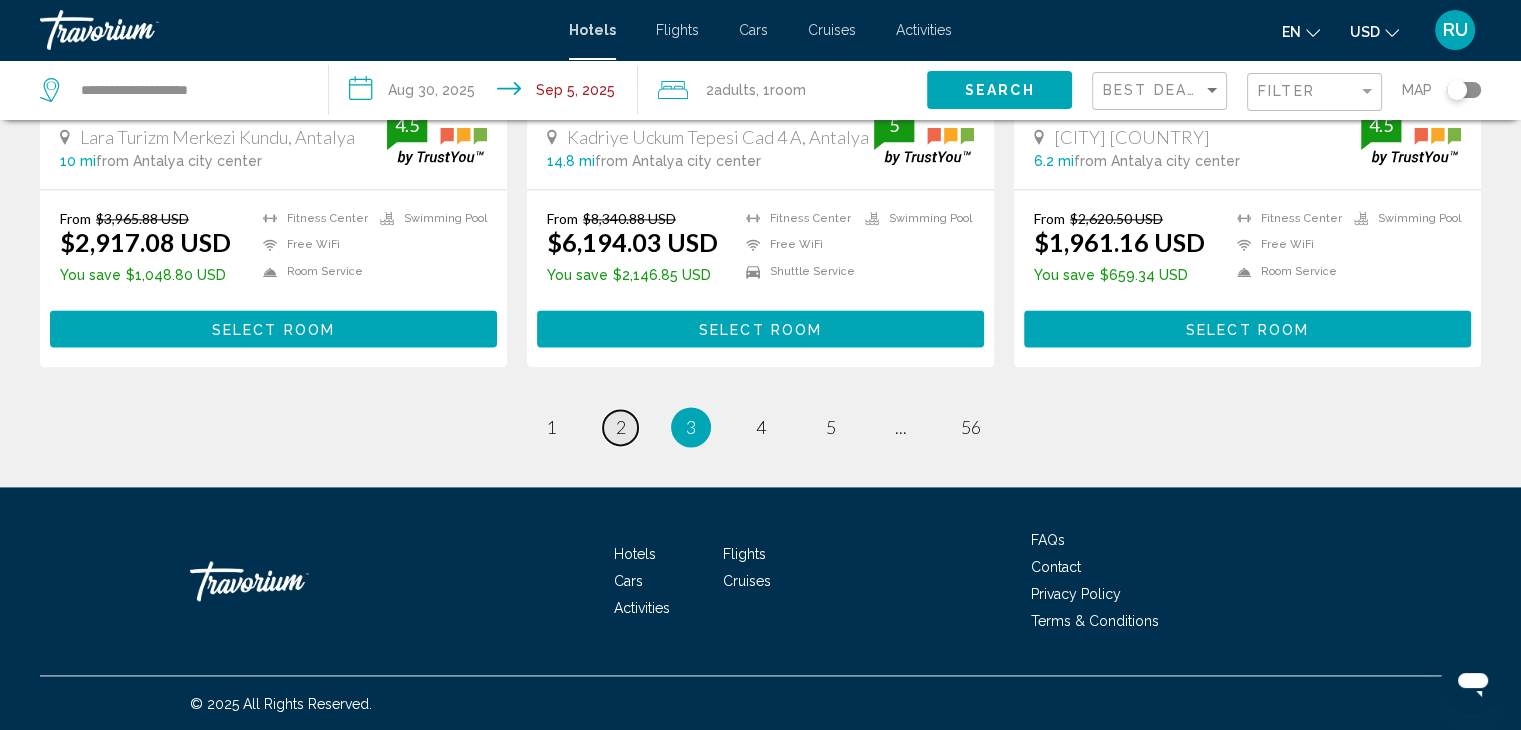 click on "2" at bounding box center [621, 427] 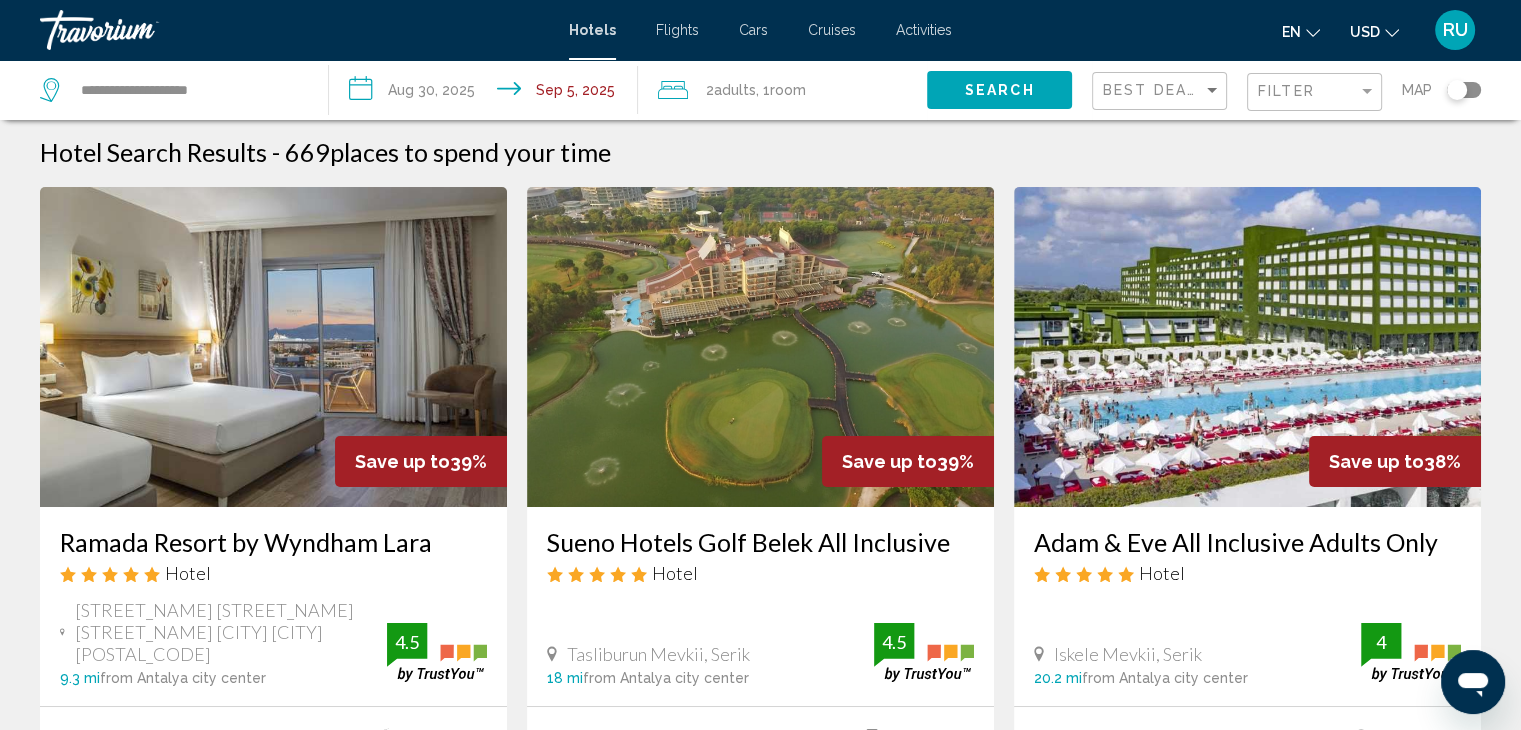 scroll, scrollTop: 0, scrollLeft: 0, axis: both 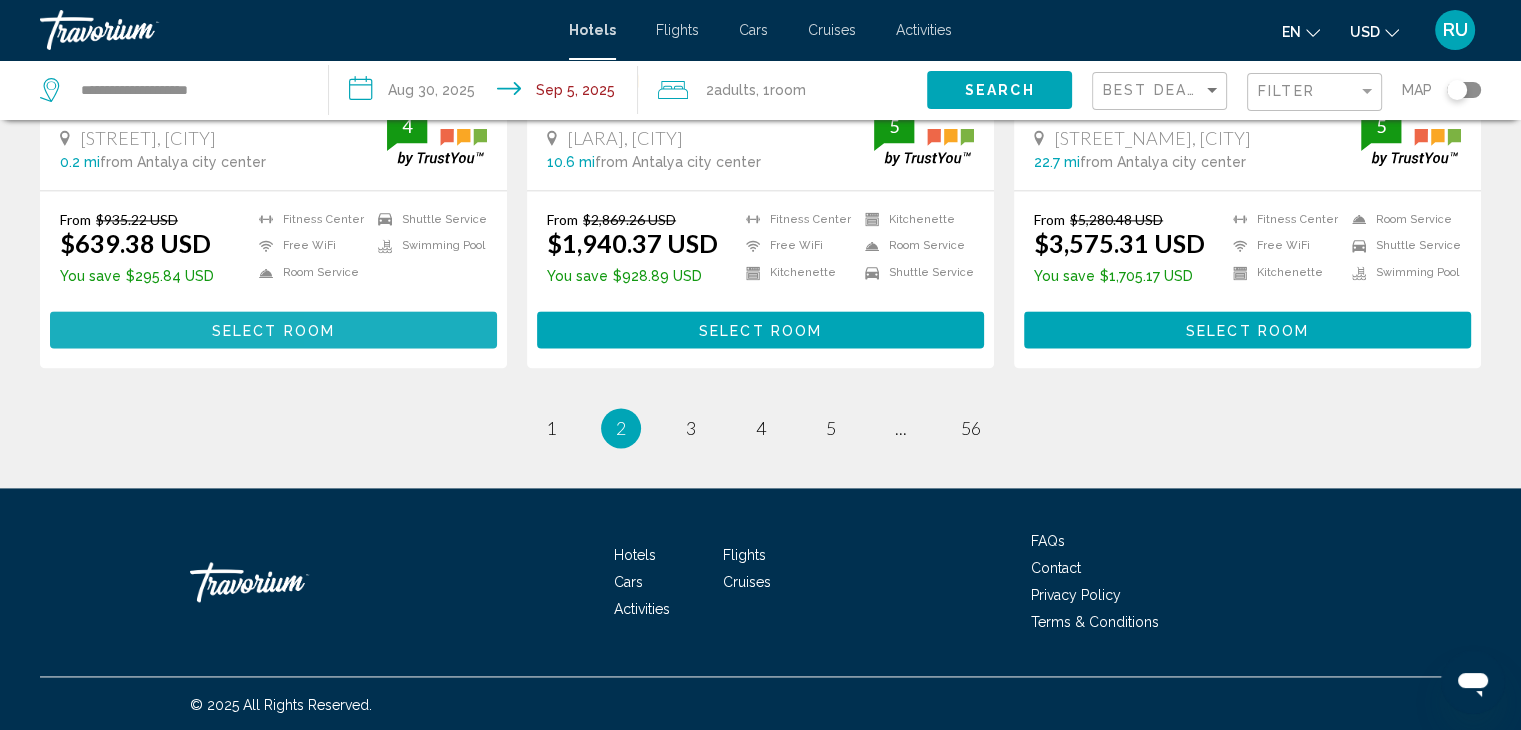 click on "Select Room" at bounding box center (273, 329) 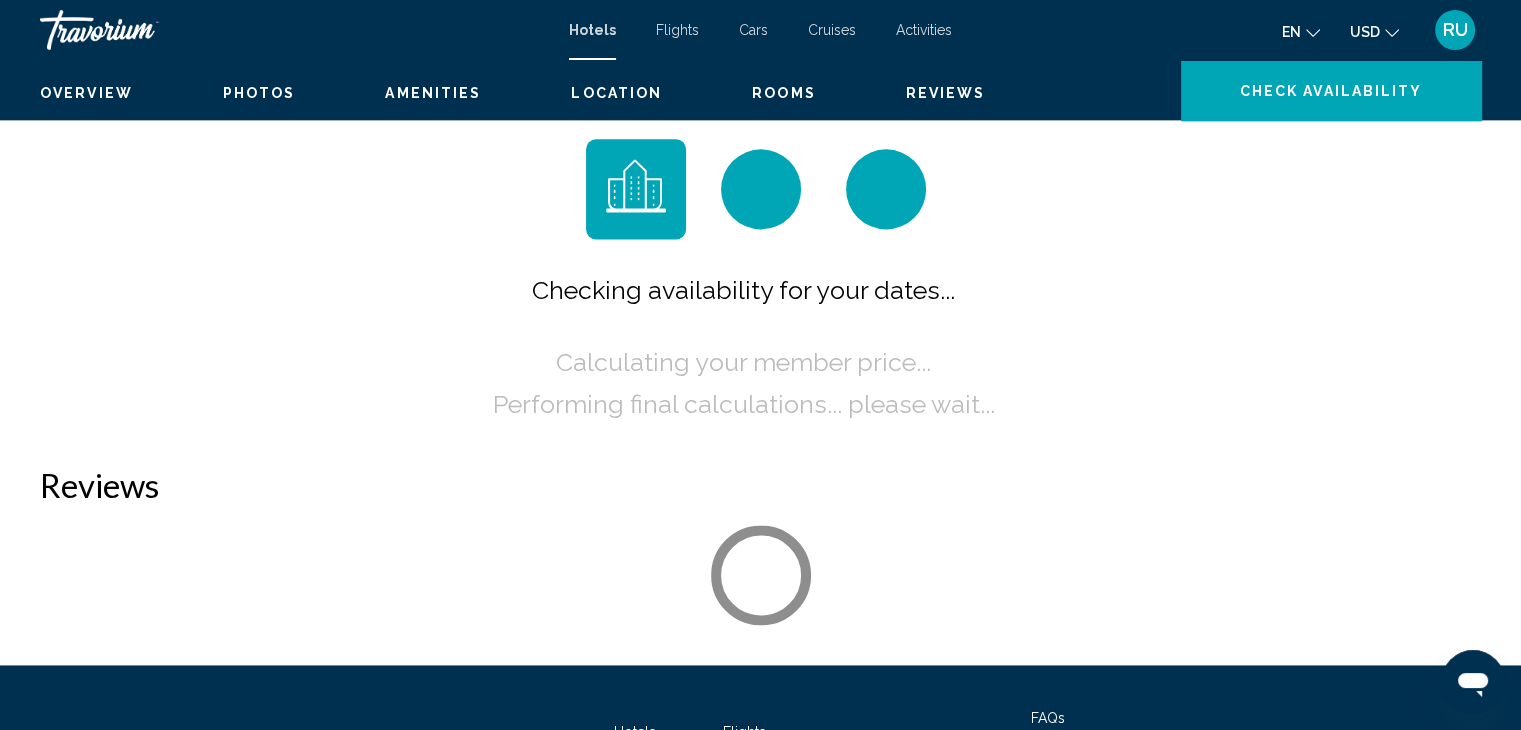 scroll, scrollTop: 0, scrollLeft: 0, axis: both 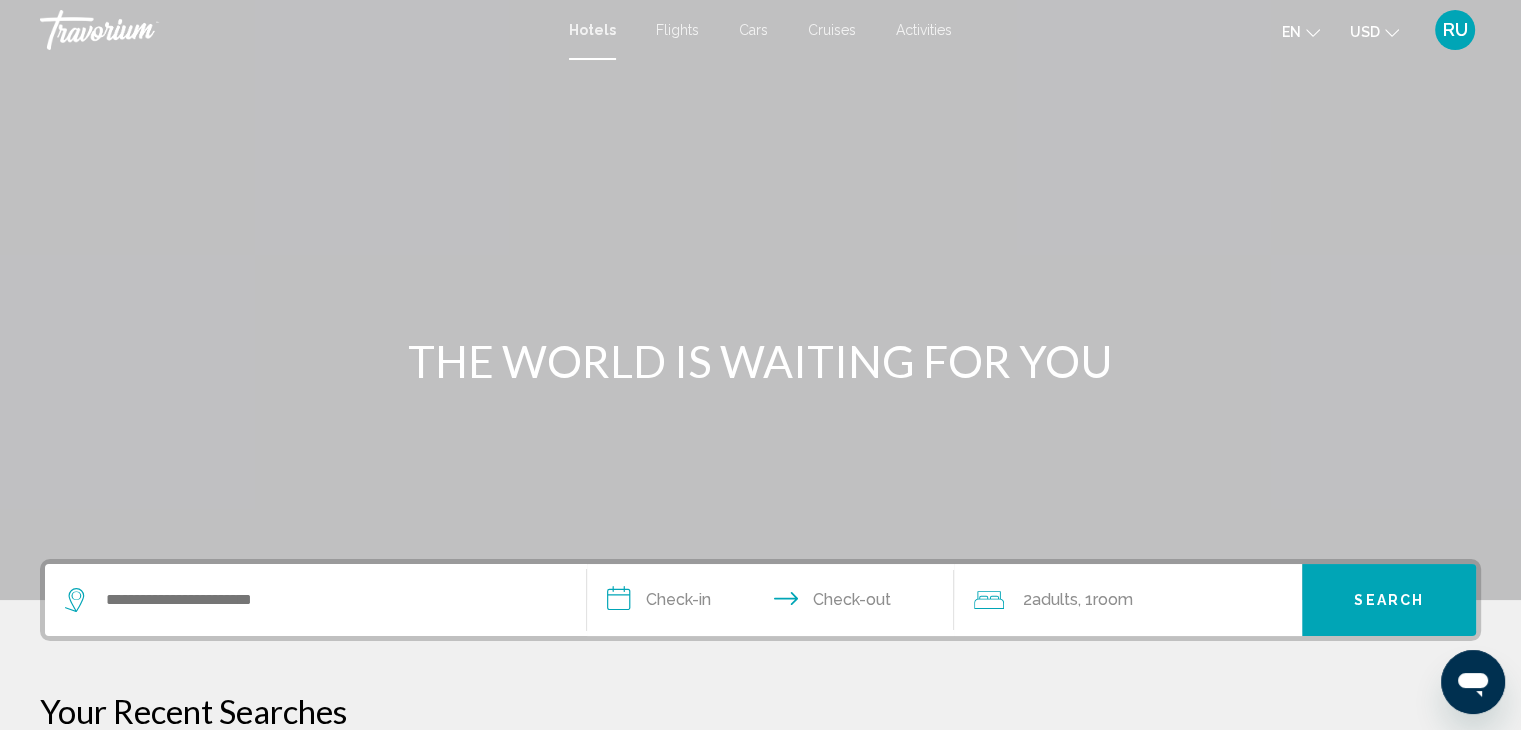 click at bounding box center (315, 600) 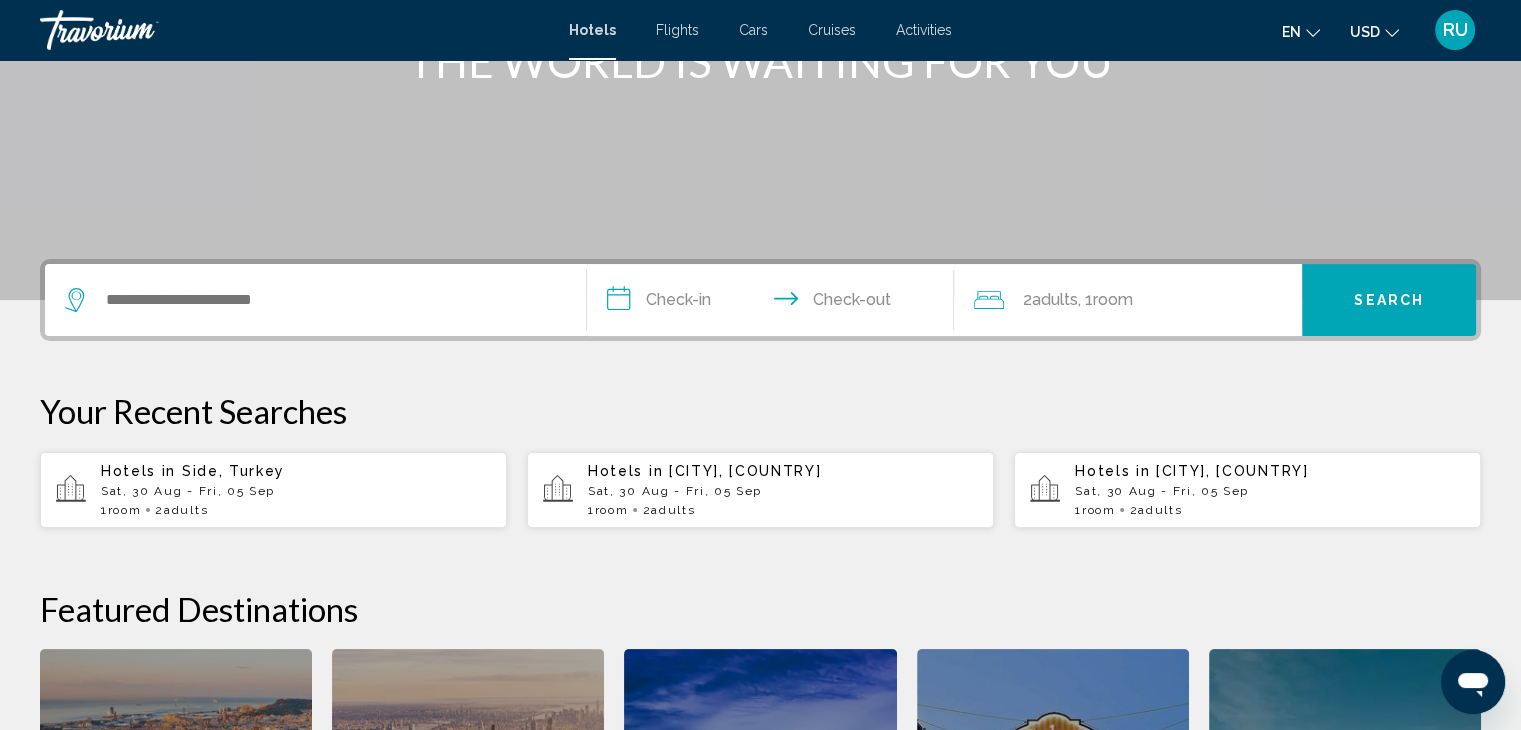 scroll, scrollTop: 493, scrollLeft: 0, axis: vertical 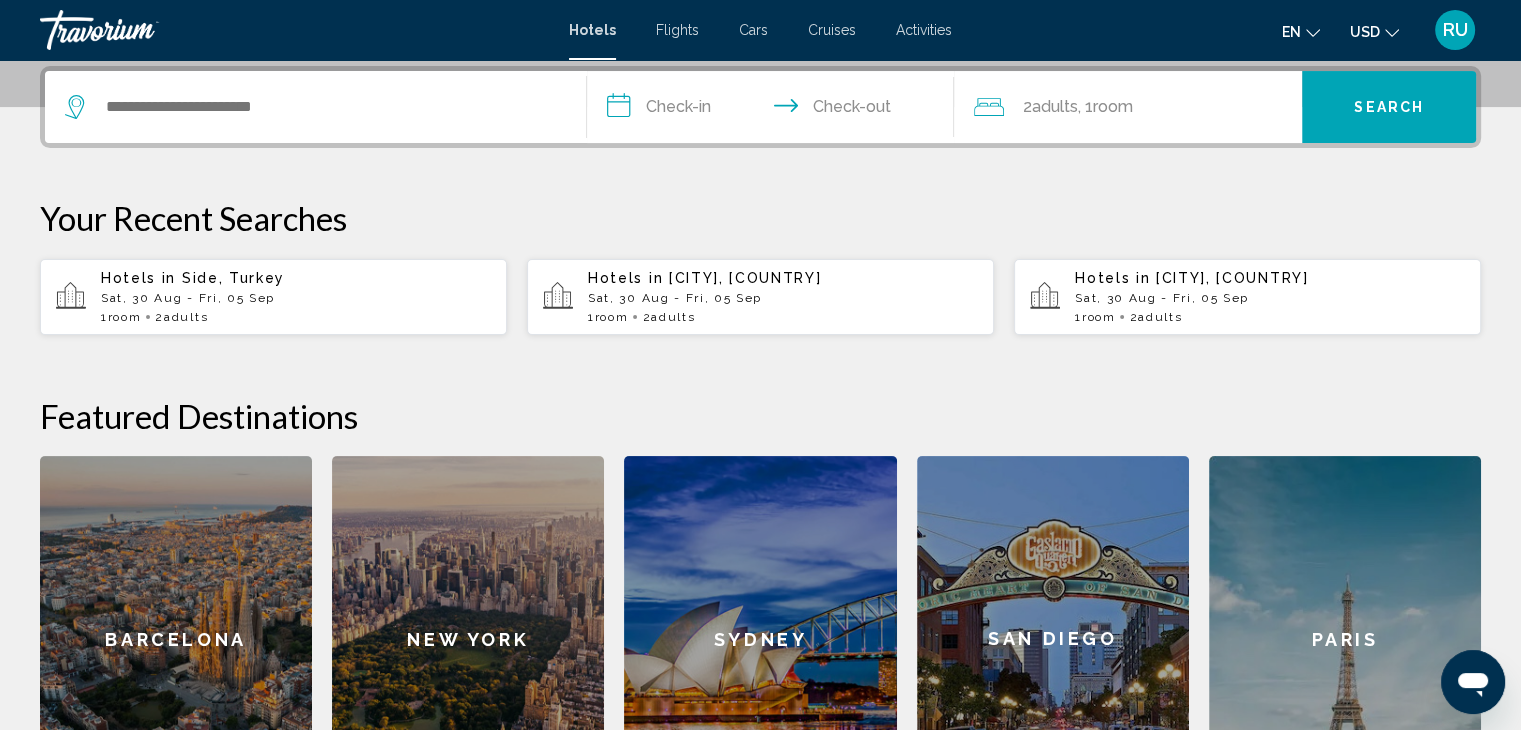 click at bounding box center [315, 107] 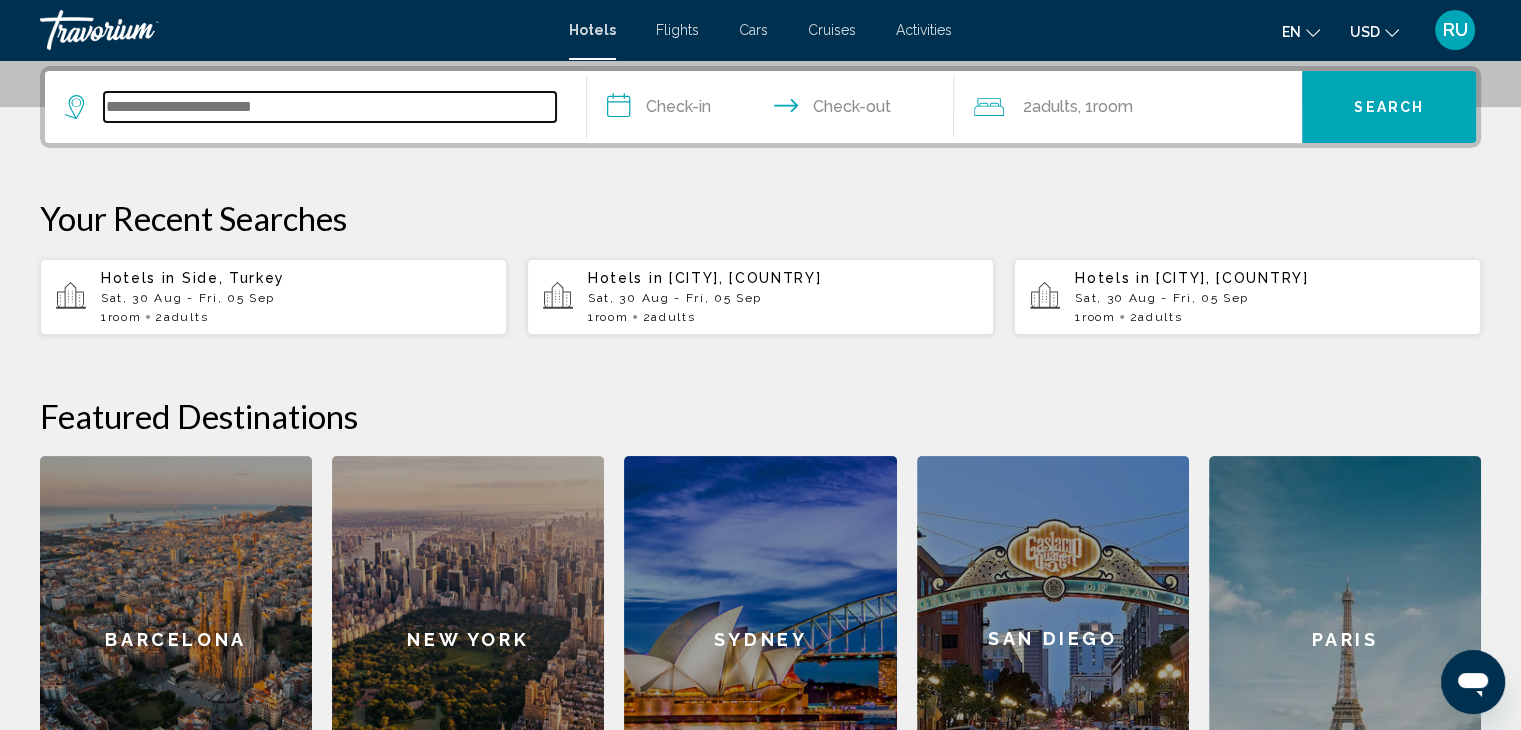 click at bounding box center [330, 107] 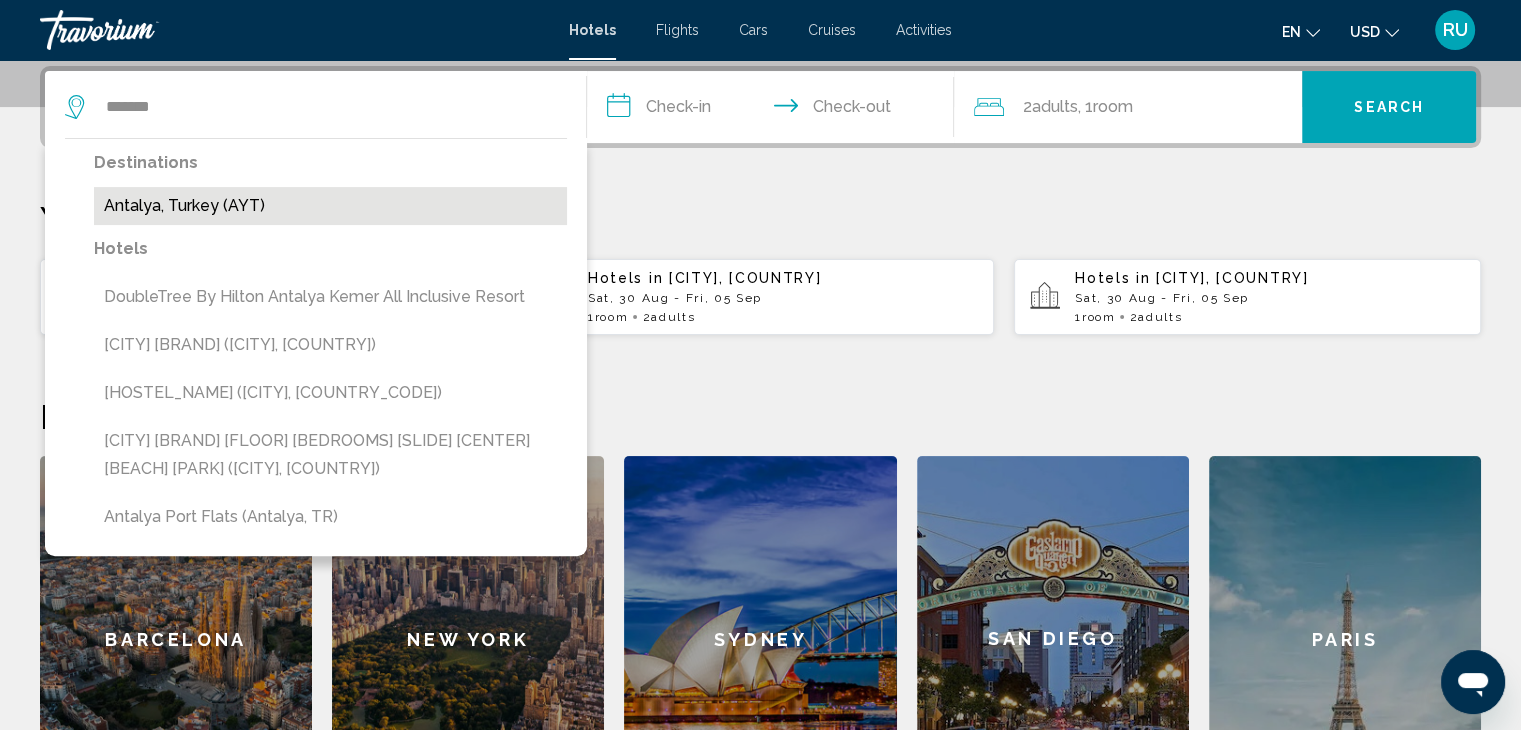 click on "Antalya, Turkey (AYT)" at bounding box center [330, 206] 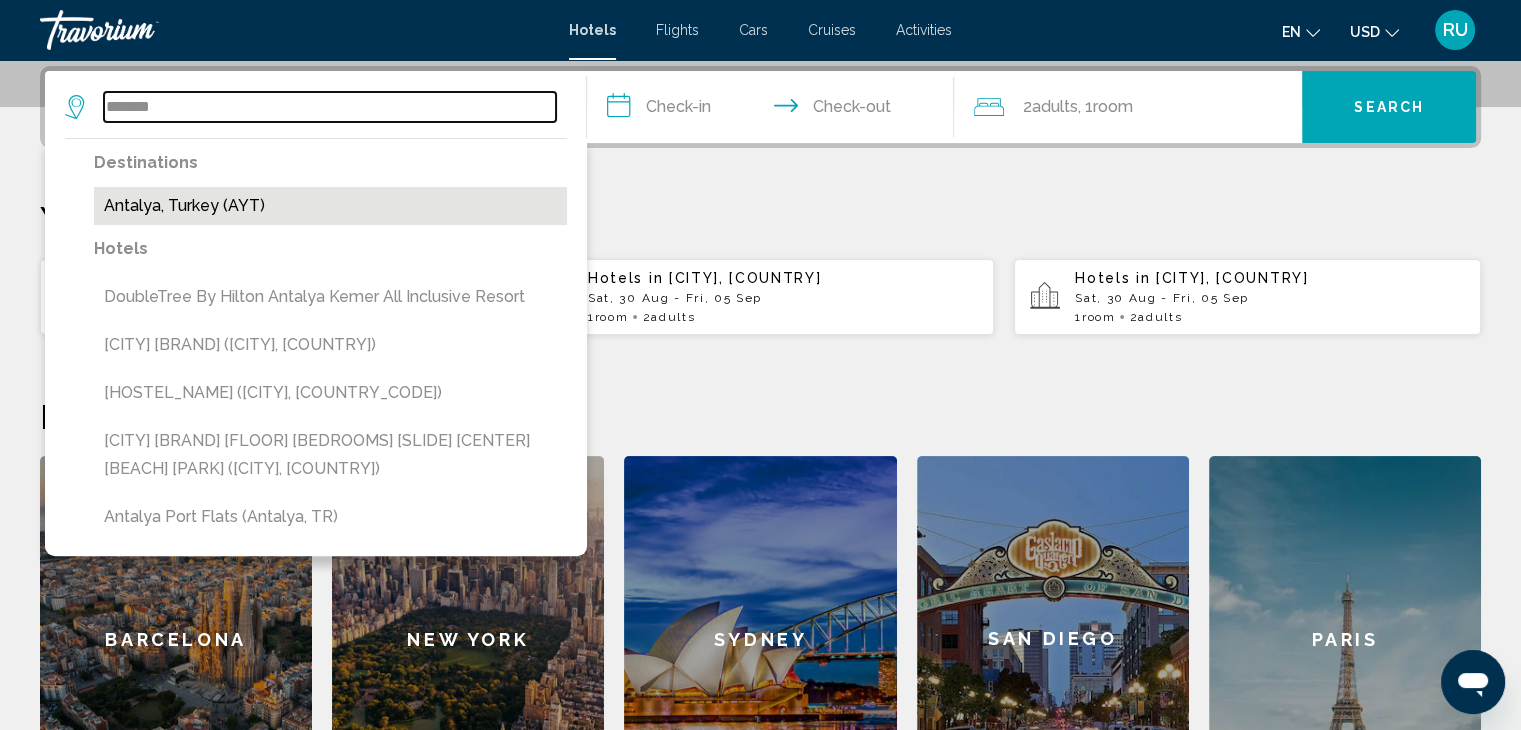 type on "**********" 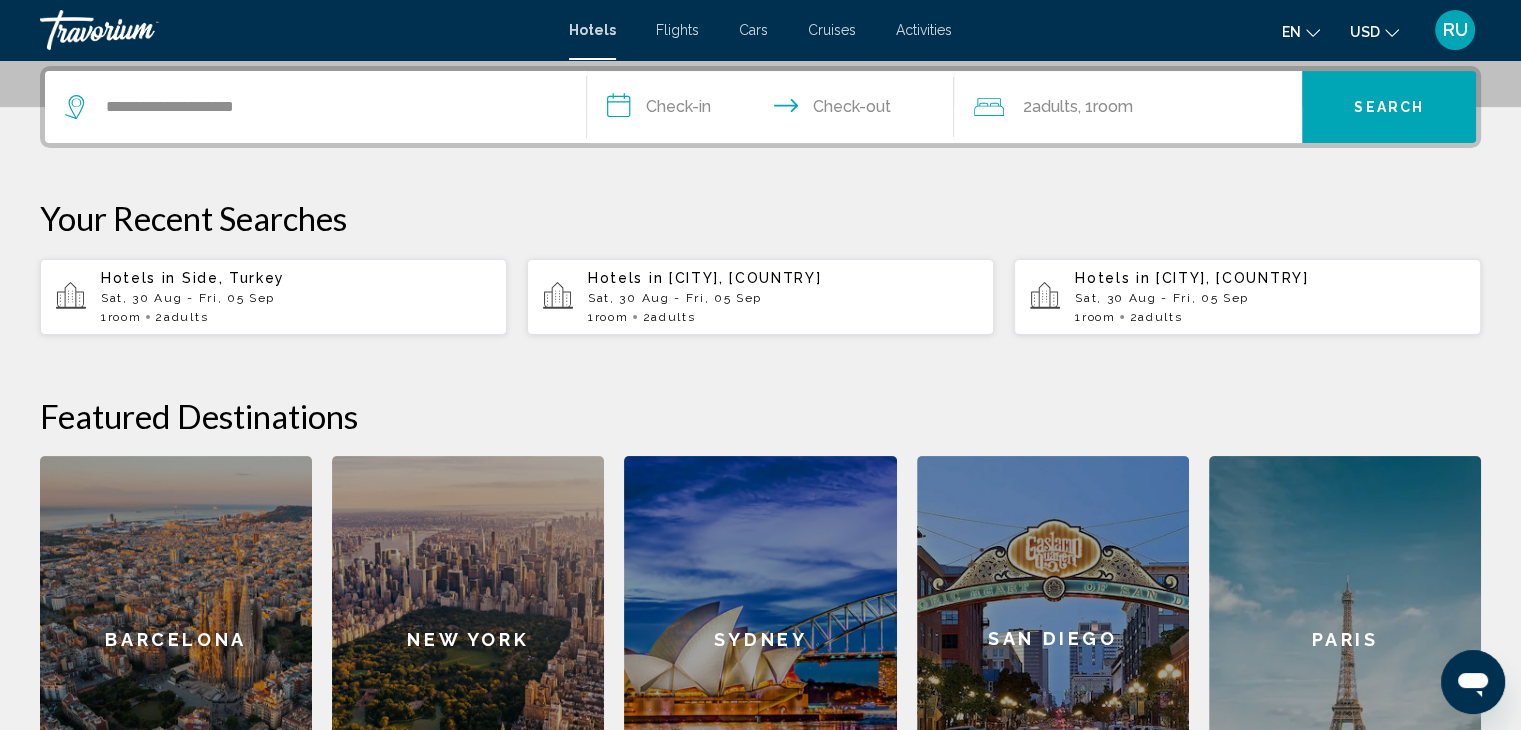 click on "**********" at bounding box center [775, 110] 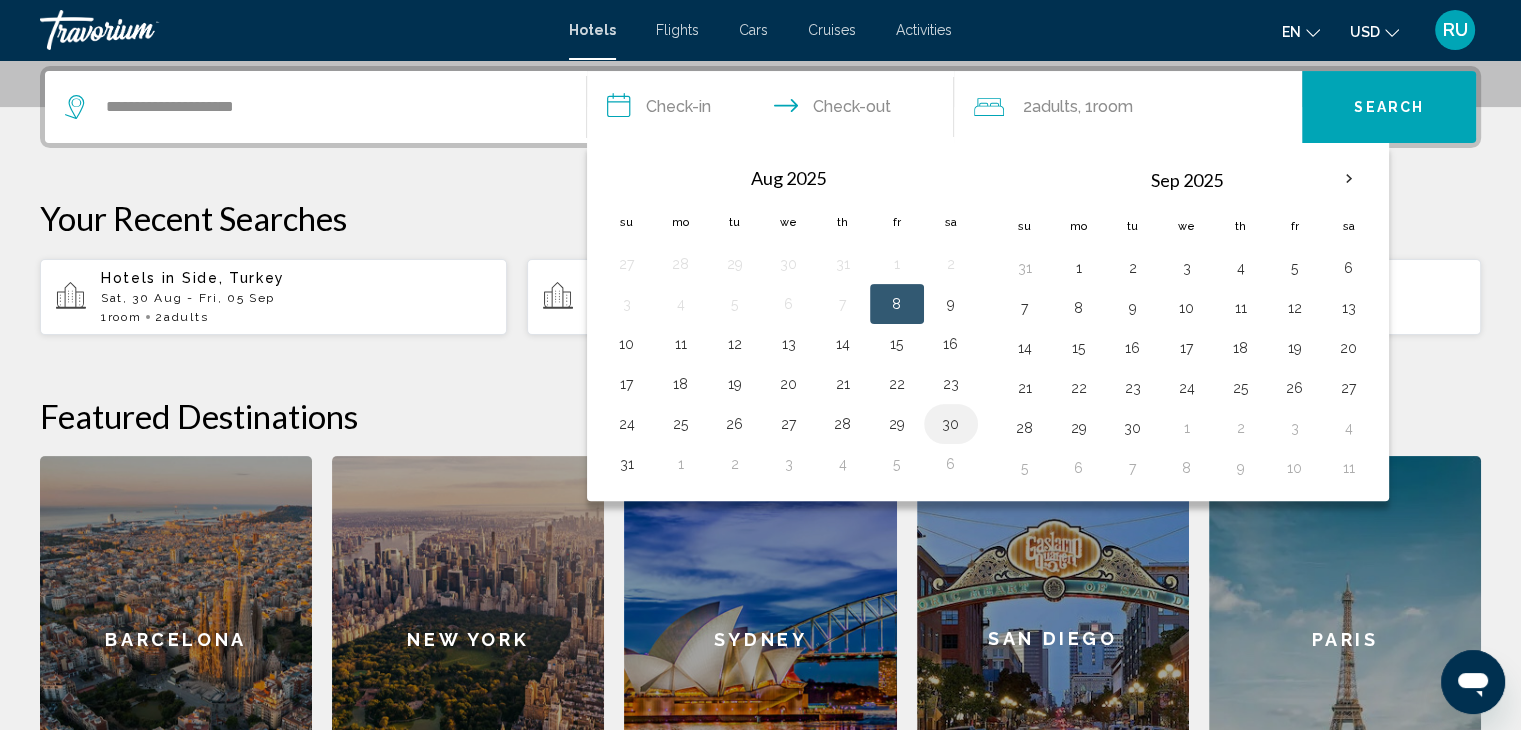click on "30" at bounding box center [951, 424] 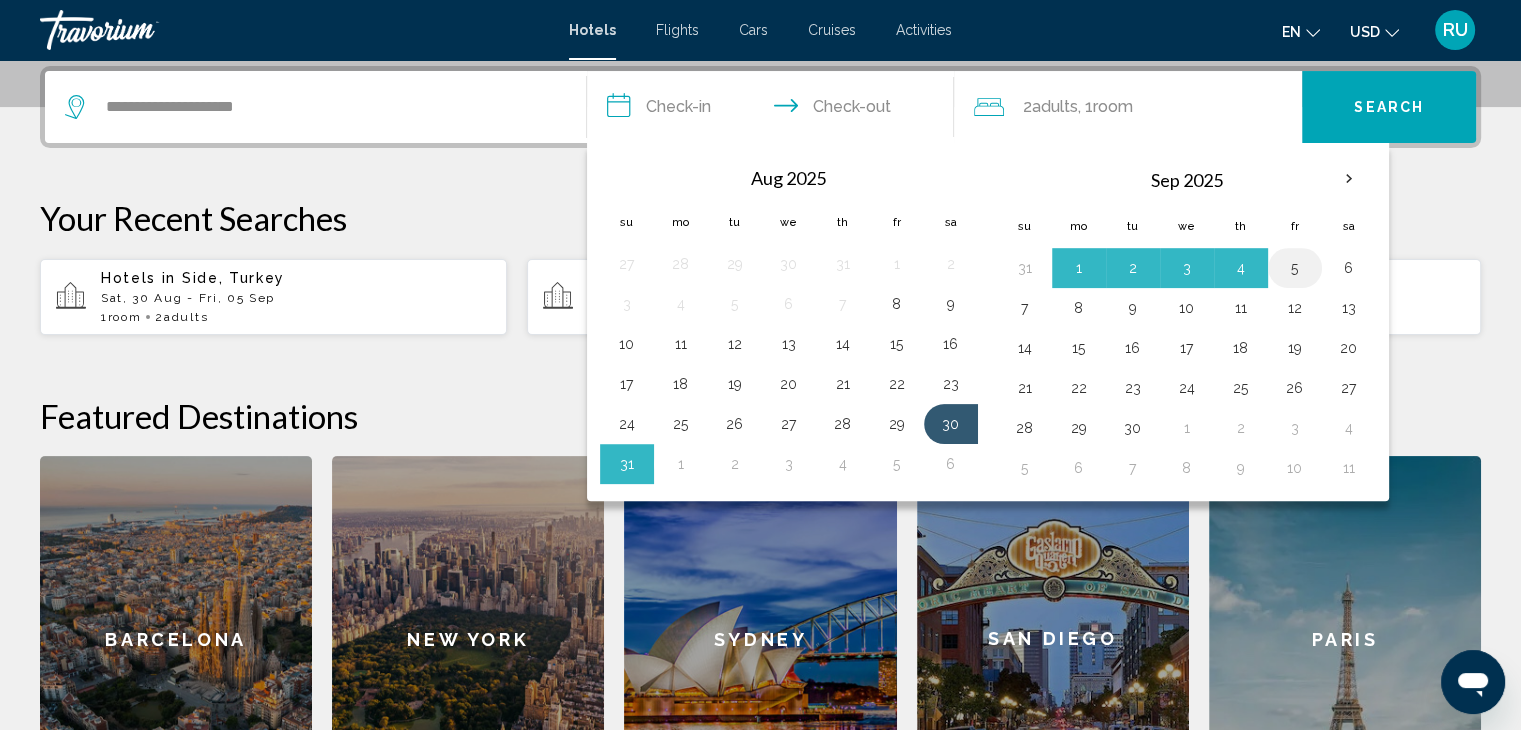 click on "5" at bounding box center [1295, 268] 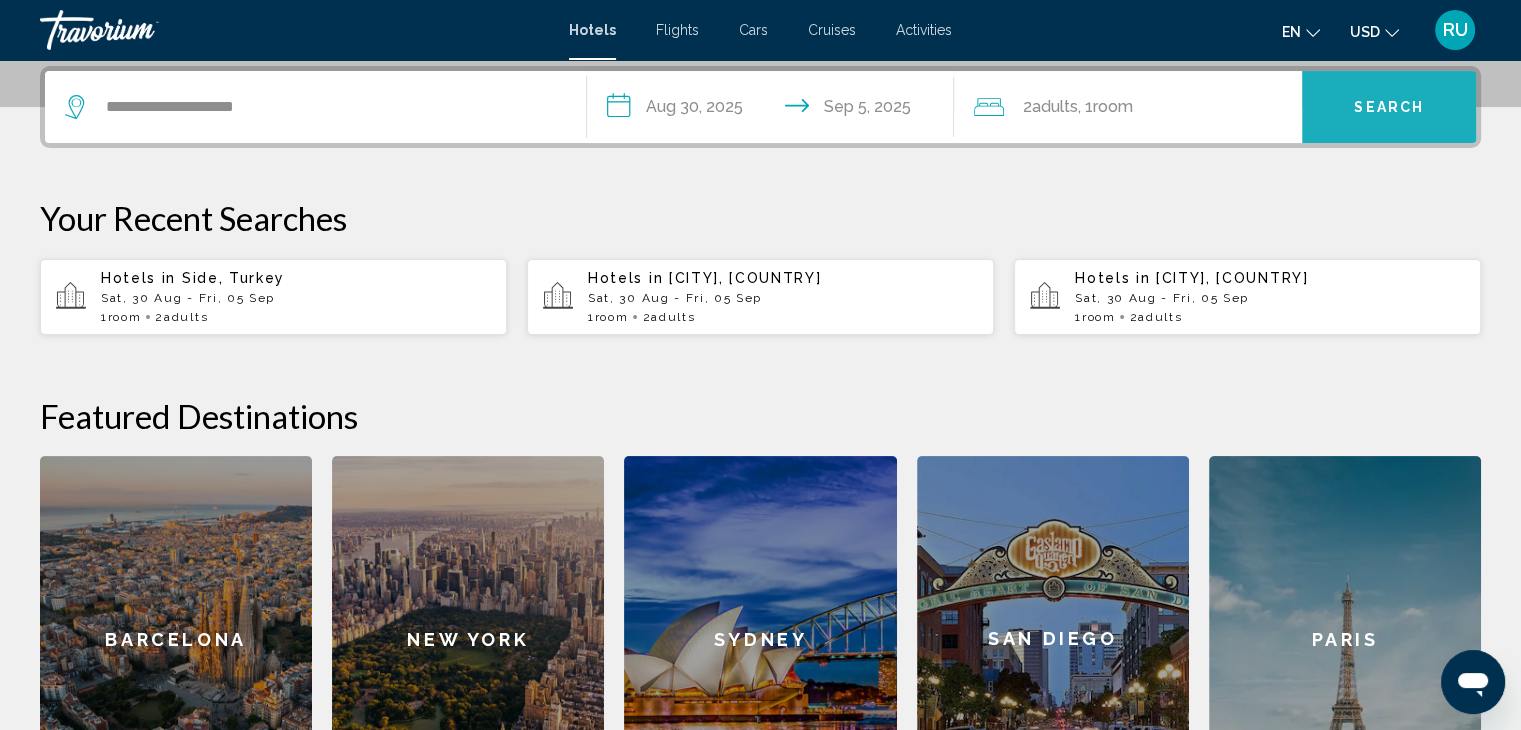 click on "Search" at bounding box center (1389, 108) 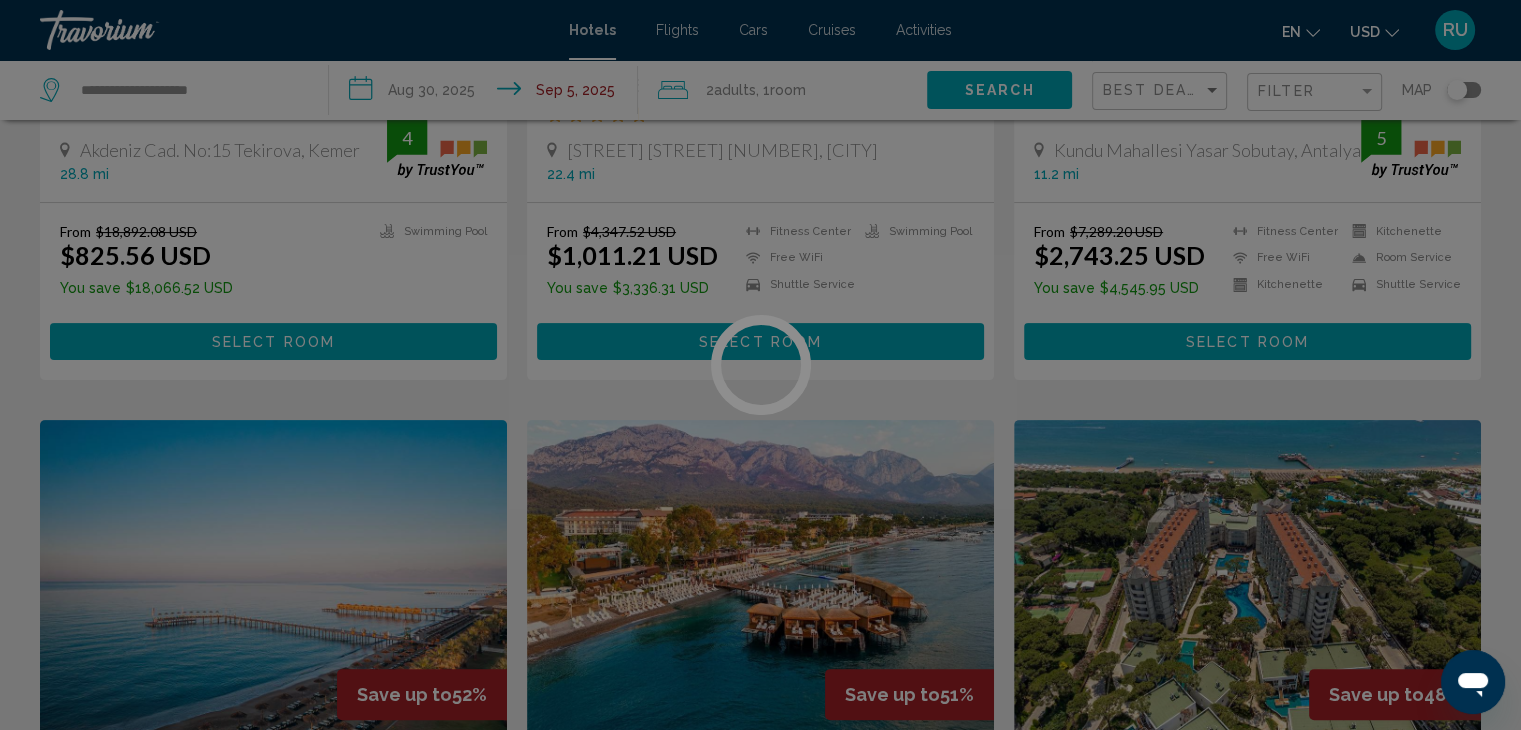 scroll, scrollTop: 0, scrollLeft: 0, axis: both 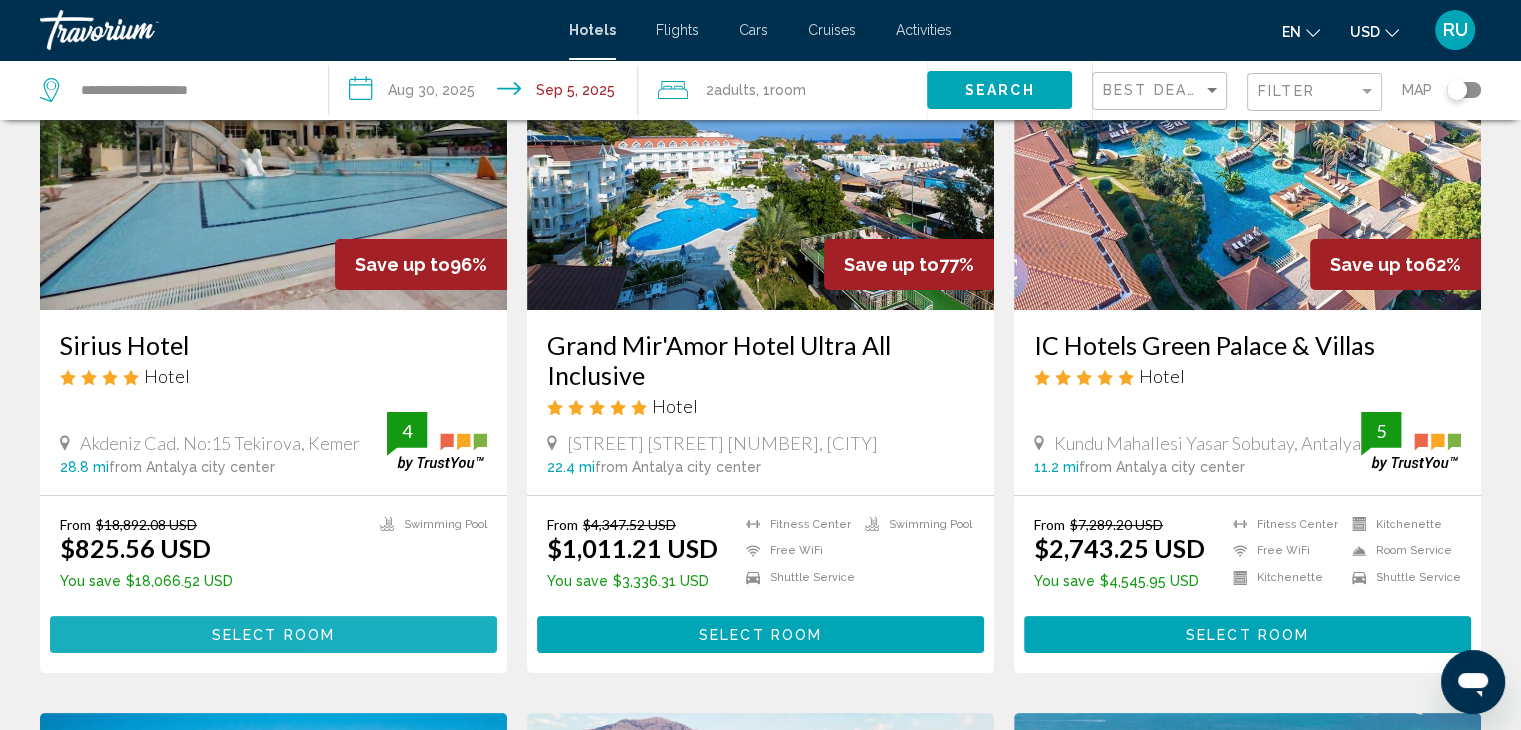 click on "Select Room" at bounding box center [273, 634] 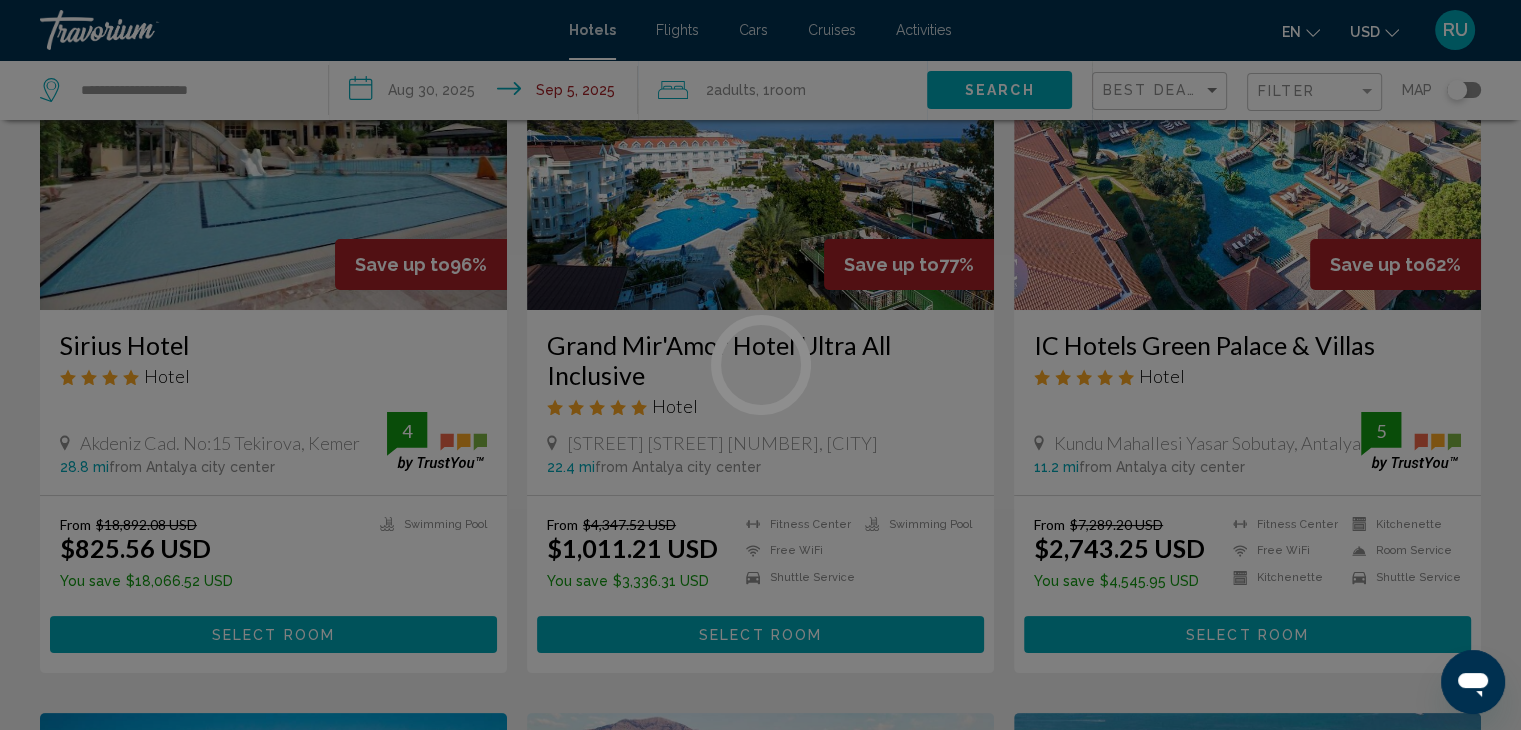 scroll, scrollTop: 0, scrollLeft: 0, axis: both 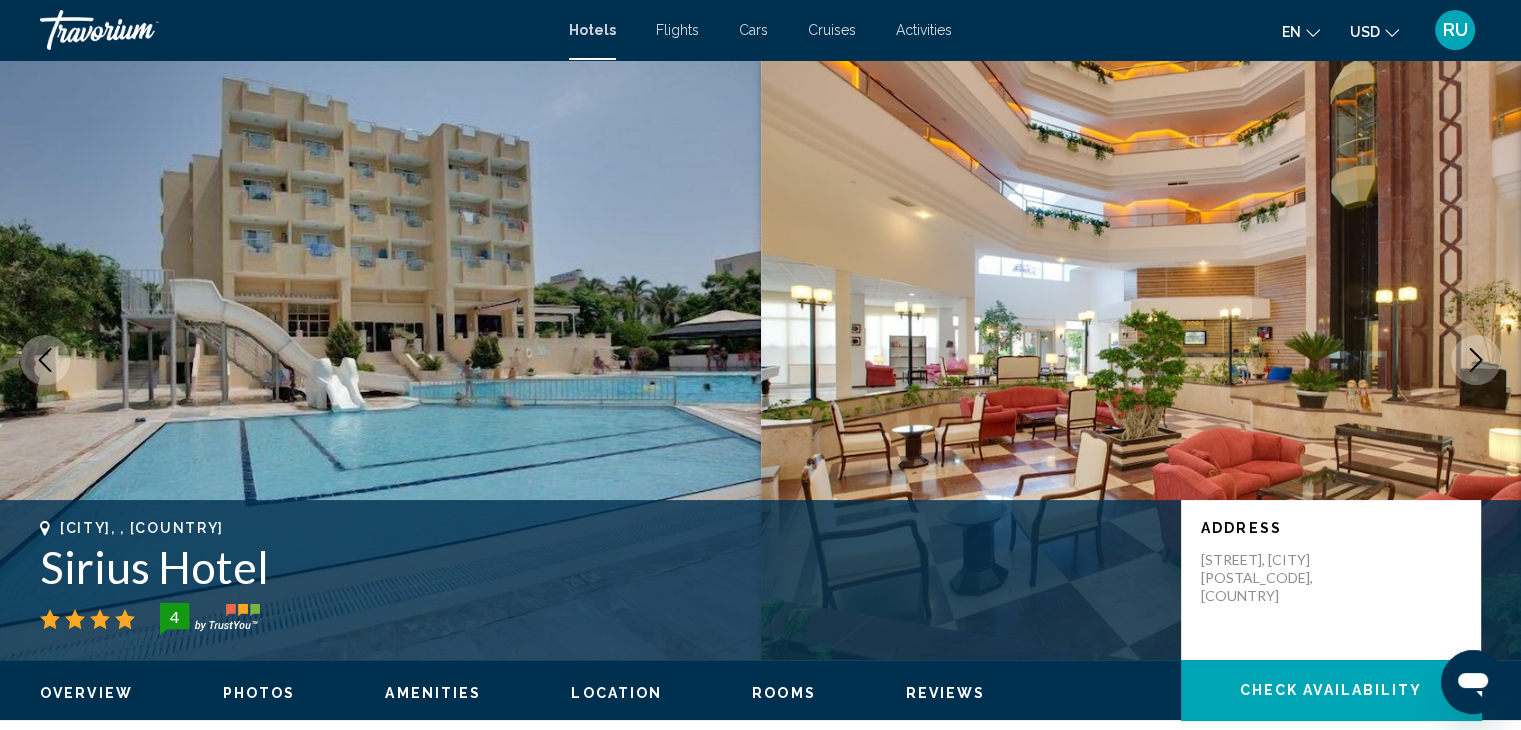 click 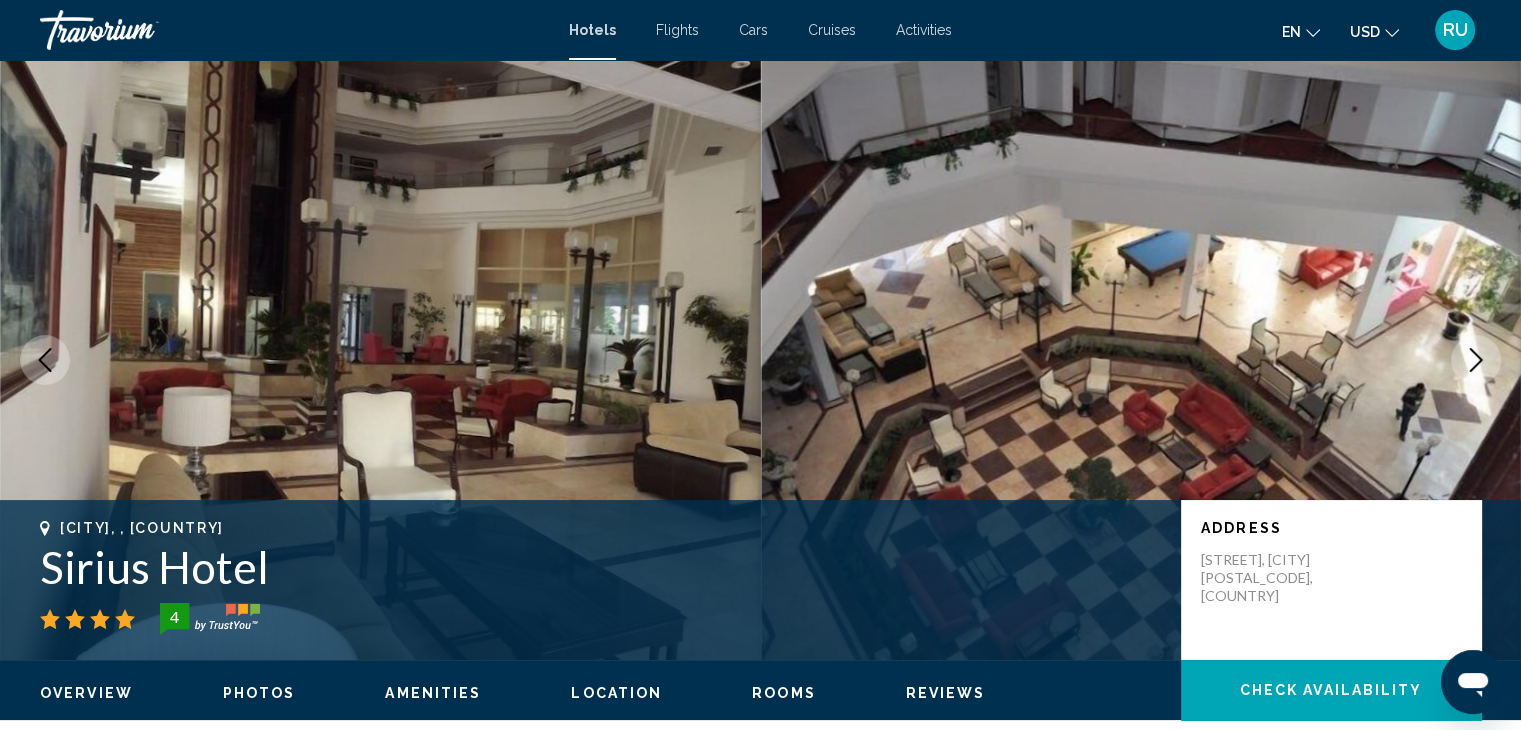 click 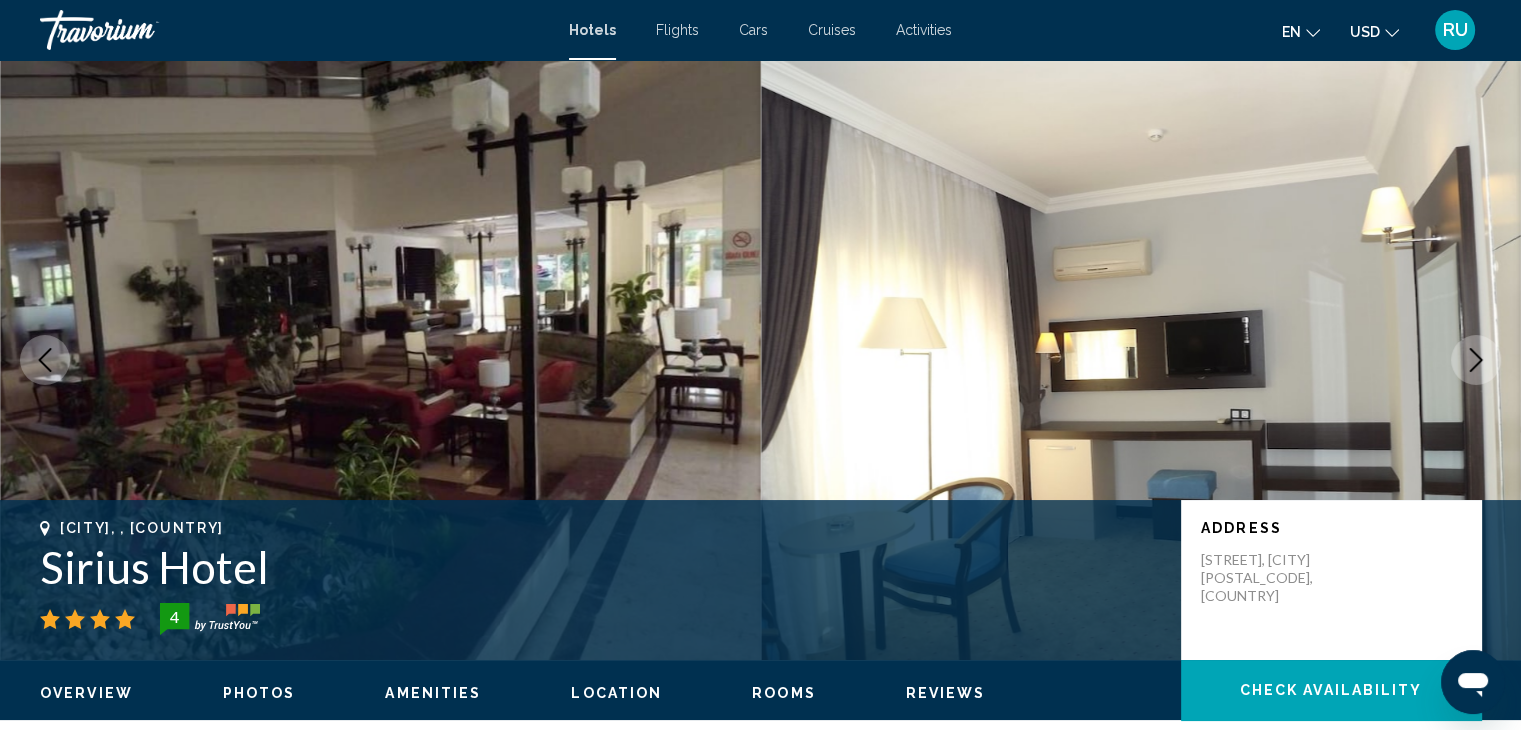click 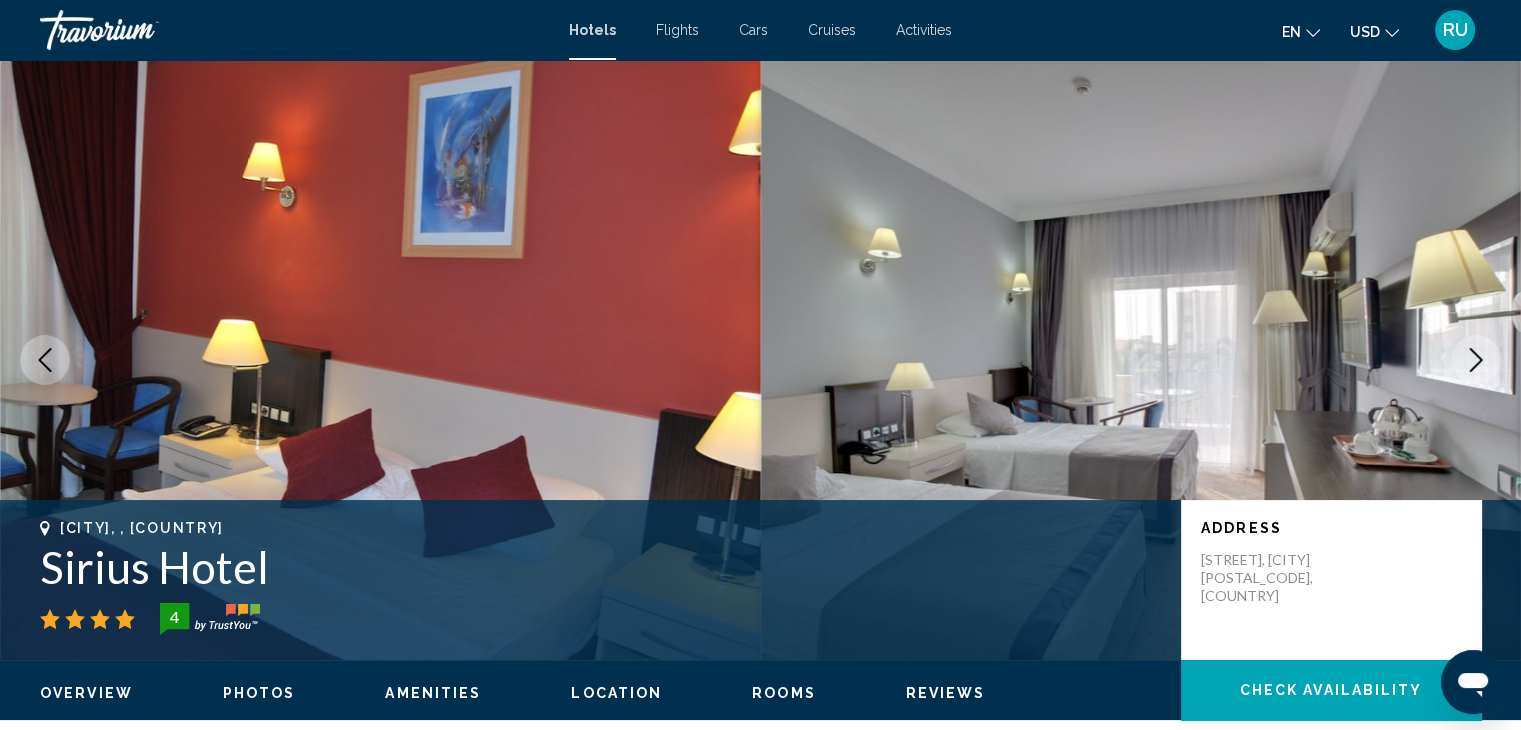 click 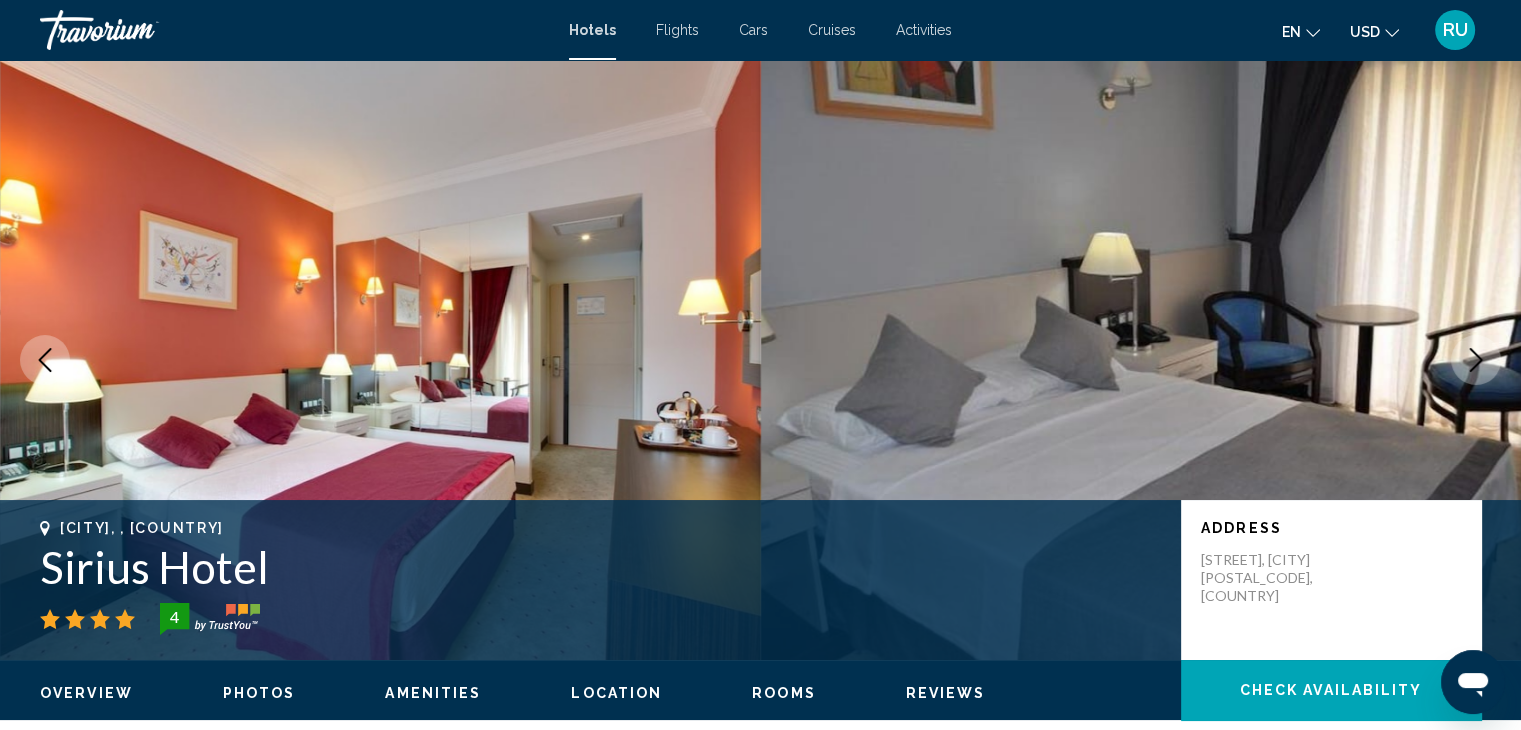click 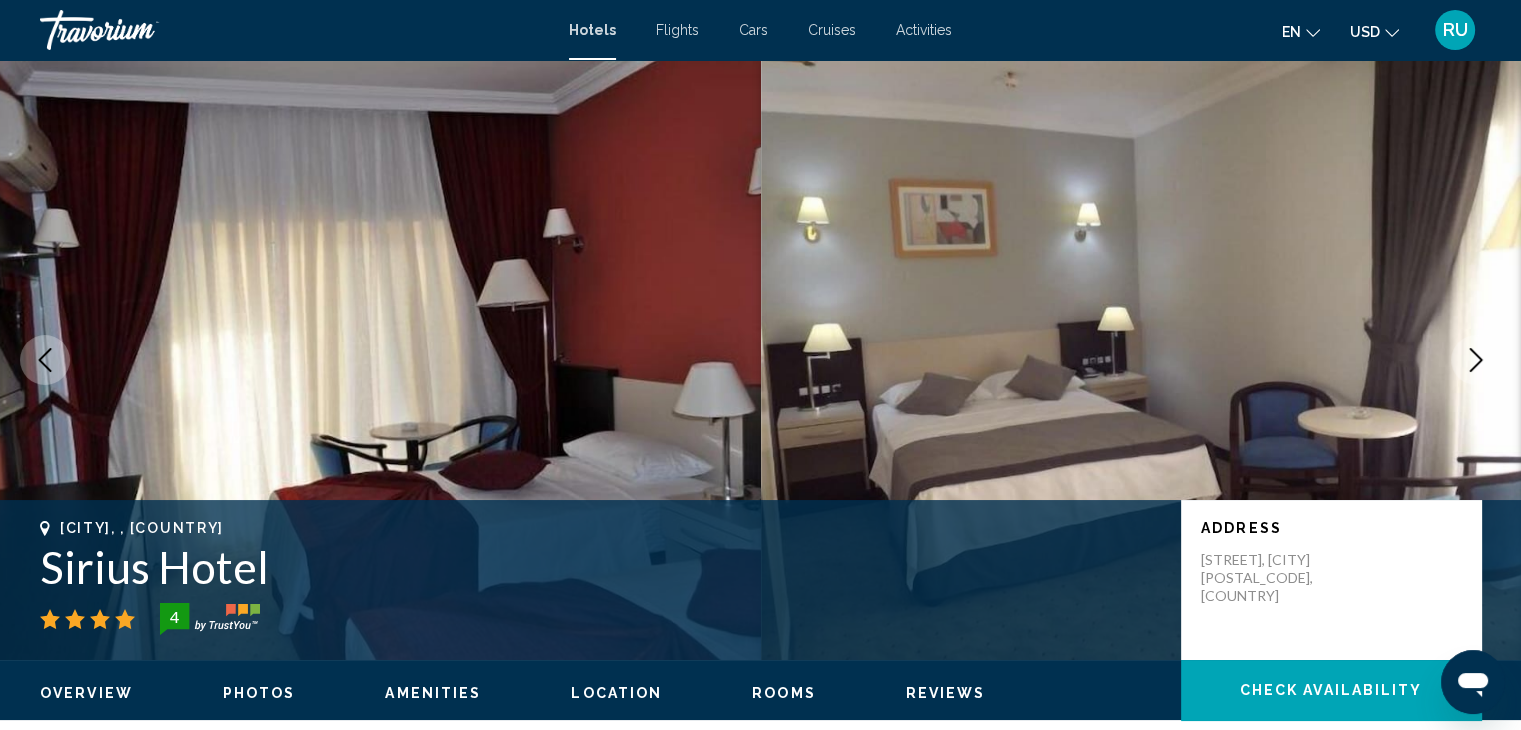 click 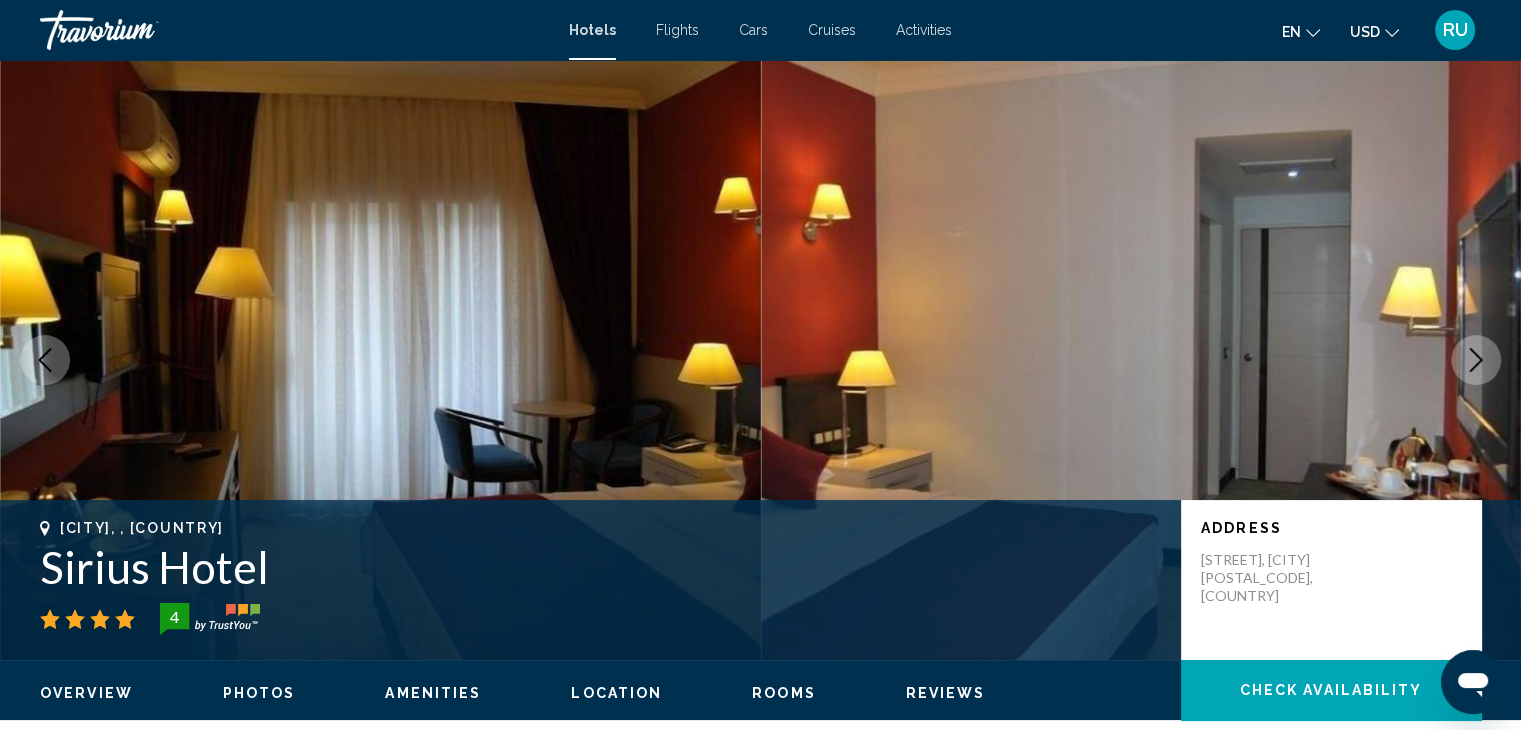 click 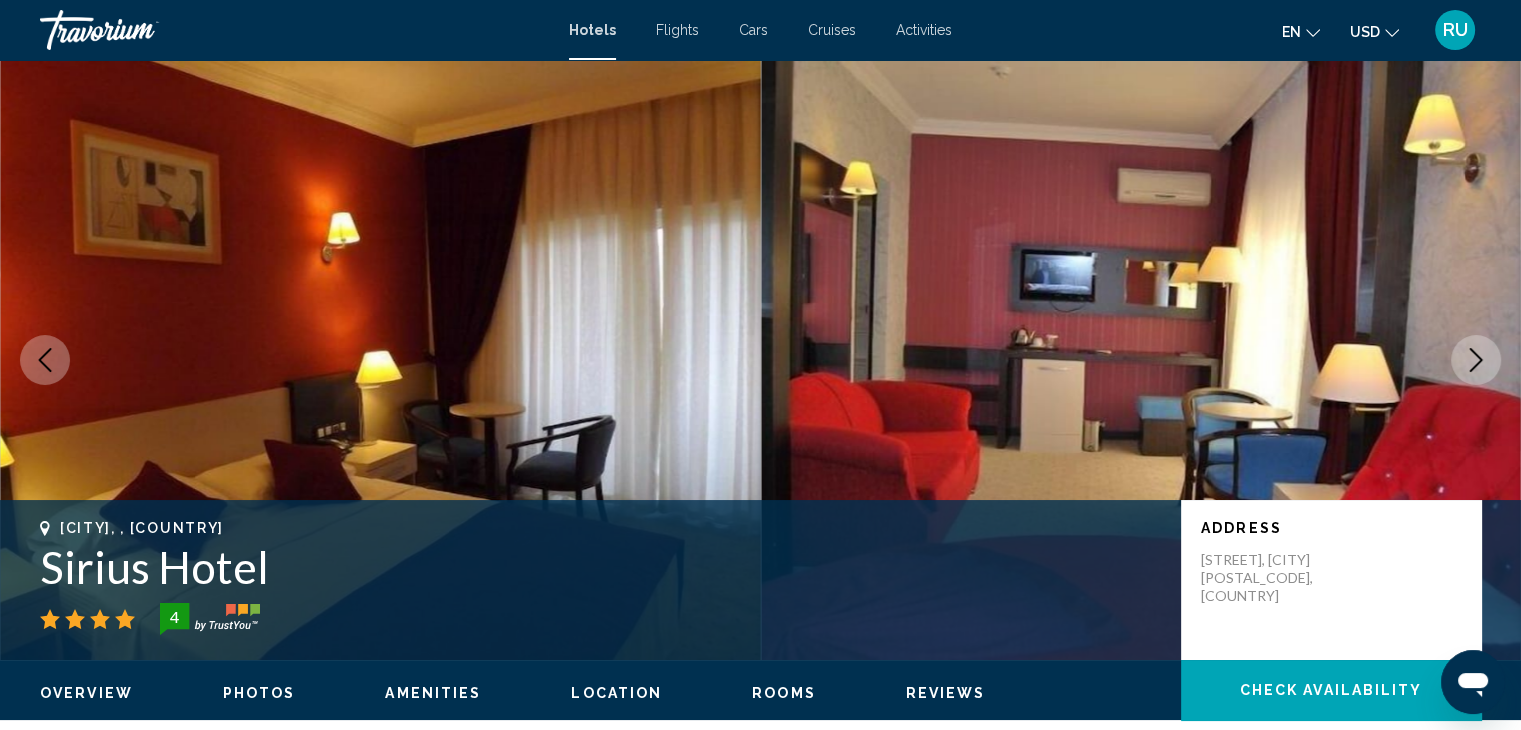 click 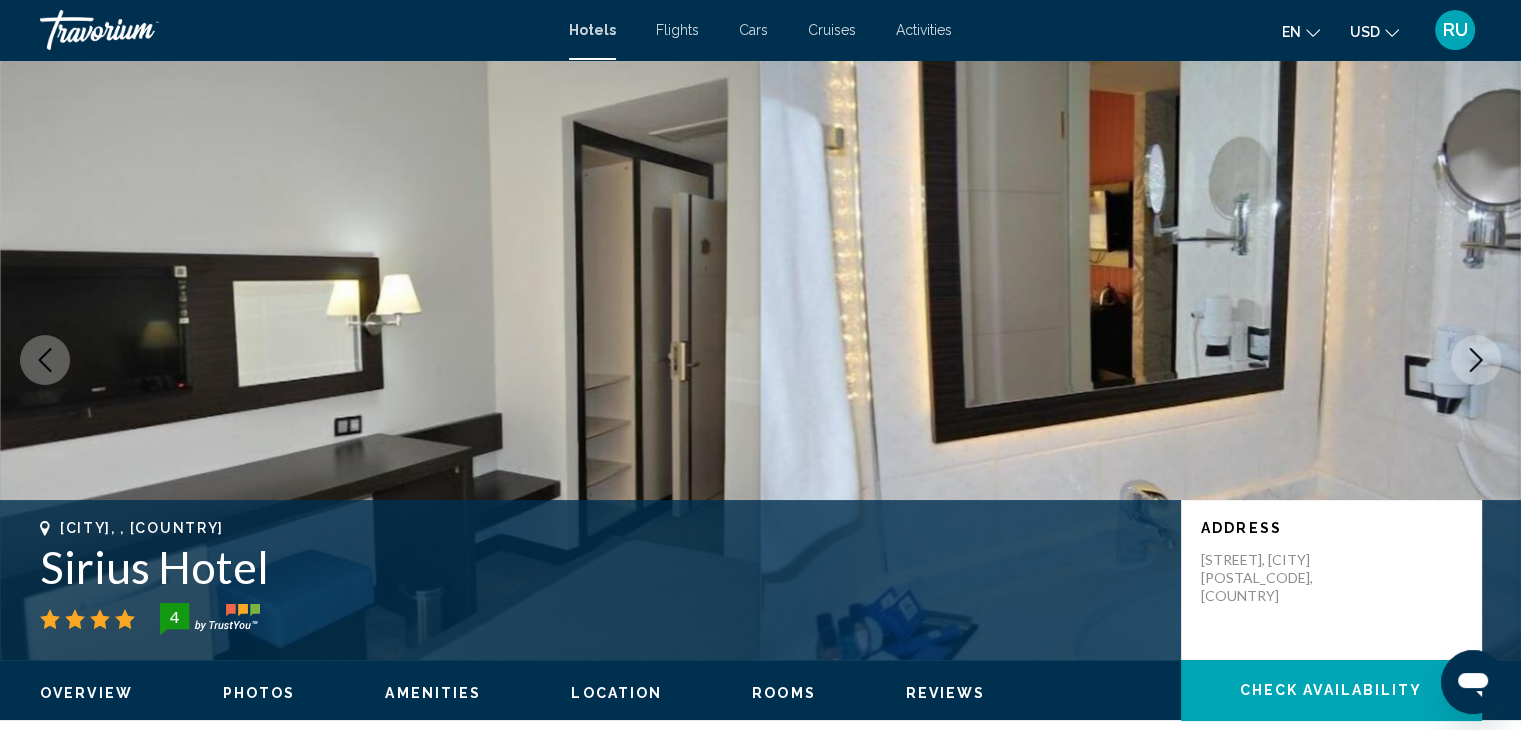 click 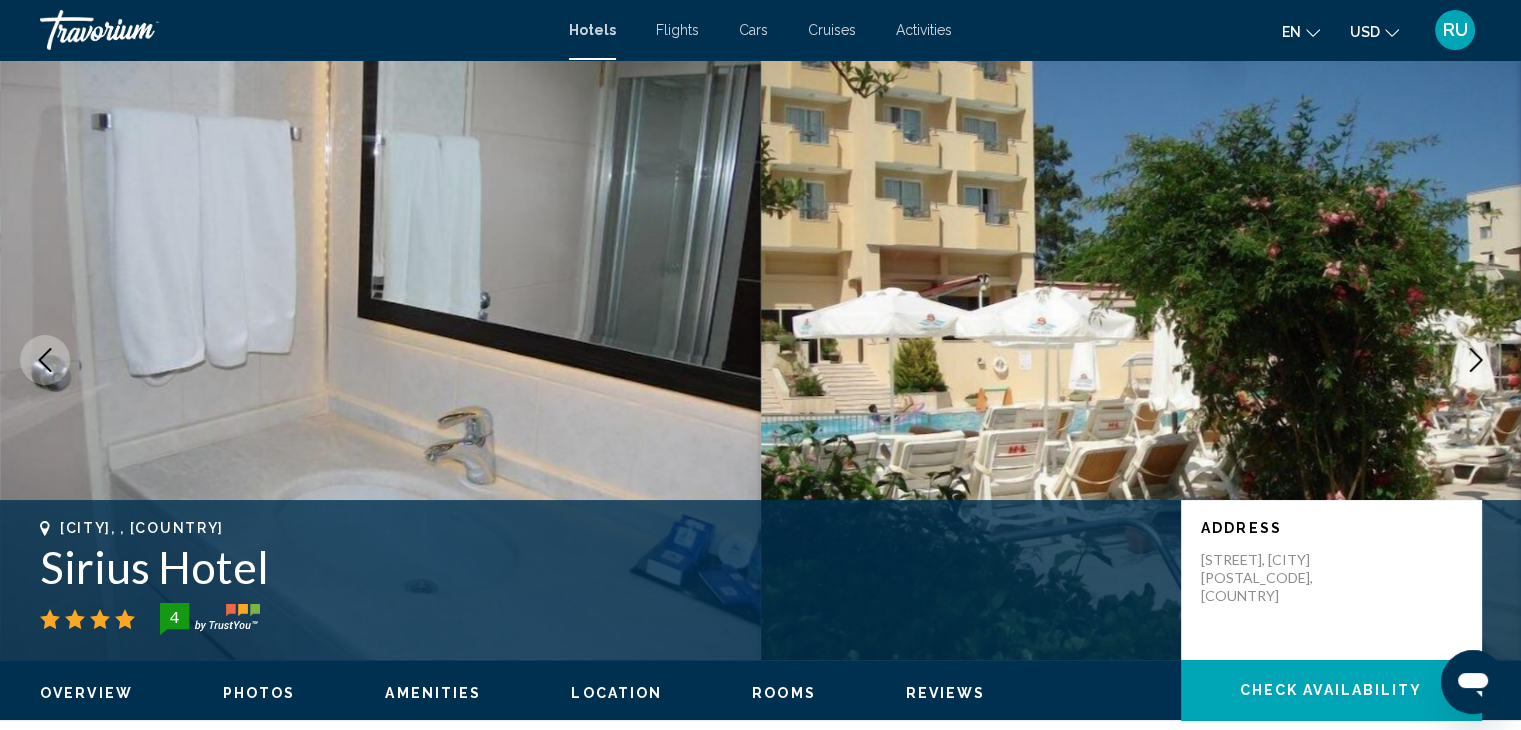 click 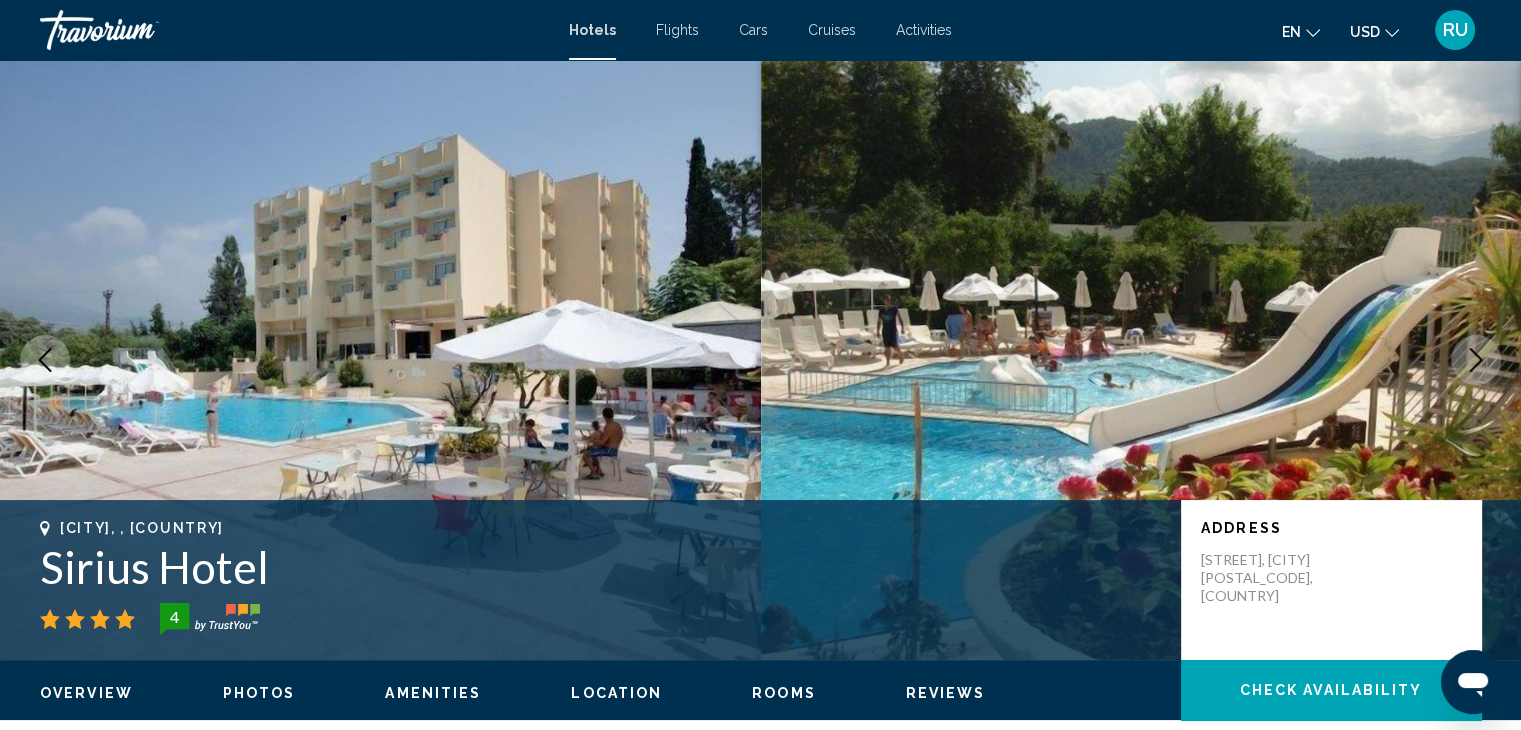 click 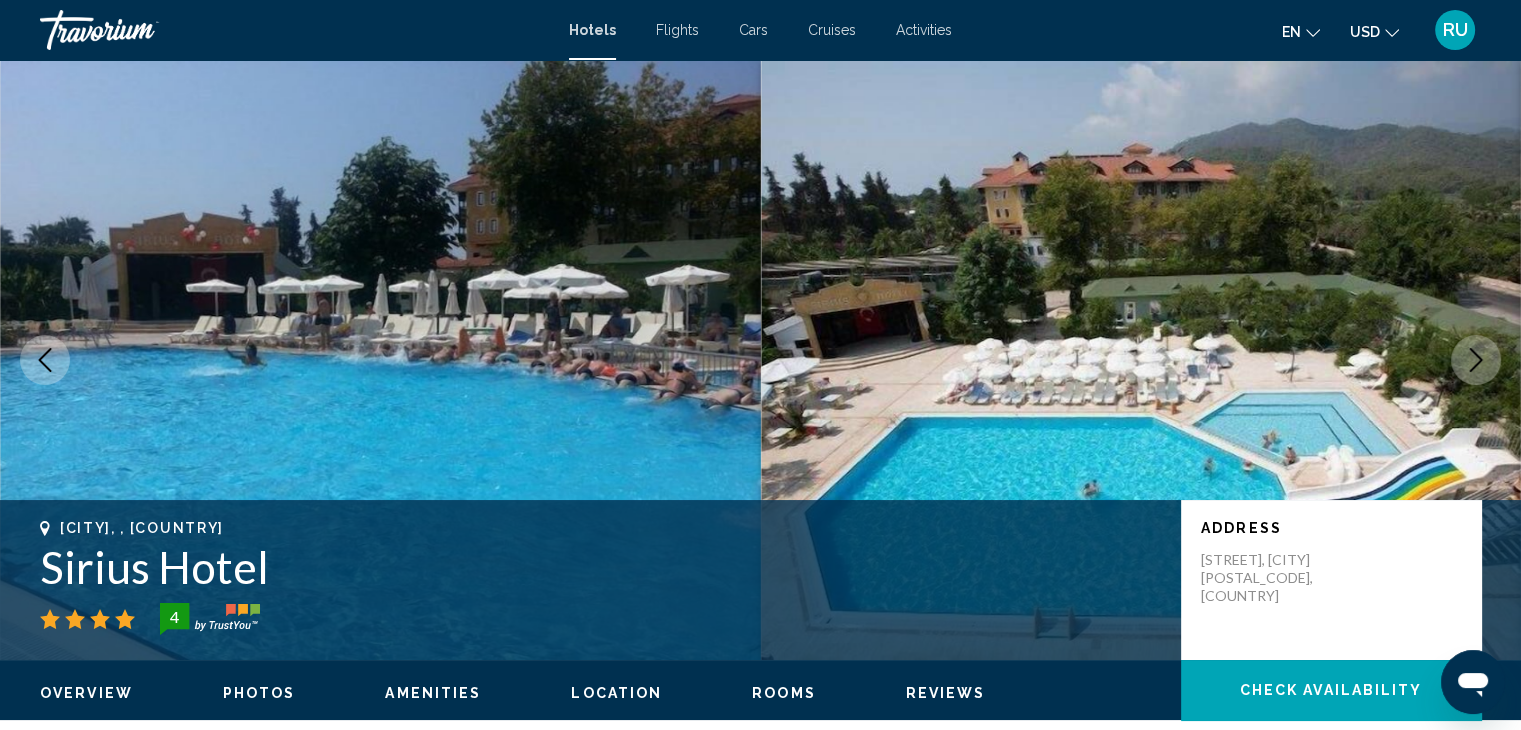 click 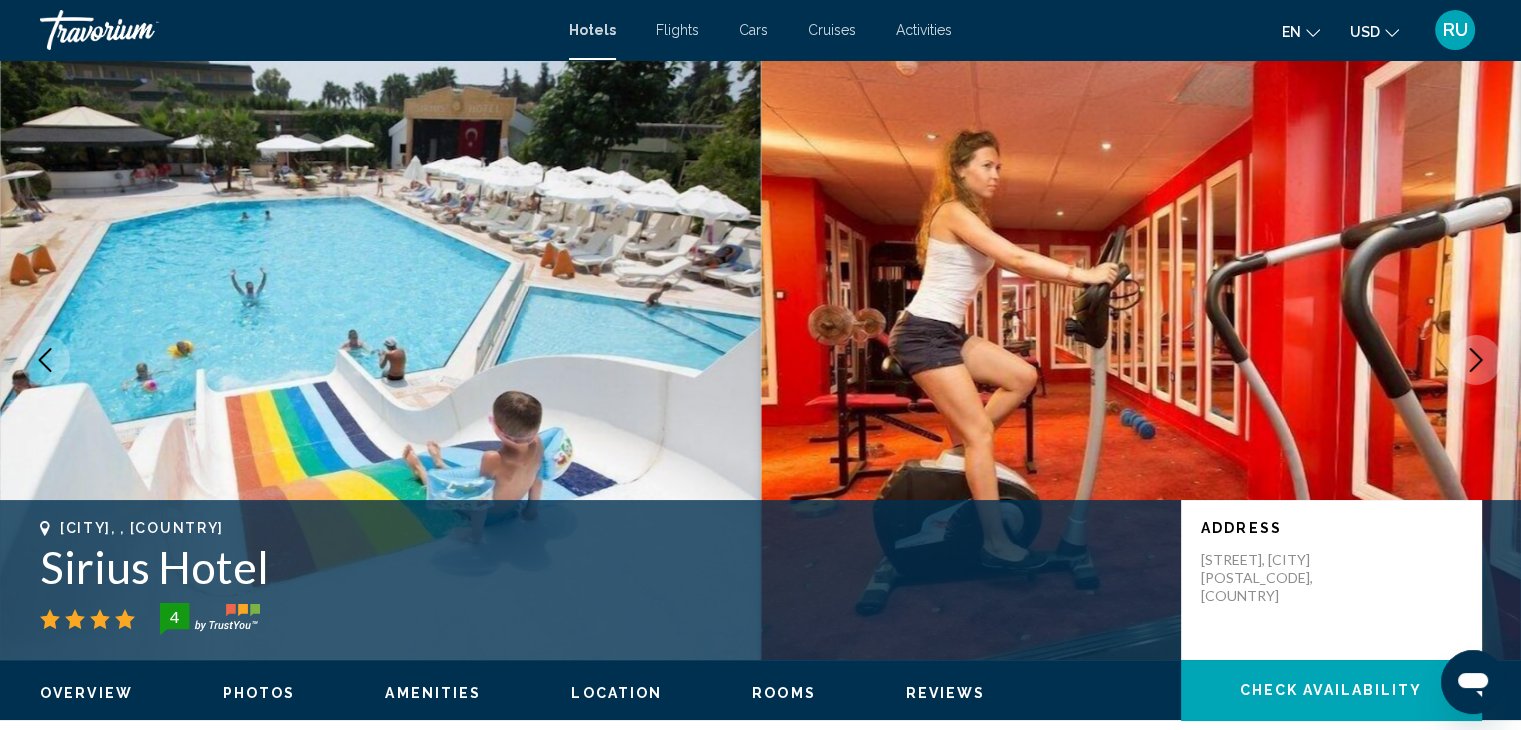 click 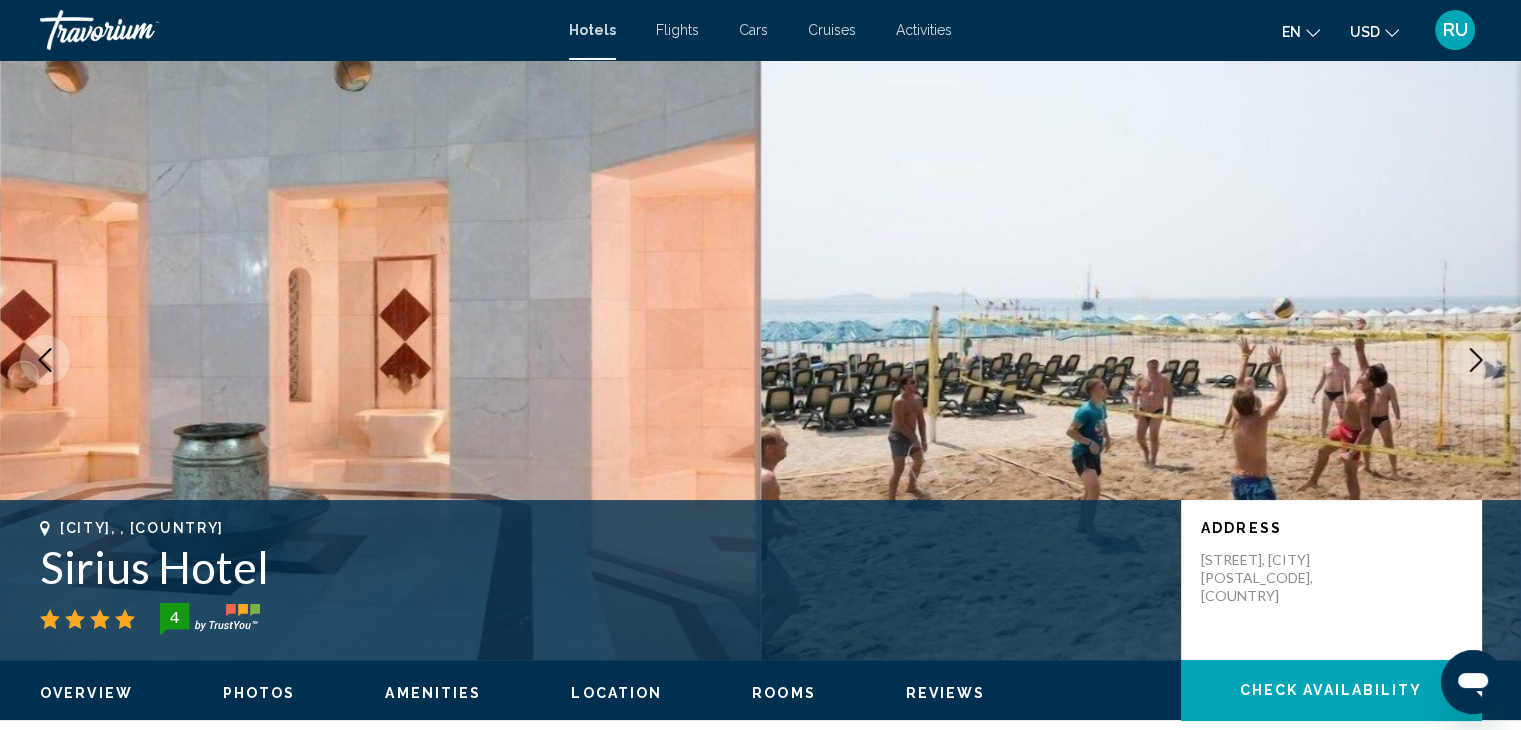 click 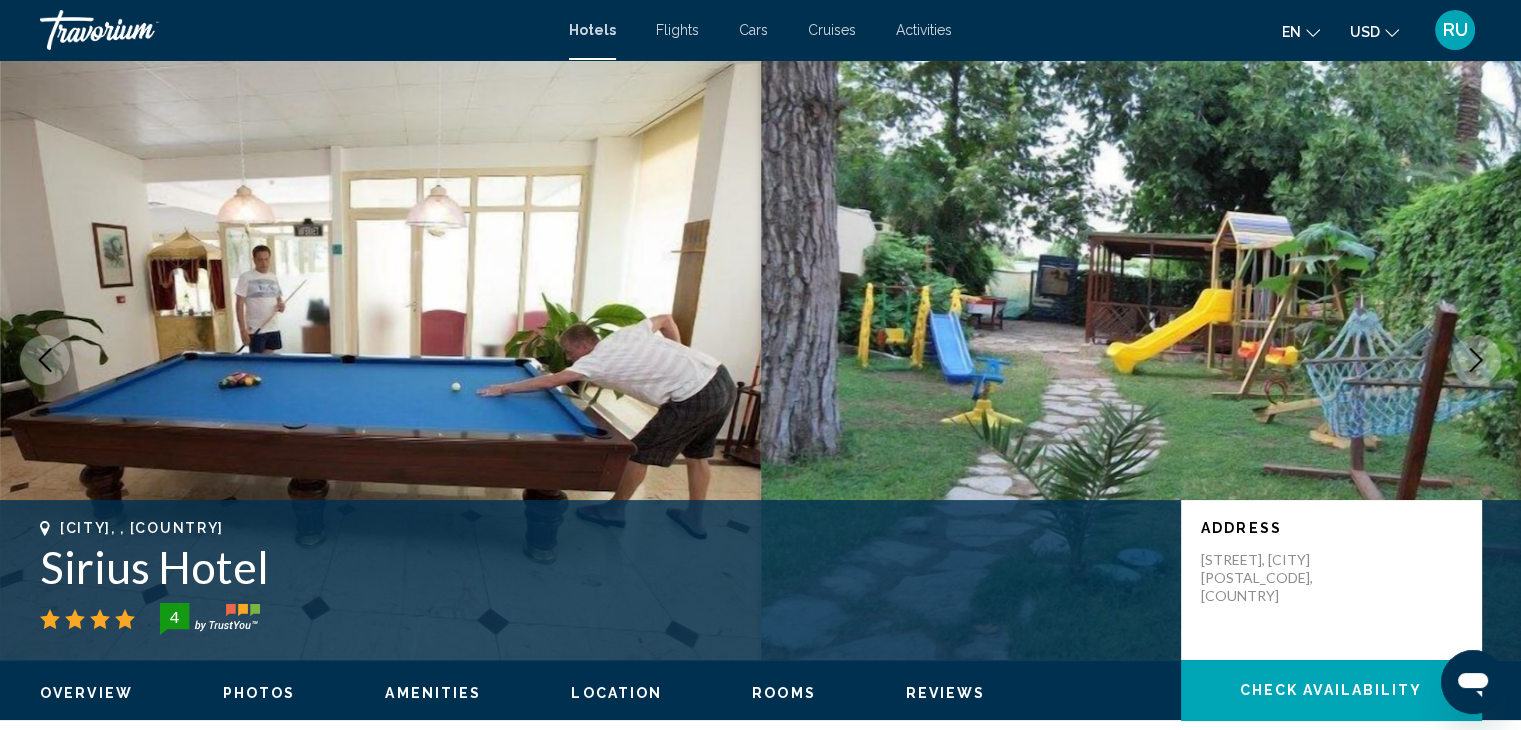 click 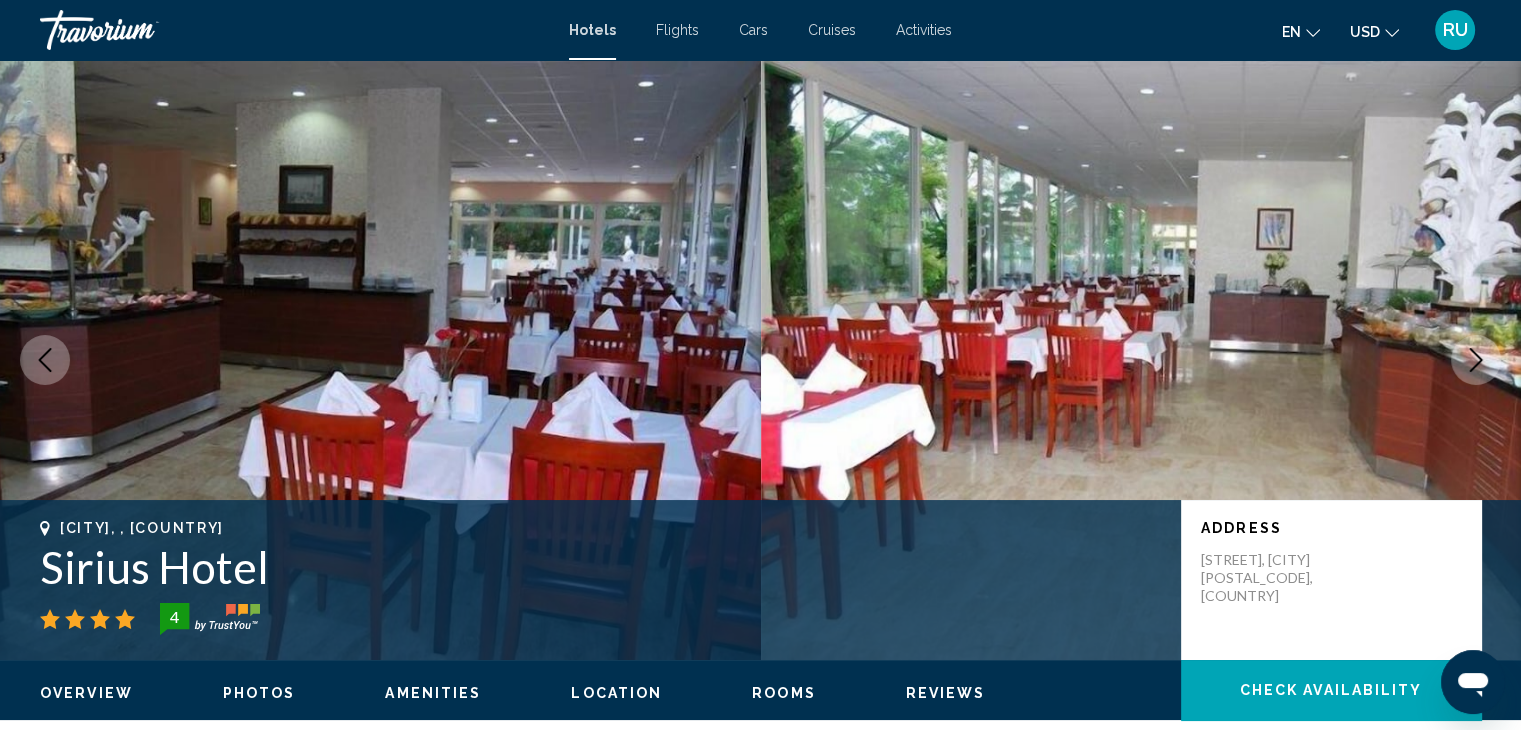 click 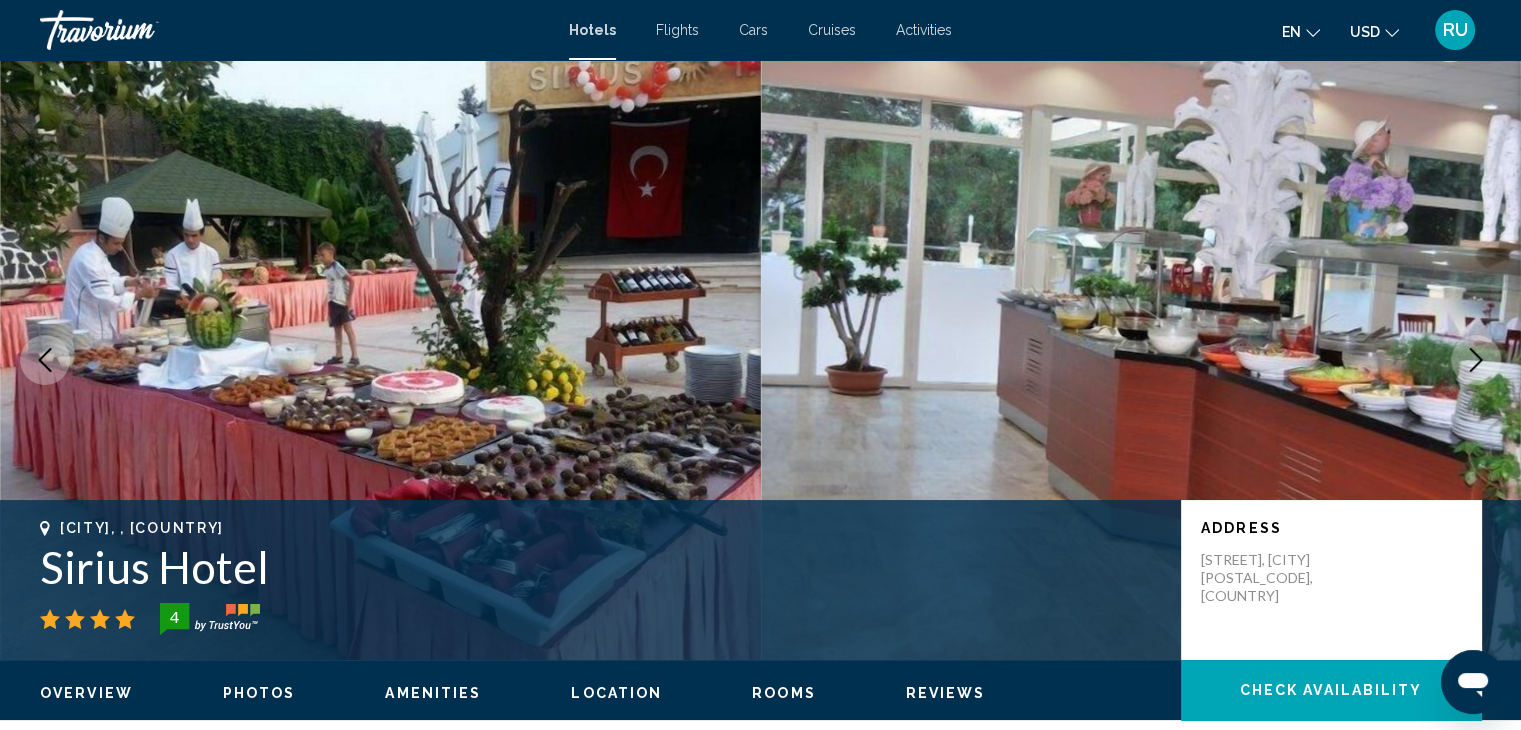 click 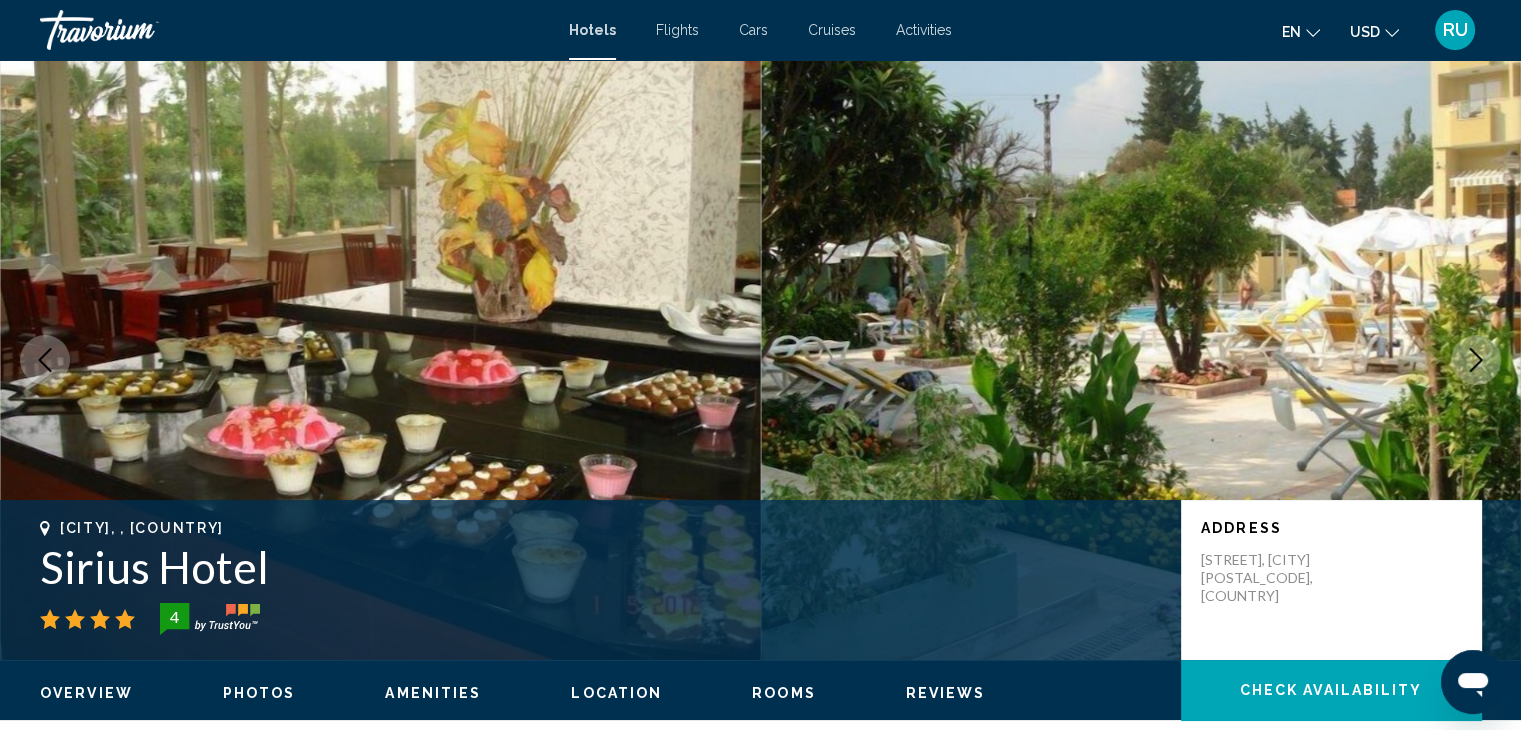 click 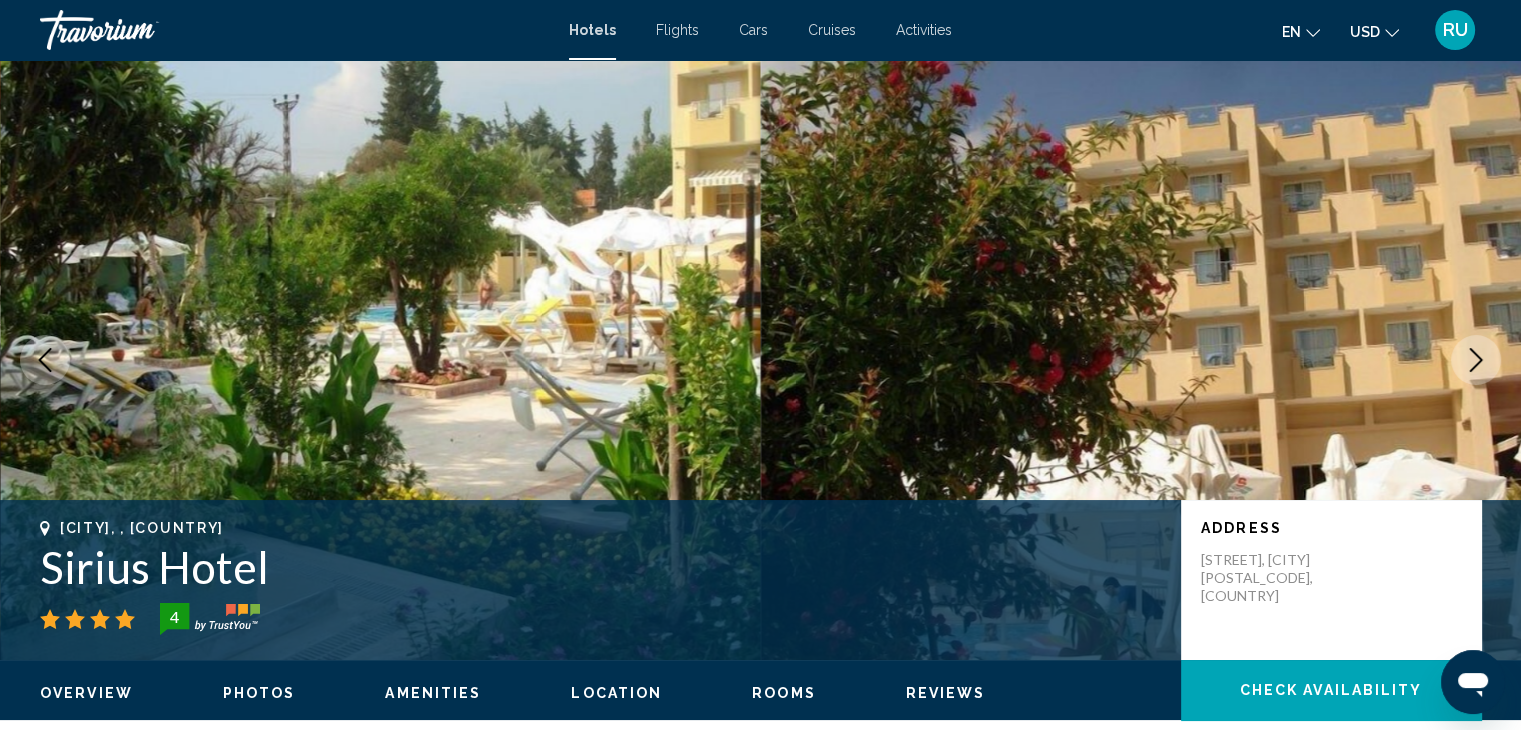 click 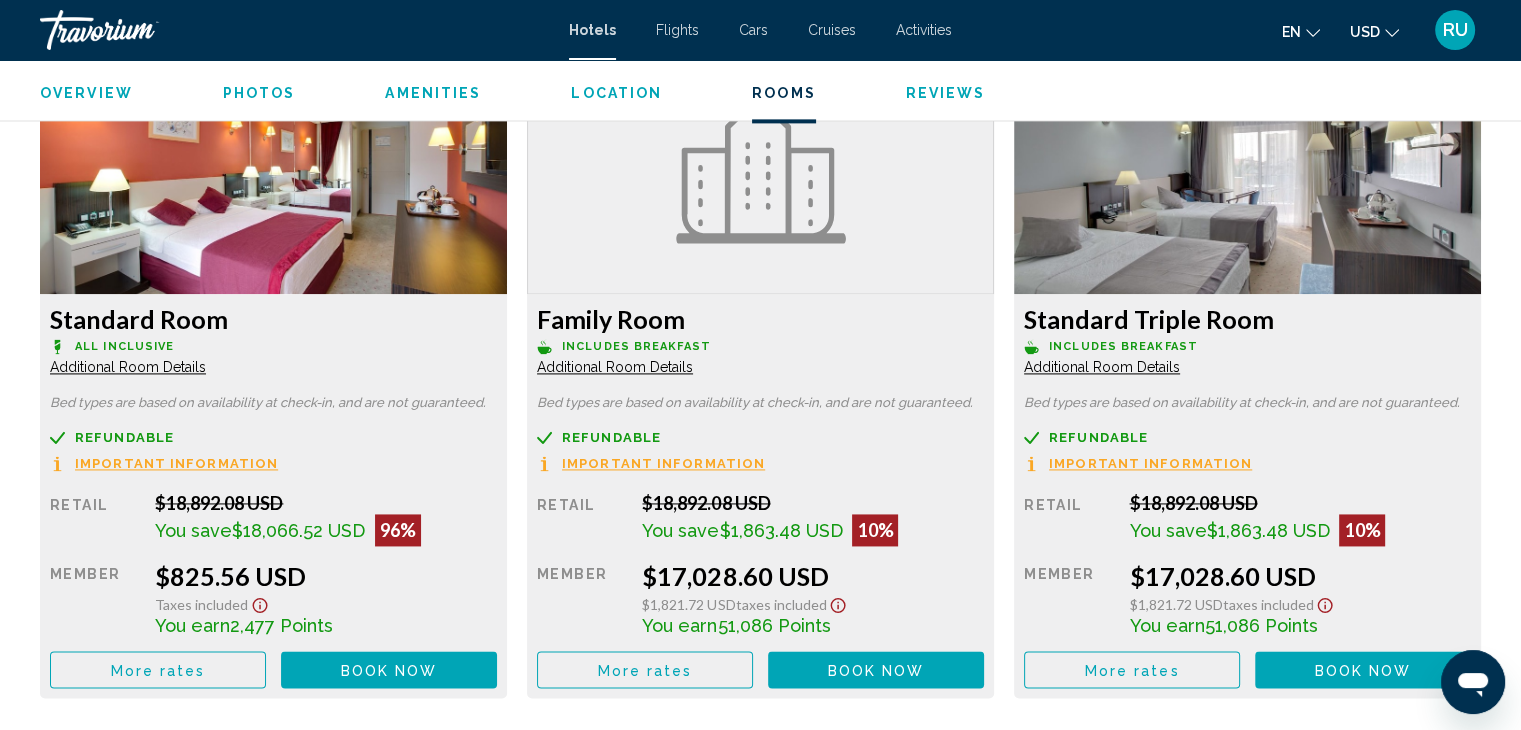 scroll, scrollTop: 2821, scrollLeft: 0, axis: vertical 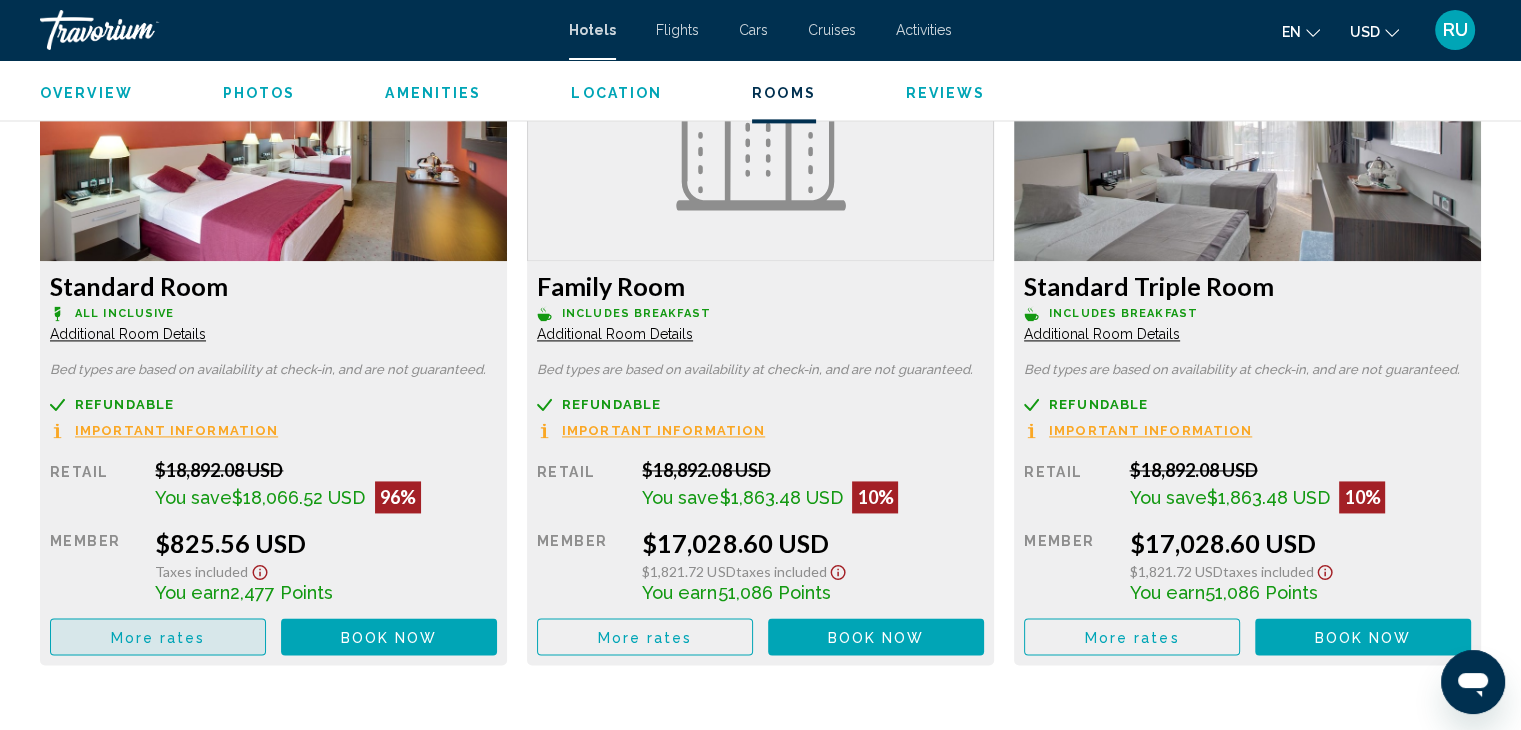 click on "More rates" at bounding box center [158, 637] 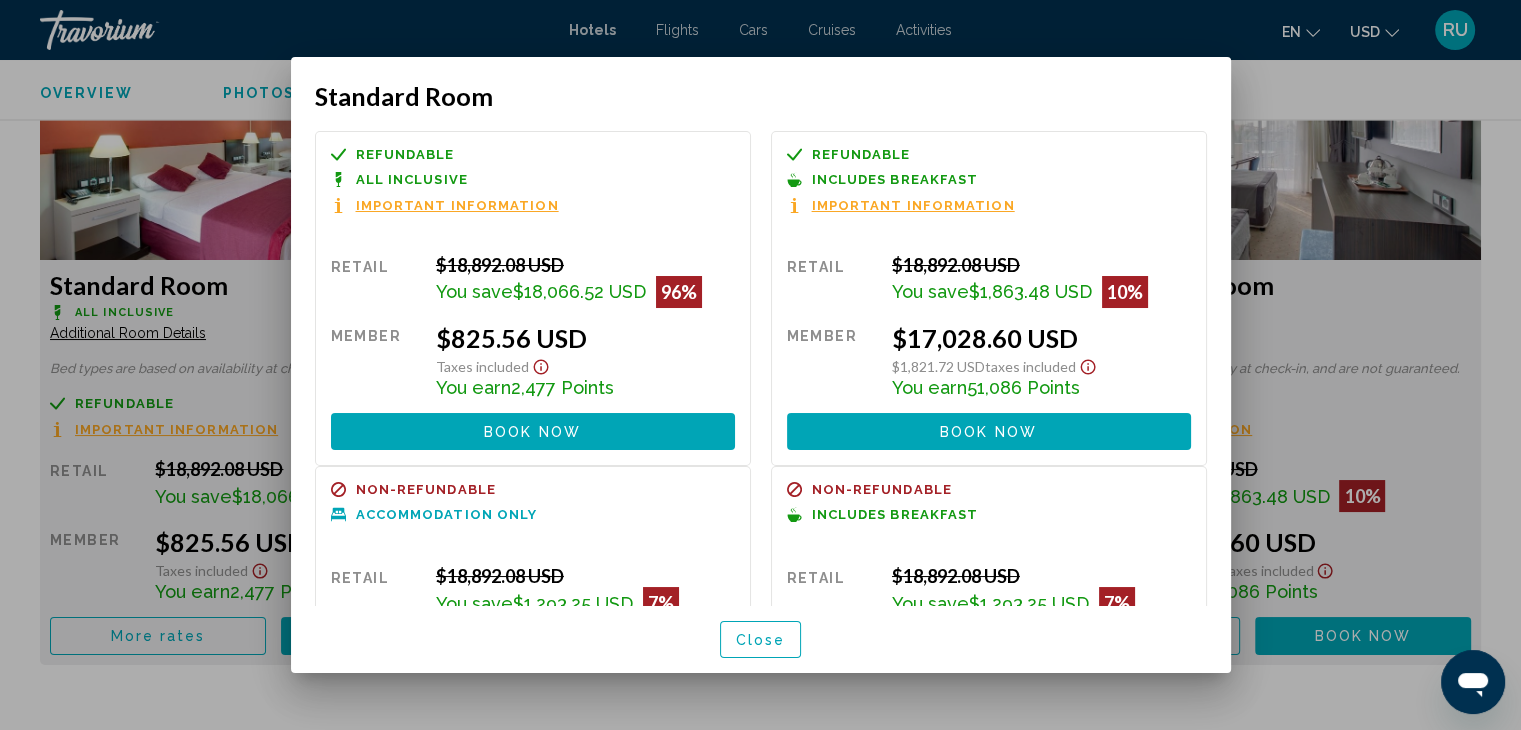 click at bounding box center (760, 365) 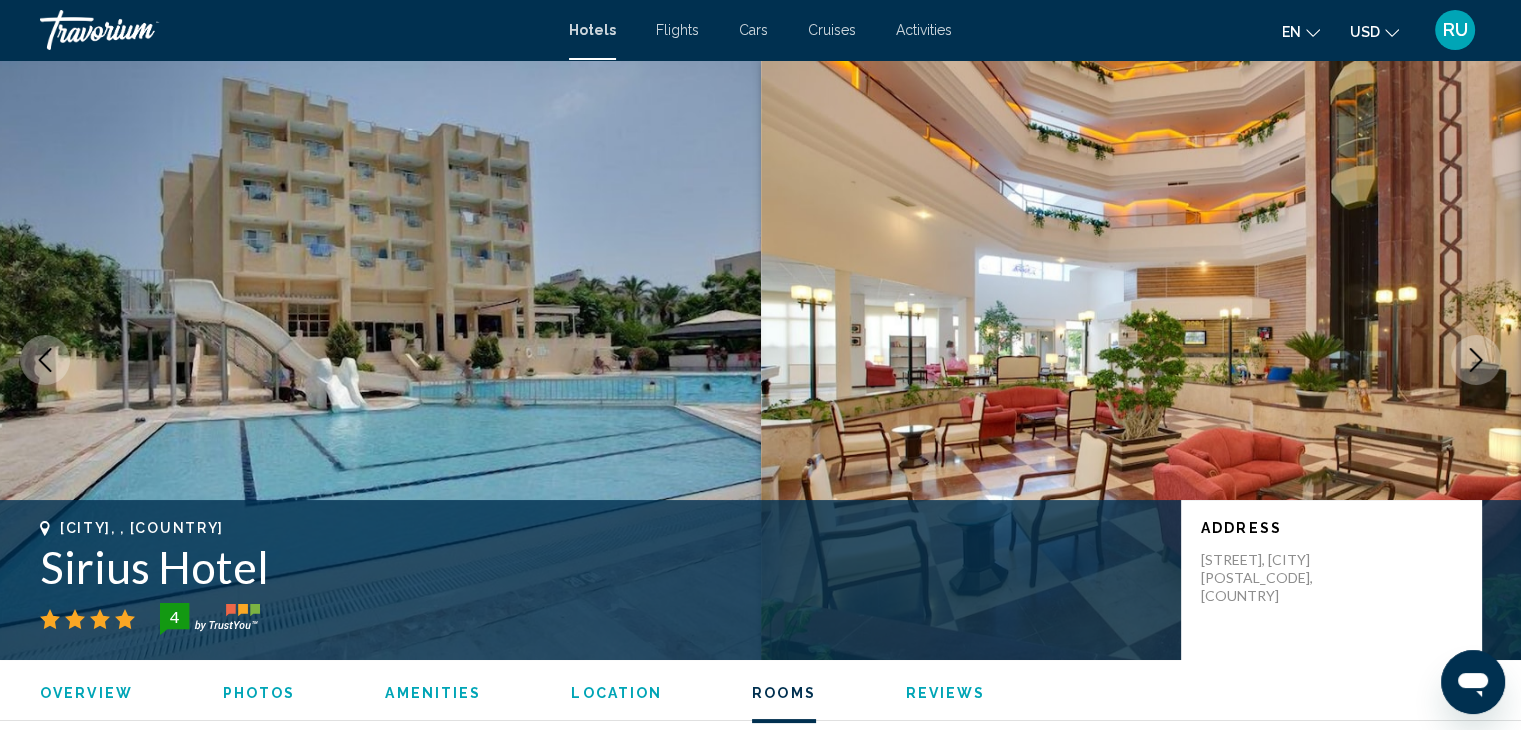 scroll, scrollTop: 2821, scrollLeft: 0, axis: vertical 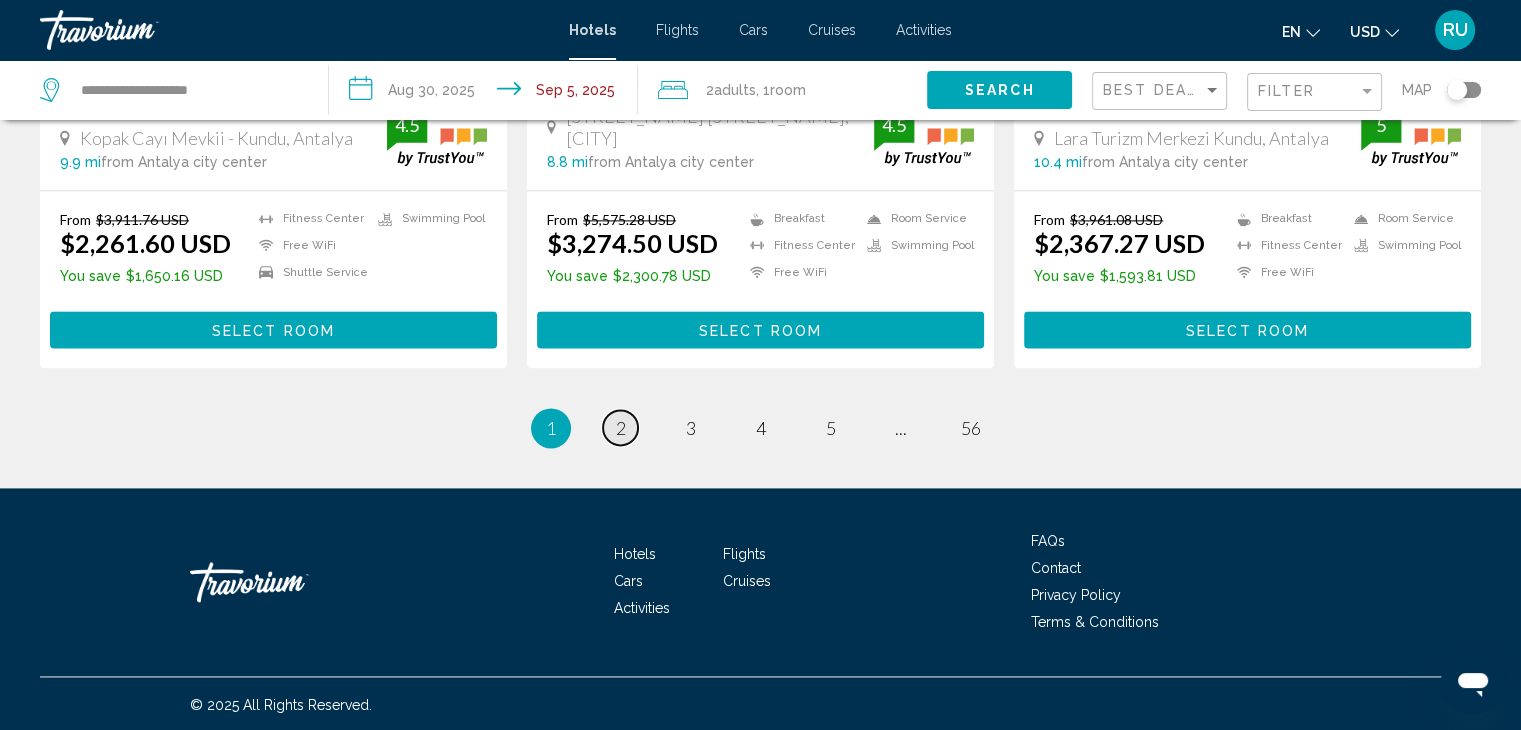 click on "2" at bounding box center (621, 428) 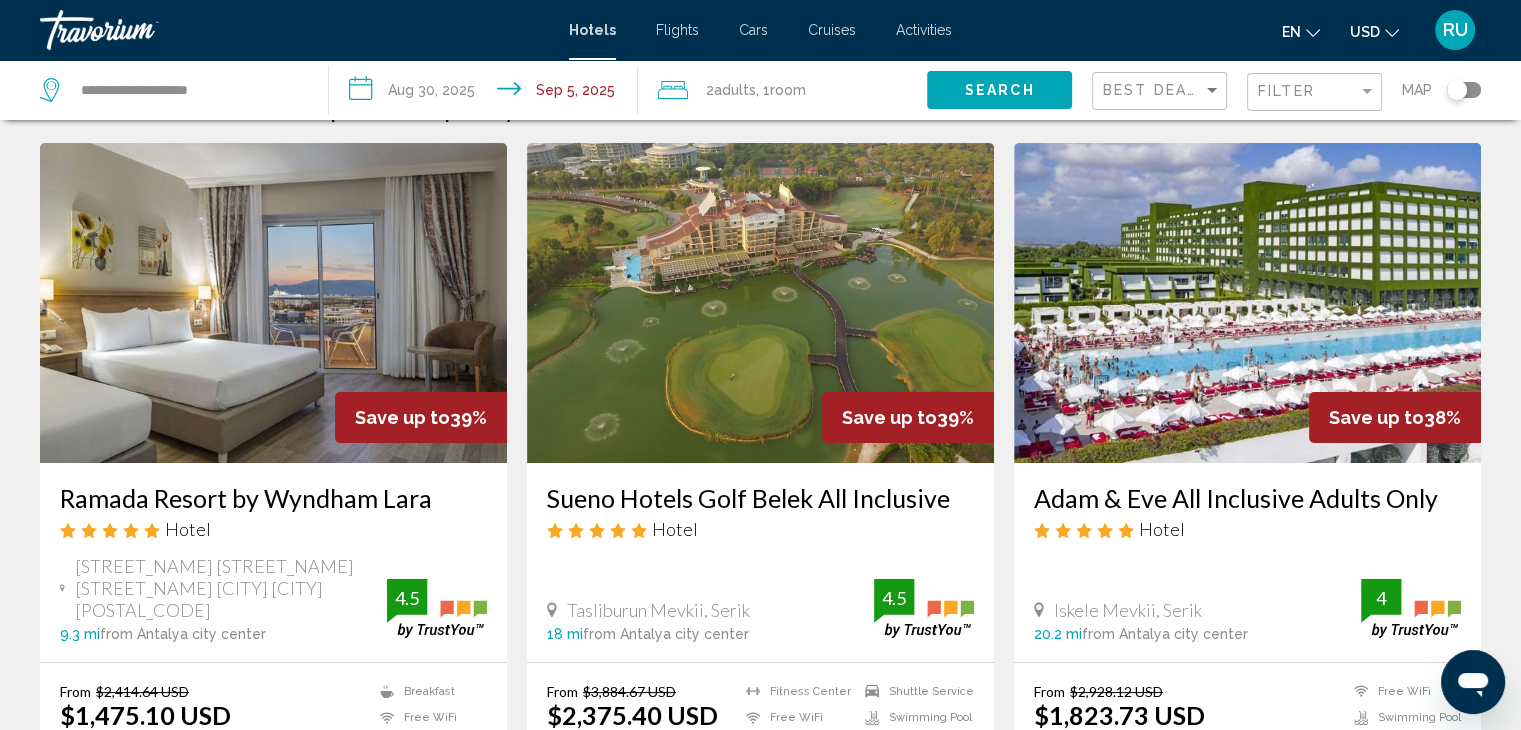 scroll, scrollTop: 0, scrollLeft: 0, axis: both 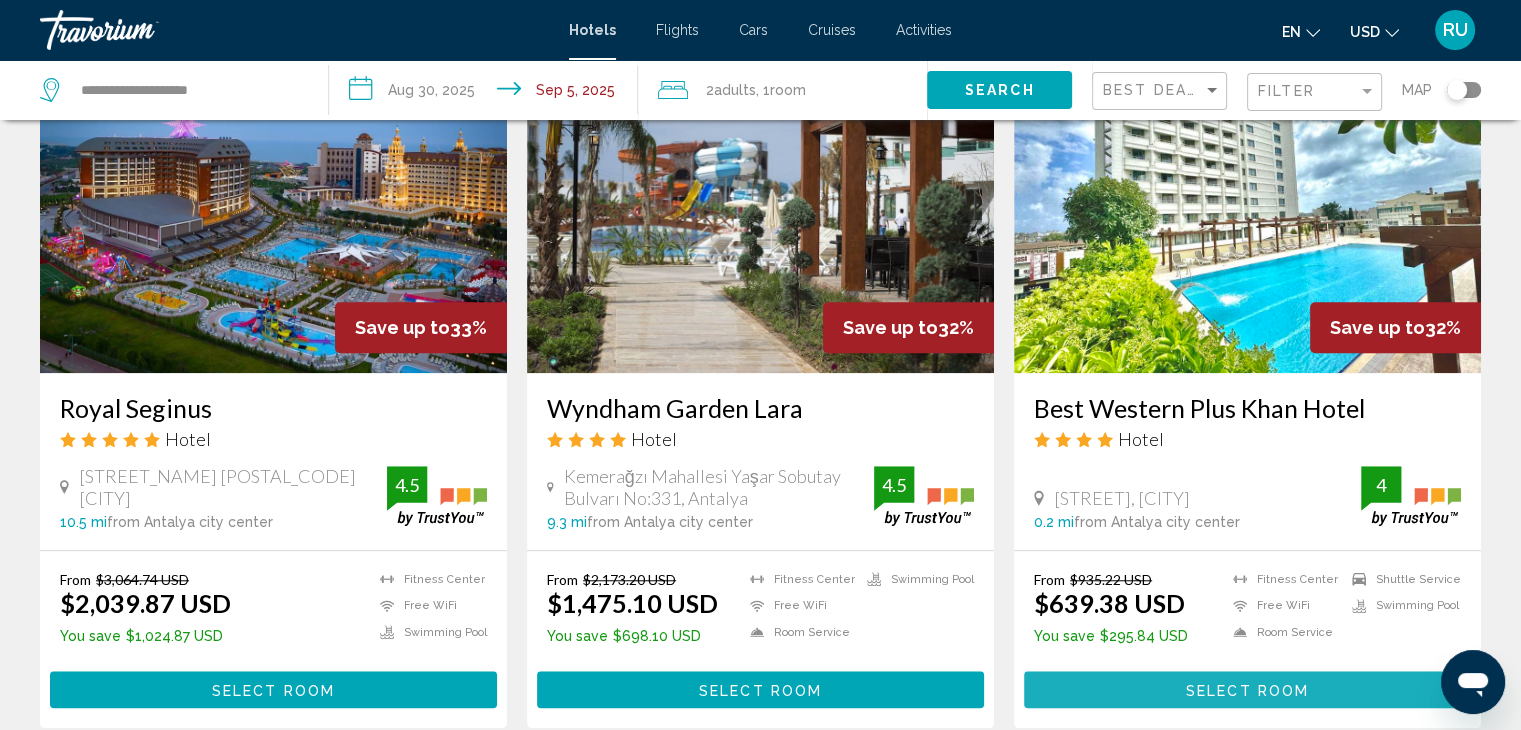 click on "Select Room" at bounding box center (1247, 690) 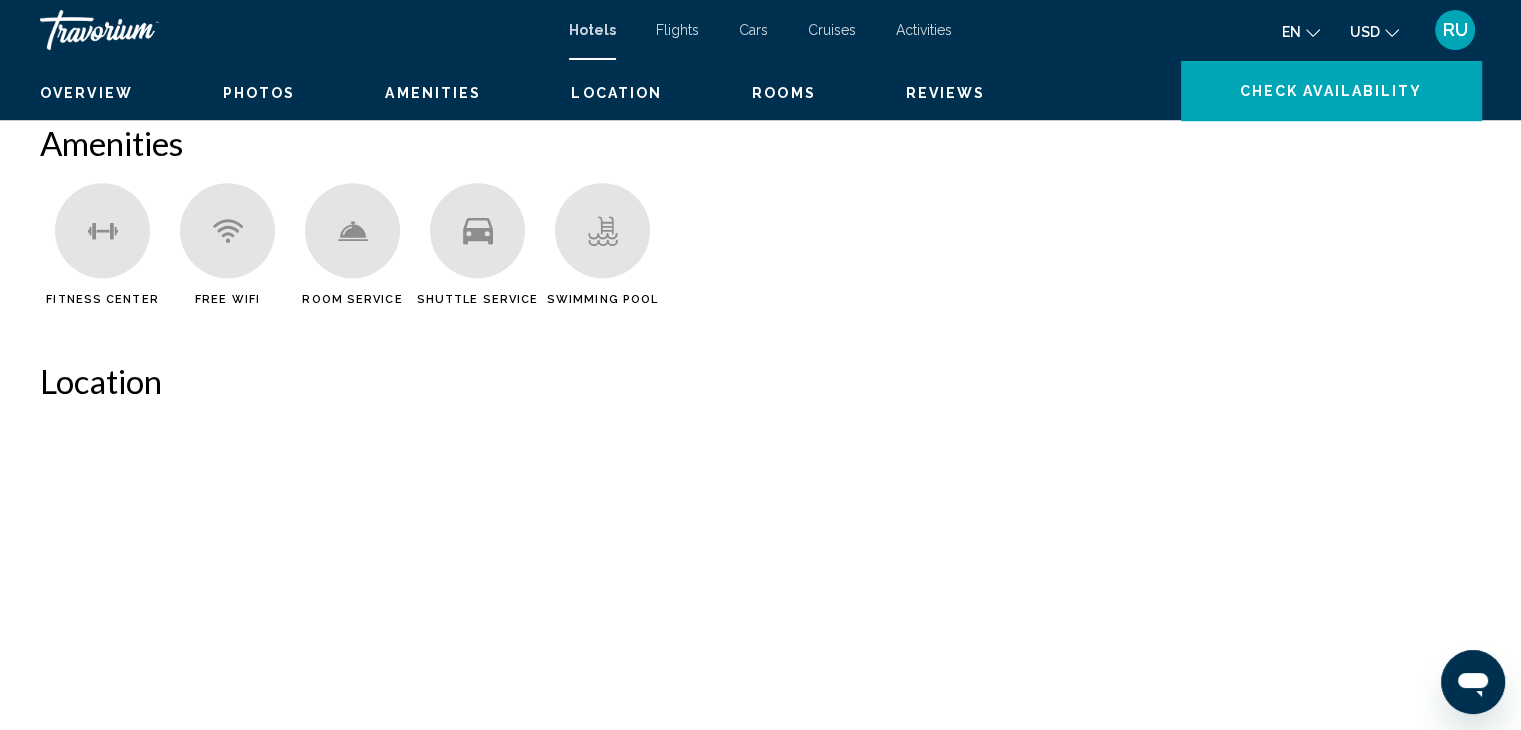 scroll, scrollTop: 0, scrollLeft: 0, axis: both 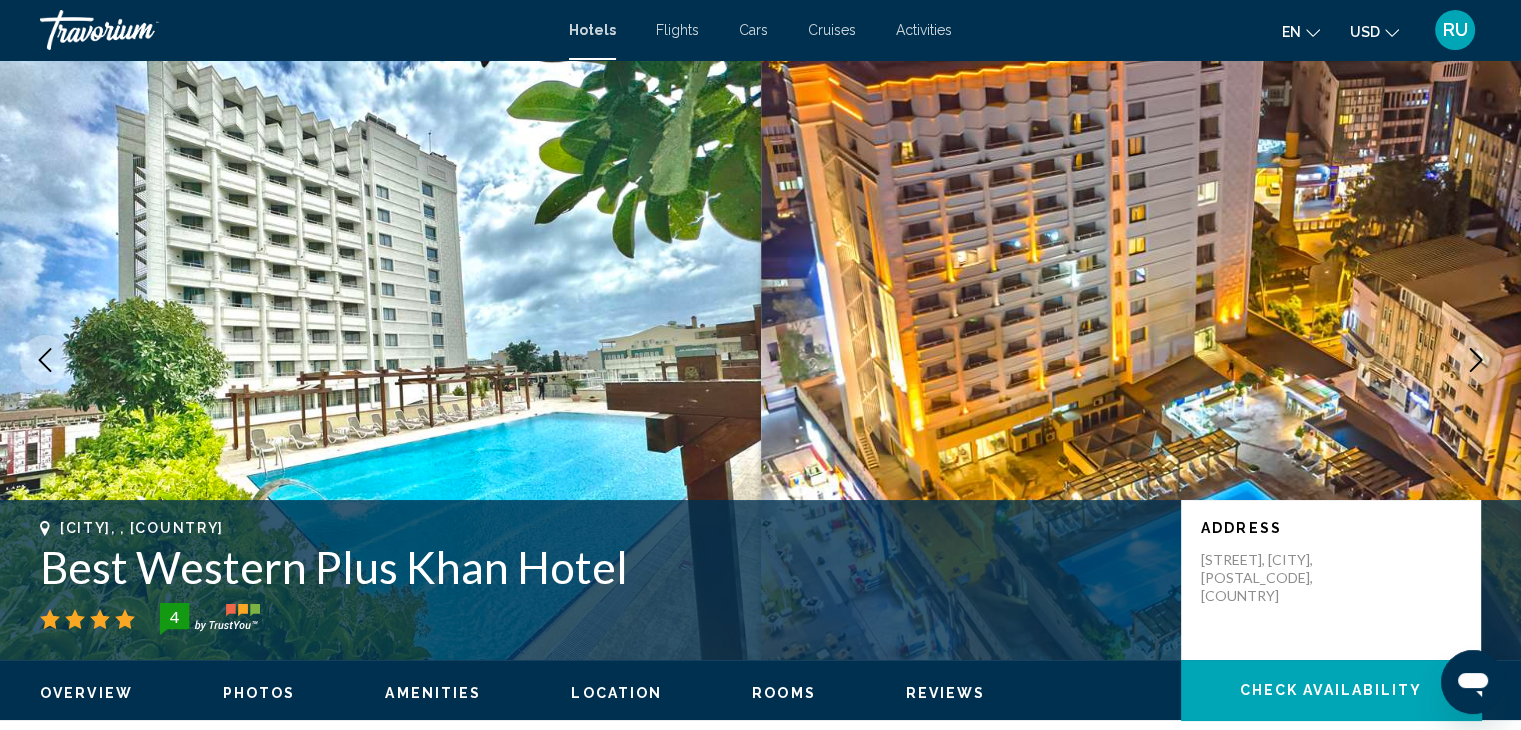 click on "Kazim Ozalp Cad. No.55 Antalya, Antalya  07040, Turkey" at bounding box center (1281, 578) 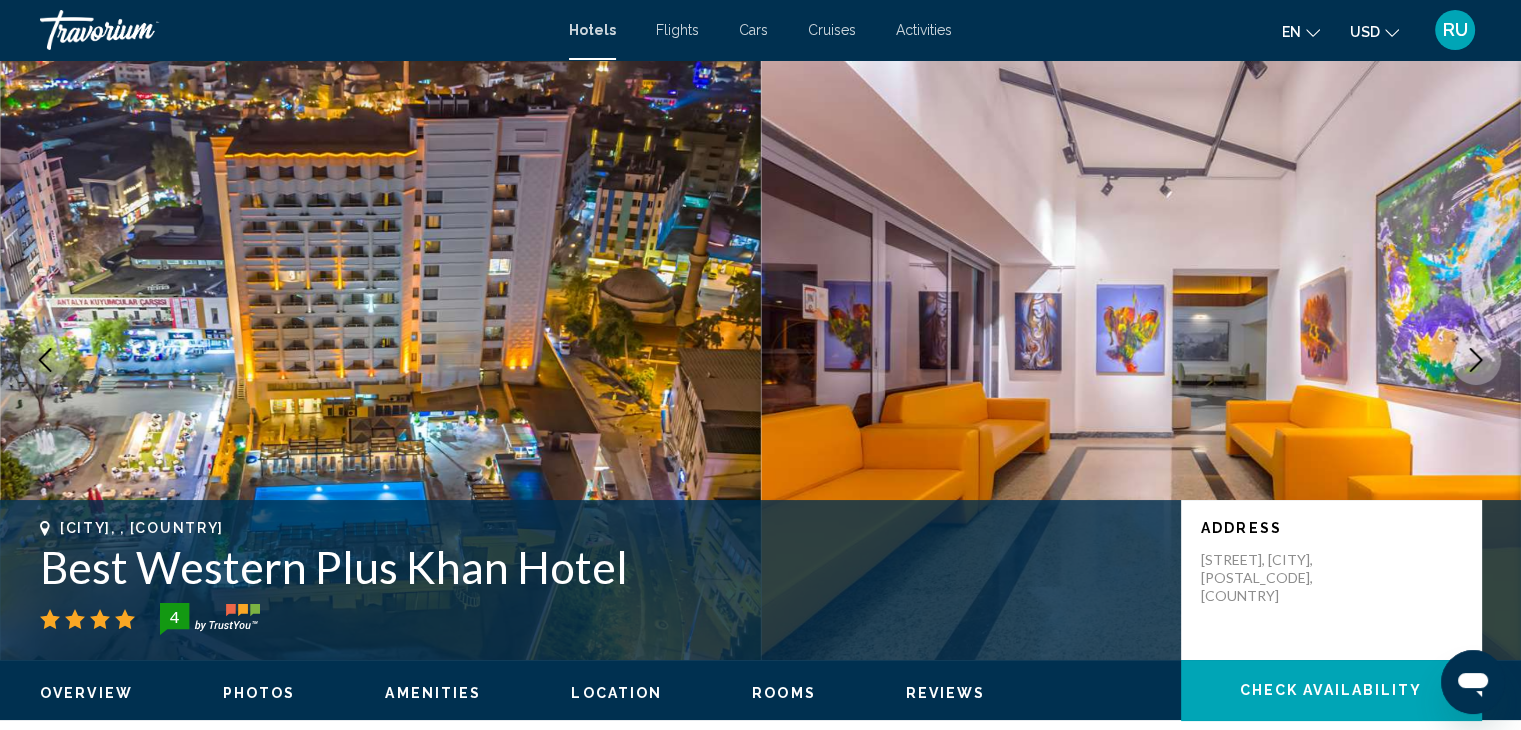 click at bounding box center [1476, 360] 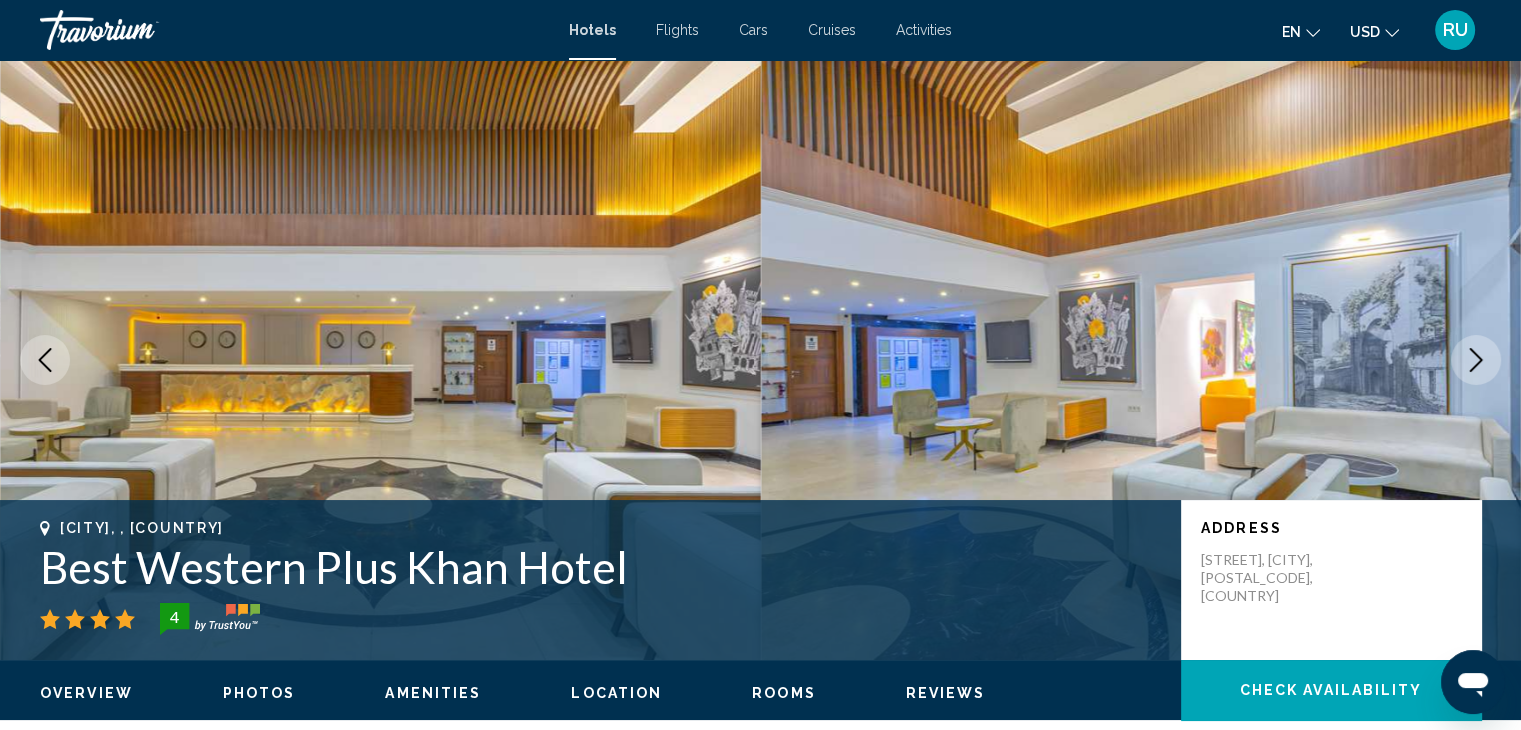 click at bounding box center [1476, 360] 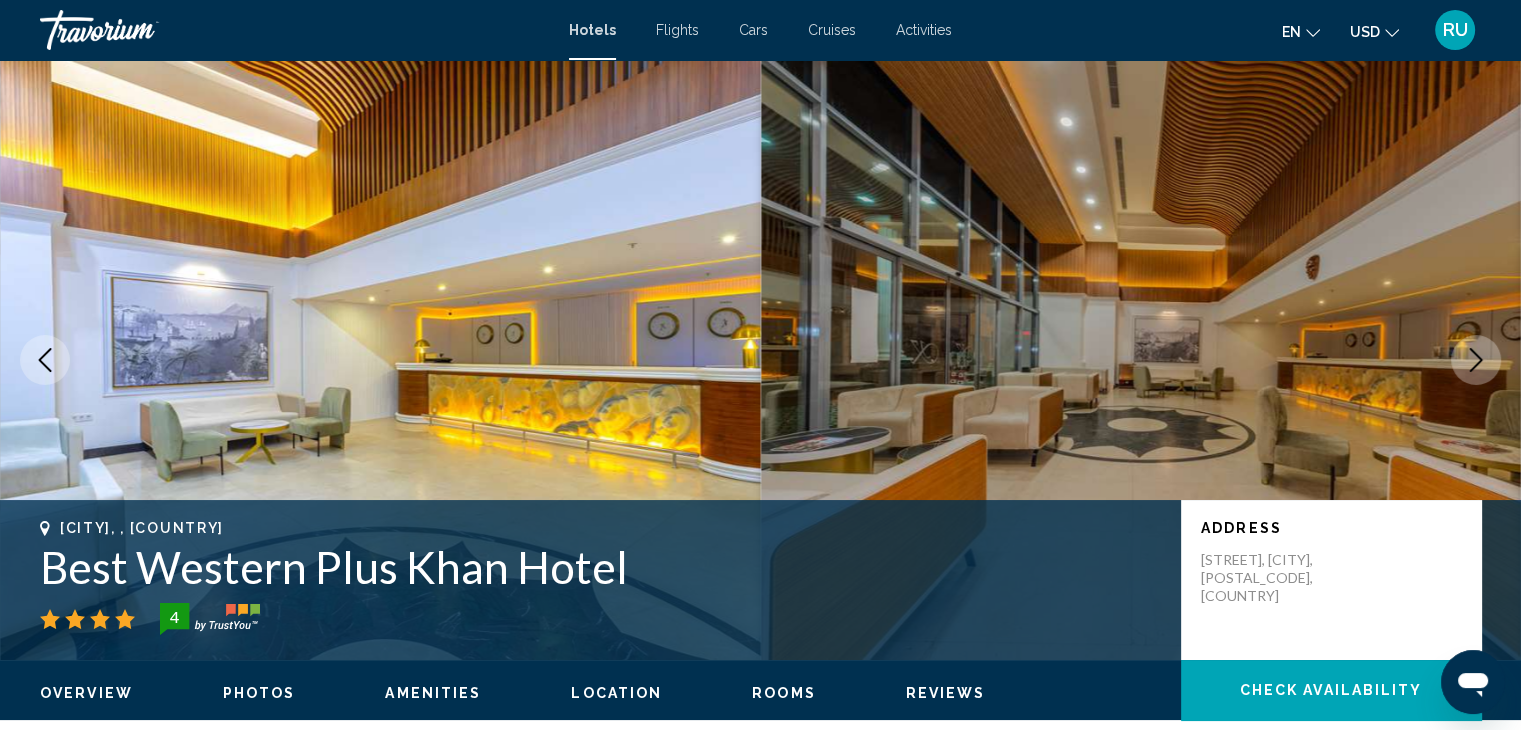 click at bounding box center [1476, 360] 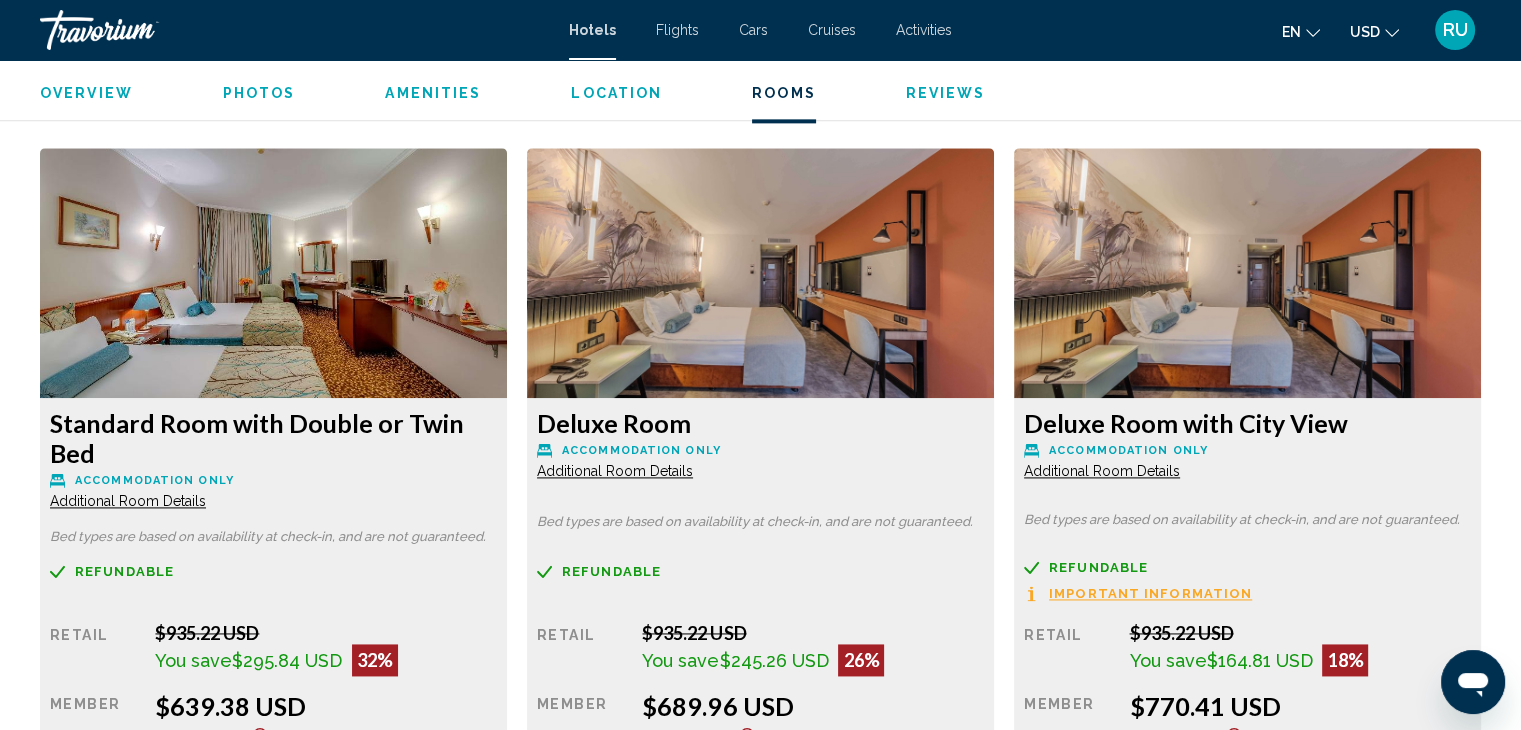 scroll, scrollTop: 2640, scrollLeft: 0, axis: vertical 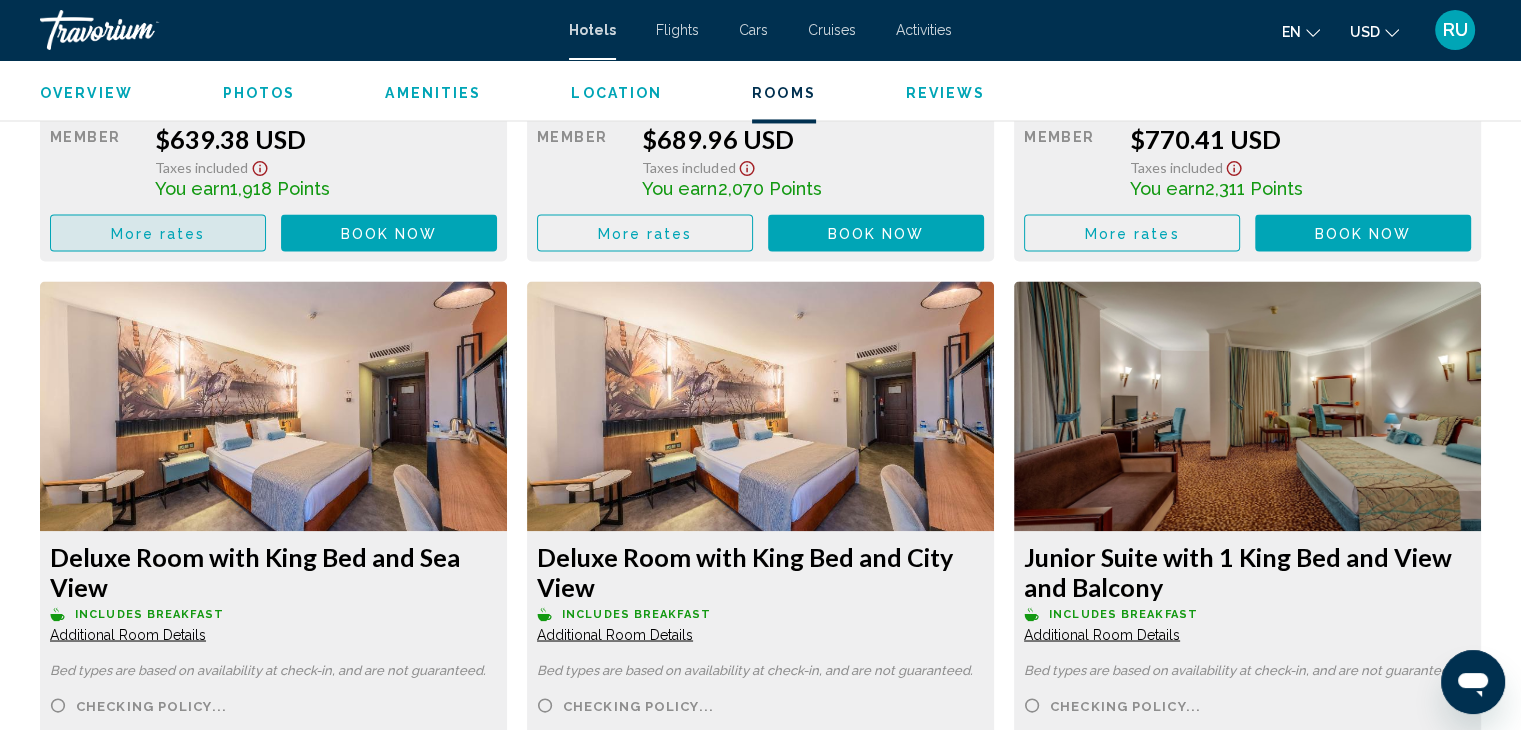 click on "More rates" at bounding box center (158, 233) 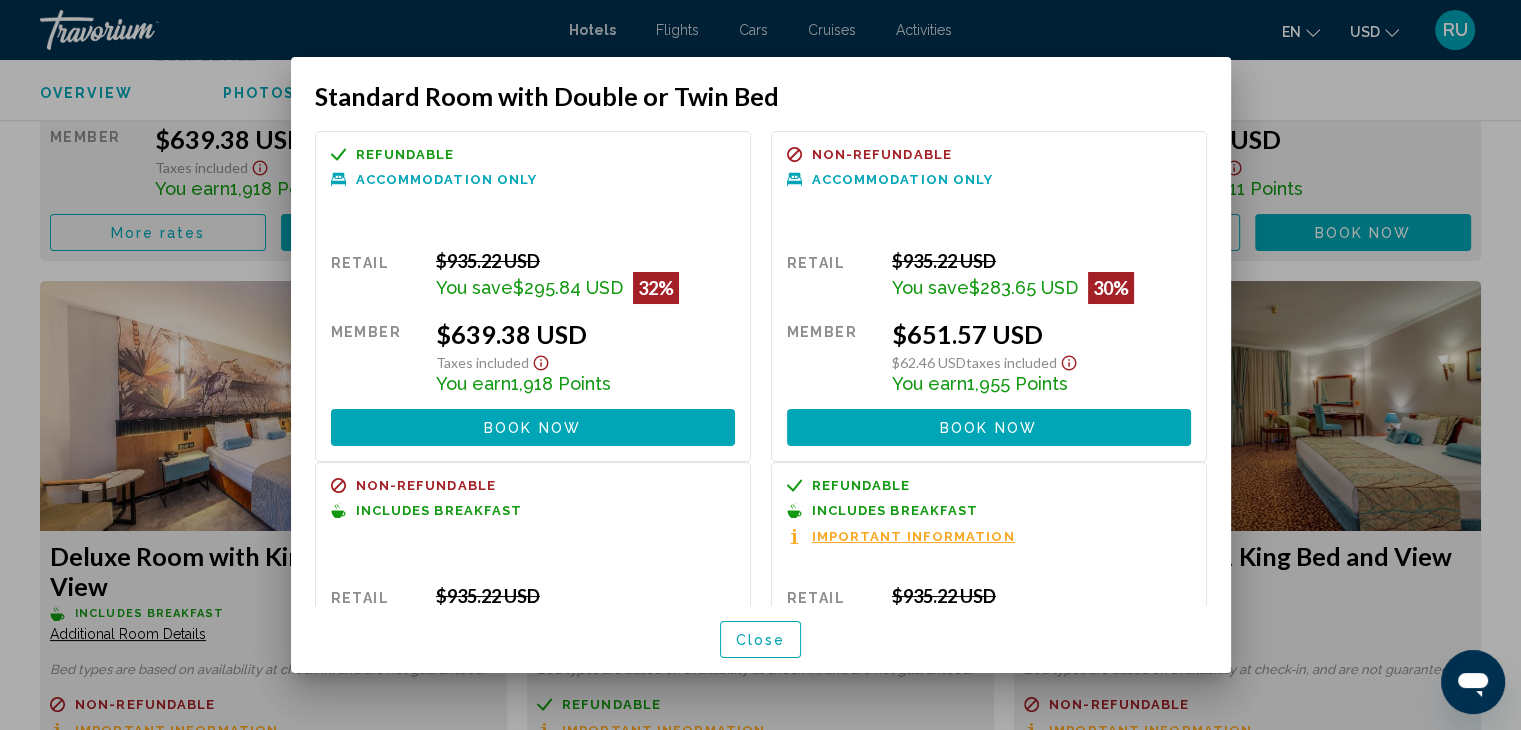 scroll, scrollTop: 60, scrollLeft: 0, axis: vertical 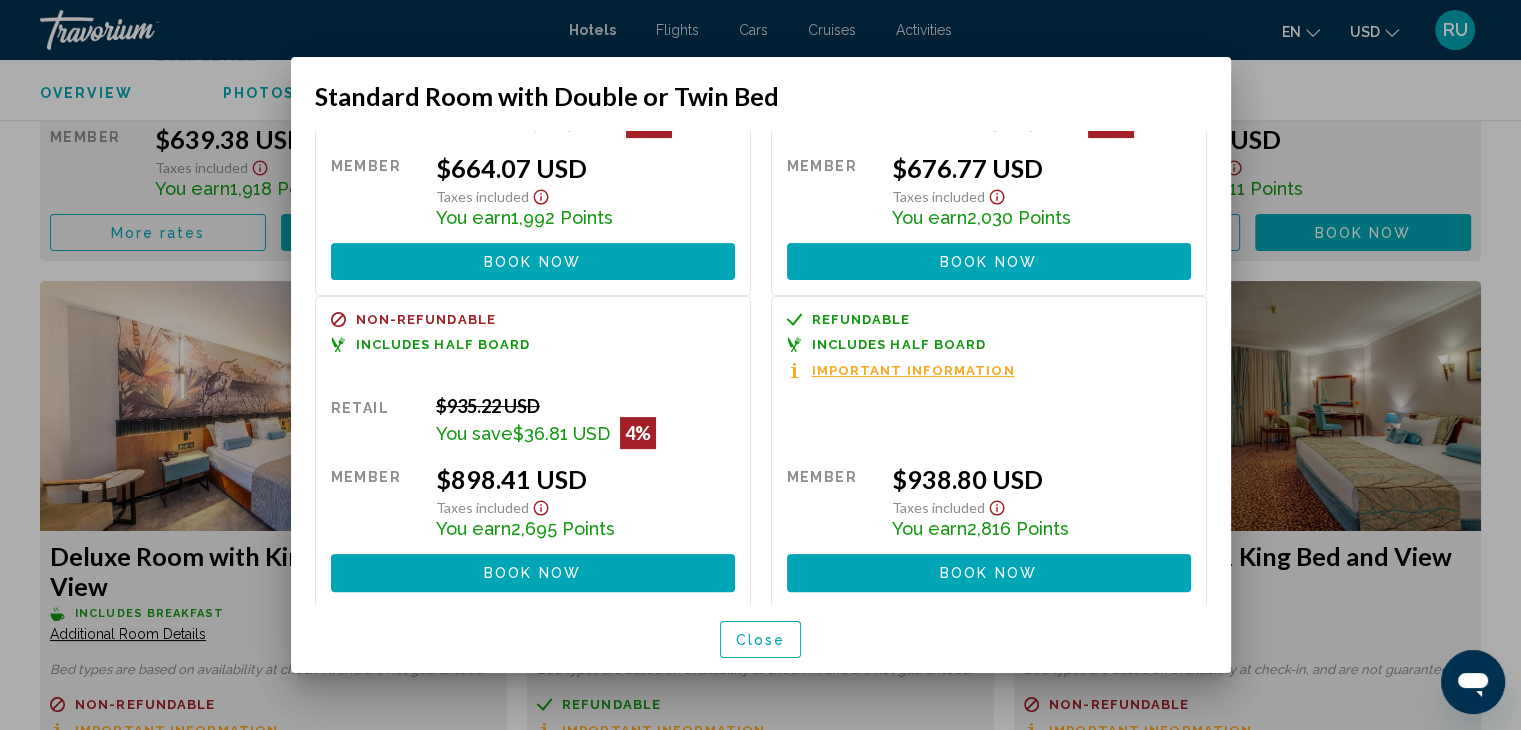 click at bounding box center [760, 365] 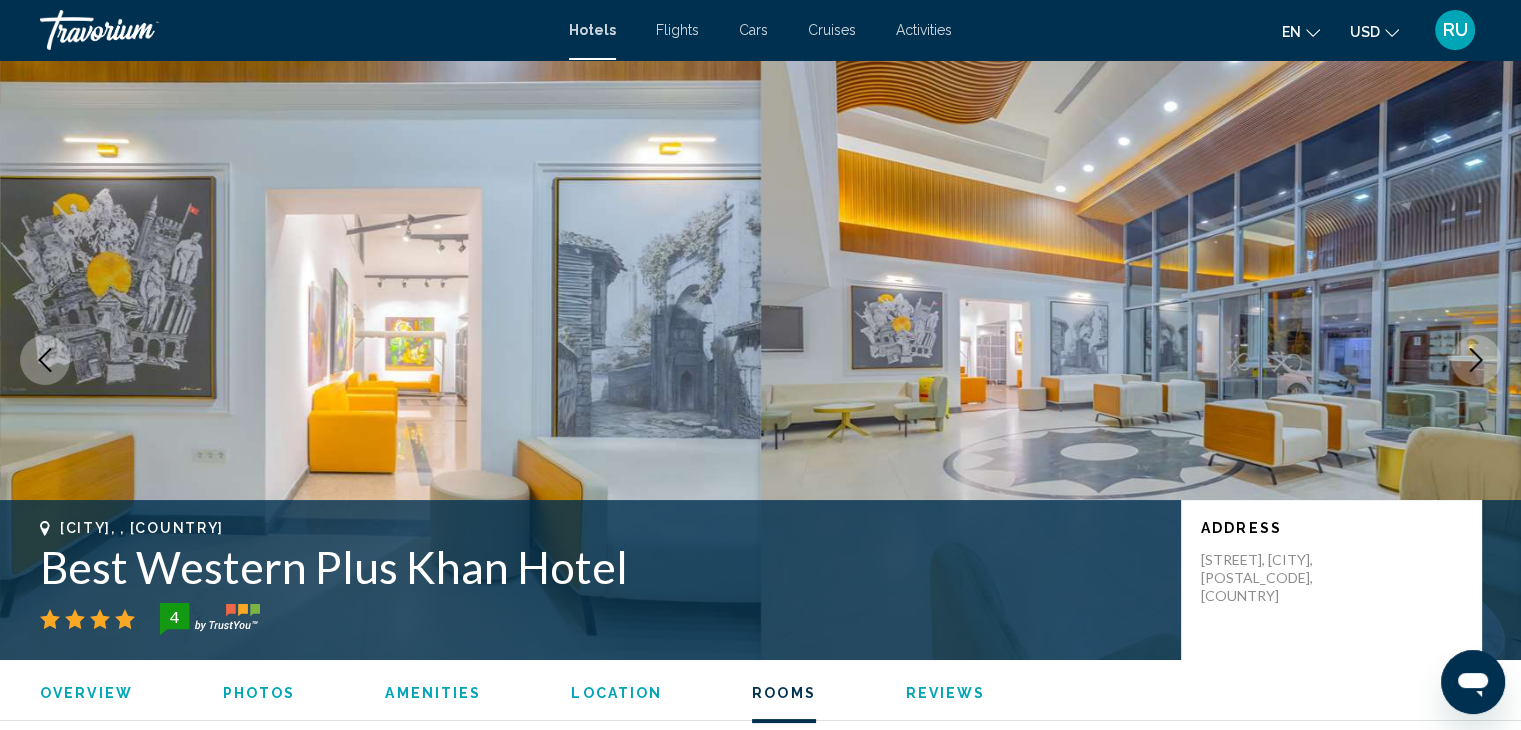 scroll, scrollTop: 3251, scrollLeft: 0, axis: vertical 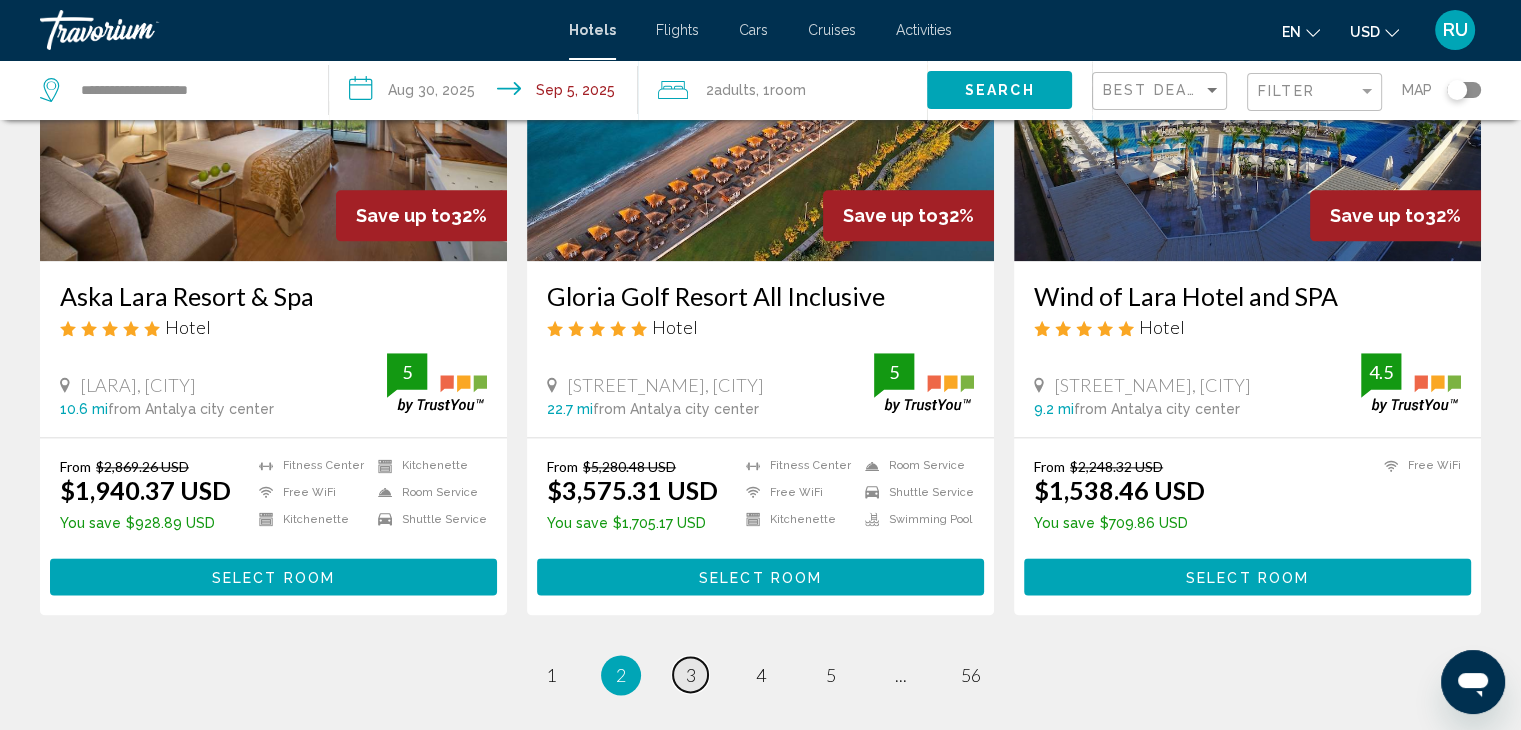 click on "3" at bounding box center [691, 675] 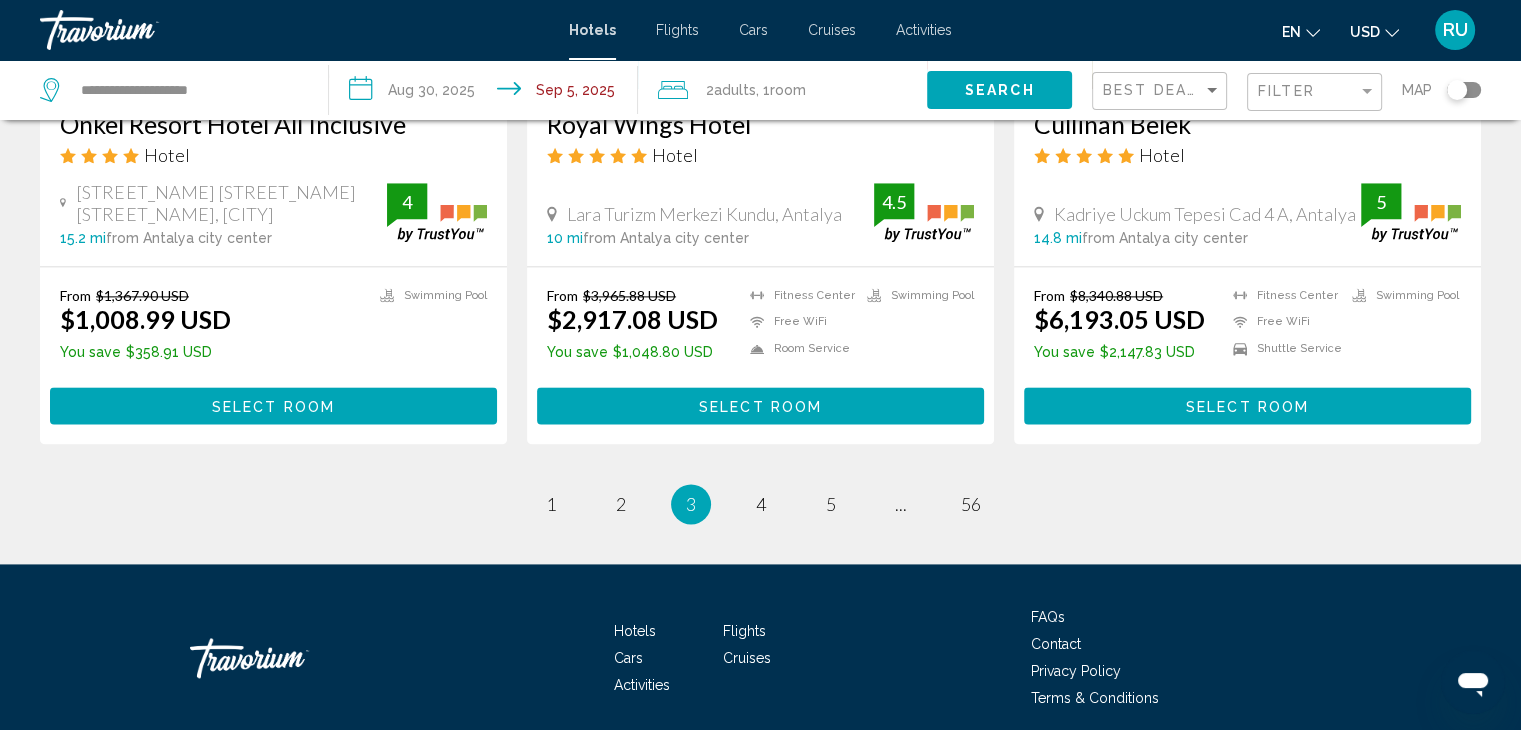 scroll, scrollTop: 2692, scrollLeft: 0, axis: vertical 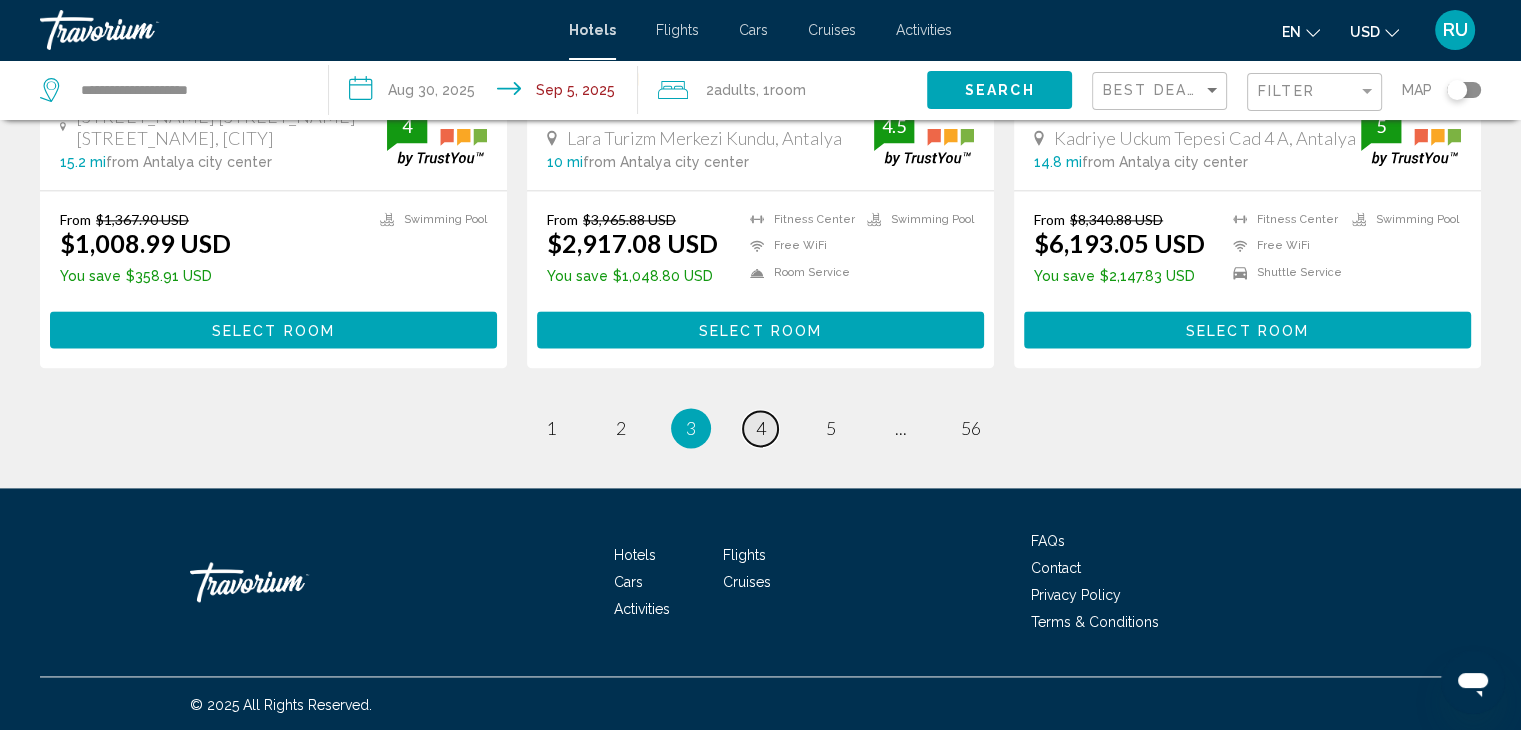 click on "page  4" at bounding box center [760, 428] 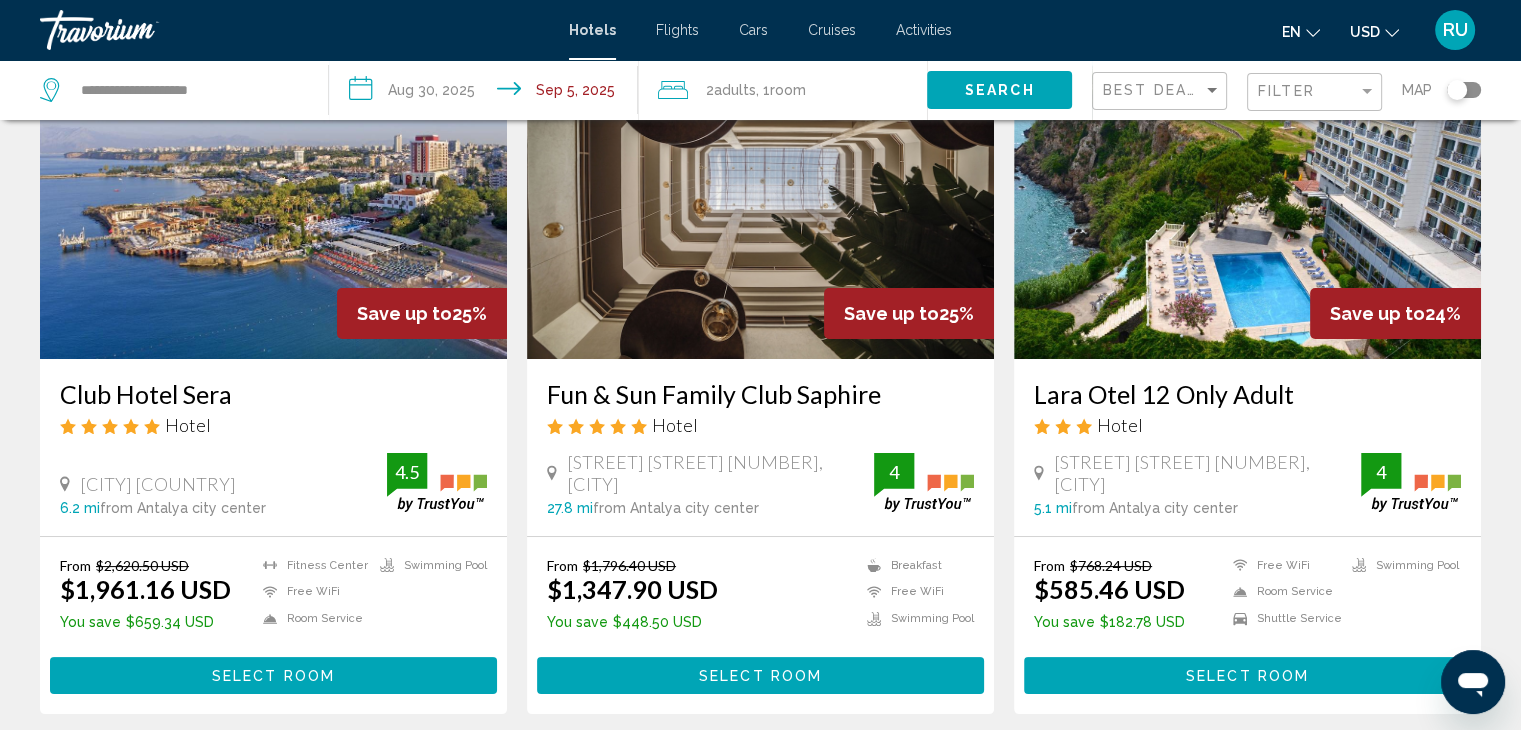 scroll, scrollTop: 0, scrollLeft: 0, axis: both 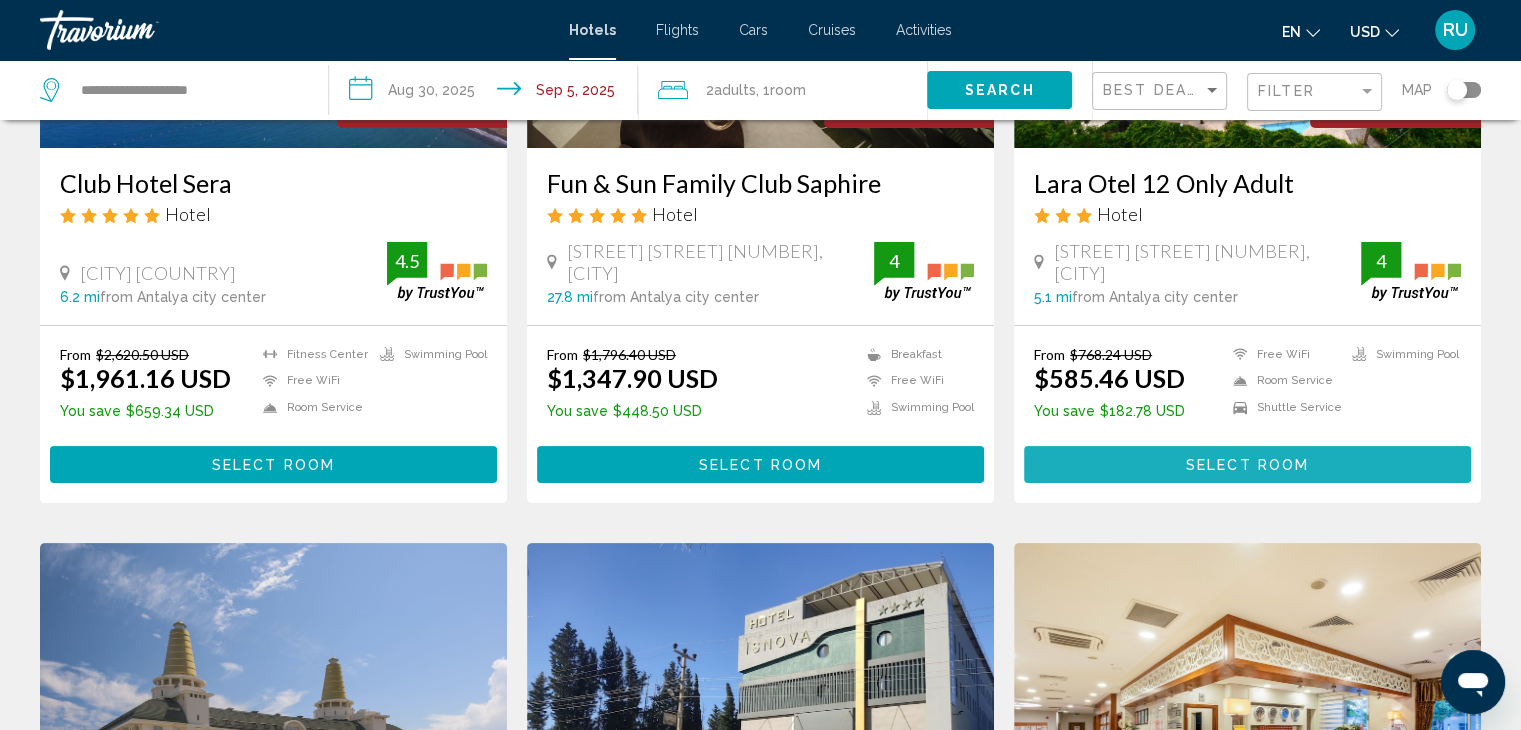 click on "Select Room" at bounding box center [1247, 465] 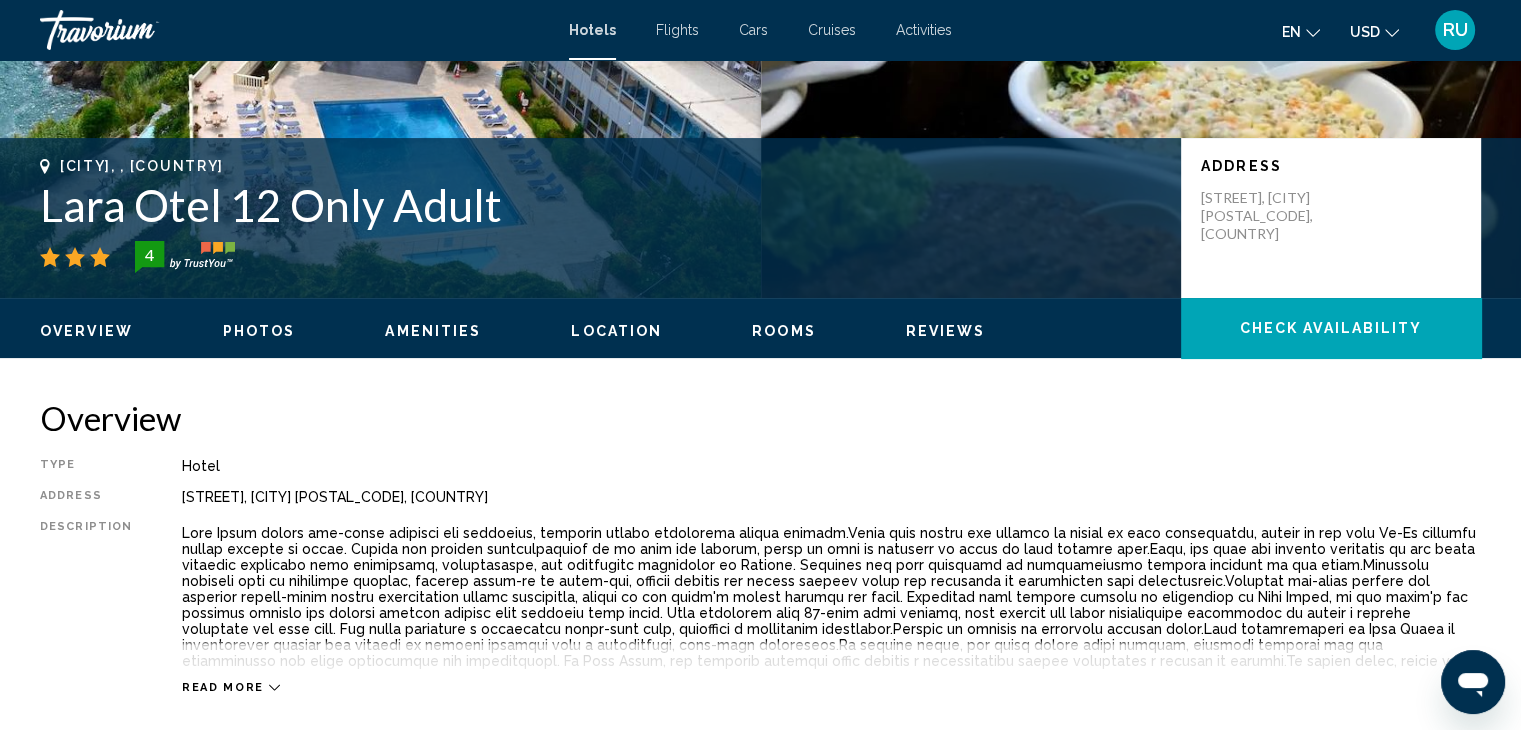 scroll, scrollTop: 0, scrollLeft: 0, axis: both 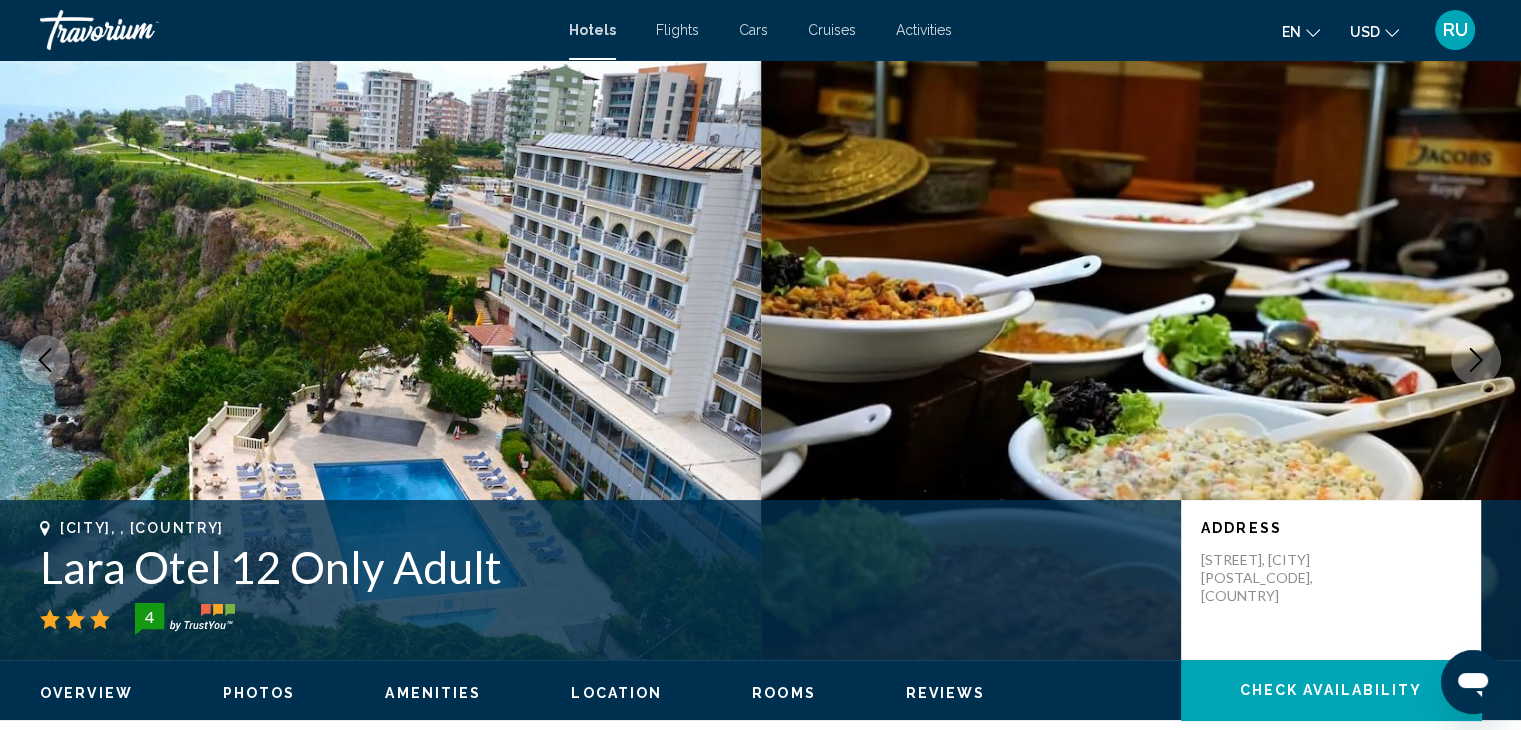 click at bounding box center [1476, 360] 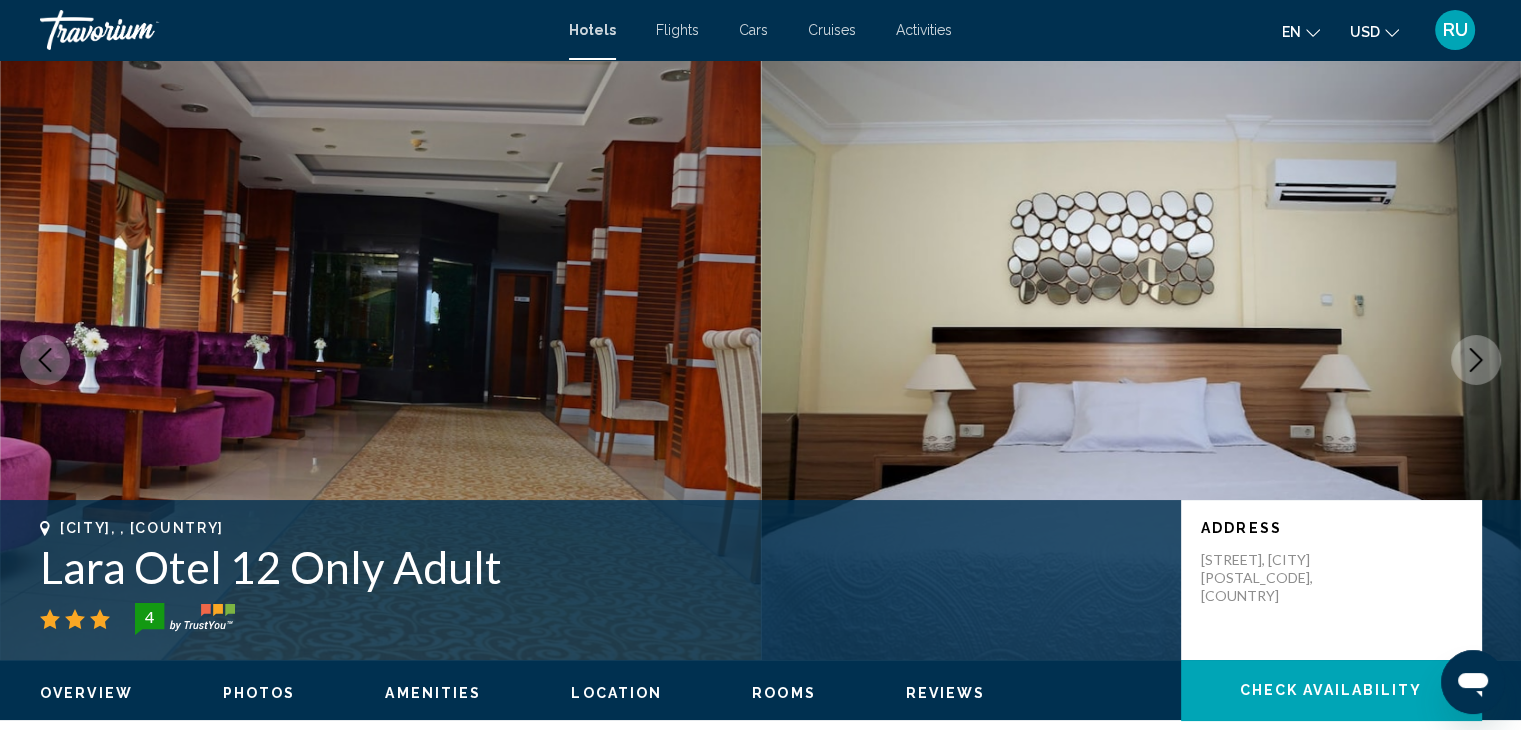 click at bounding box center (1476, 360) 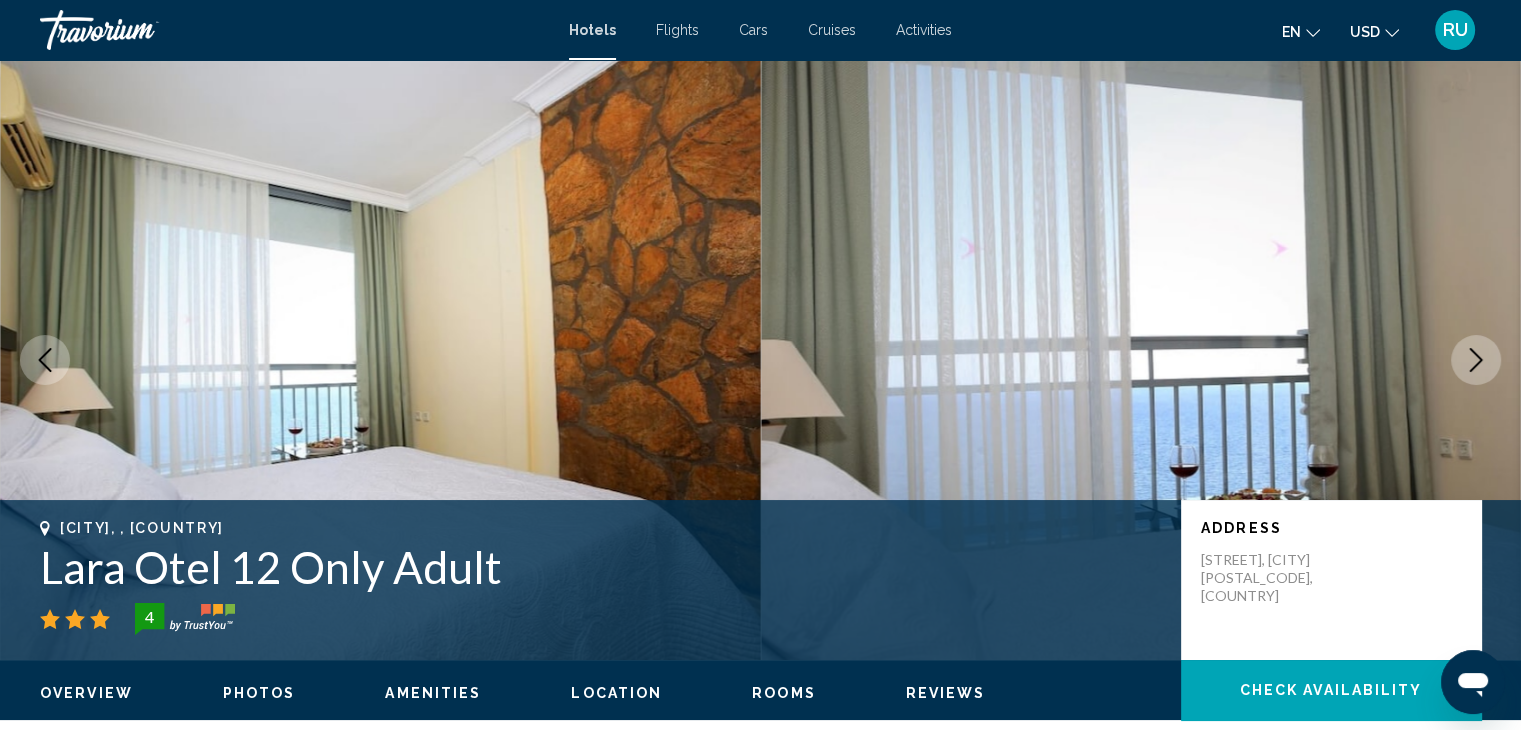 click at bounding box center [1476, 360] 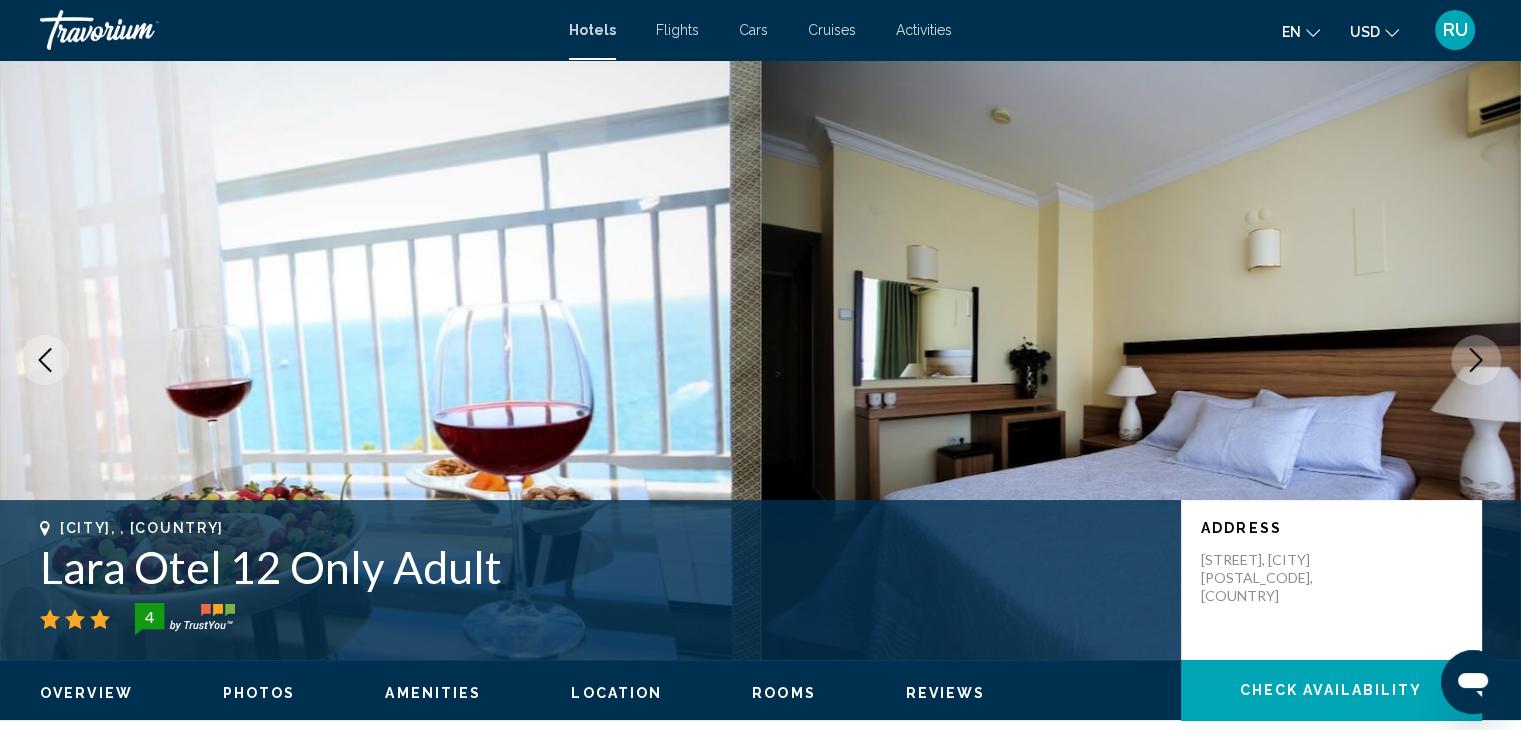 click at bounding box center (1476, 360) 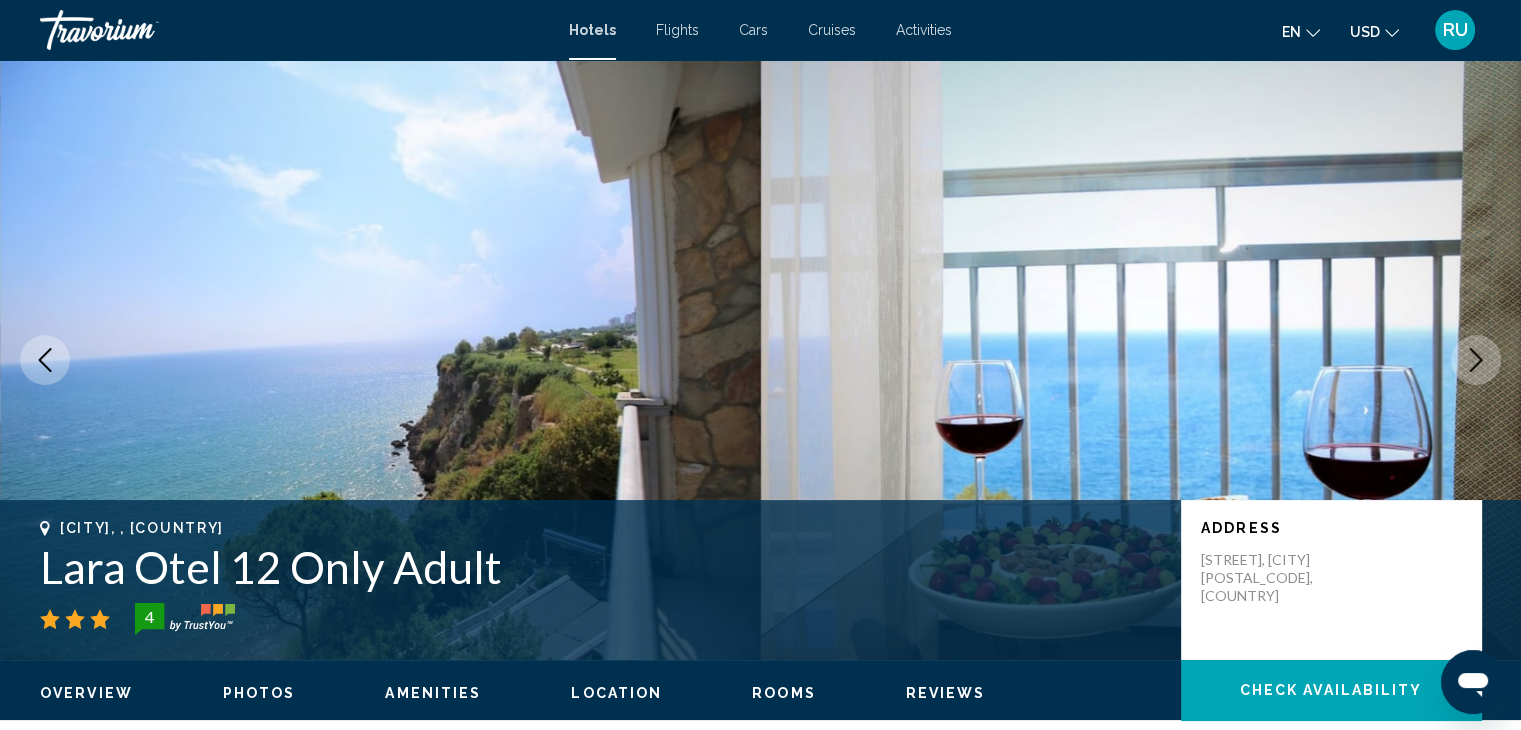 click at bounding box center (1476, 360) 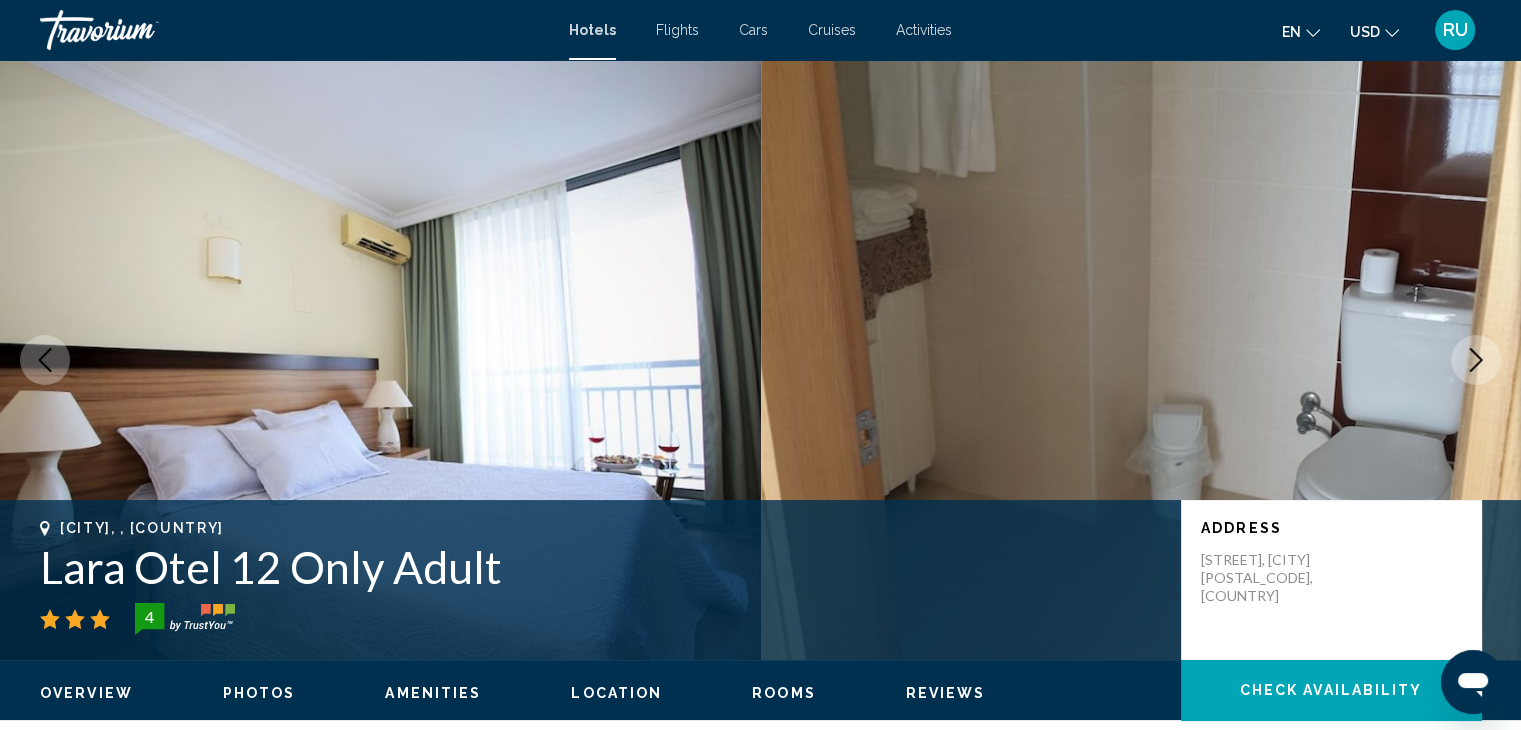 click at bounding box center (1476, 360) 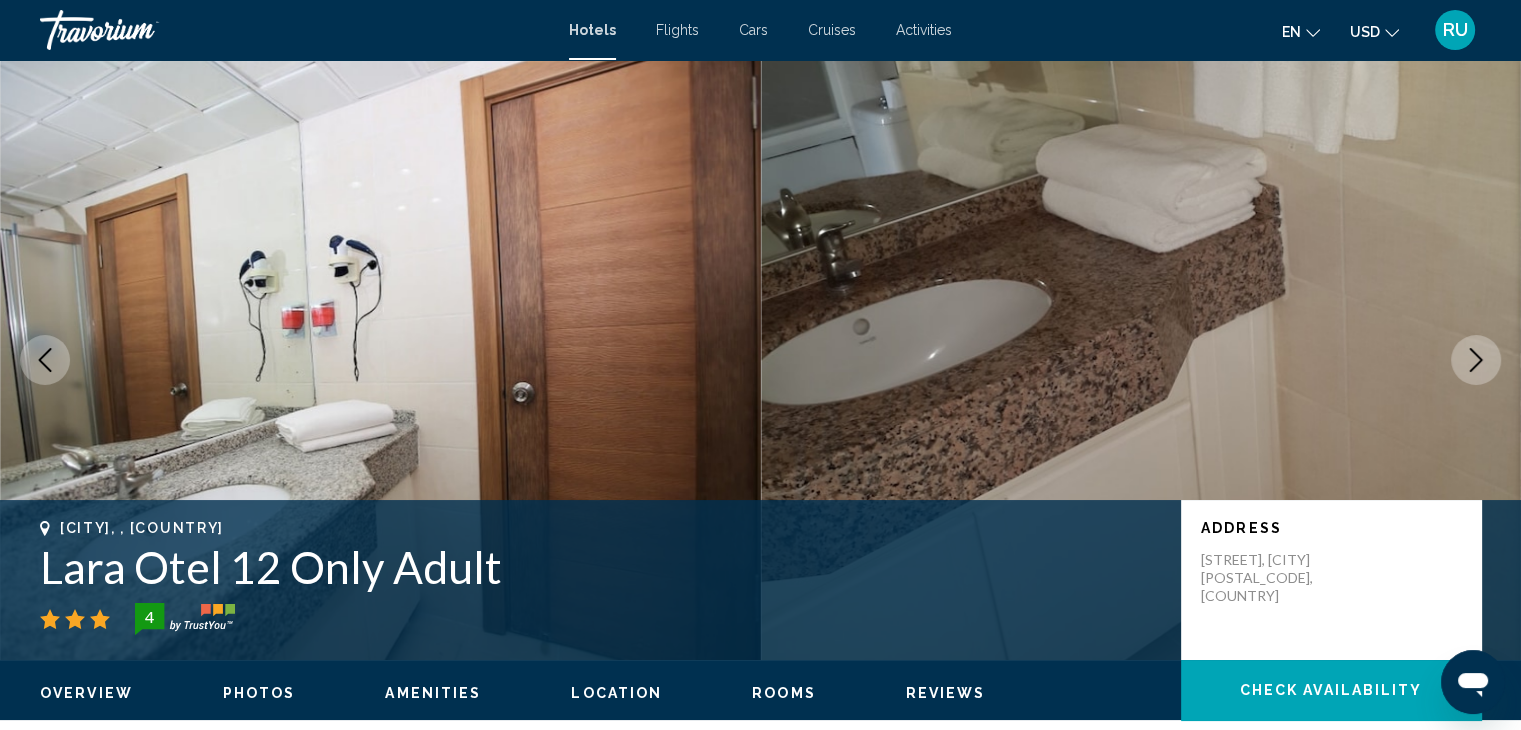 click at bounding box center (1476, 360) 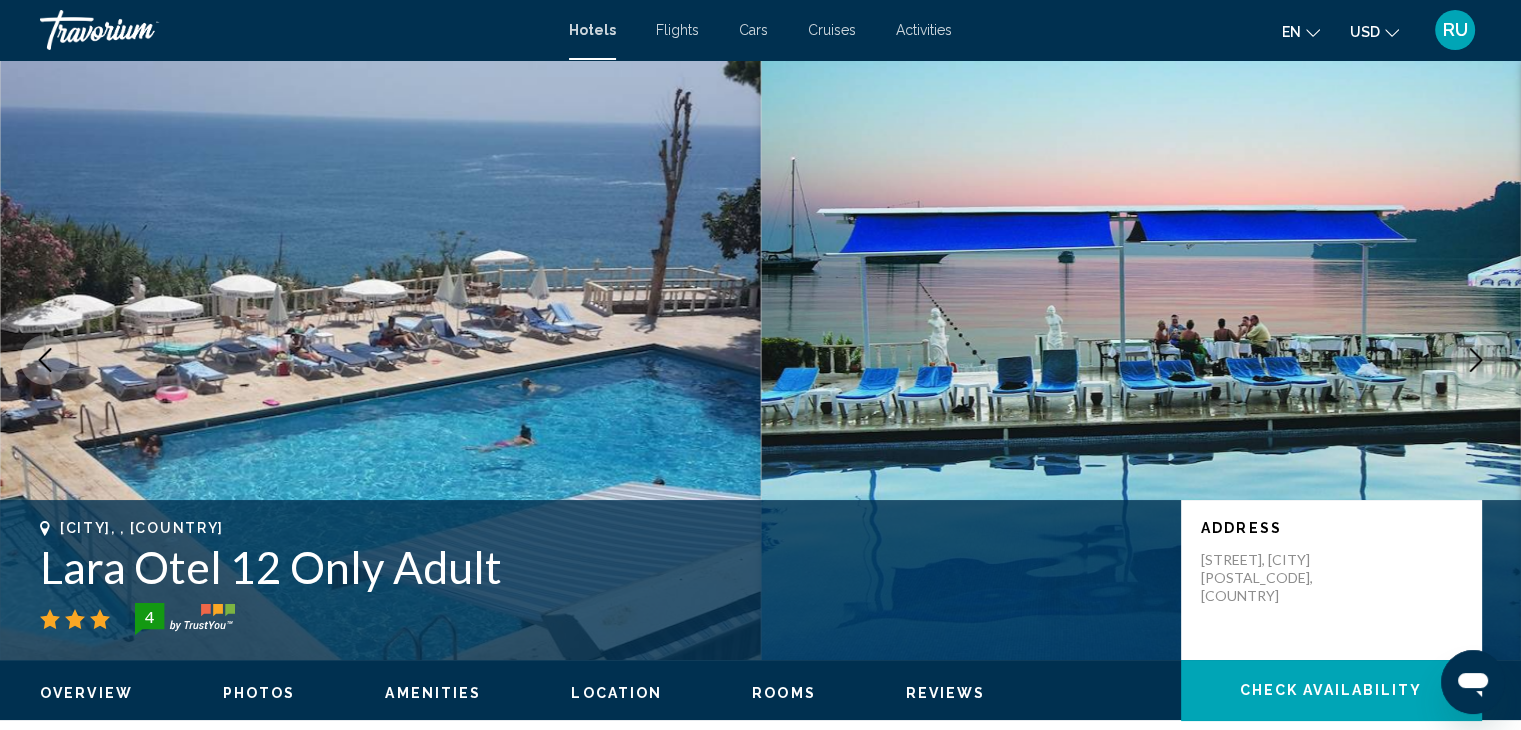 click at bounding box center [1476, 360] 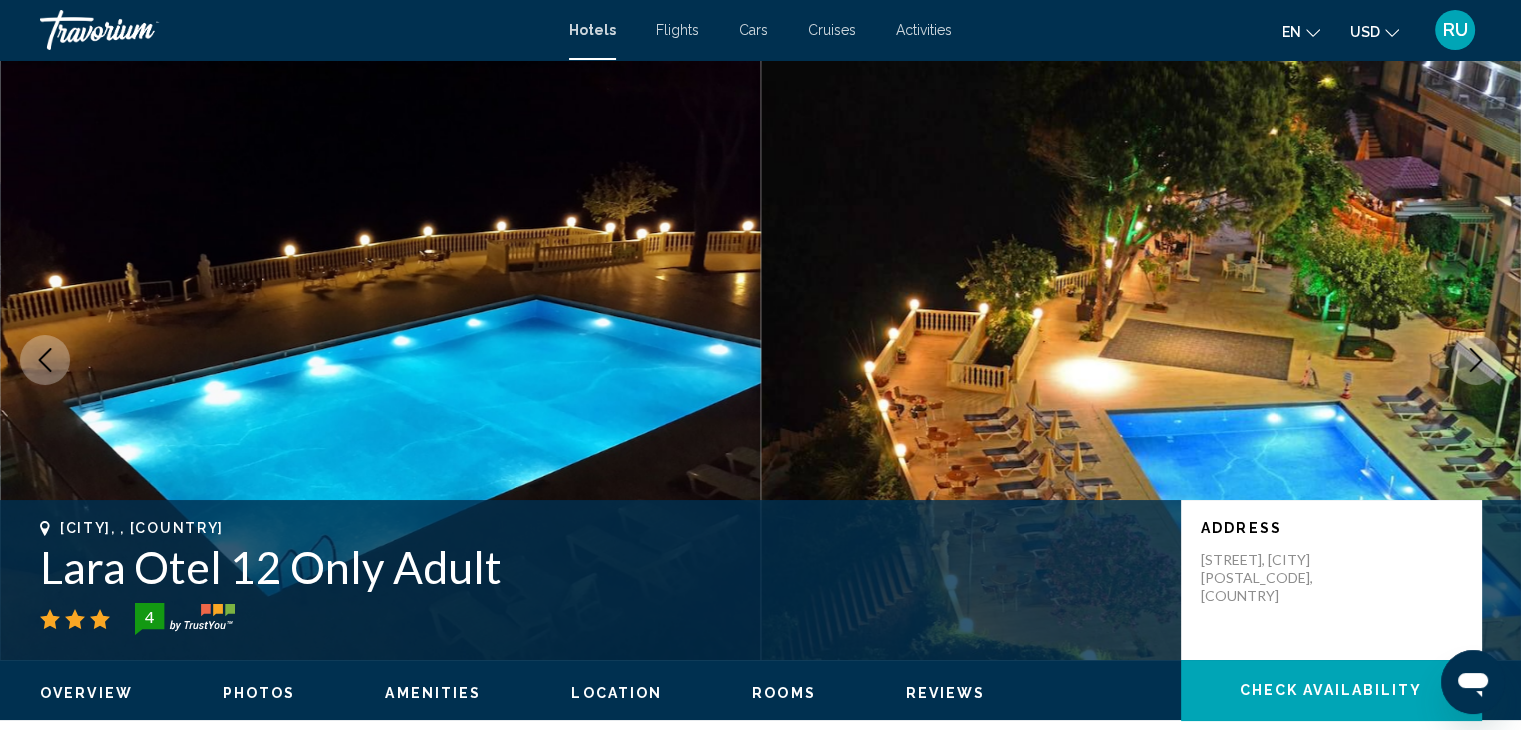 click at bounding box center (1476, 360) 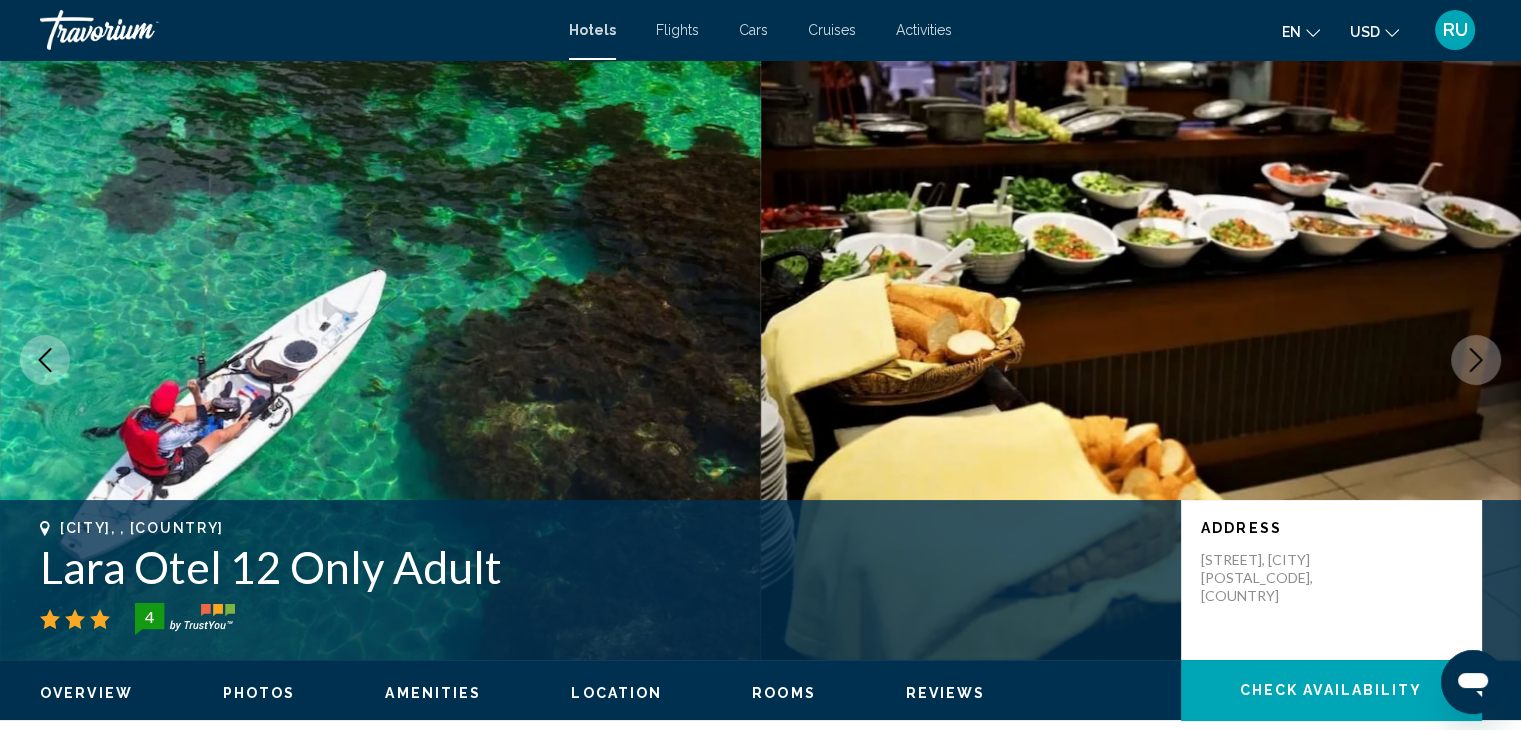 click at bounding box center (1476, 360) 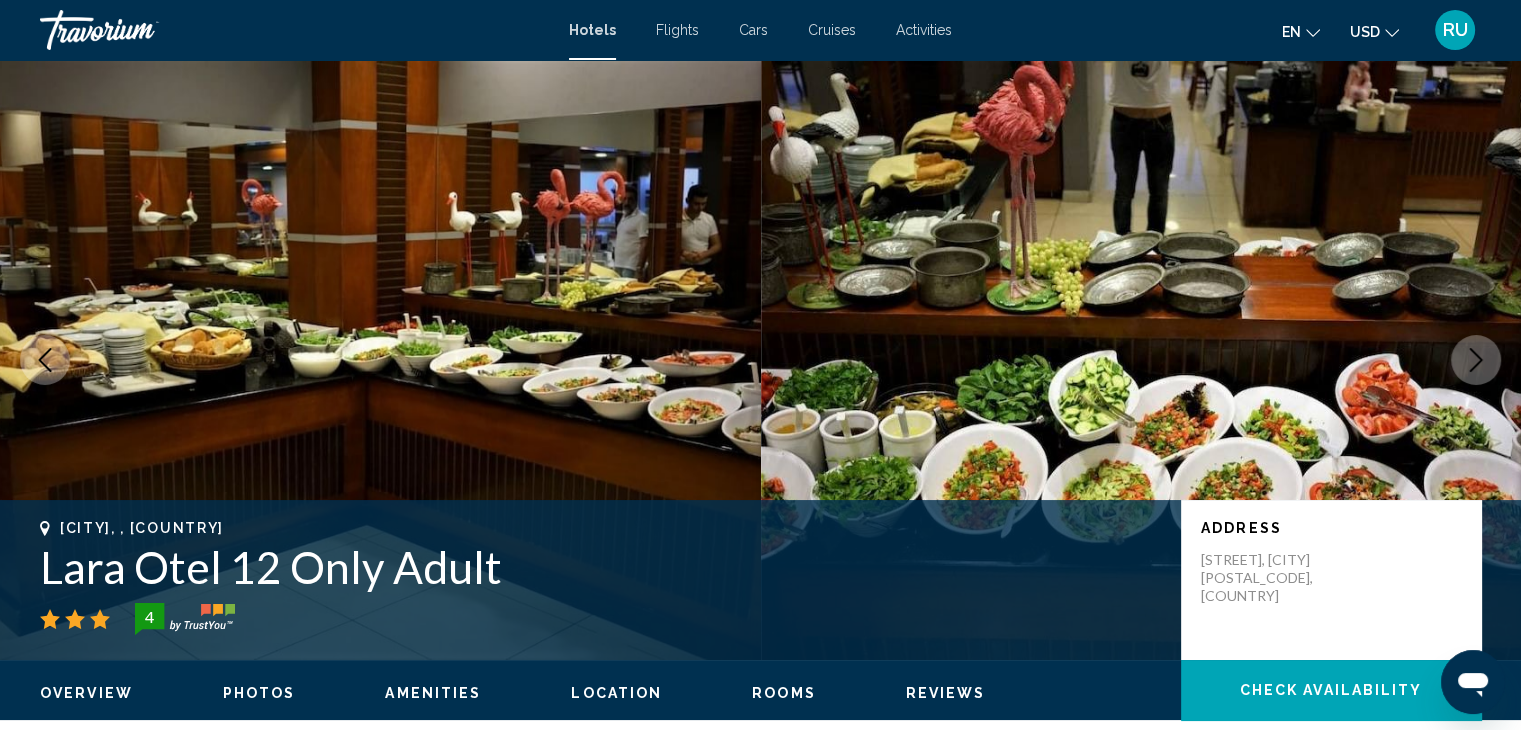 click at bounding box center (1476, 360) 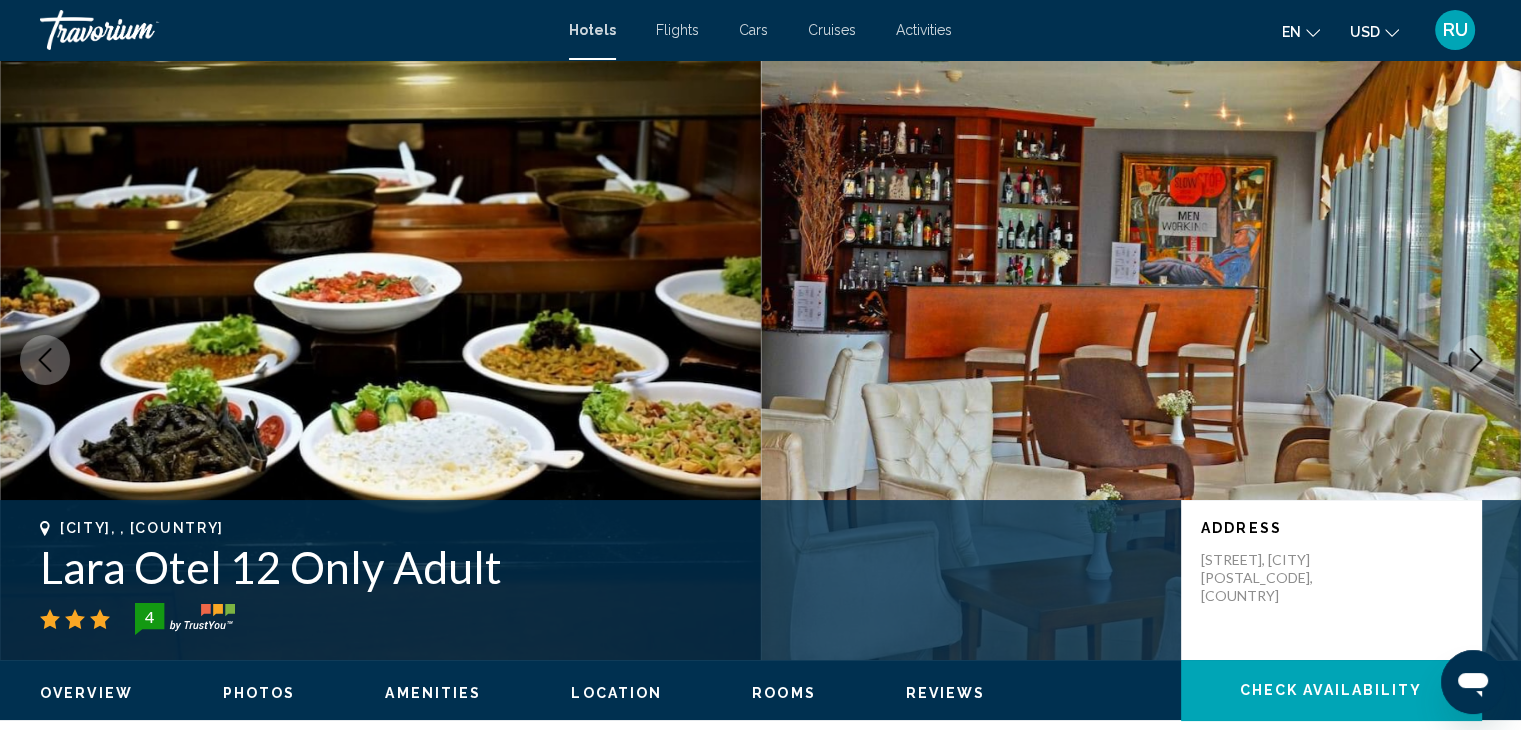 click at bounding box center (1476, 360) 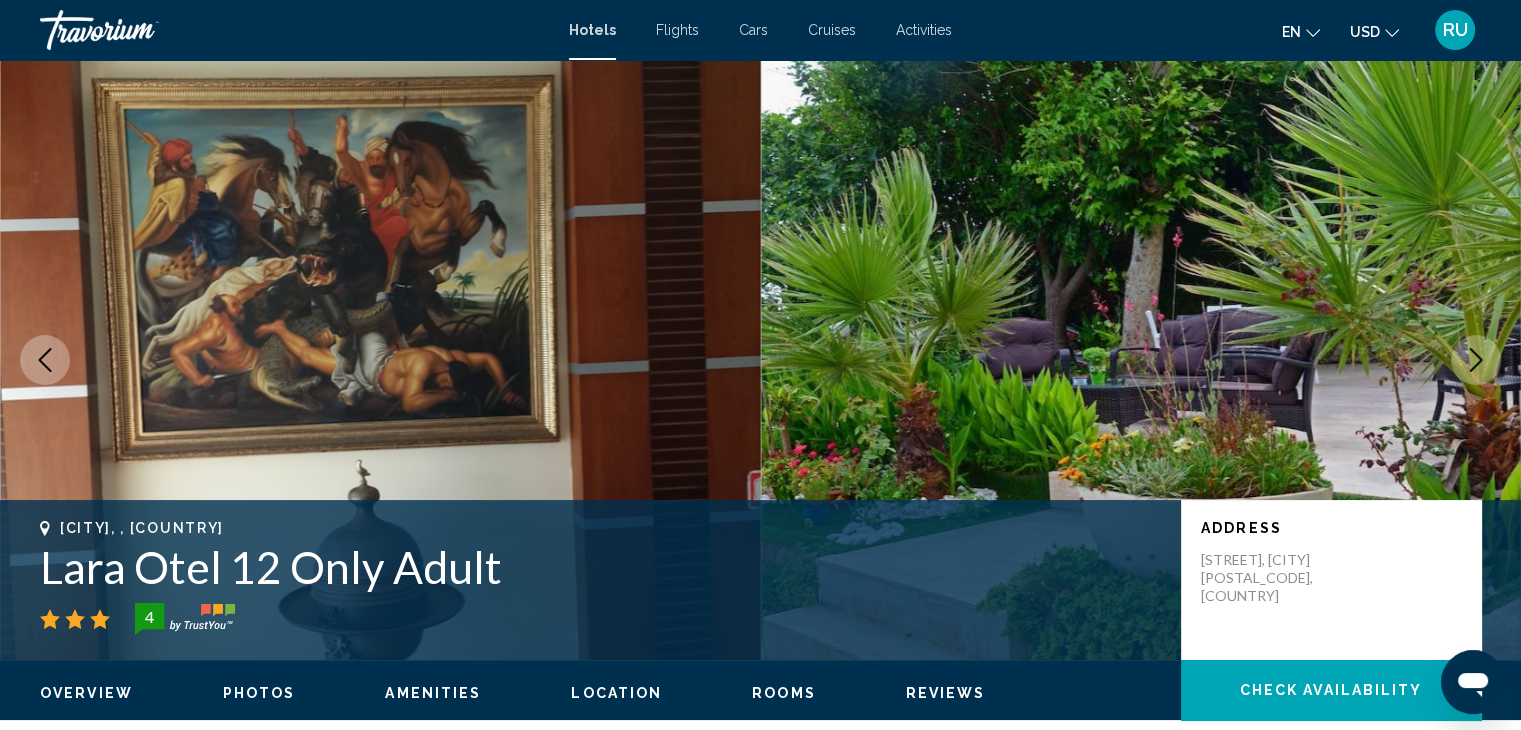 click at bounding box center [1476, 360] 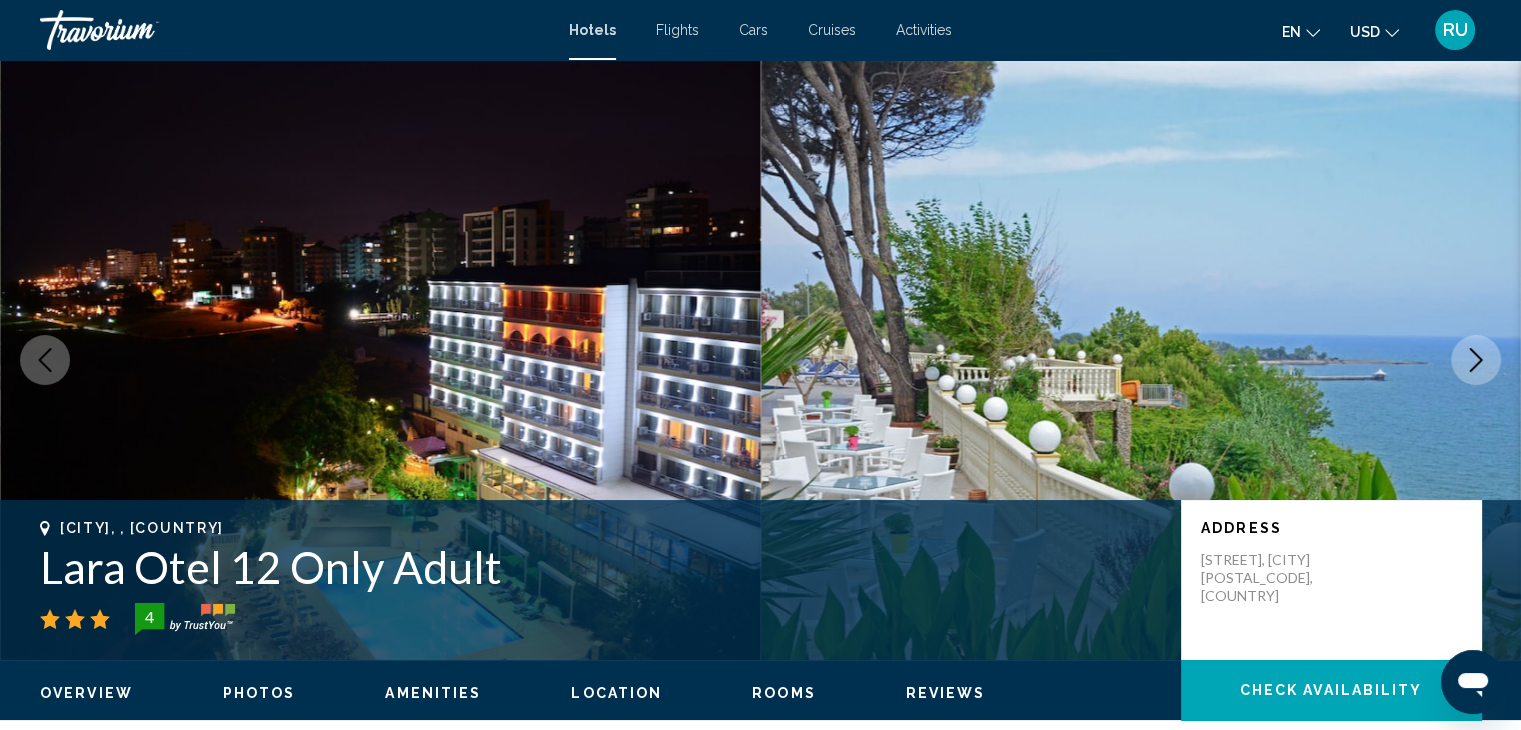 click at bounding box center [1476, 360] 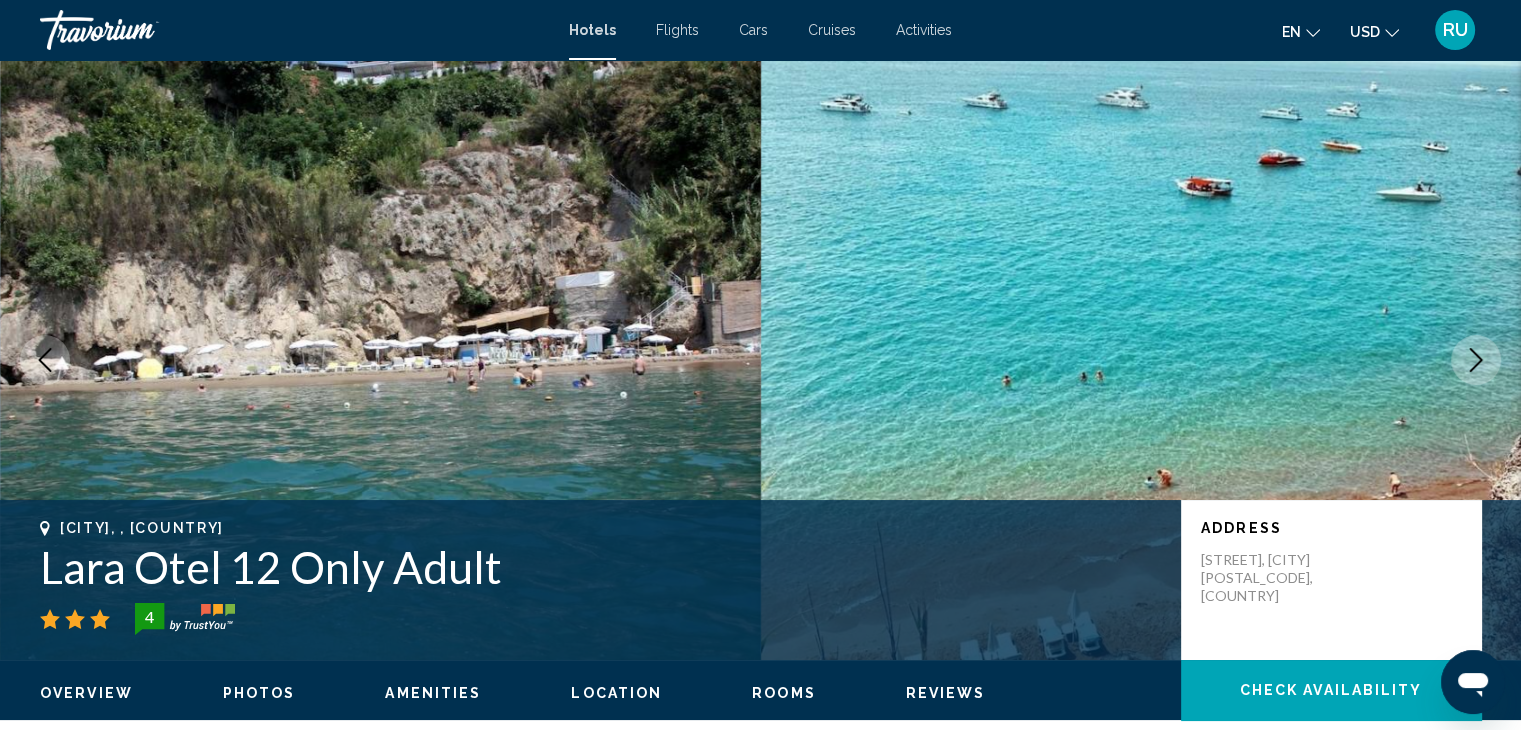 click at bounding box center [1476, 360] 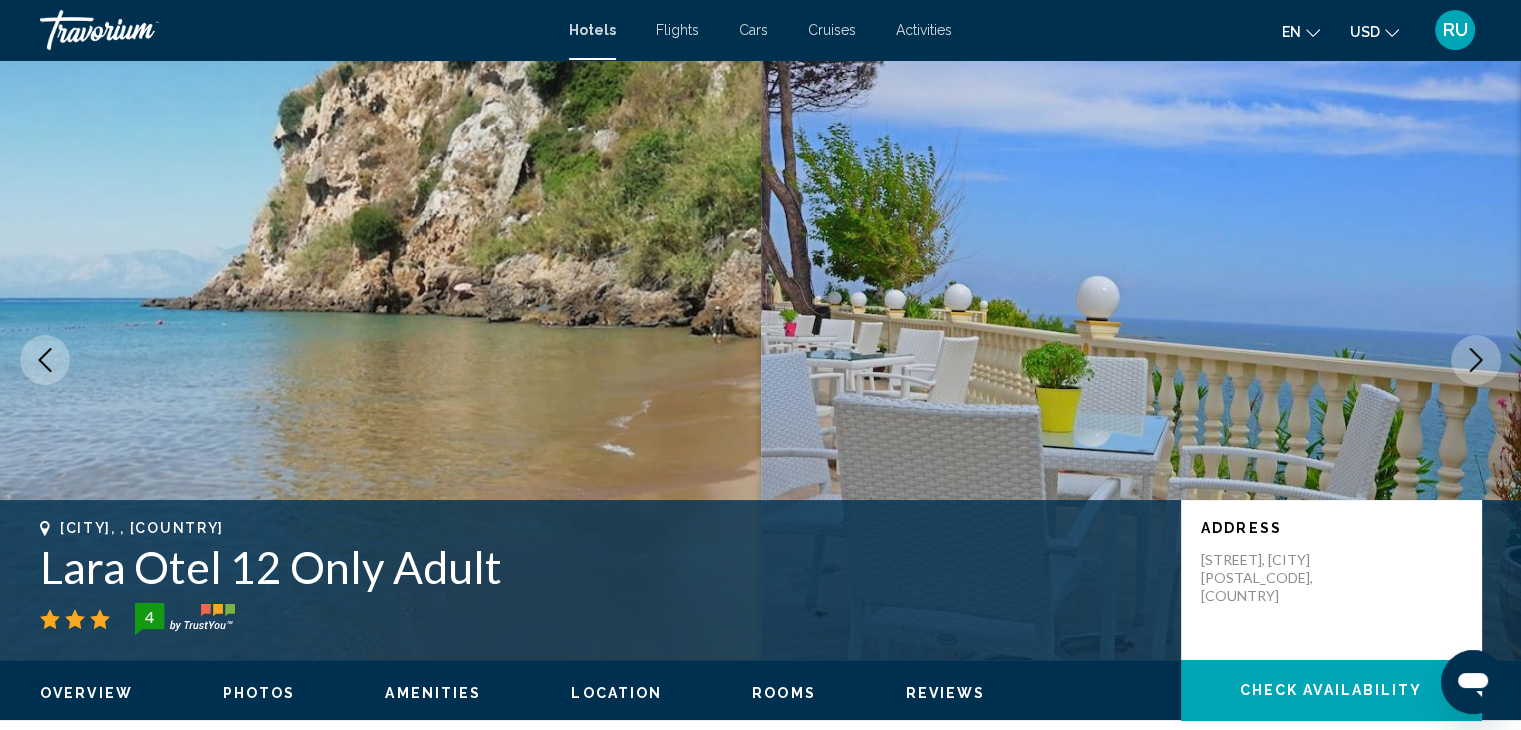 click 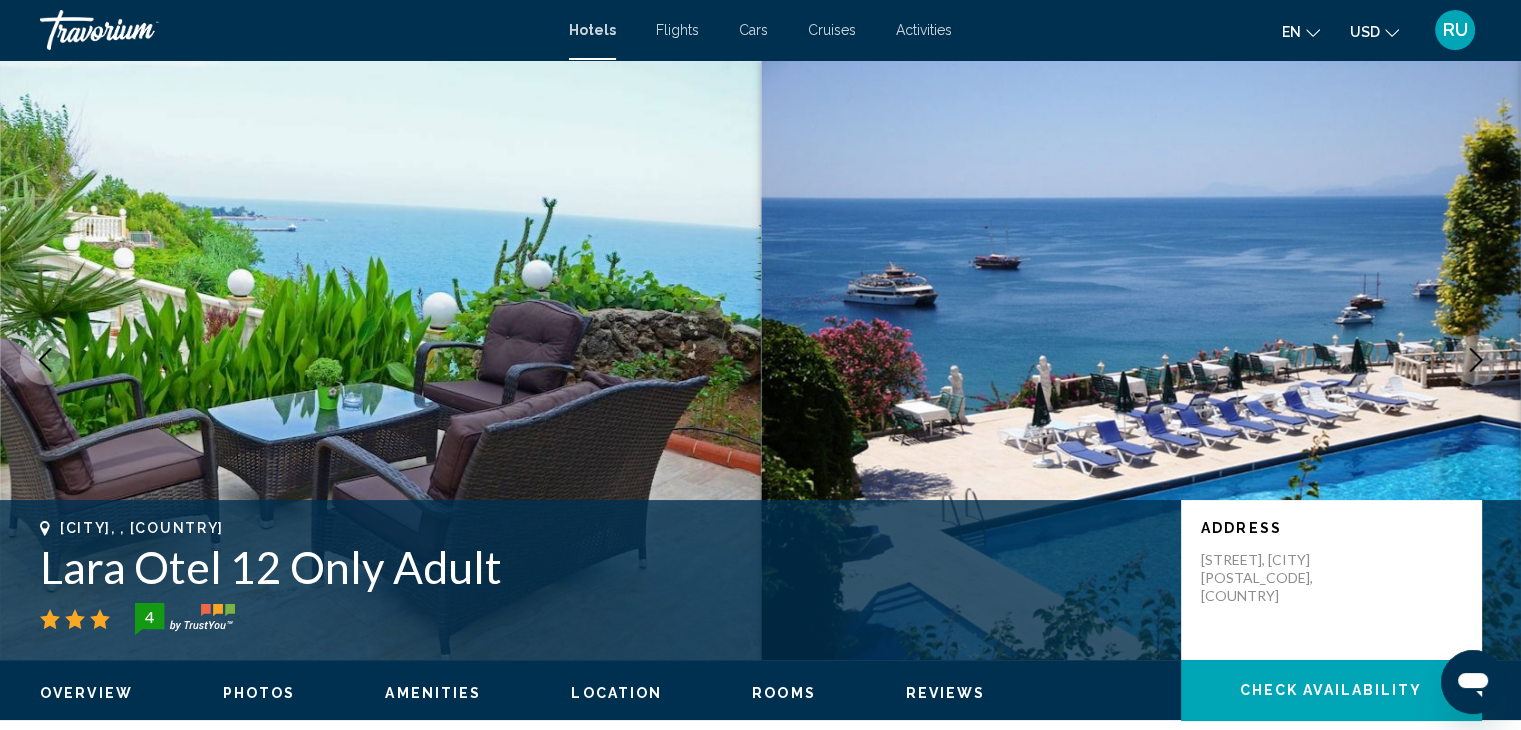 click 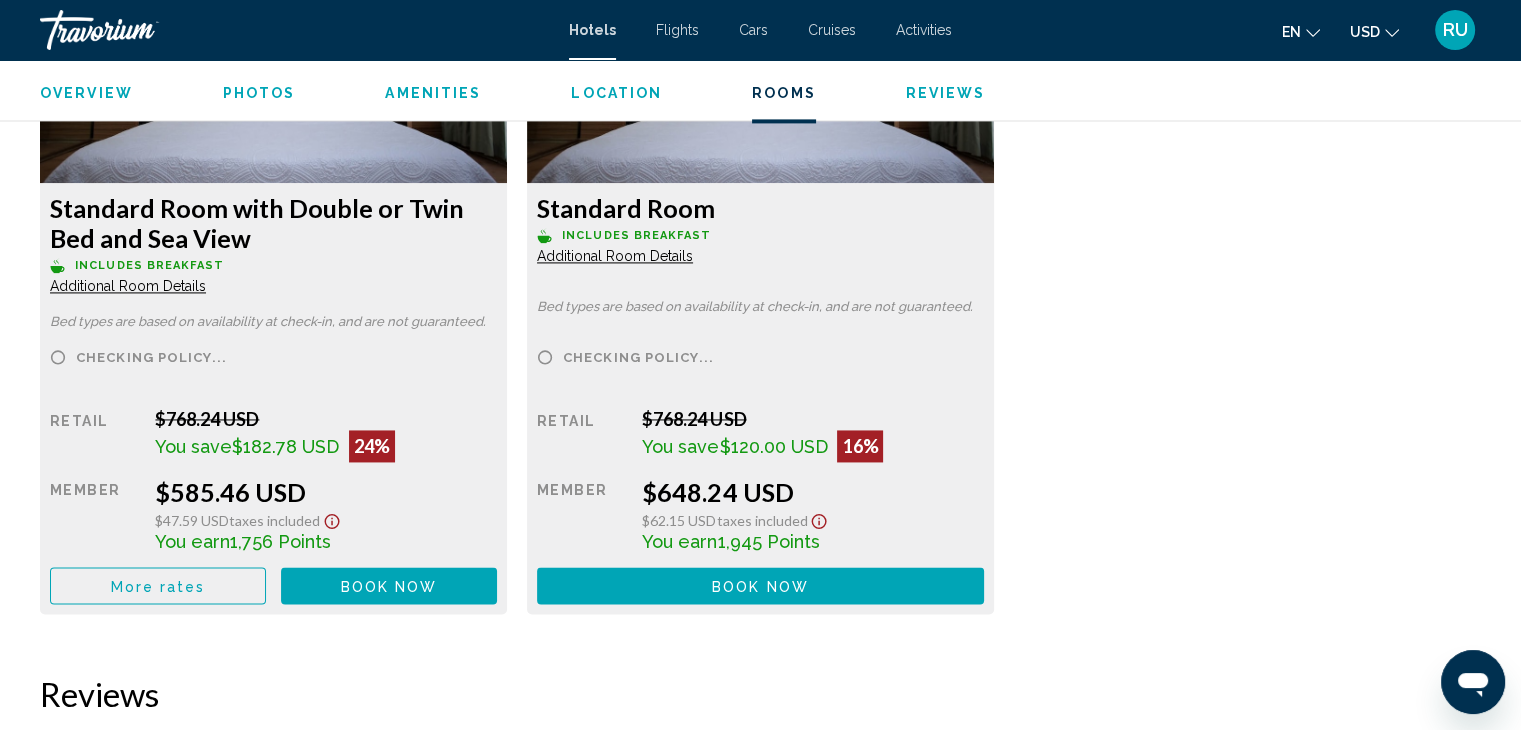 scroll, scrollTop: 2871, scrollLeft: 0, axis: vertical 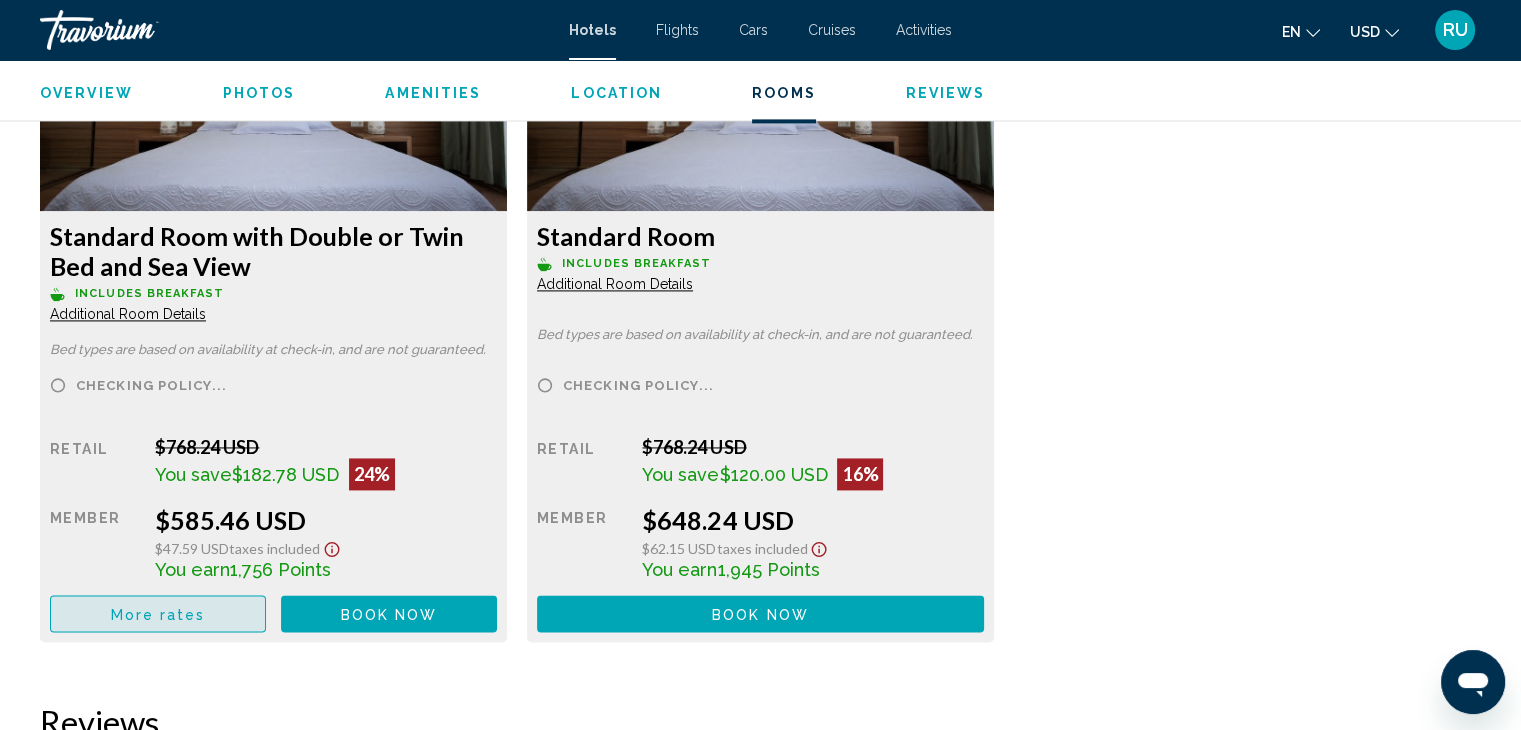 click on "More rates" at bounding box center [158, 614] 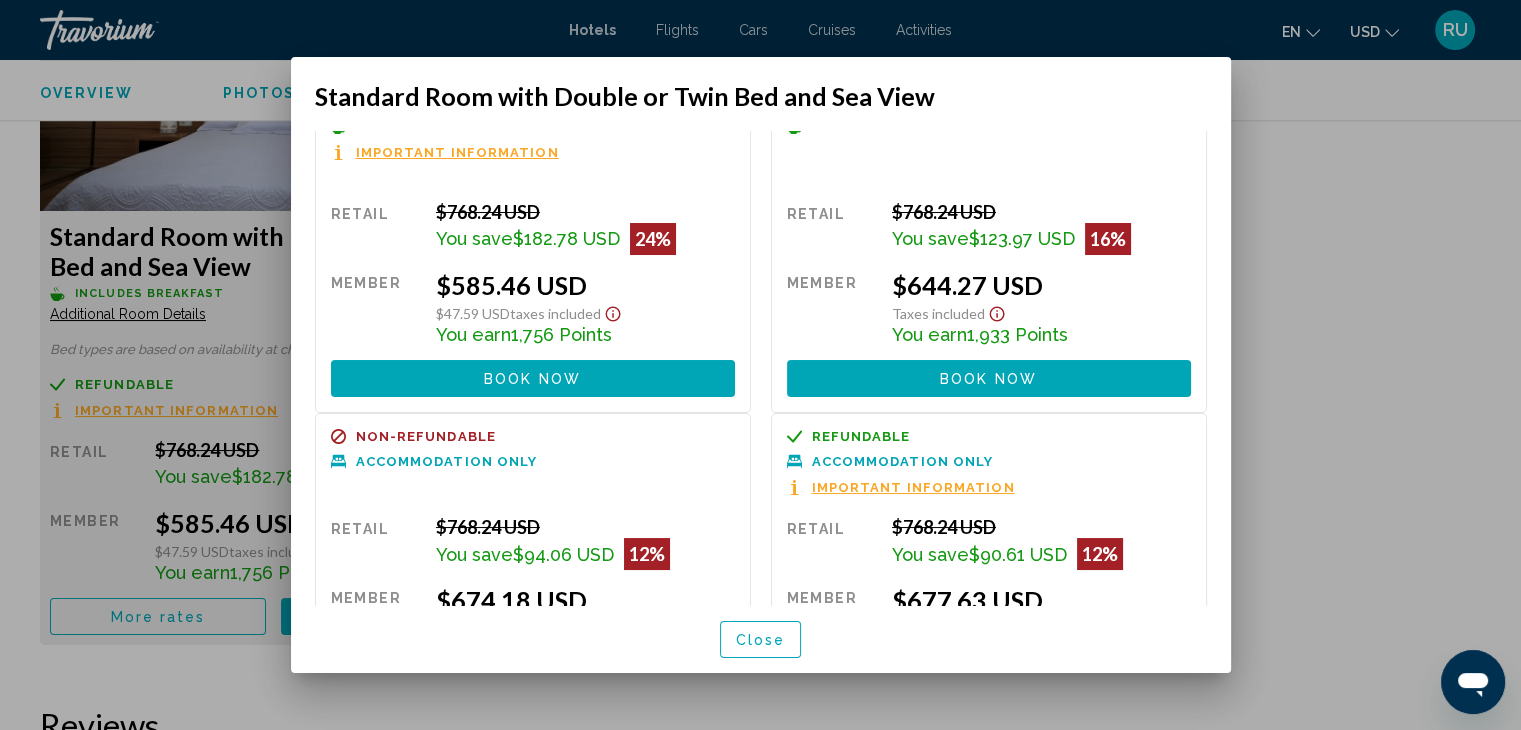 scroll, scrollTop: 0, scrollLeft: 0, axis: both 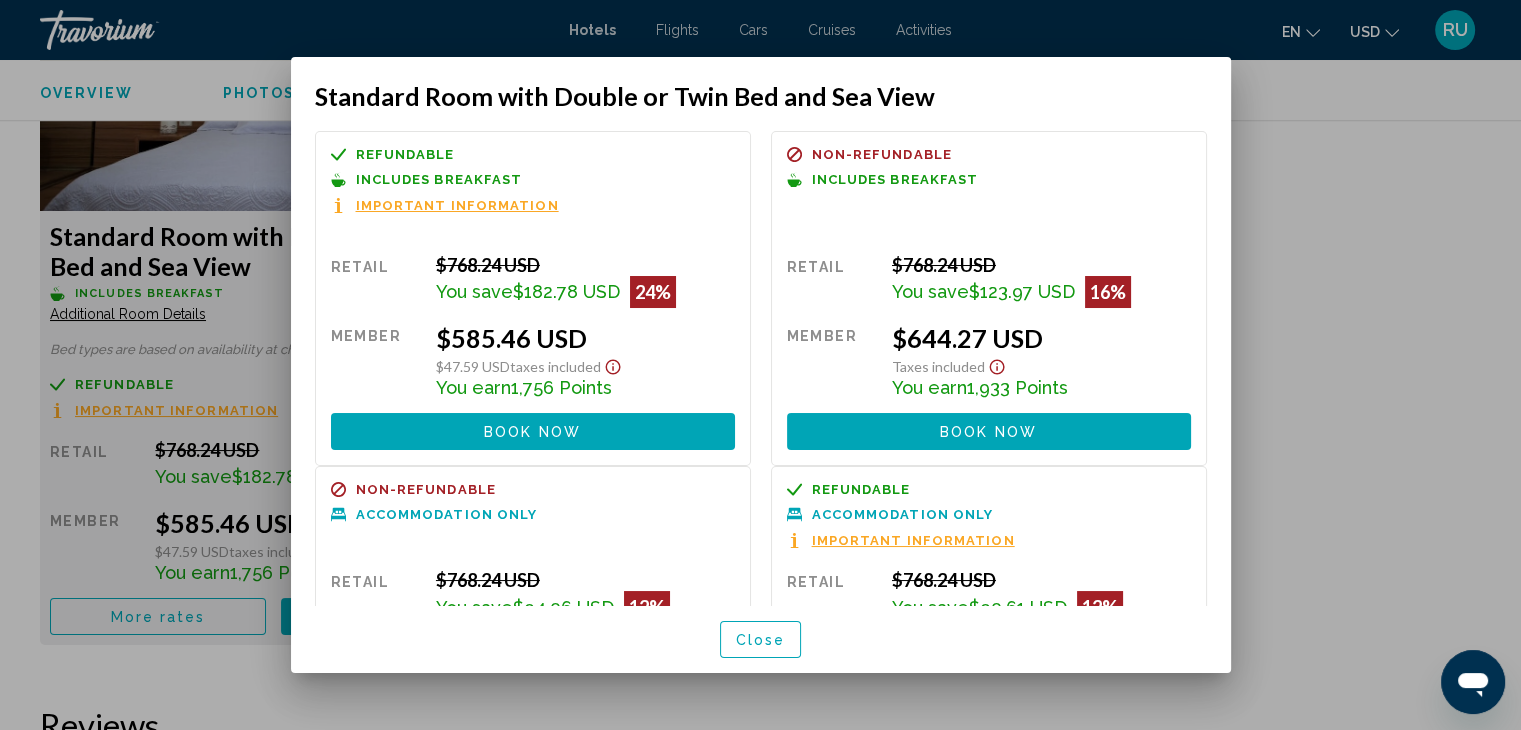 click at bounding box center [760, 365] 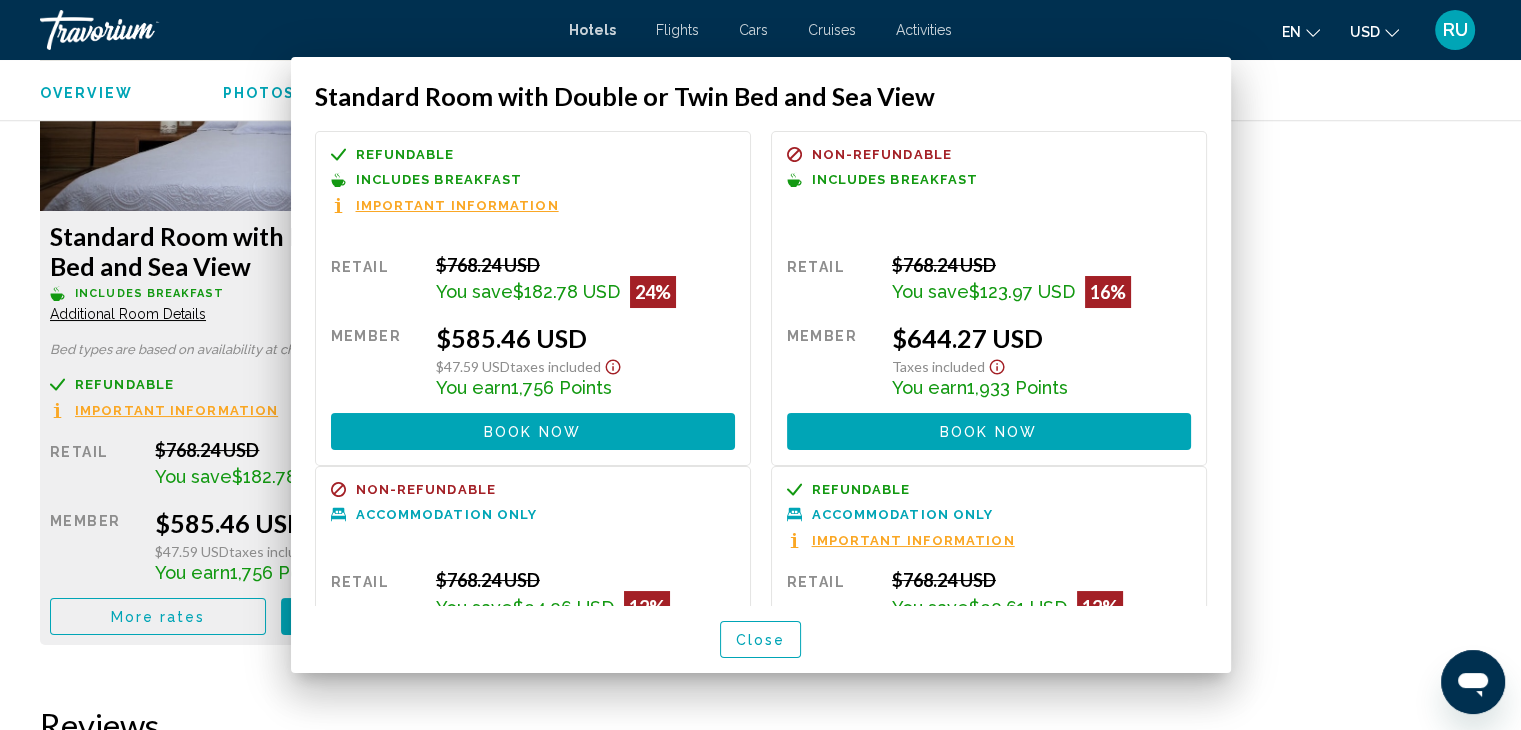 scroll, scrollTop: 2871, scrollLeft: 0, axis: vertical 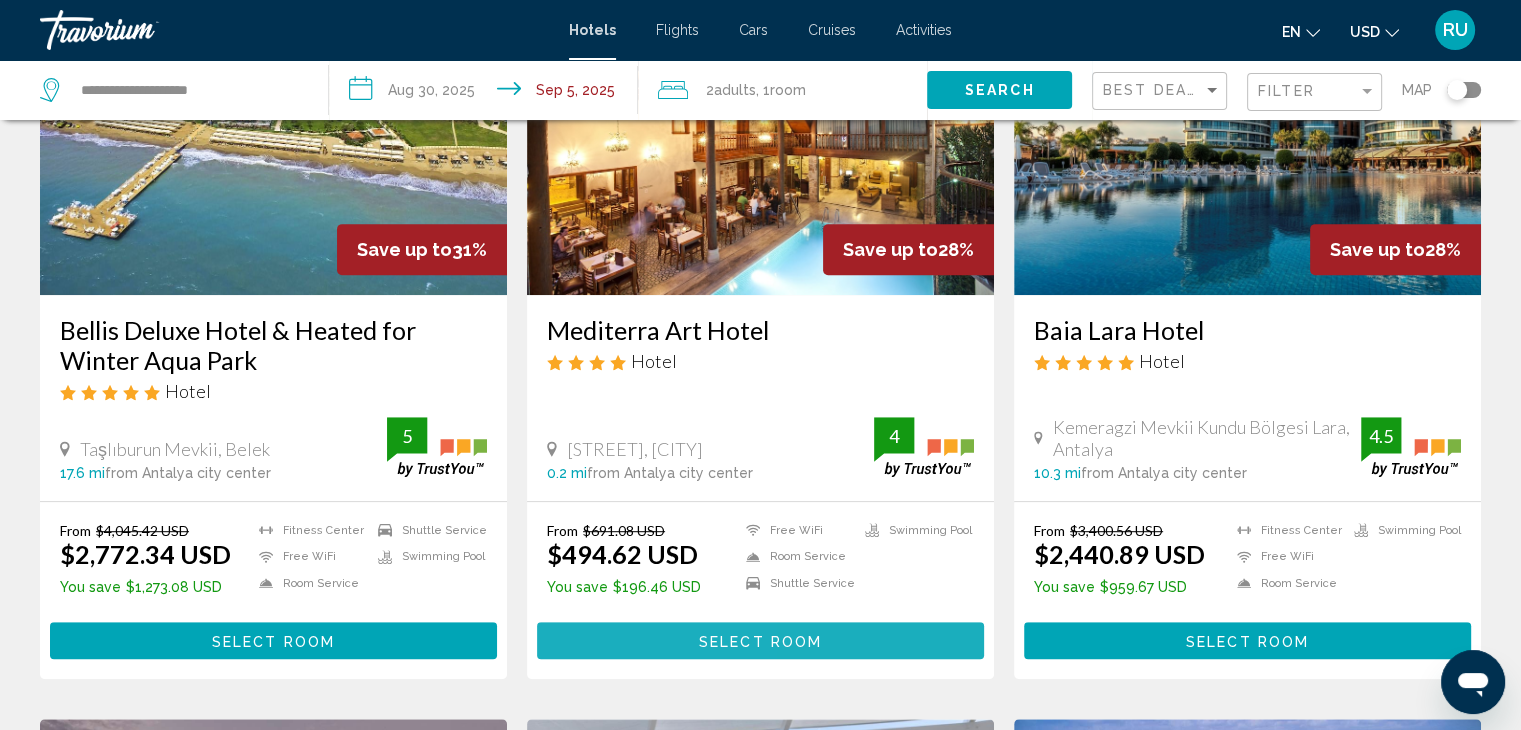 click on "Select Room" at bounding box center (760, 640) 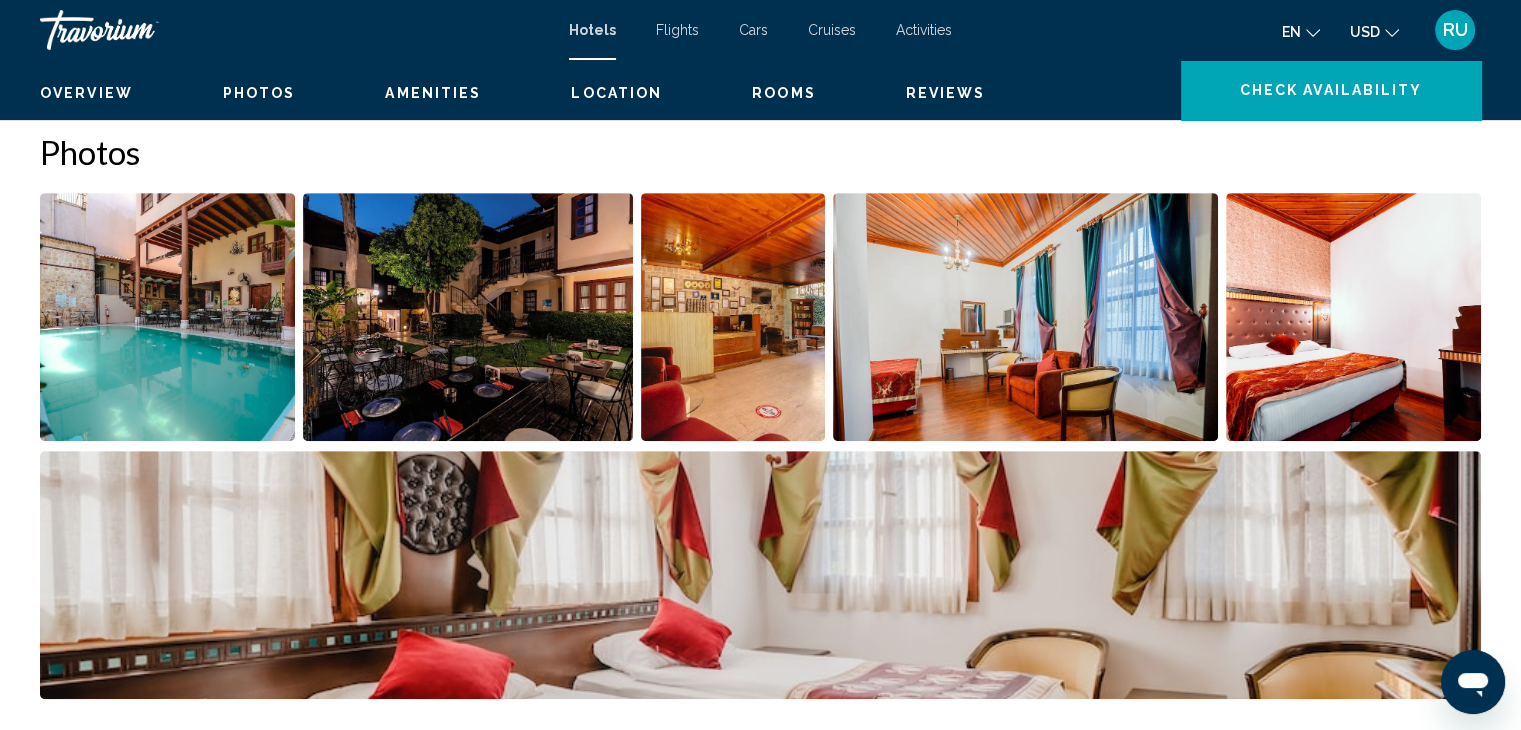 scroll, scrollTop: 0, scrollLeft: 0, axis: both 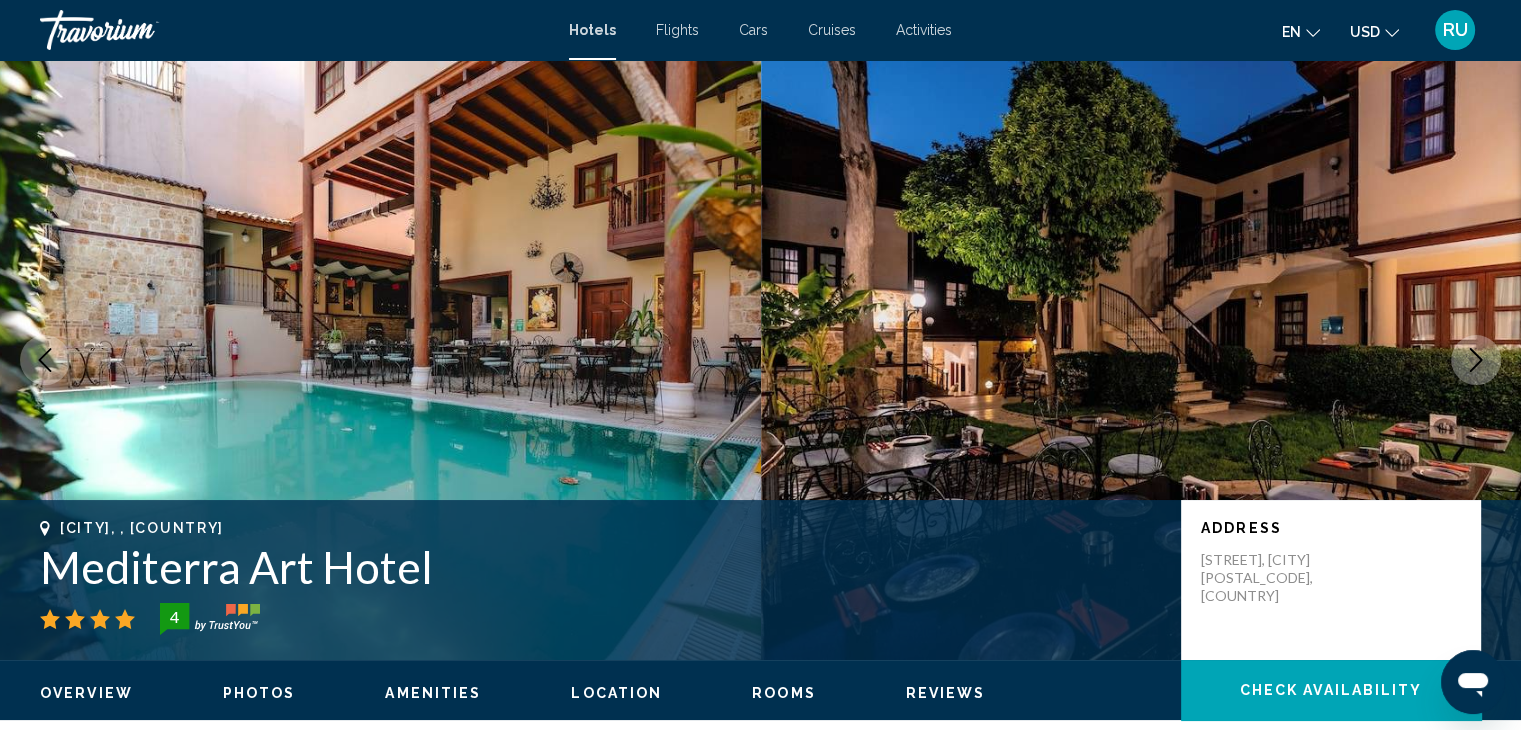 click 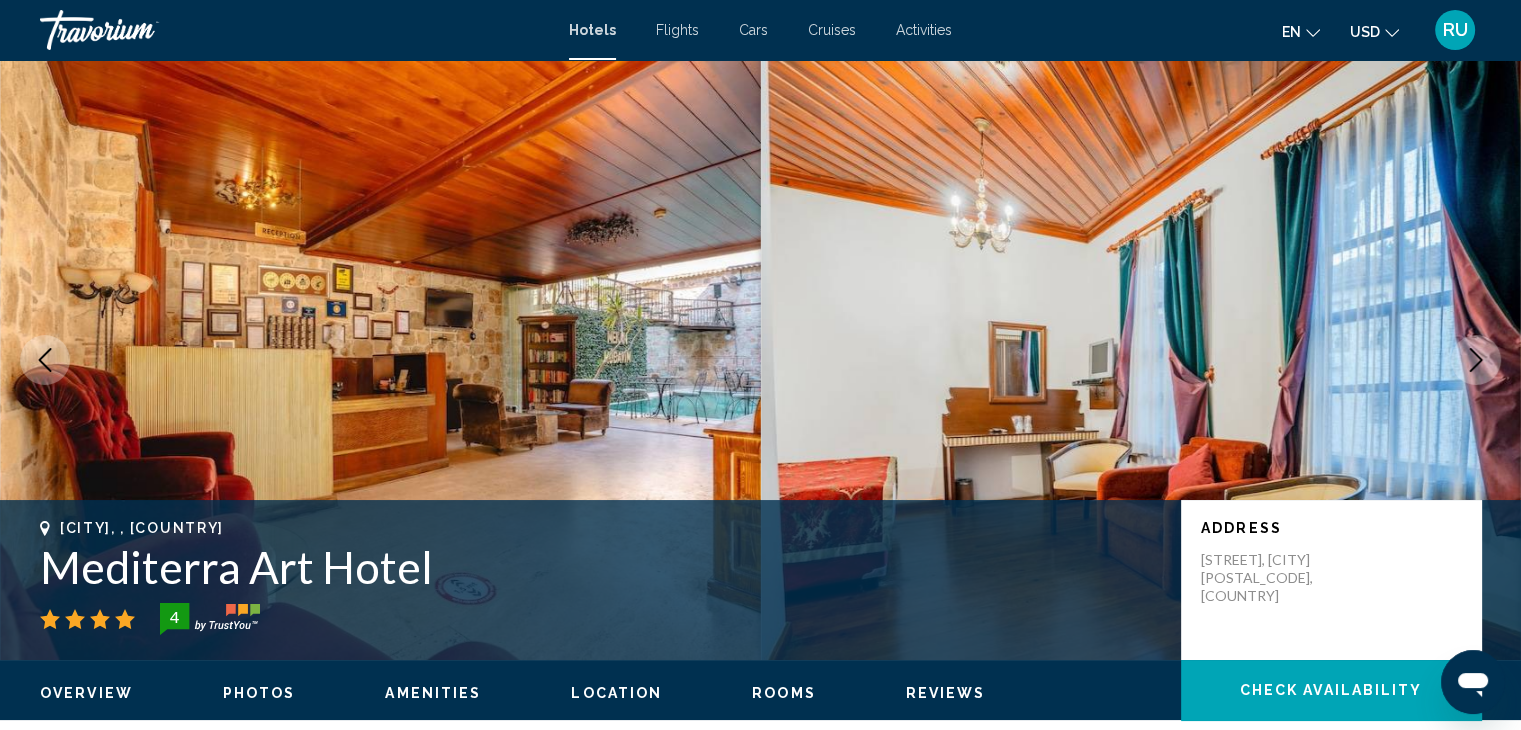 click 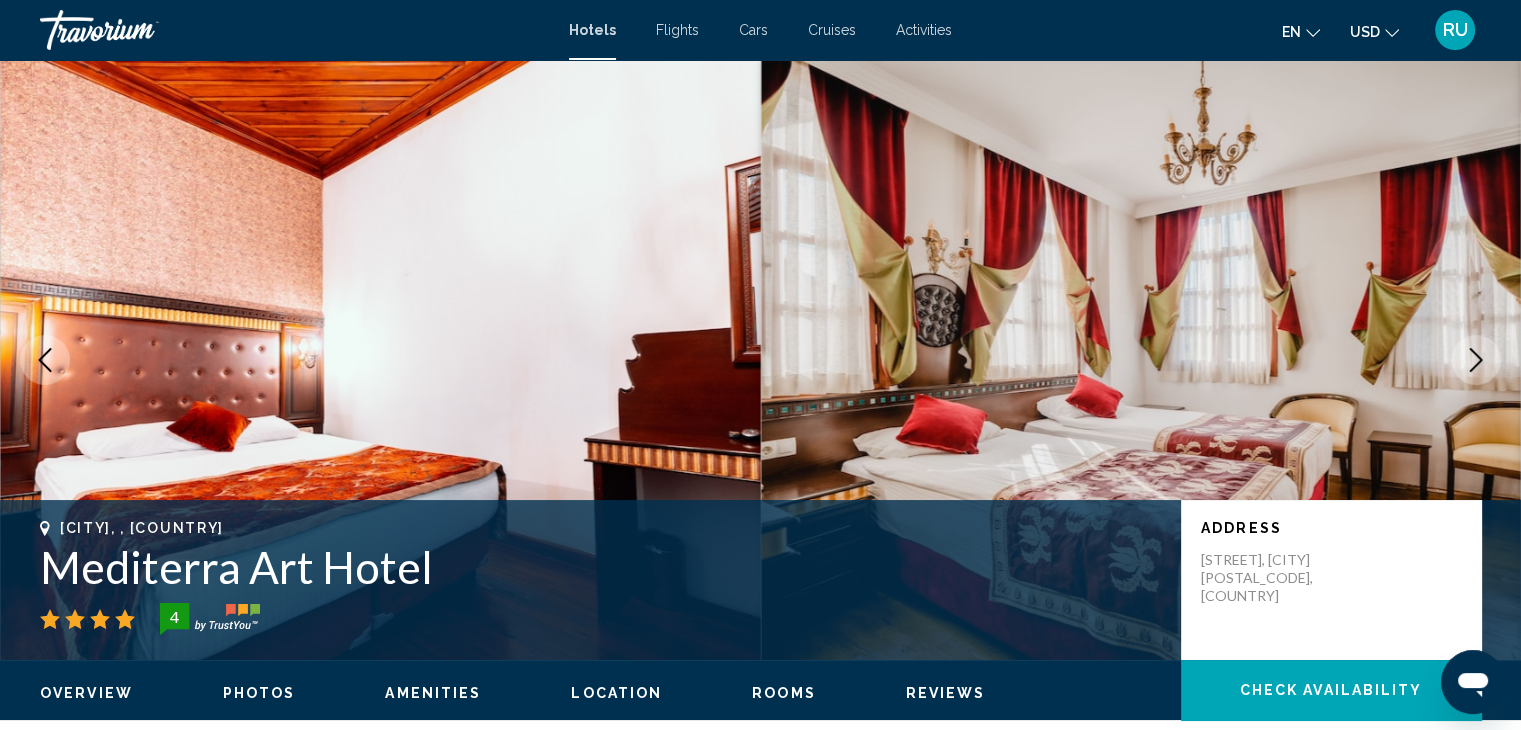 click 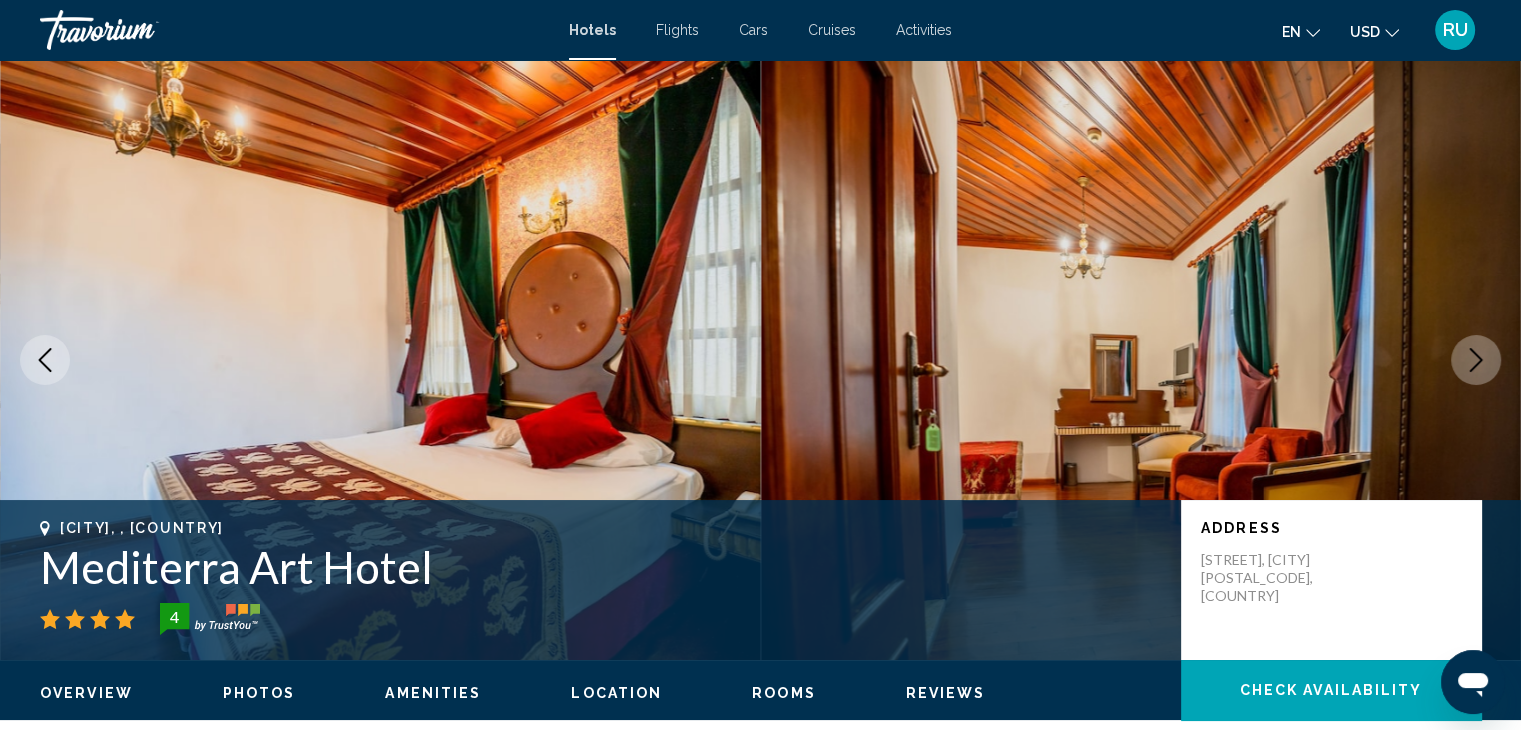 click 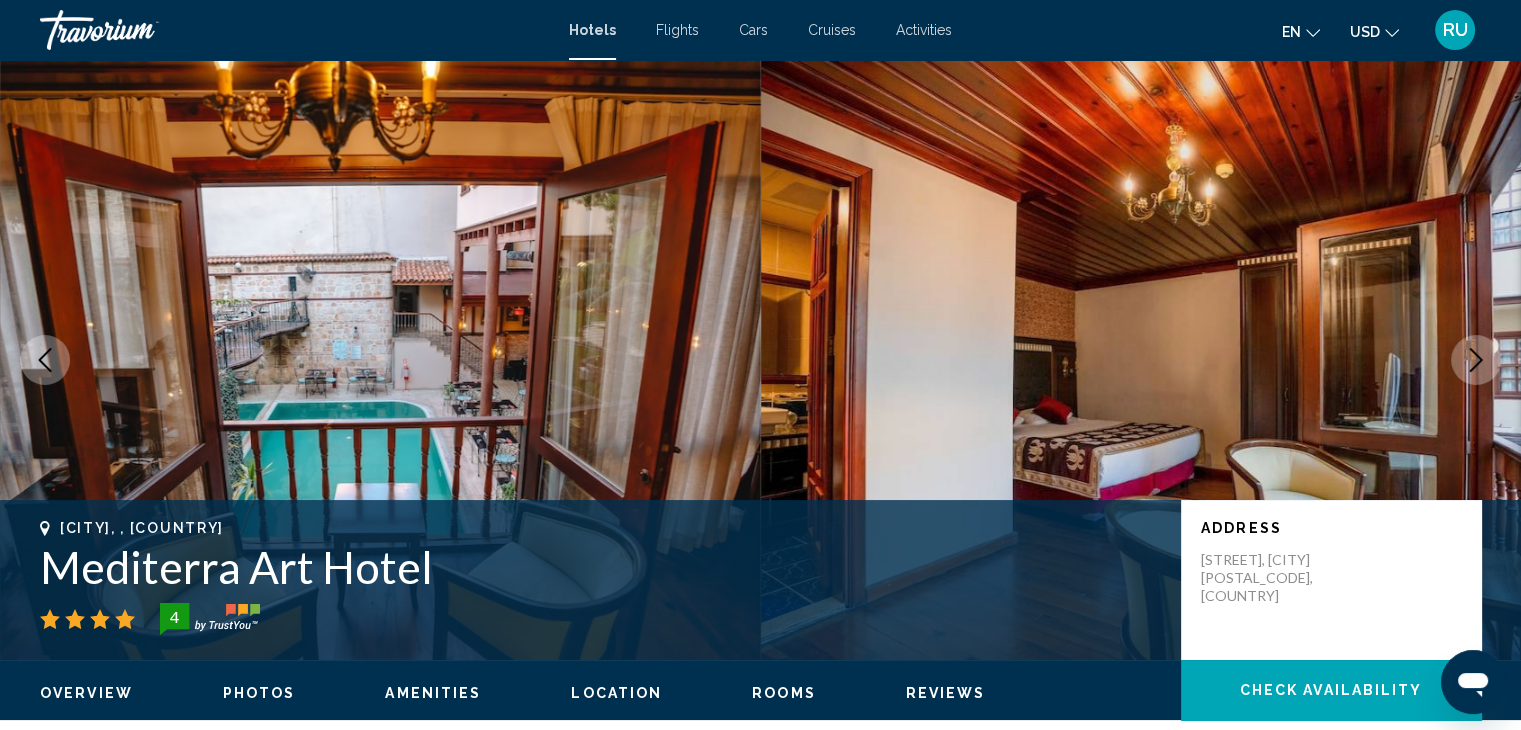 click 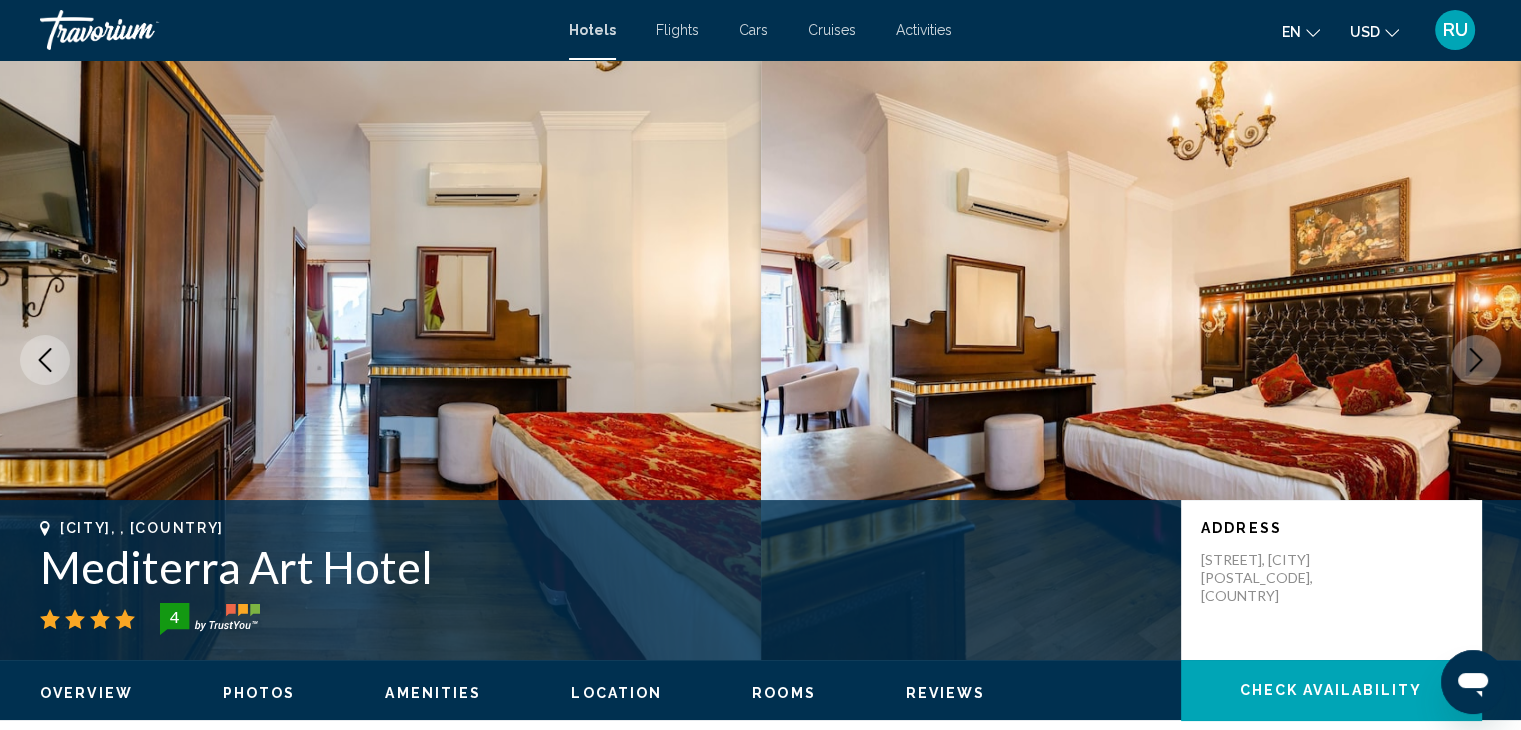 click 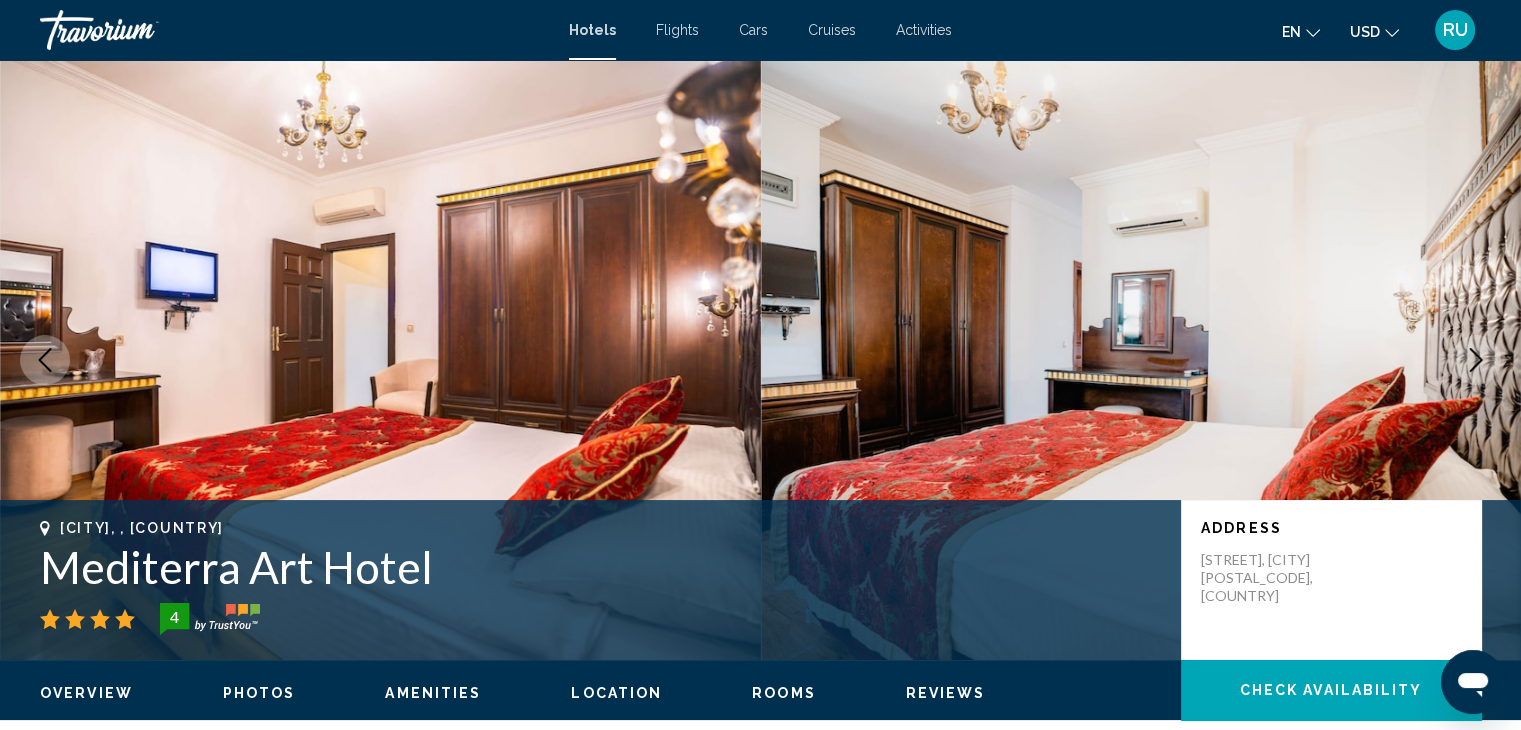 click 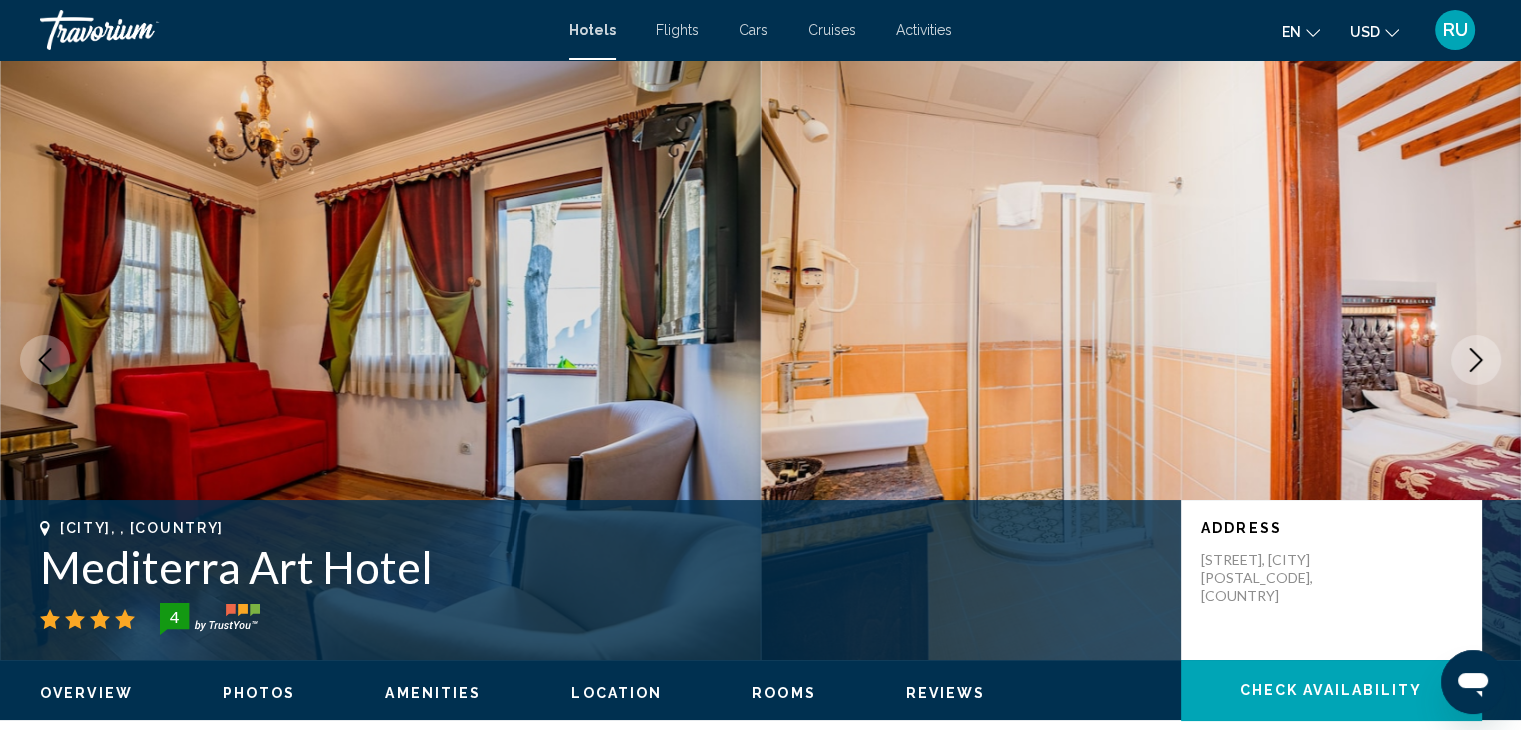 click 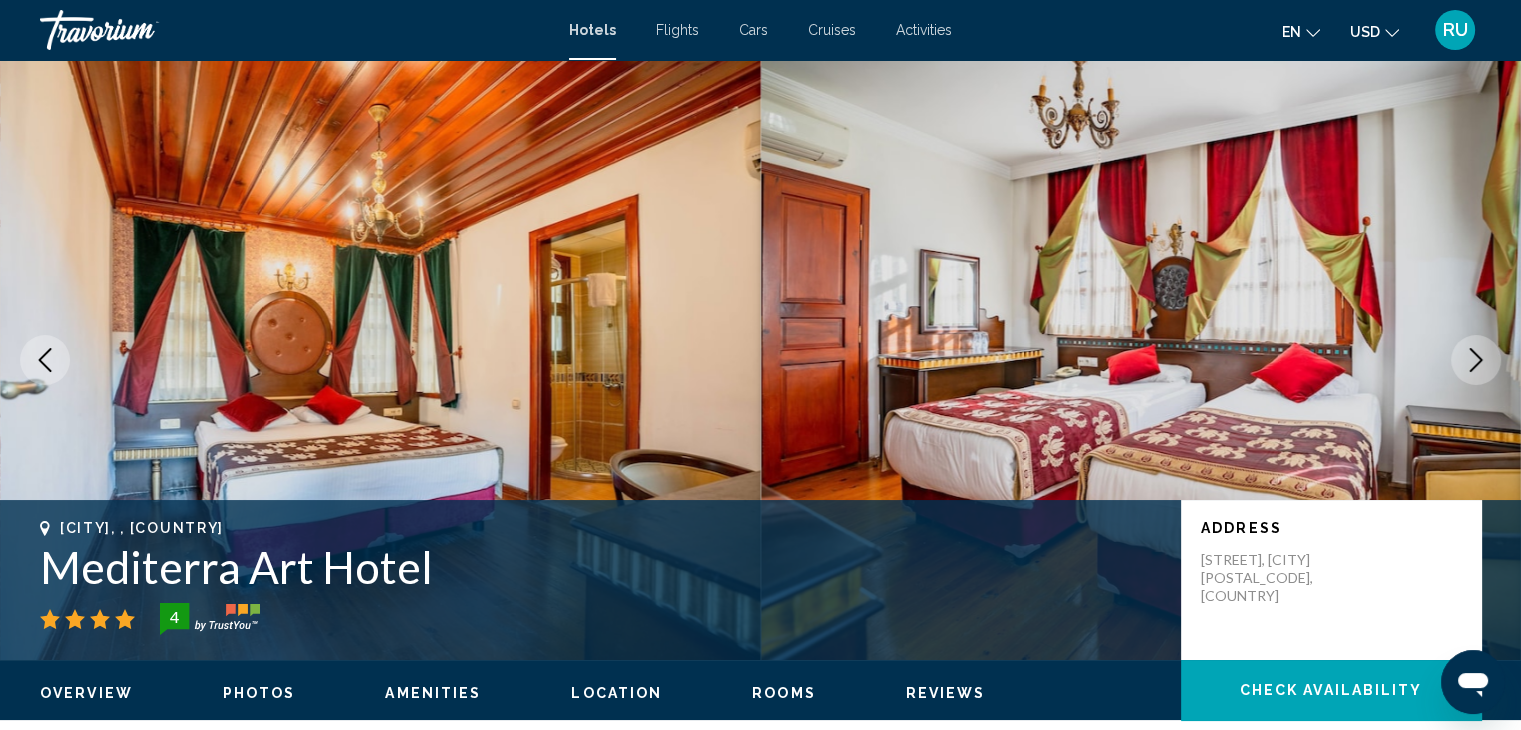 click 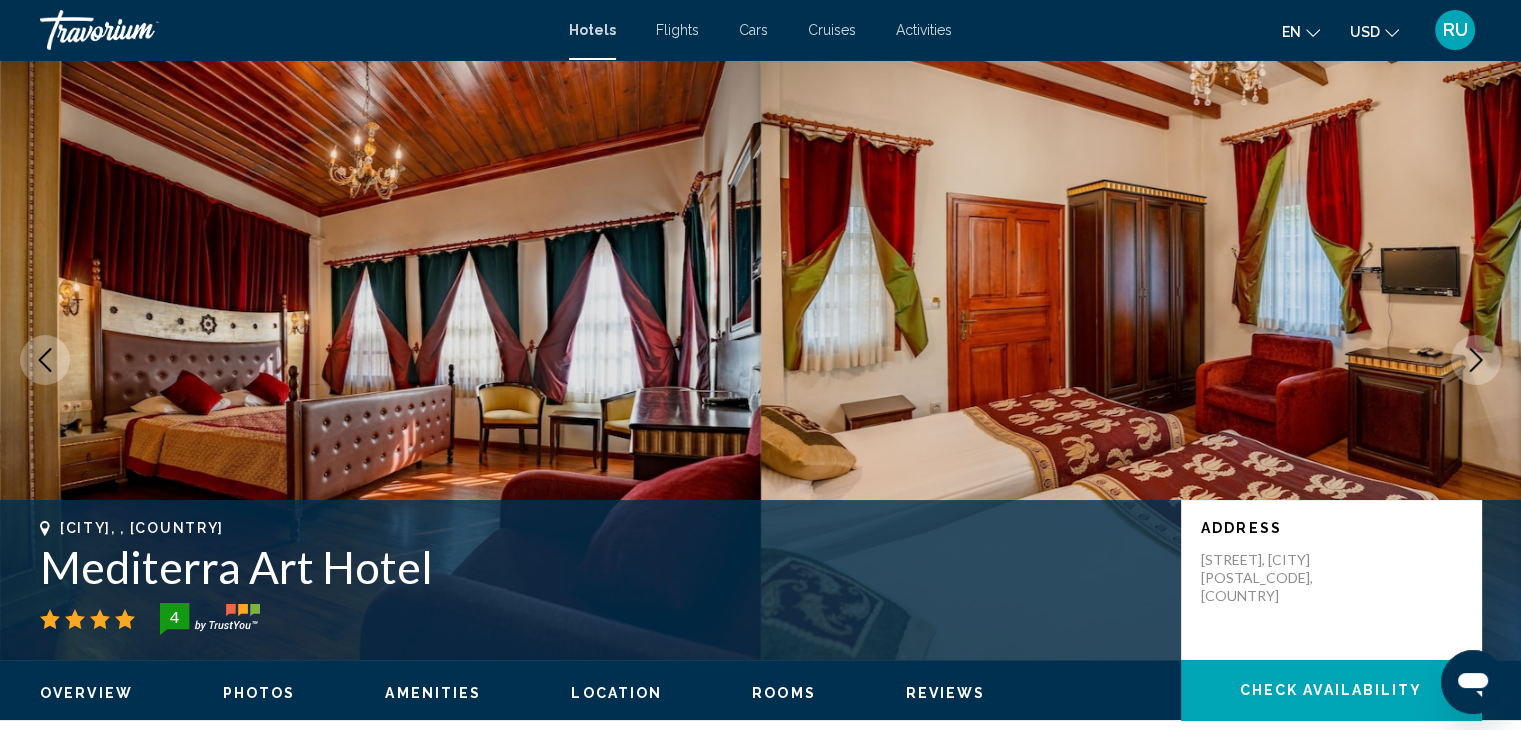 click 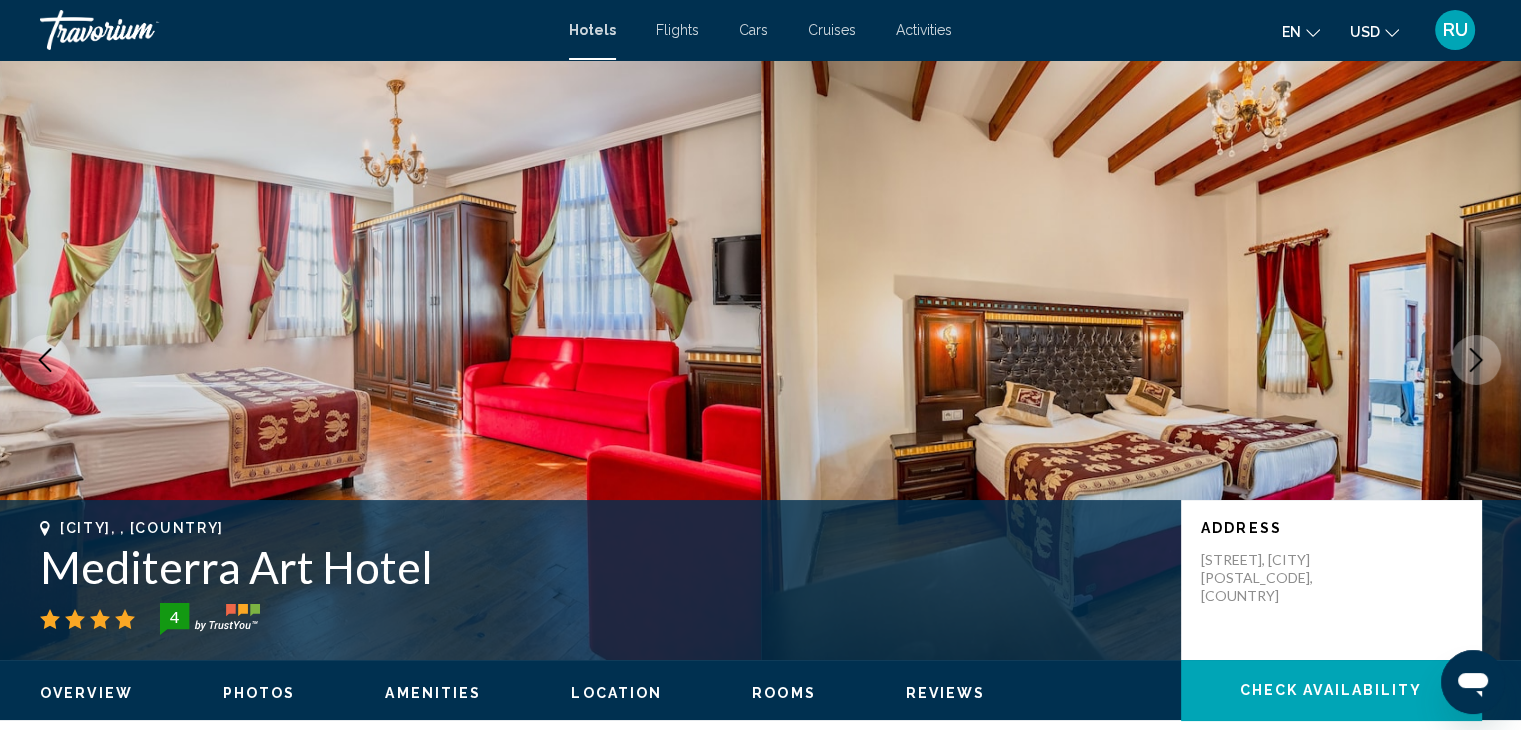 click 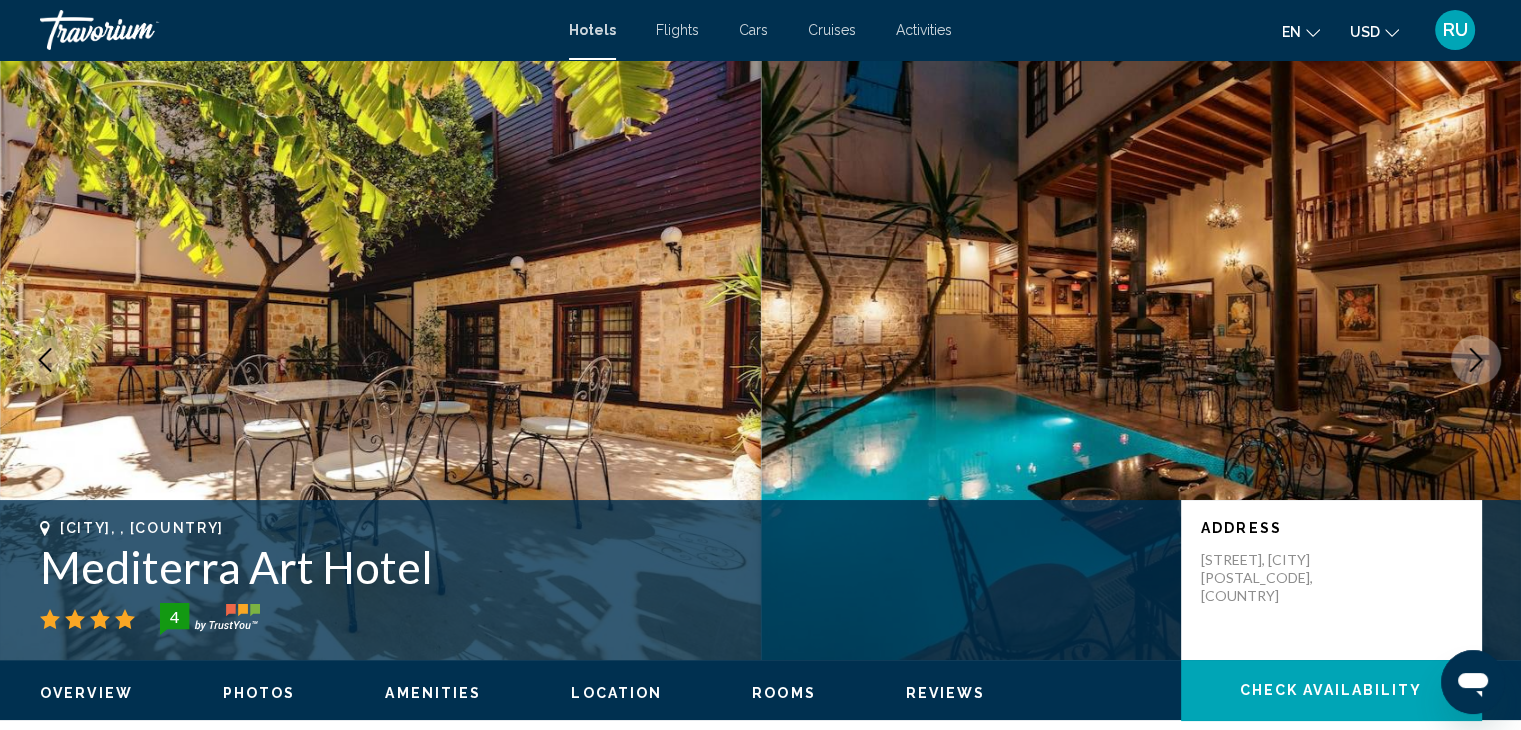 click 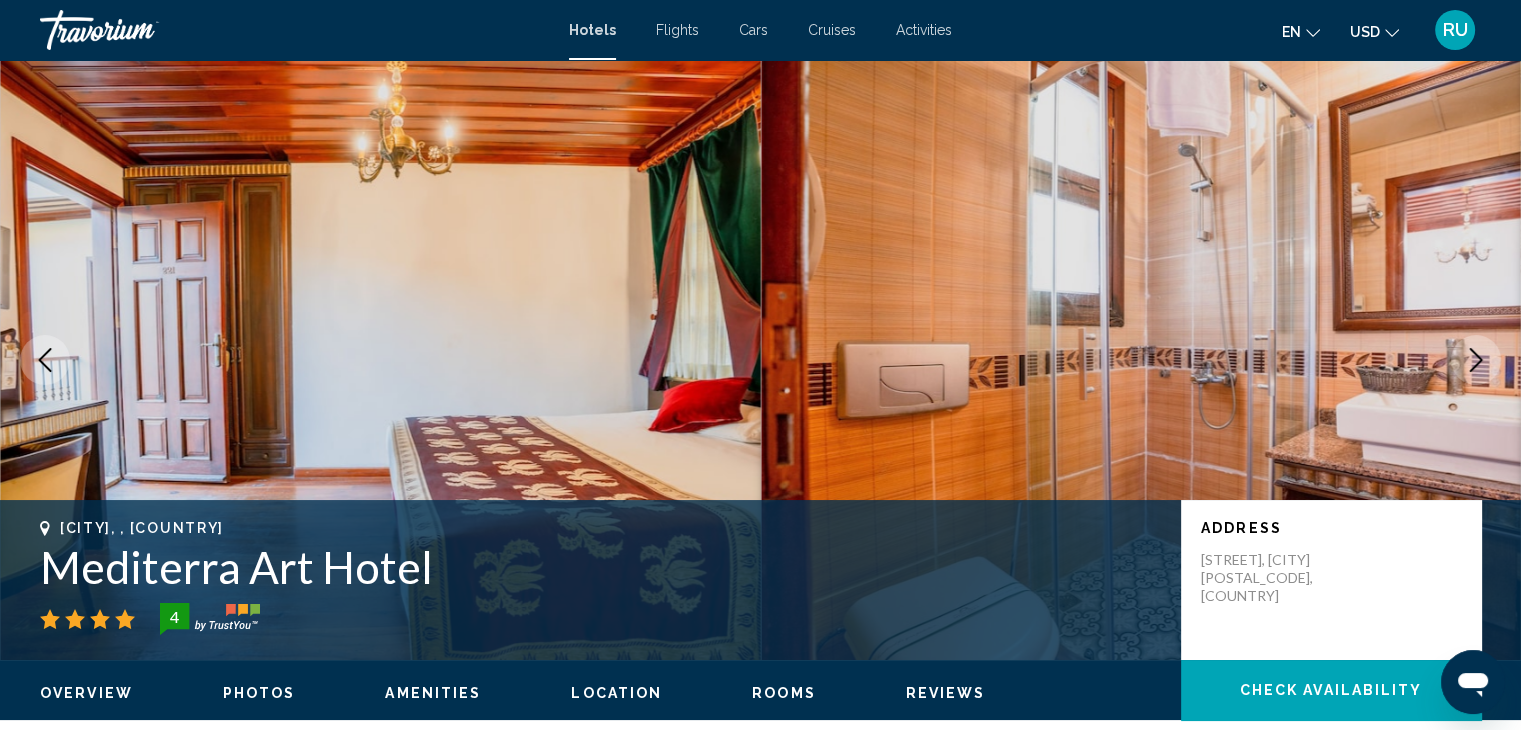 click 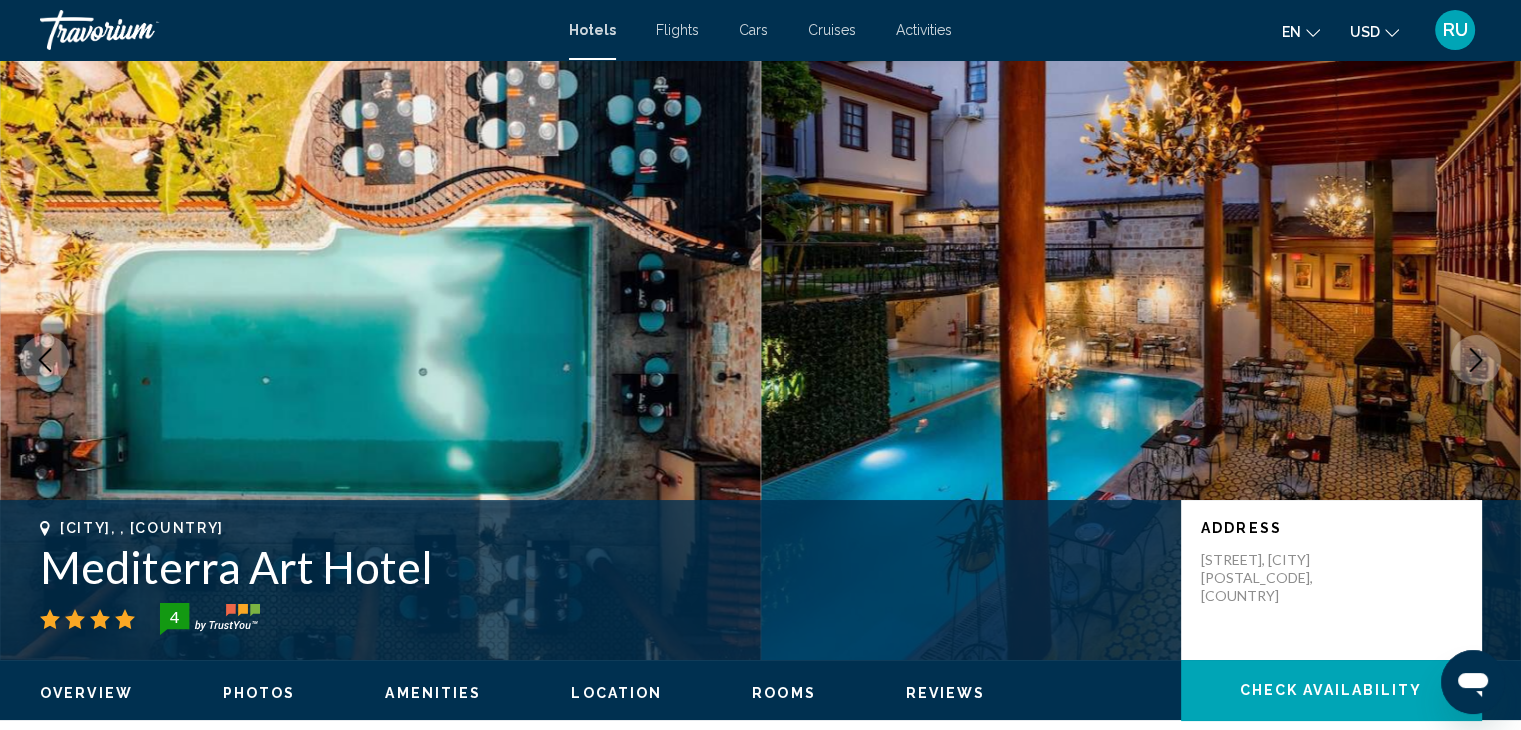 click 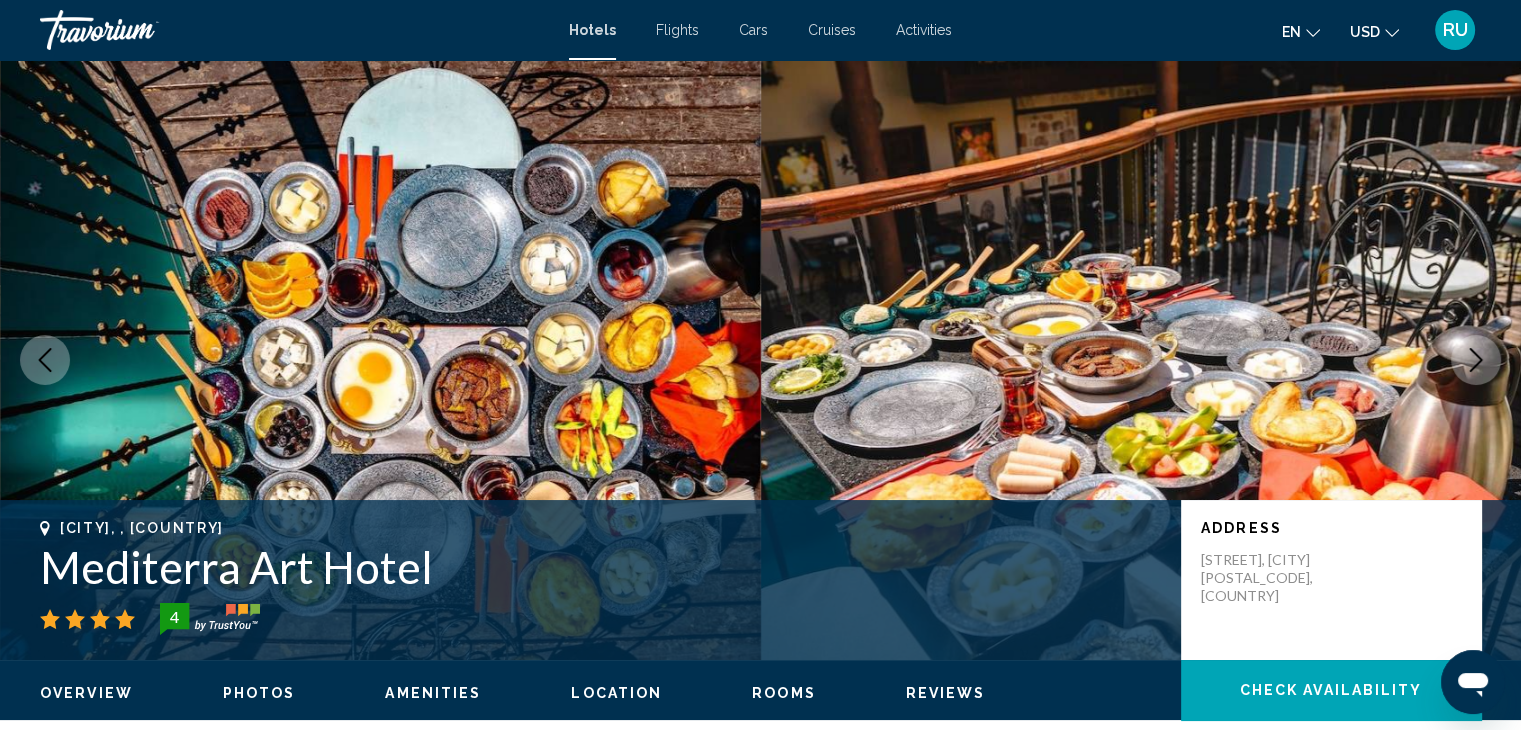 click 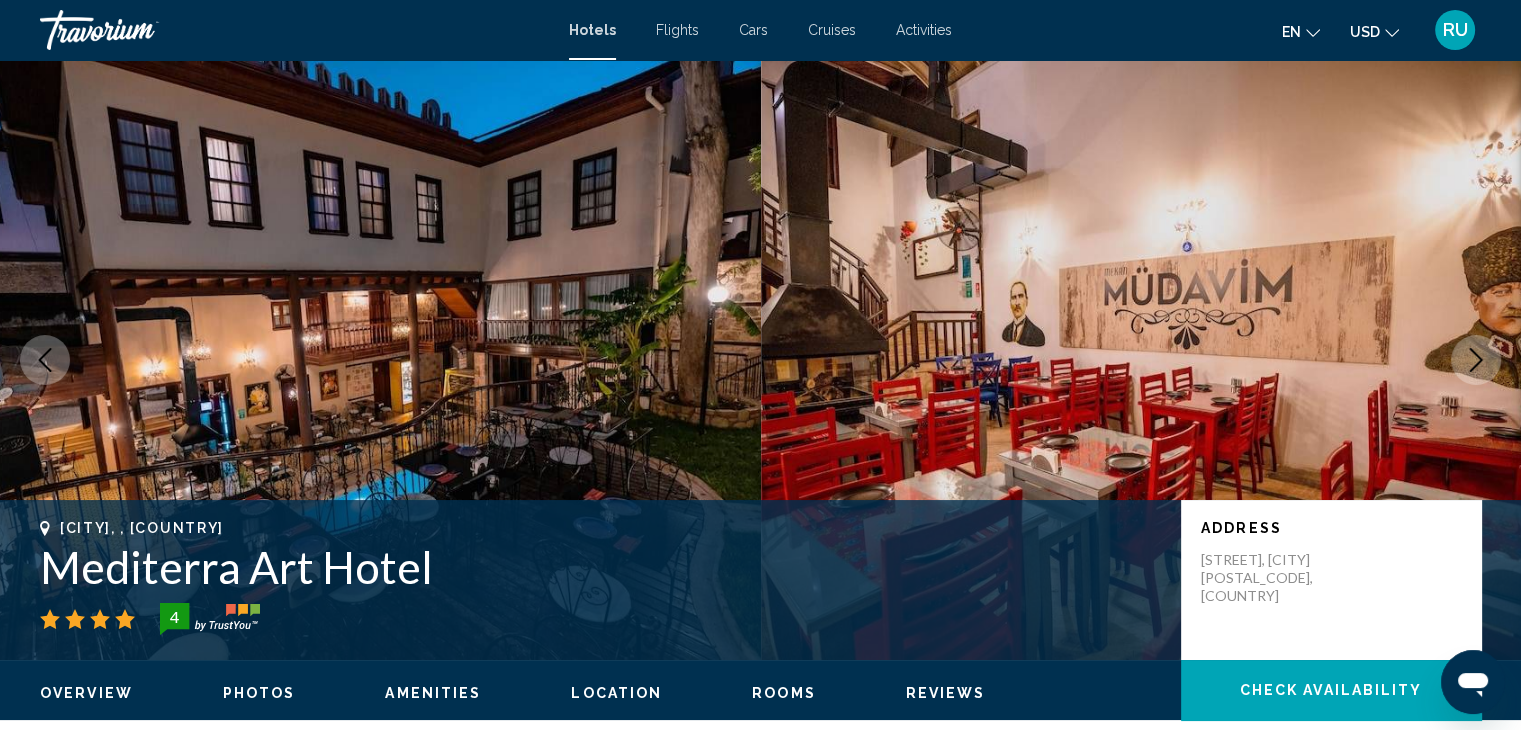 click 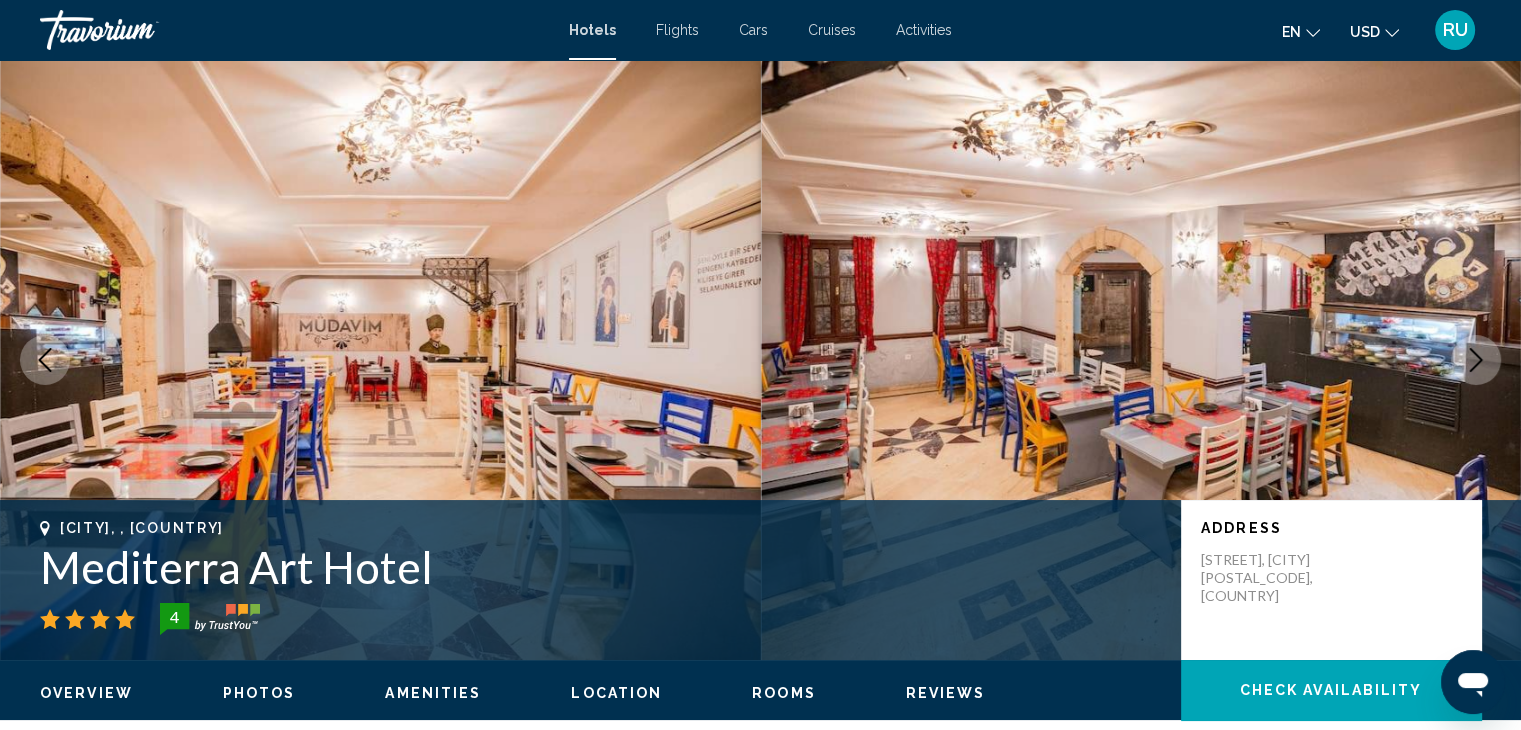 click 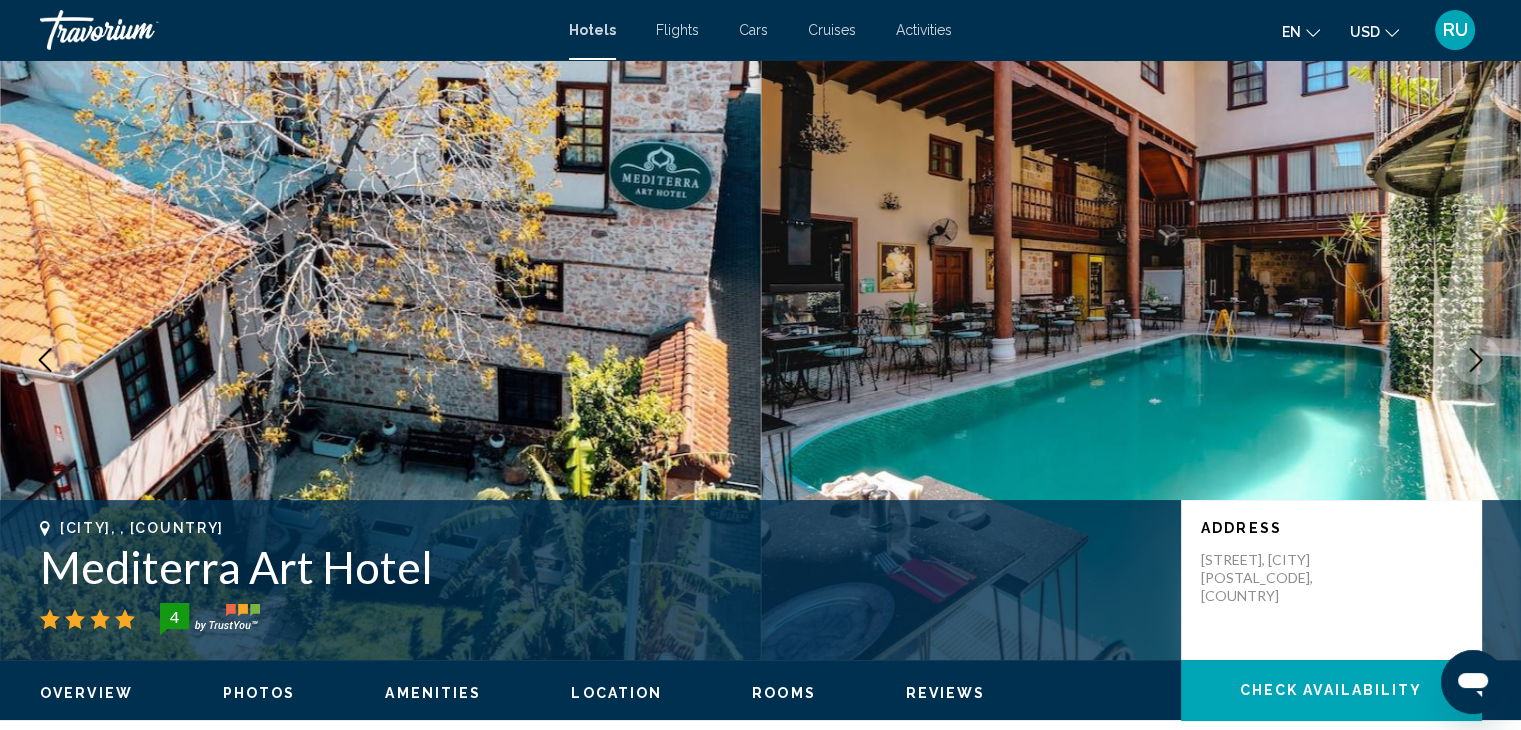 click 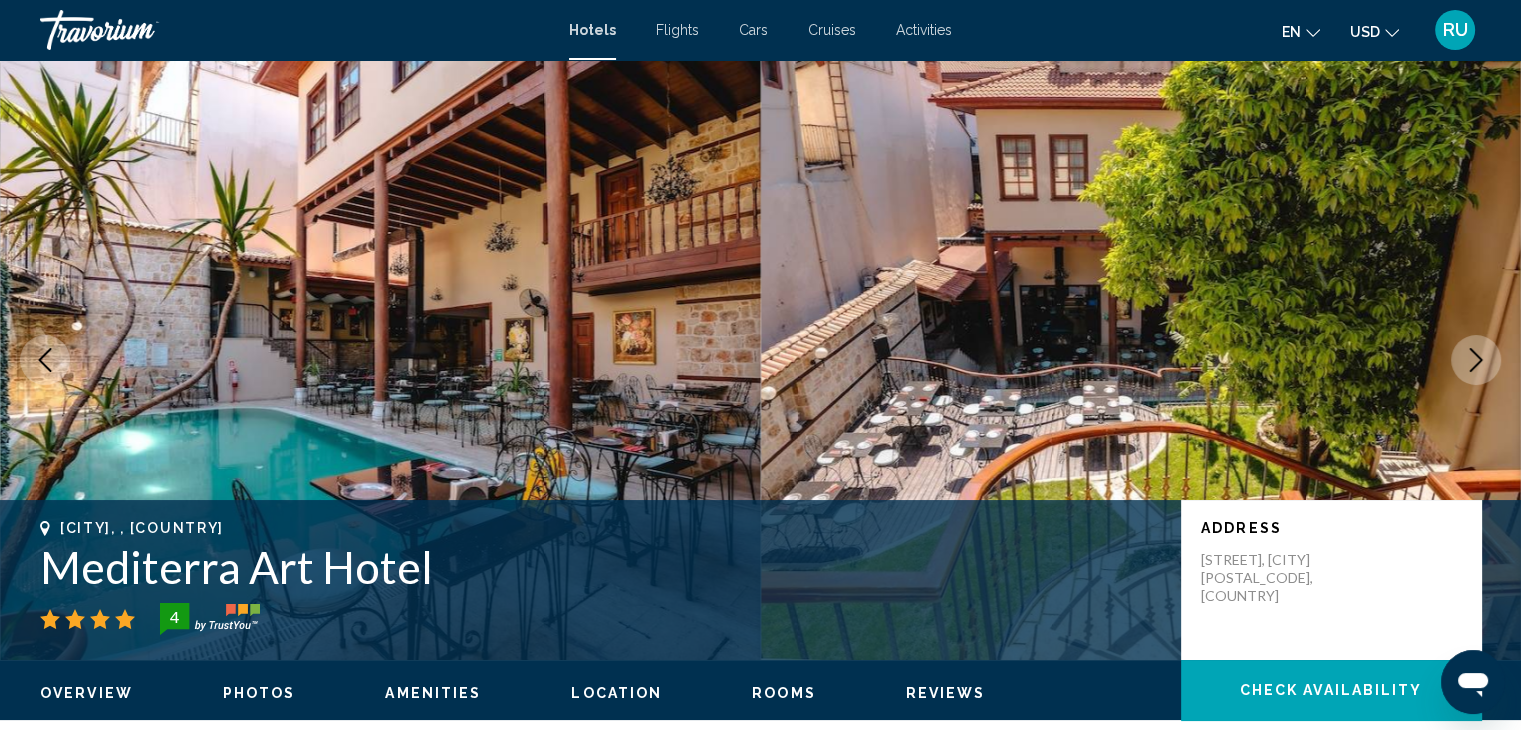 click 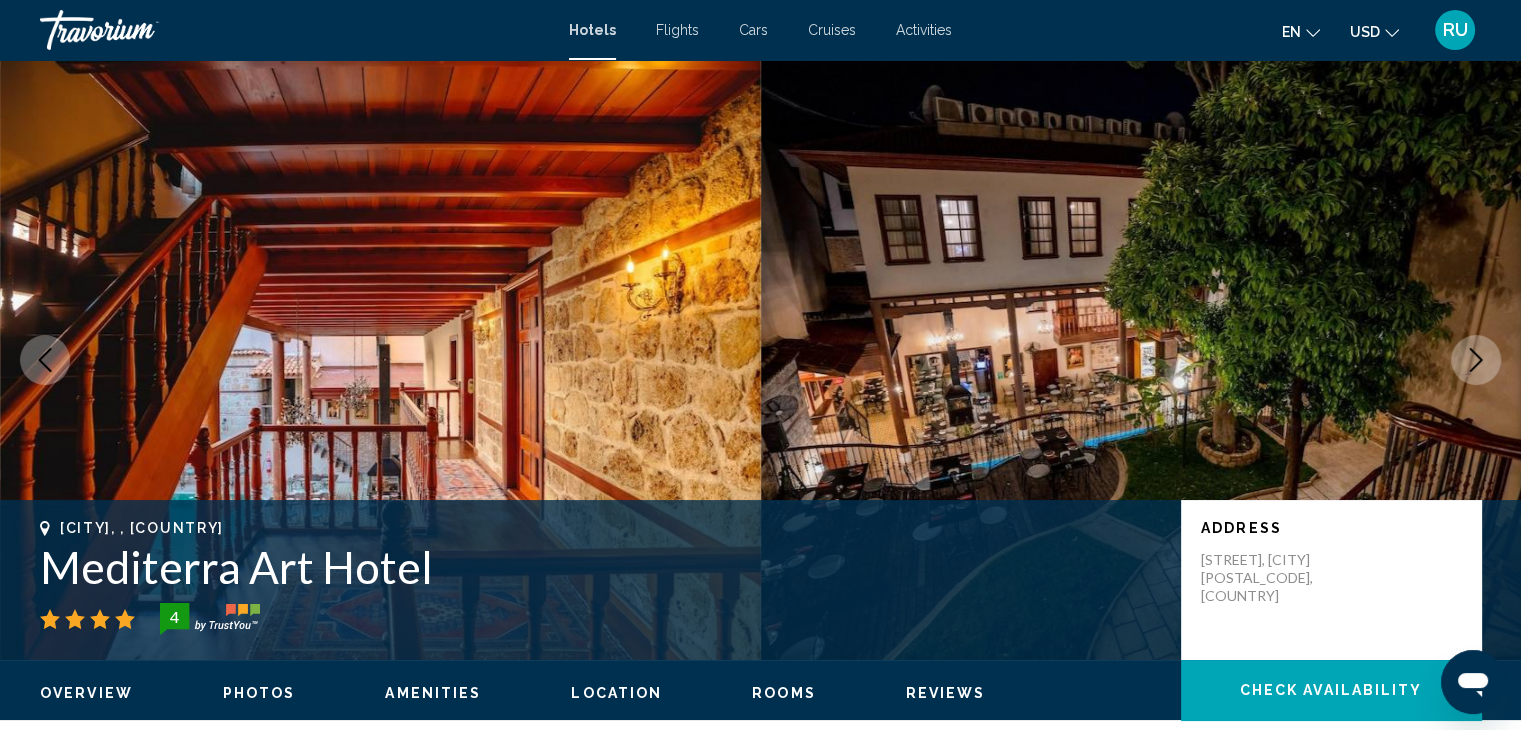 click 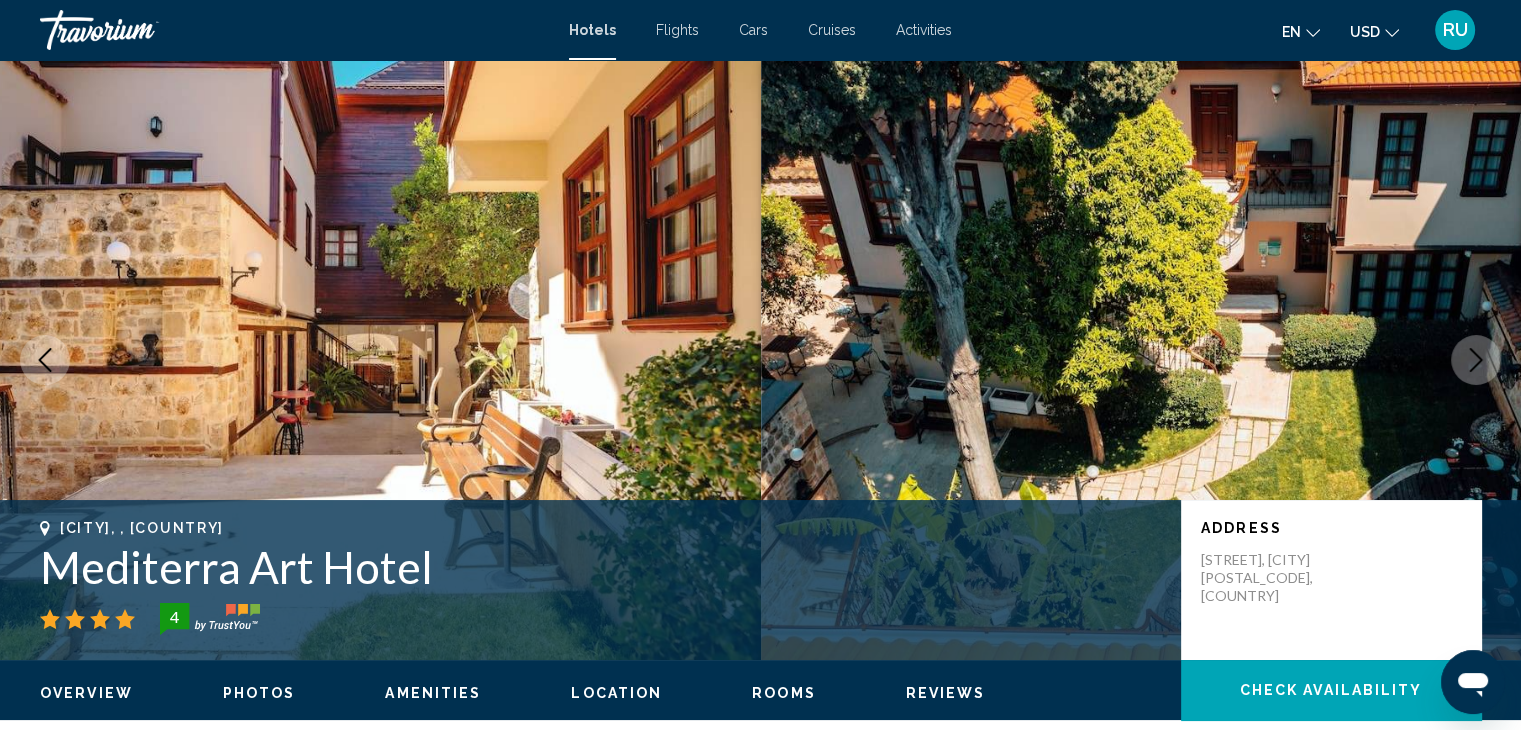 click 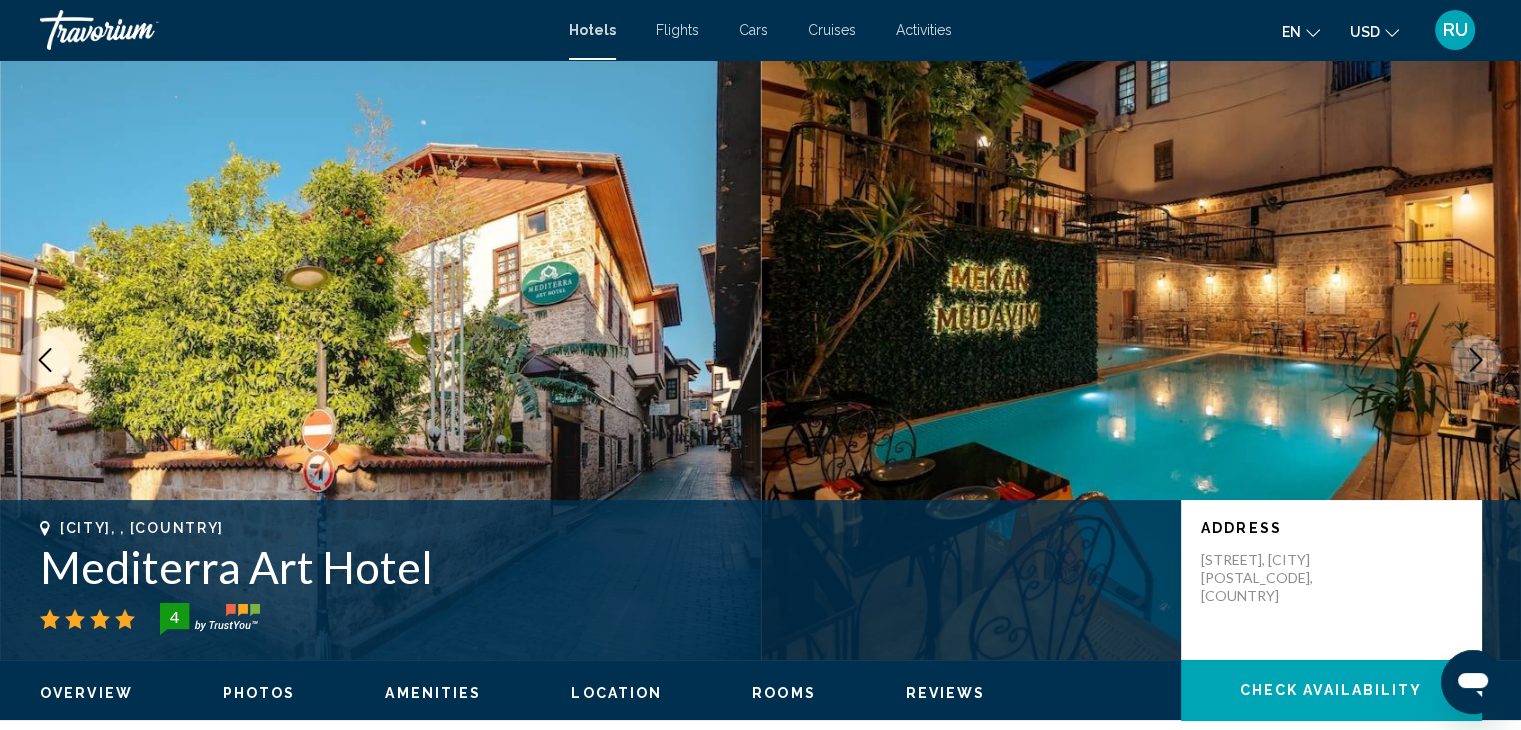 click 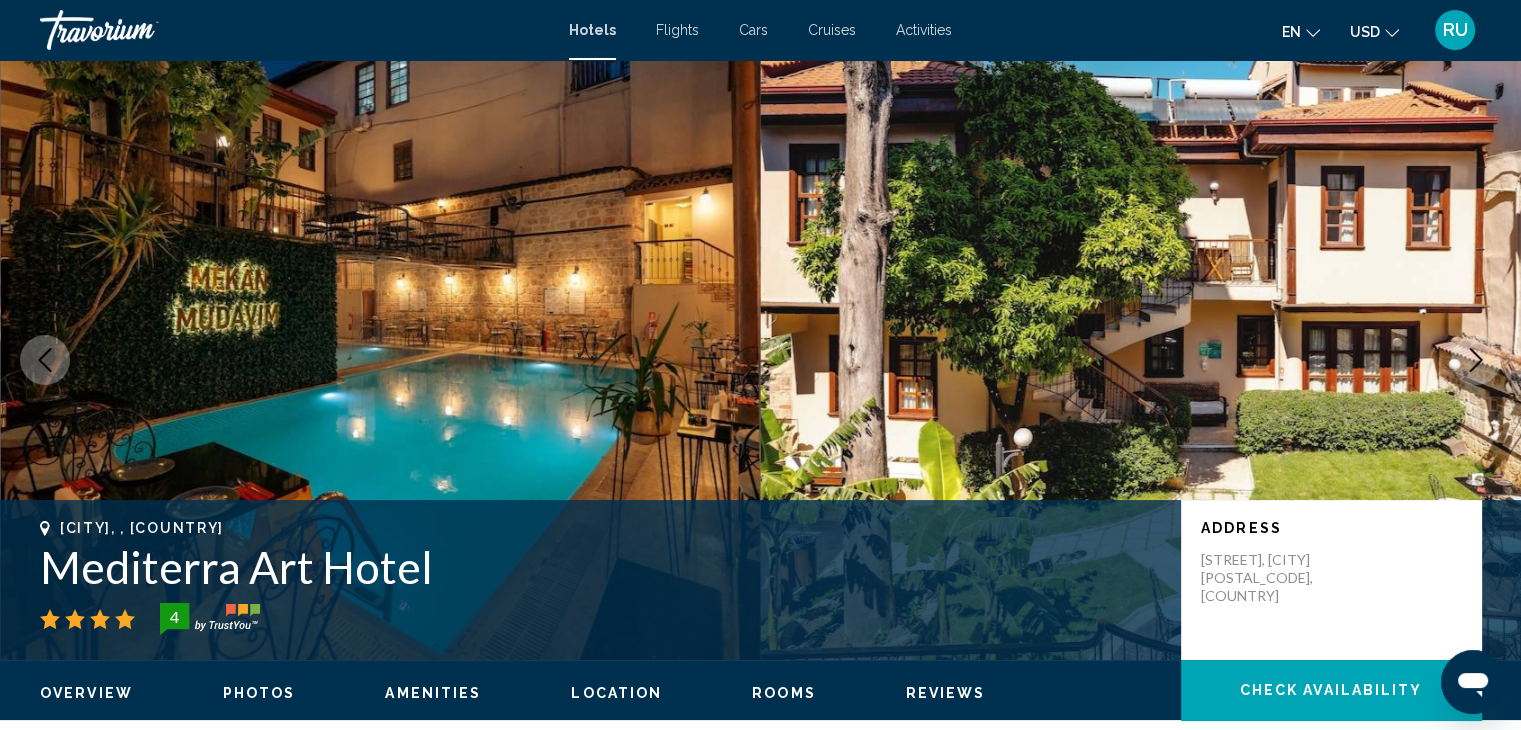click 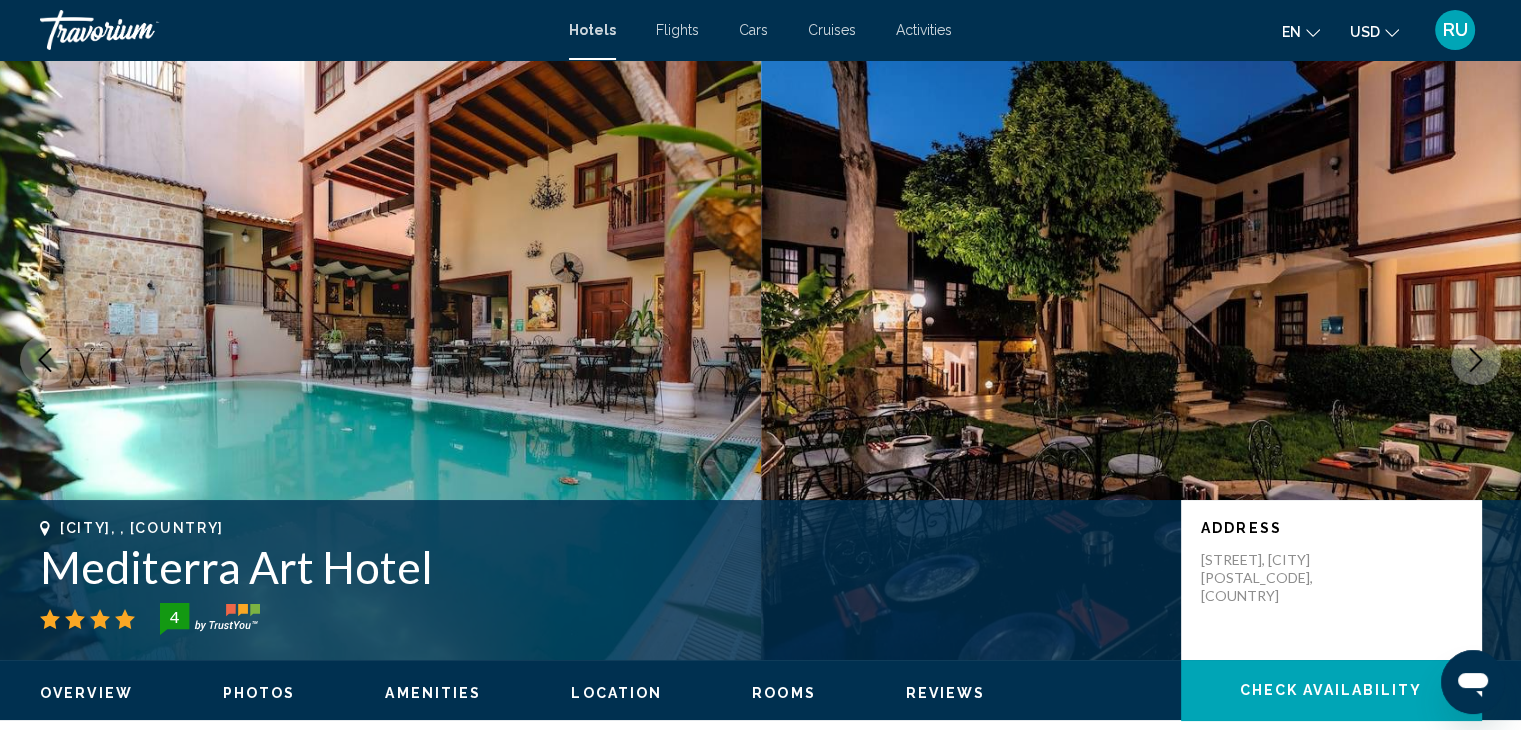click 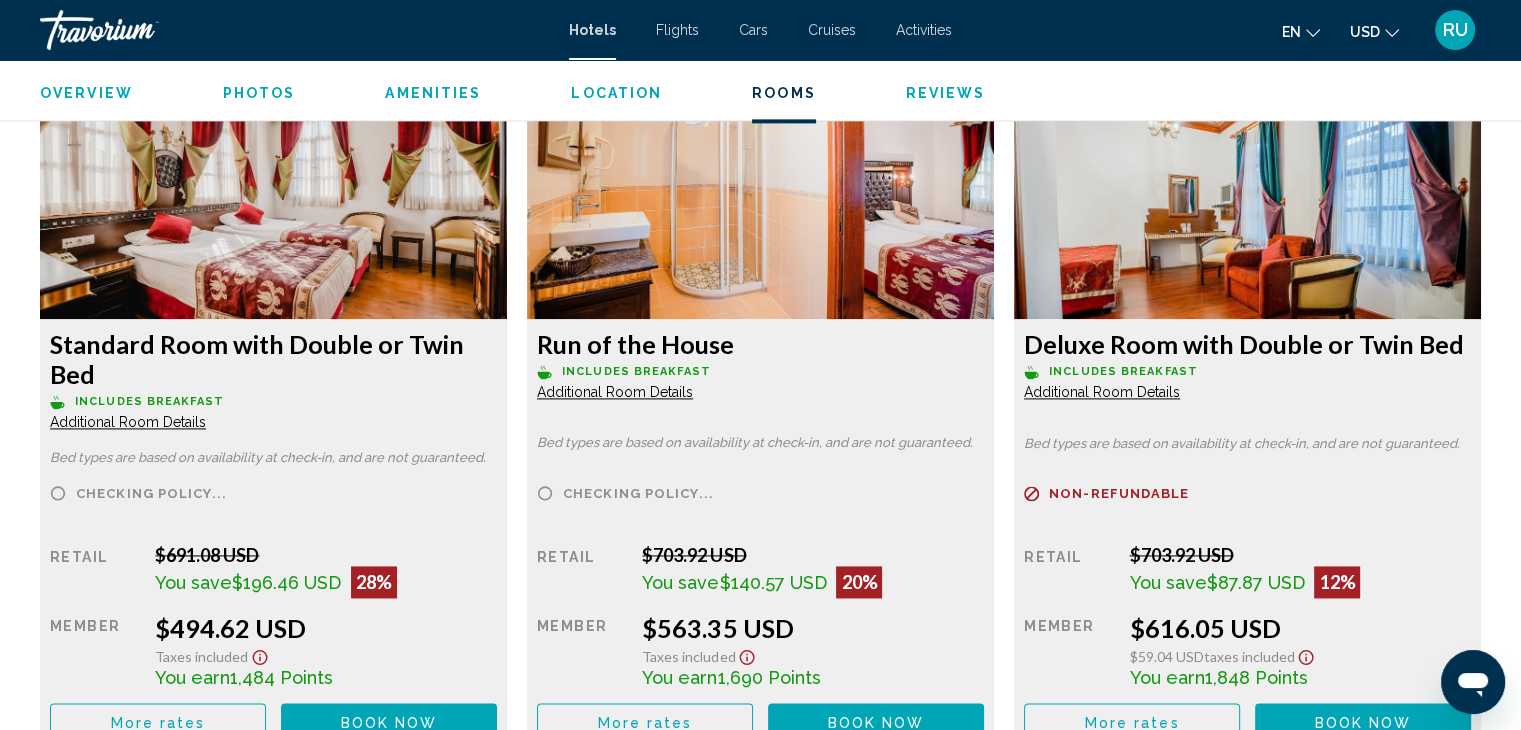 scroll, scrollTop: 2769, scrollLeft: 0, axis: vertical 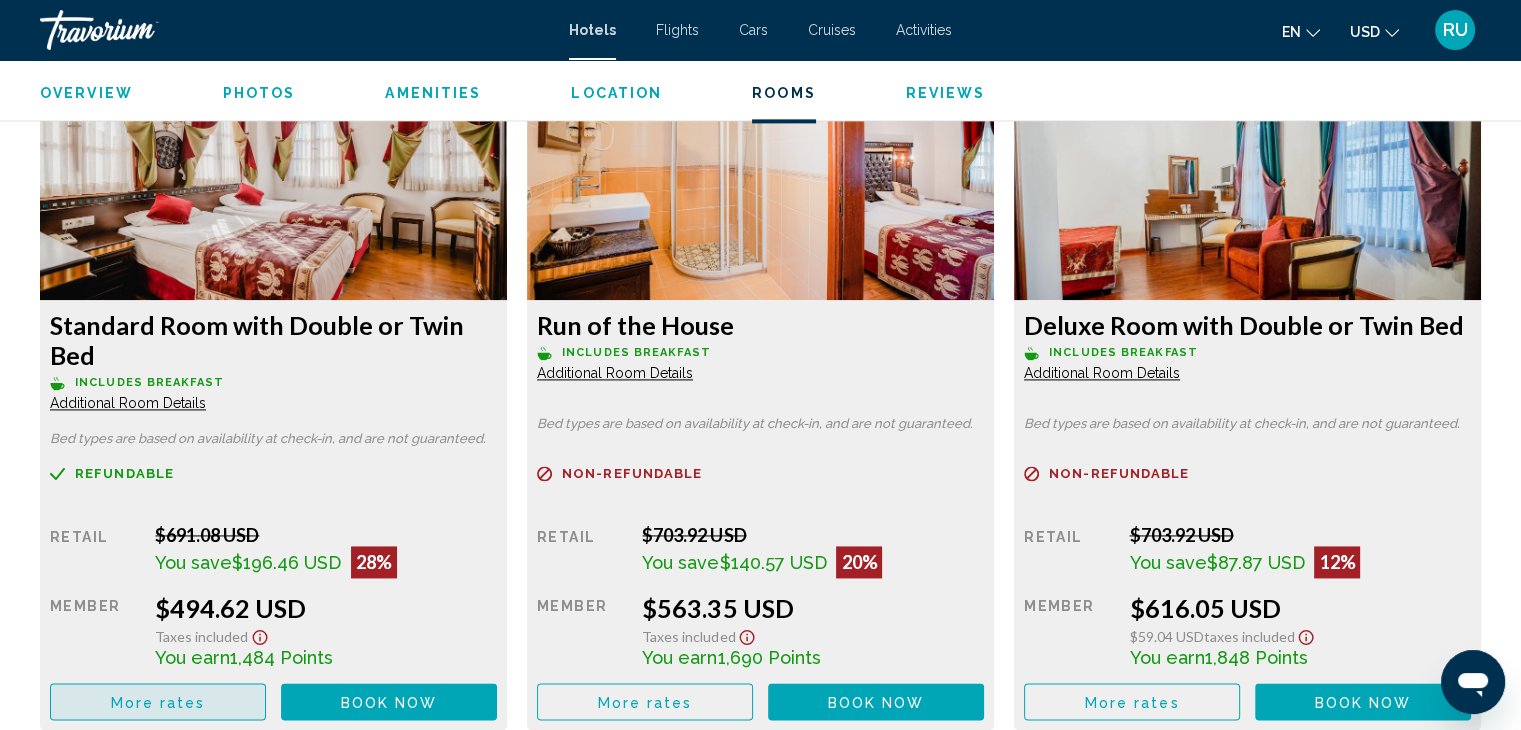click on "More rates" at bounding box center (158, 701) 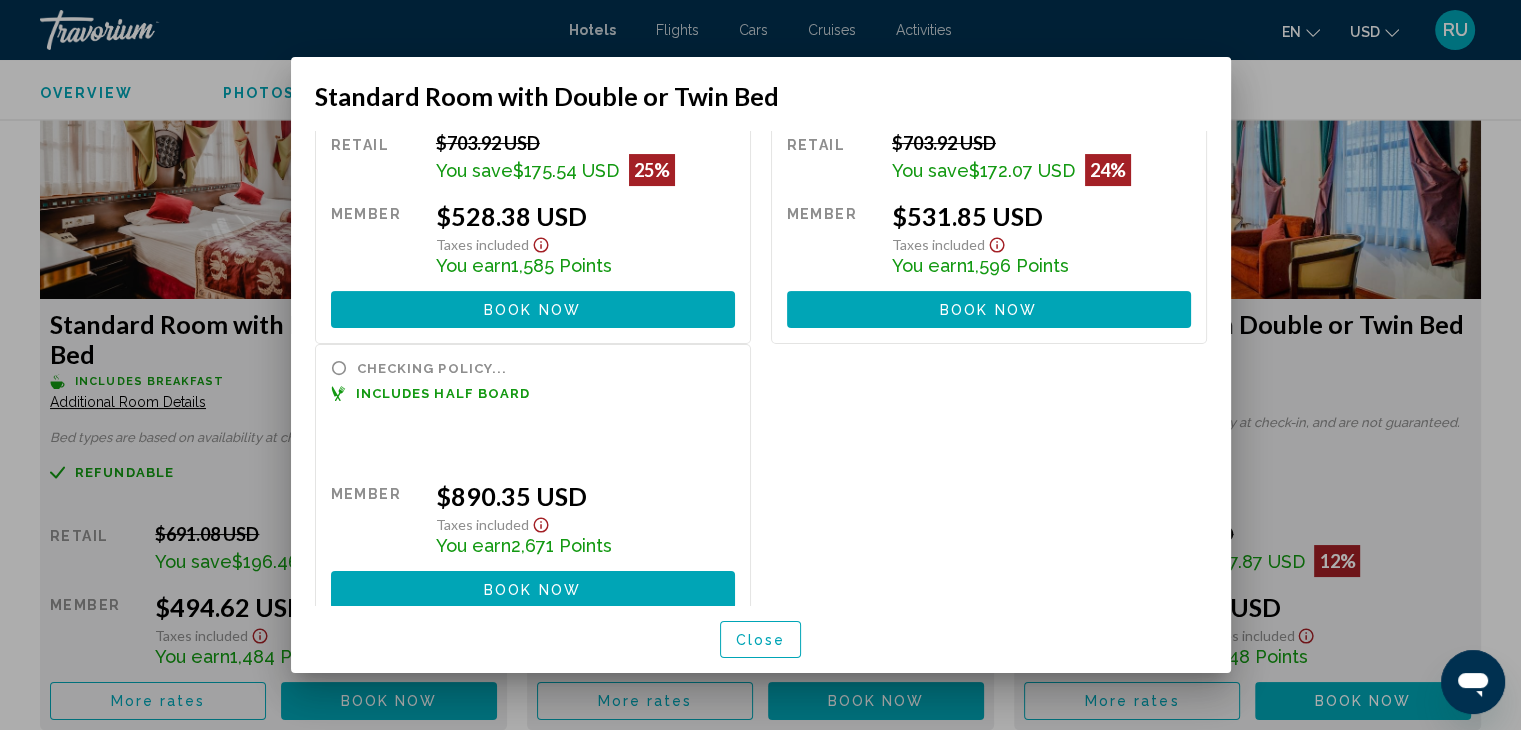 scroll, scrollTop: 467, scrollLeft: 0, axis: vertical 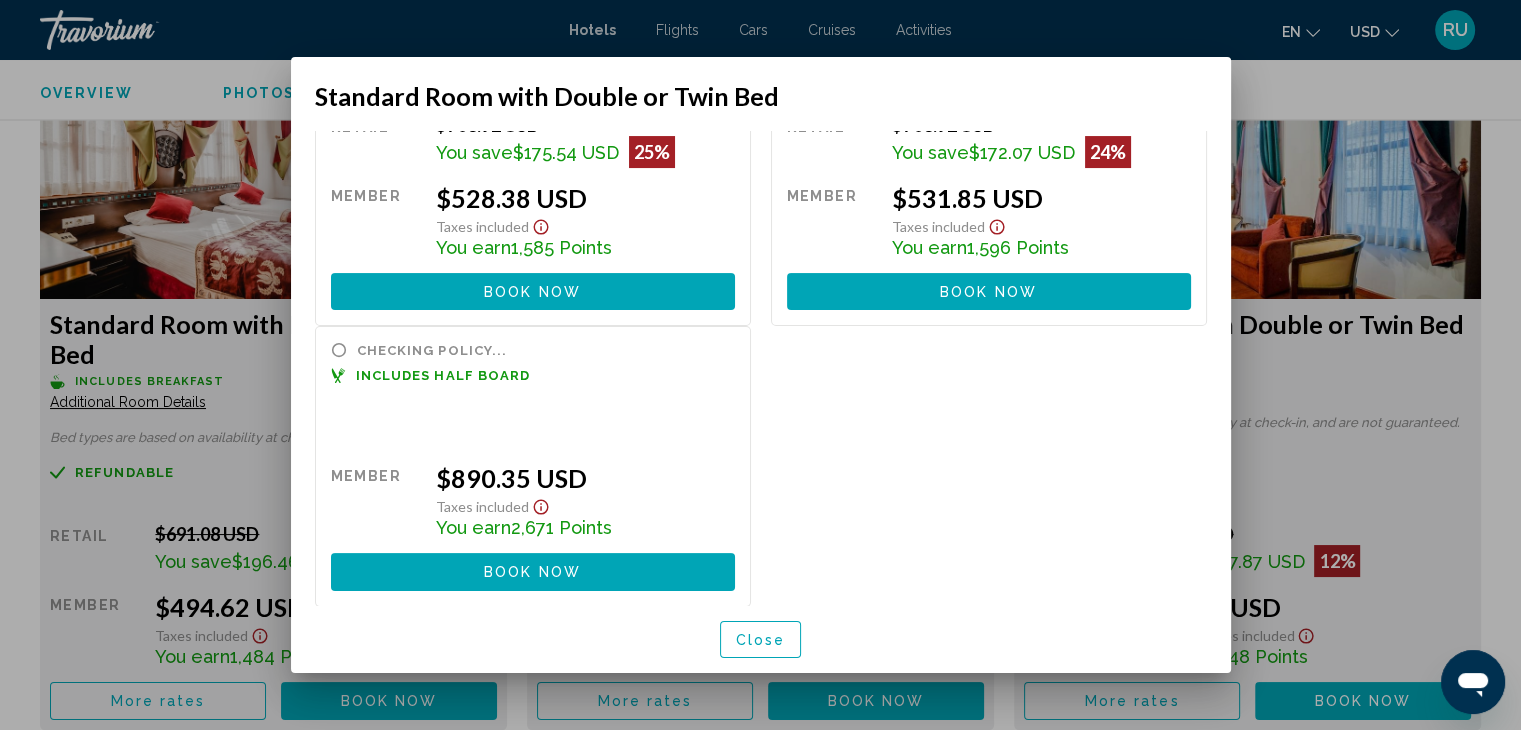 click at bounding box center (760, 365) 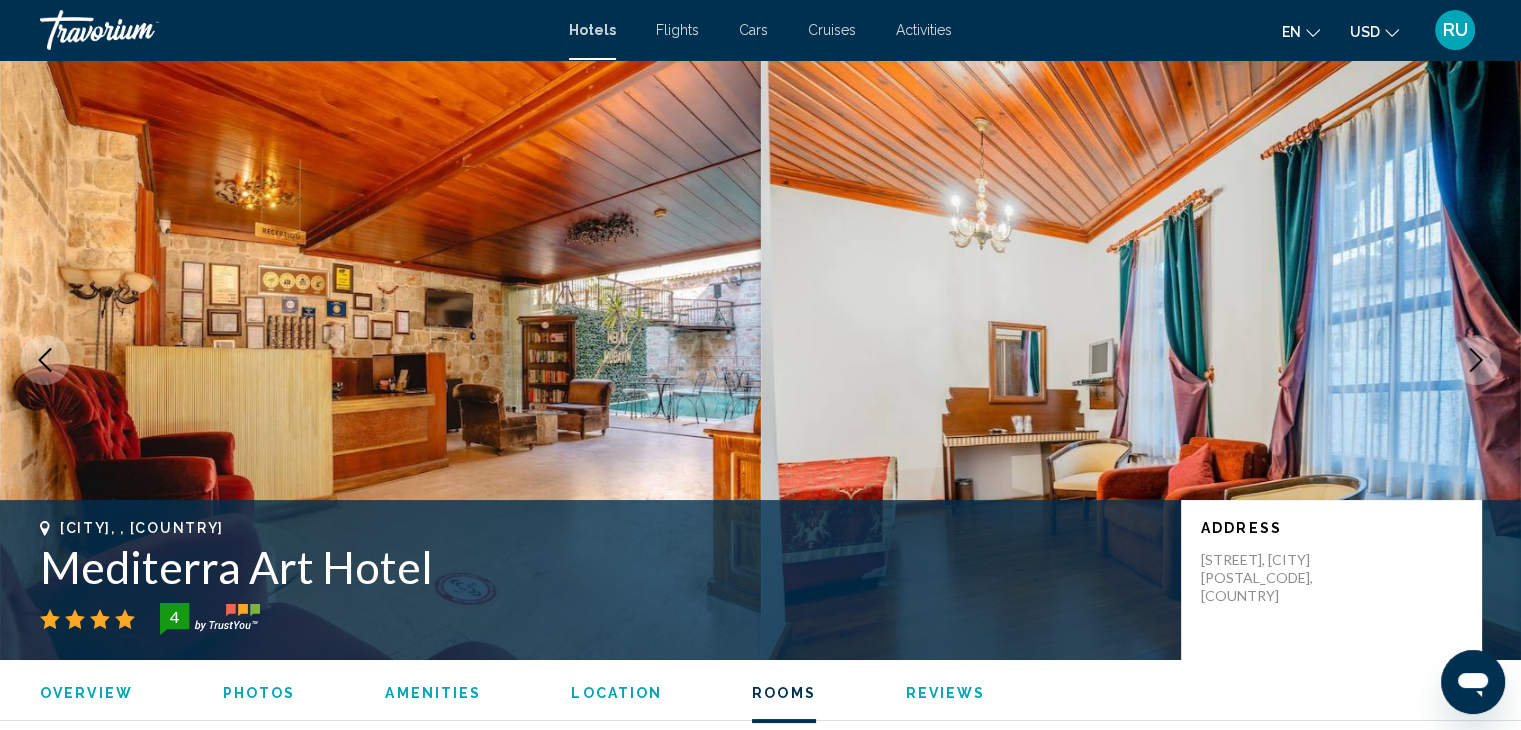 scroll, scrollTop: 2769, scrollLeft: 0, axis: vertical 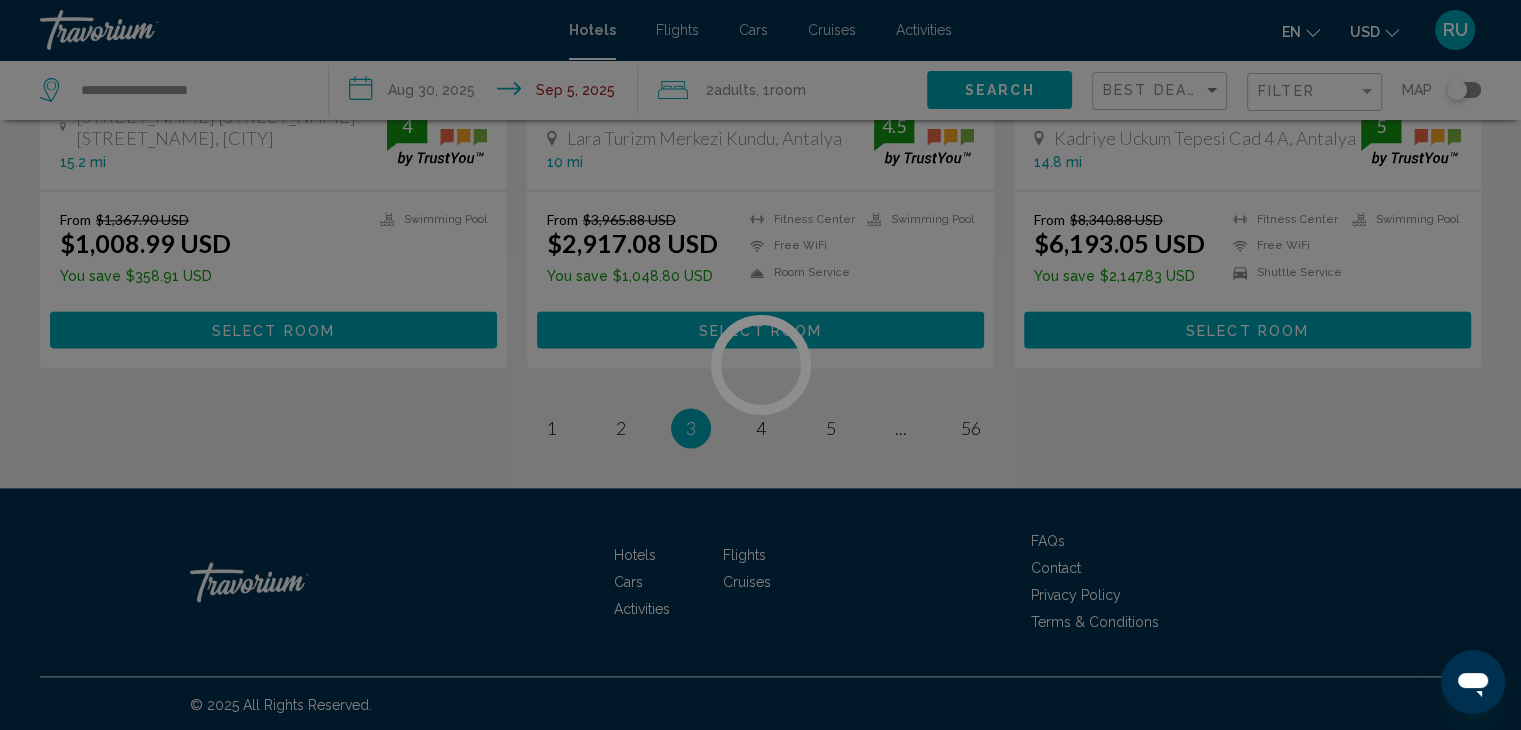 click at bounding box center [760, 365] 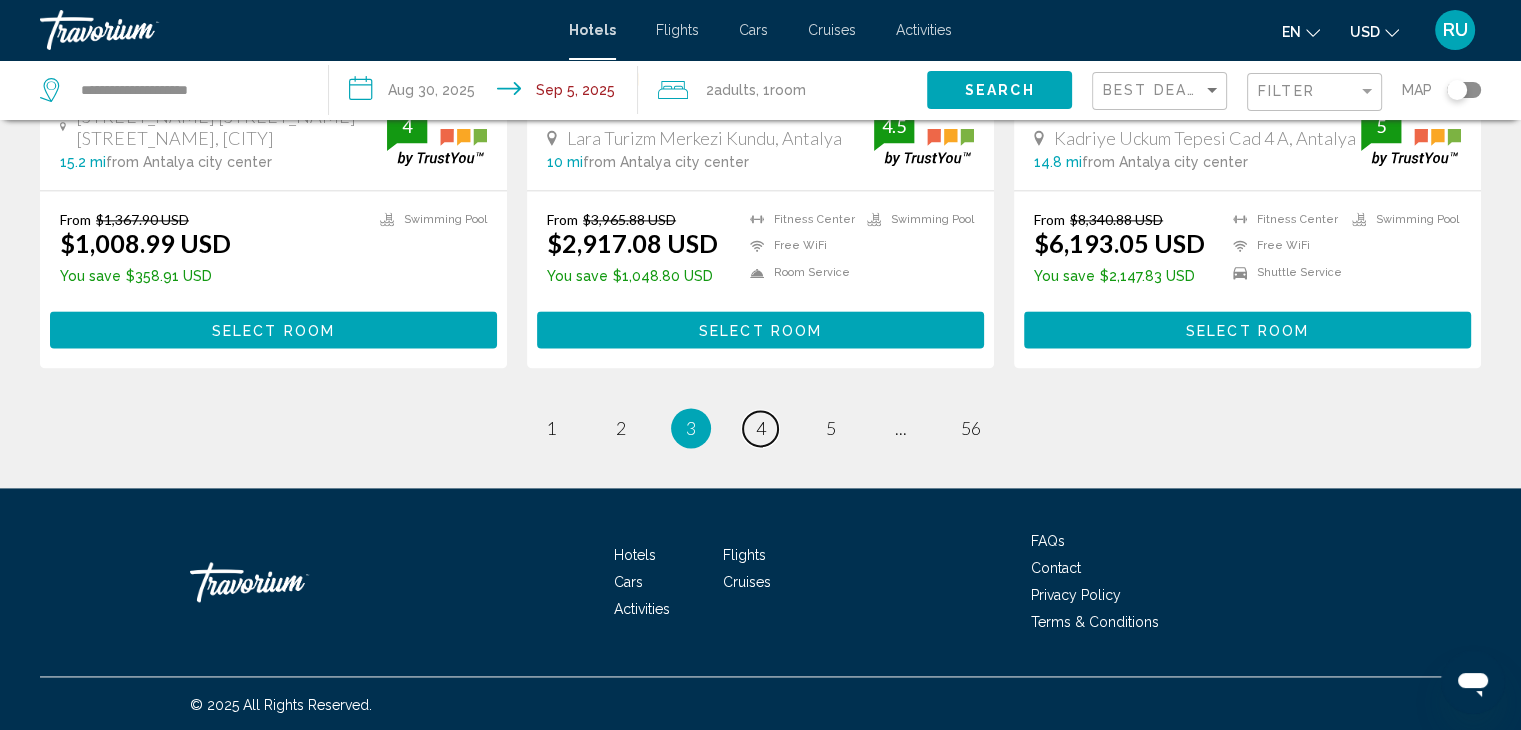 click on "4" at bounding box center [761, 428] 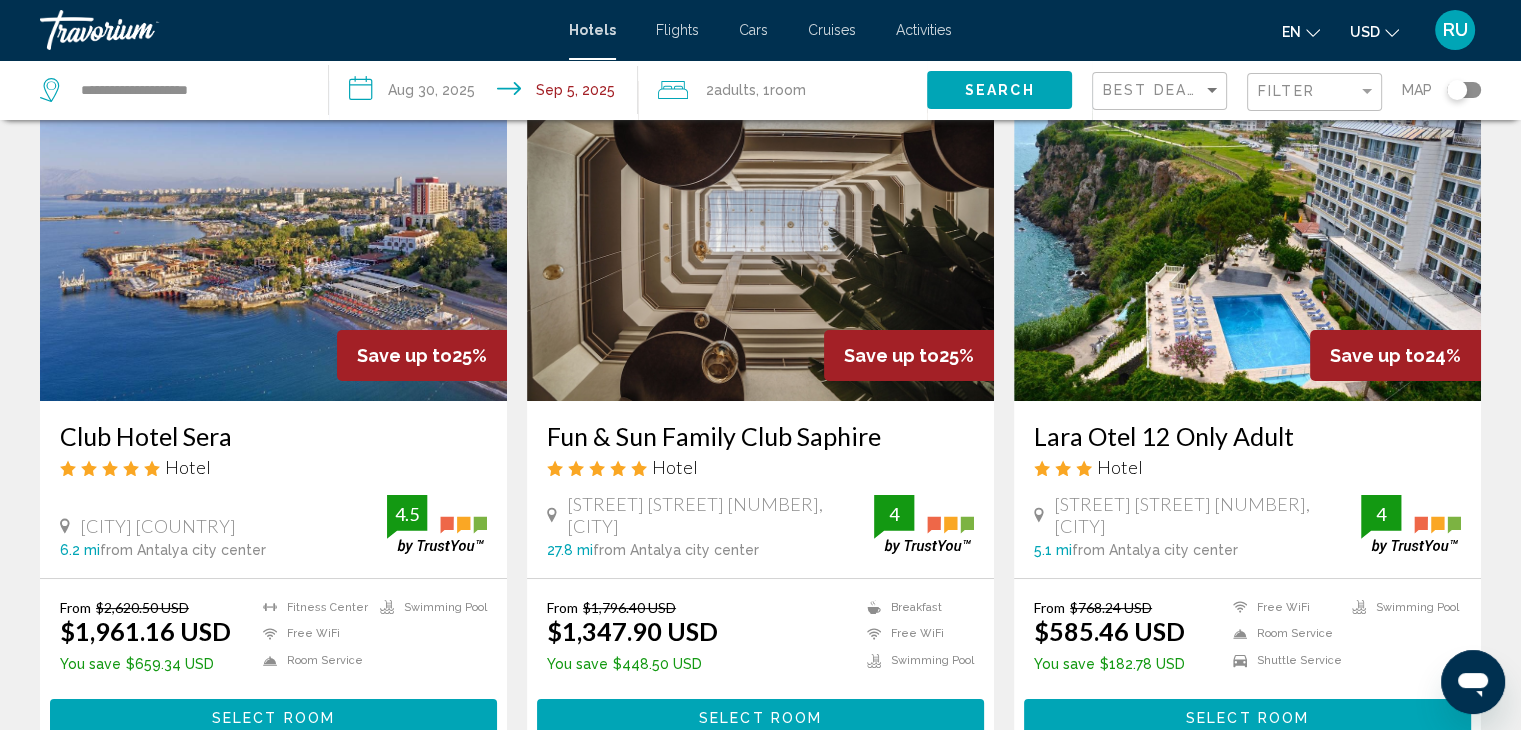 scroll, scrollTop: 0, scrollLeft: 0, axis: both 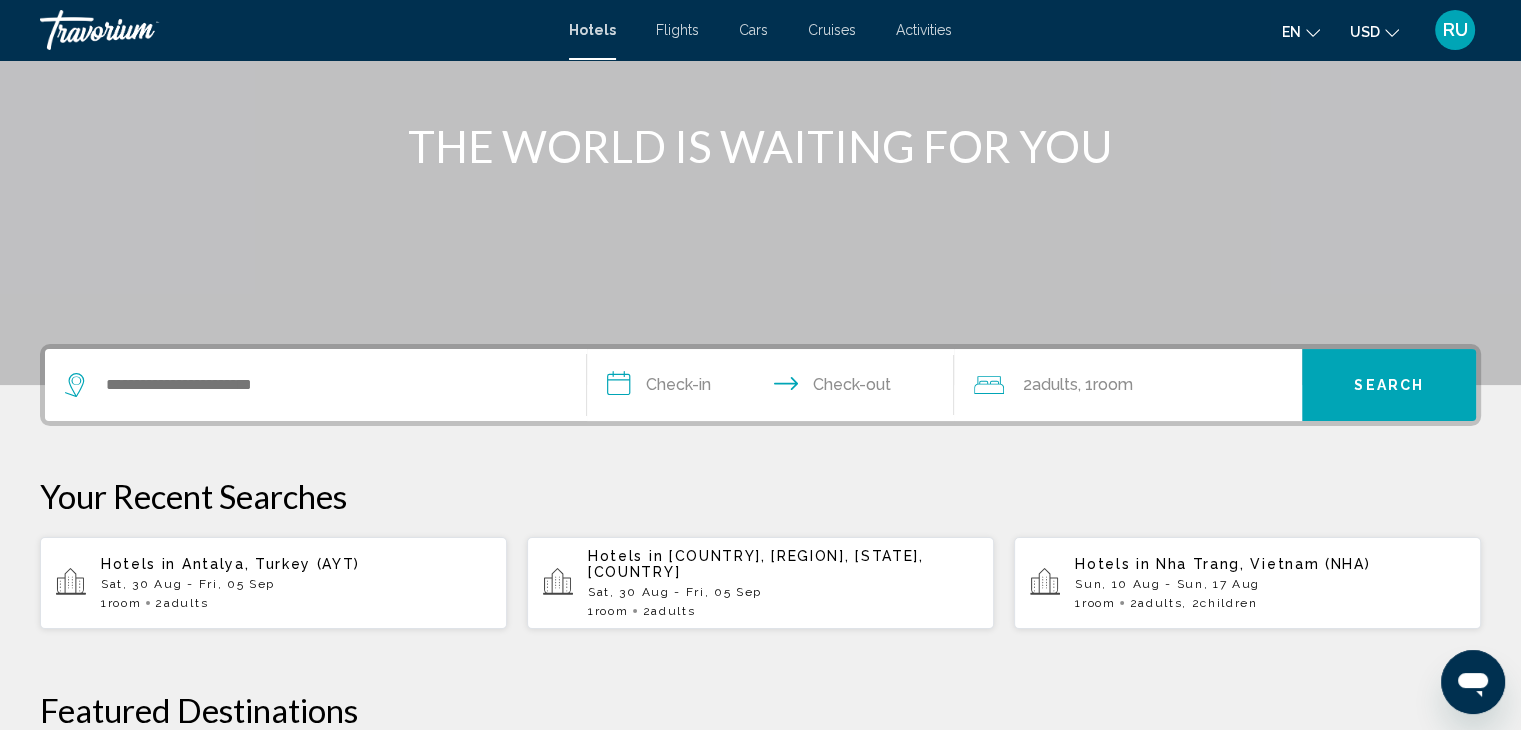 click at bounding box center [315, 385] 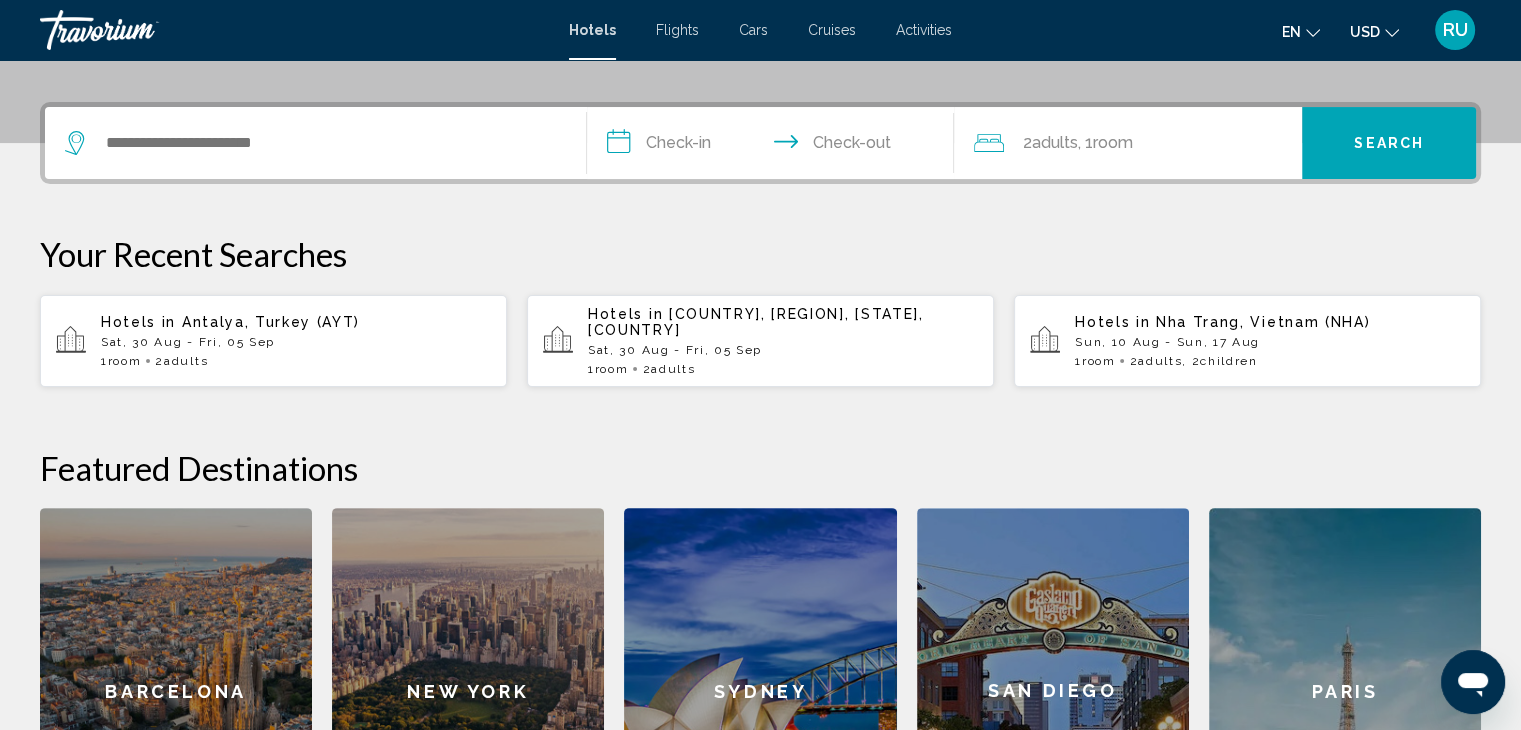 scroll, scrollTop: 493, scrollLeft: 0, axis: vertical 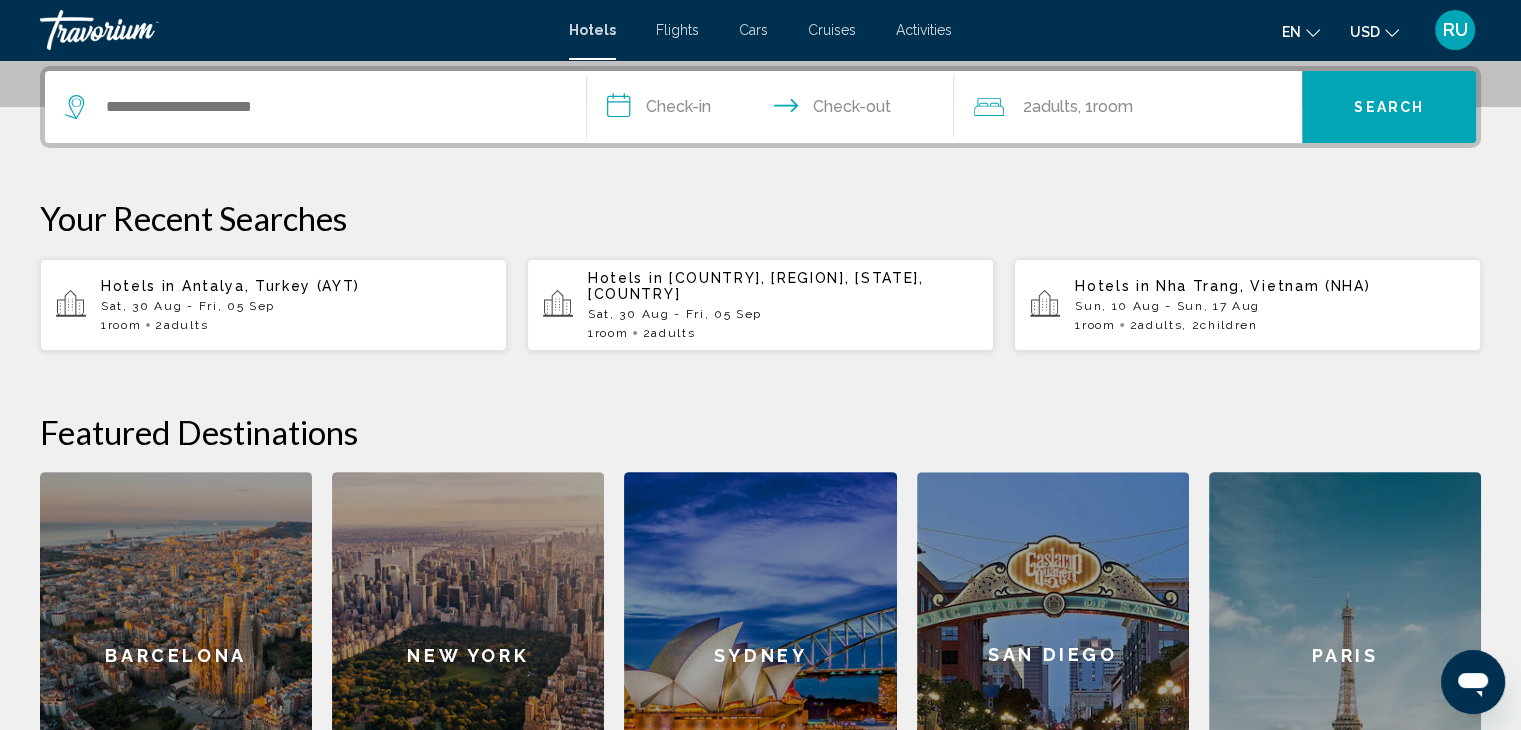 click at bounding box center (315, 107) 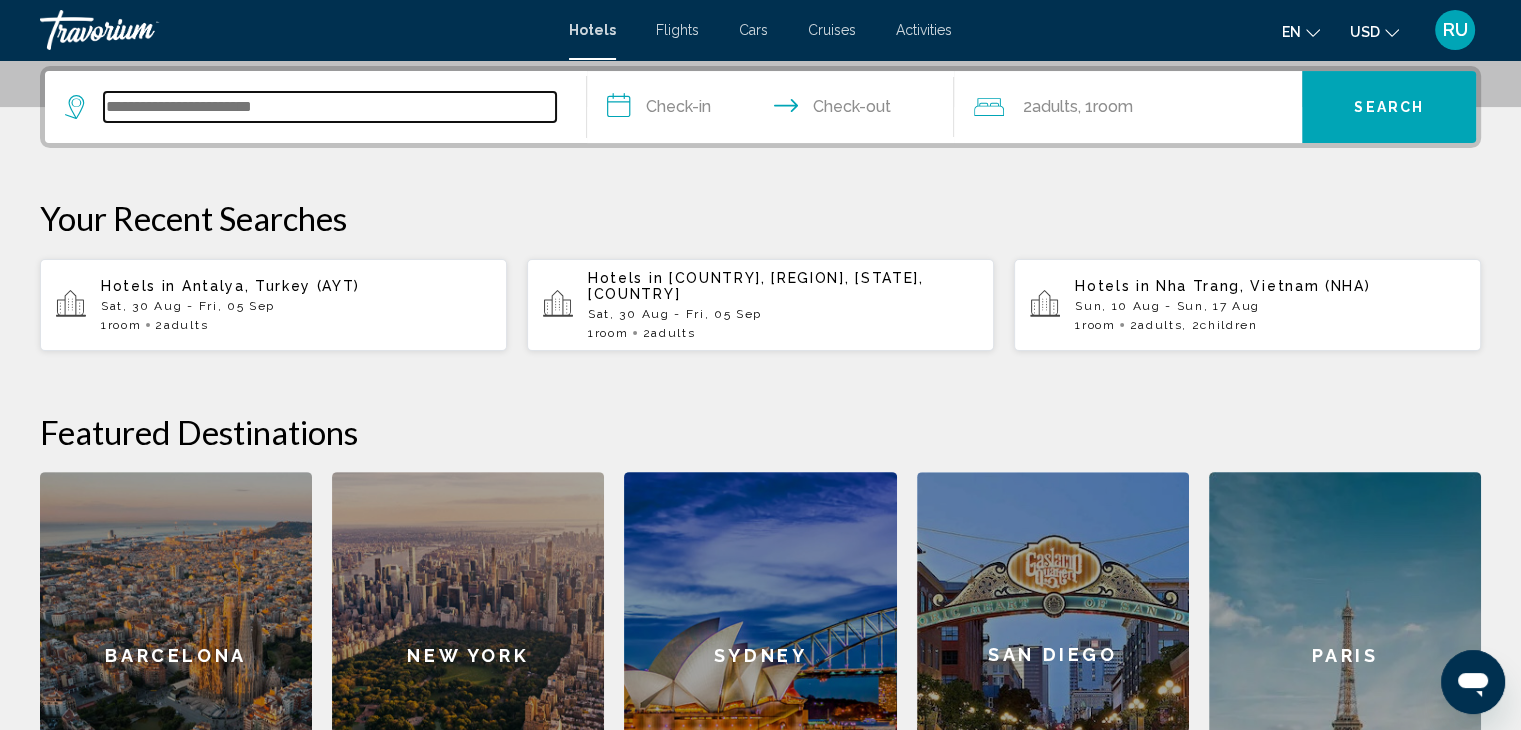 click at bounding box center [330, 107] 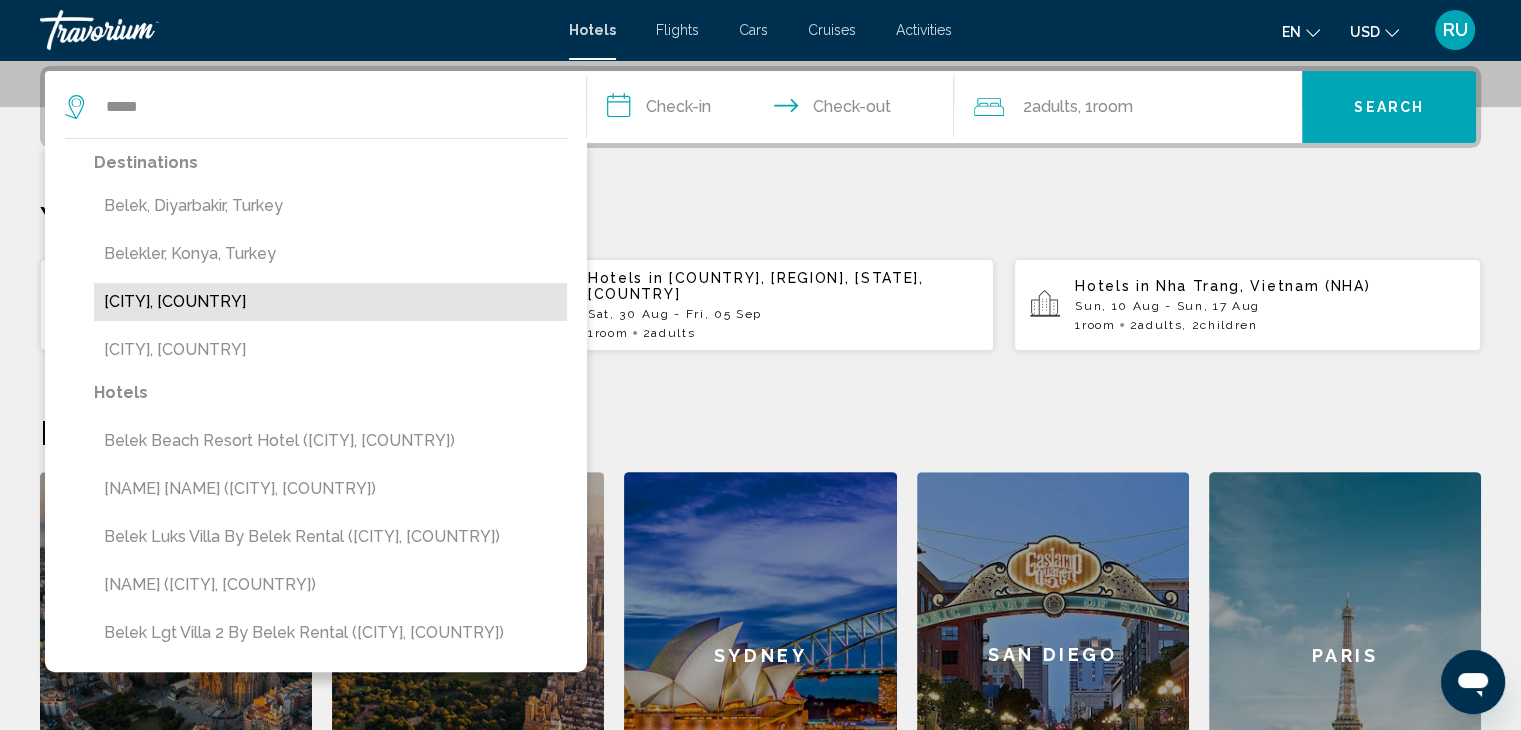 click on "[CITY], [COUNTRY]" at bounding box center [330, 302] 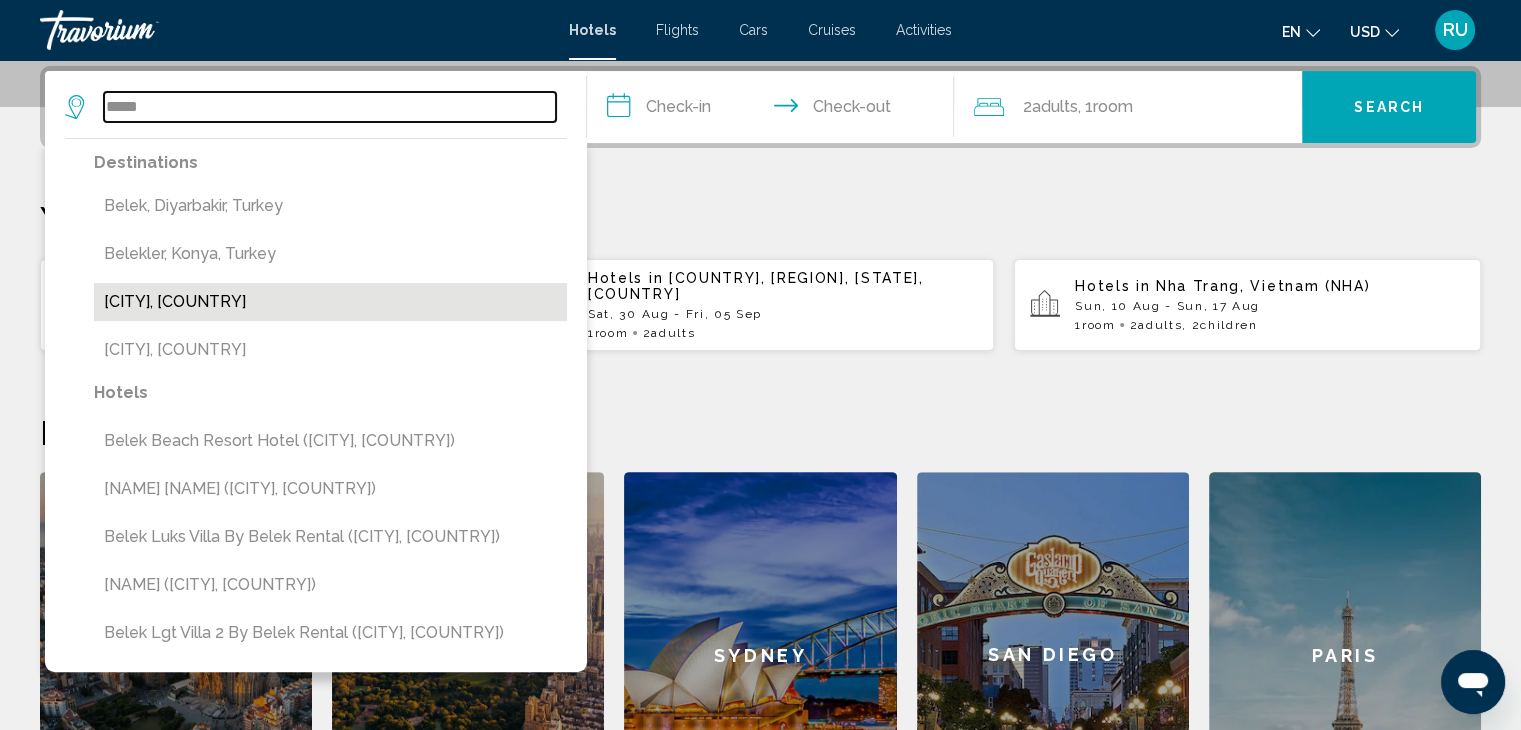 type on "**********" 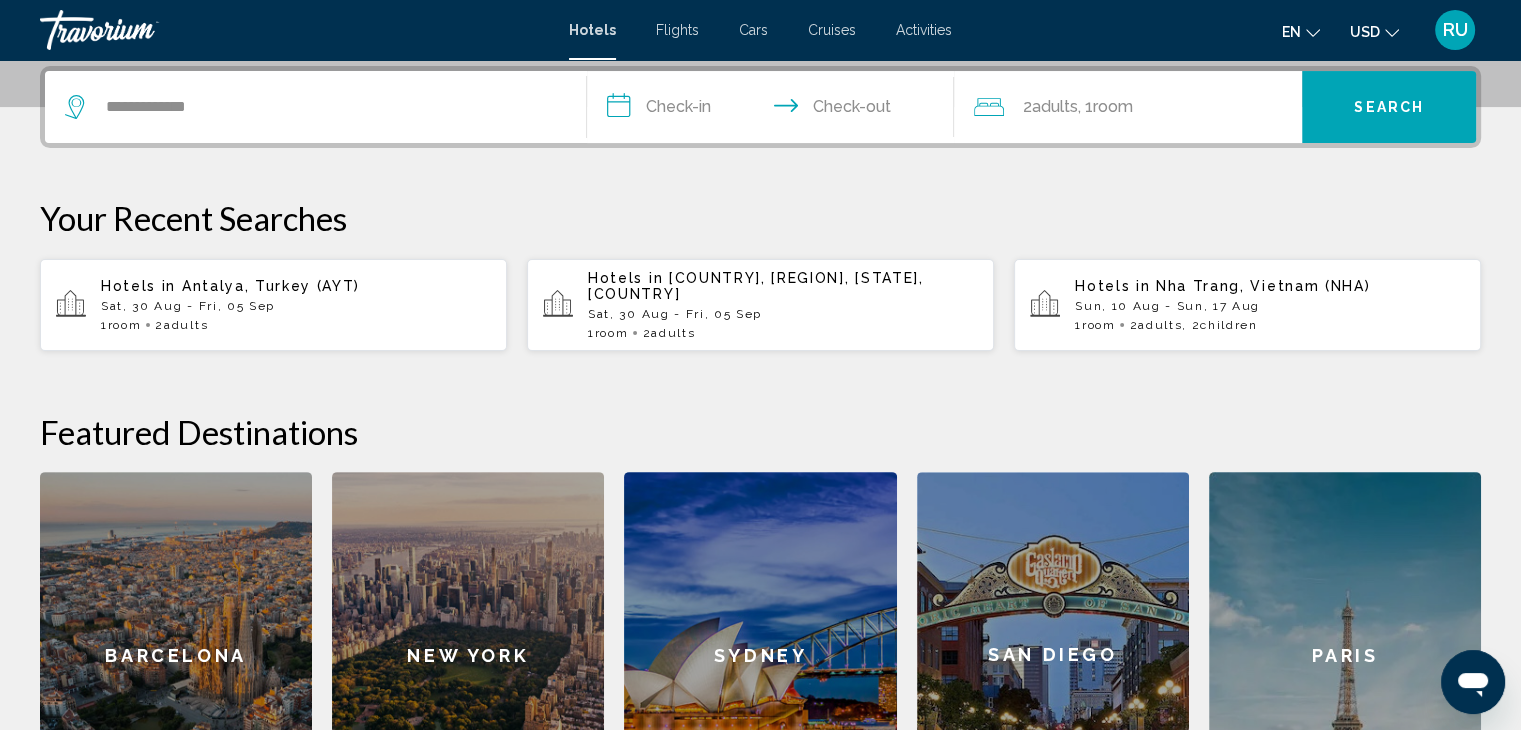 click on "**********" at bounding box center (775, 110) 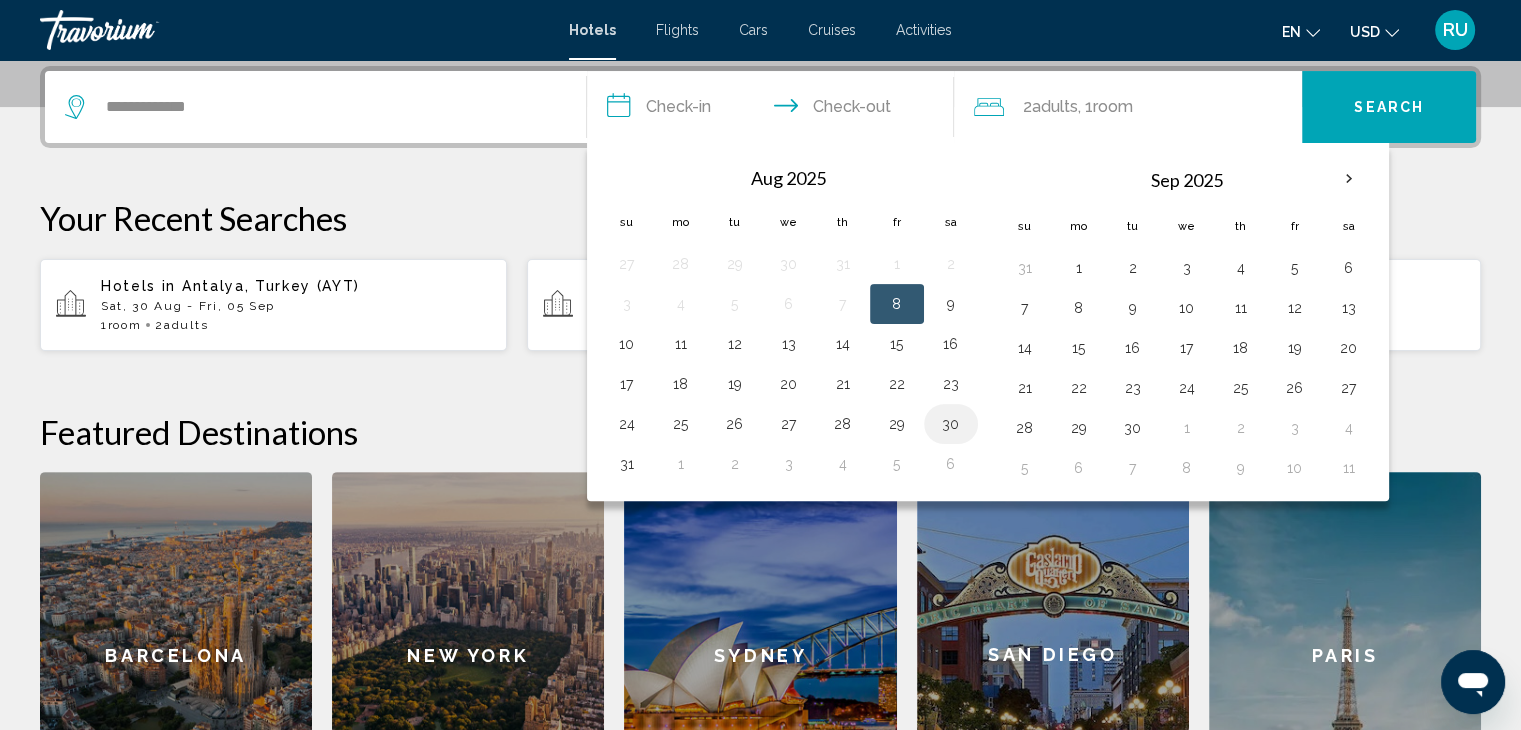 click on "30" at bounding box center (951, 424) 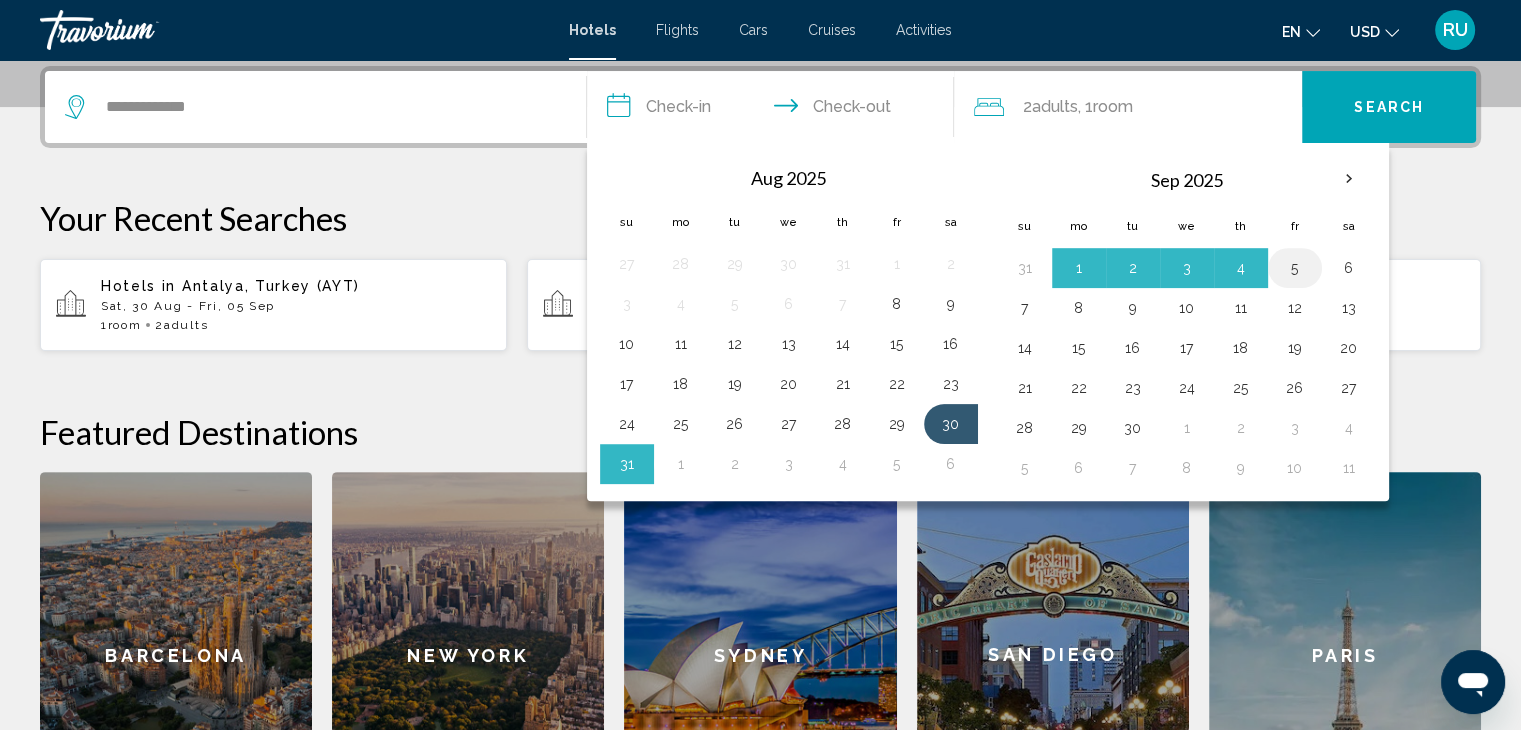 click on "5" at bounding box center (1295, 268) 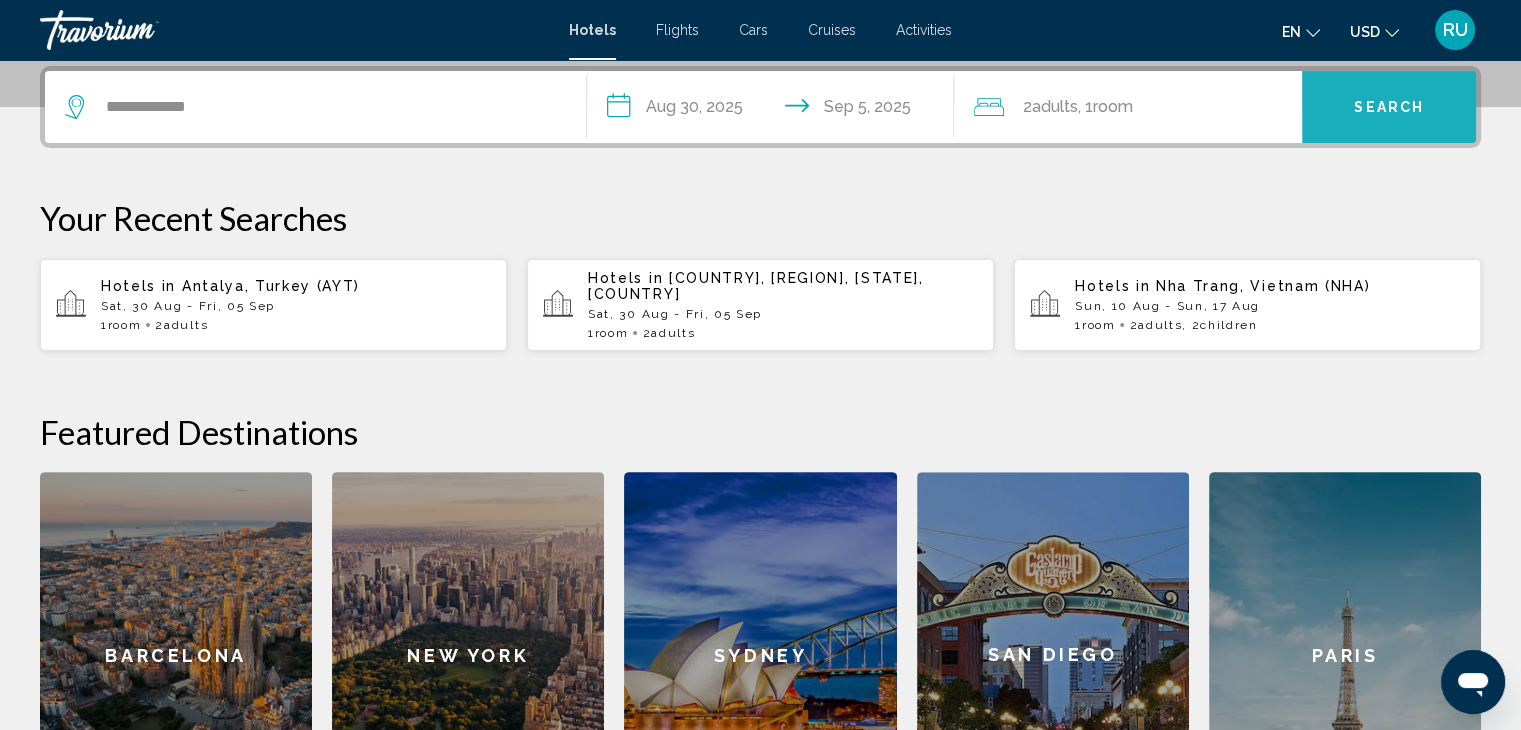 click on "Search" at bounding box center (1389, 108) 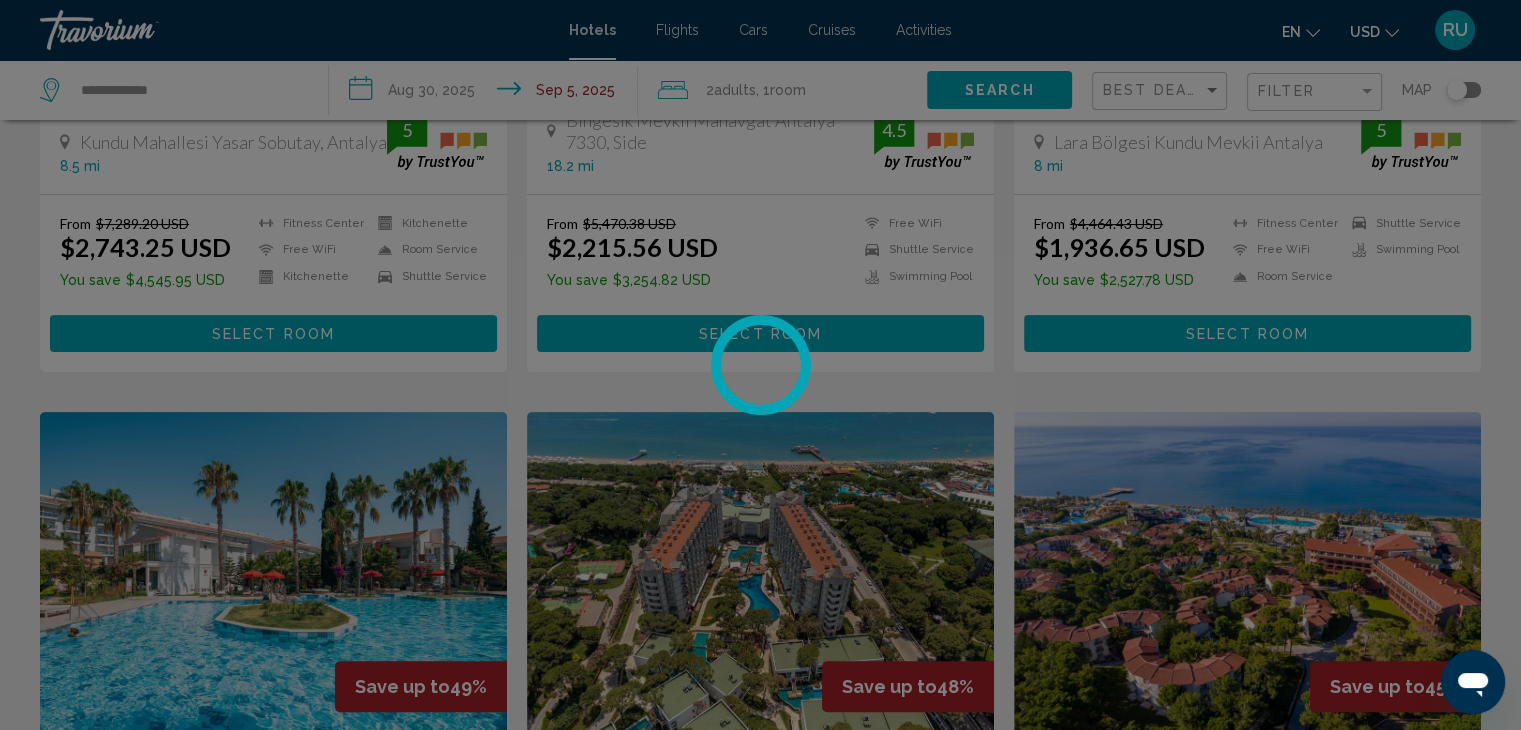 scroll, scrollTop: 0, scrollLeft: 0, axis: both 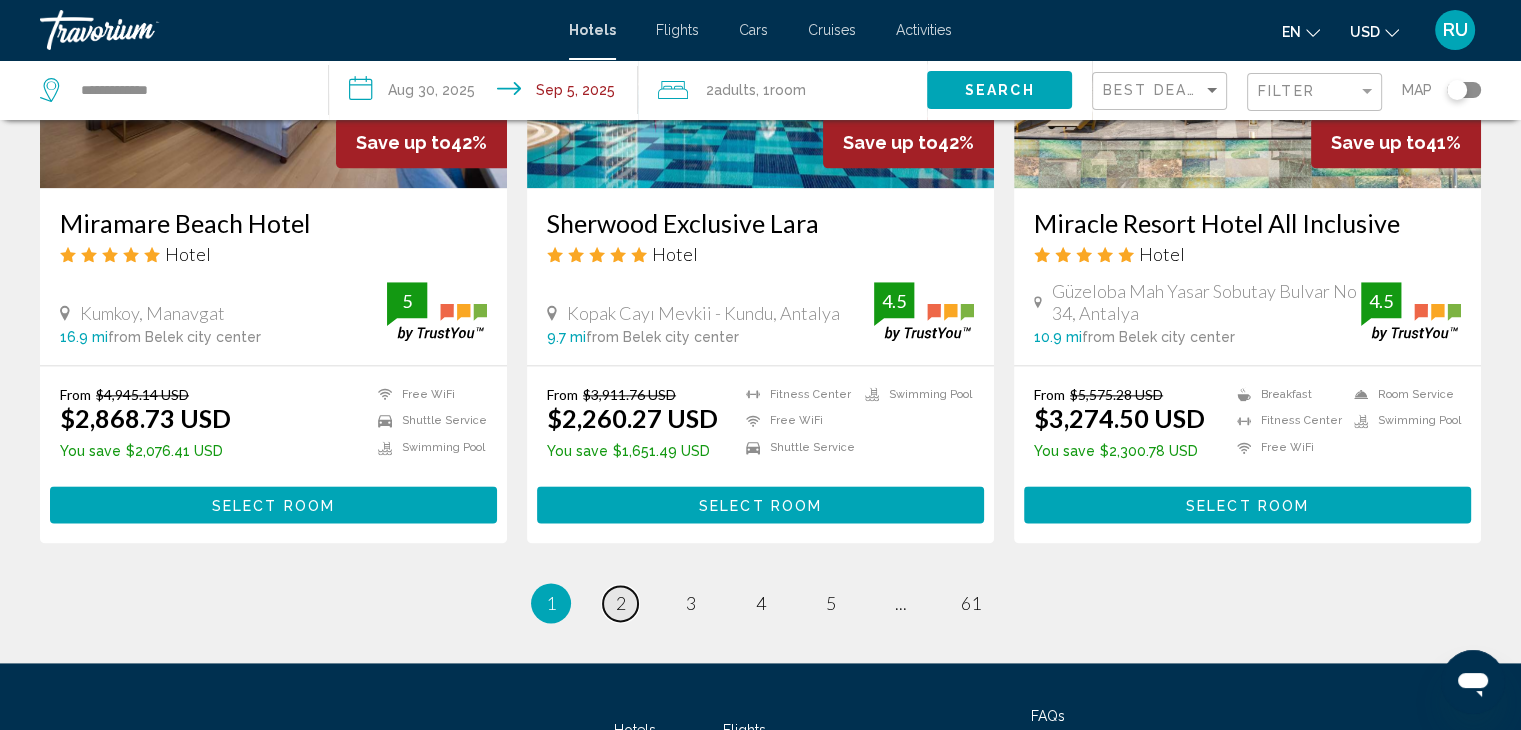 click on "2" at bounding box center [621, 603] 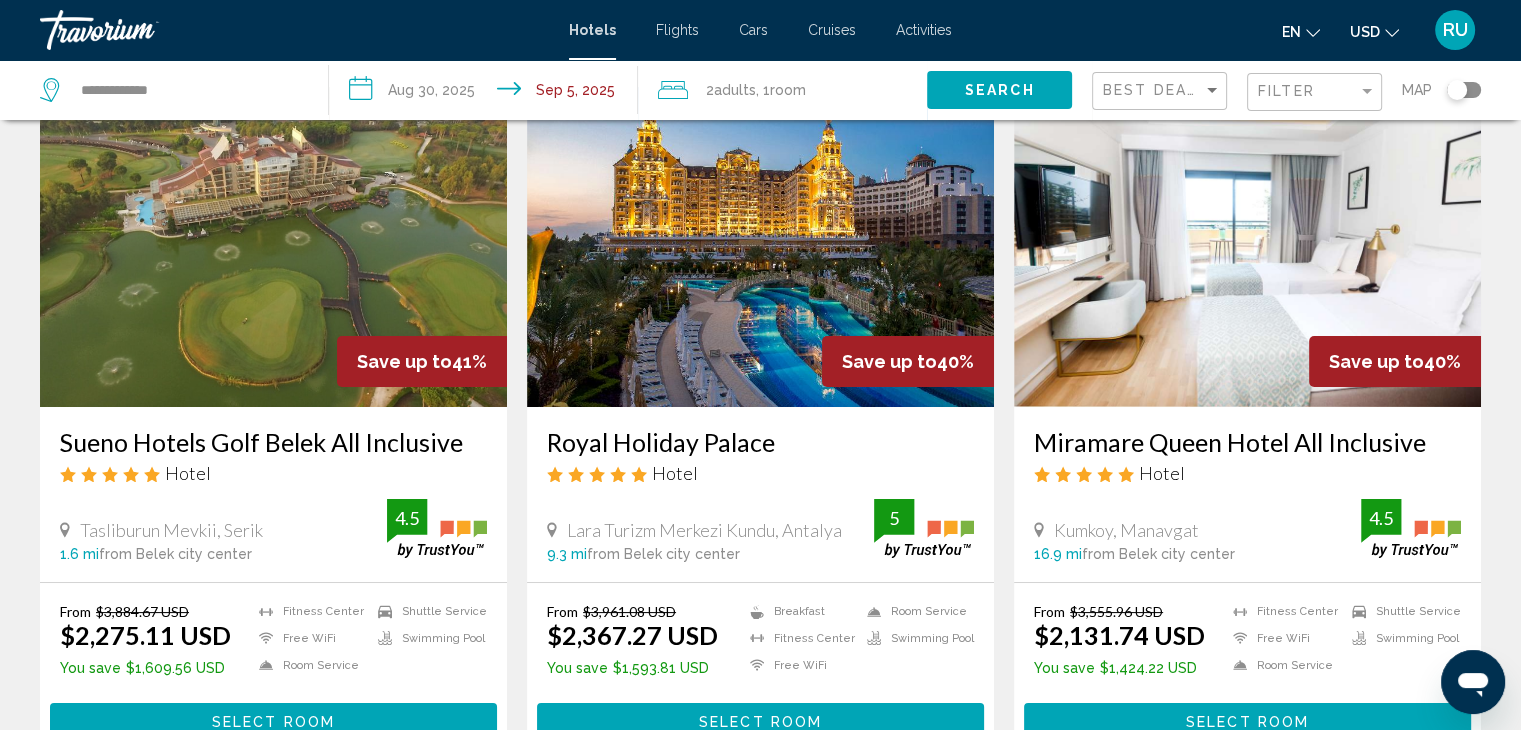 scroll, scrollTop: 0, scrollLeft: 0, axis: both 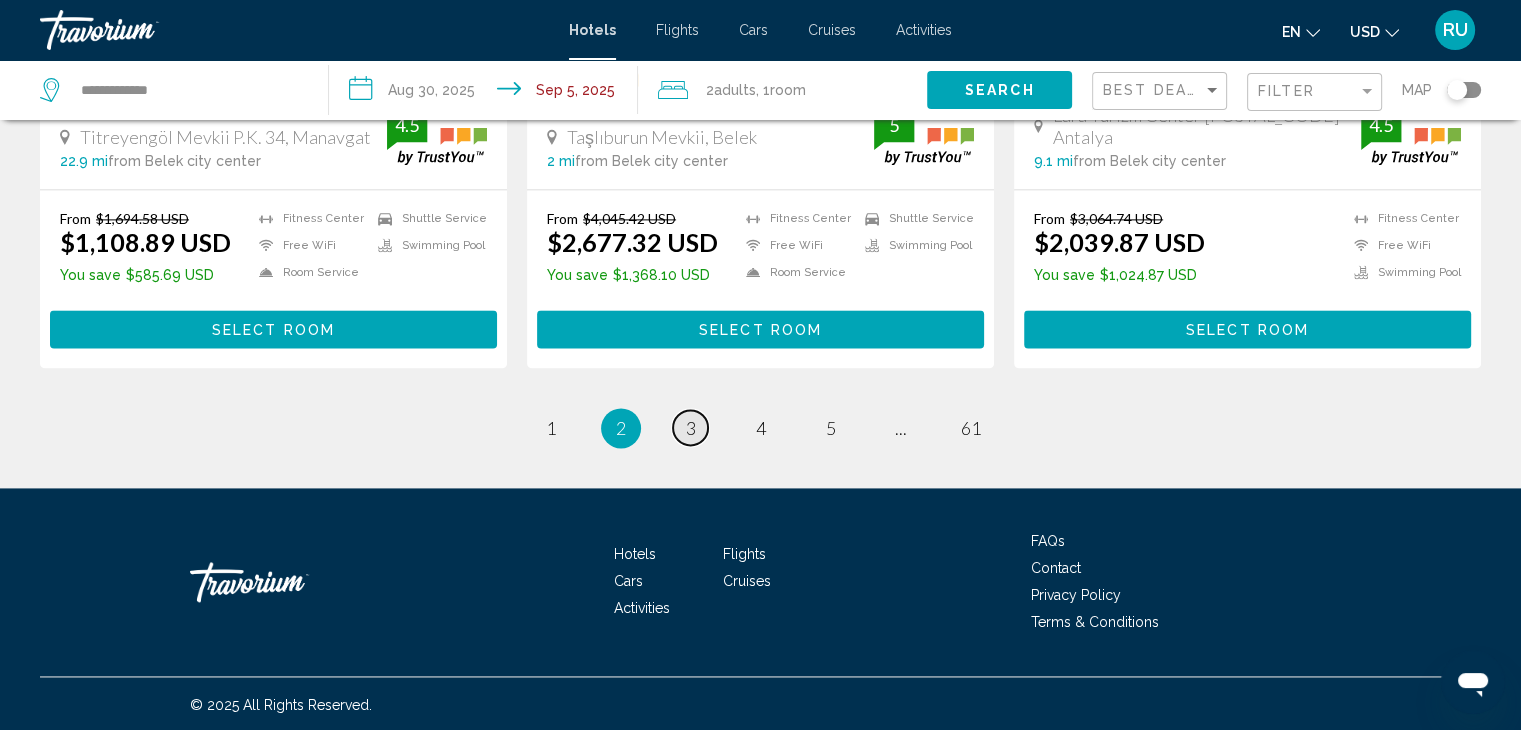 click on "page  3" at bounding box center [690, 427] 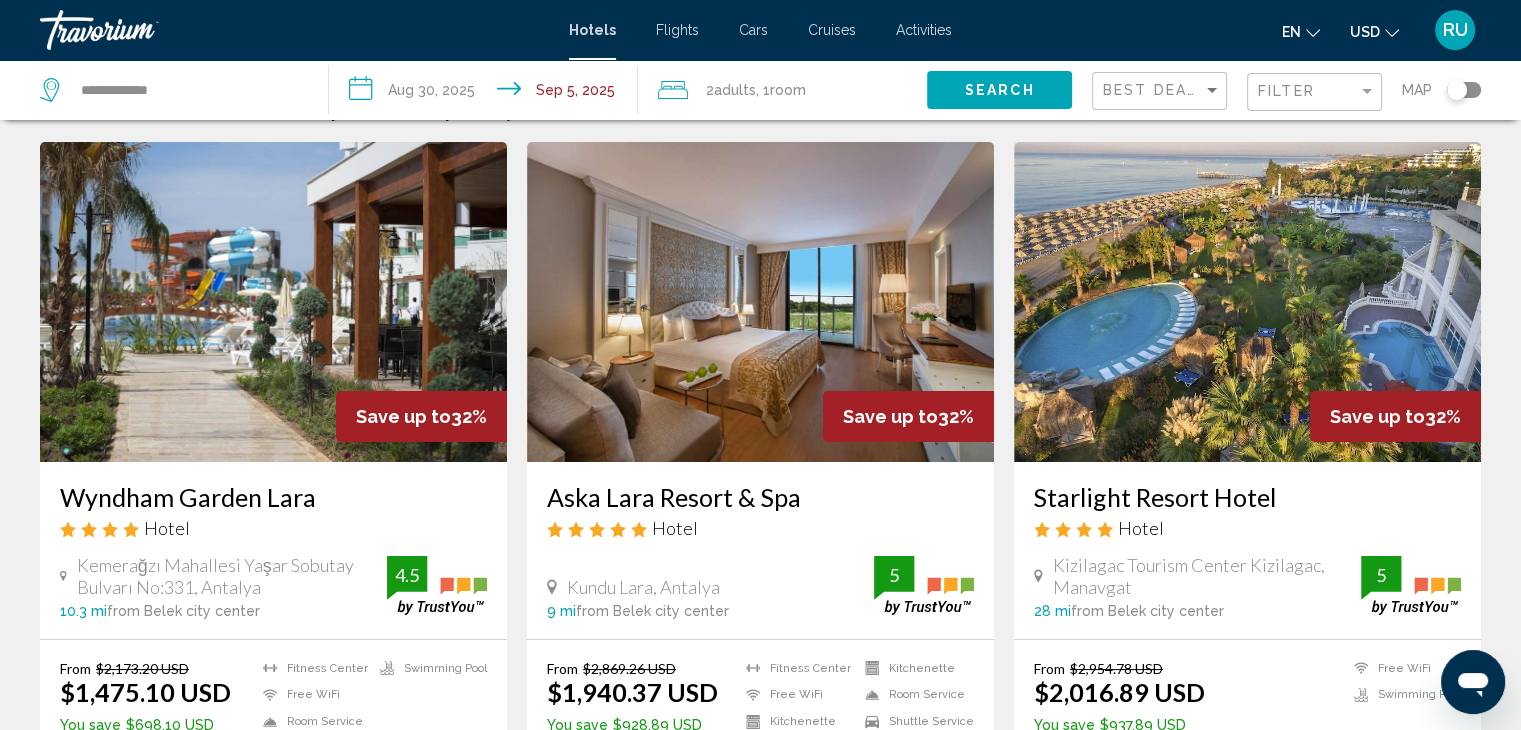 scroll, scrollTop: 0, scrollLeft: 0, axis: both 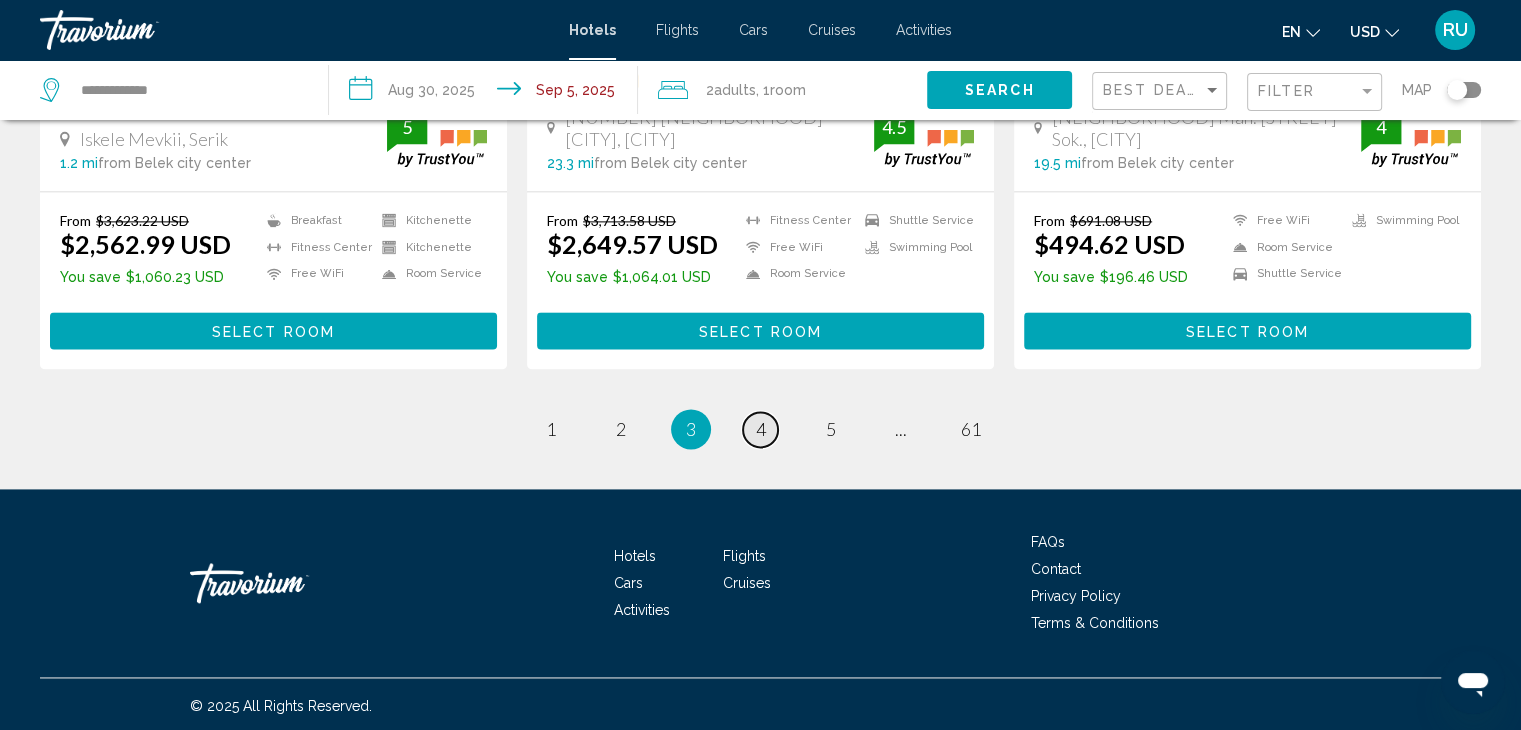 click on "page  4" at bounding box center [760, 429] 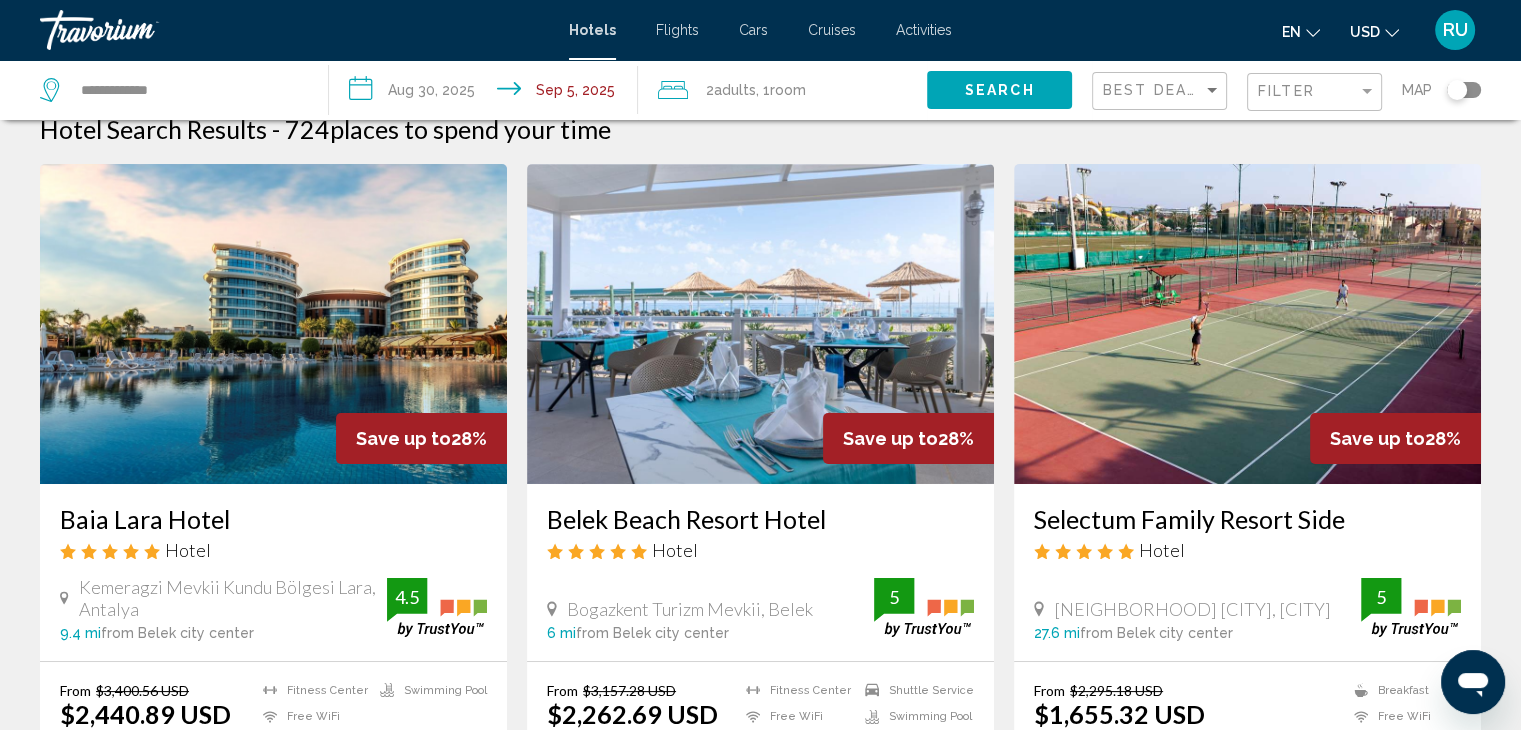 scroll, scrollTop: 0, scrollLeft: 0, axis: both 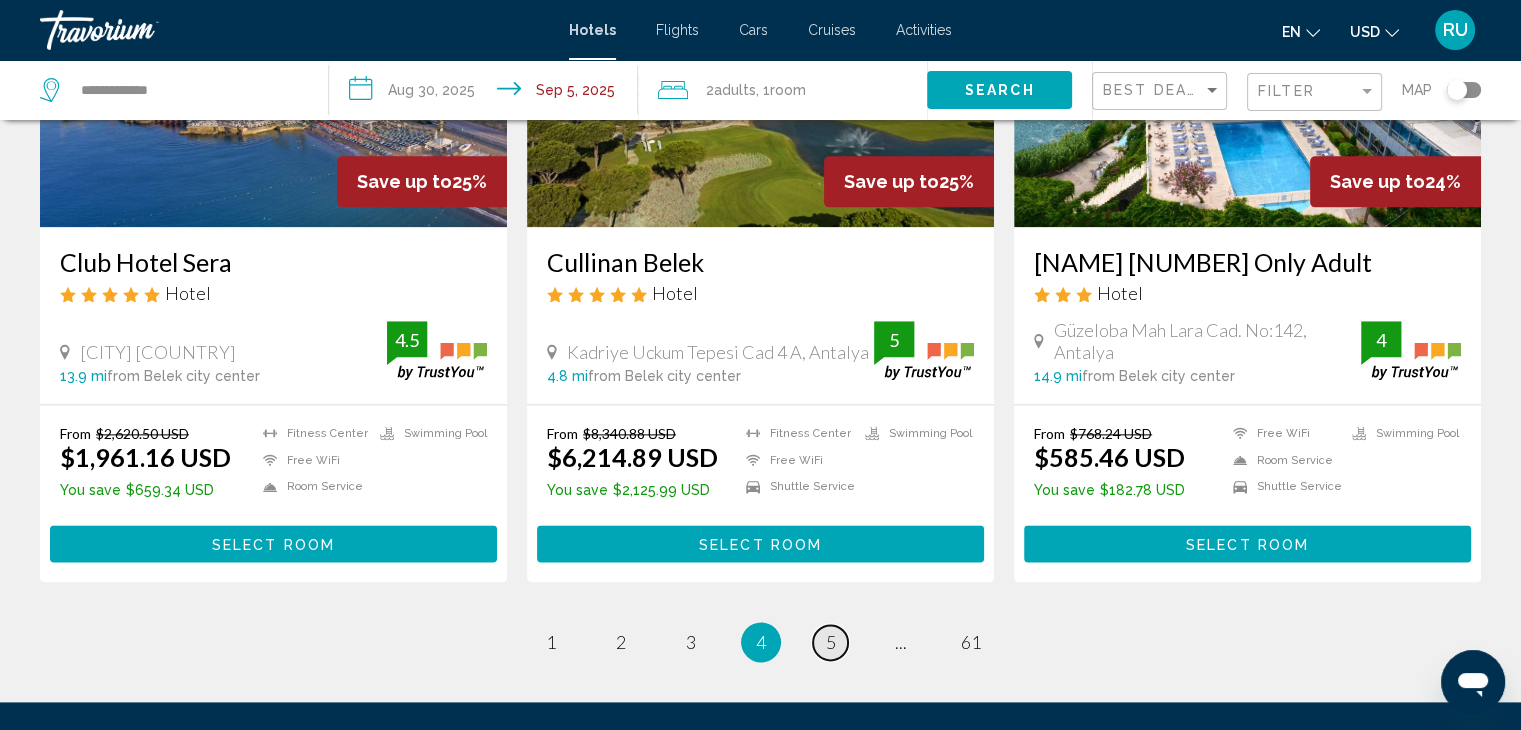 click on "5" at bounding box center (831, 642) 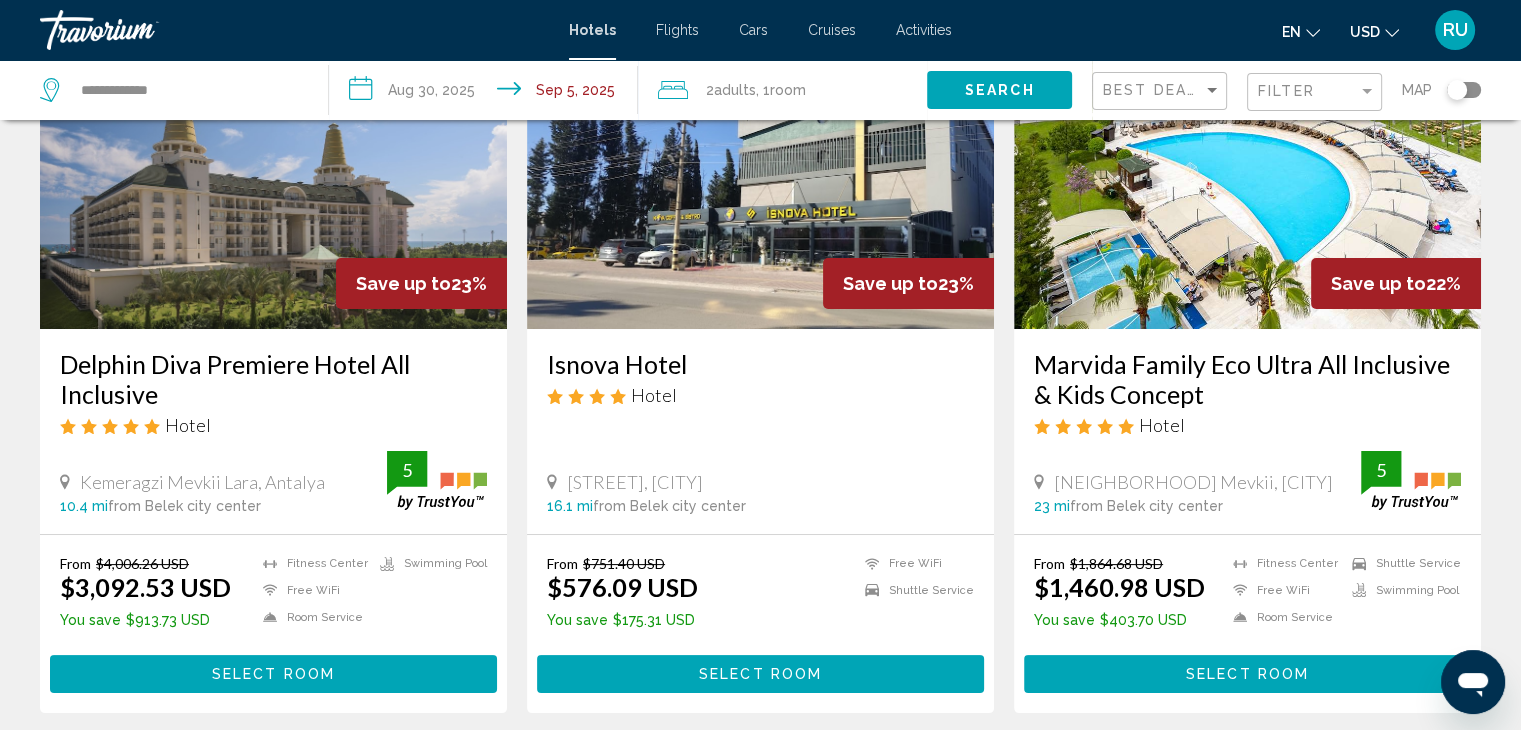 scroll, scrollTop: 0, scrollLeft: 0, axis: both 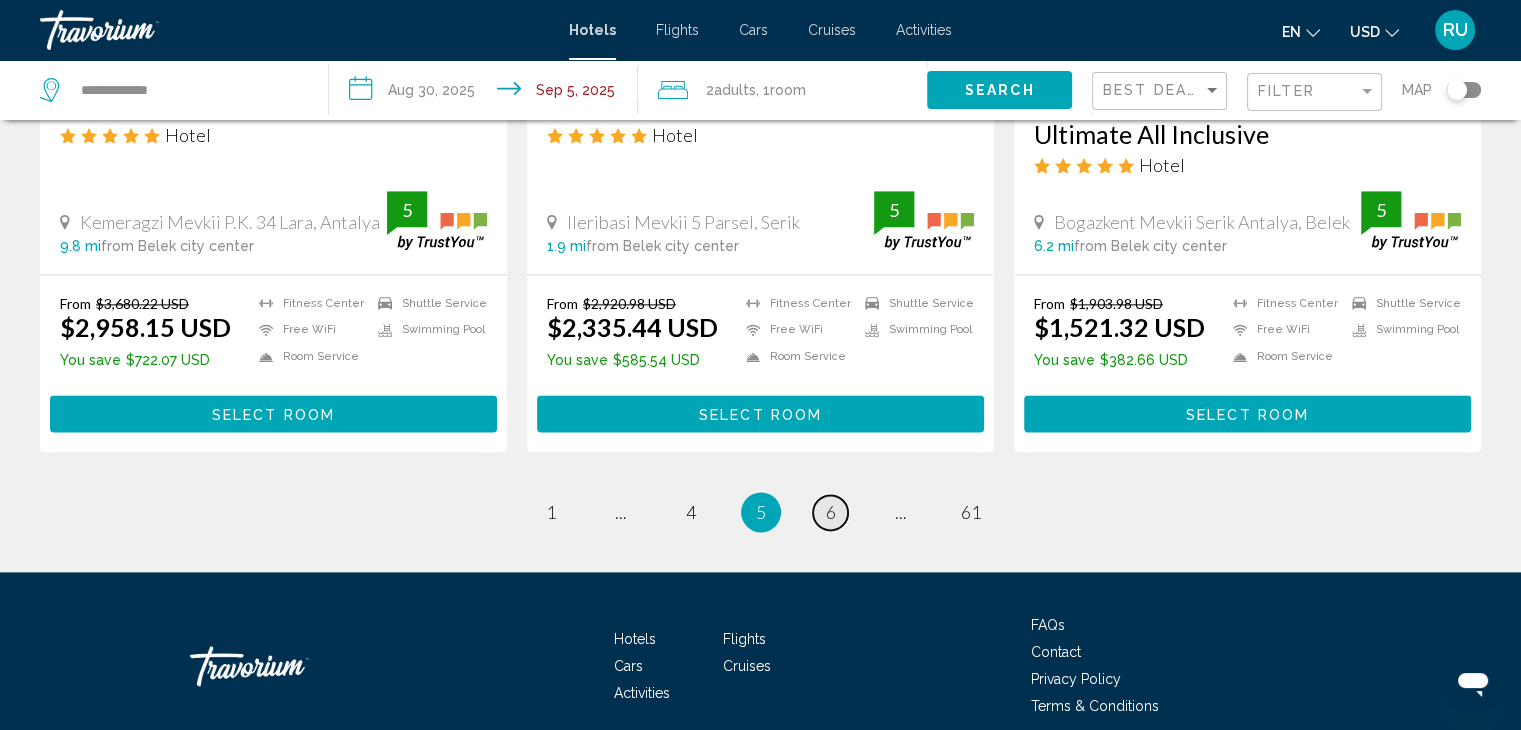 click on "page  6" at bounding box center [830, 512] 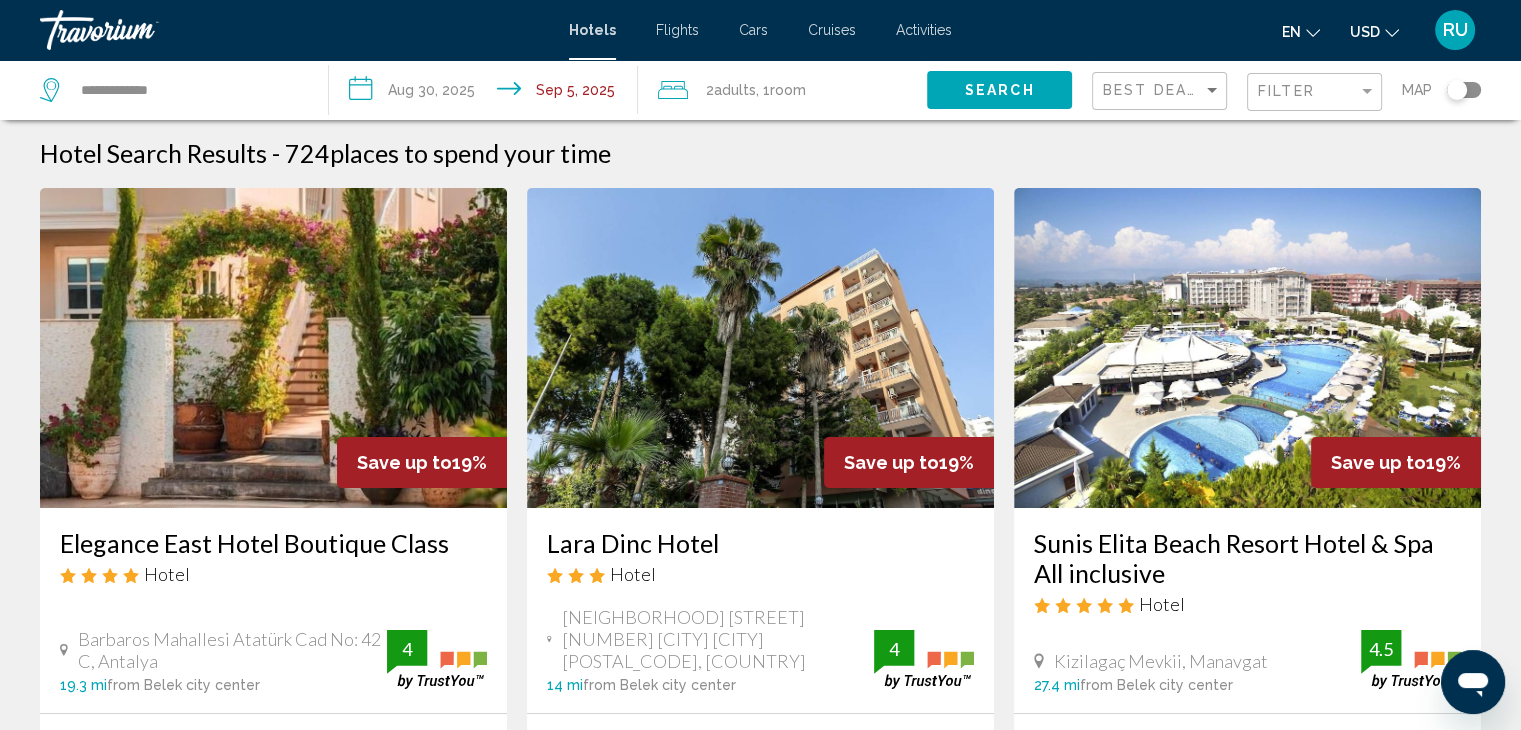 scroll, scrollTop: 0, scrollLeft: 0, axis: both 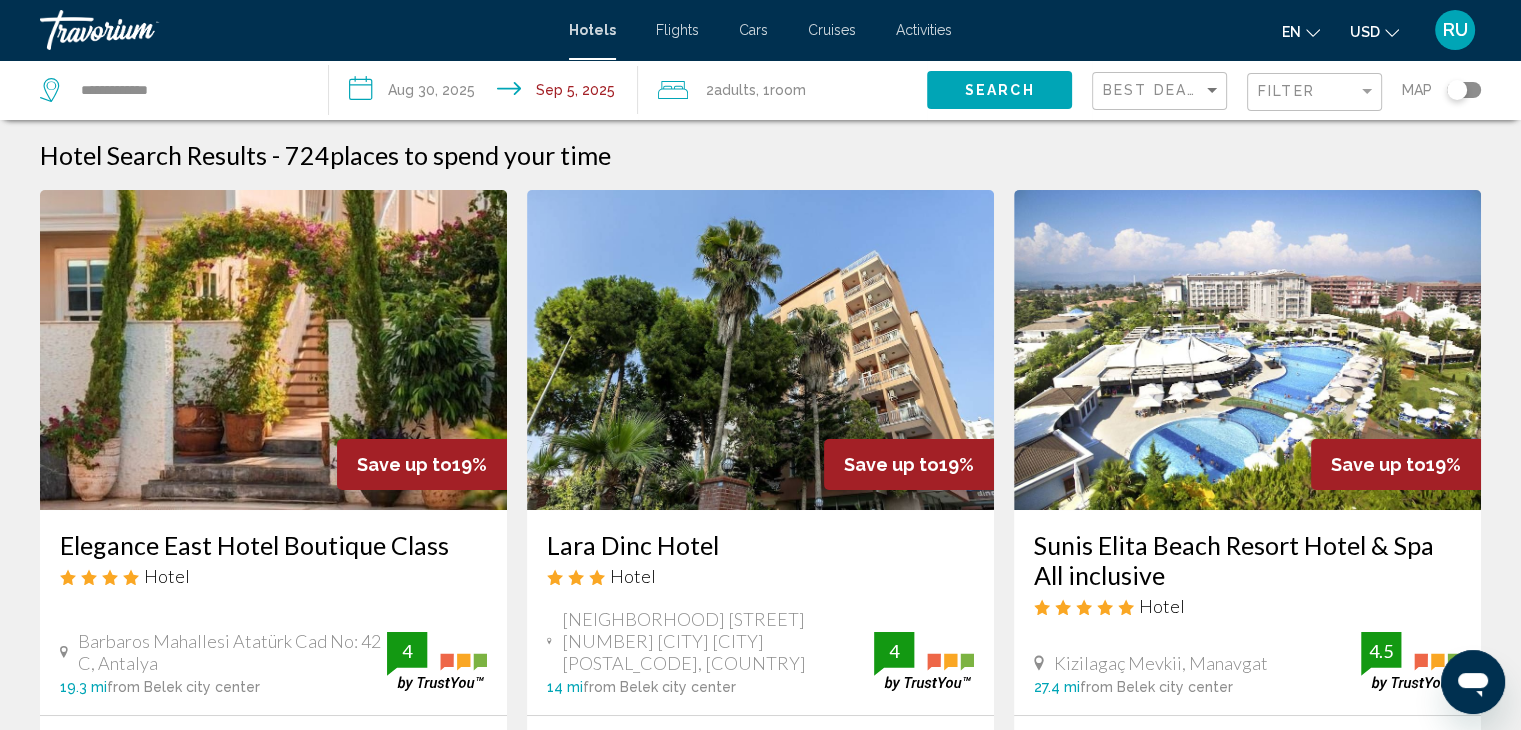 click at bounding box center [760, 350] 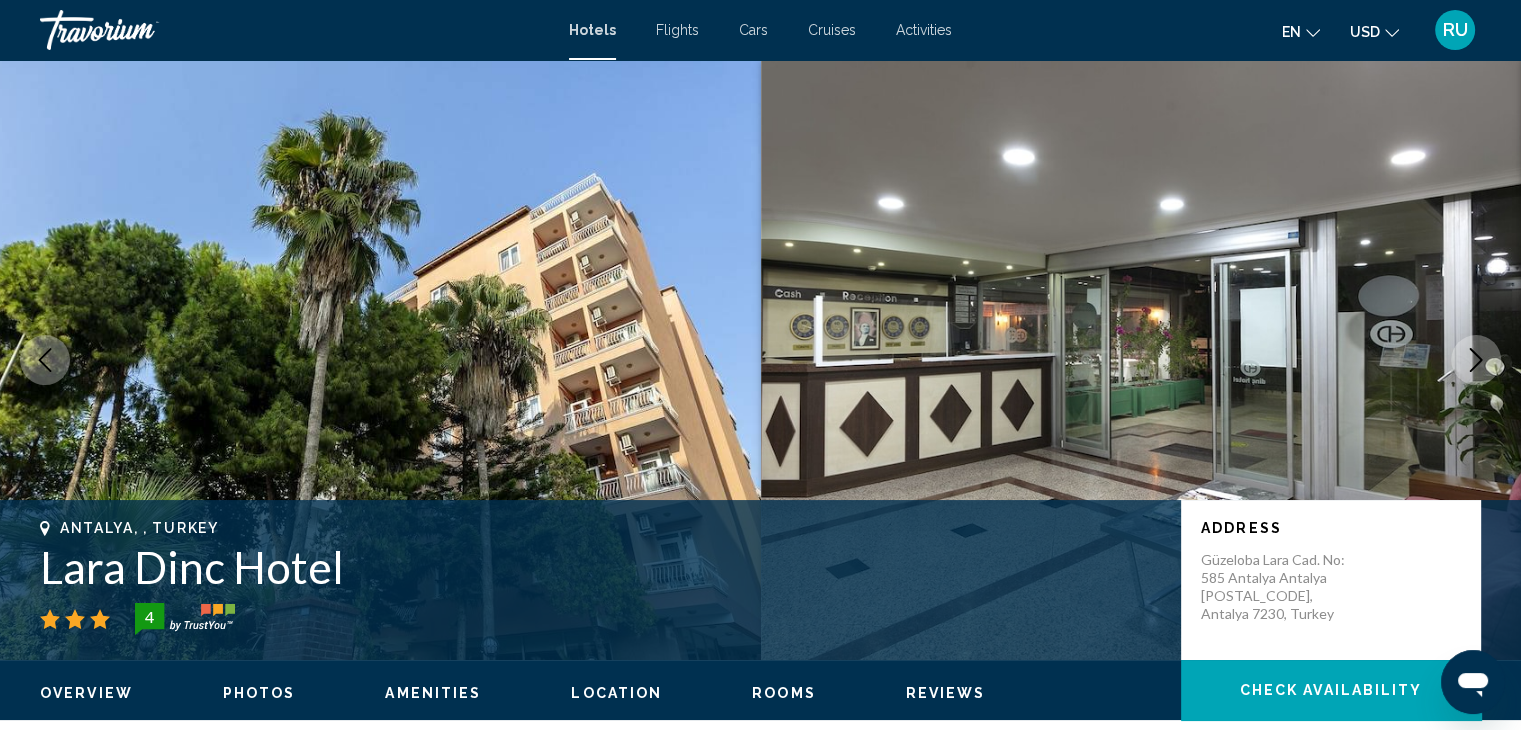 click 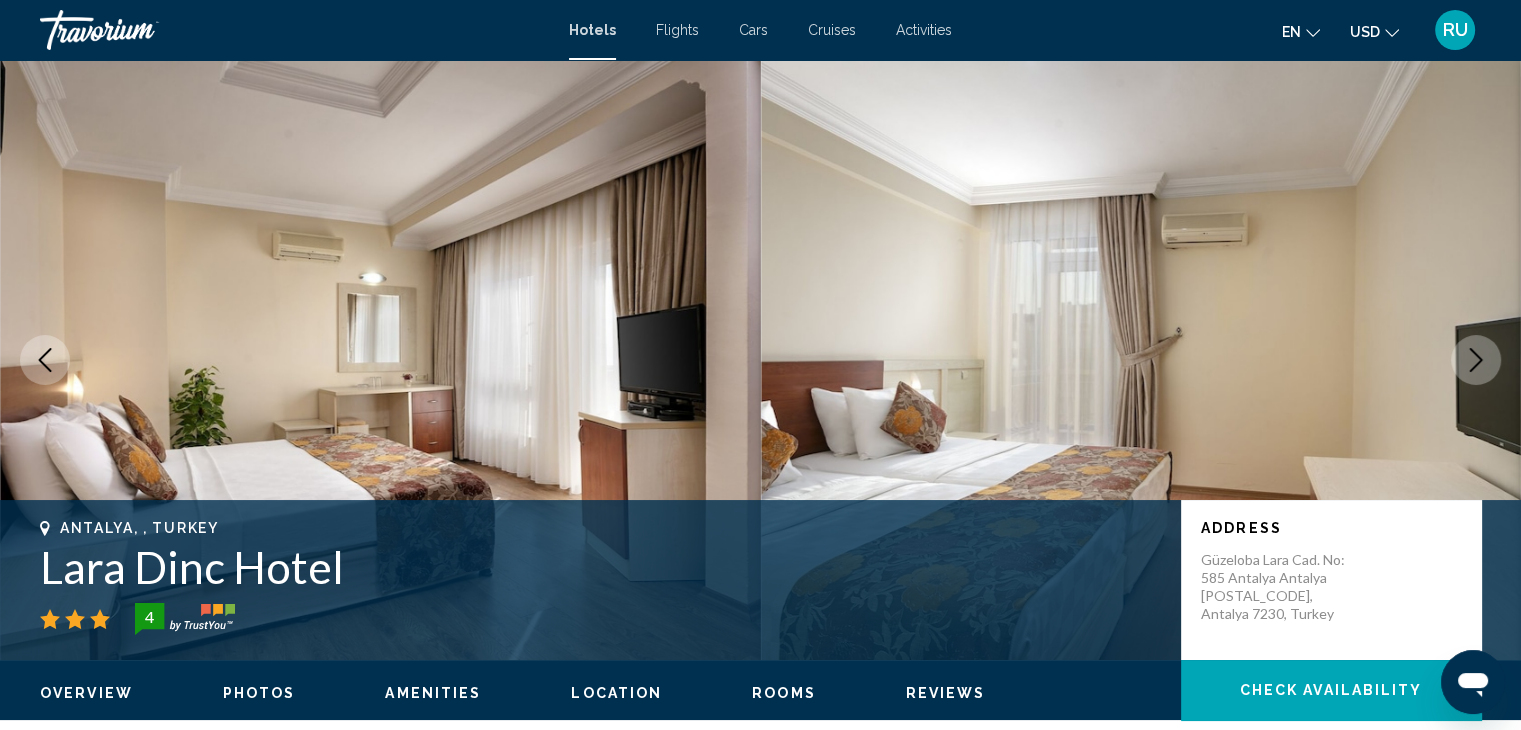 click 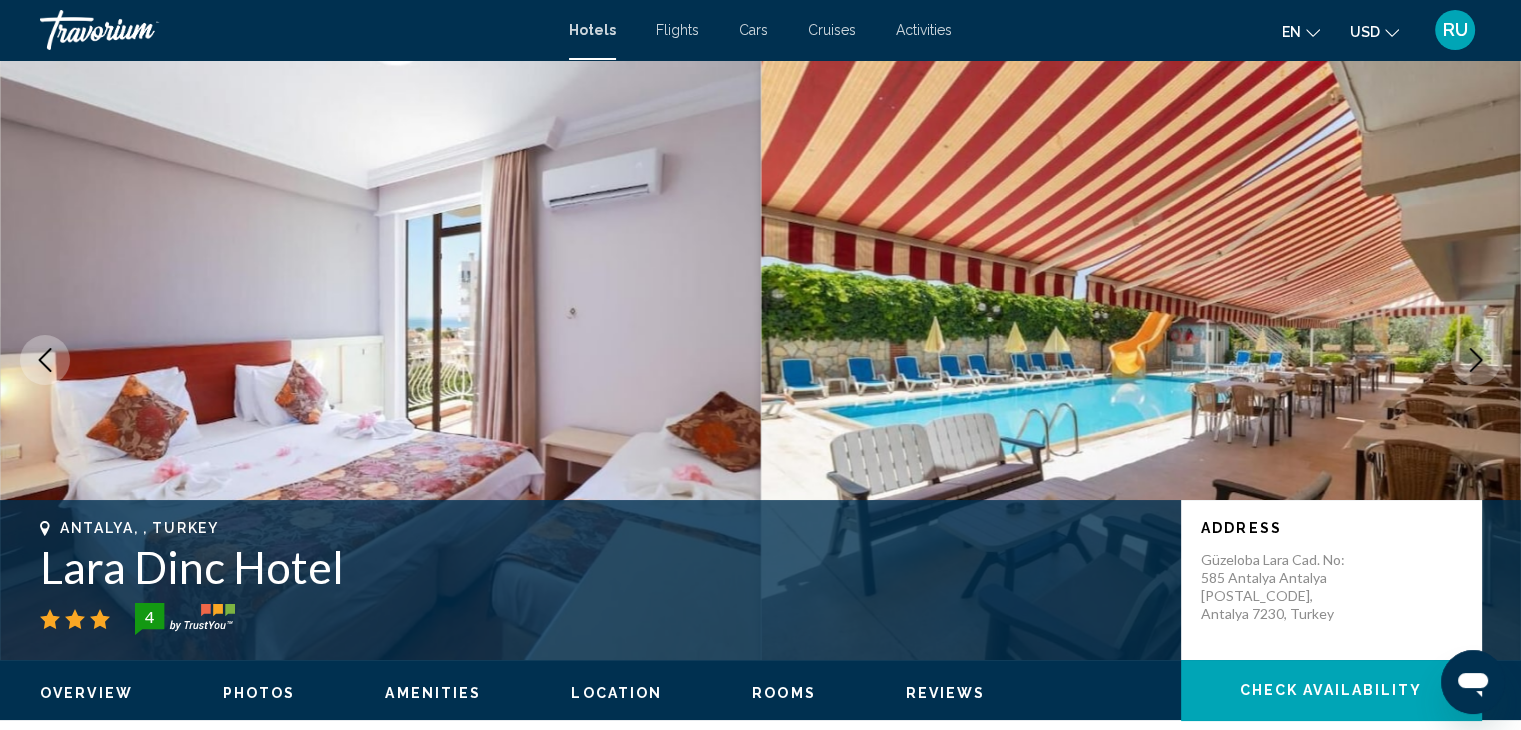 click 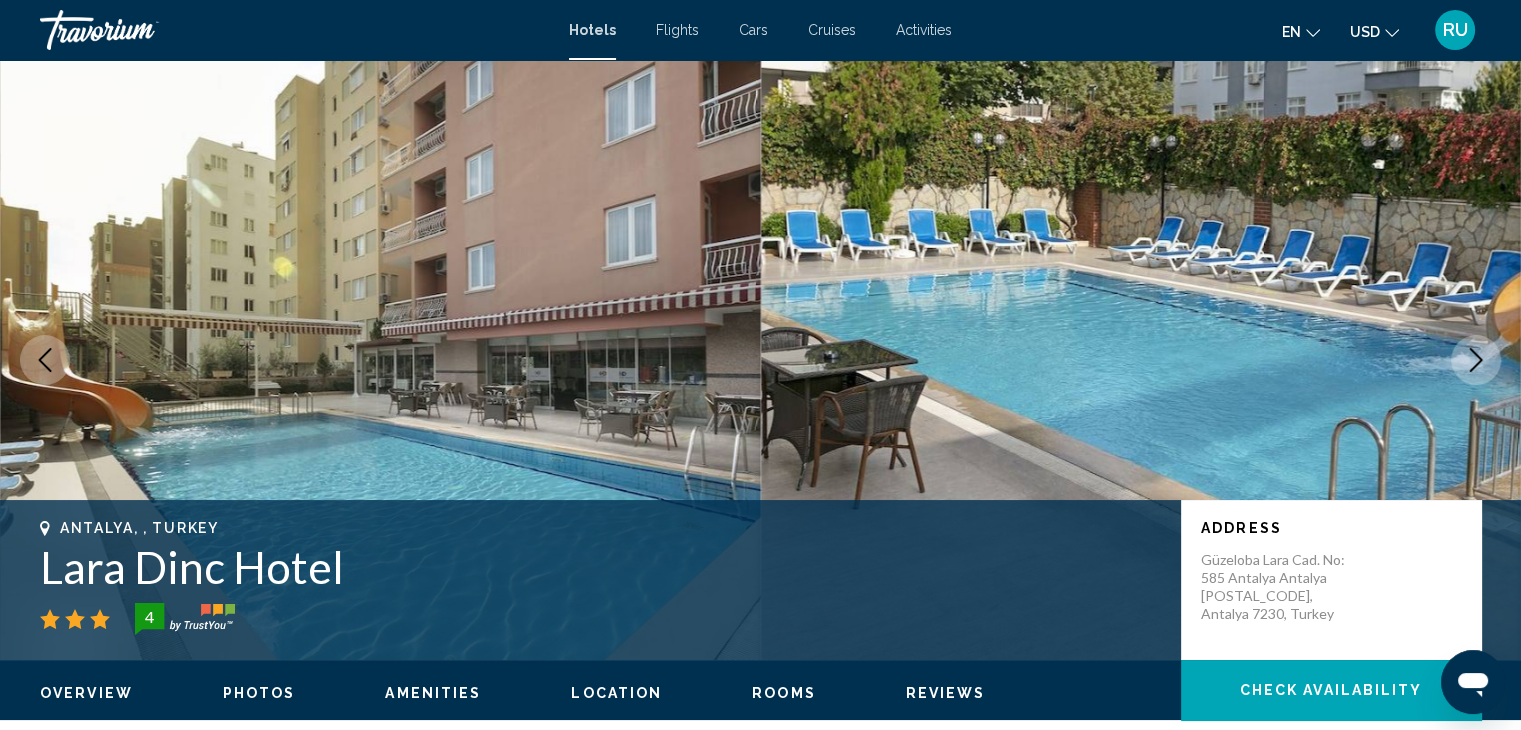 click 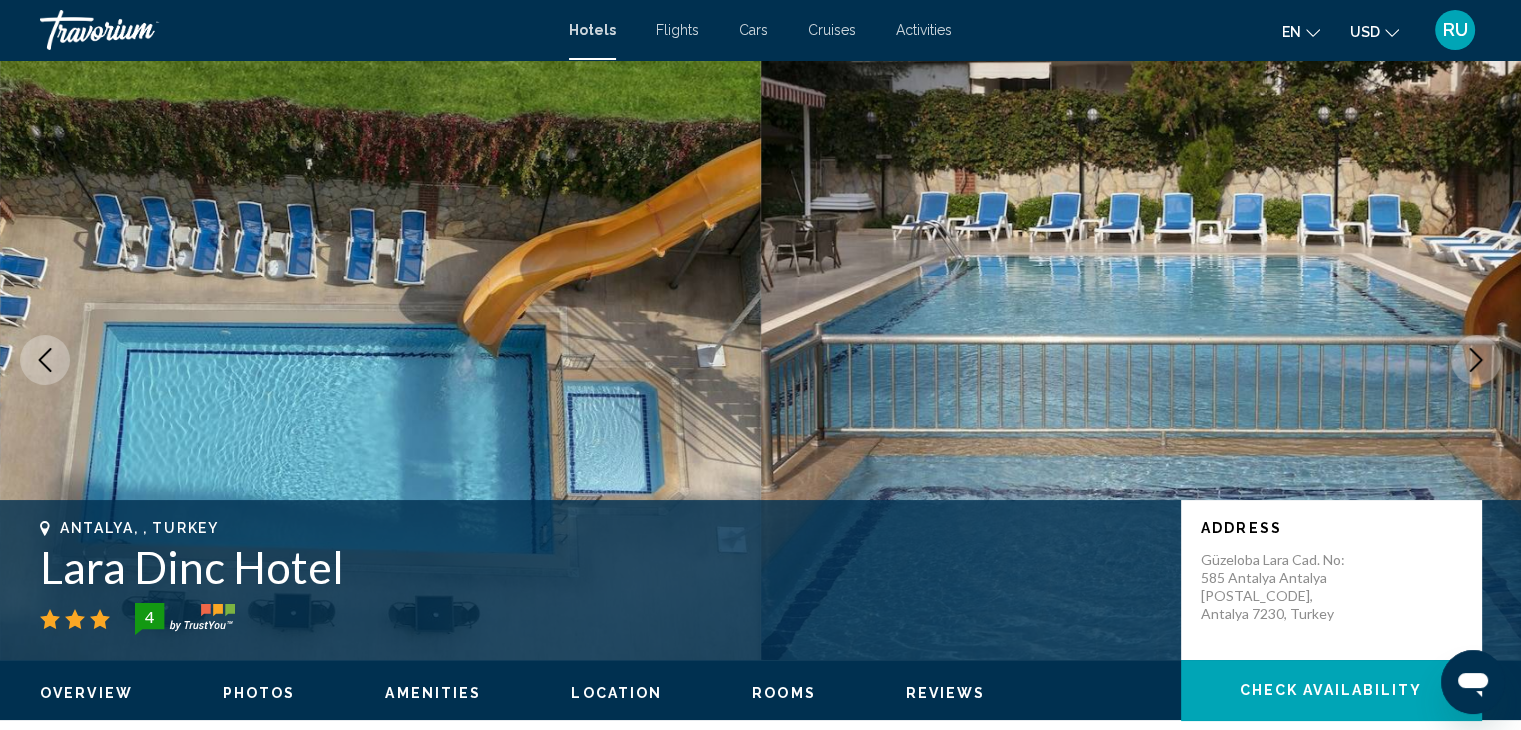 click 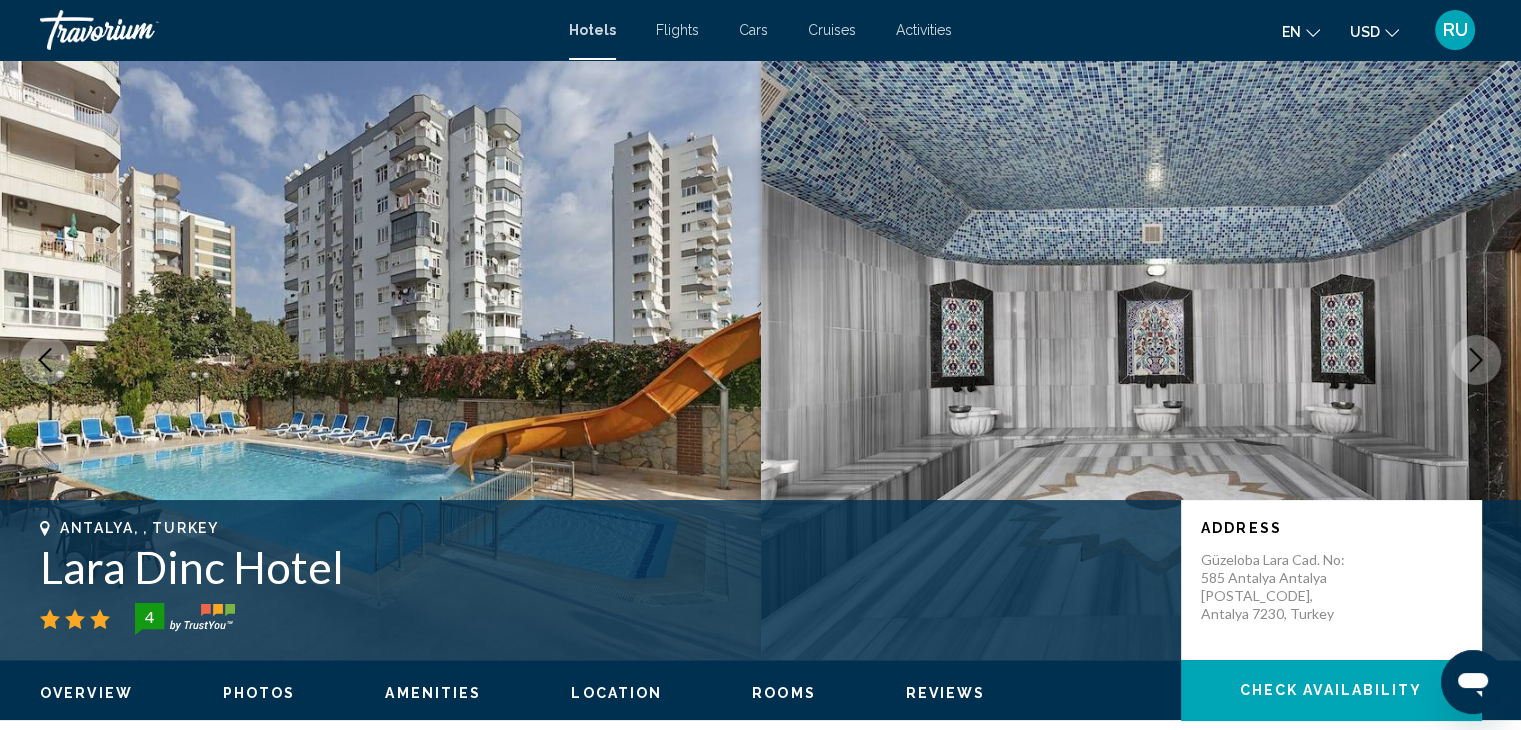 click 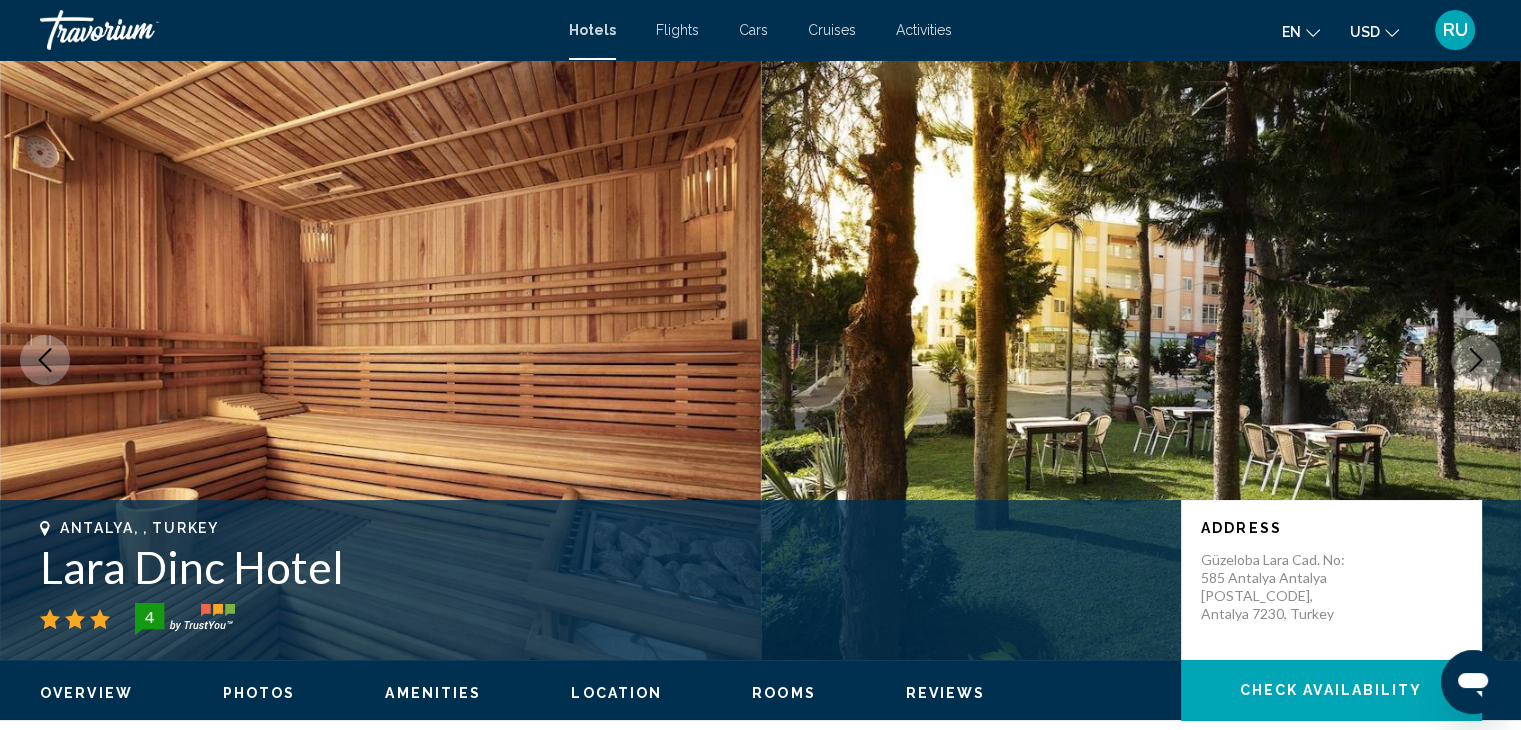 click 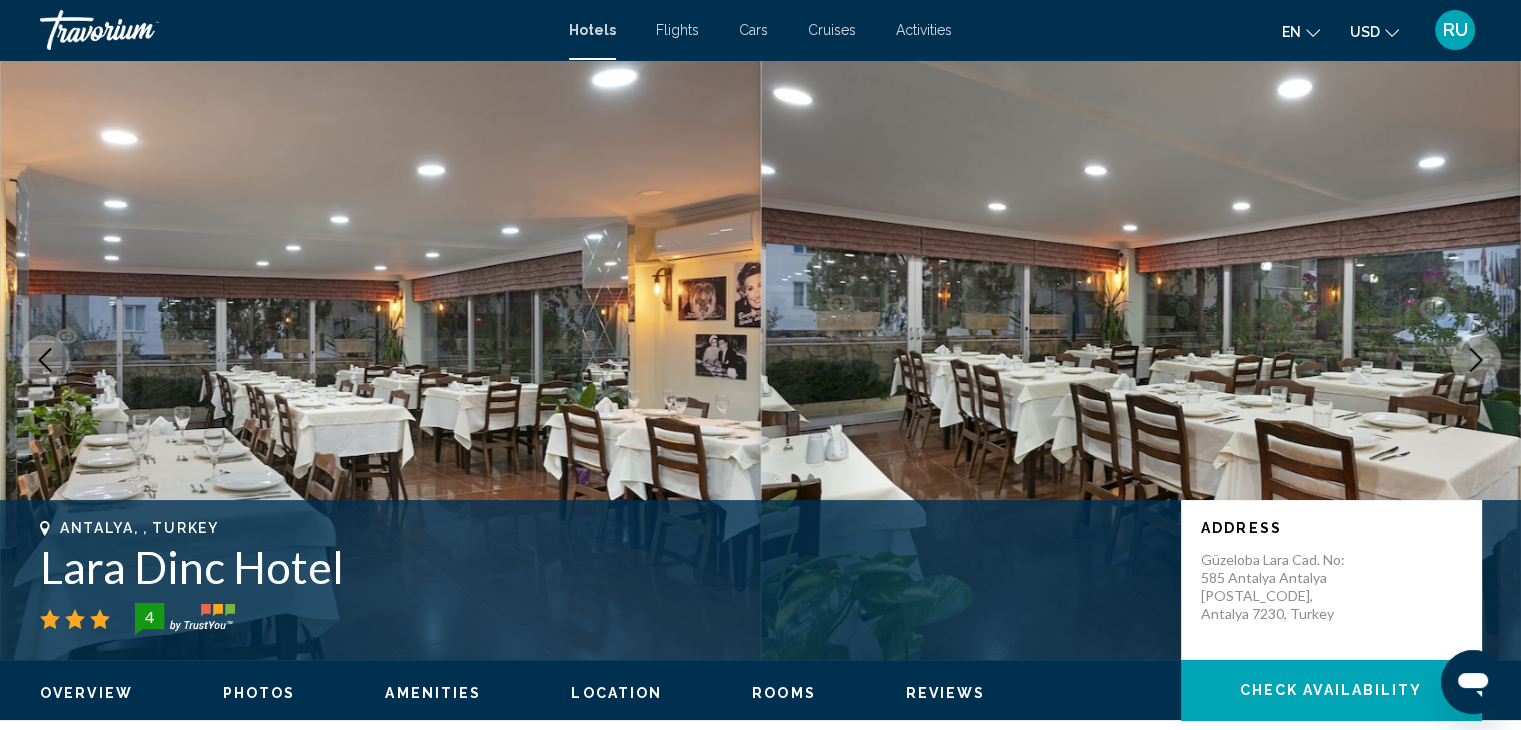 click 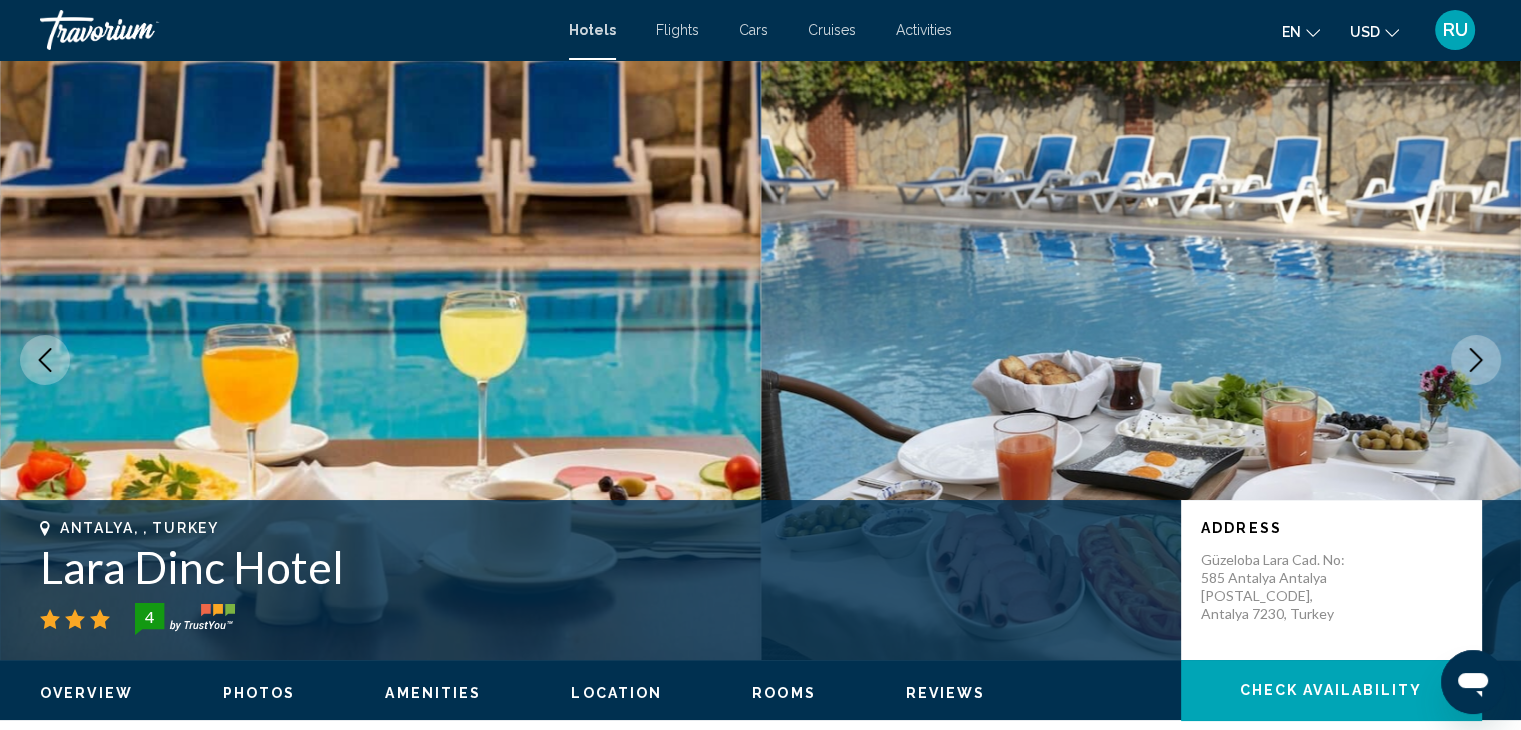 click 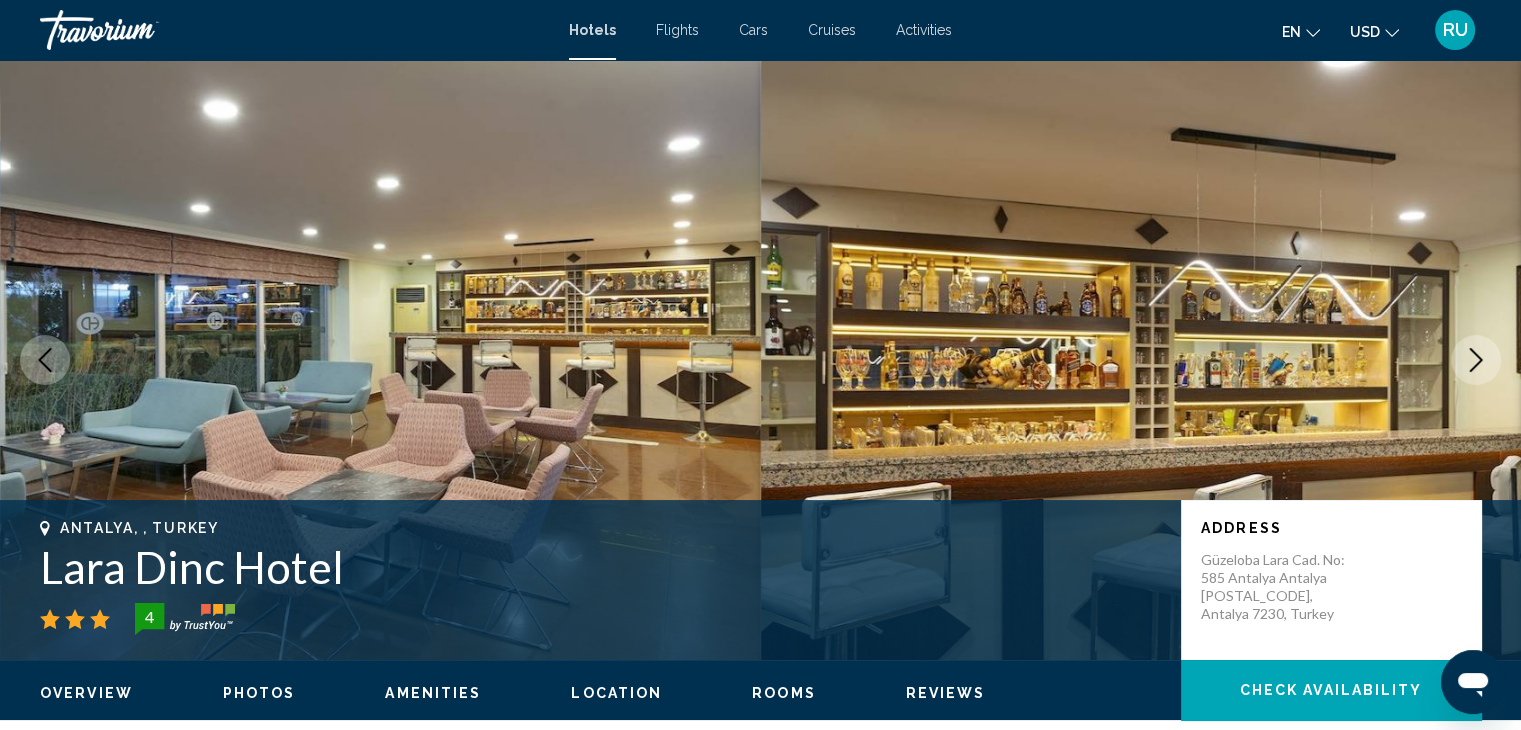 click 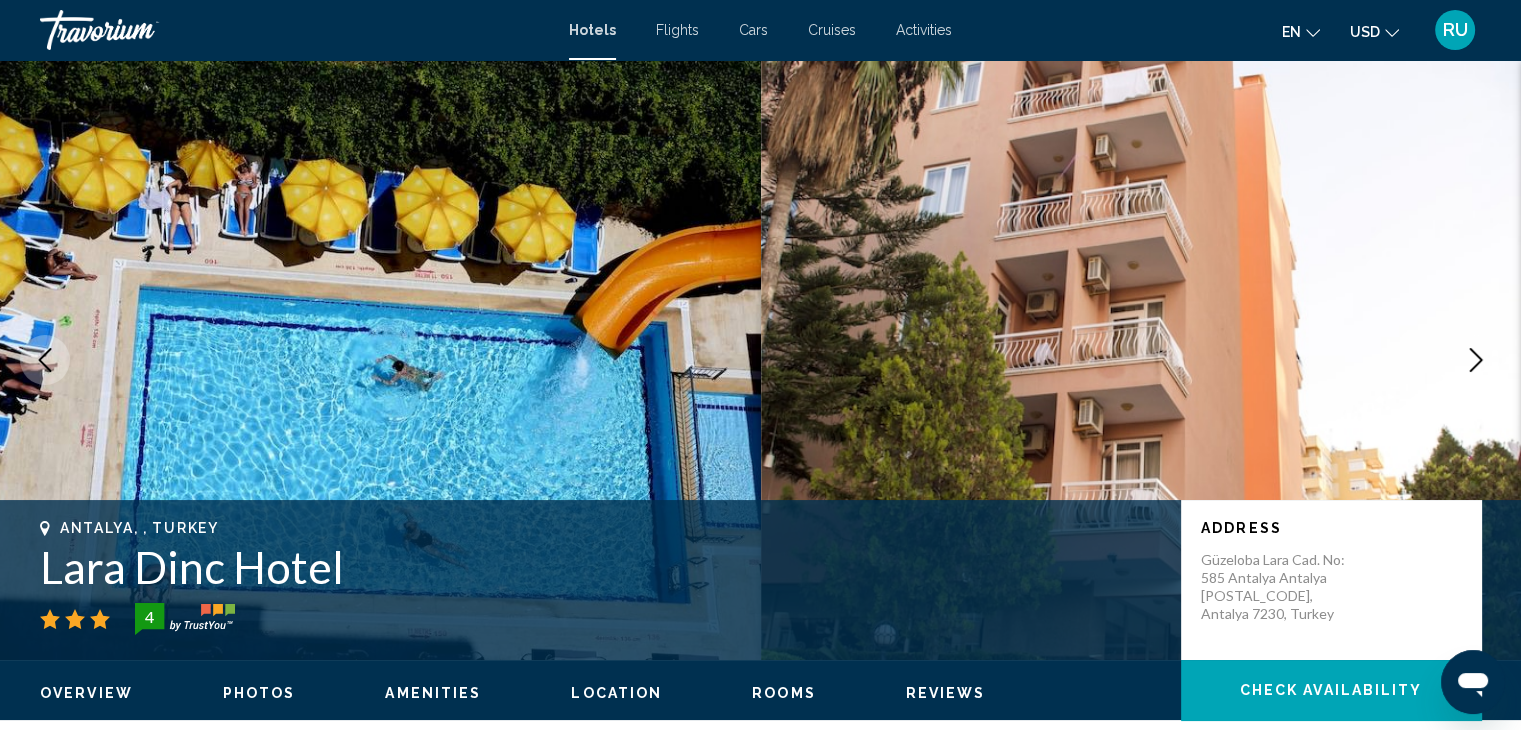 click 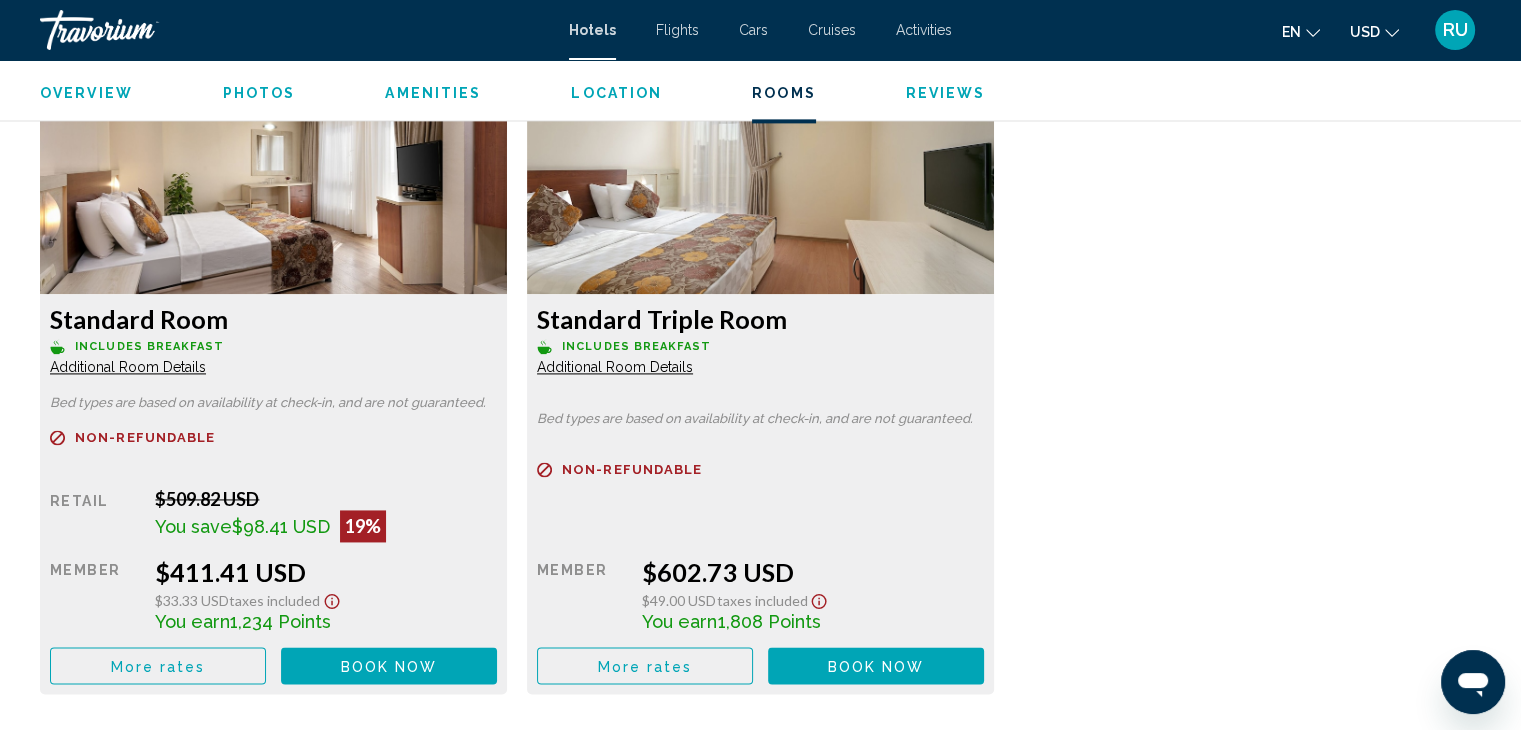 scroll, scrollTop: 2805, scrollLeft: 0, axis: vertical 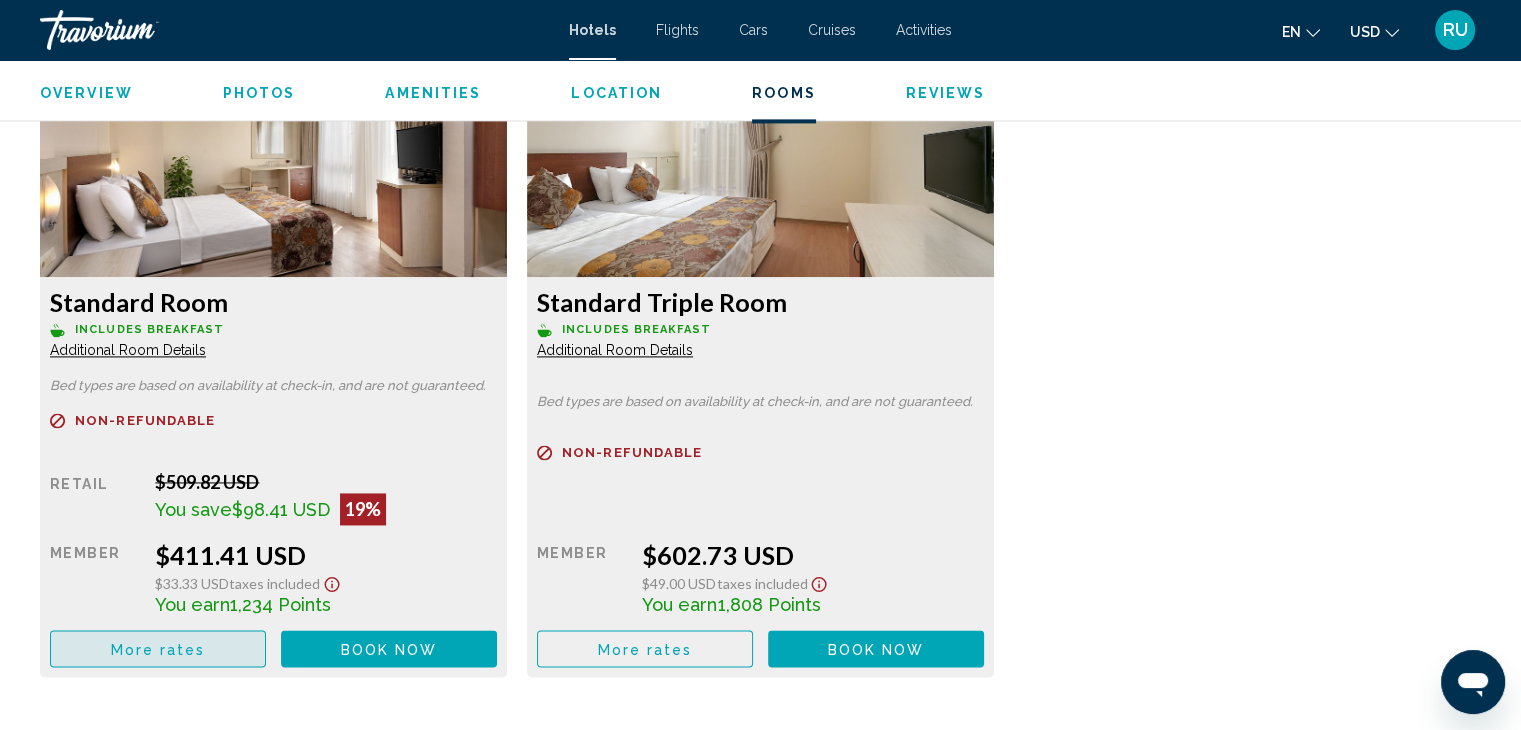 click on "More rates" at bounding box center (158, 649) 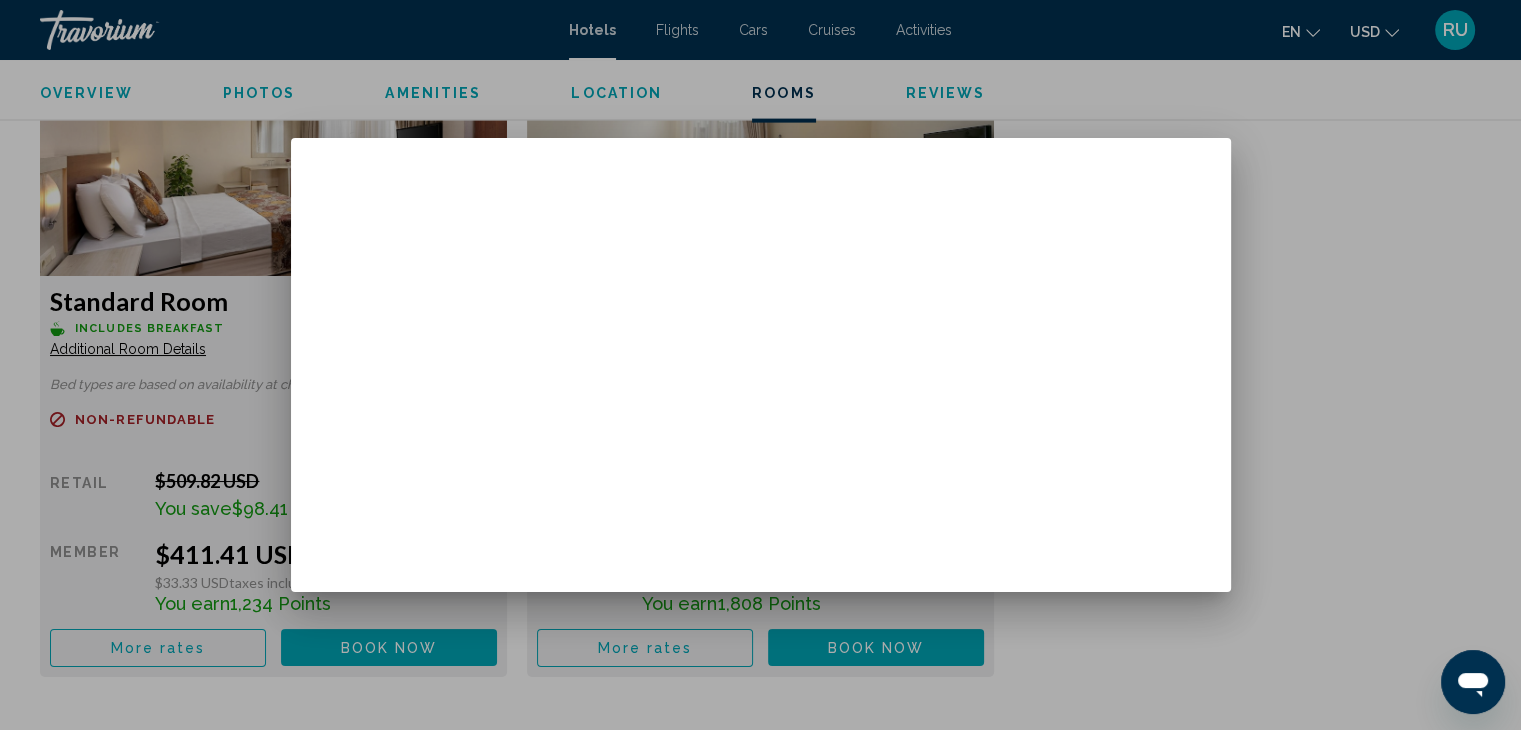 scroll, scrollTop: 0, scrollLeft: 0, axis: both 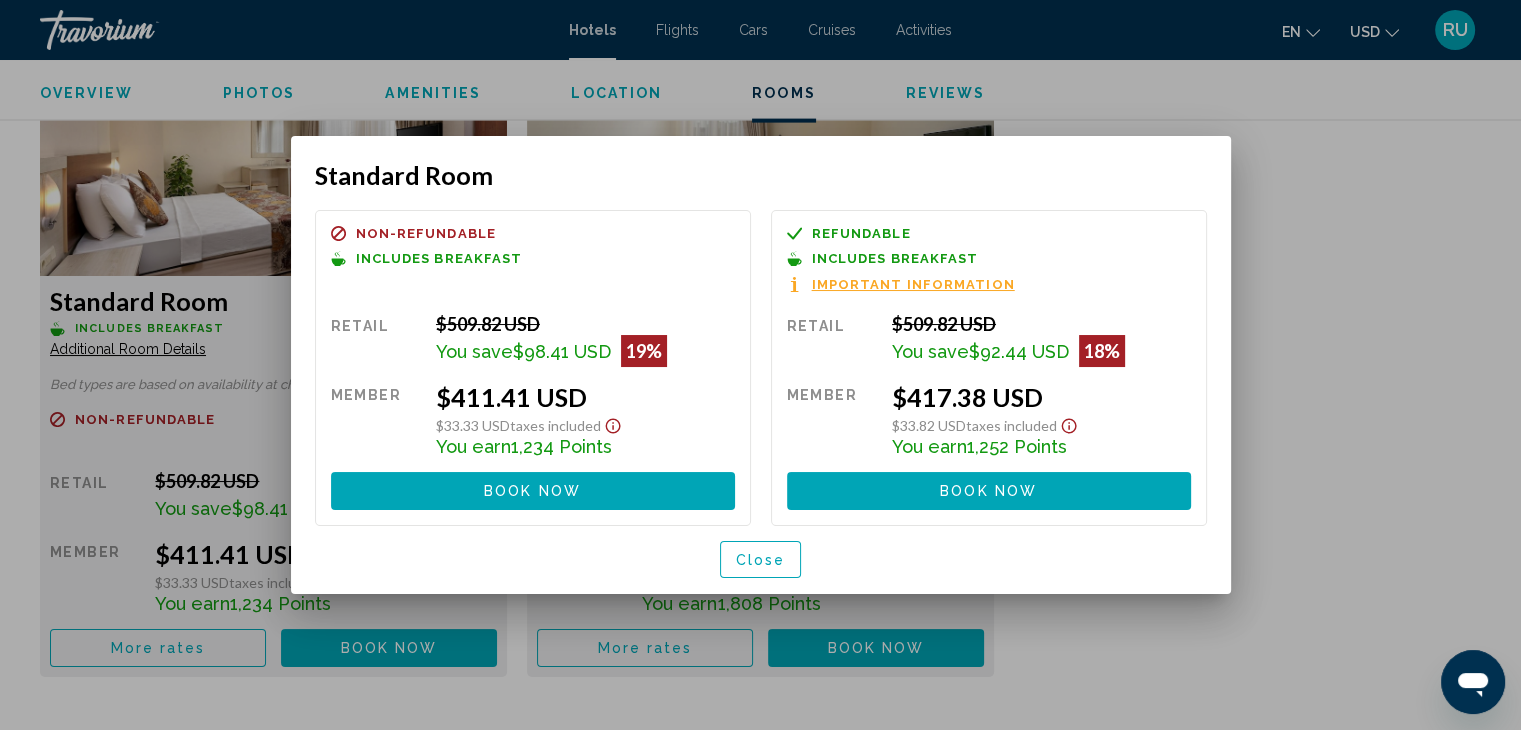 click on "Close" at bounding box center [761, 560] 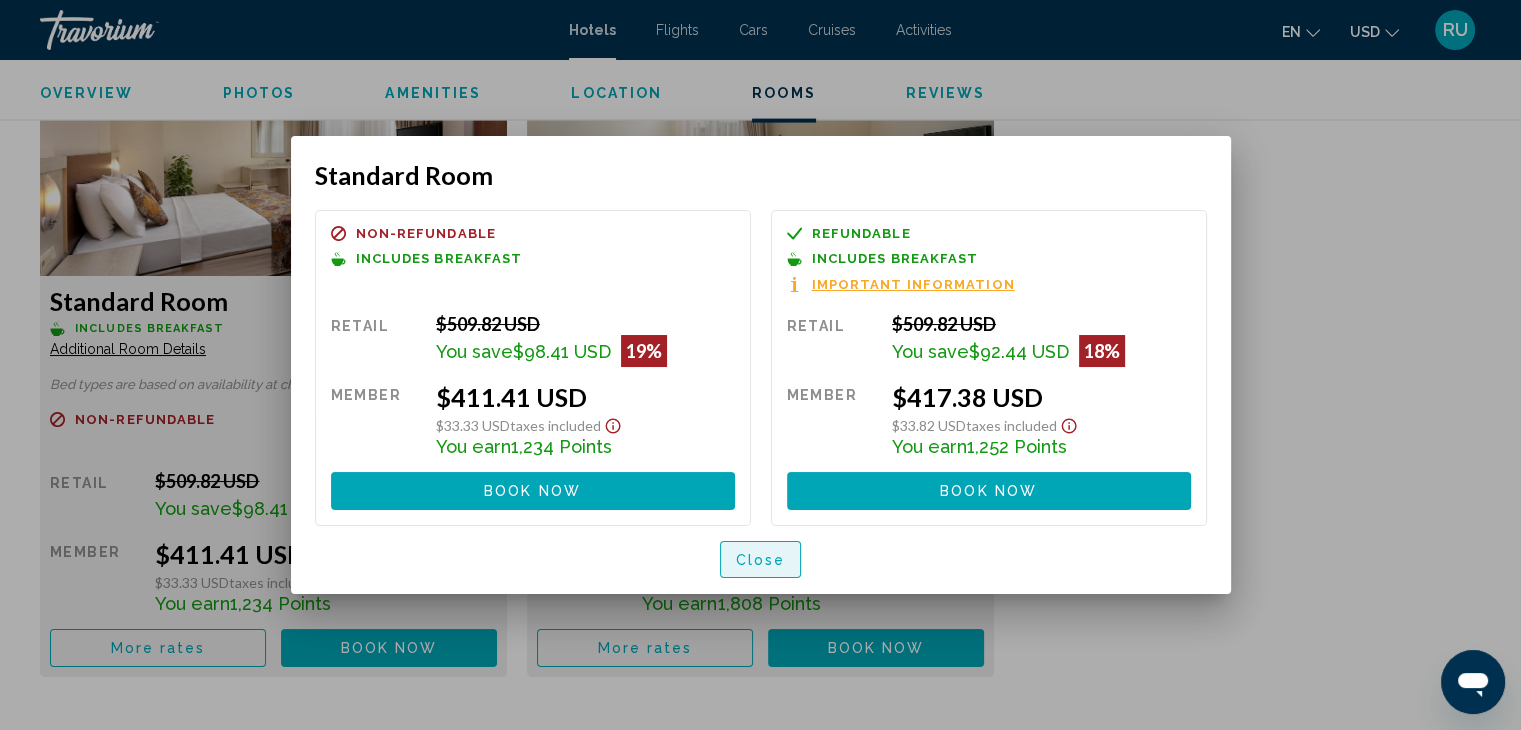 click on "Close" at bounding box center (761, 559) 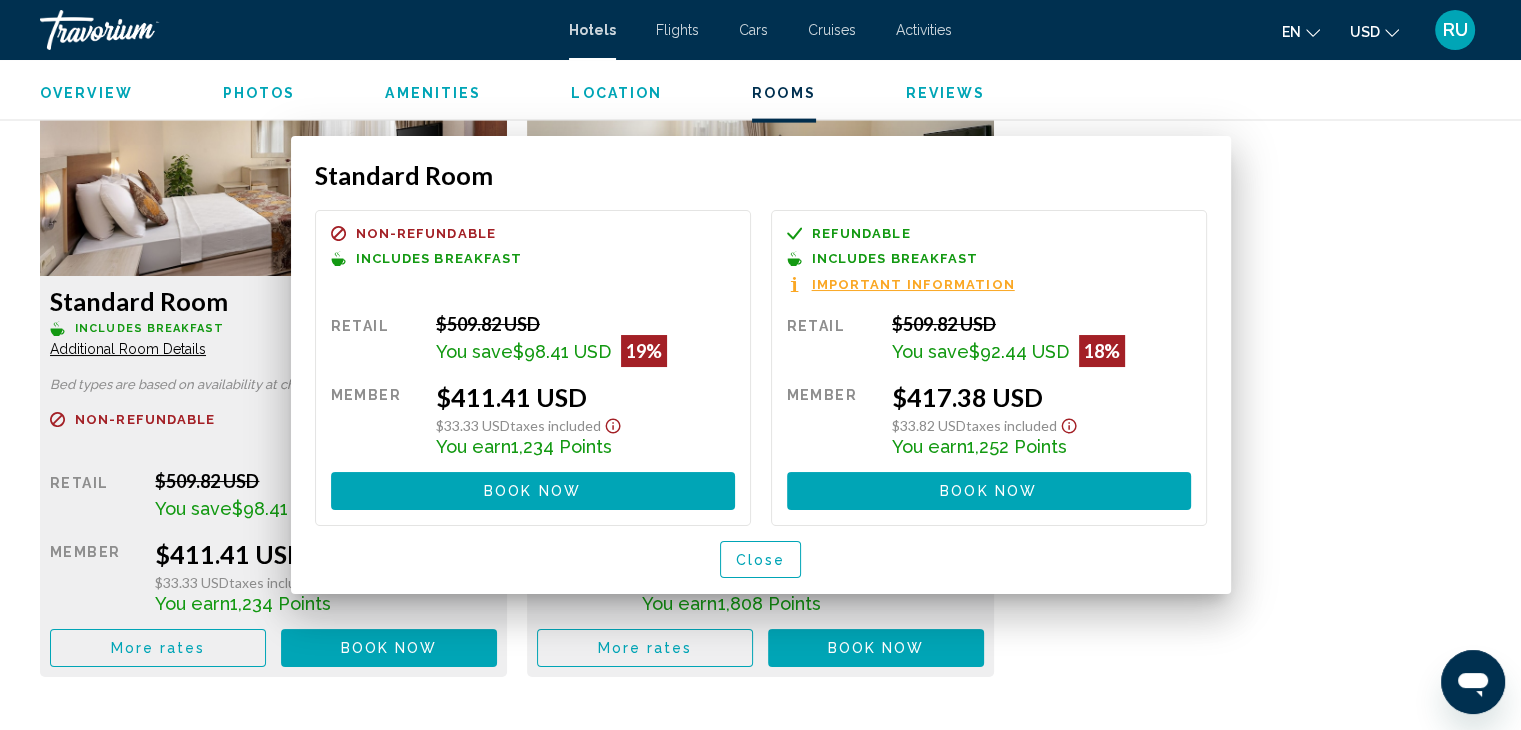 scroll, scrollTop: 2805, scrollLeft: 0, axis: vertical 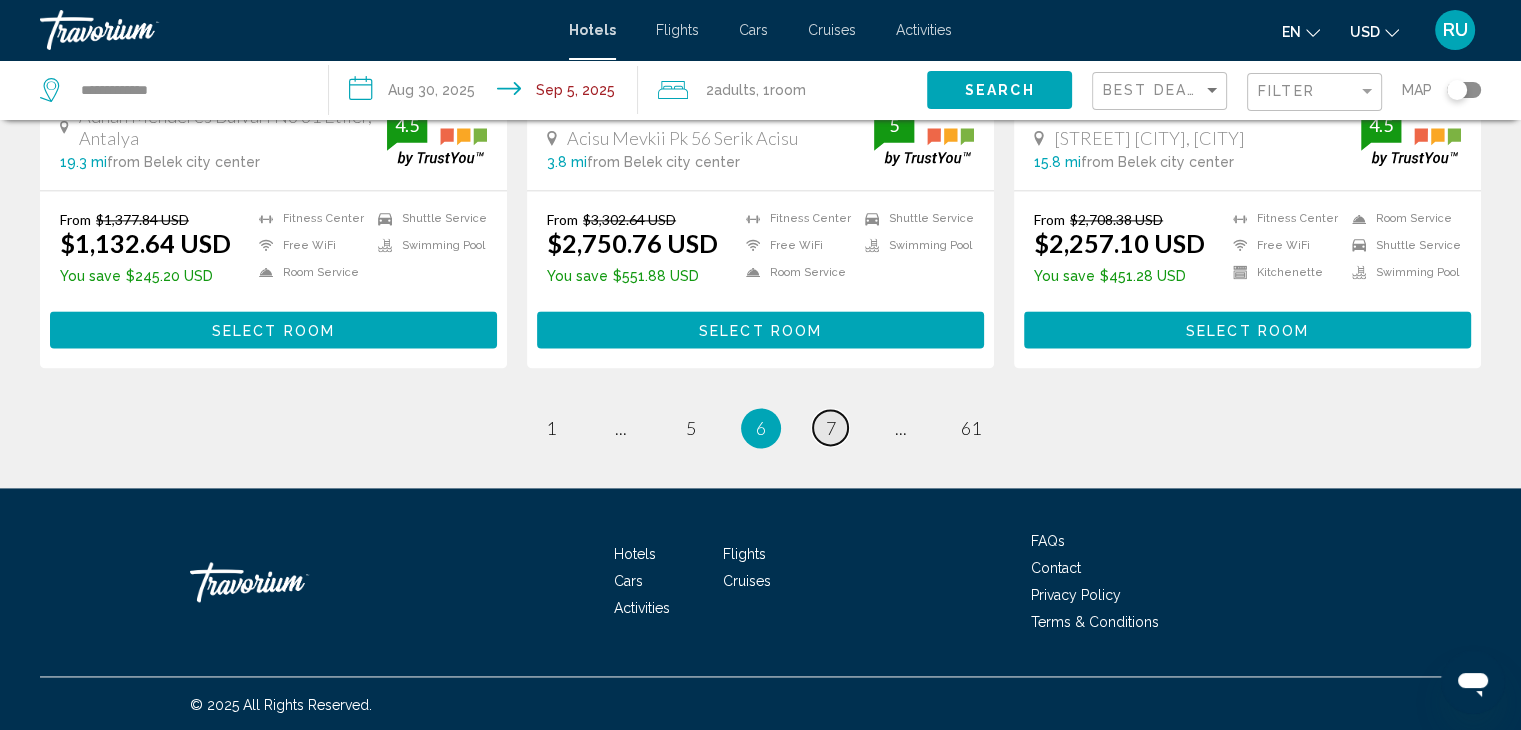 click on "7" at bounding box center (831, 428) 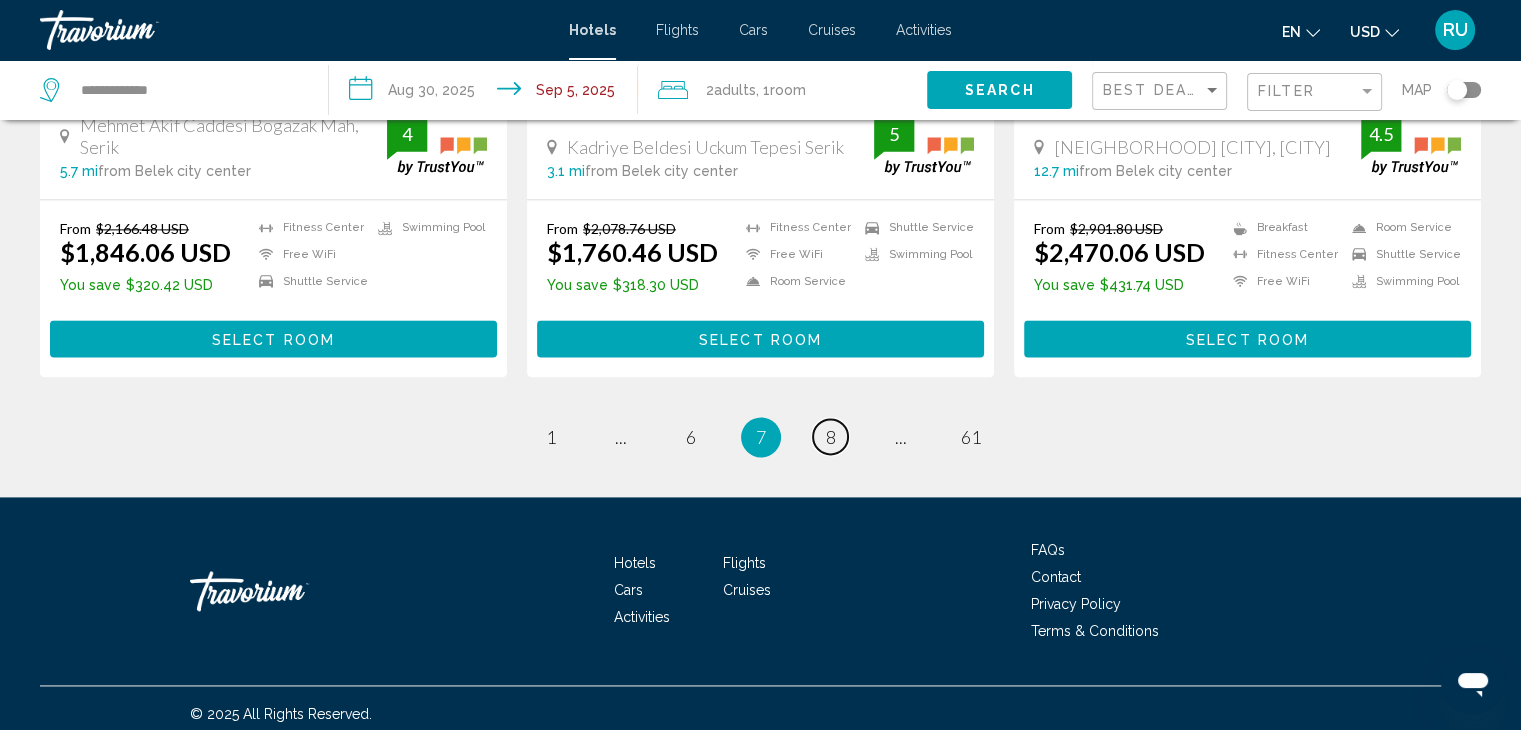scroll, scrollTop: 2672, scrollLeft: 0, axis: vertical 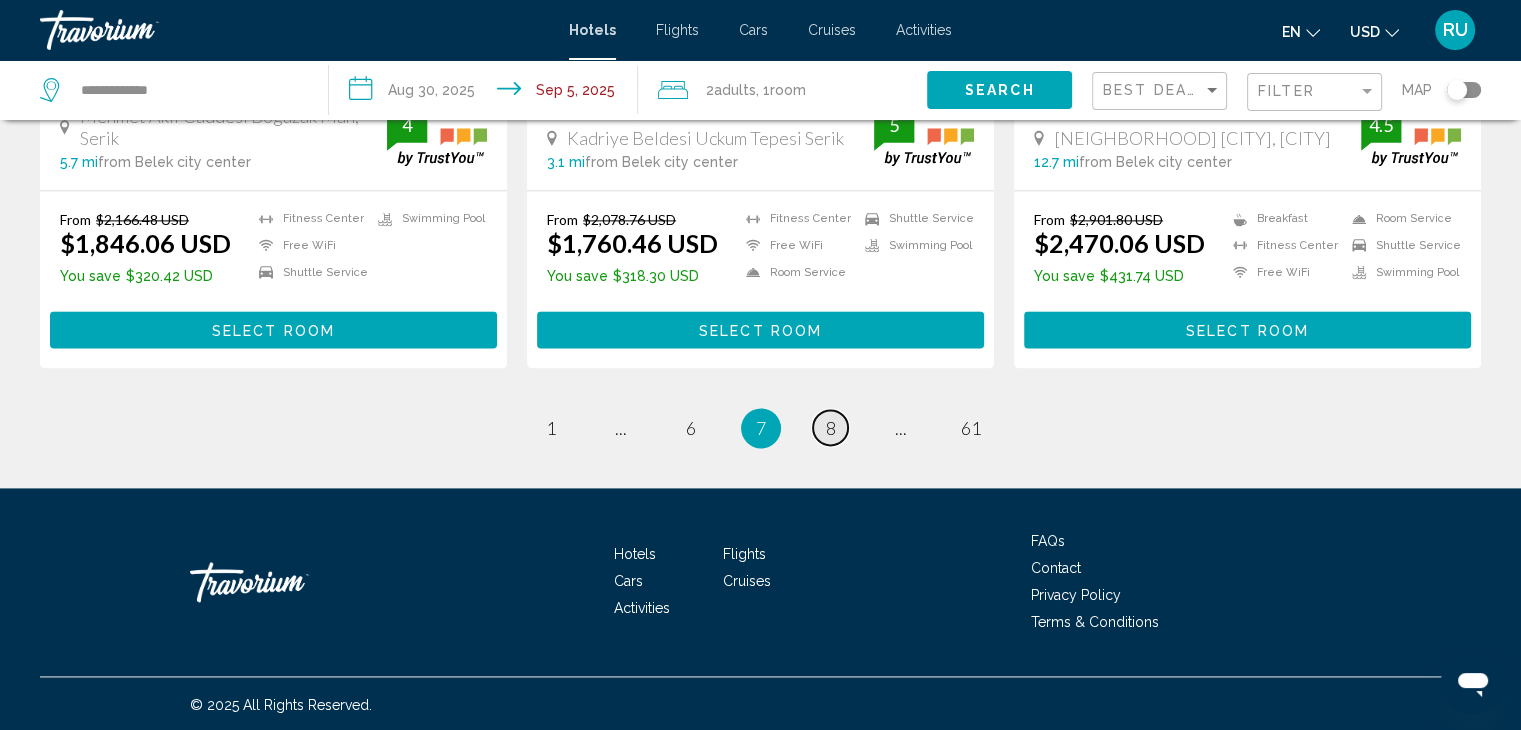 click on "page  8" at bounding box center [830, 427] 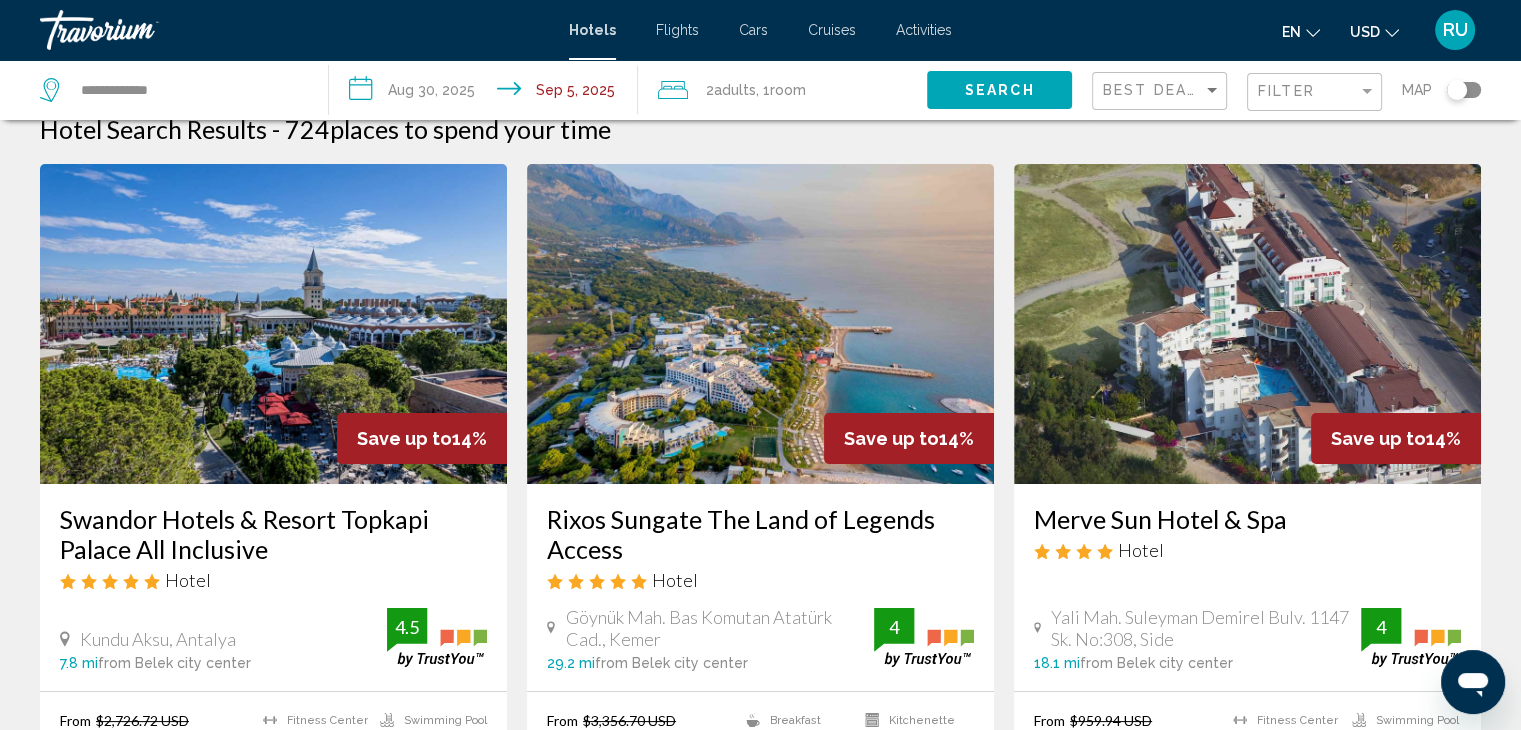 scroll, scrollTop: 0, scrollLeft: 0, axis: both 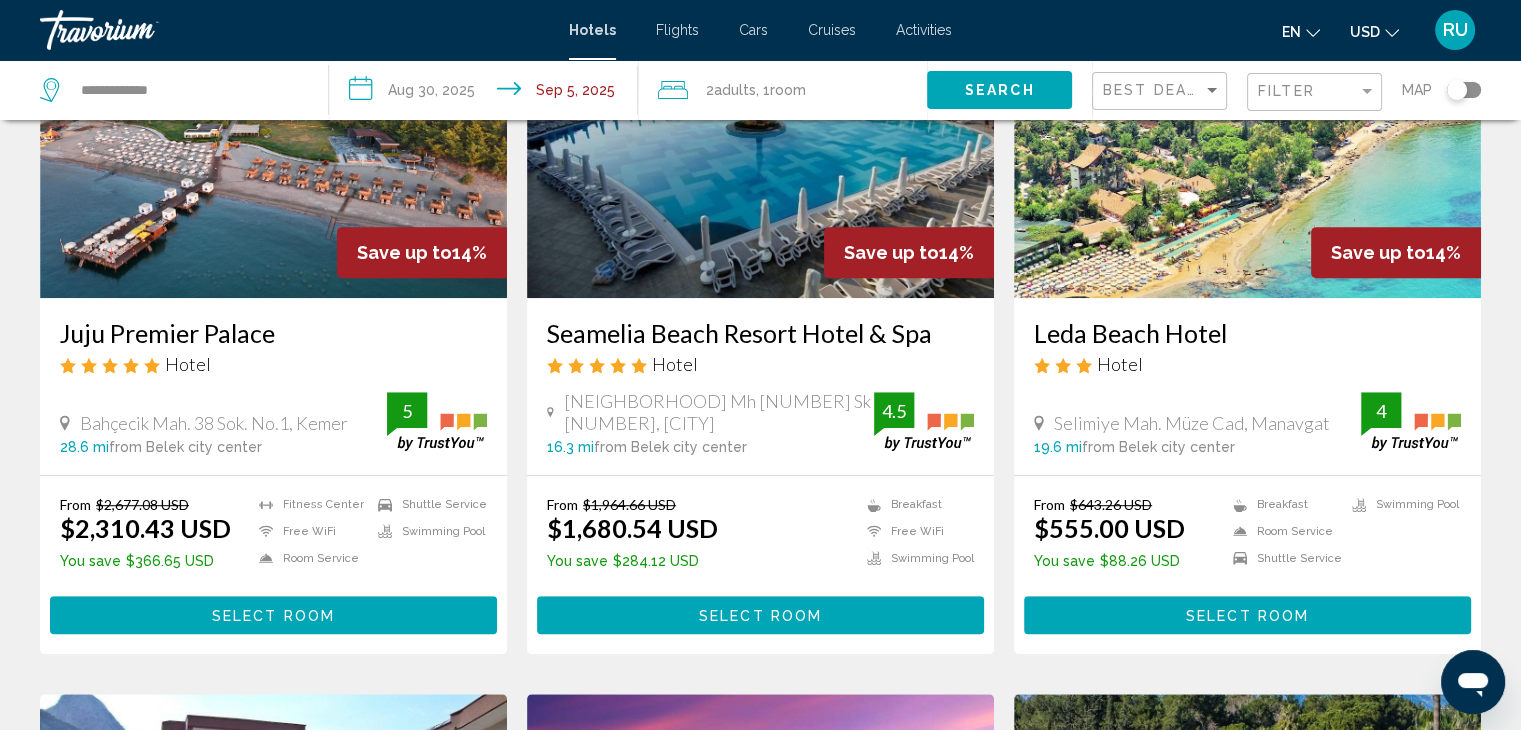 click at bounding box center [1247, 138] 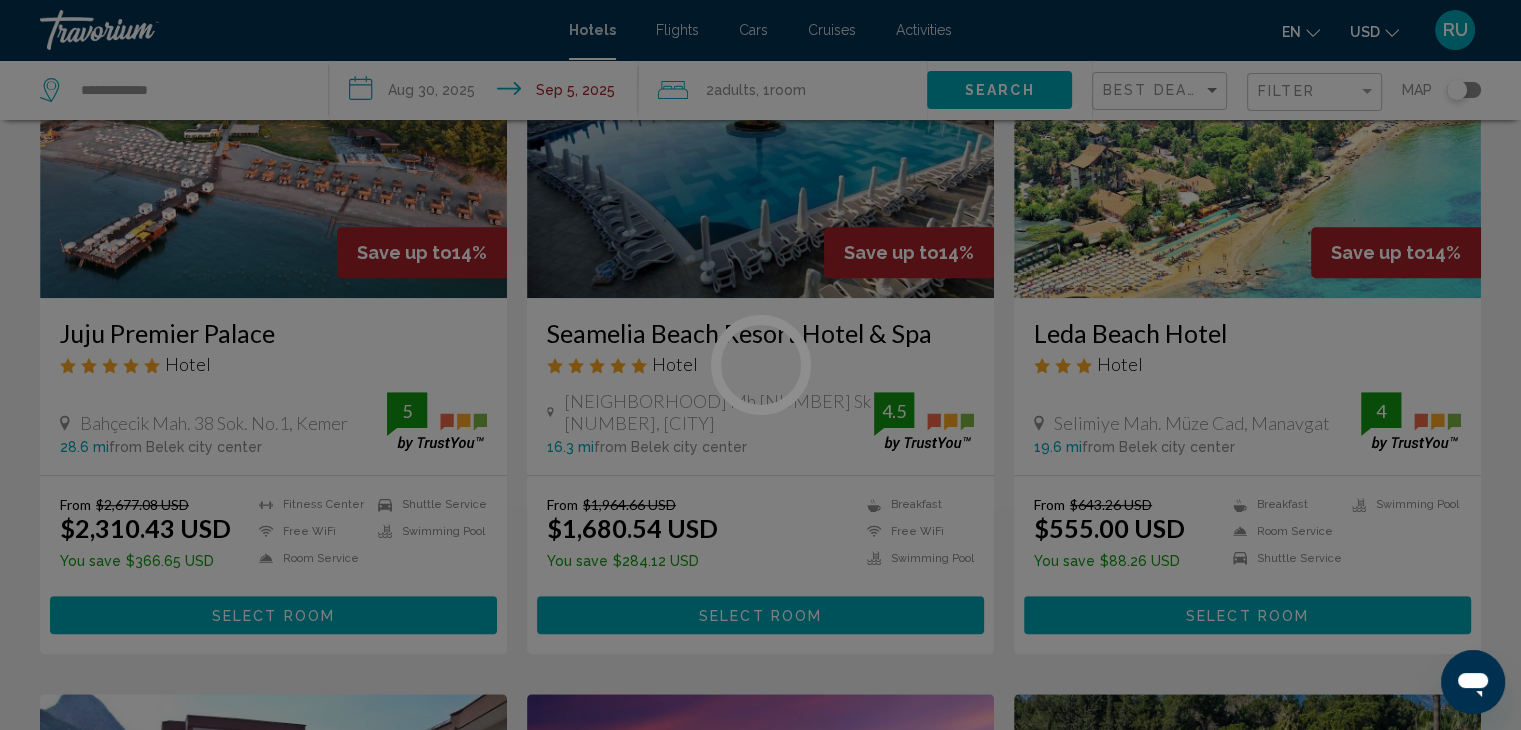 scroll, scrollTop: 0, scrollLeft: 0, axis: both 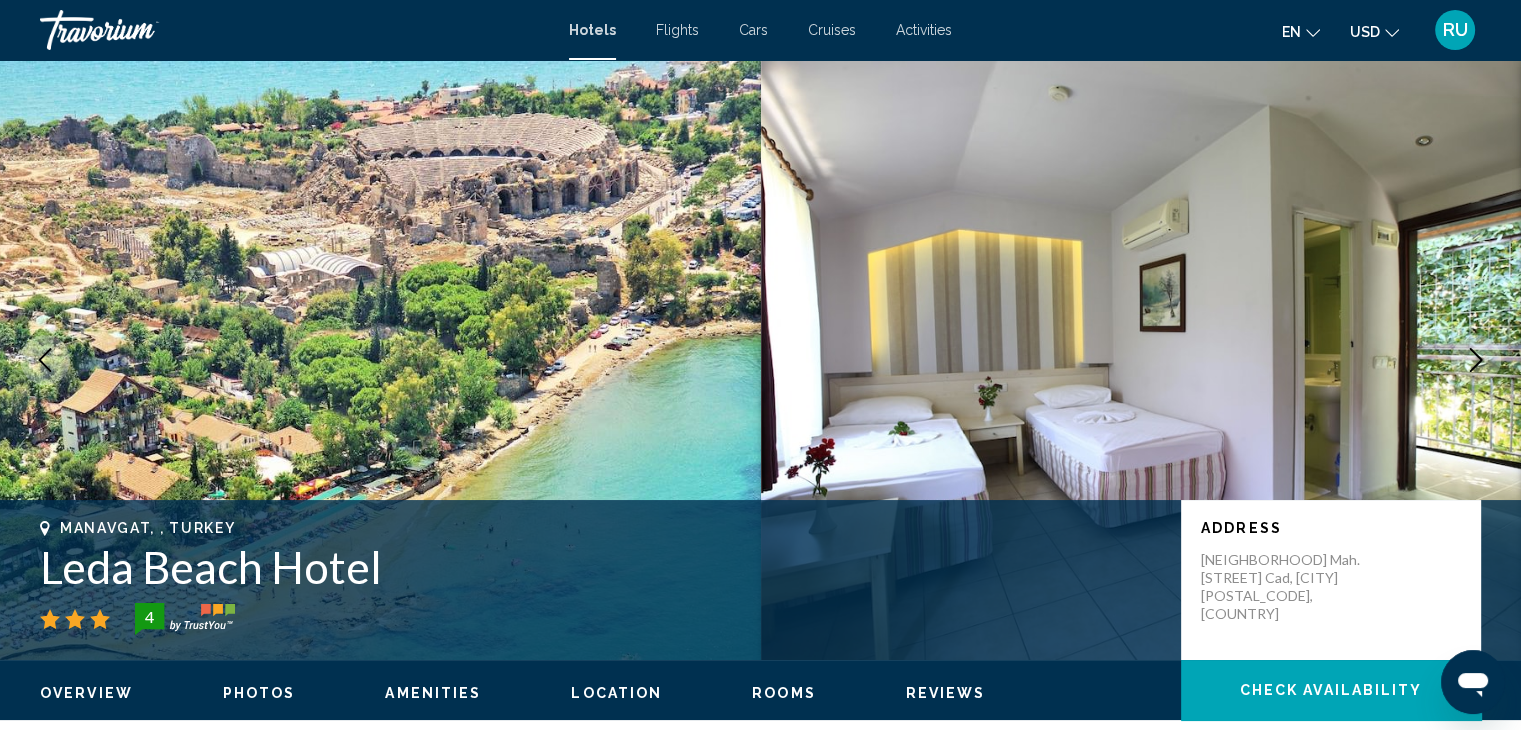 click 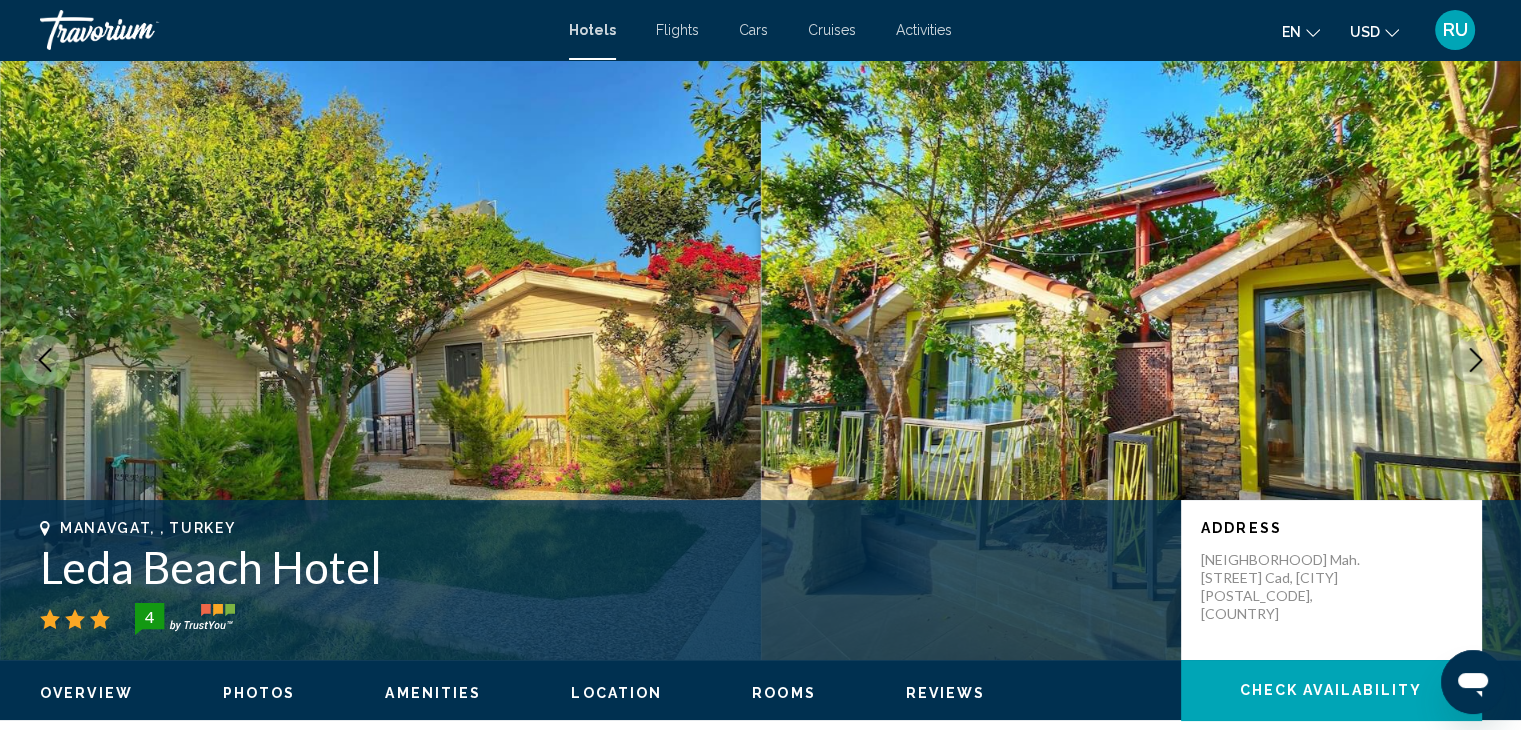 click 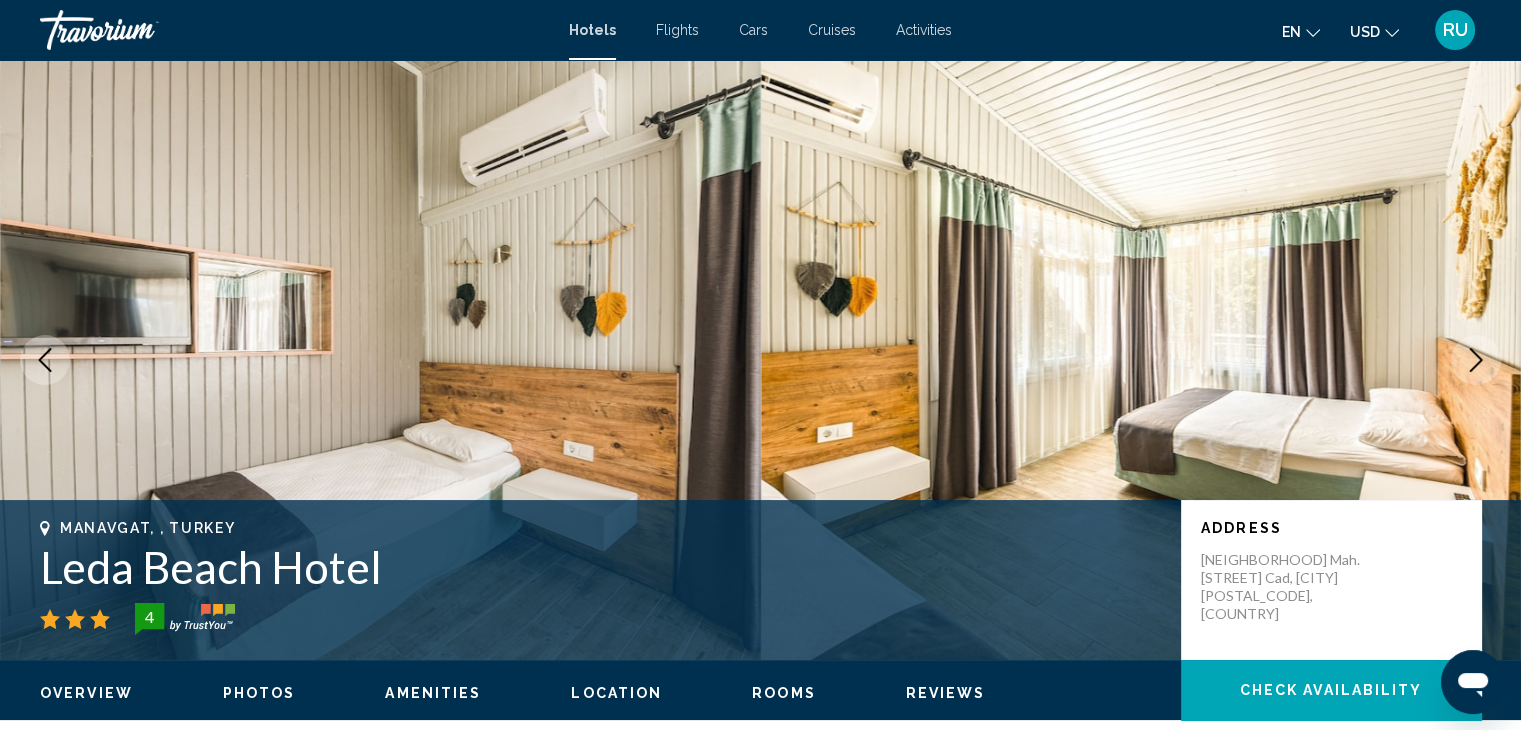 click 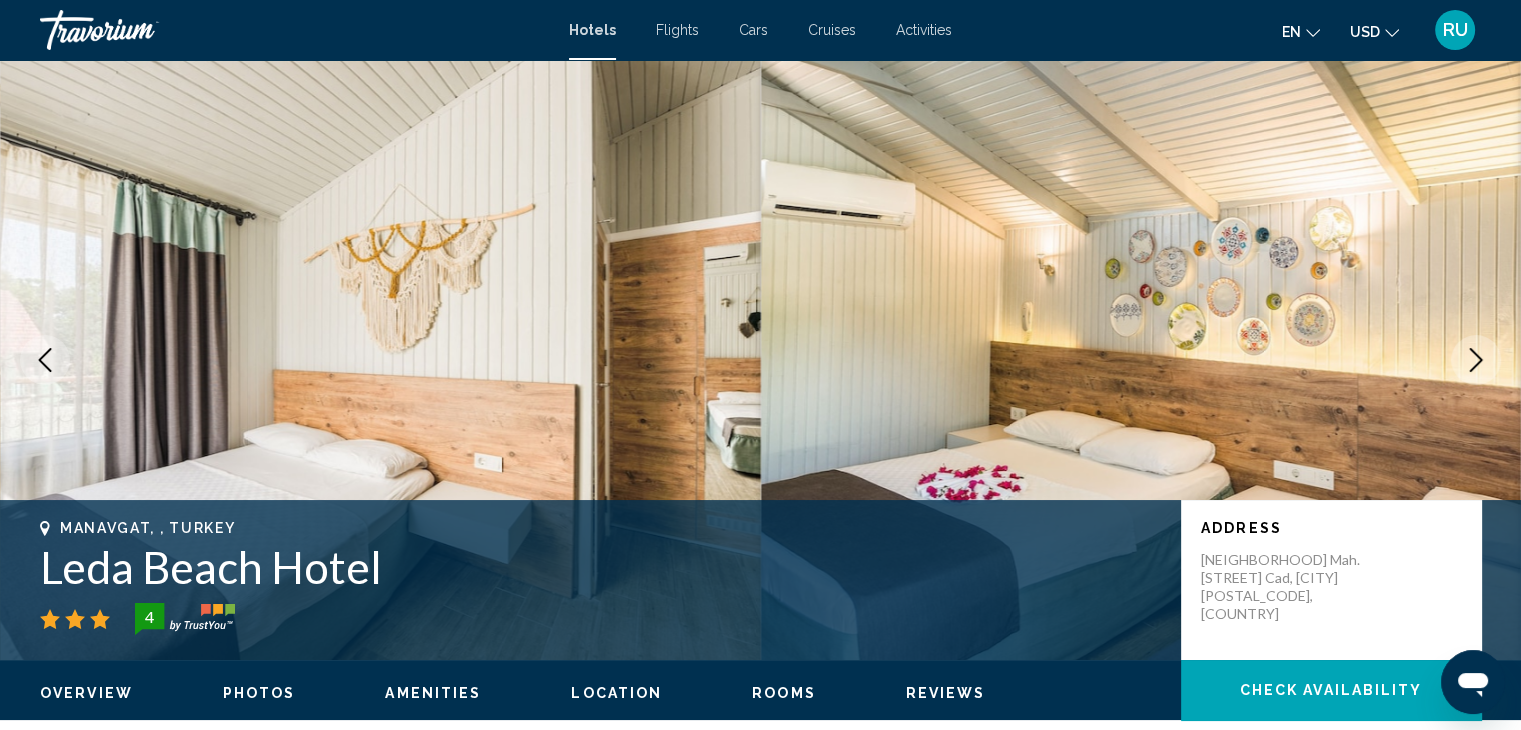 click 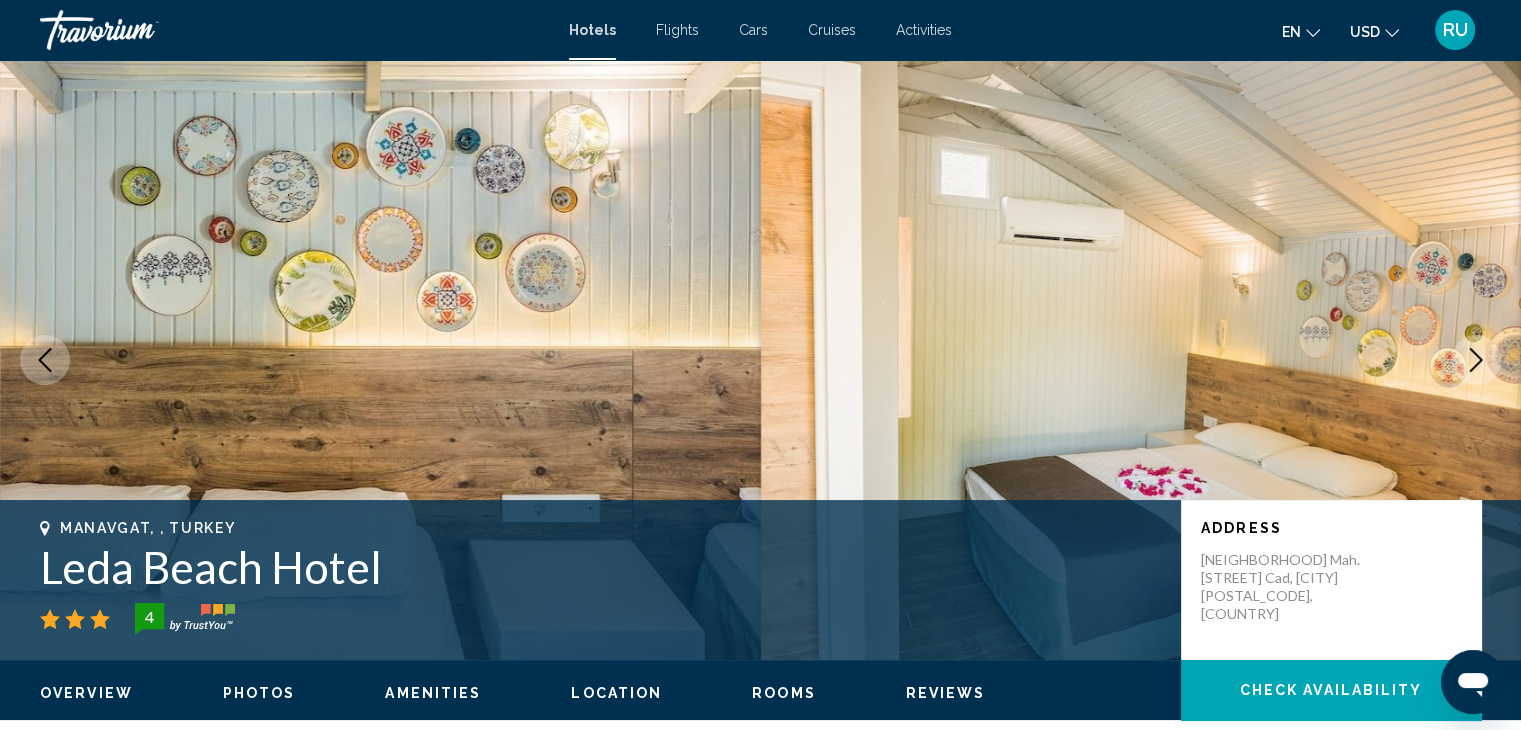 click 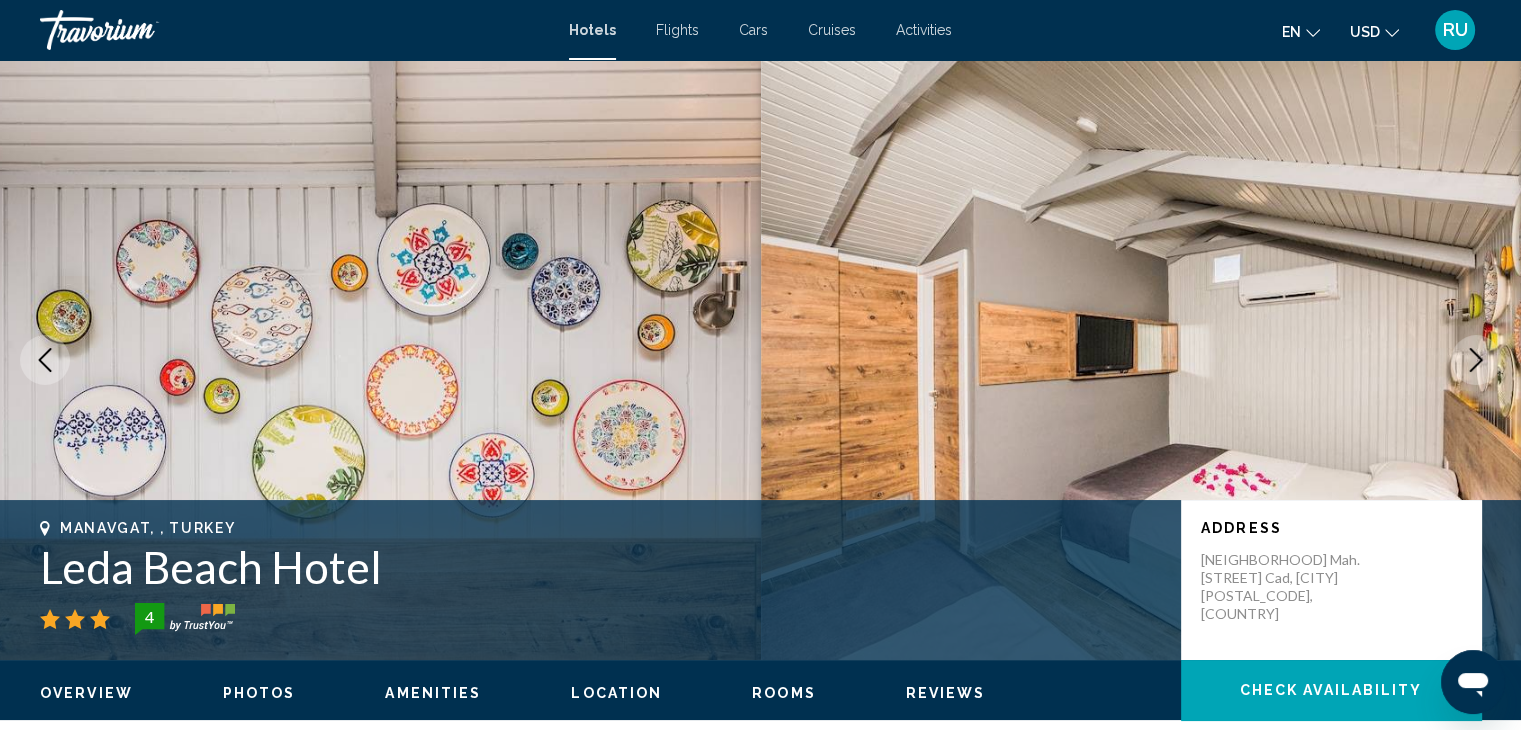click 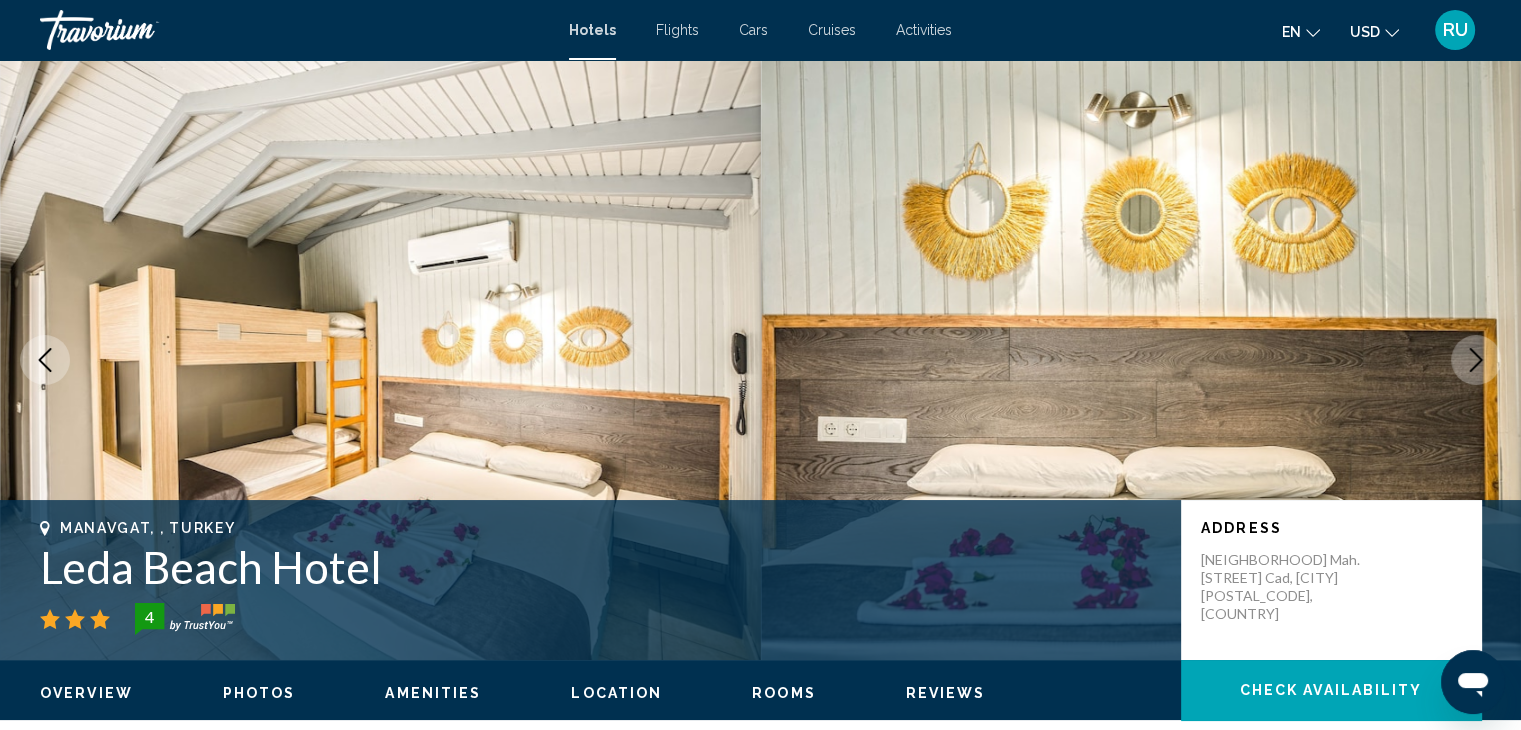 click 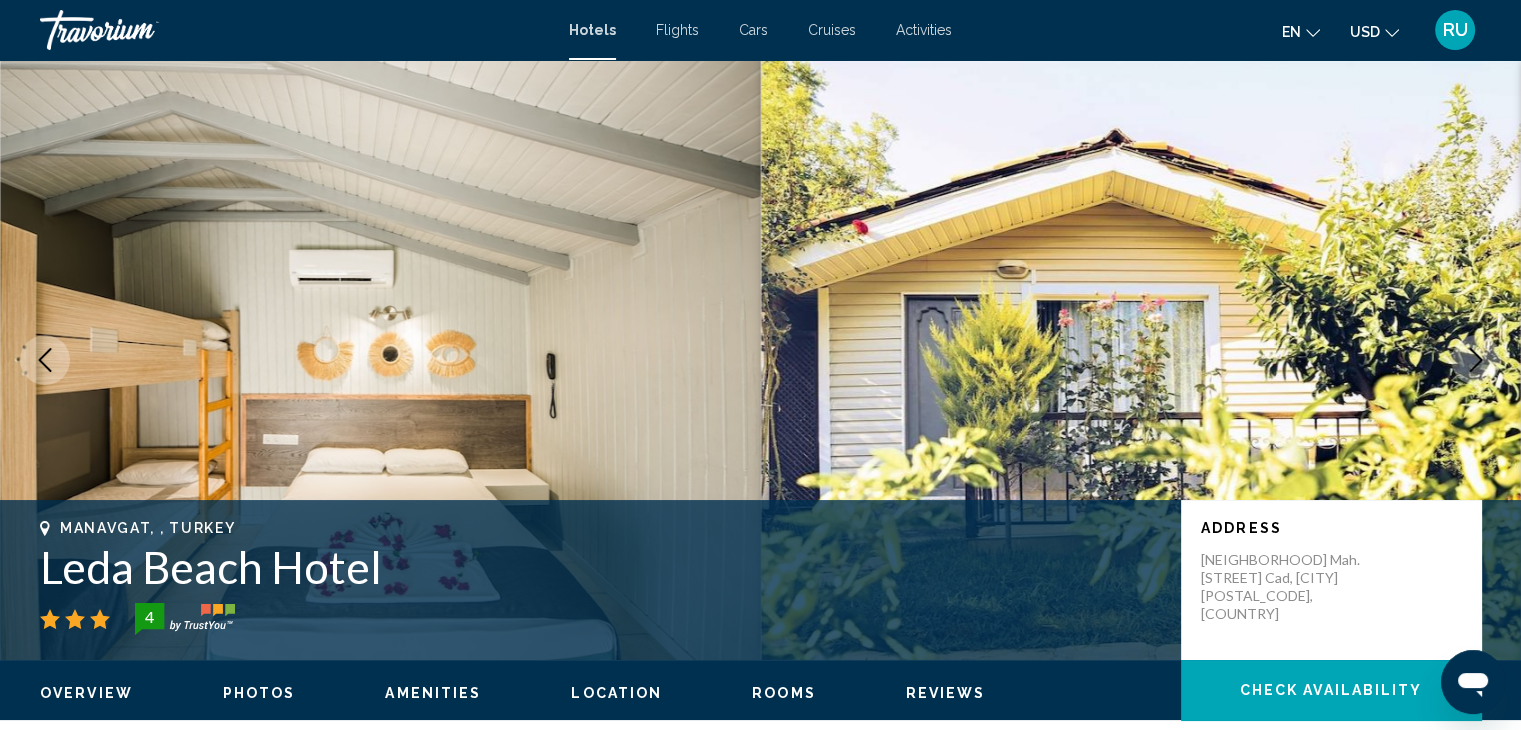 click 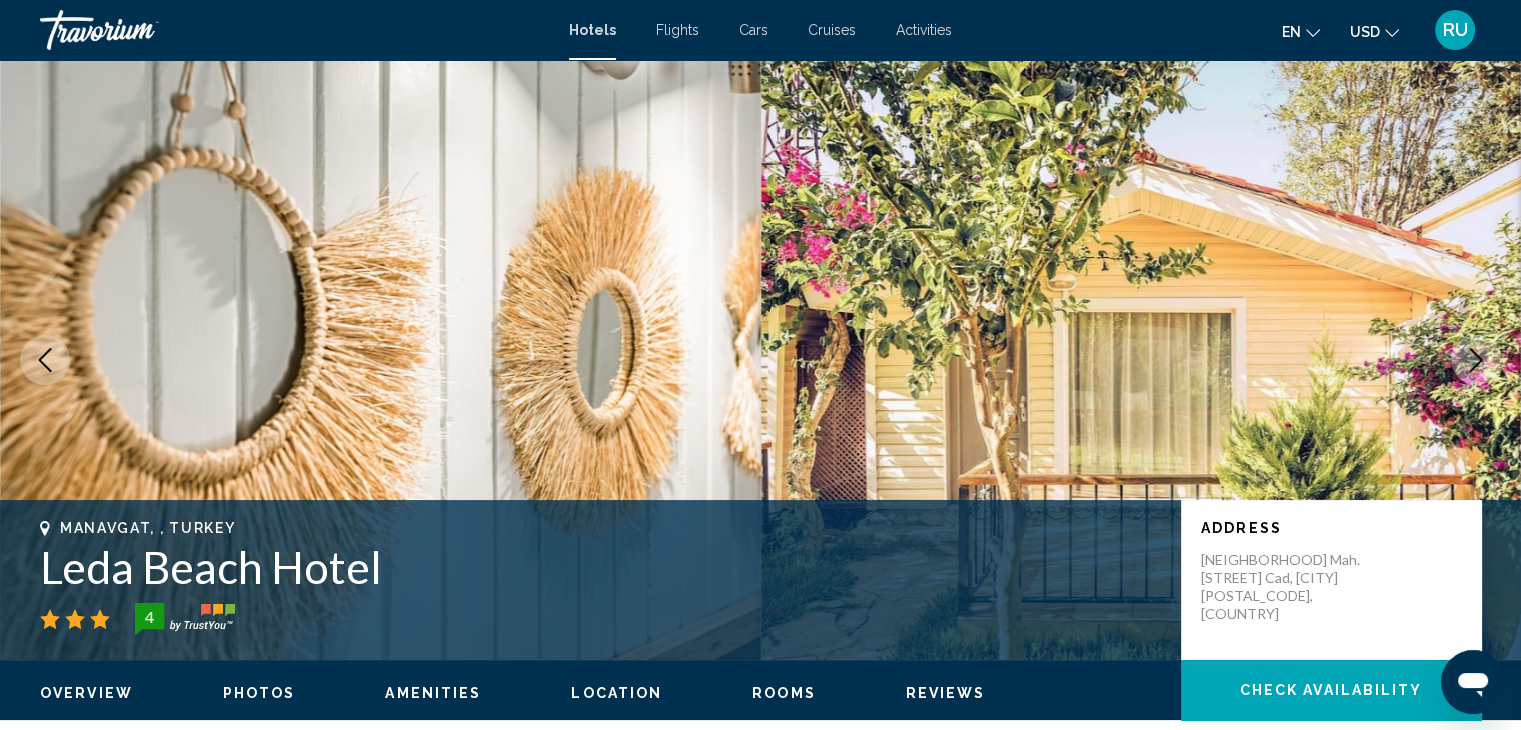click 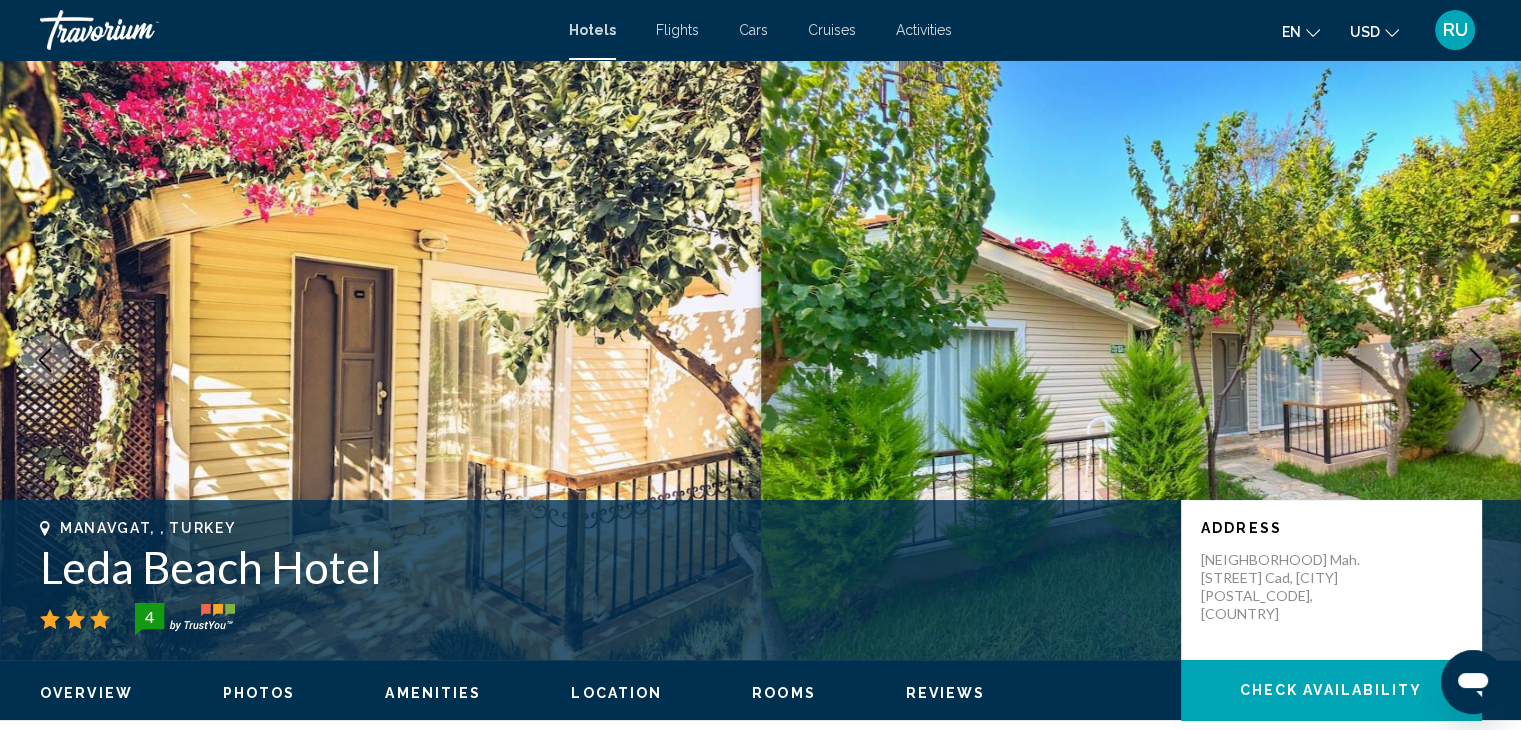 click 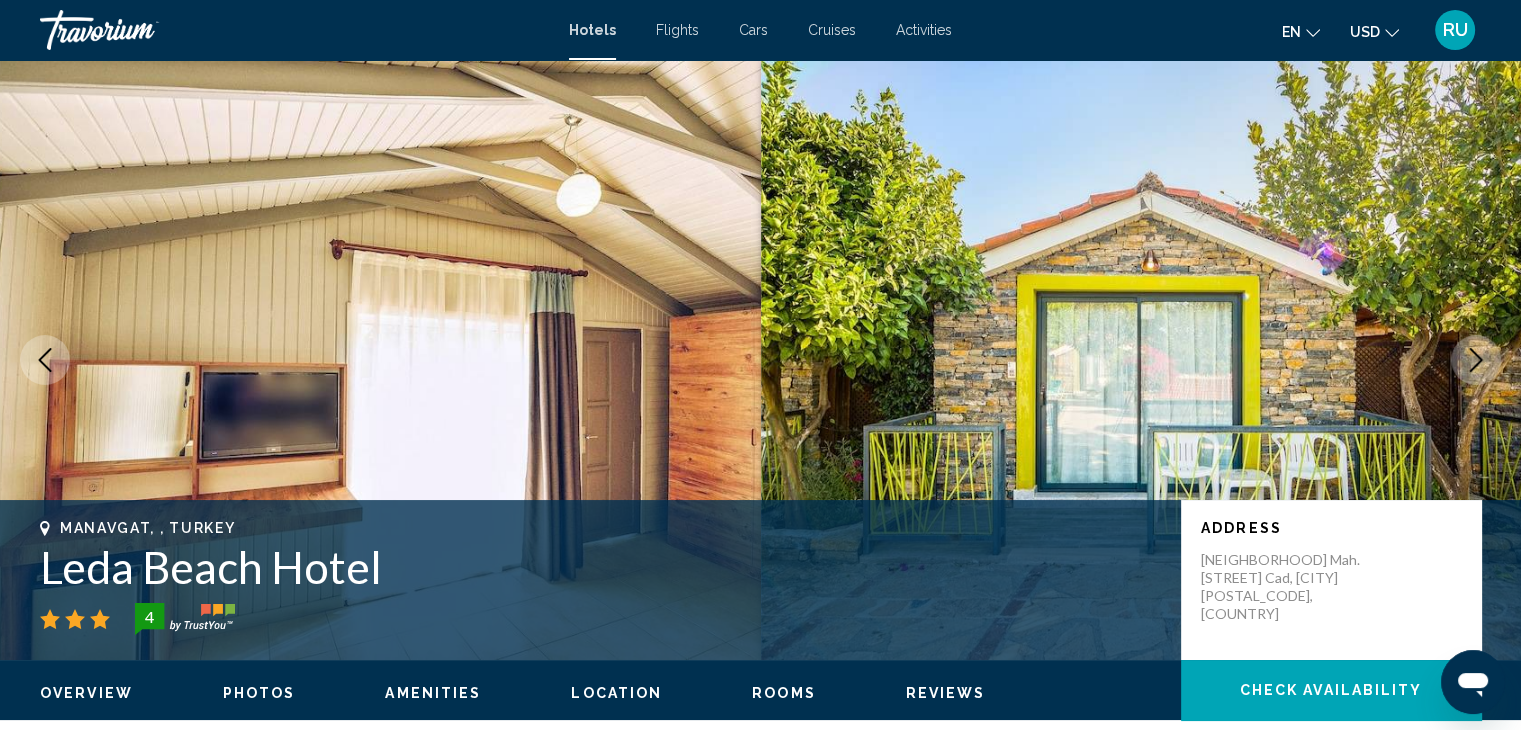 click 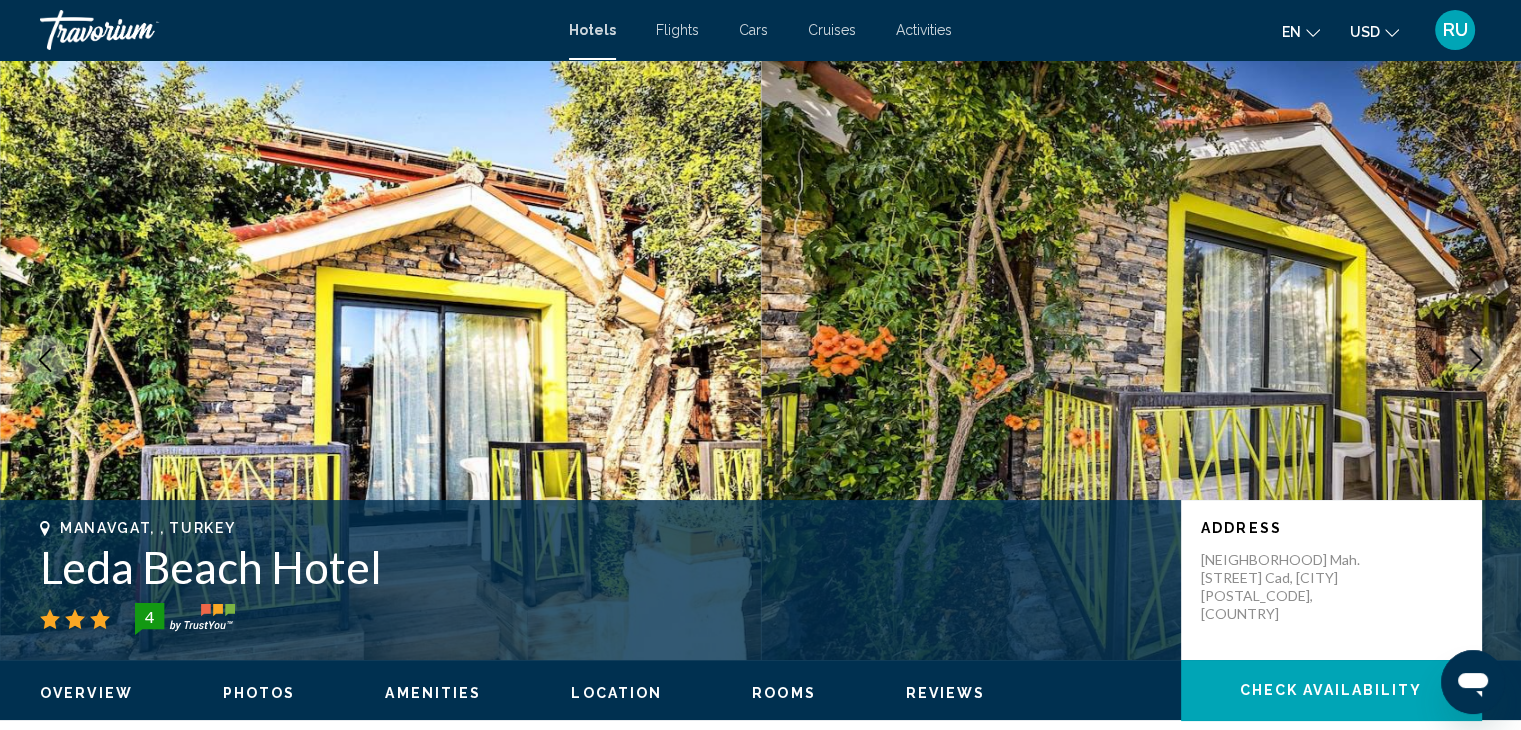click 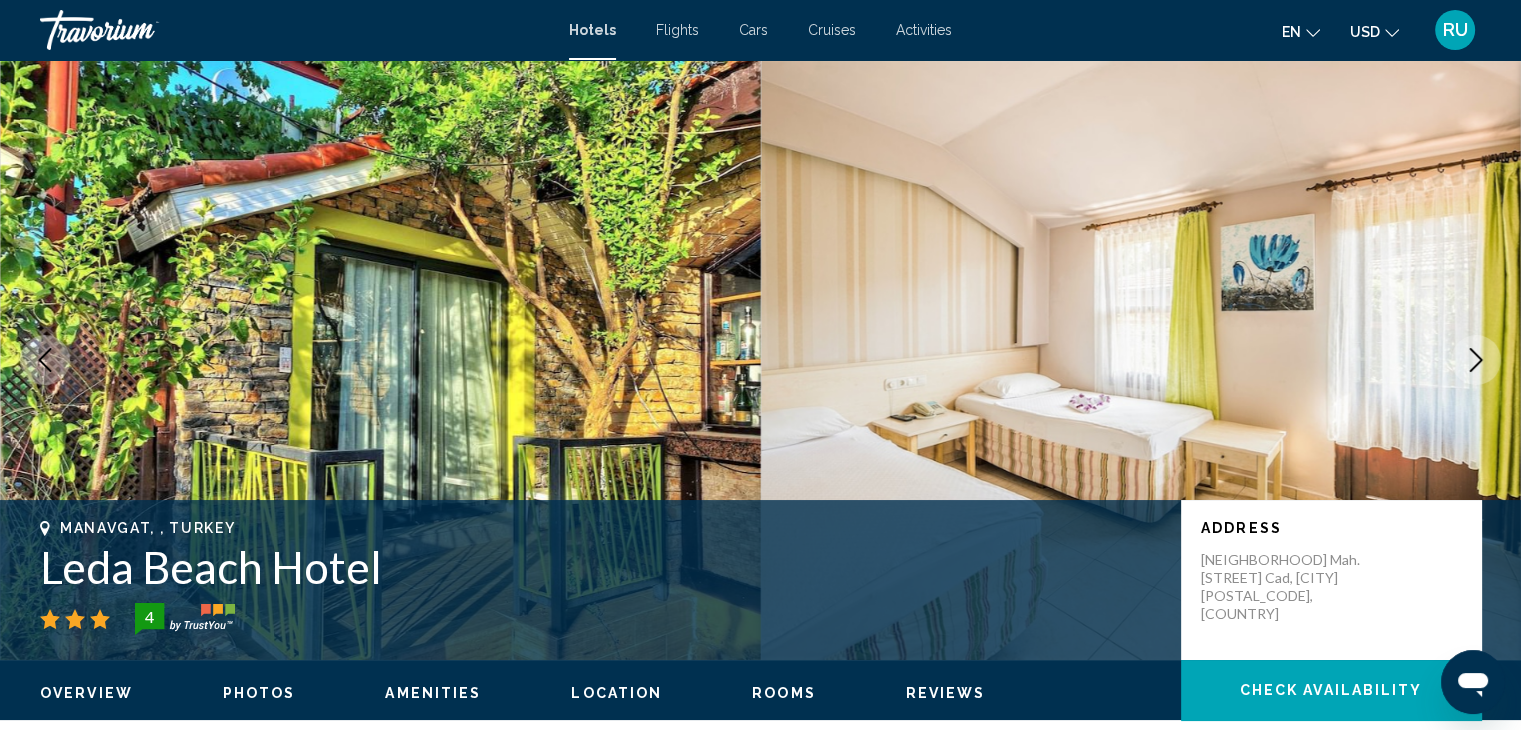 click 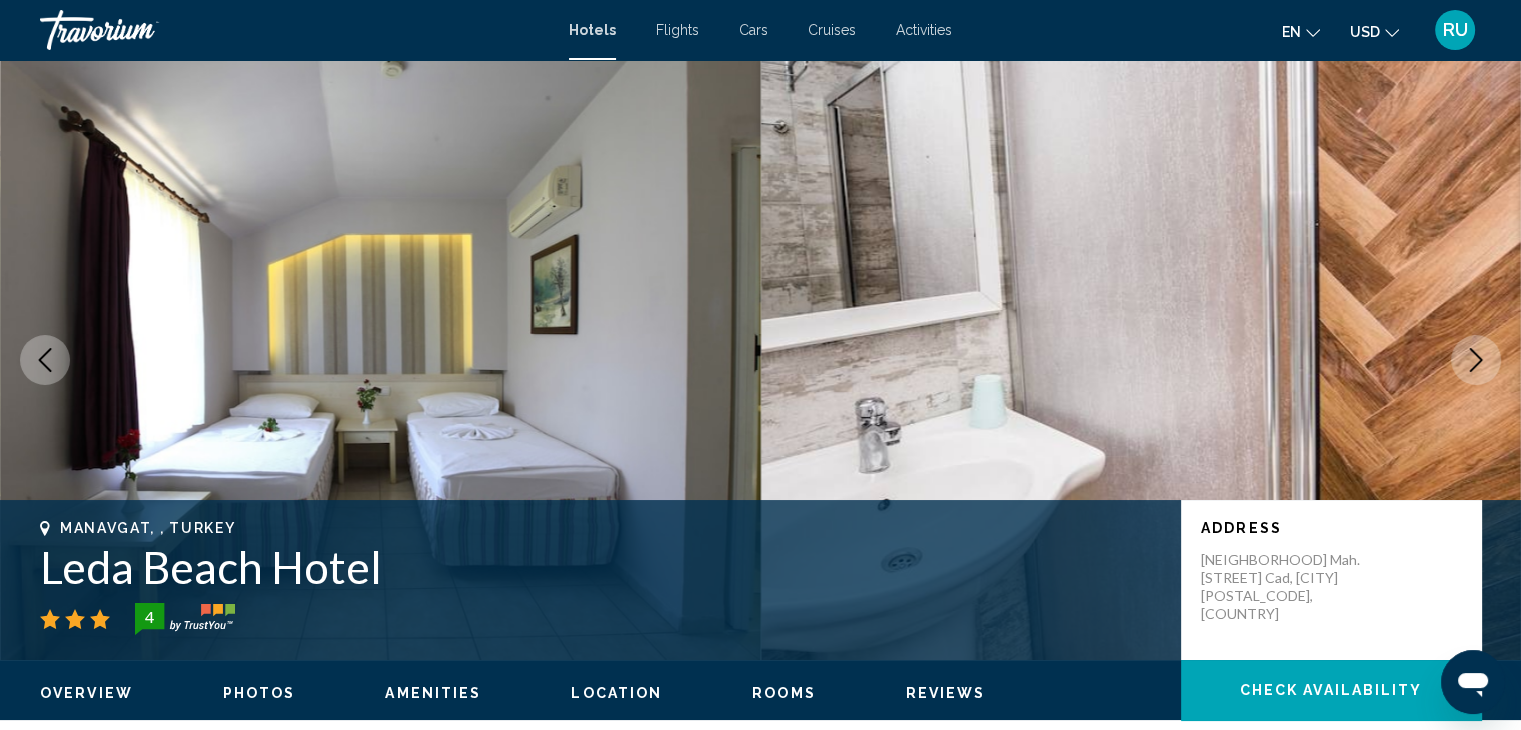 click 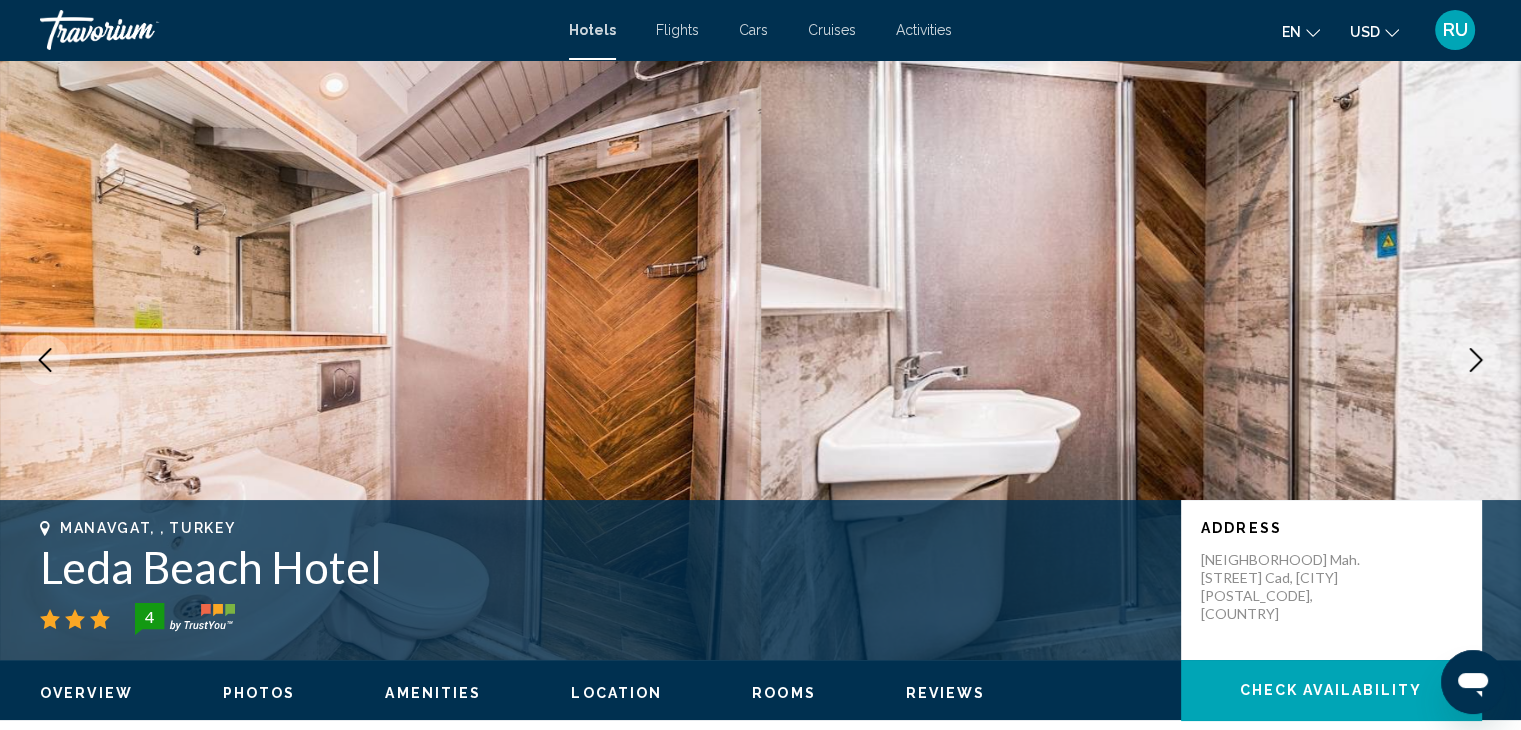 click 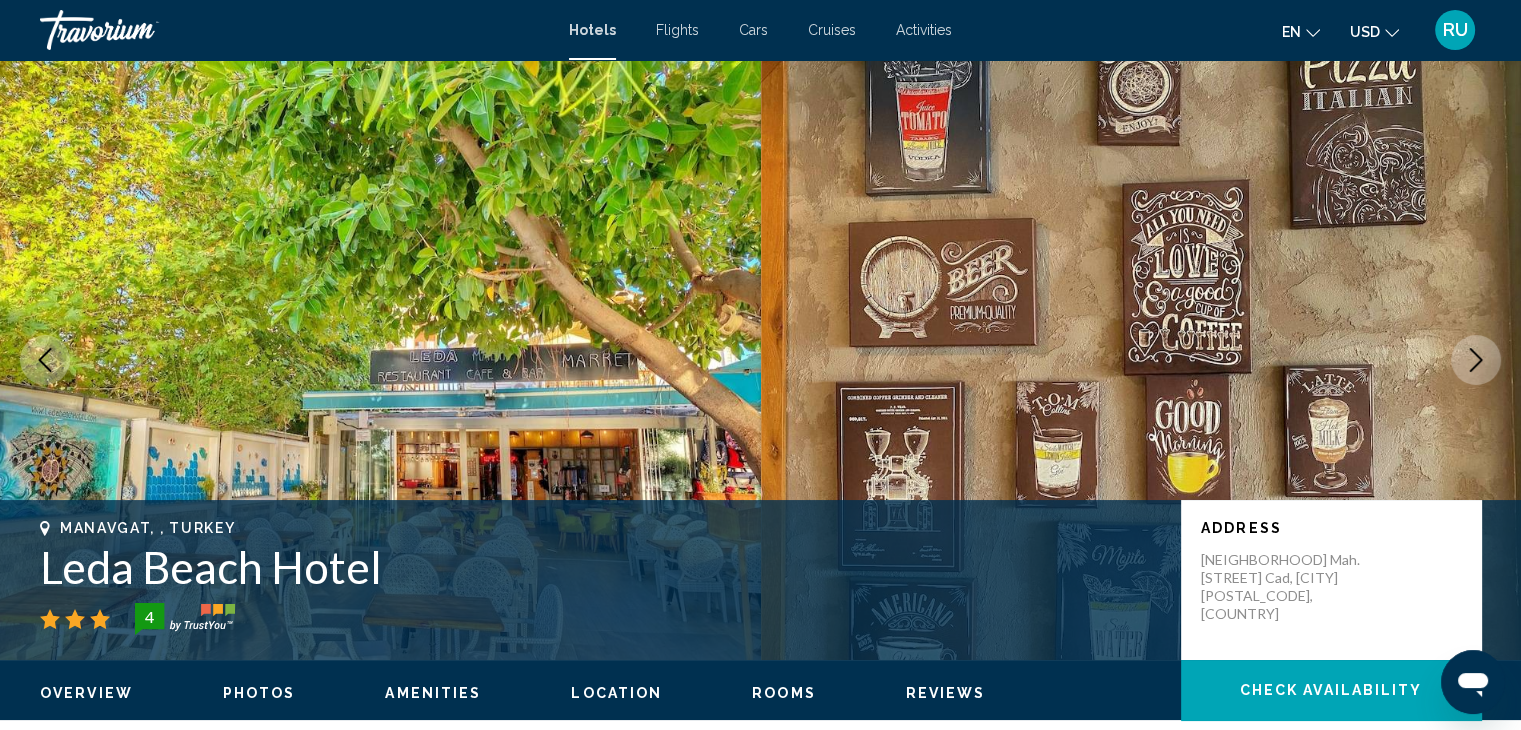 click 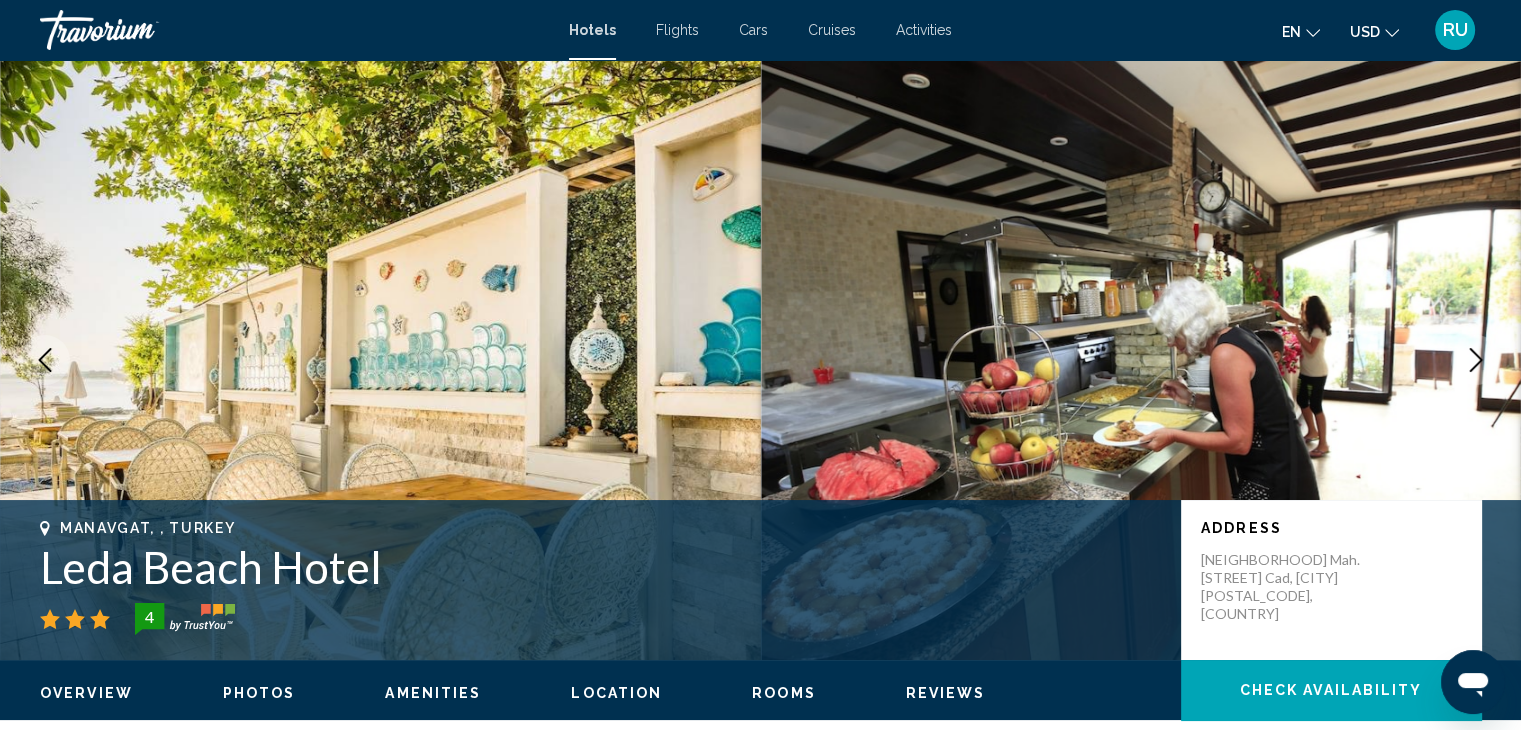 click 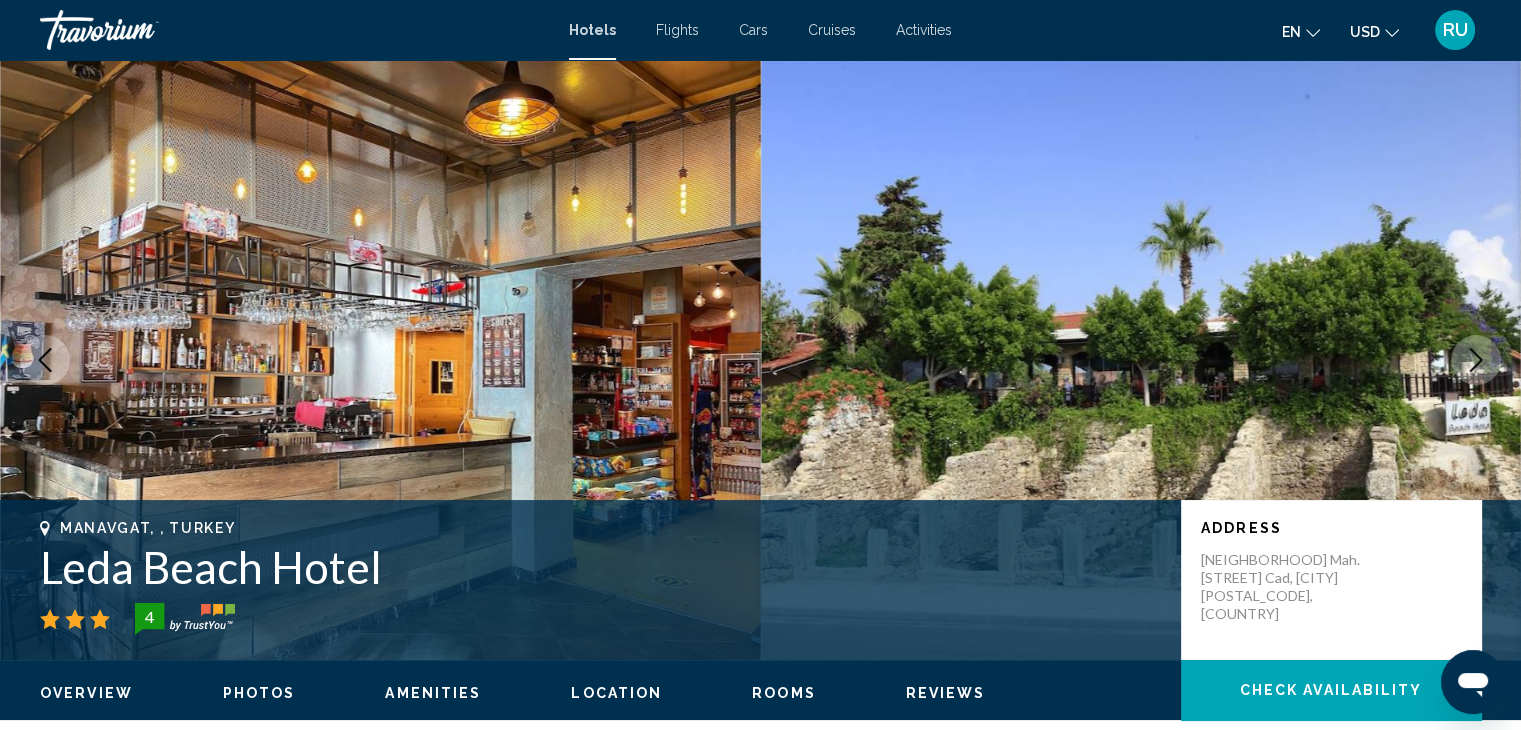 click 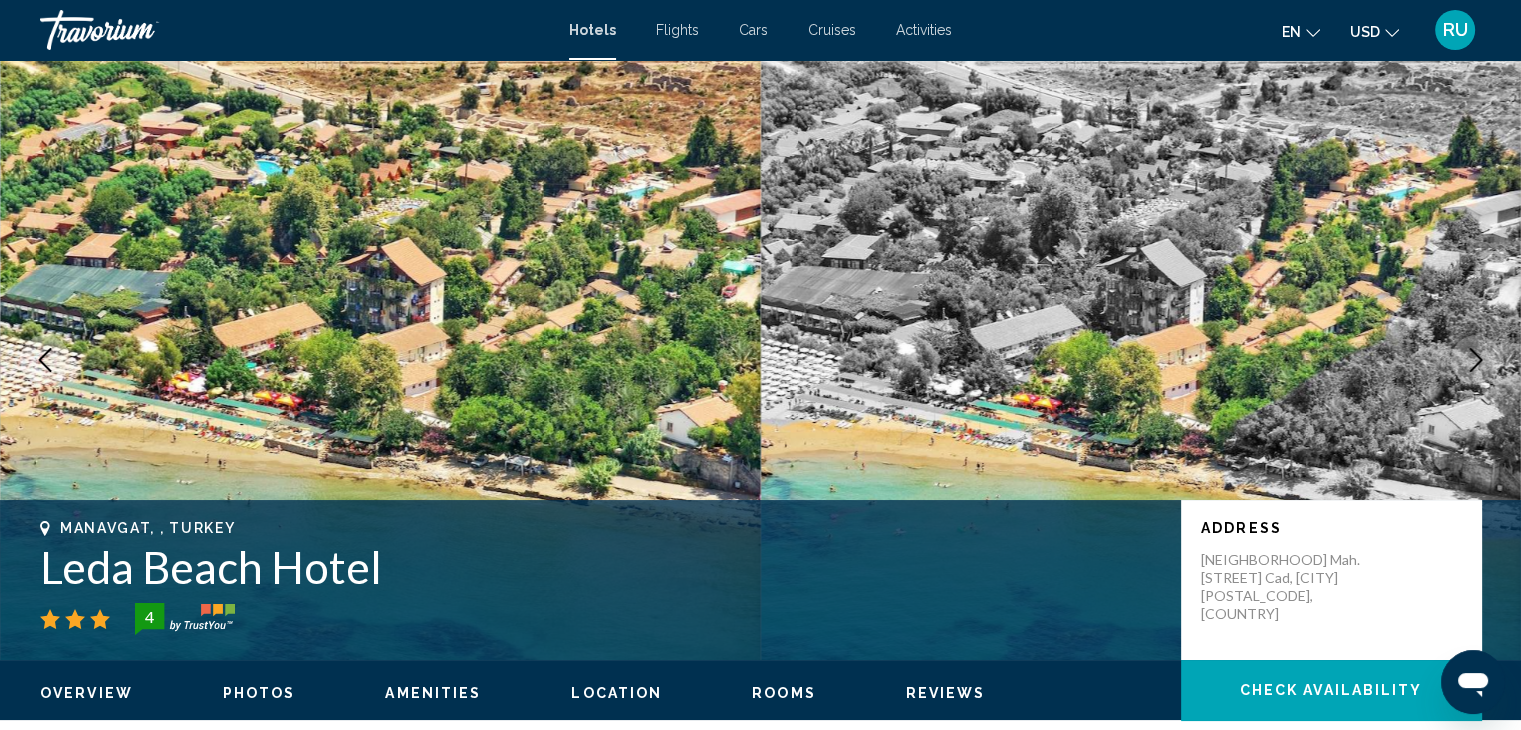 click 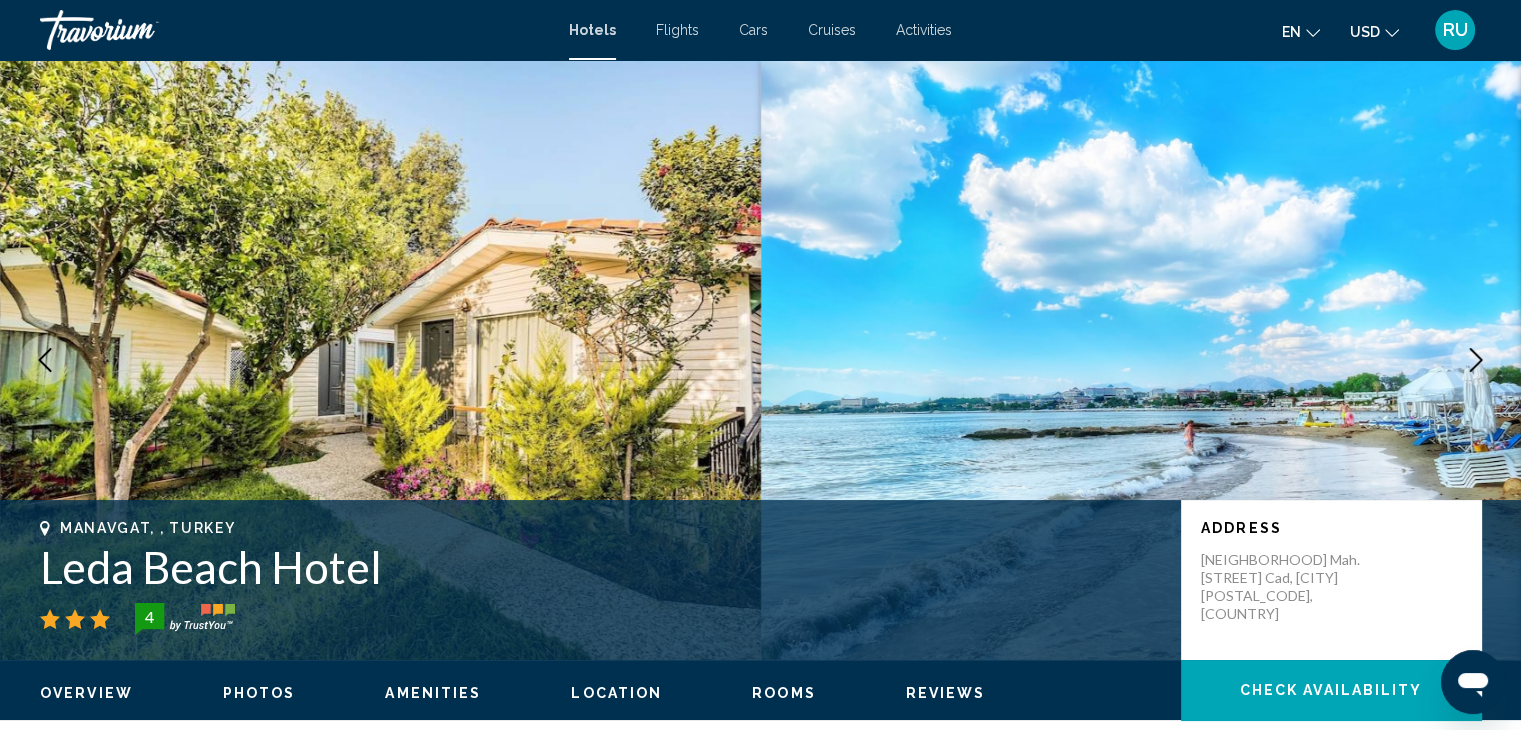 click 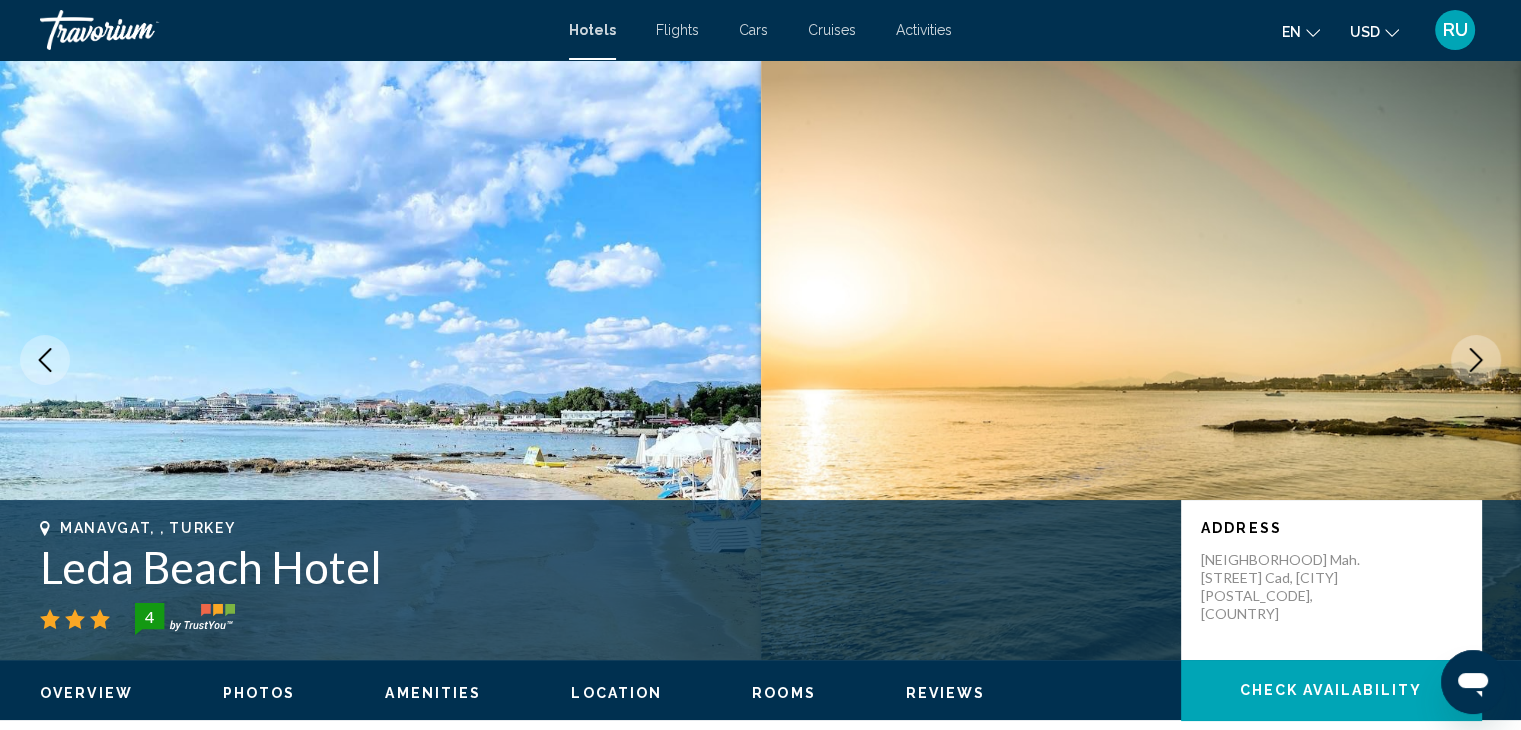 click 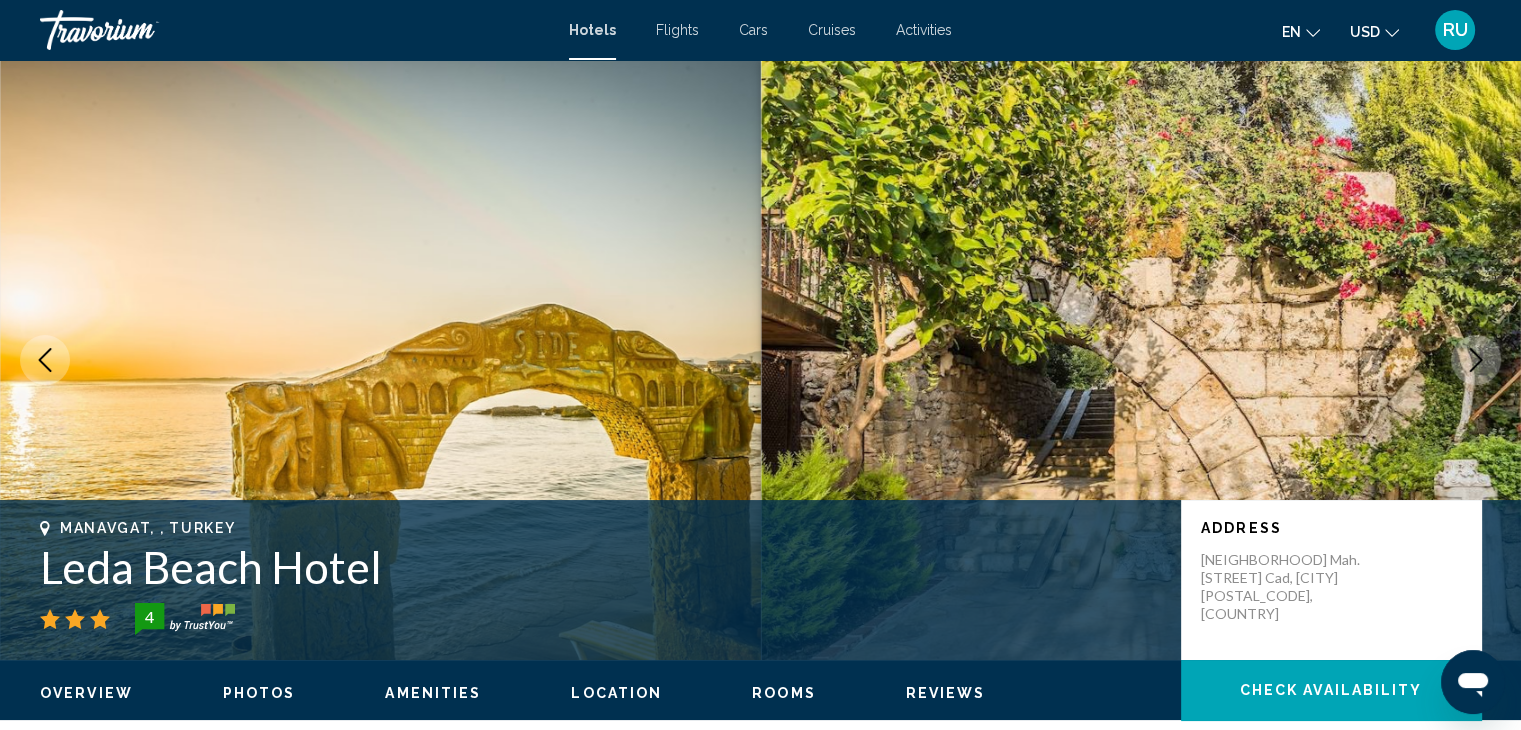 click 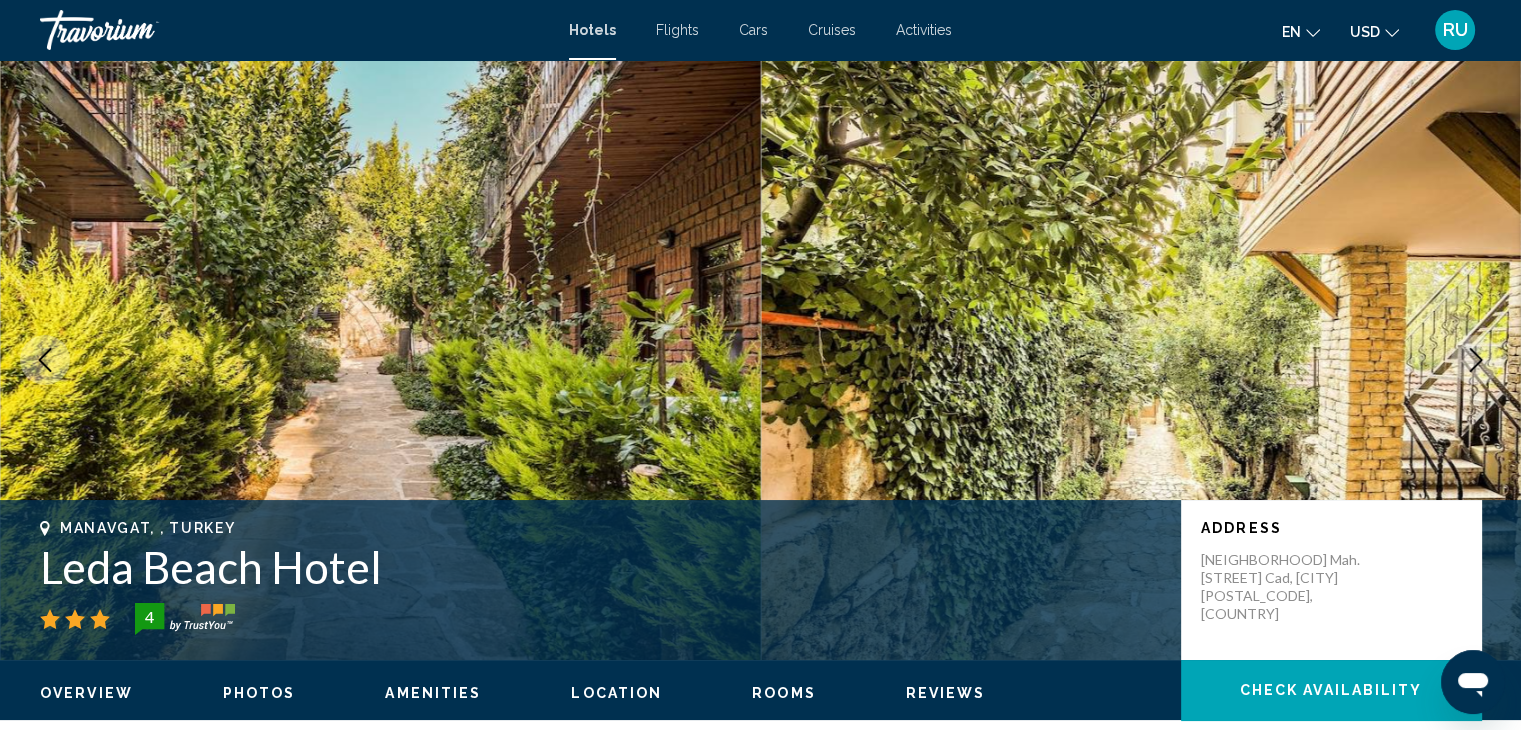 click 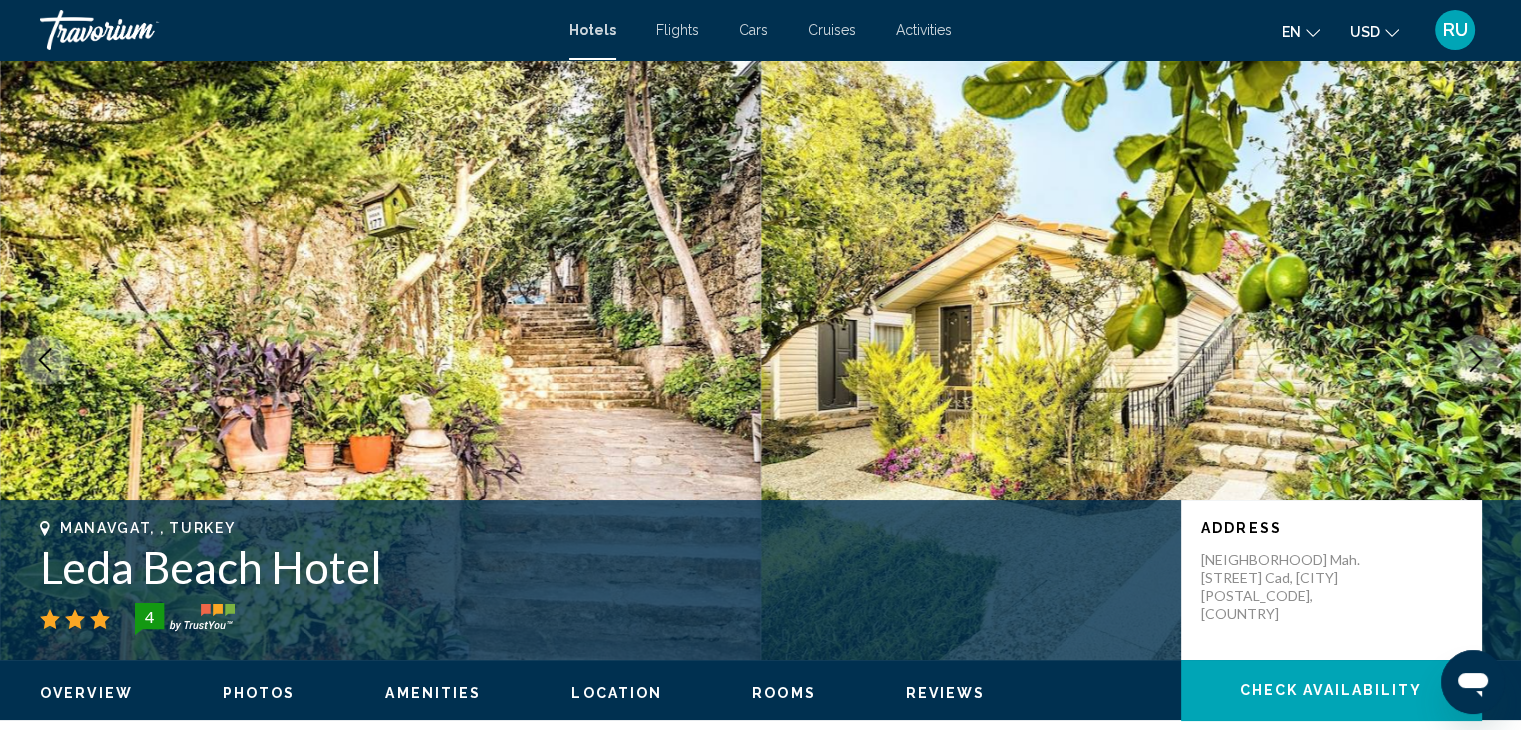 click 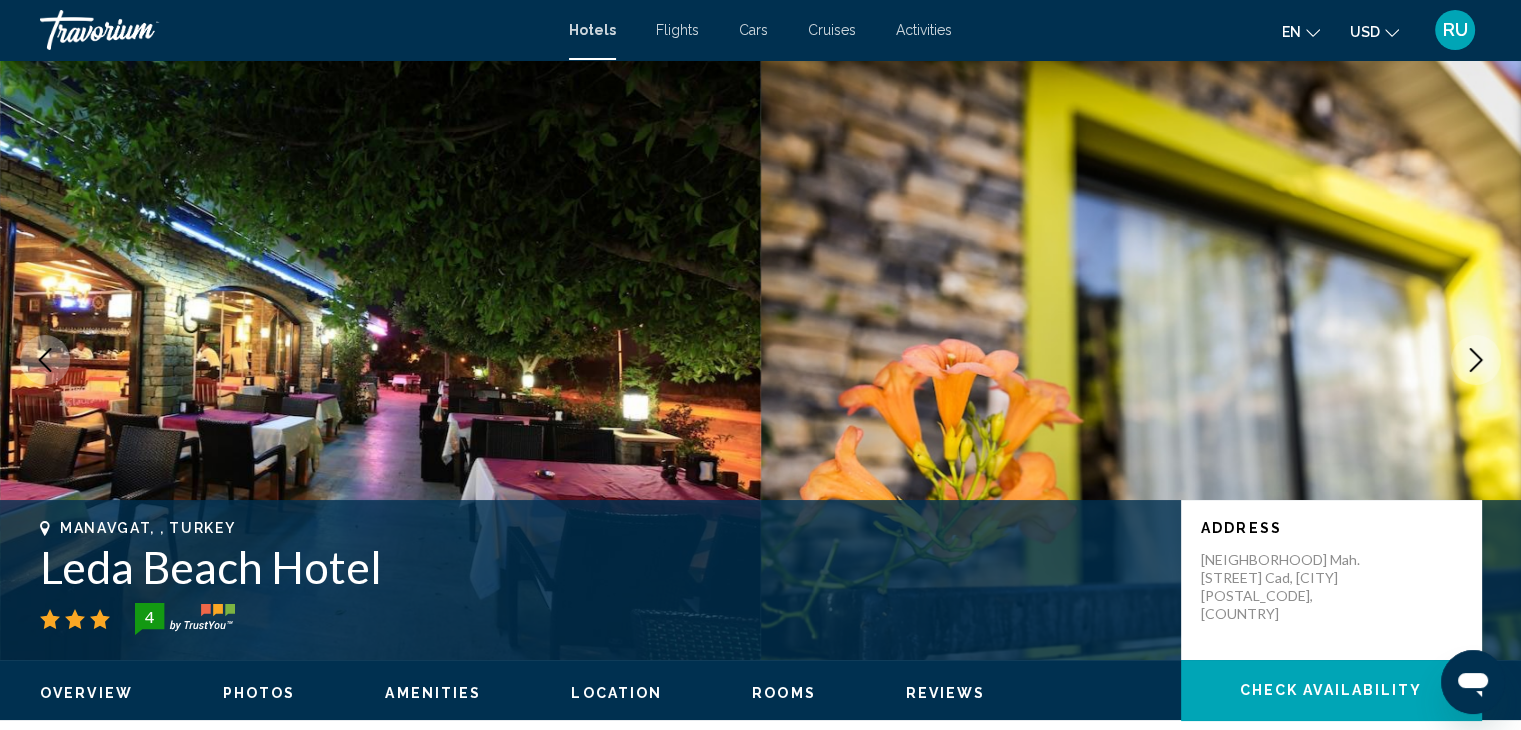 click 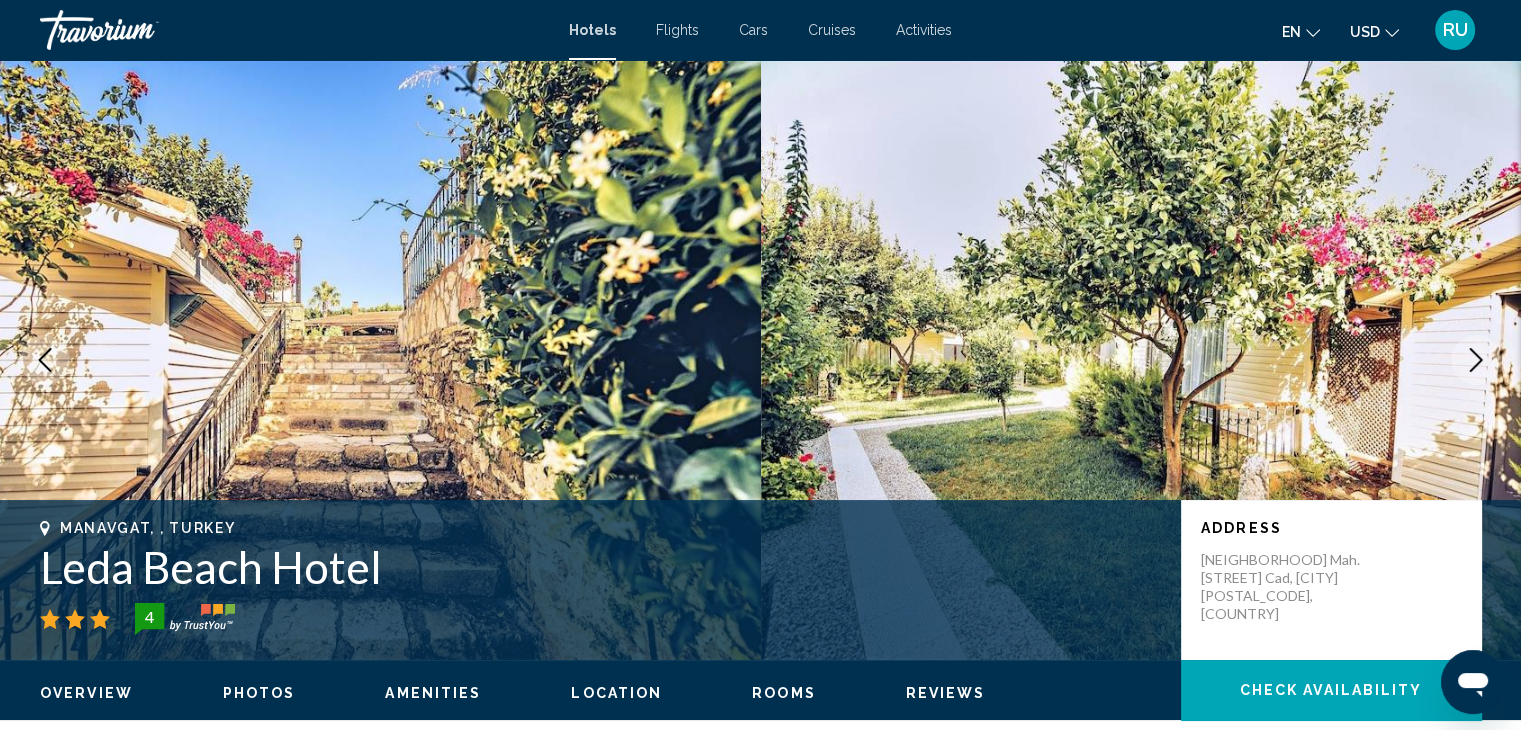 click 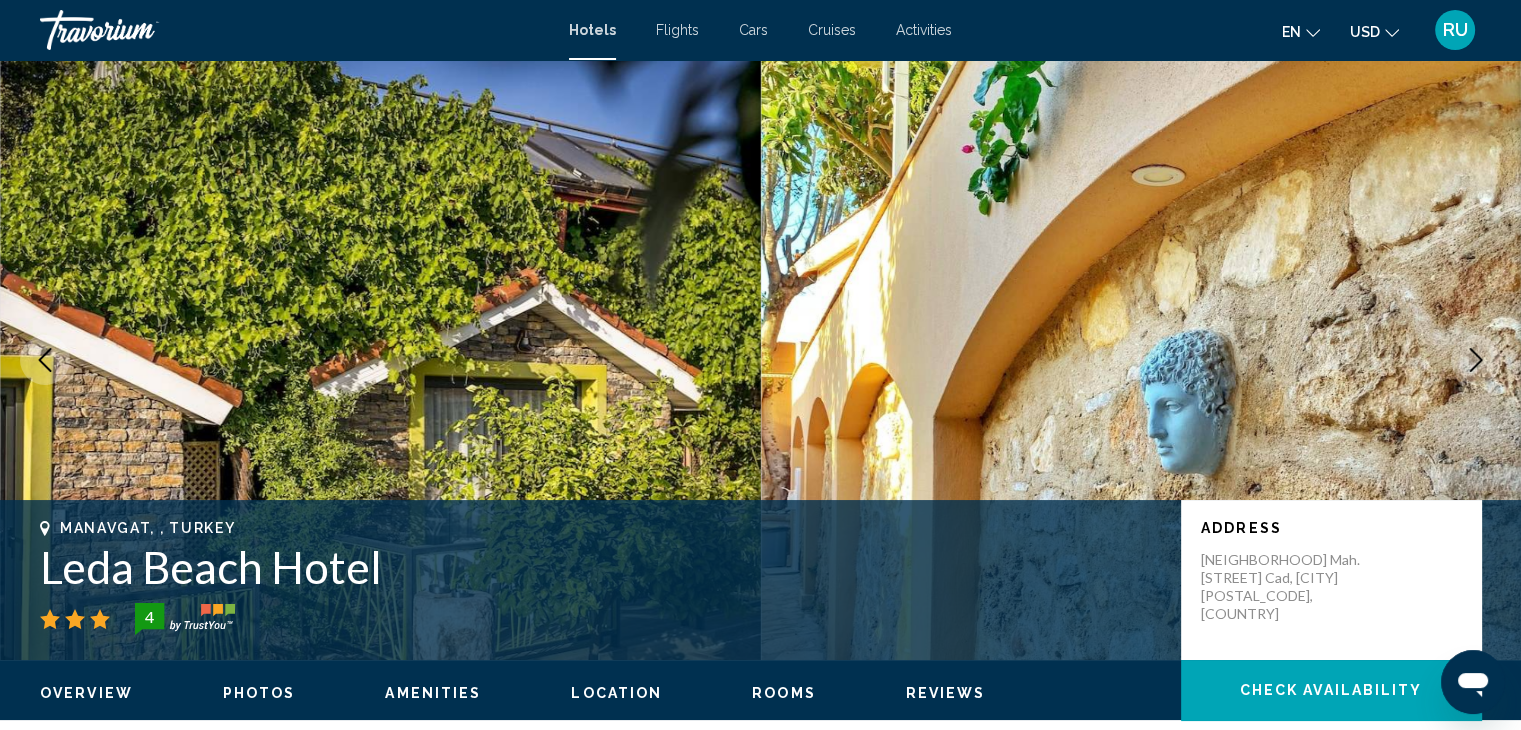 click 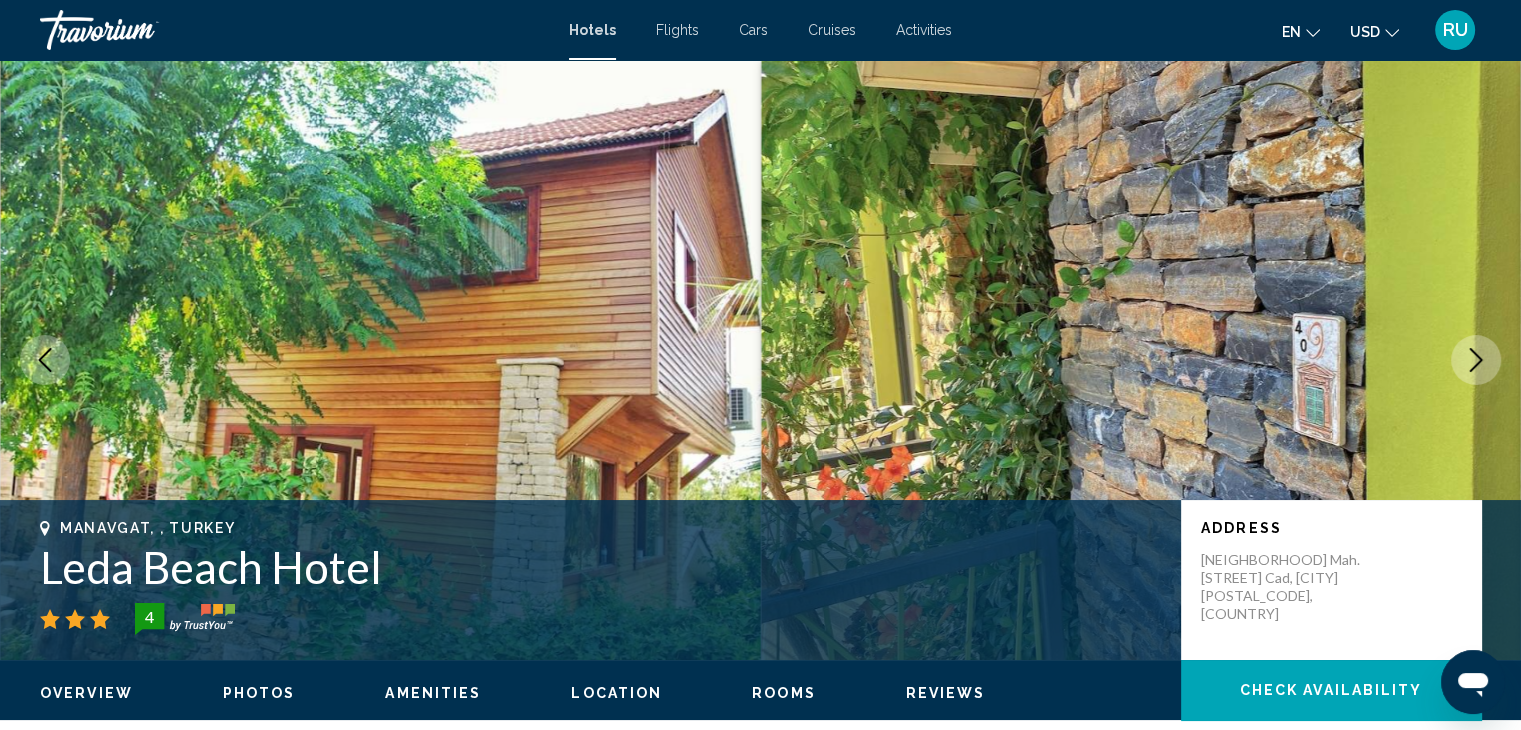 click 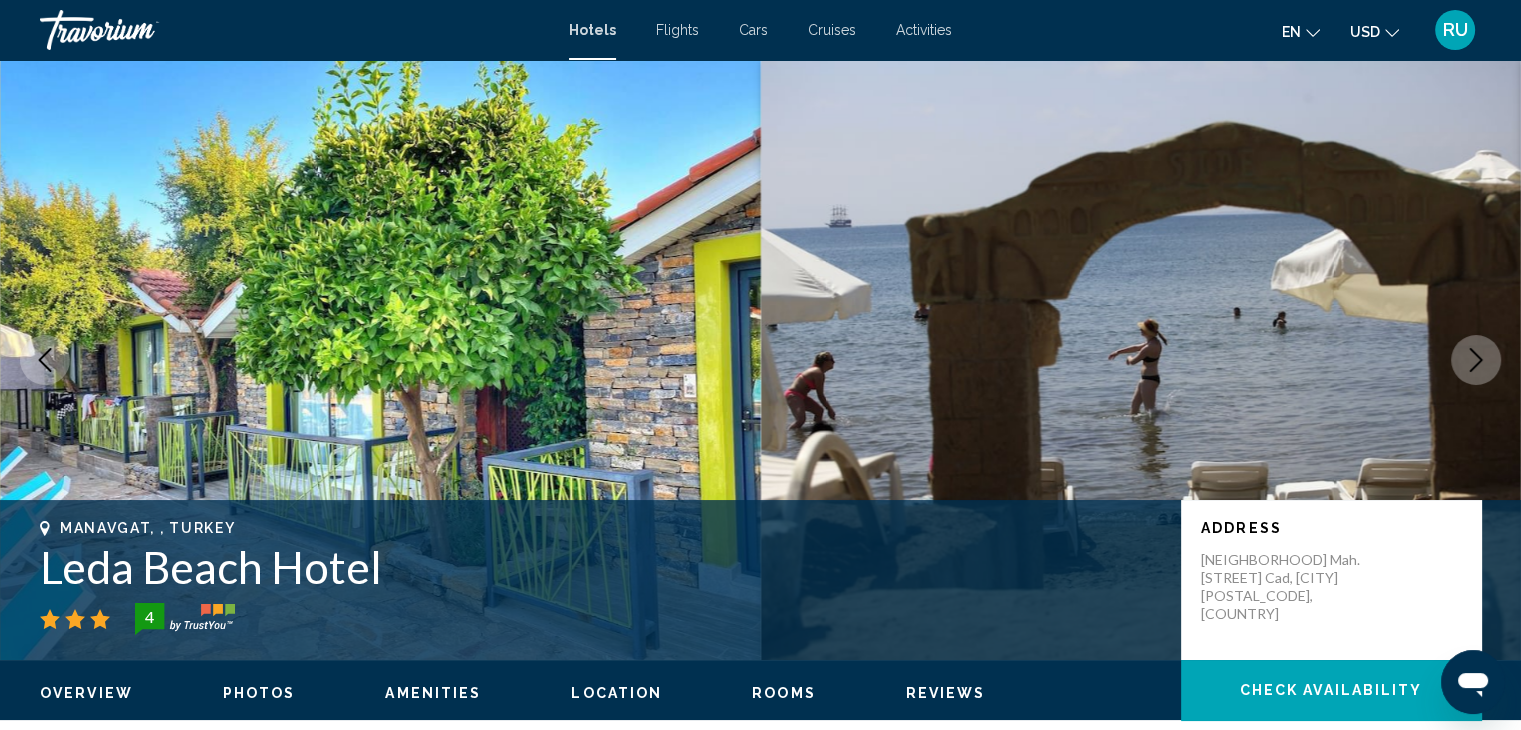click 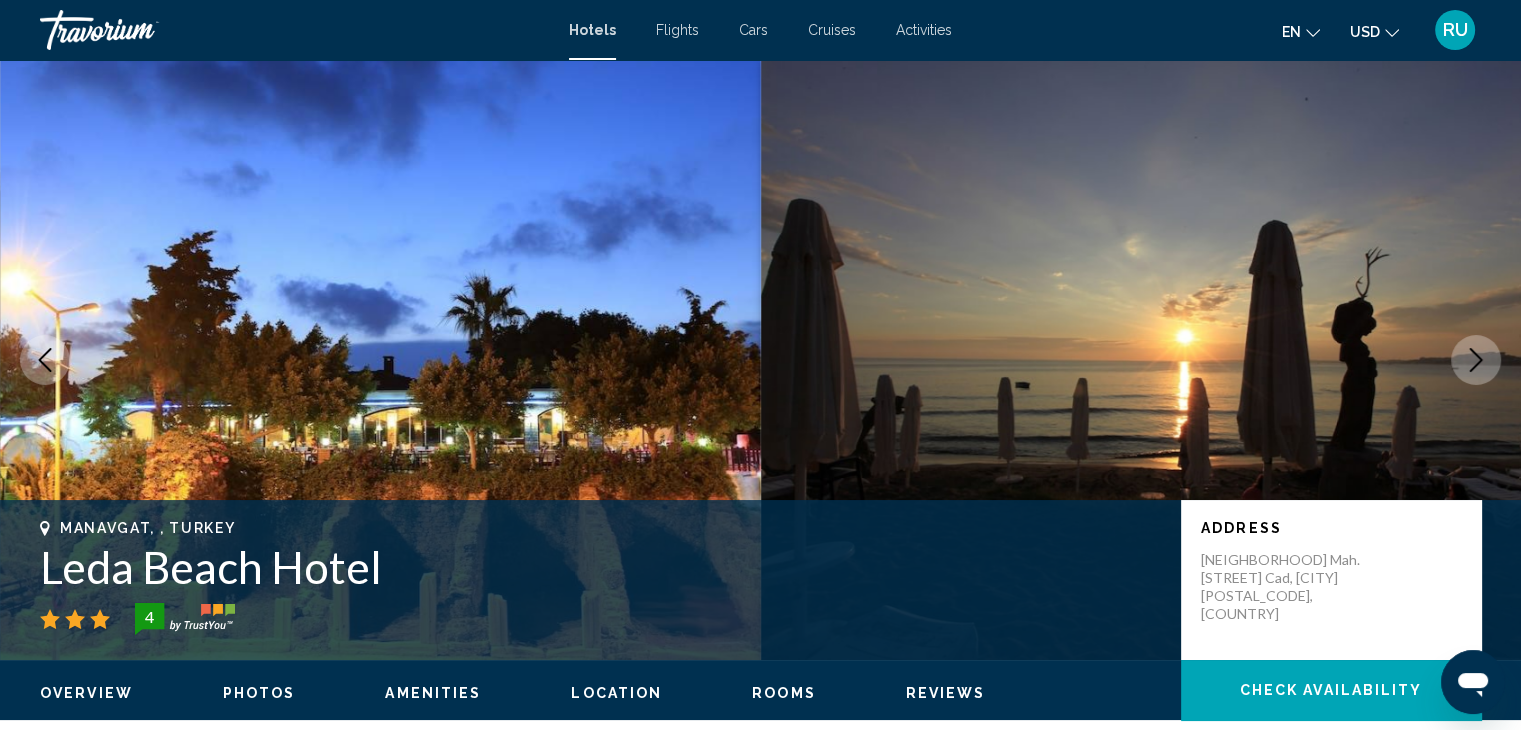 click 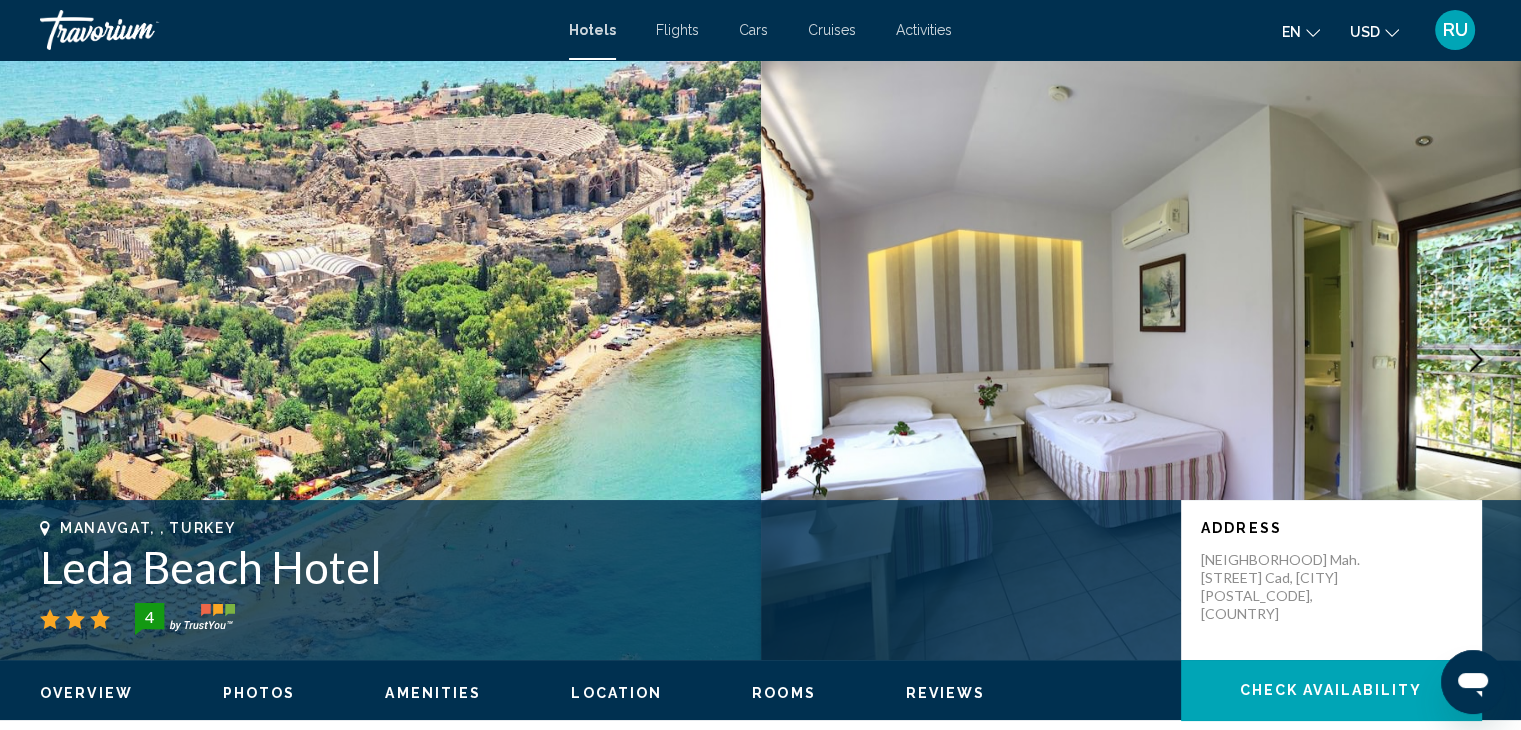 click 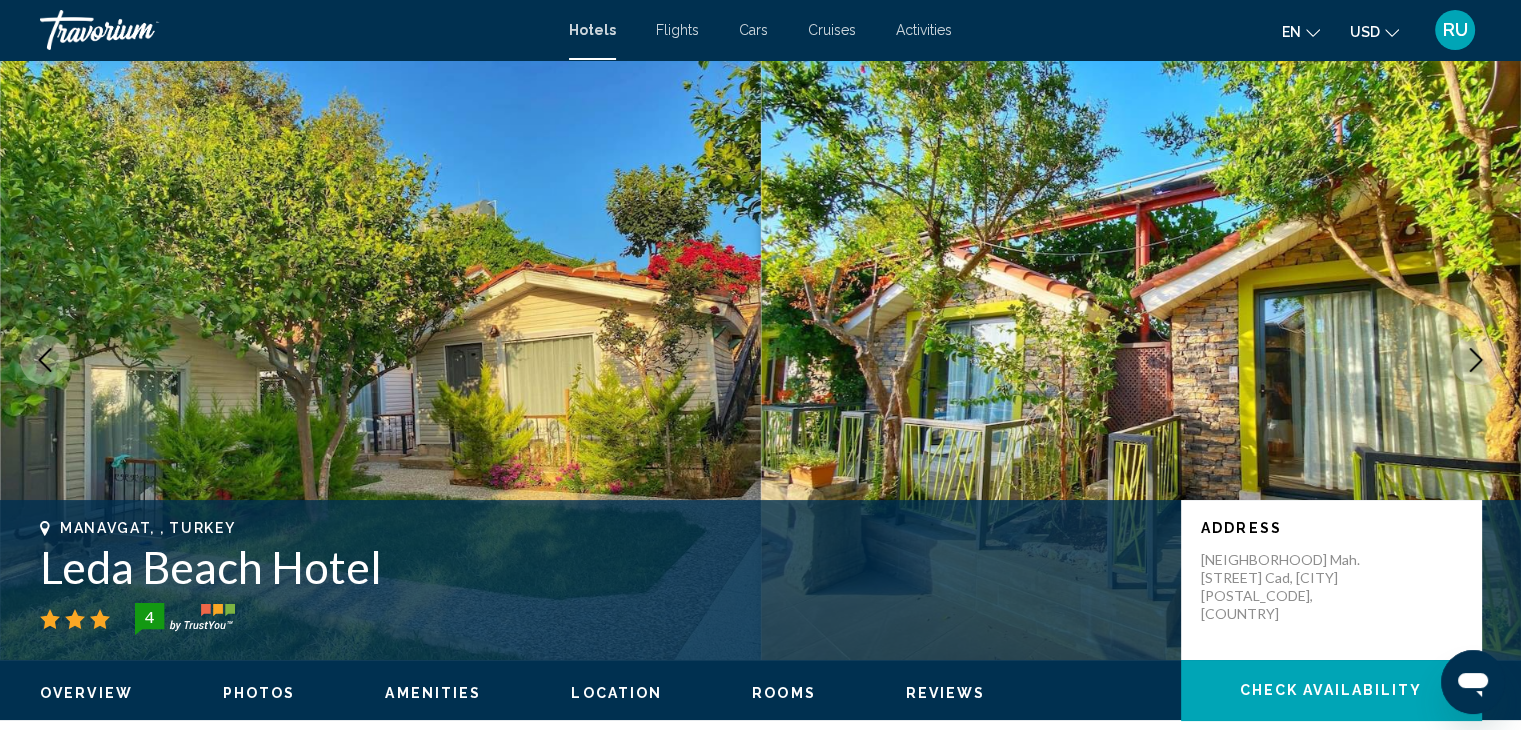 click 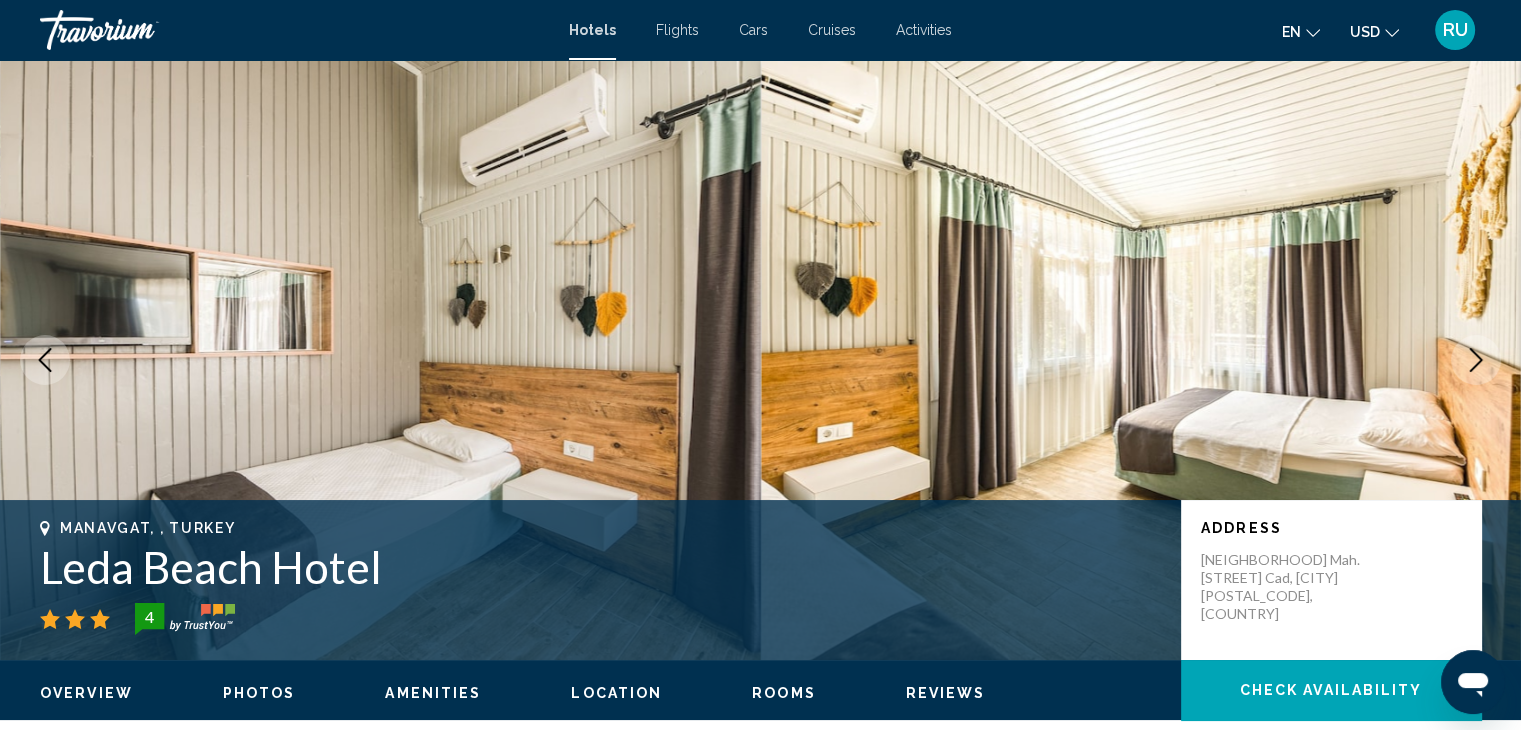 click 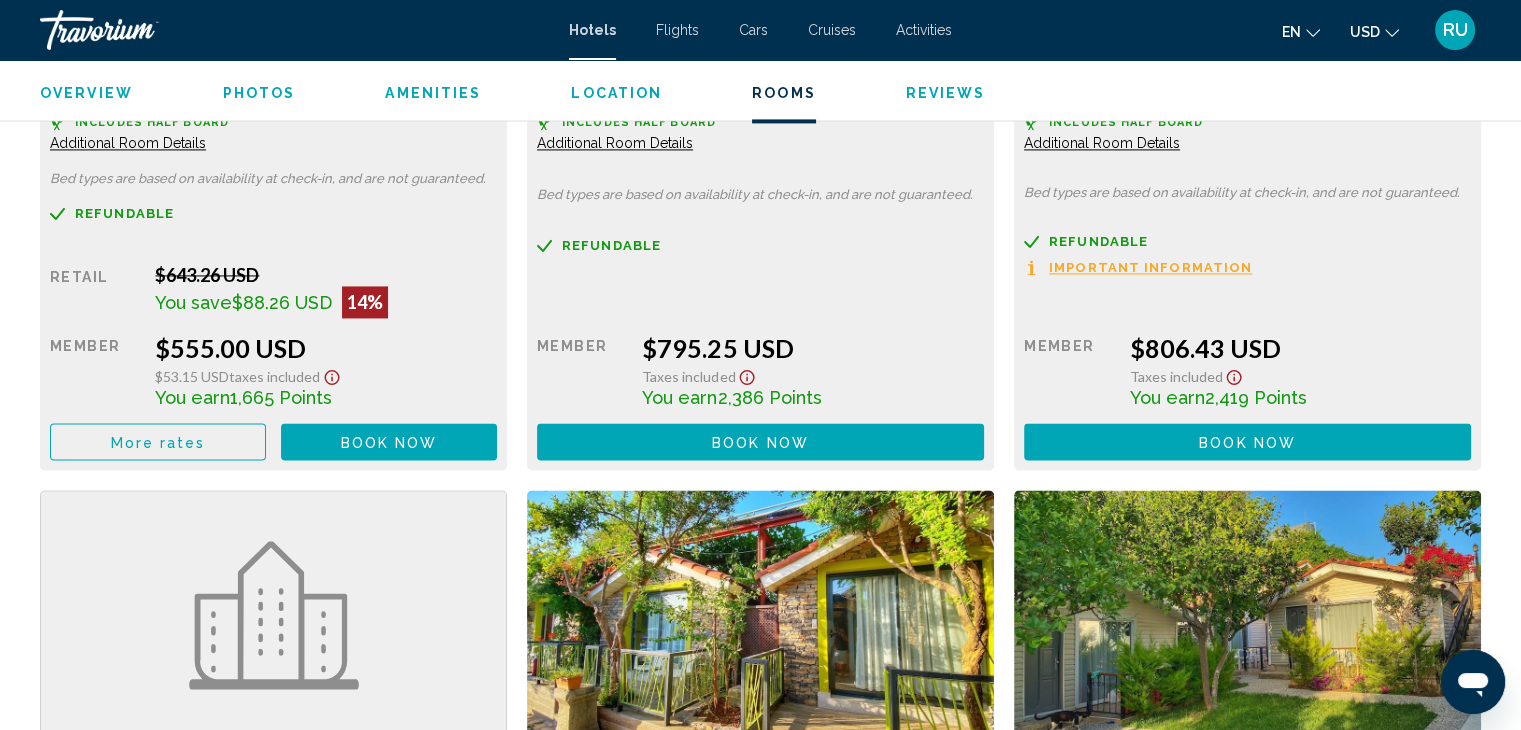 scroll, scrollTop: 2856, scrollLeft: 0, axis: vertical 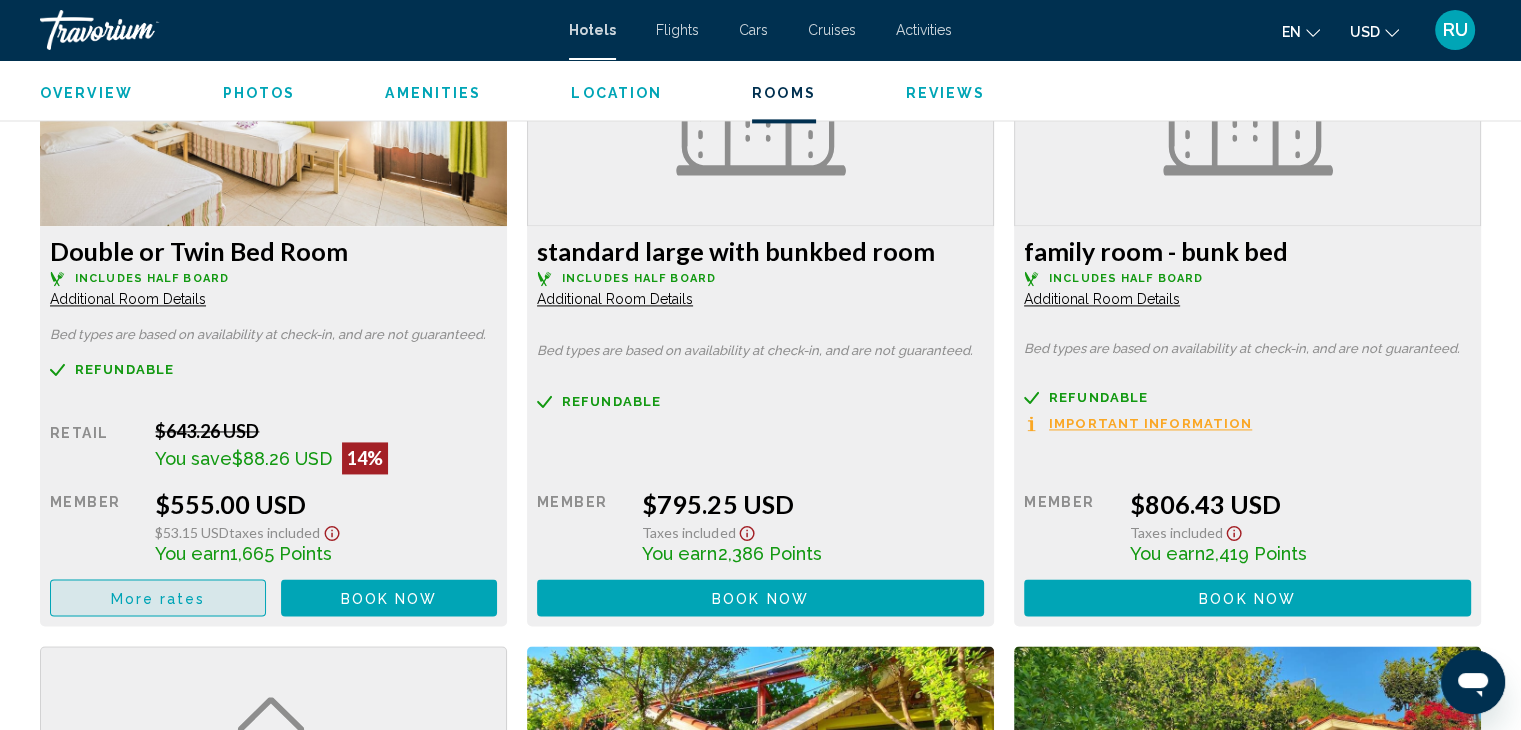click on "More rates" at bounding box center [158, 597] 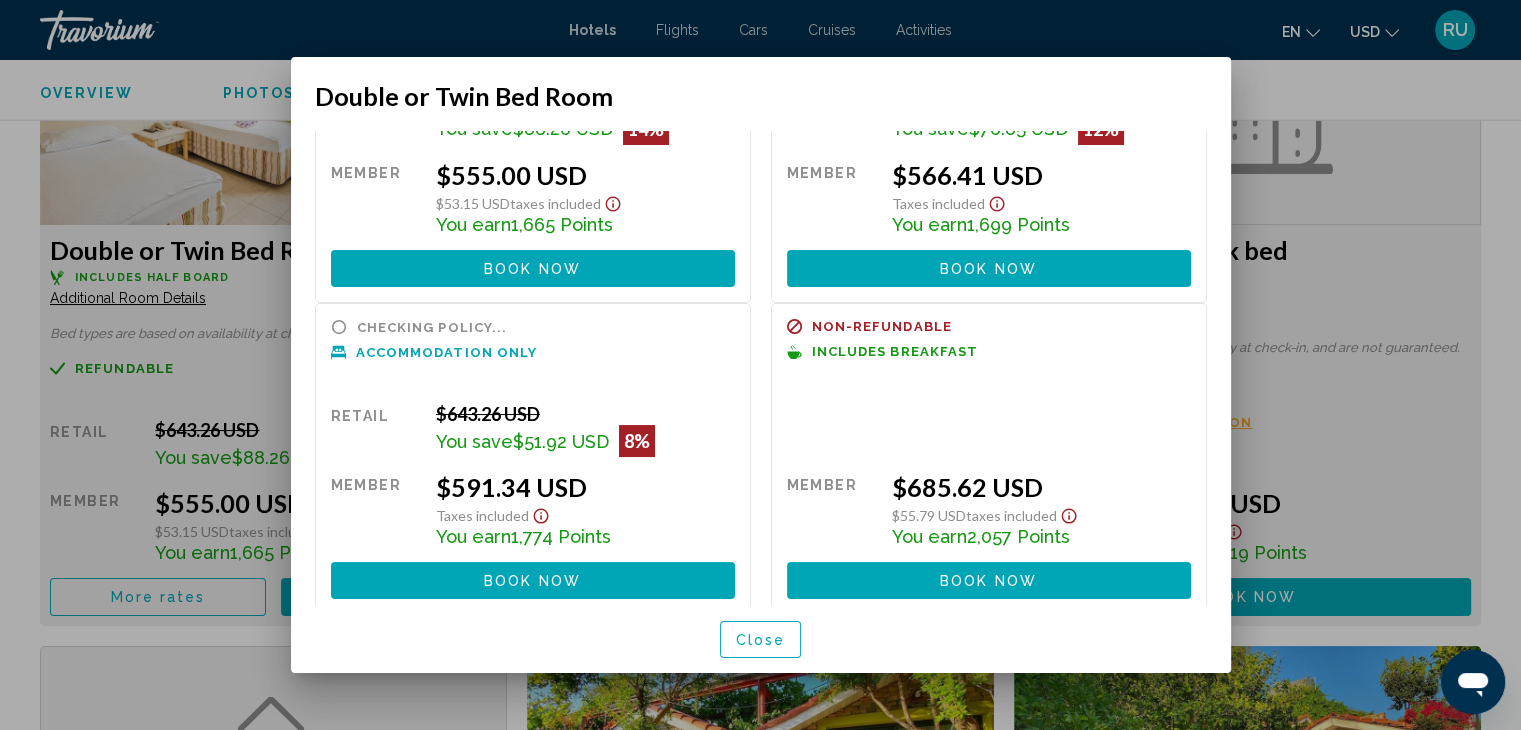 scroll, scrollTop: 168, scrollLeft: 0, axis: vertical 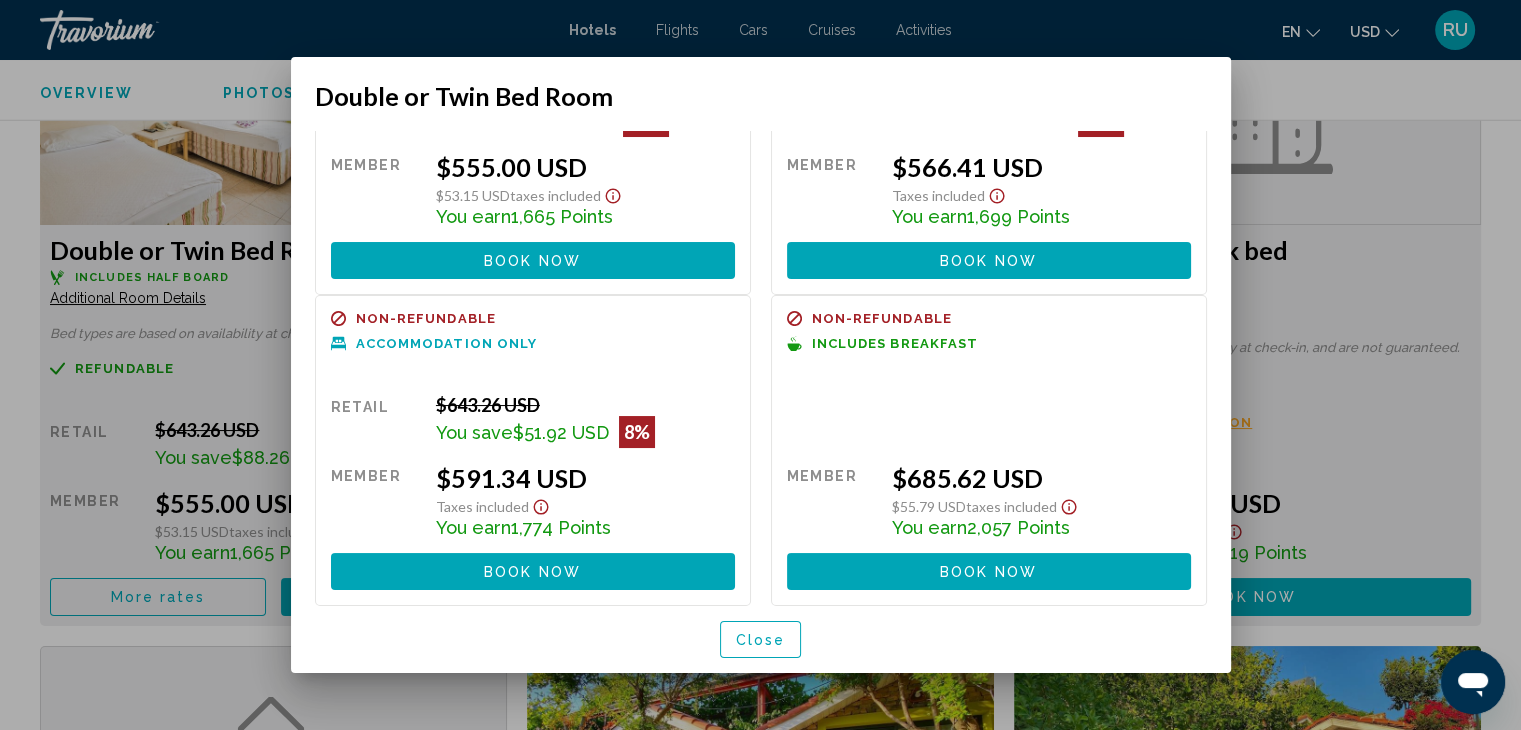 click at bounding box center [760, 365] 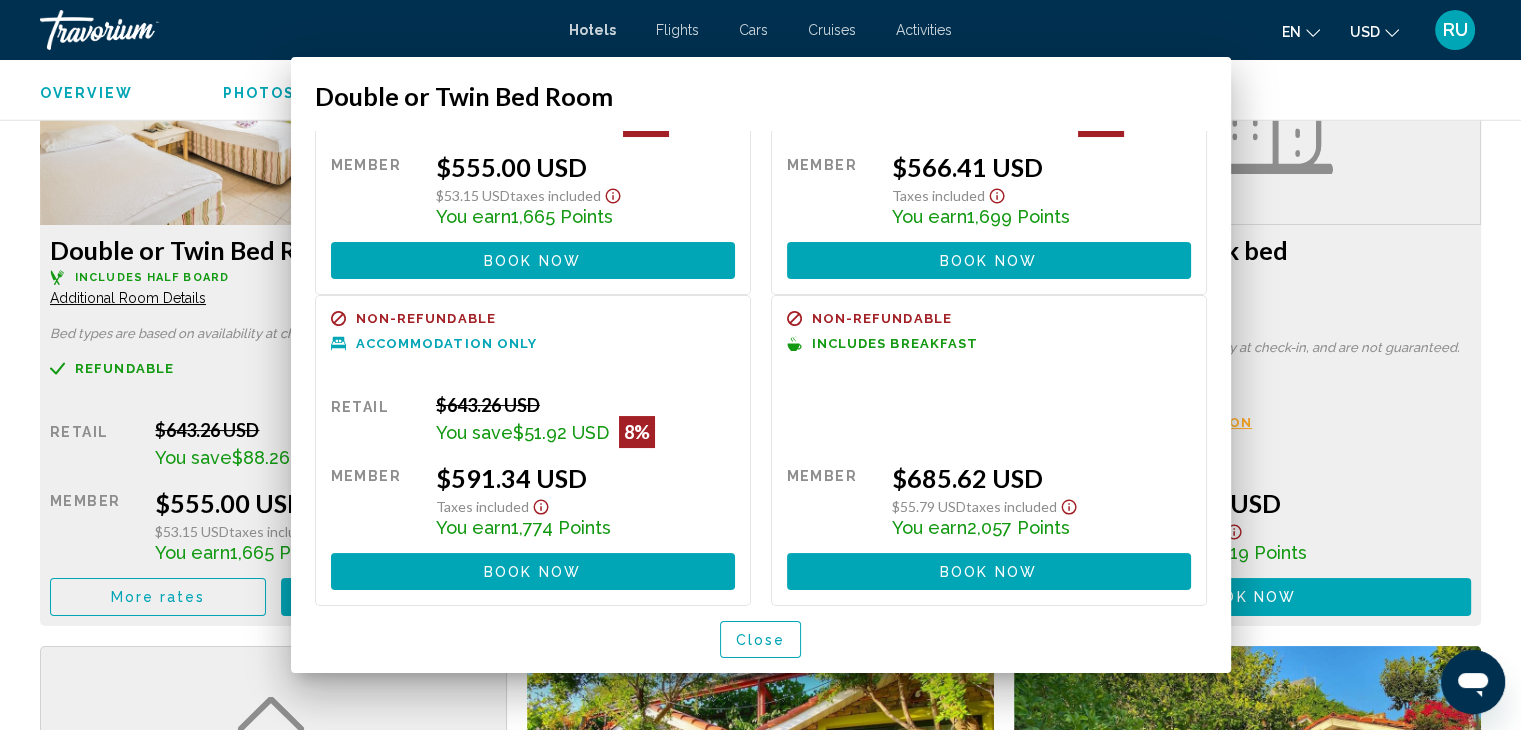 scroll, scrollTop: 2856, scrollLeft: 0, axis: vertical 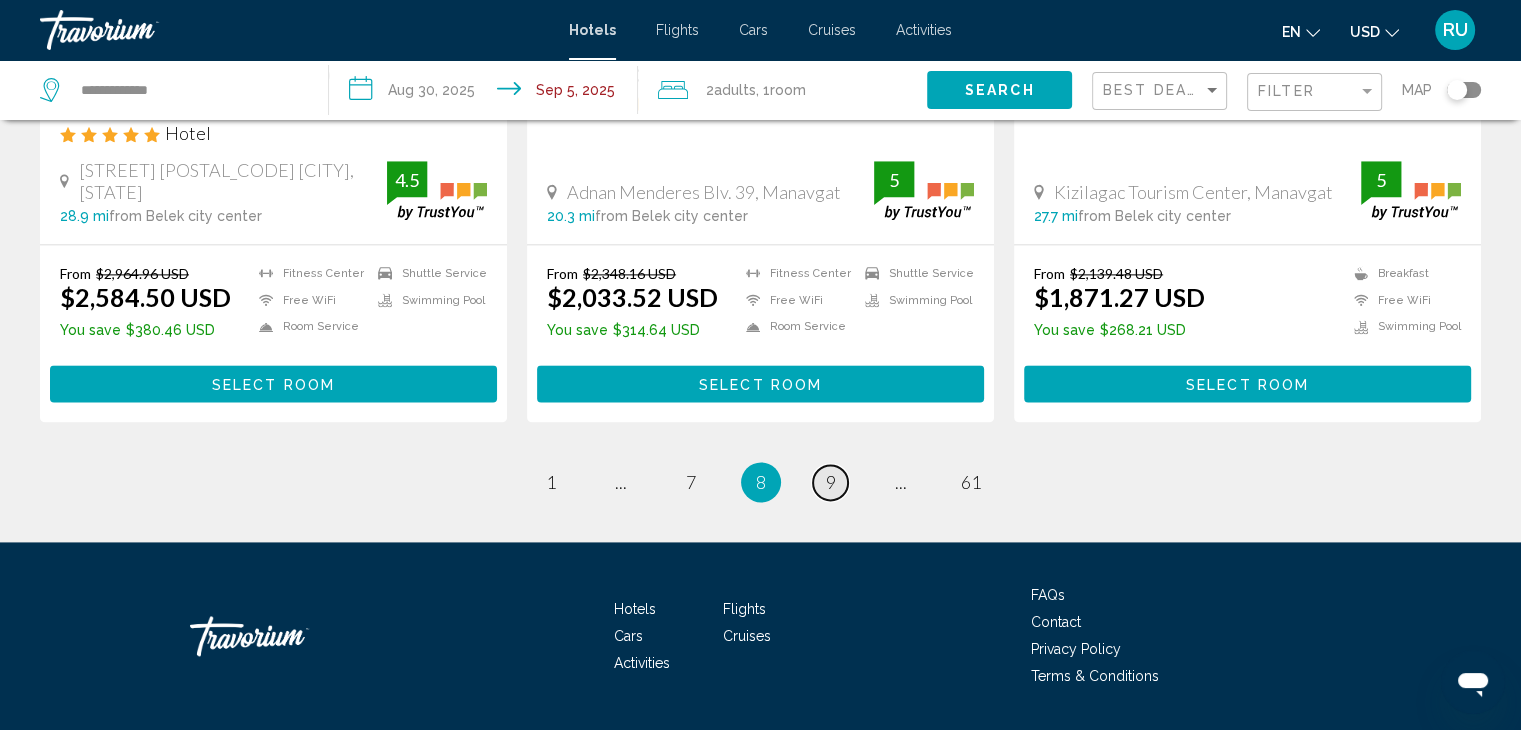 click on "page  9" at bounding box center (830, 482) 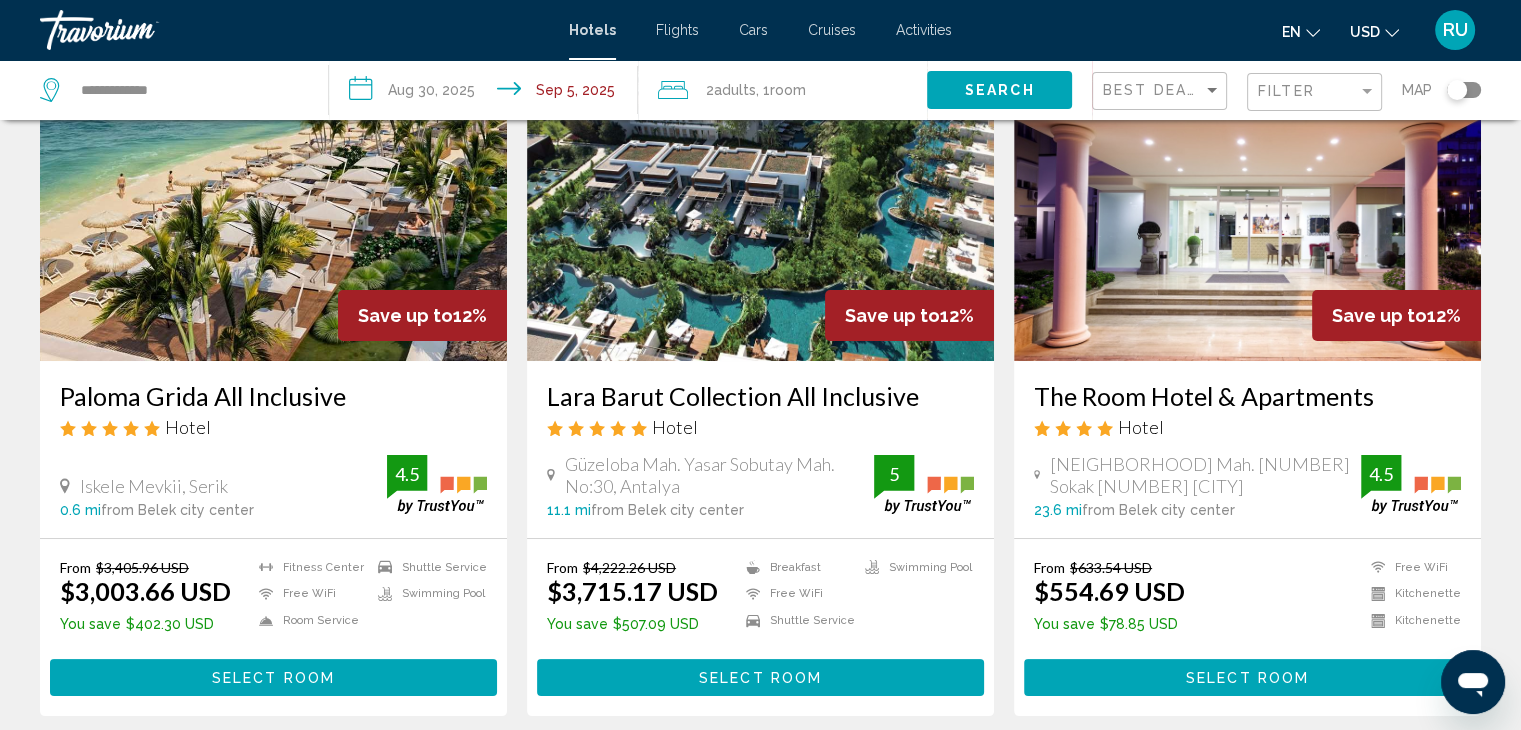 scroll, scrollTop: 0, scrollLeft: 0, axis: both 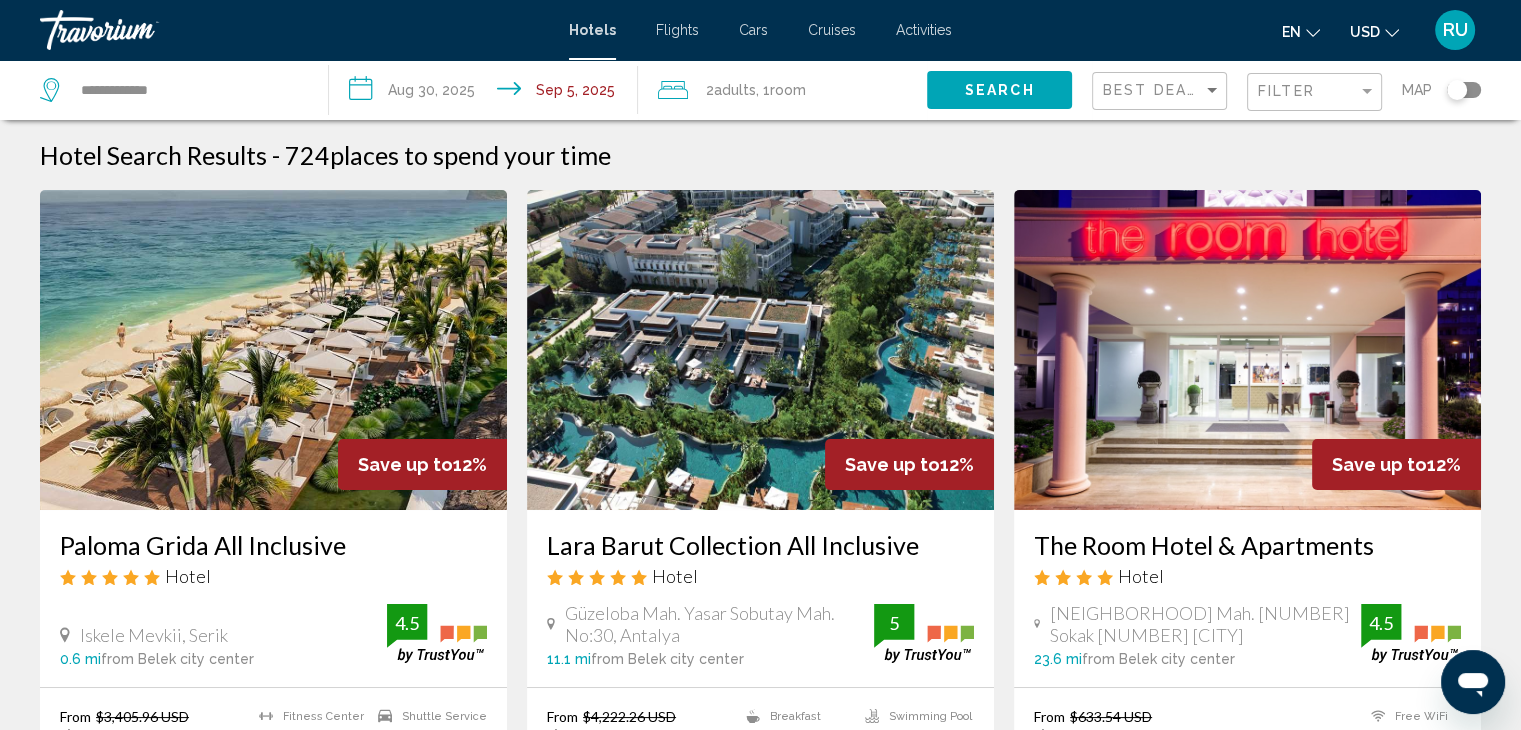 click at bounding box center [273, 350] 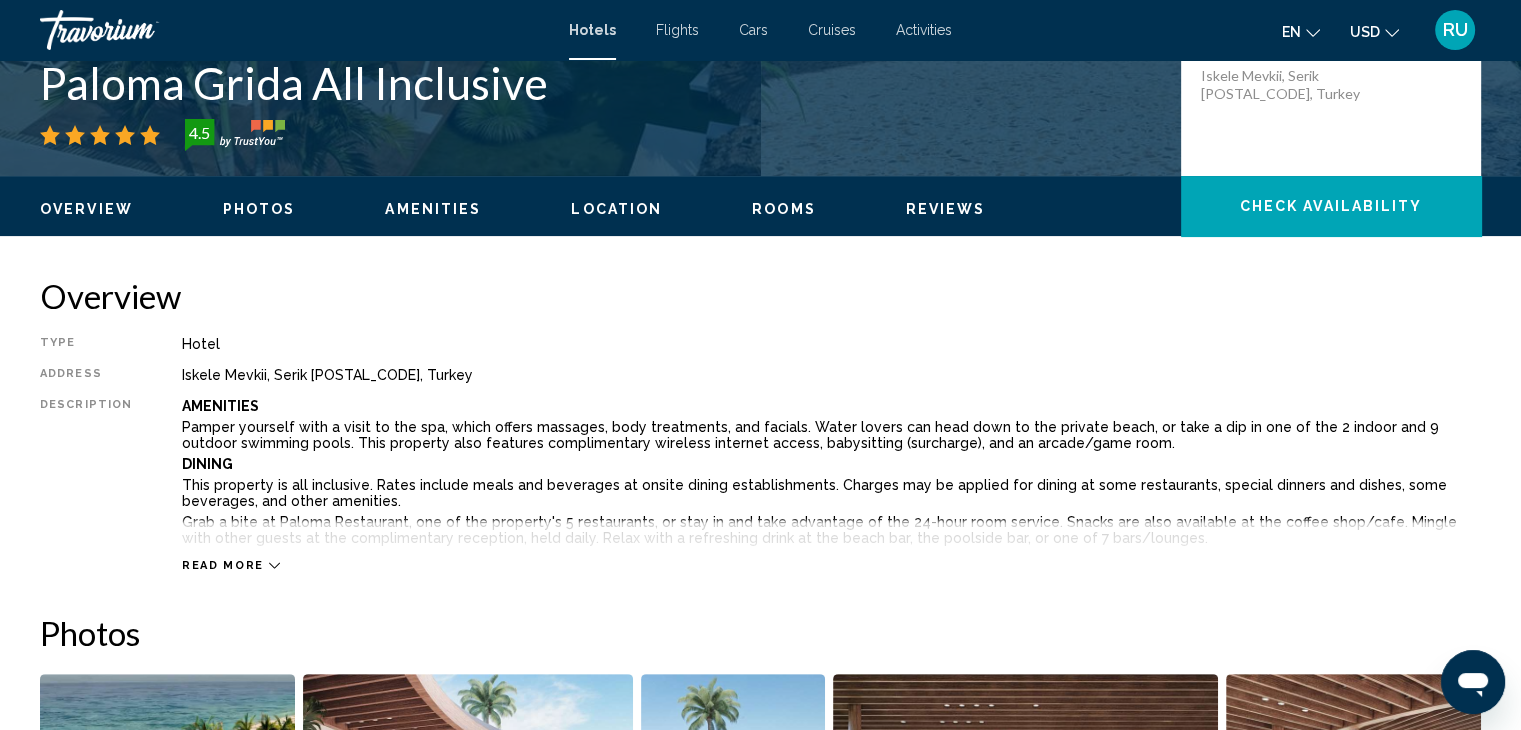 scroll, scrollTop: 0, scrollLeft: 0, axis: both 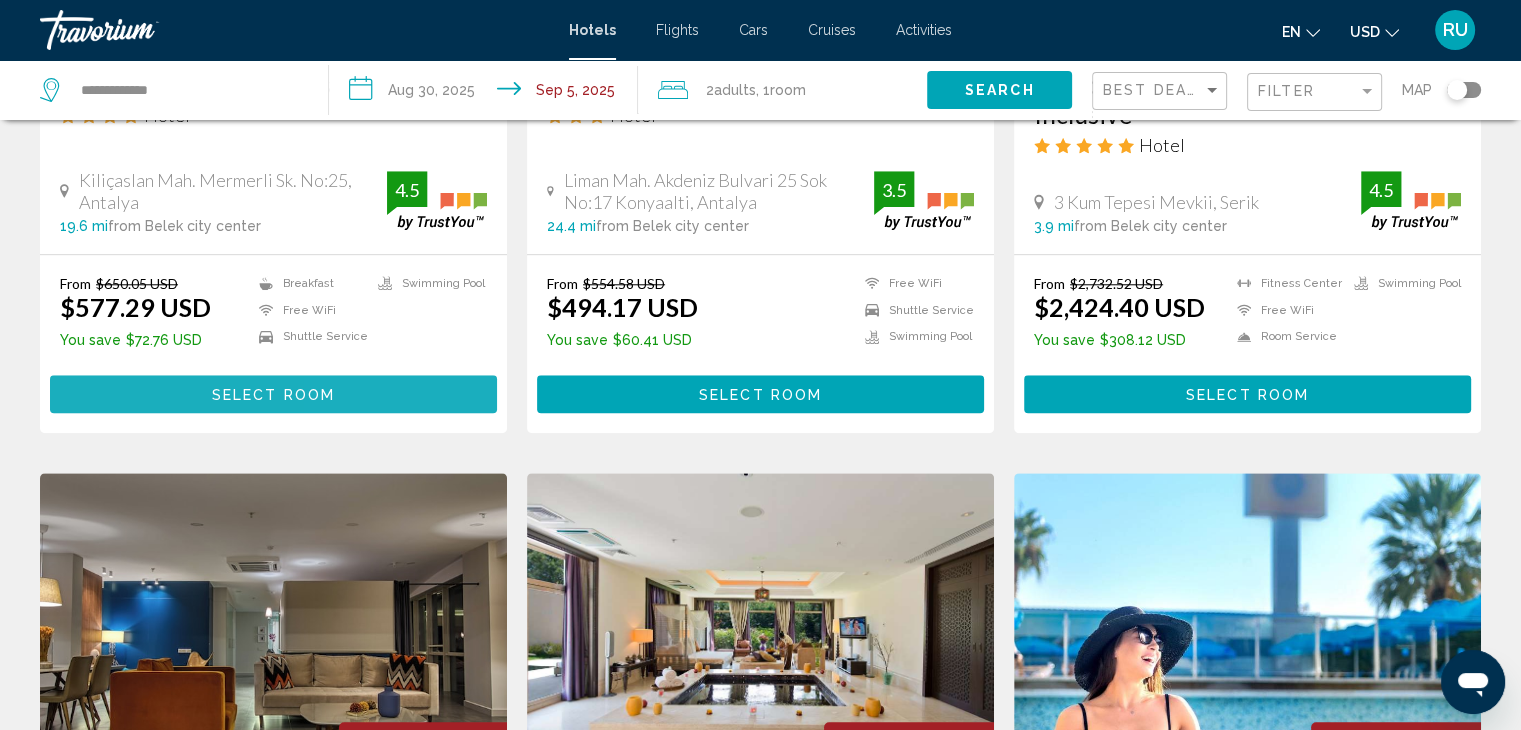 click on "Select Room" at bounding box center [273, 393] 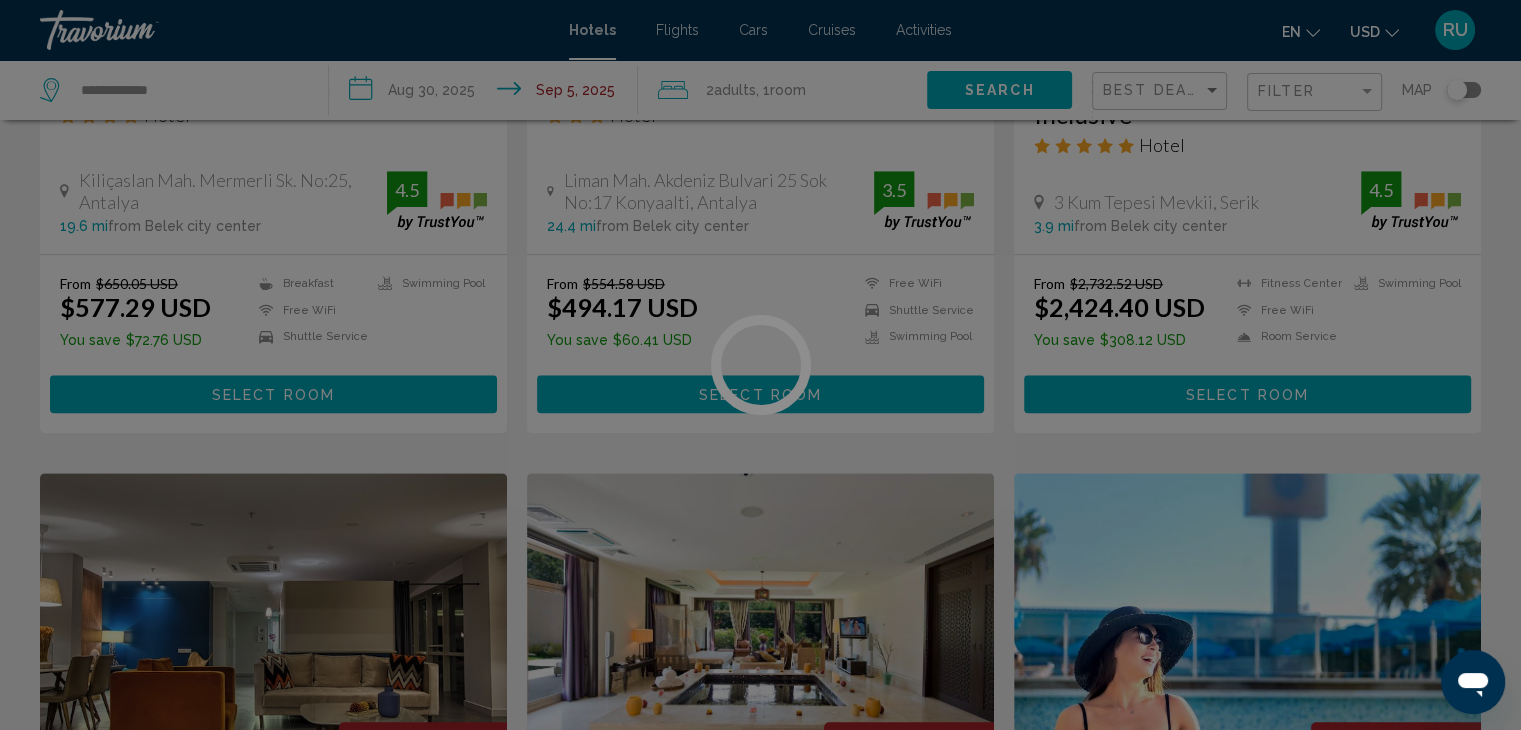 scroll, scrollTop: 0, scrollLeft: 0, axis: both 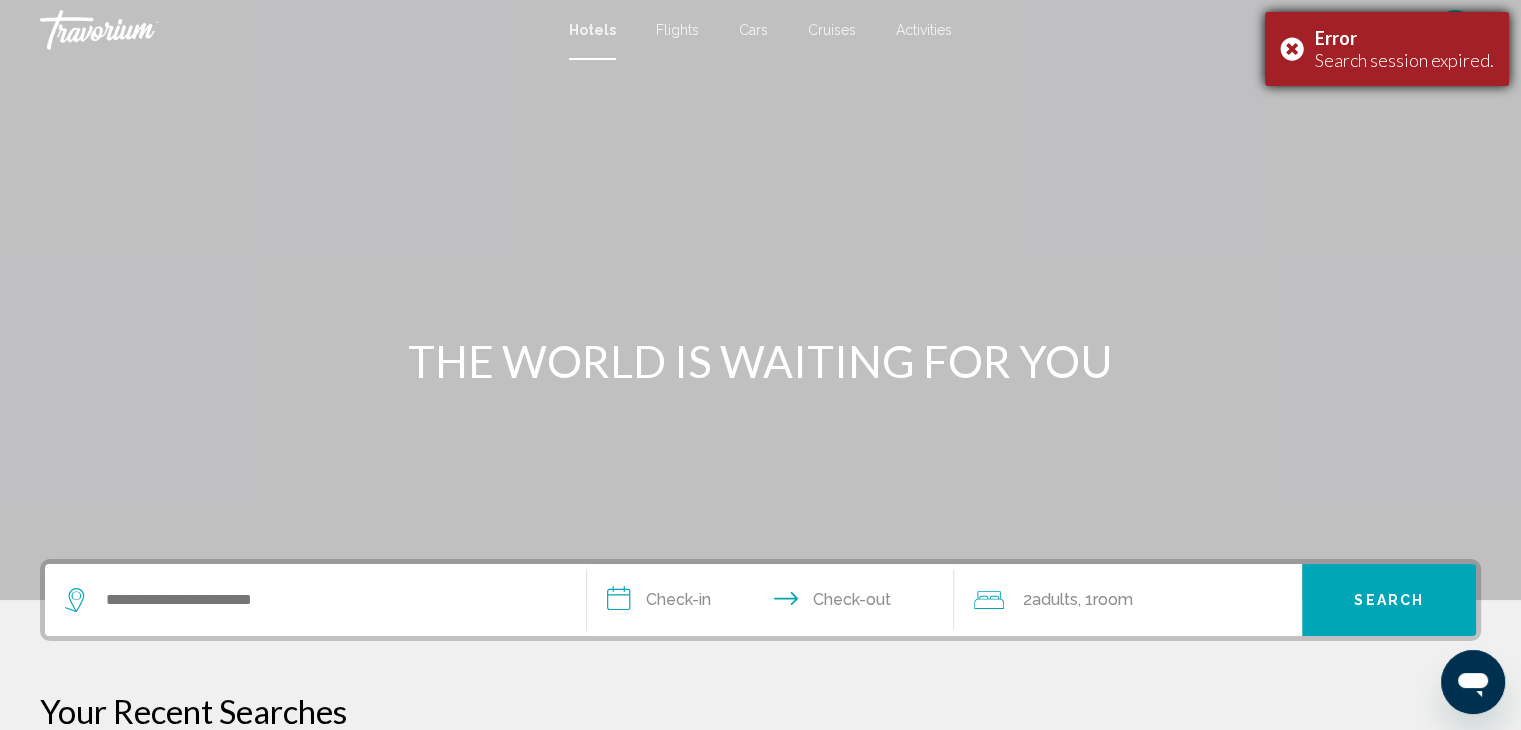 click on "Search session expired." at bounding box center [1404, 60] 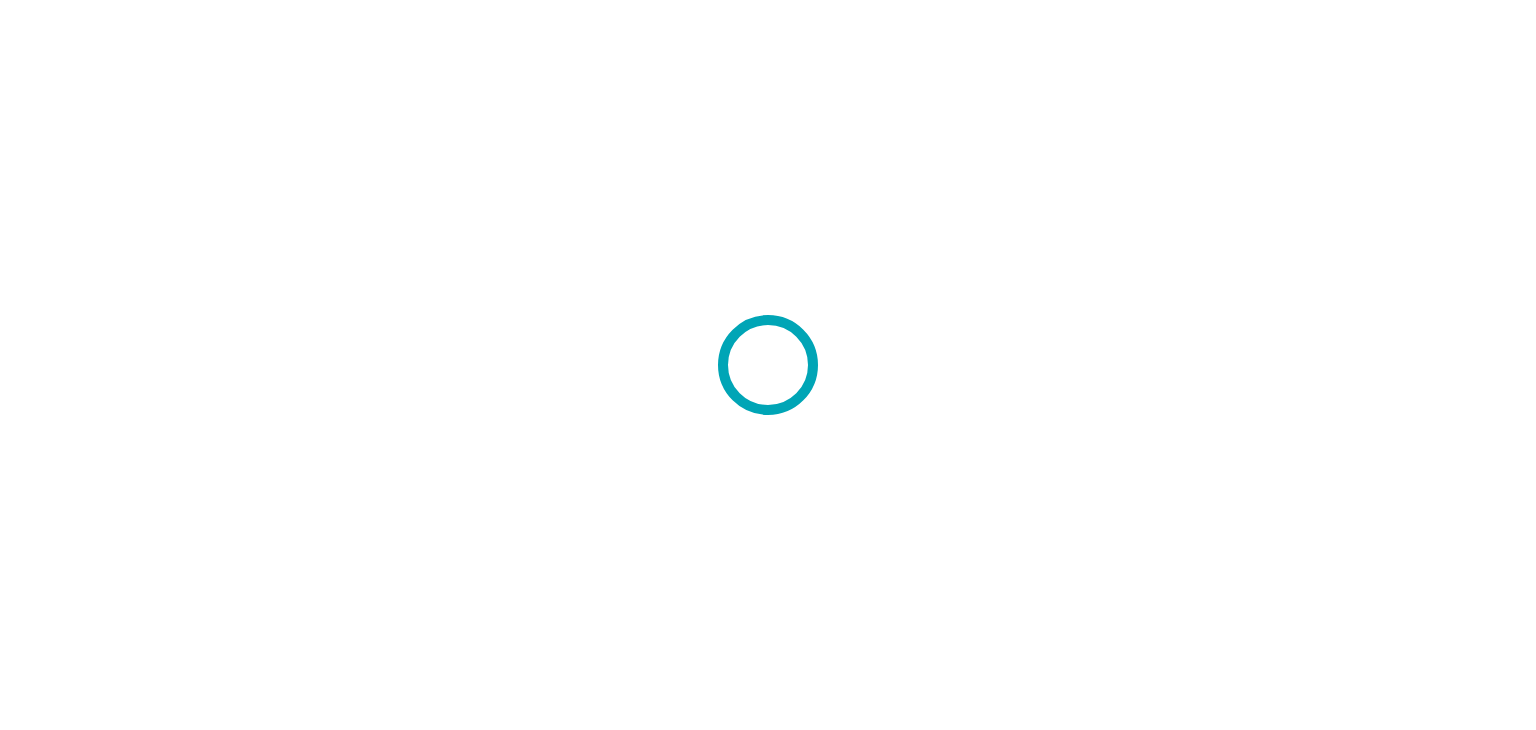 scroll, scrollTop: 0, scrollLeft: 0, axis: both 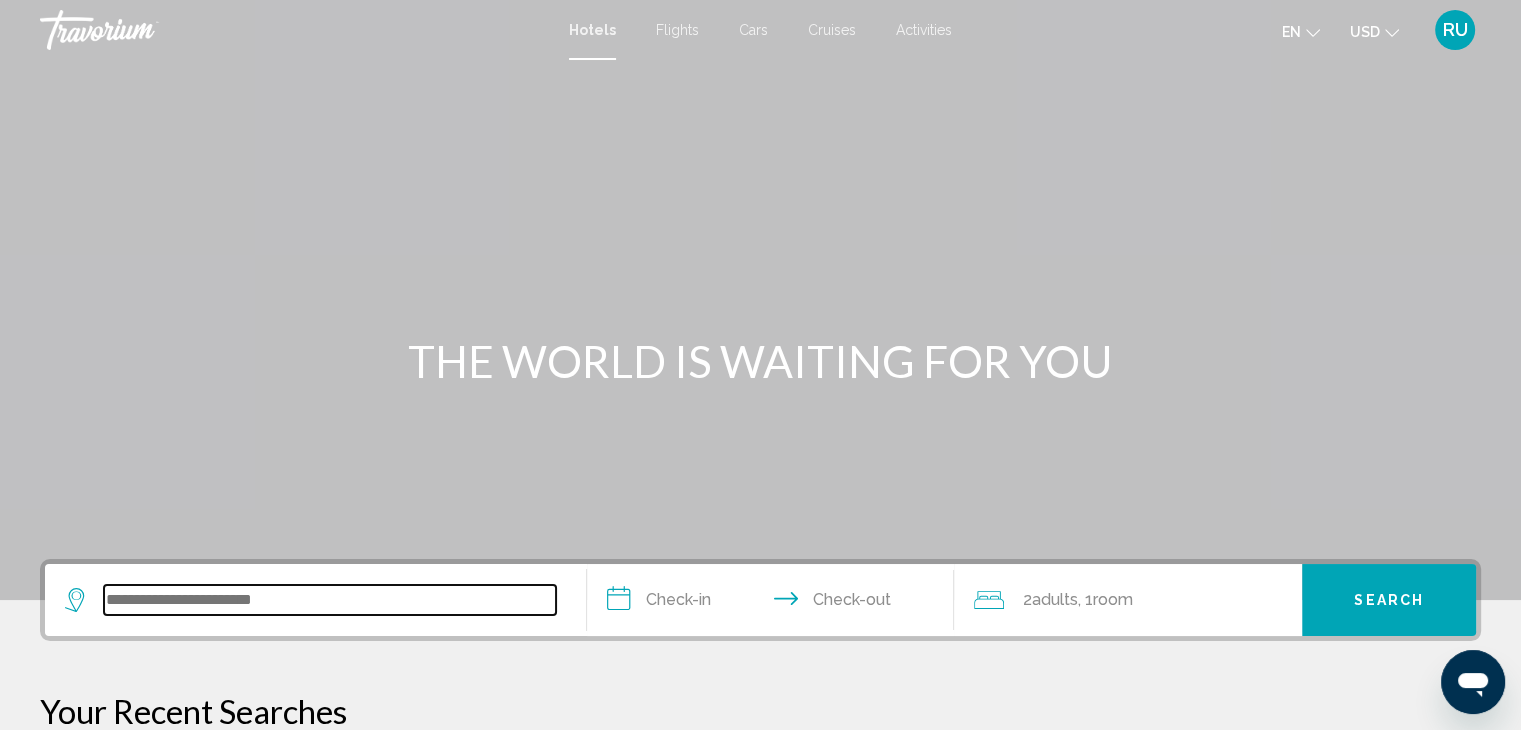 click at bounding box center [330, 600] 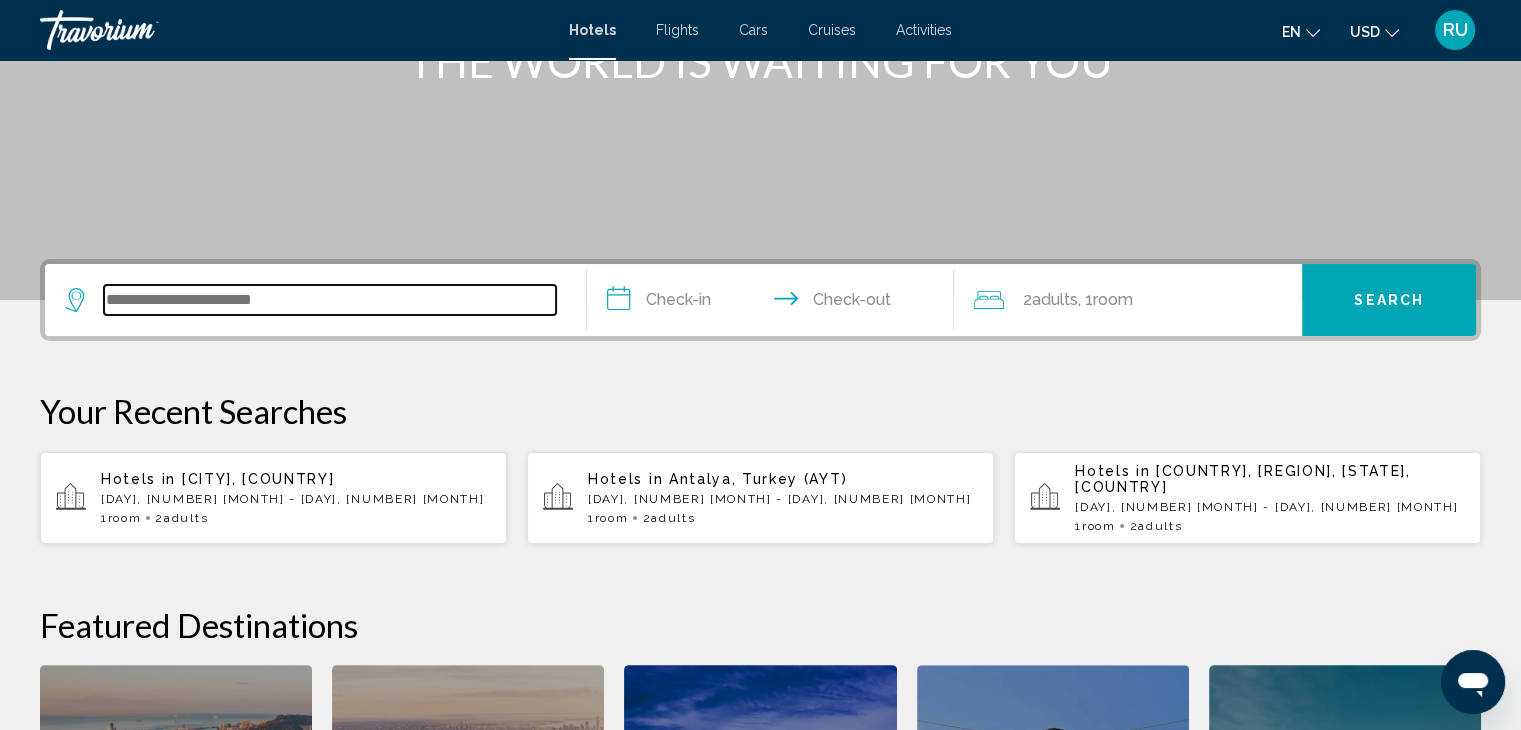 scroll, scrollTop: 493, scrollLeft: 0, axis: vertical 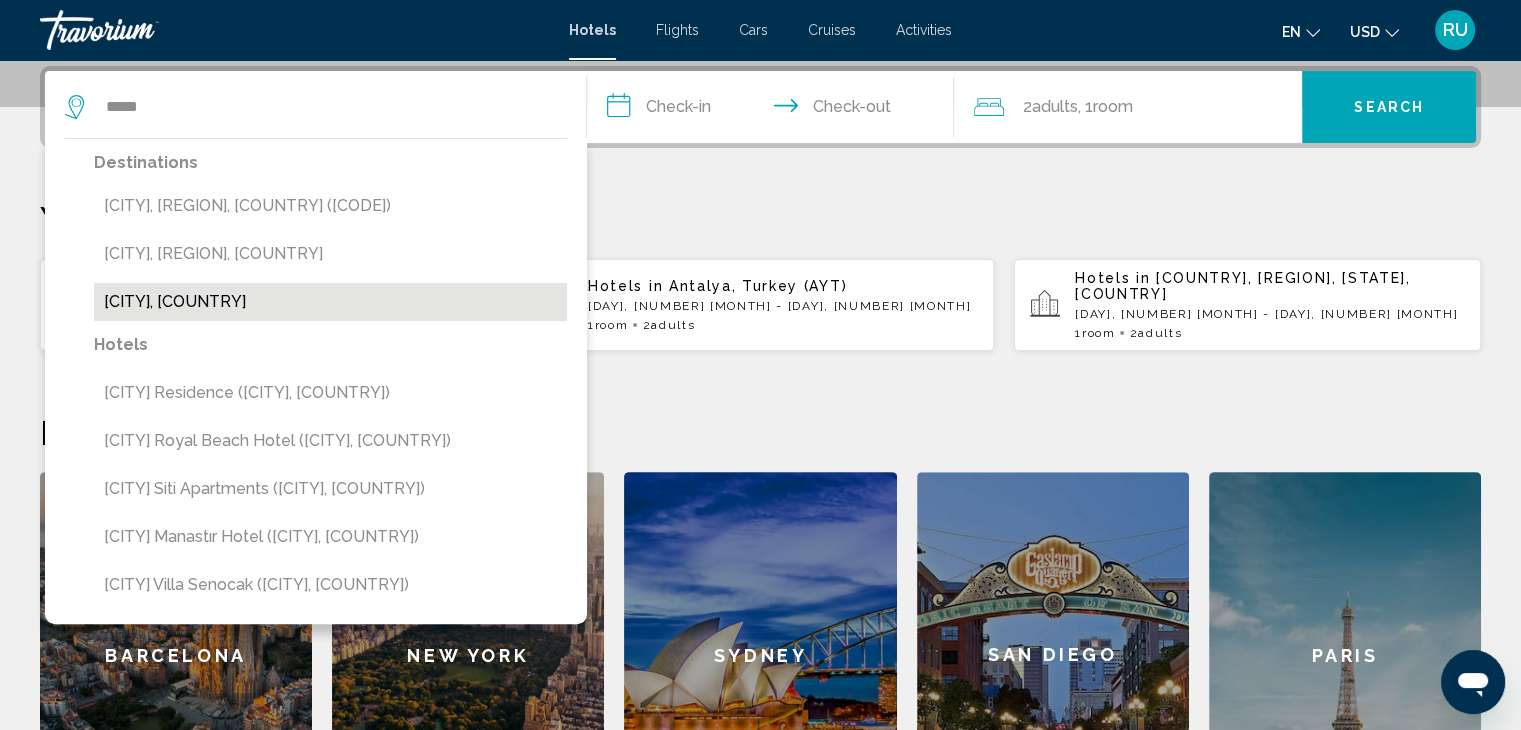 click on "[CITY], [COUNTRY]" at bounding box center (330, 302) 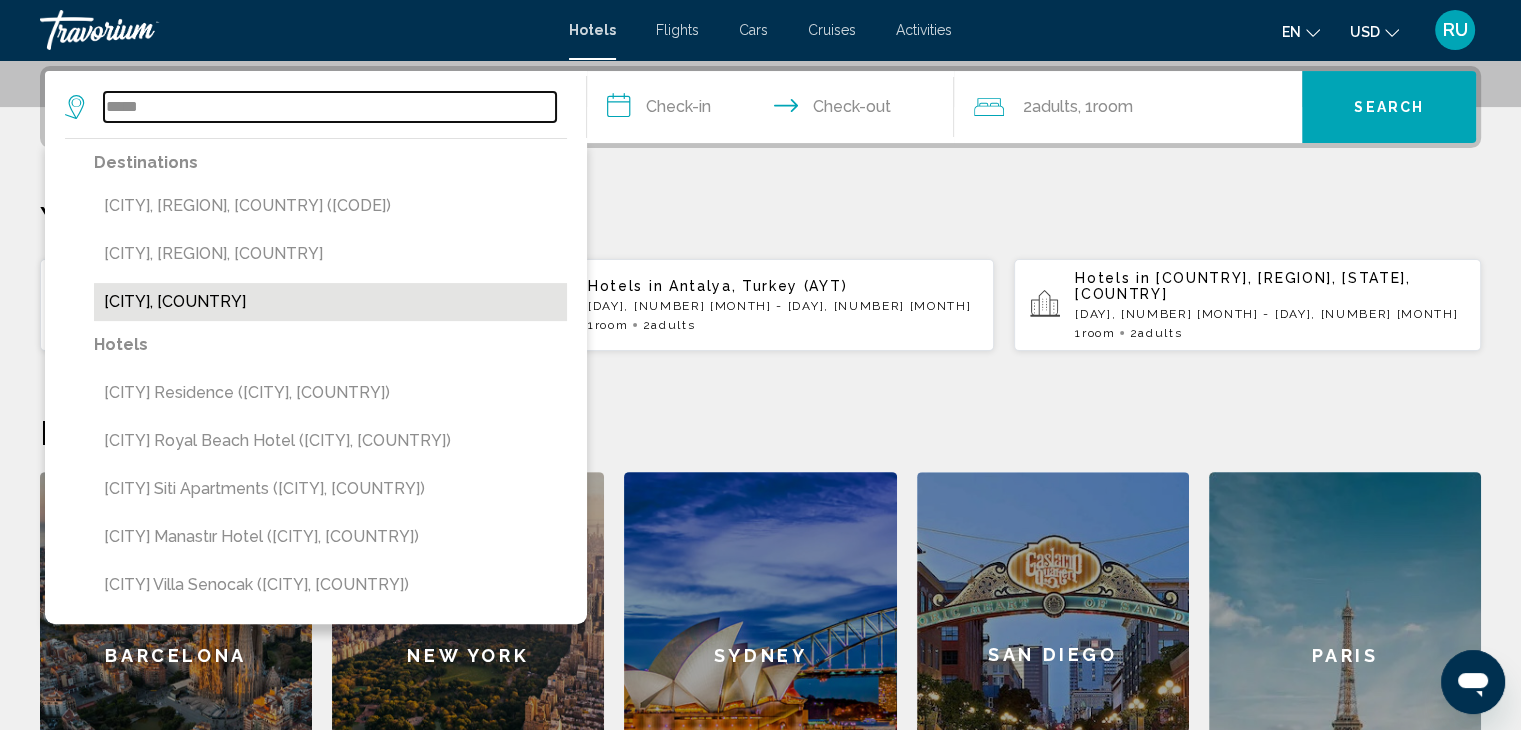 type on "**********" 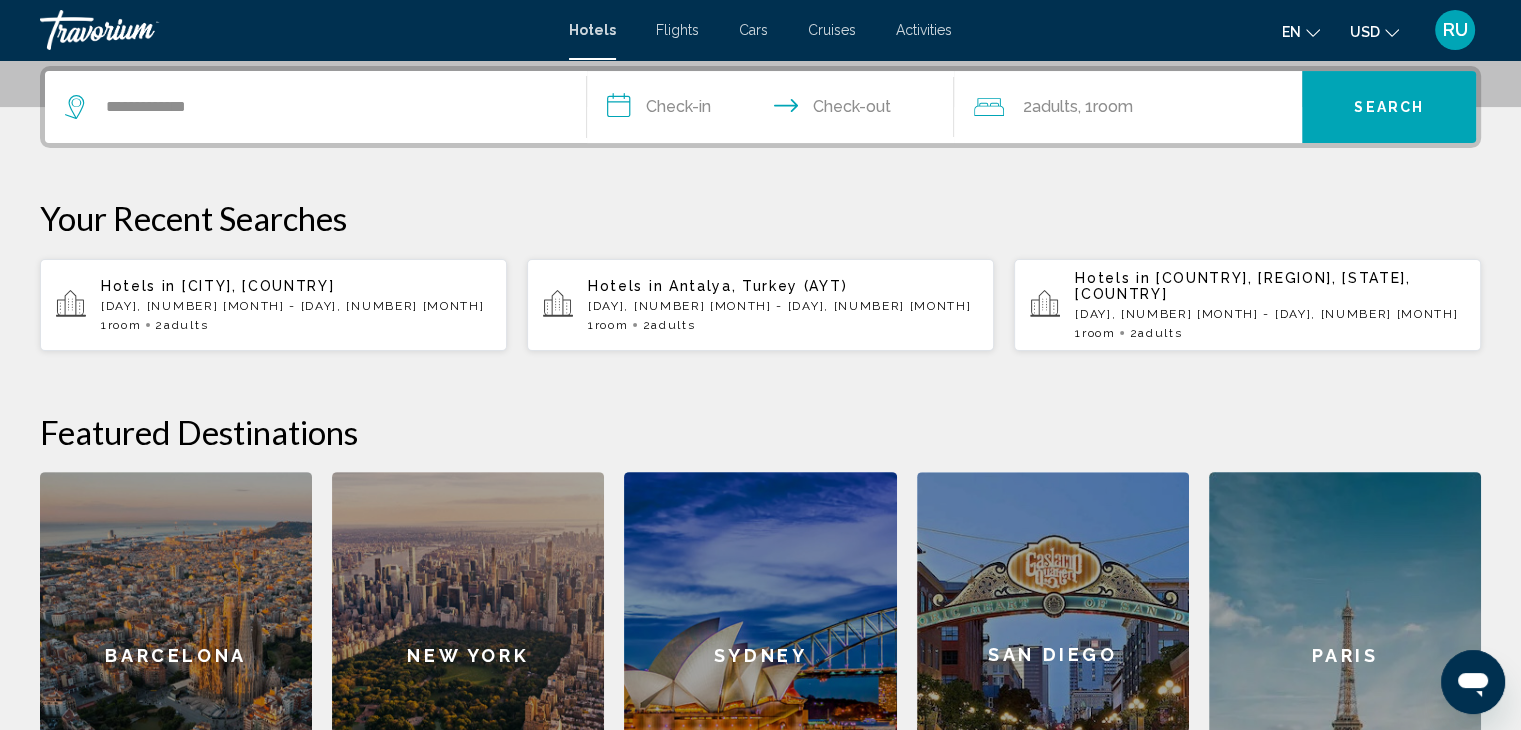 click on "**********" at bounding box center [775, 110] 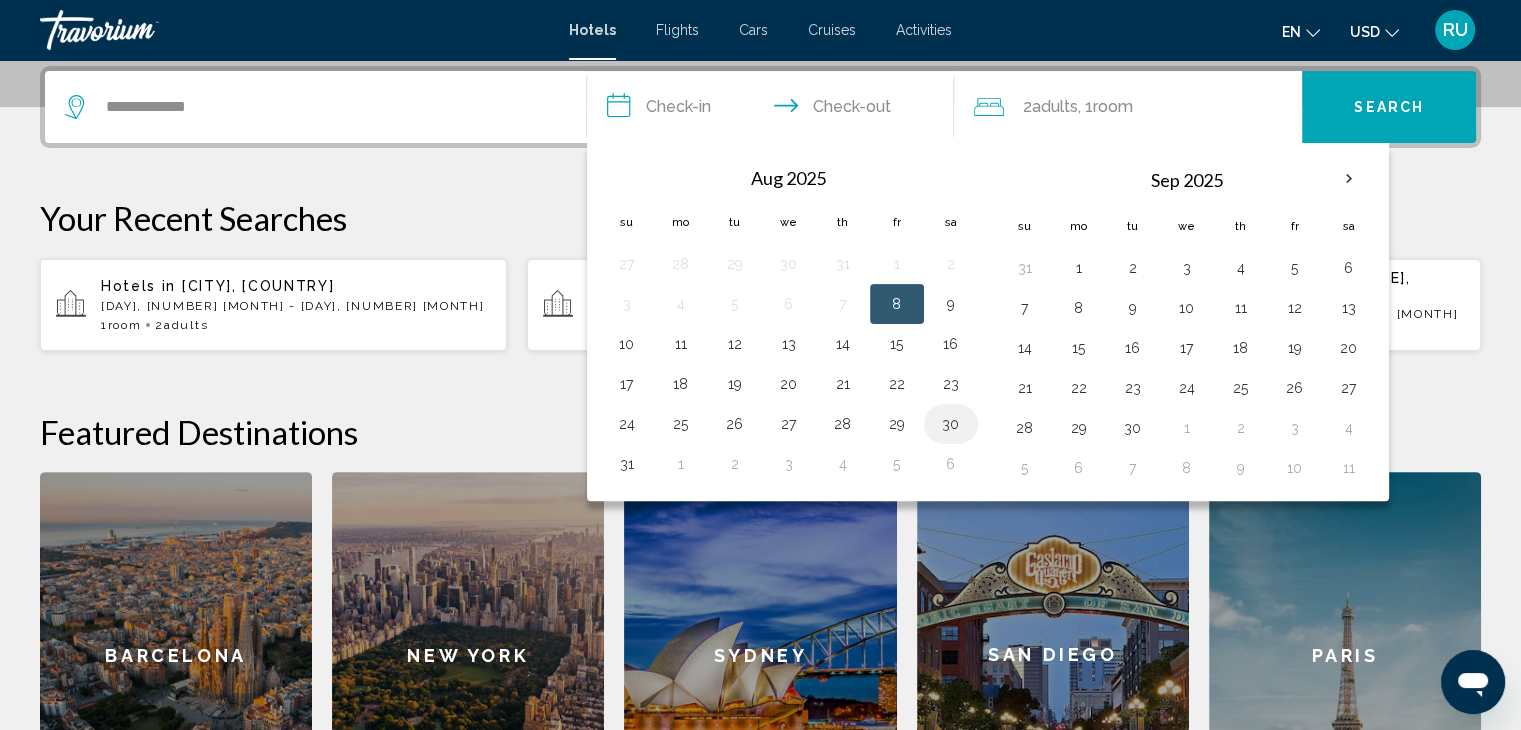 click on "30" at bounding box center (951, 424) 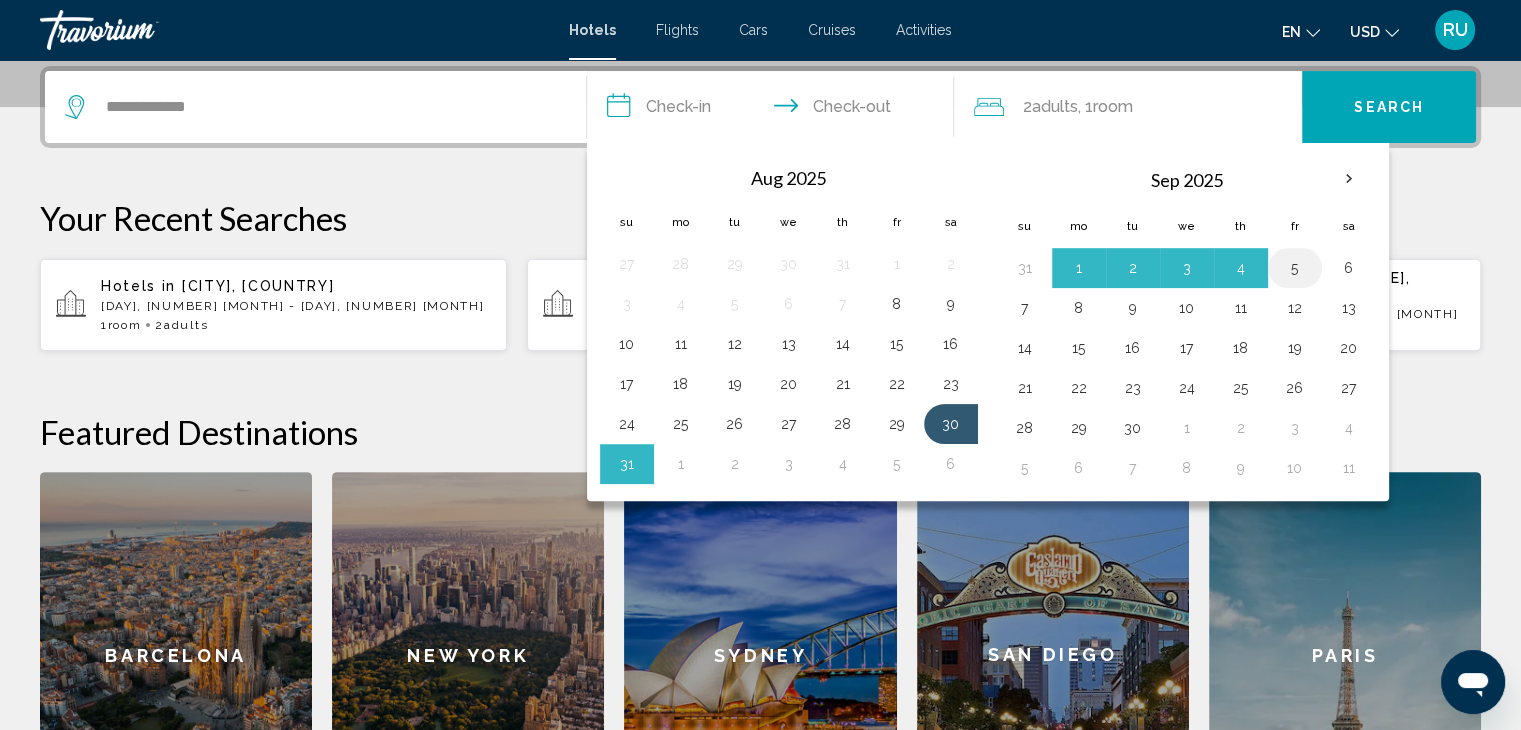click on "5" at bounding box center [1295, 268] 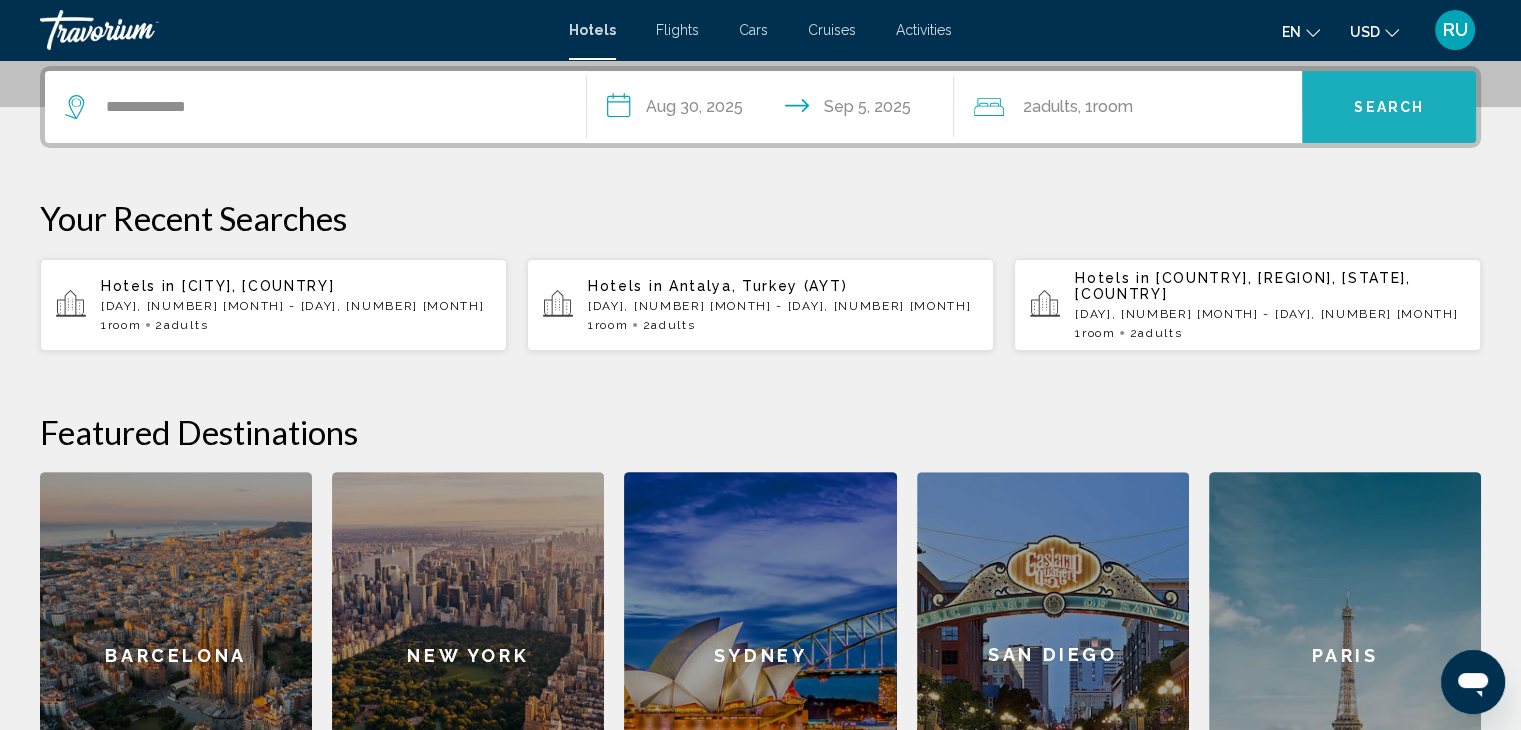 click on "Search" at bounding box center (1389, 107) 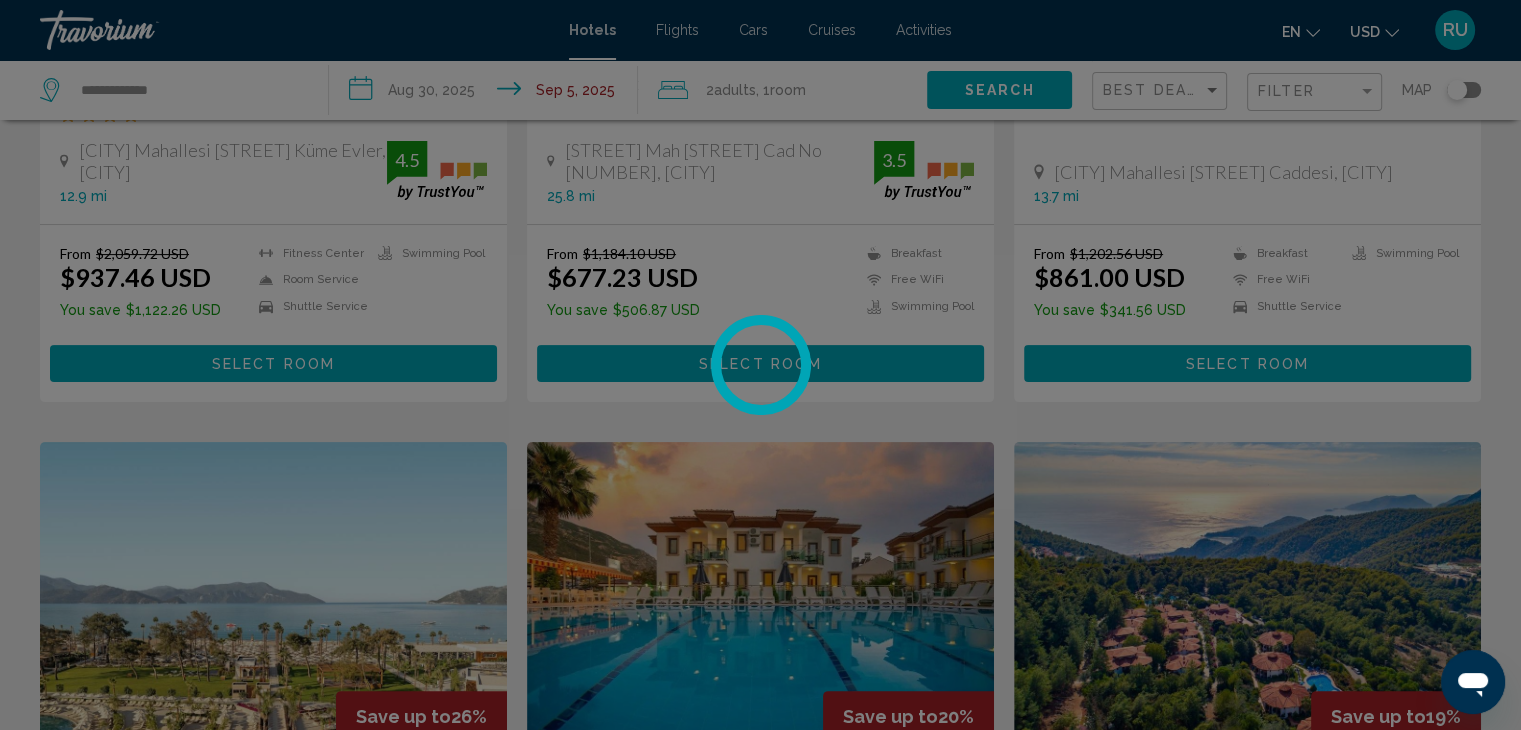 scroll, scrollTop: 0, scrollLeft: 0, axis: both 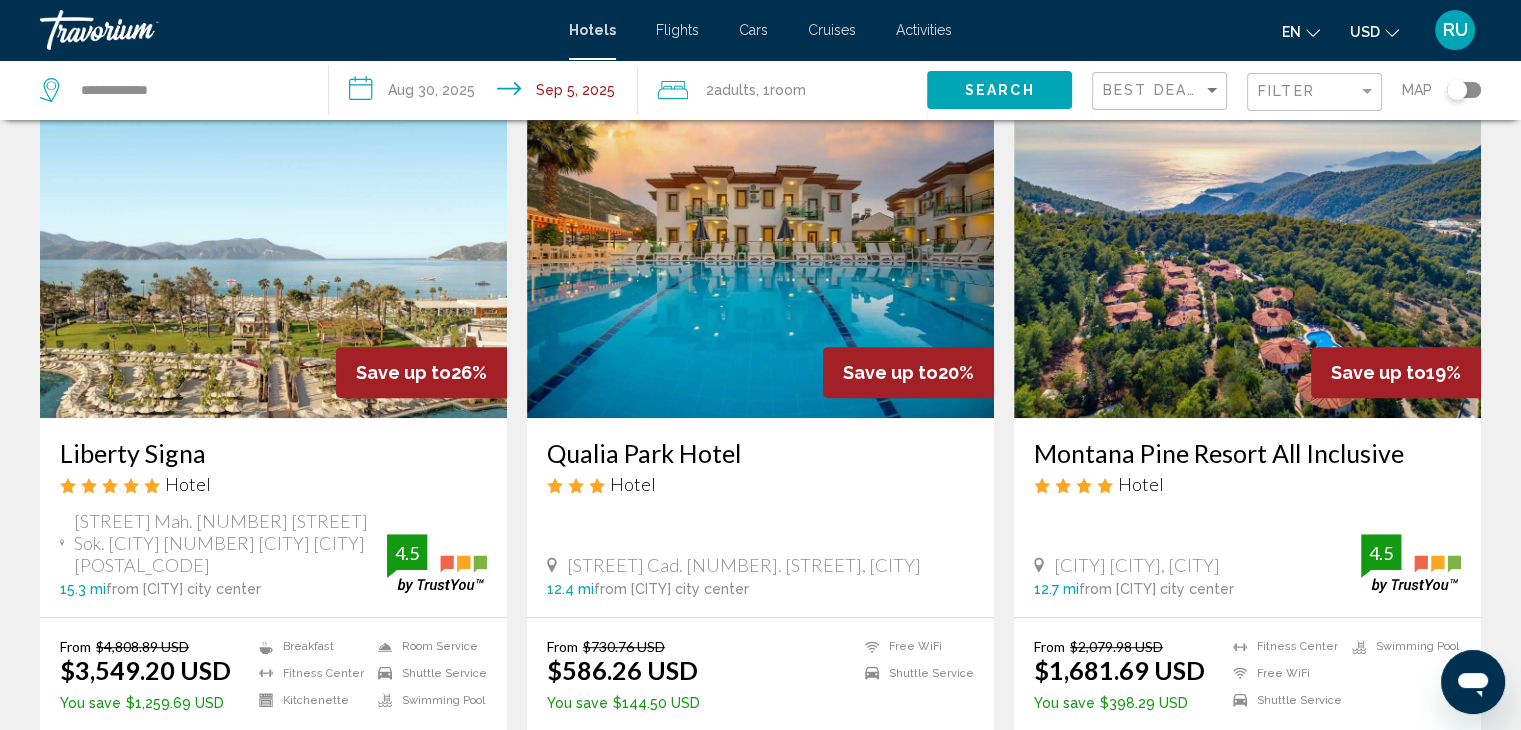 click at bounding box center (760, 258) 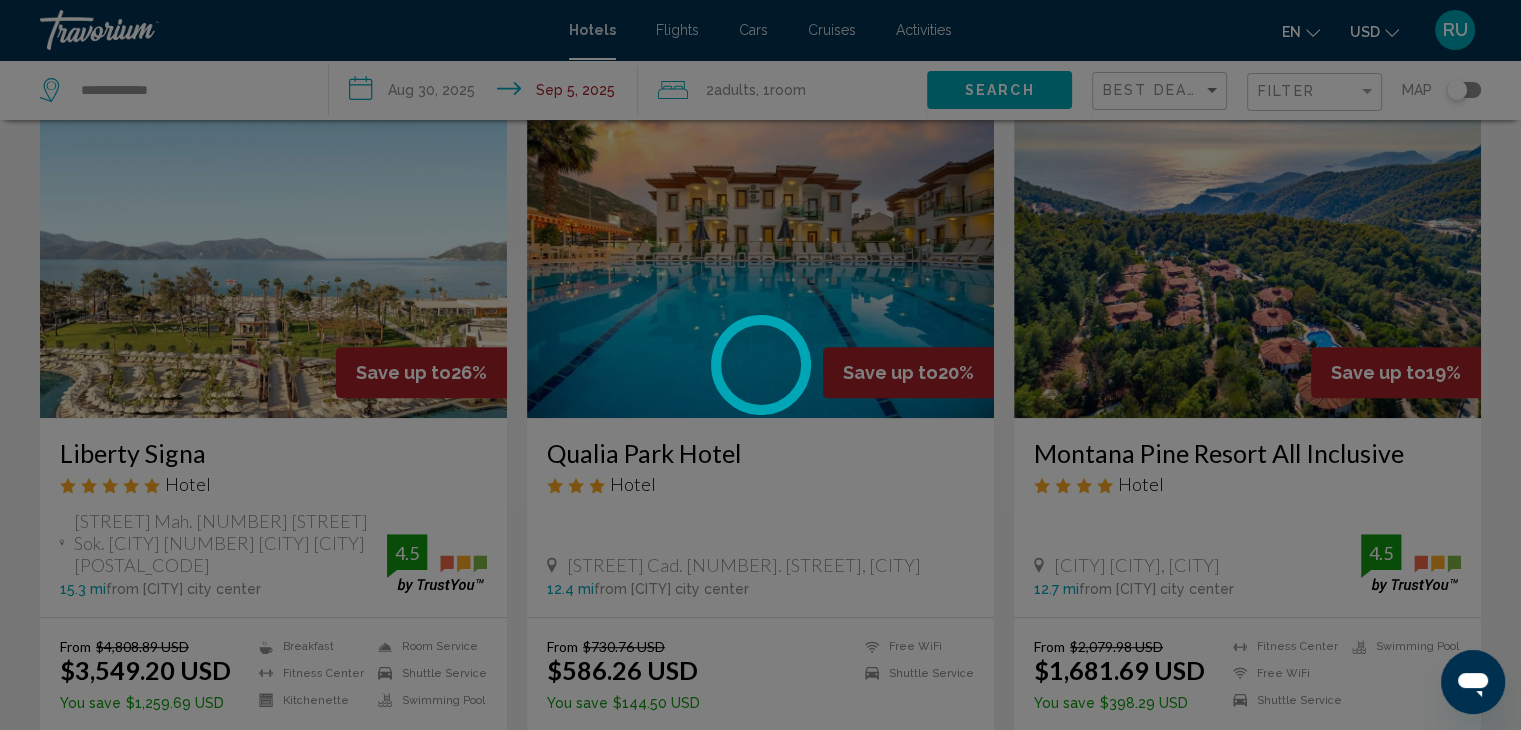 scroll, scrollTop: 0, scrollLeft: 0, axis: both 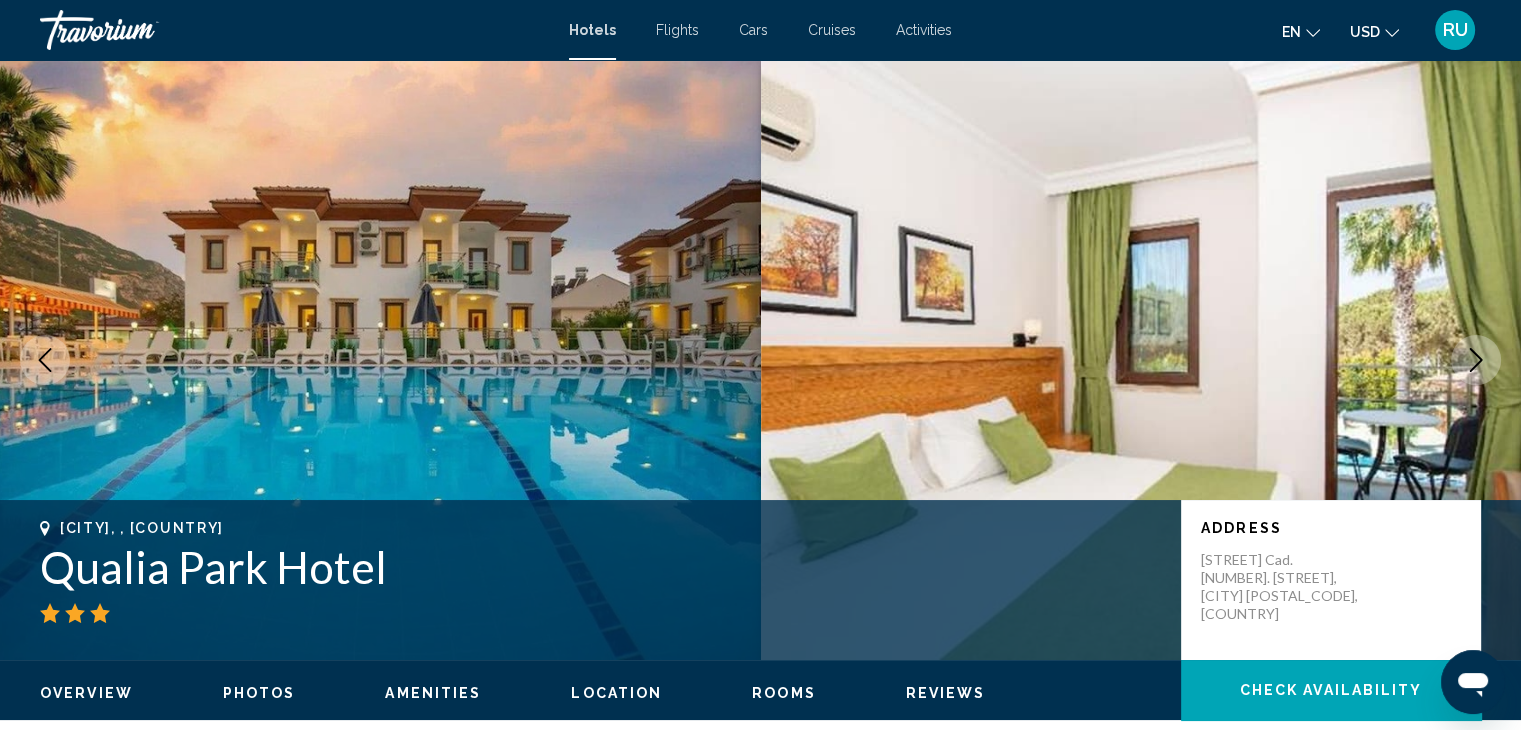 click at bounding box center (1476, 360) 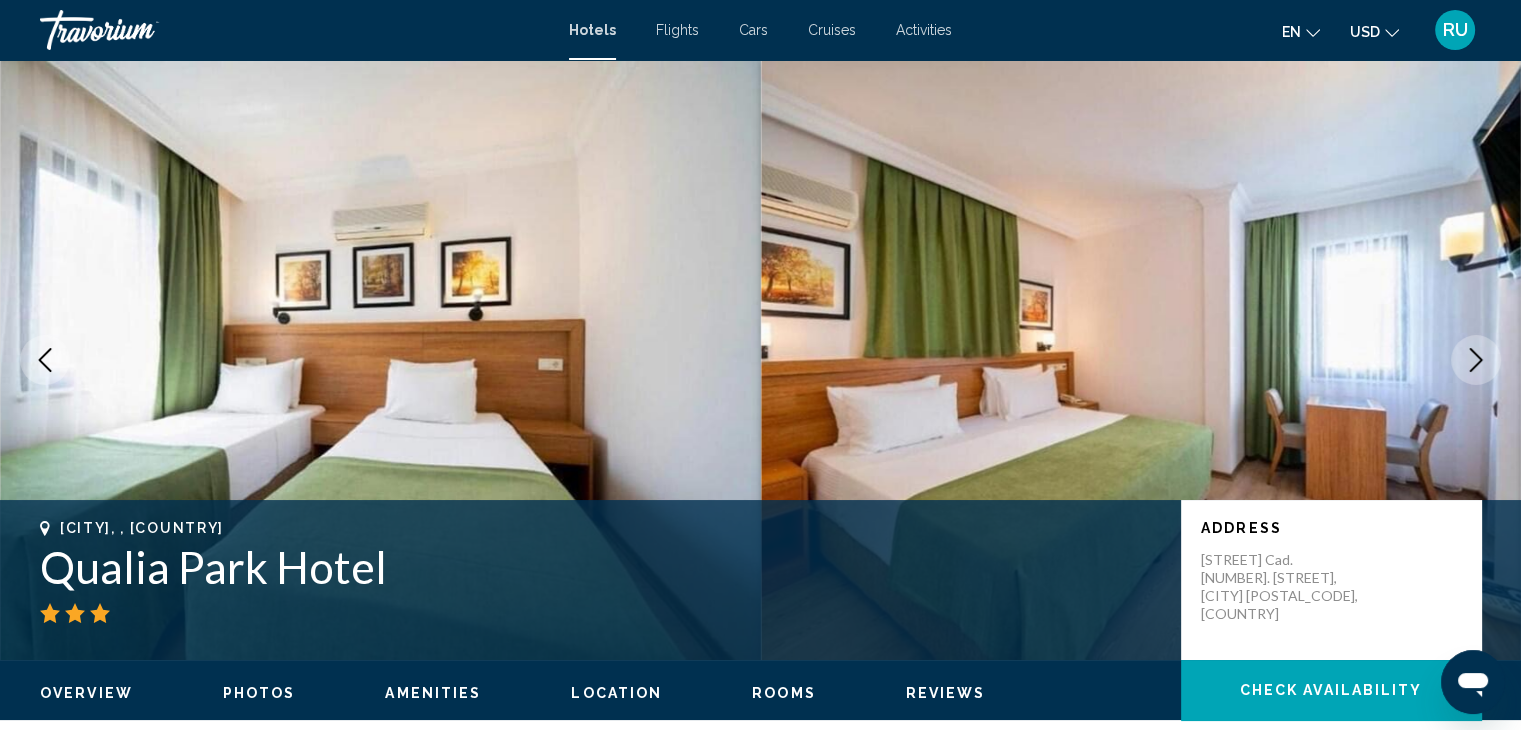 click at bounding box center (1476, 360) 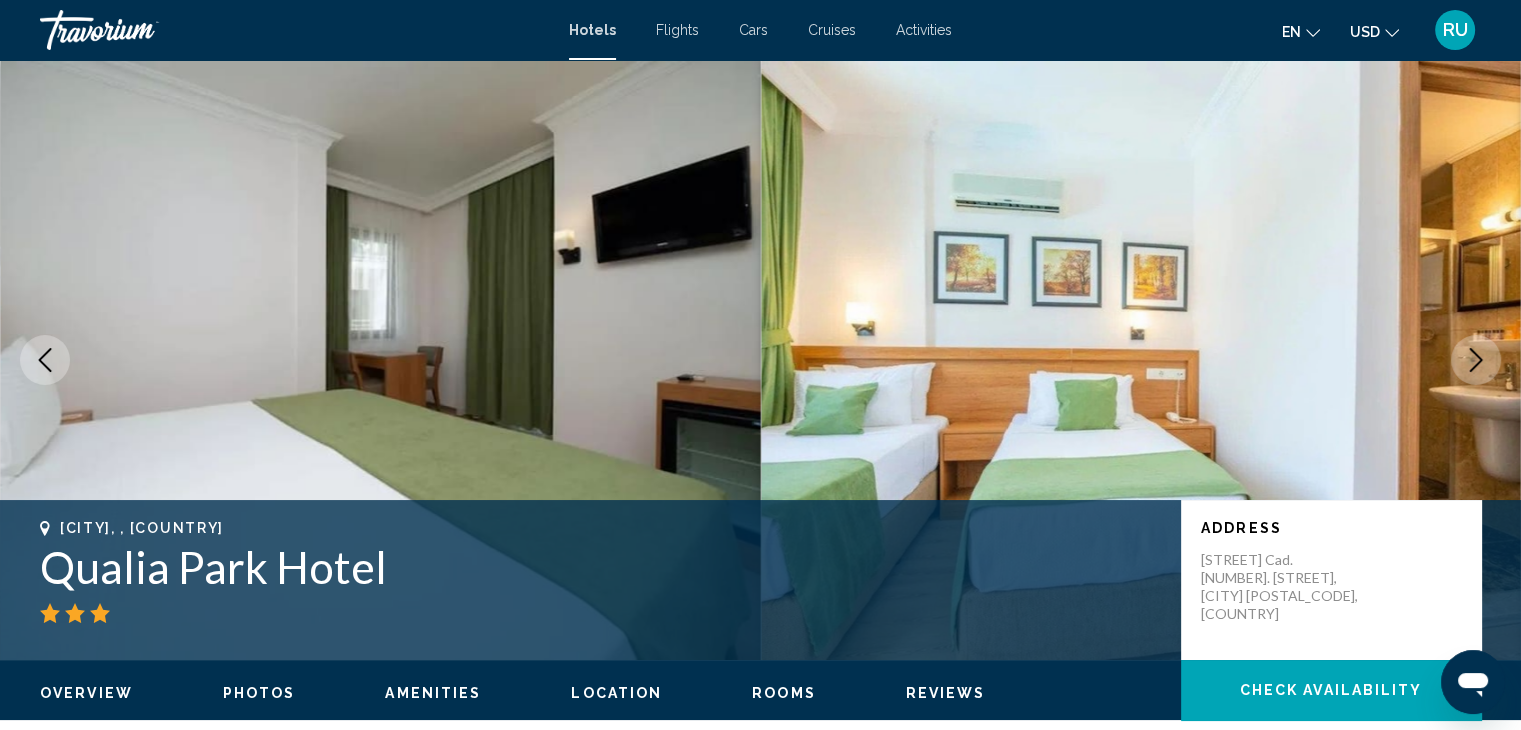 click at bounding box center [1476, 360] 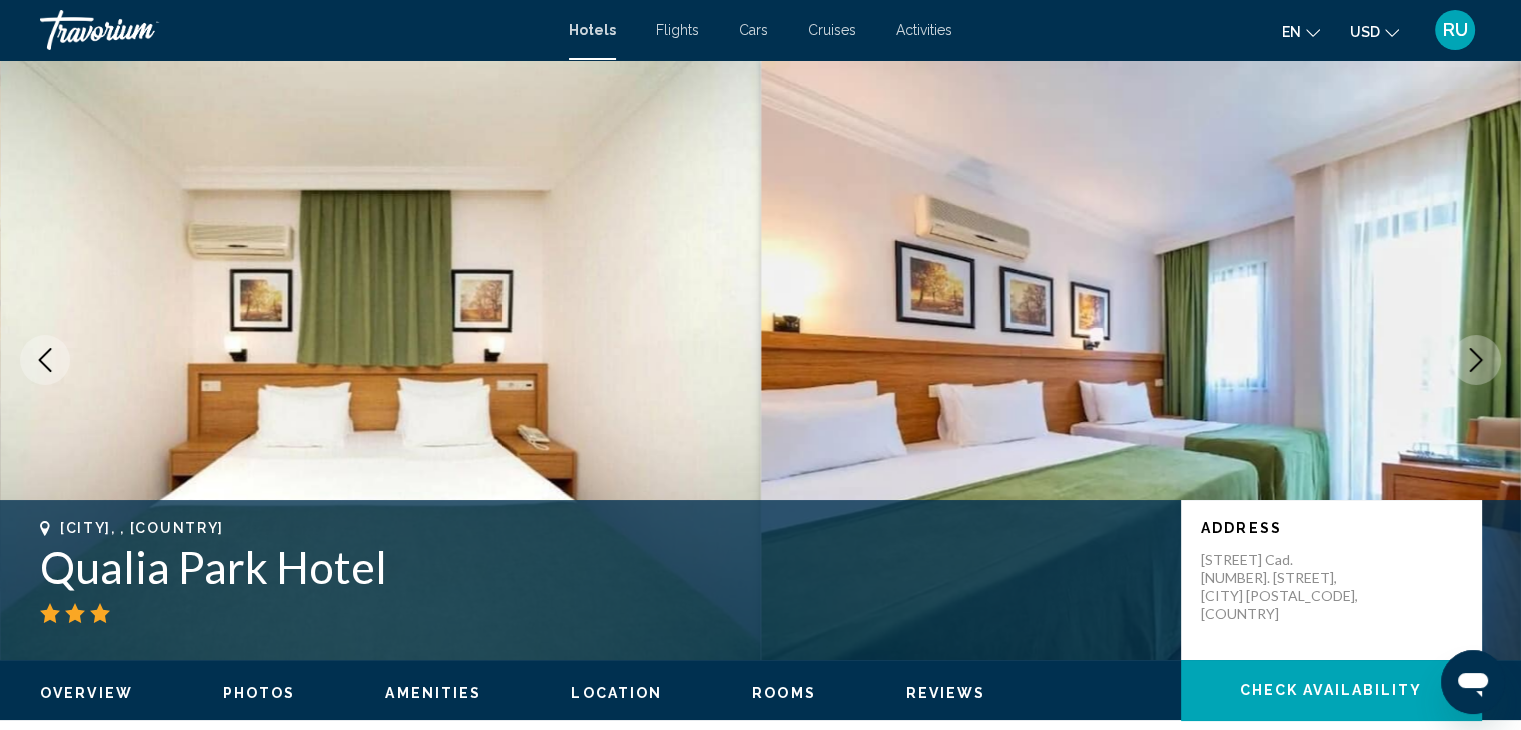 click at bounding box center [1476, 360] 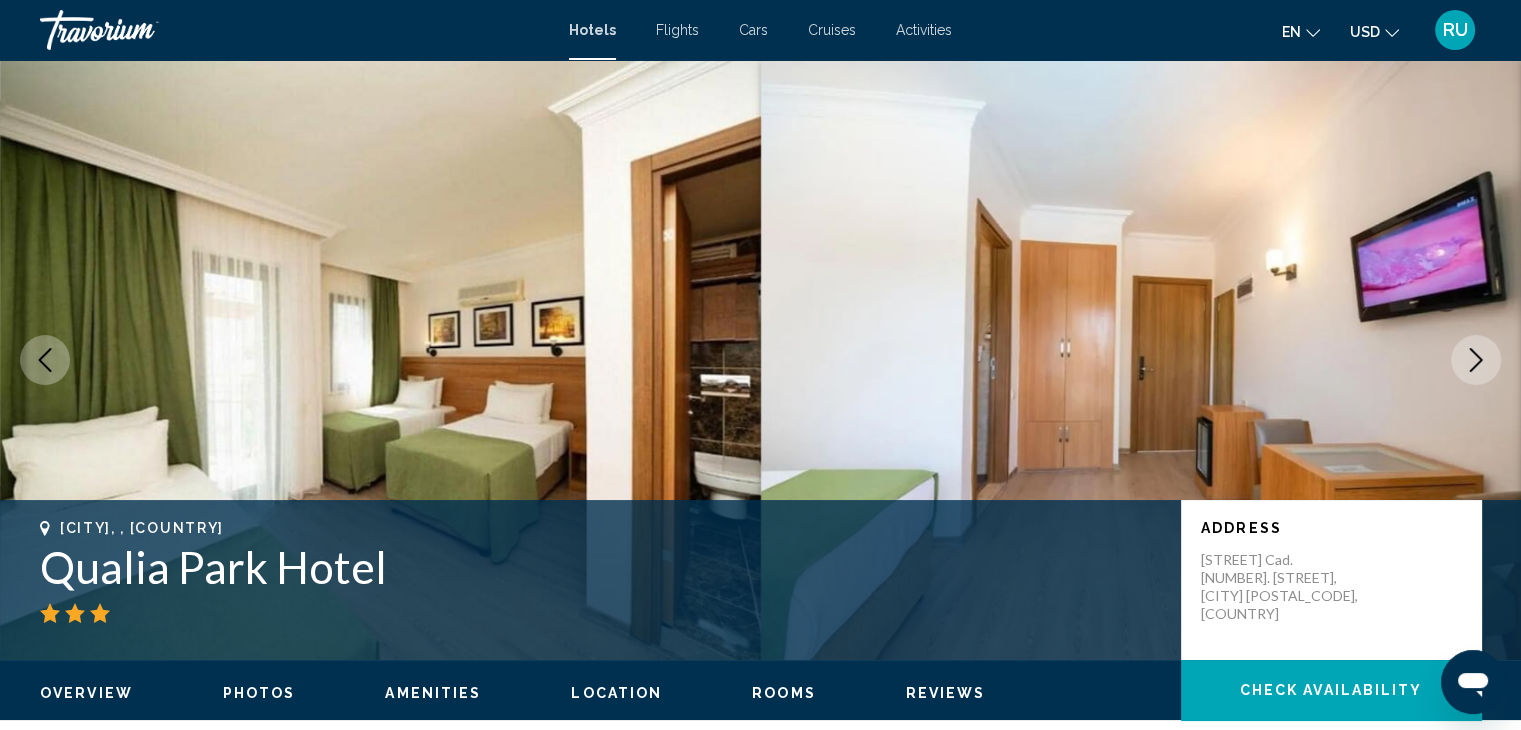 click at bounding box center (1476, 360) 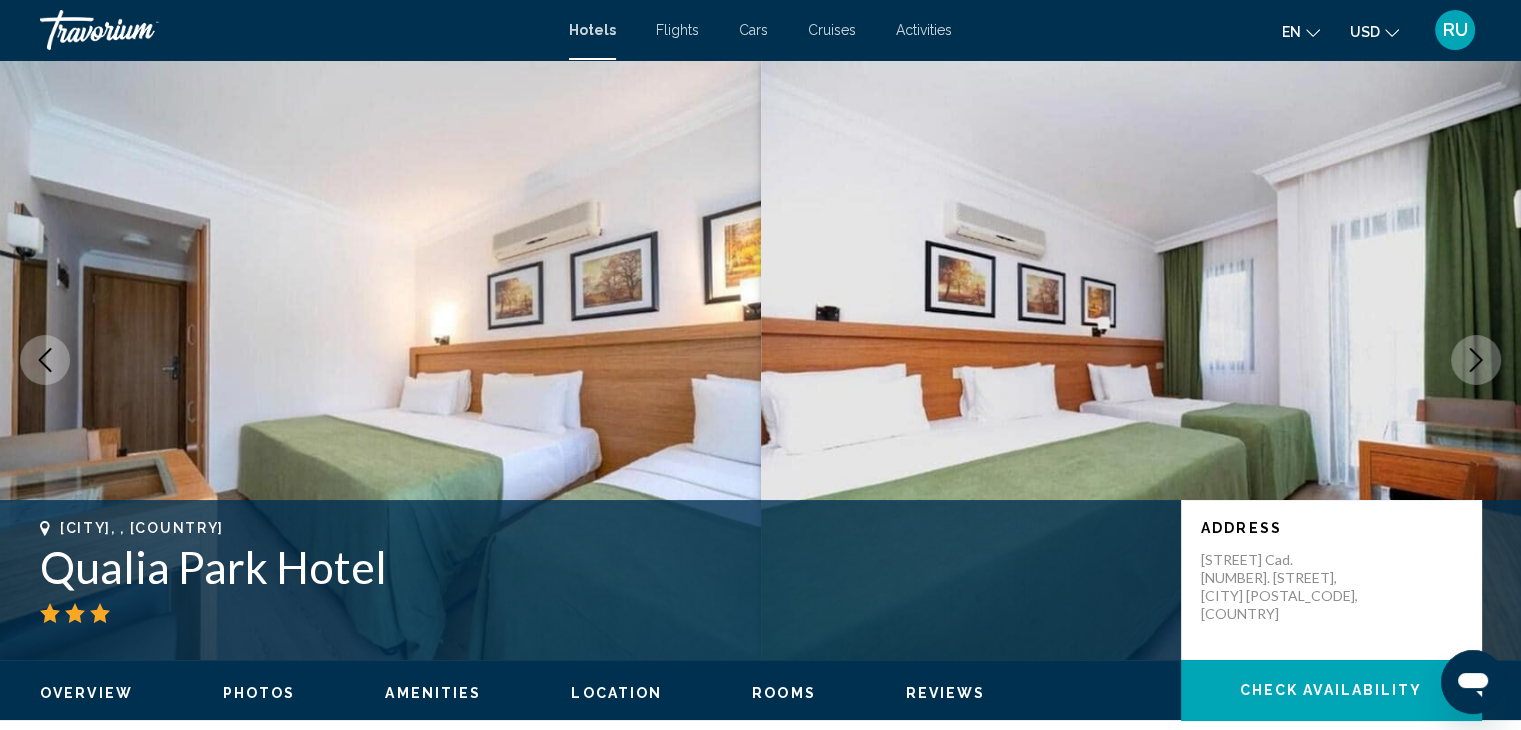click at bounding box center [1476, 360] 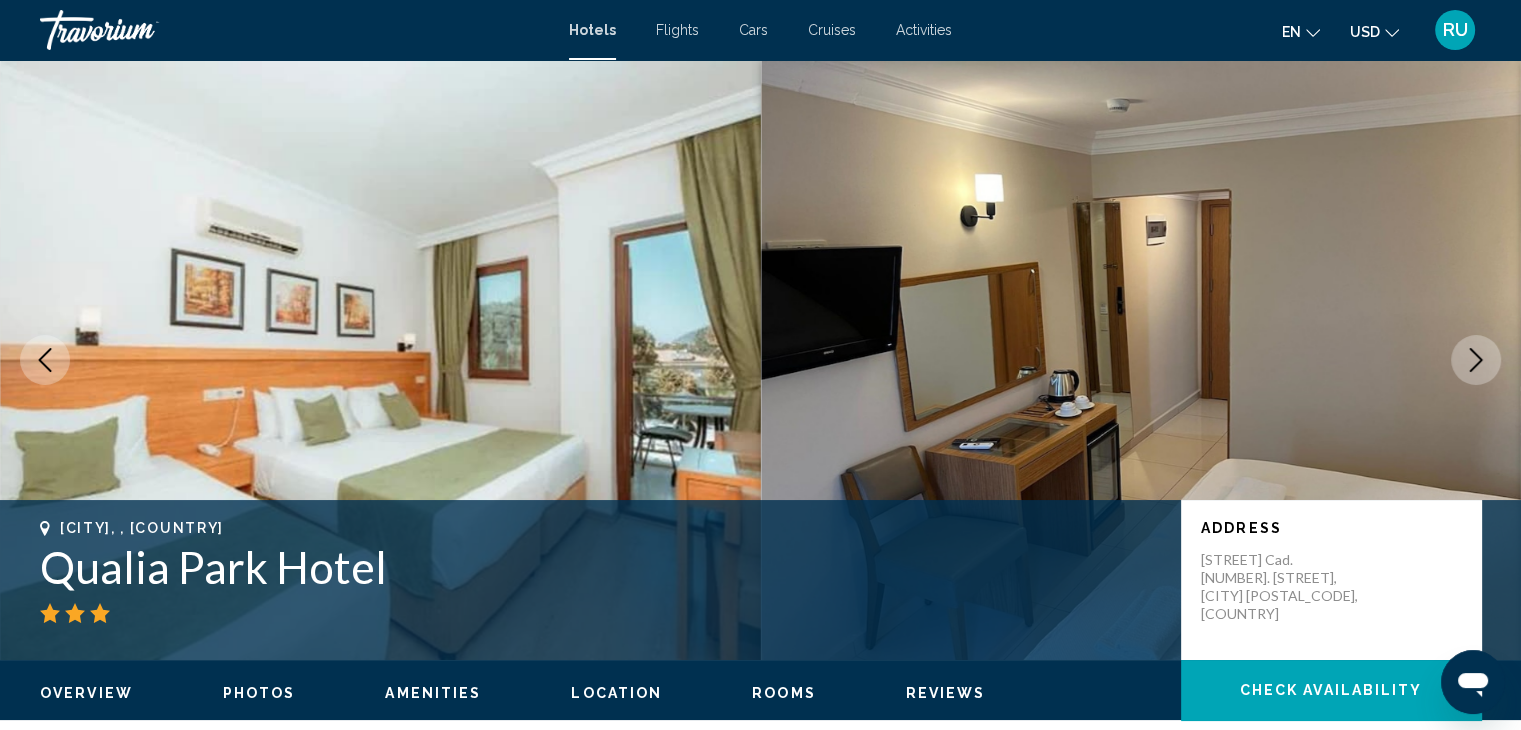 click at bounding box center (1476, 360) 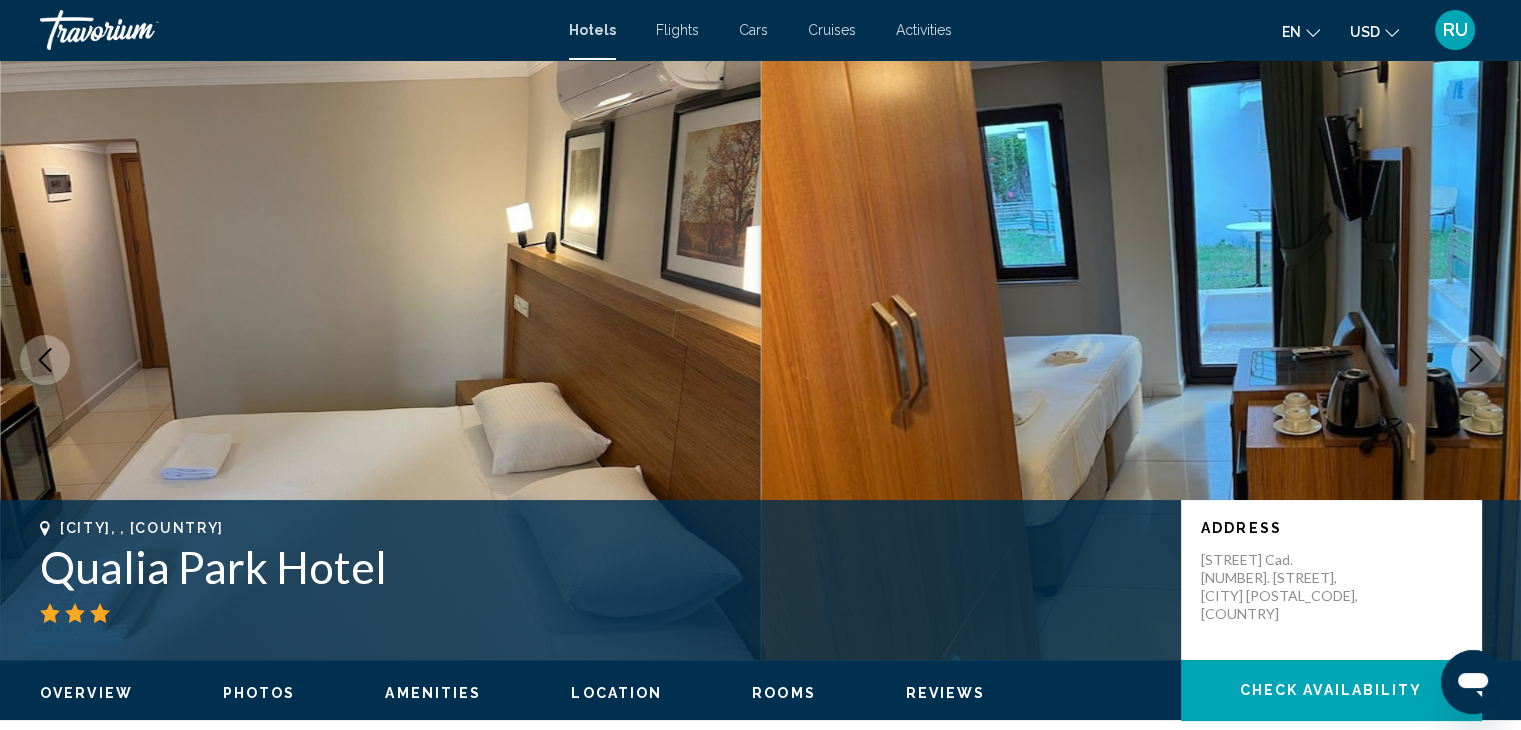 click at bounding box center [1476, 360] 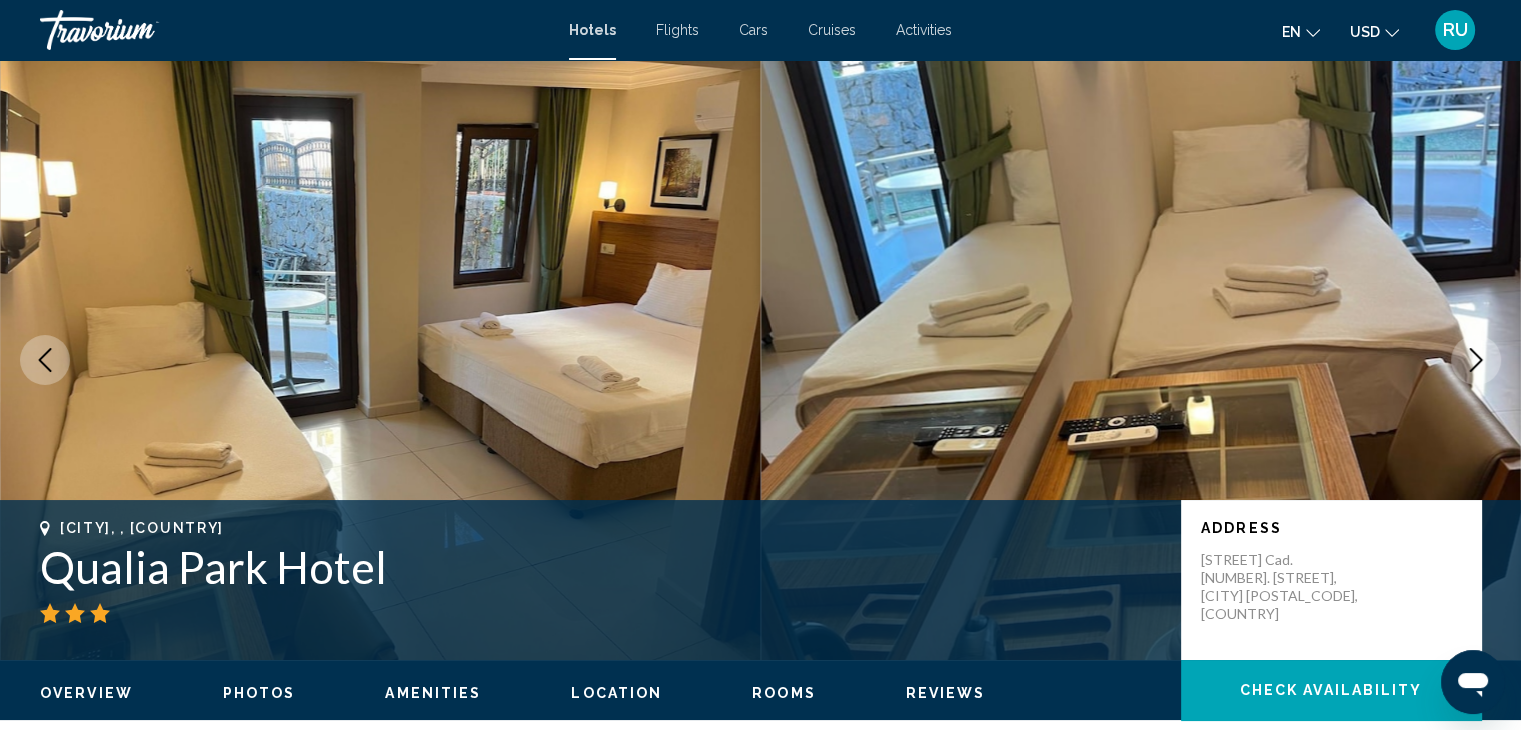 click at bounding box center [1476, 360] 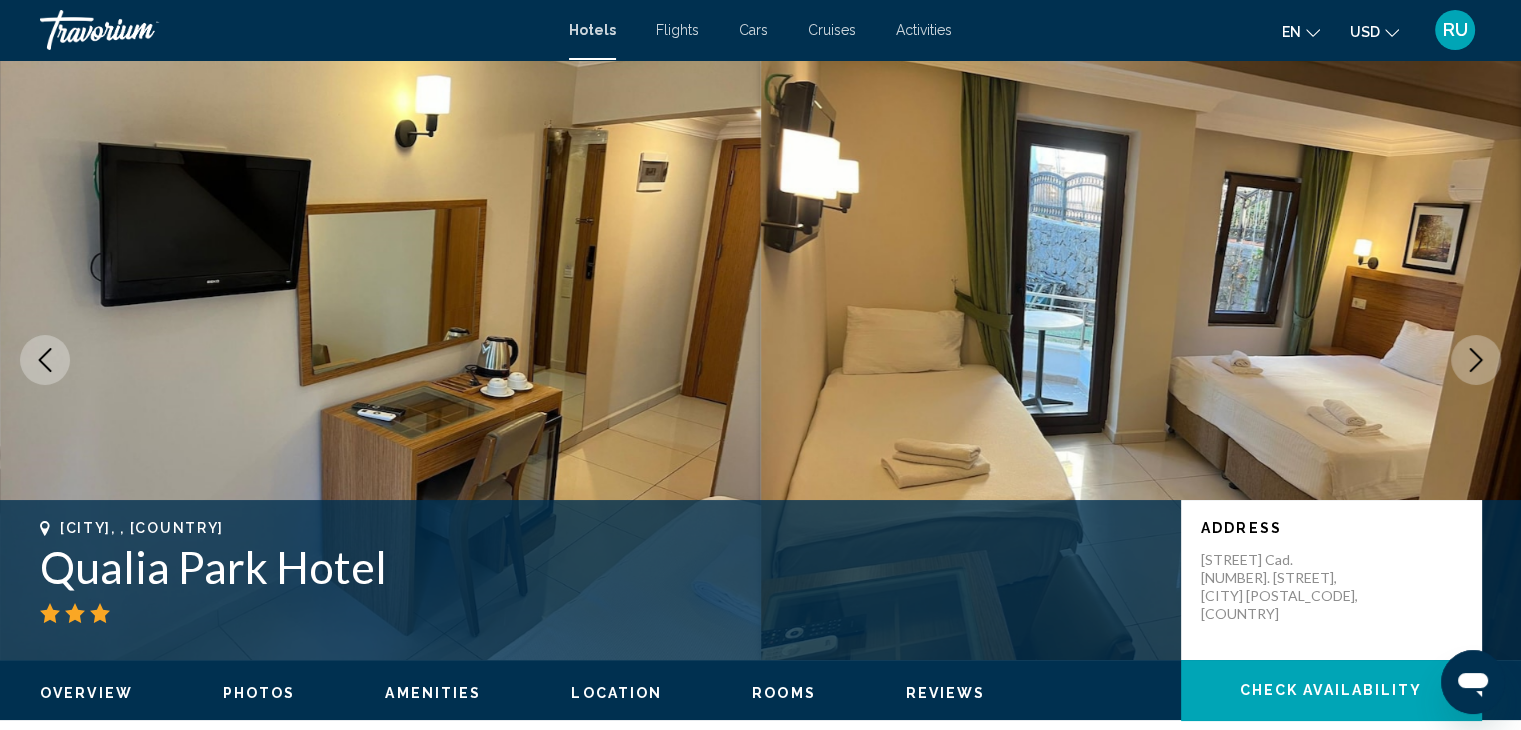 click at bounding box center [1476, 360] 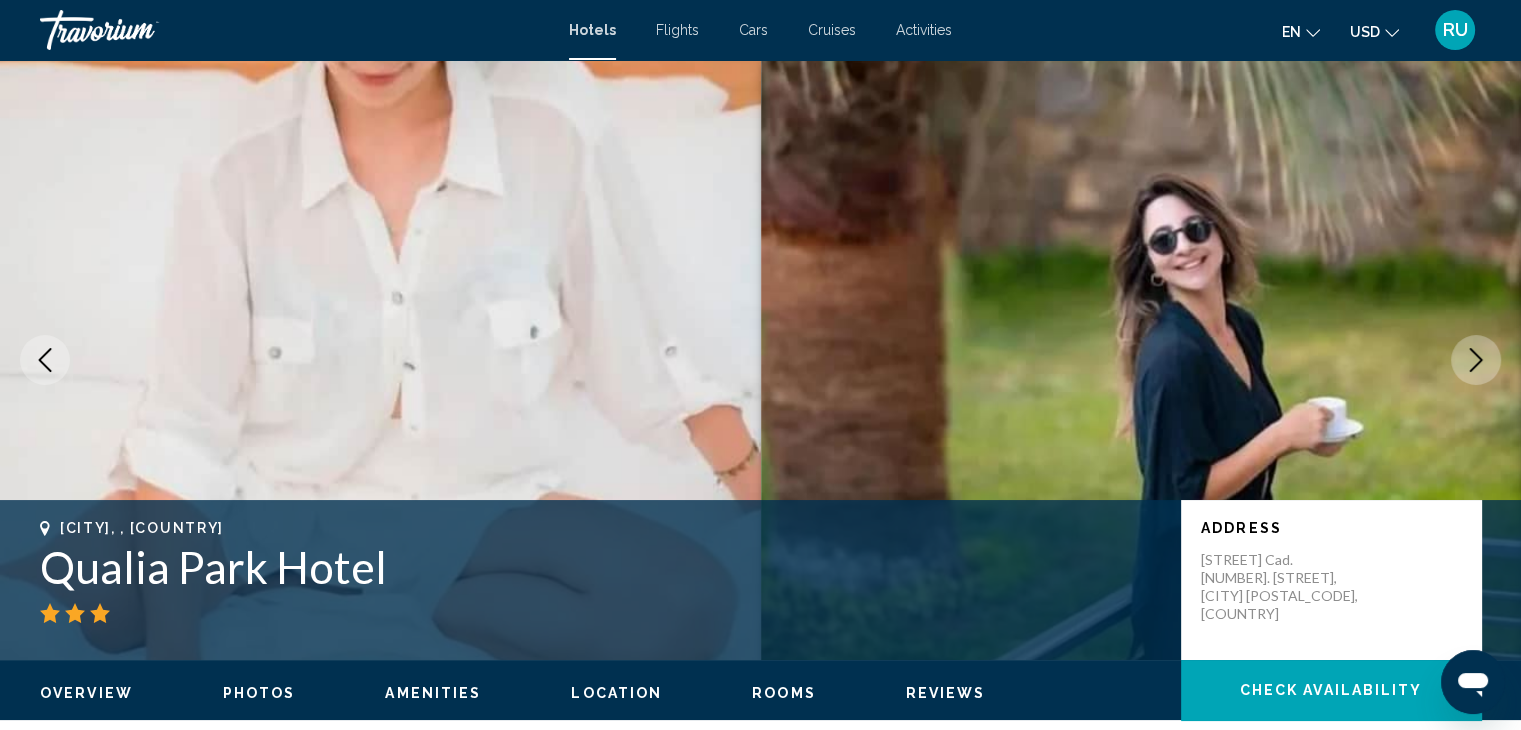 click at bounding box center (1476, 360) 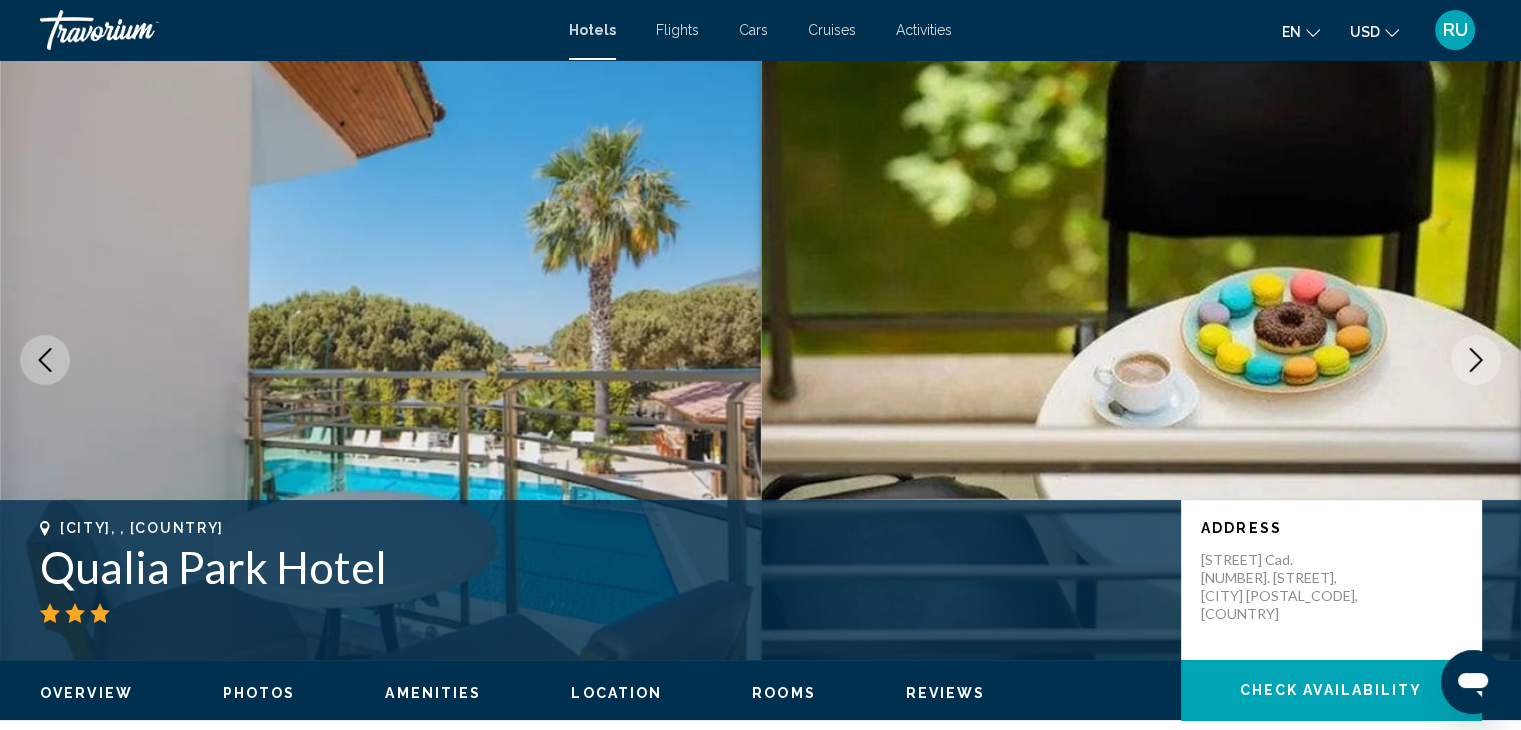 click at bounding box center (1476, 360) 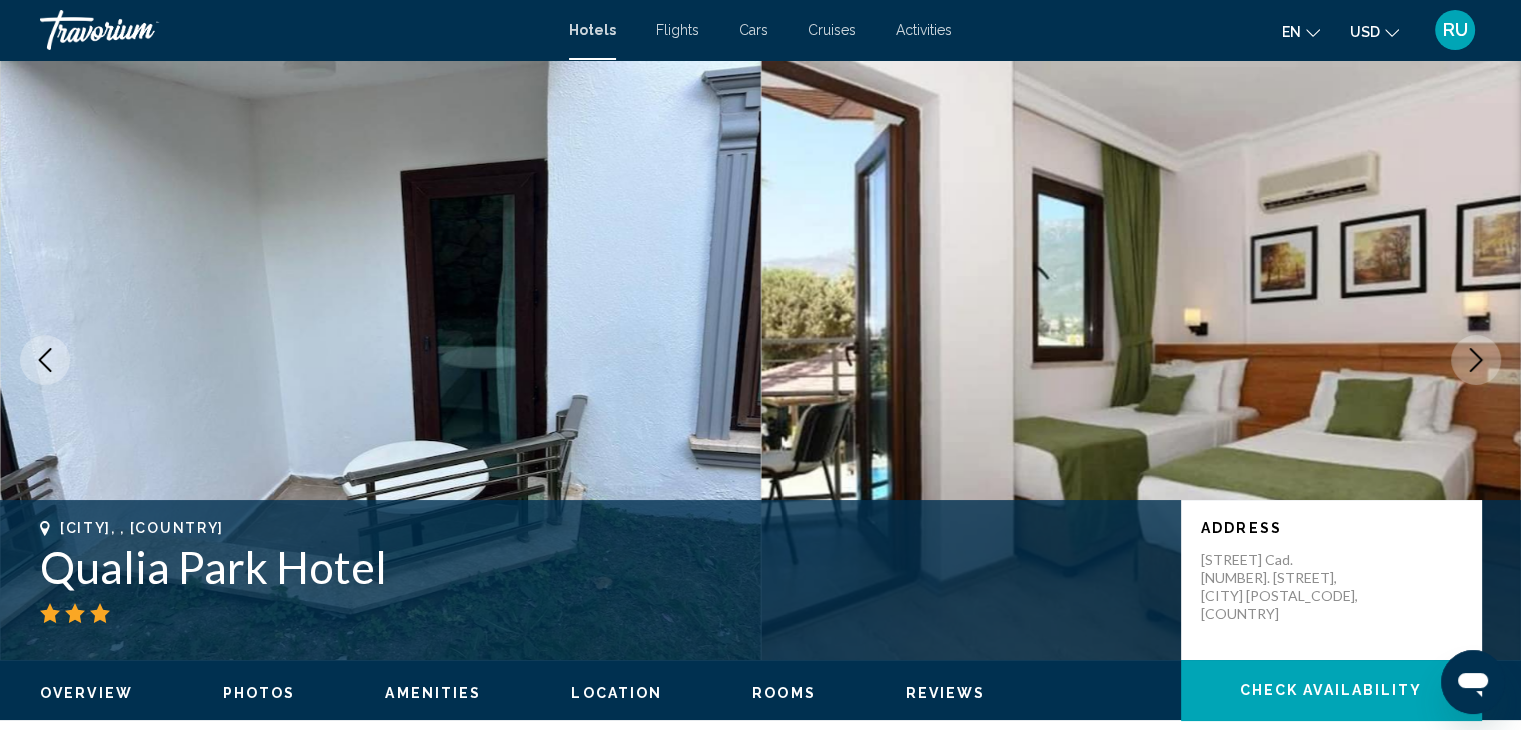 click at bounding box center [1476, 360] 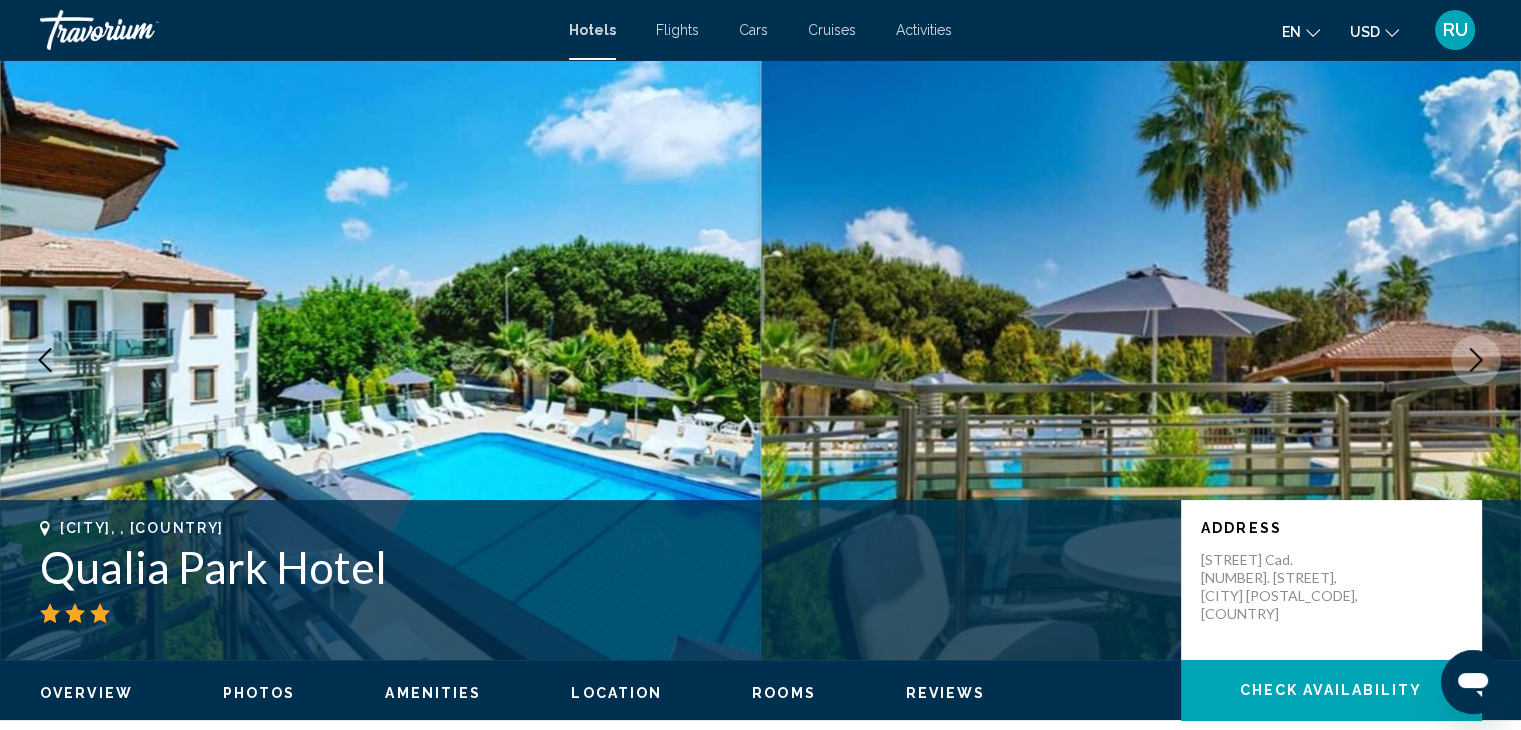 click at bounding box center [1476, 360] 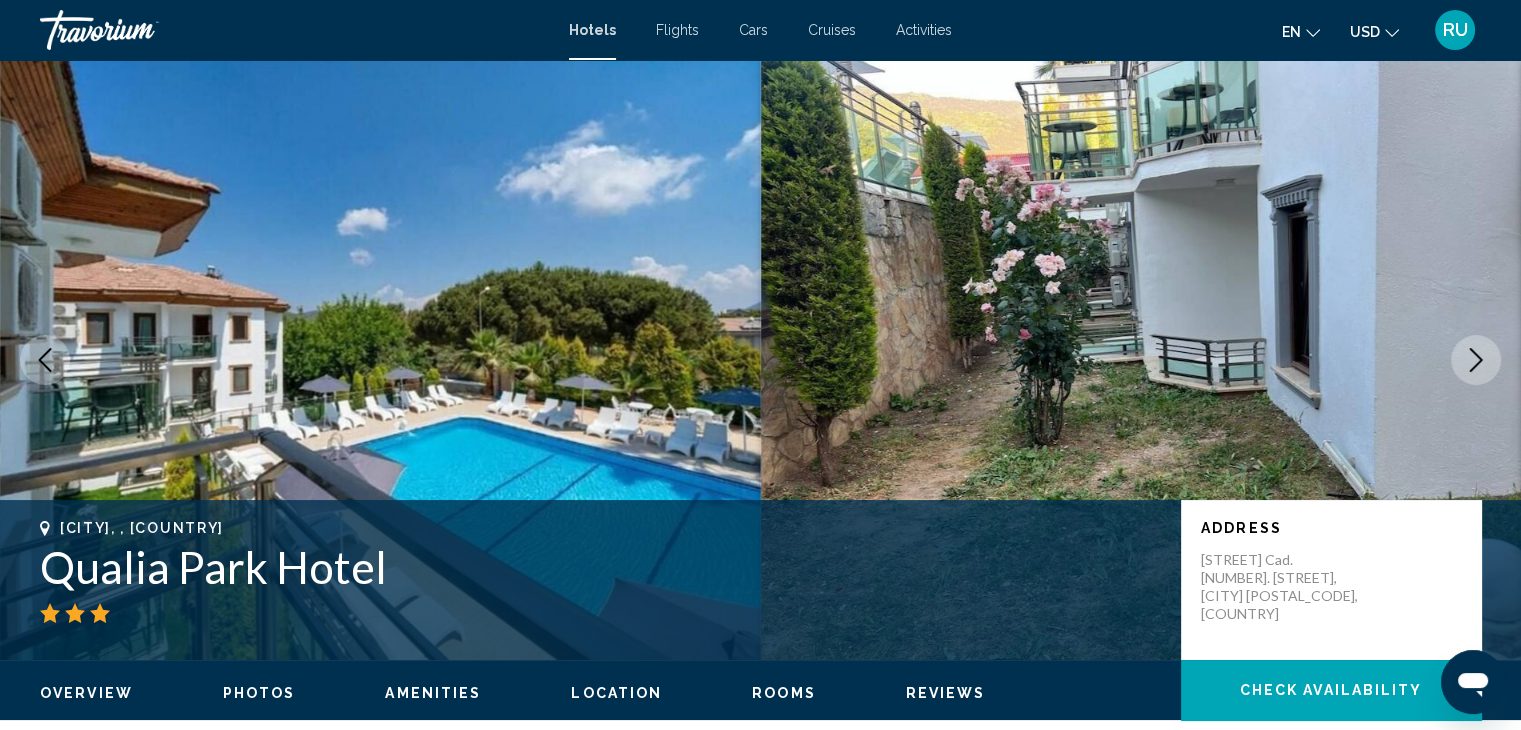 click at bounding box center [1476, 360] 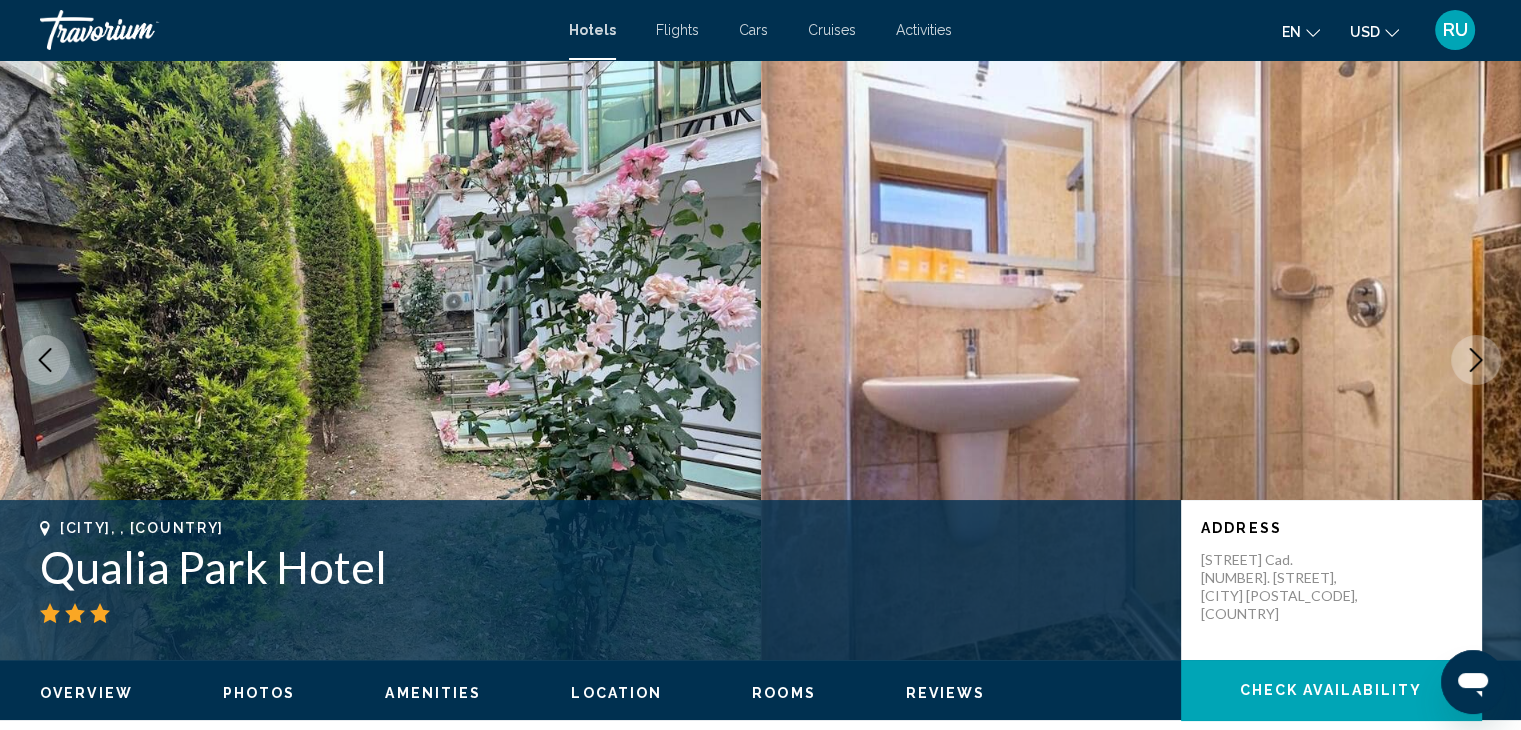 click at bounding box center (1476, 360) 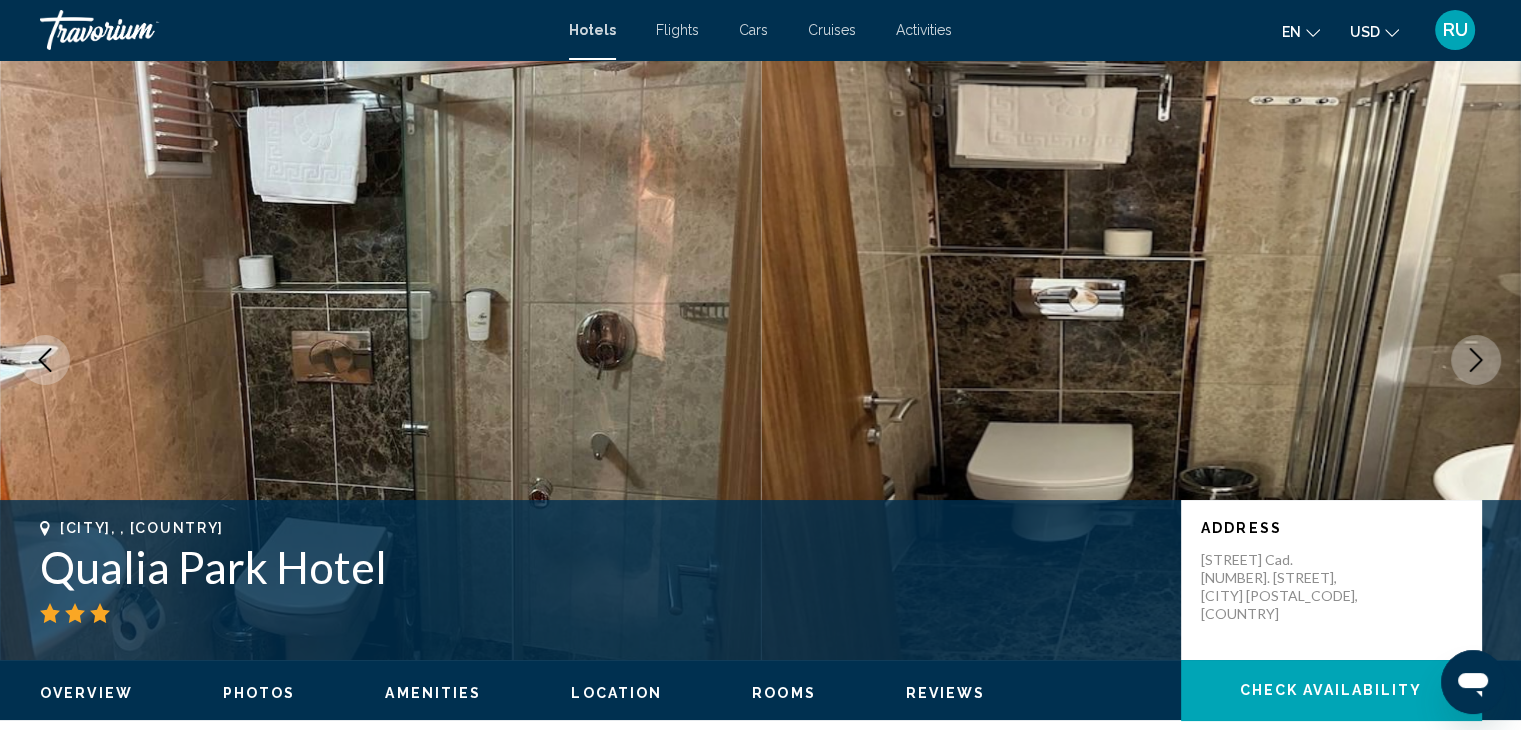 click at bounding box center [1476, 360] 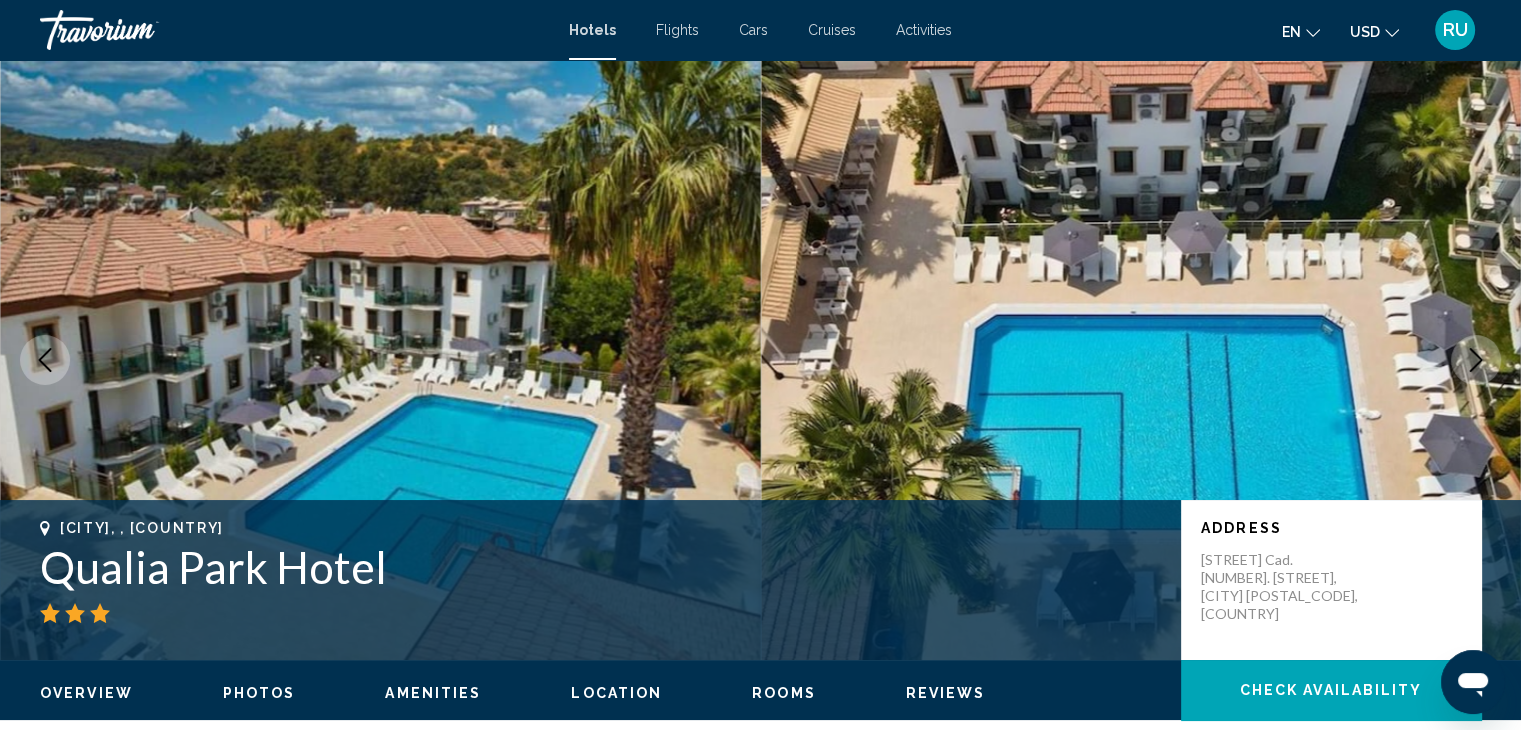 click at bounding box center (1476, 360) 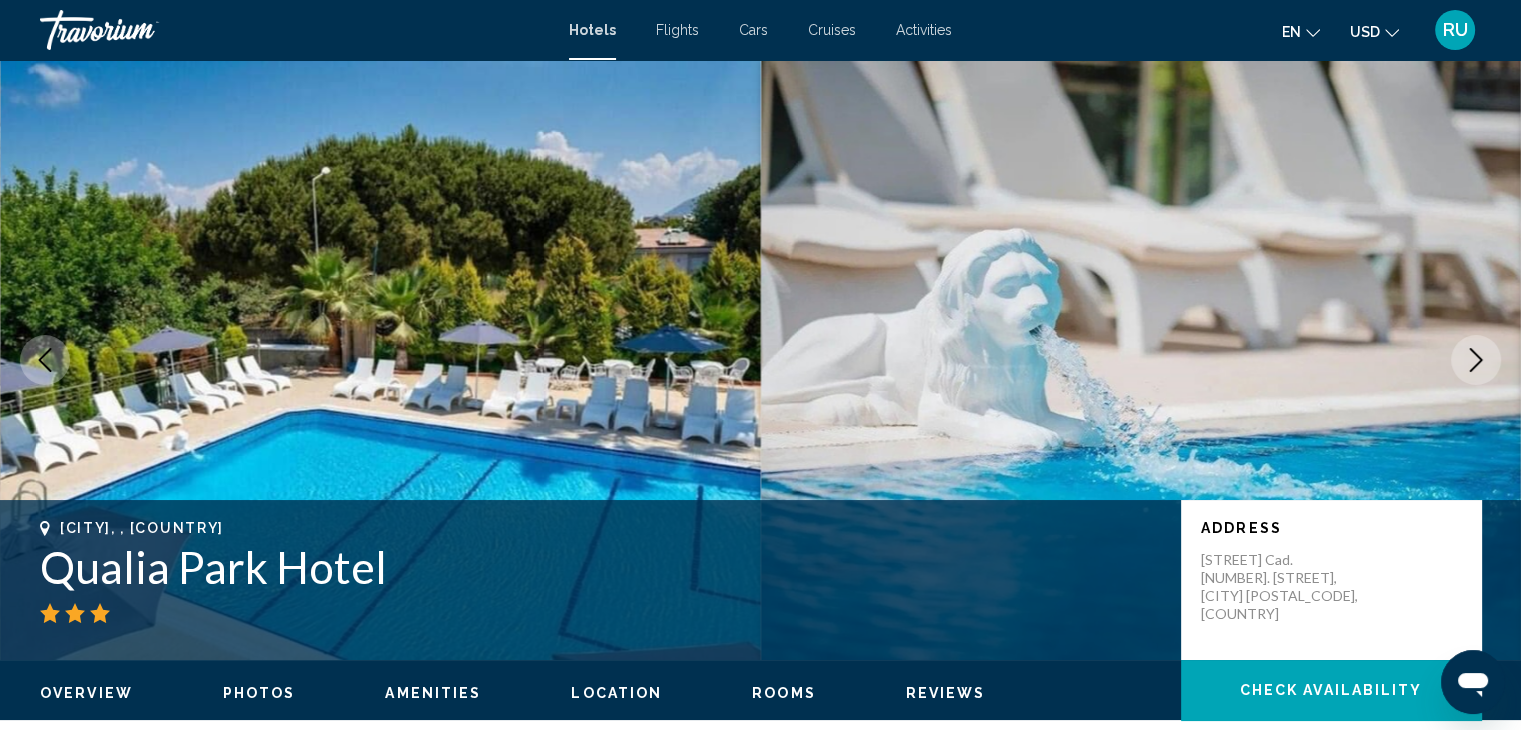 click at bounding box center [1476, 360] 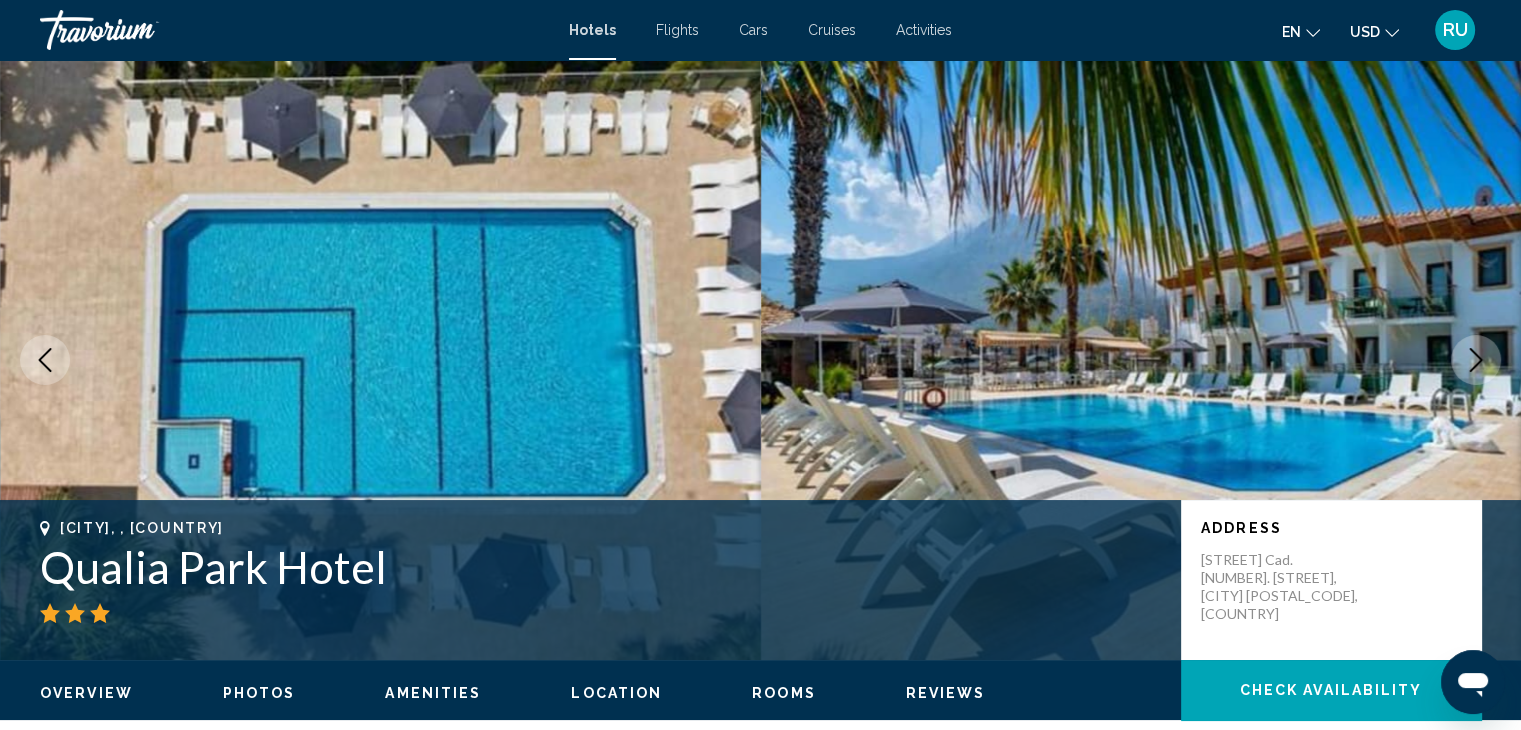 click at bounding box center (1476, 360) 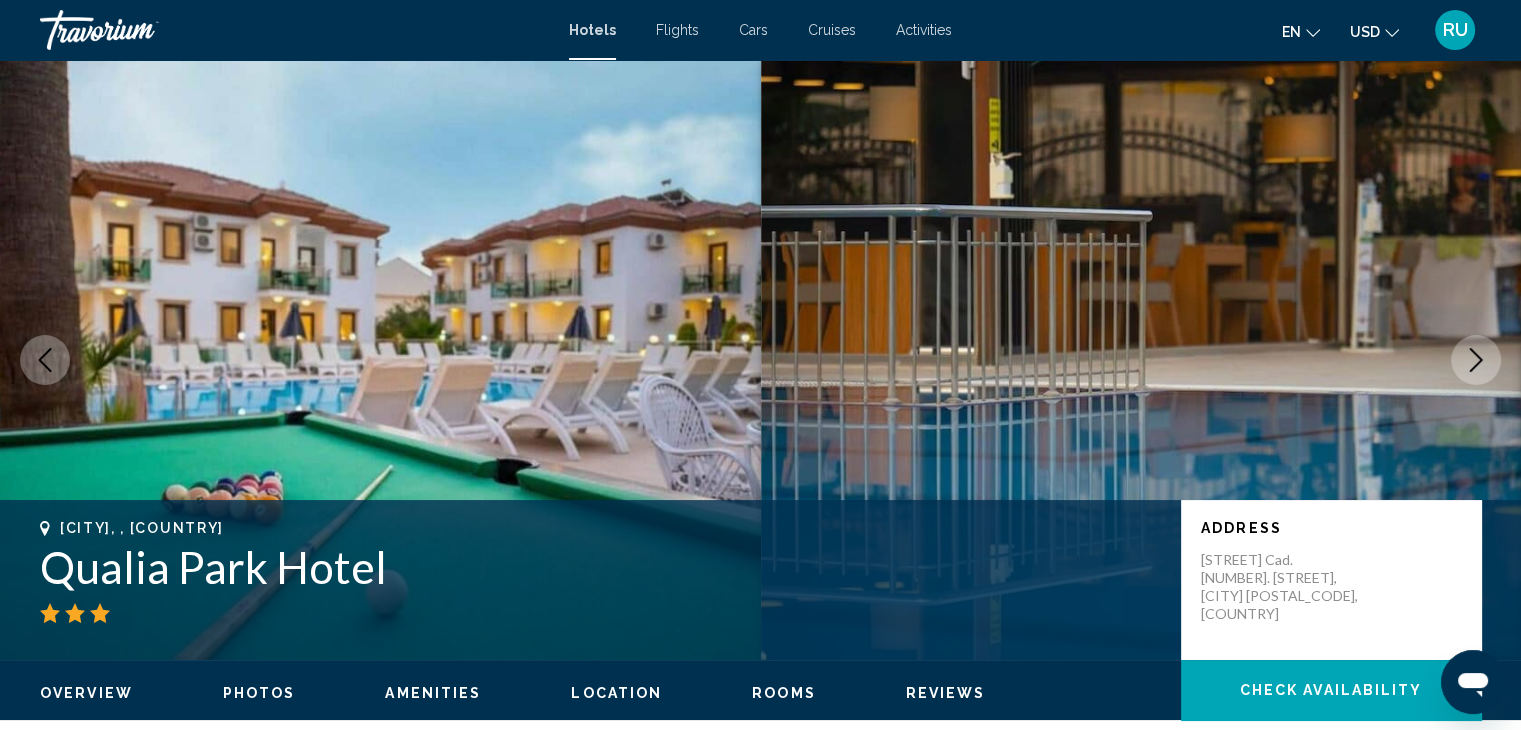 click at bounding box center (1476, 360) 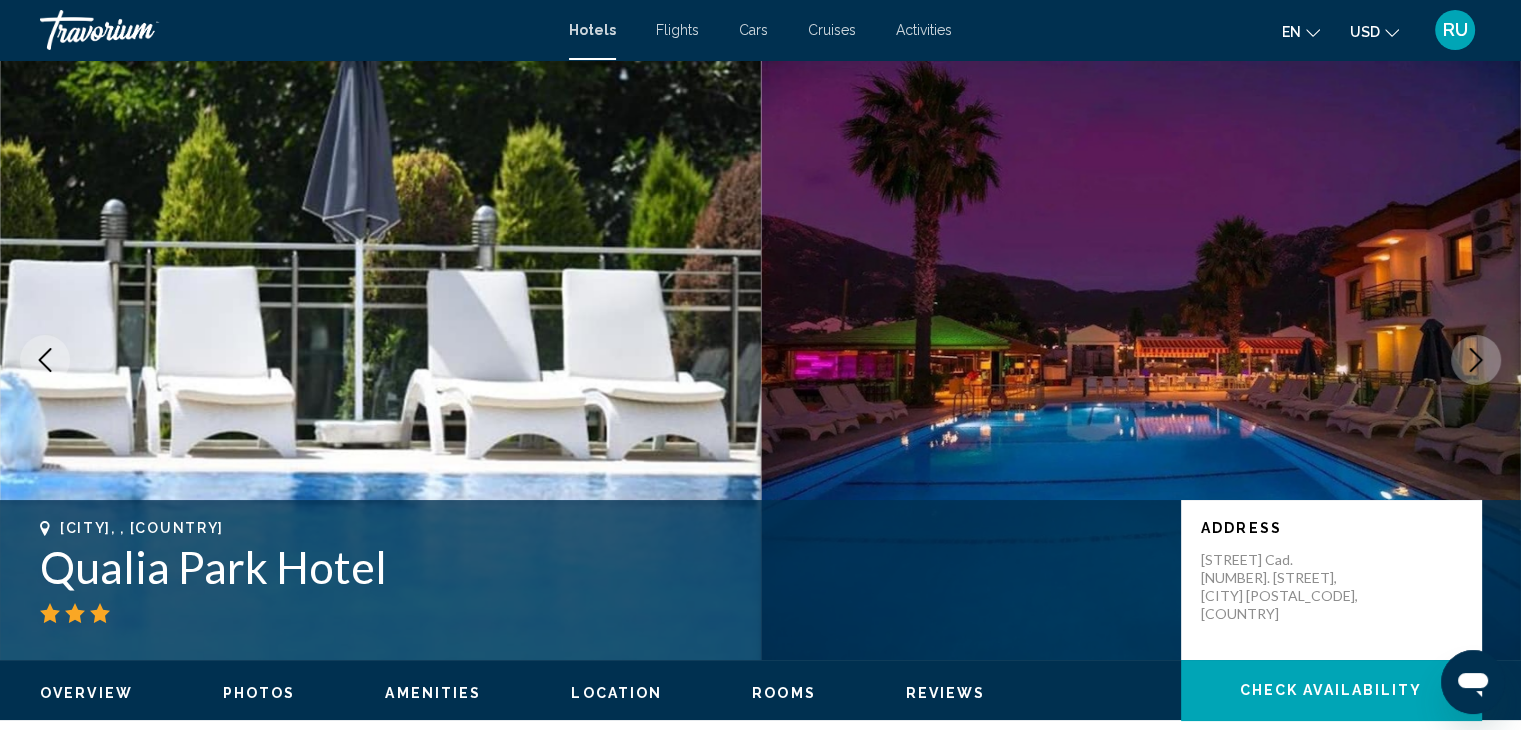 click at bounding box center [1476, 360] 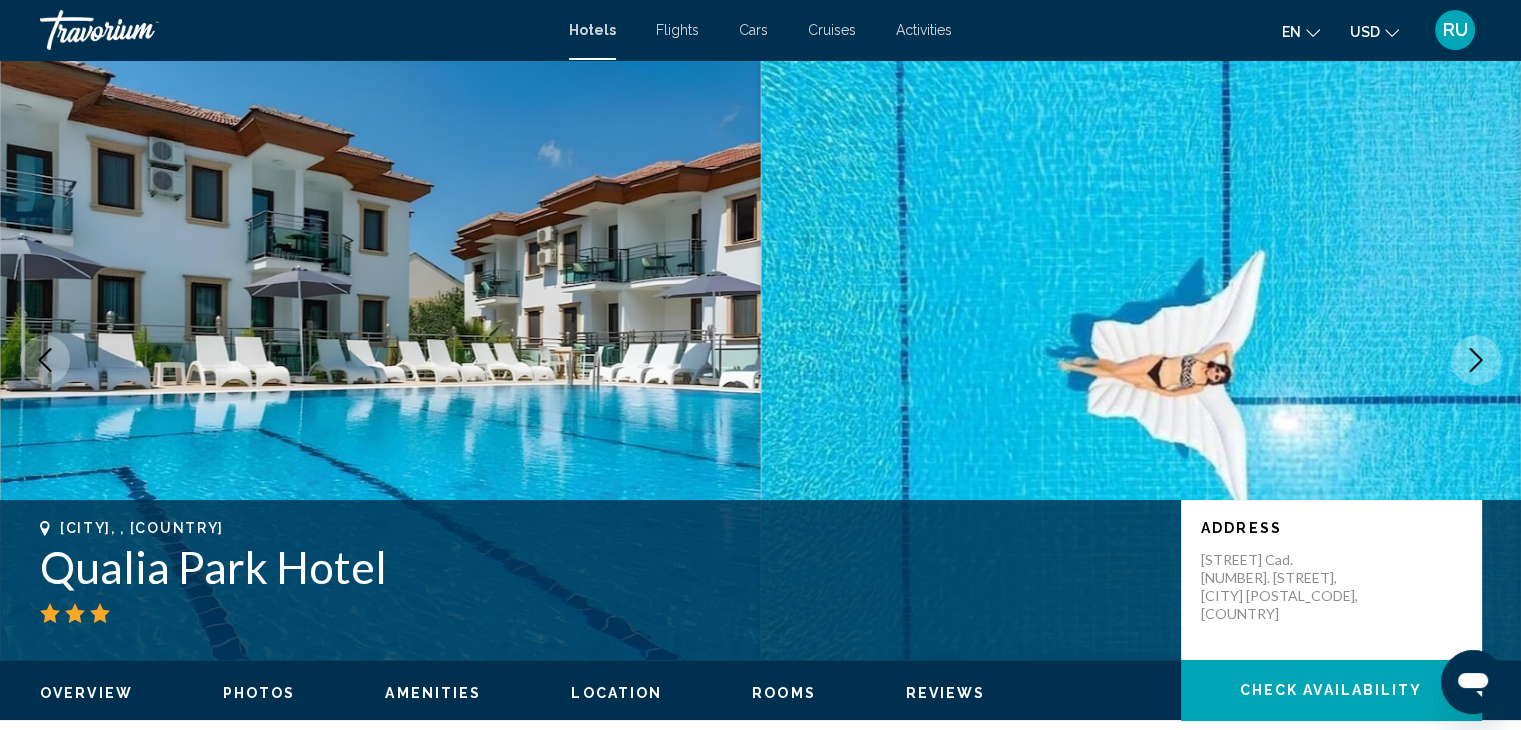 click at bounding box center [1476, 360] 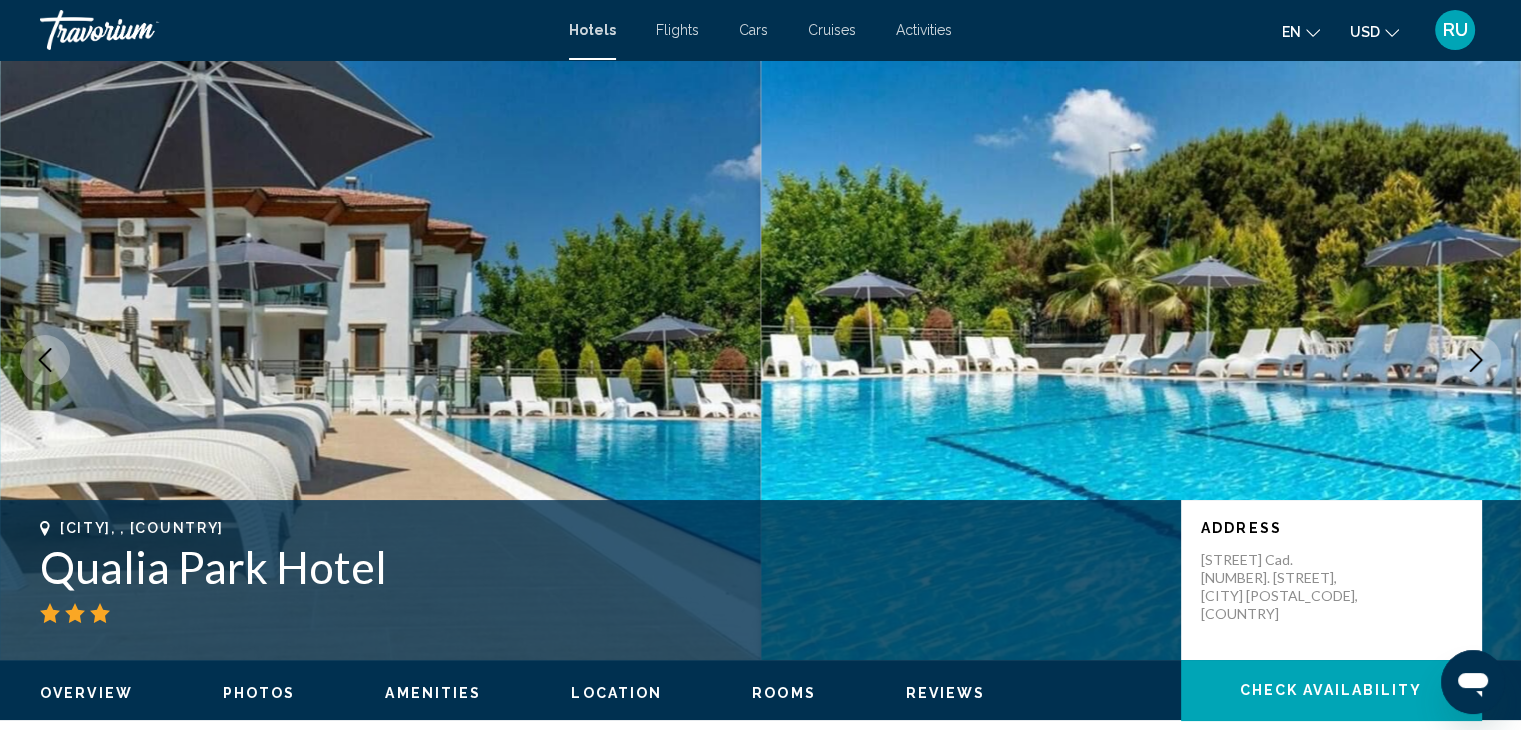 click at bounding box center (1476, 360) 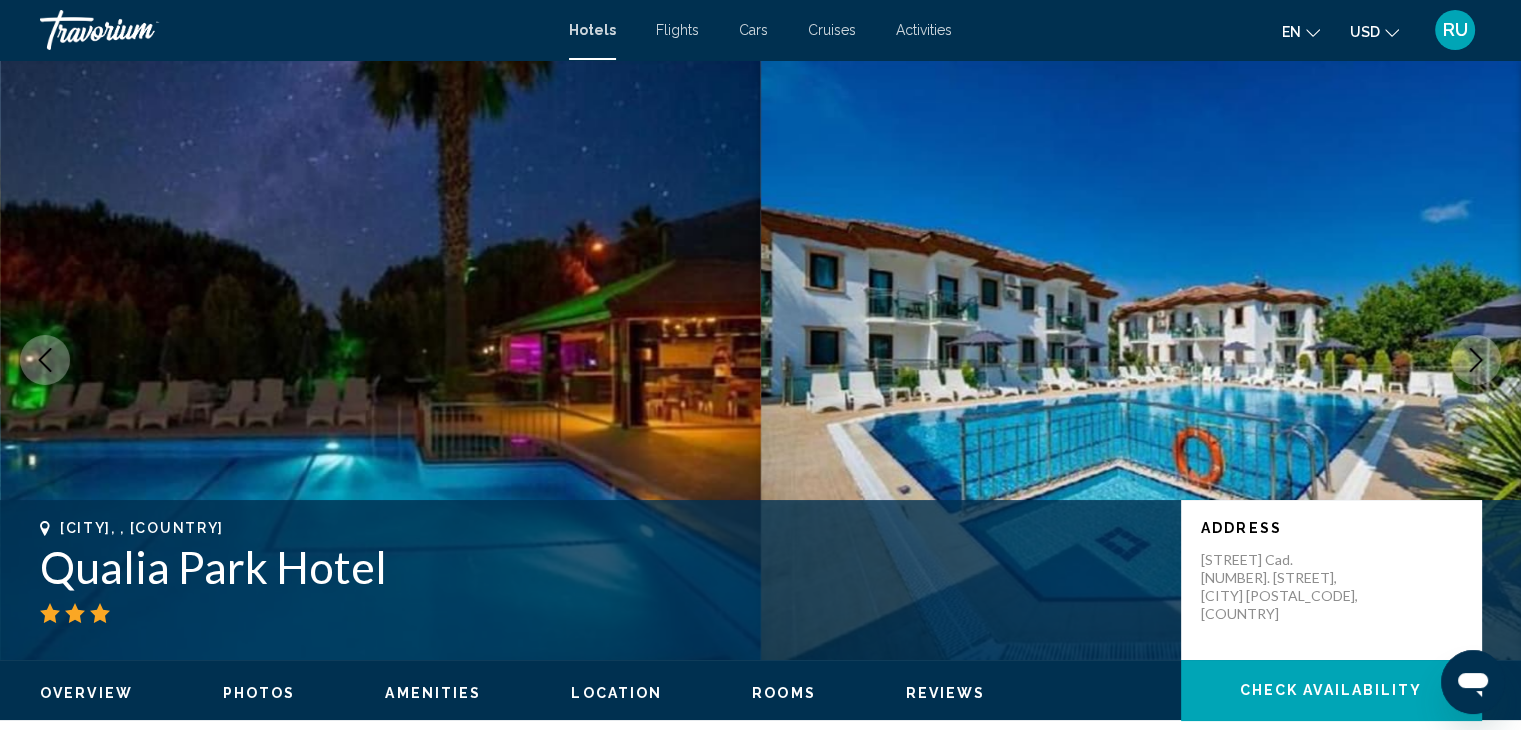 click at bounding box center [1476, 360] 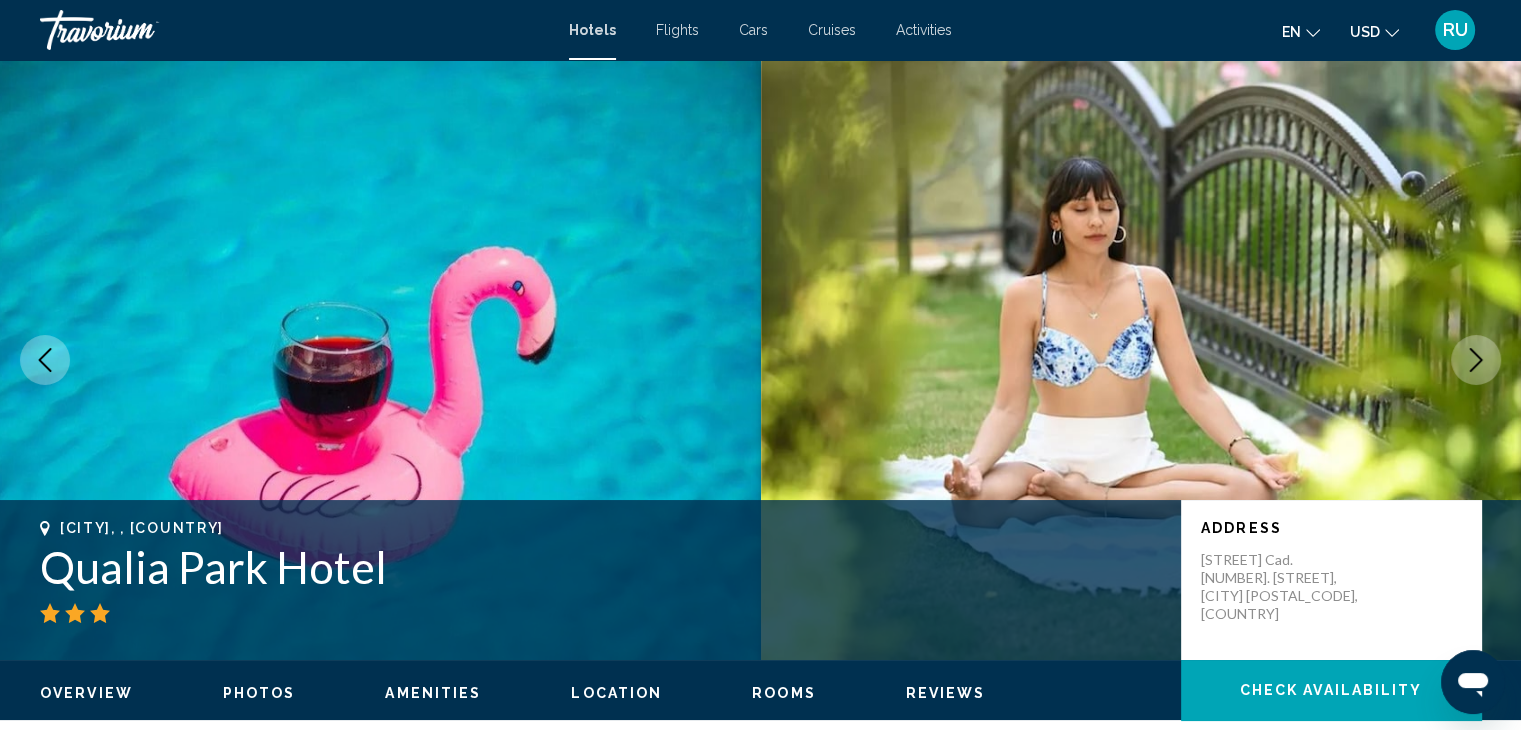 click at bounding box center [1476, 360] 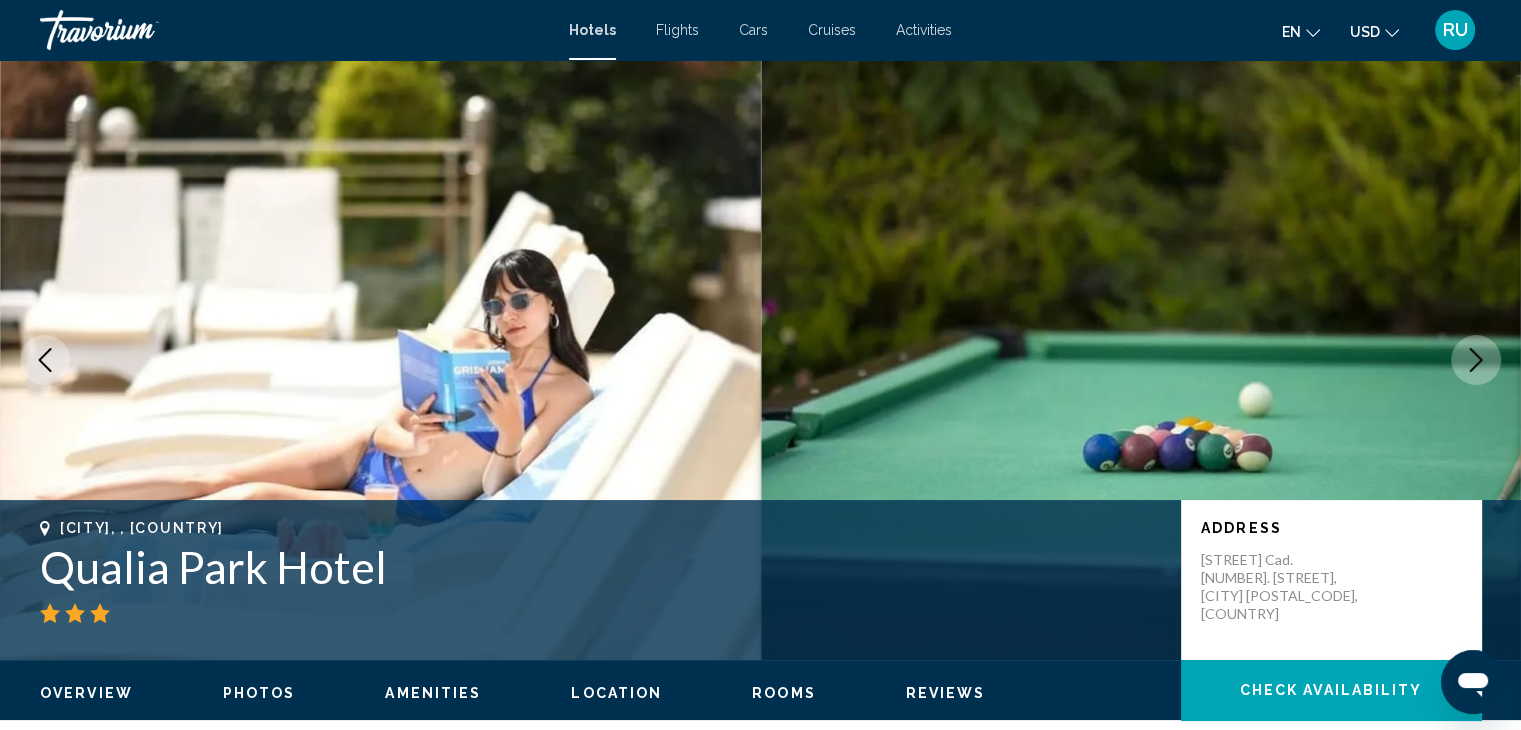 click at bounding box center [1476, 360] 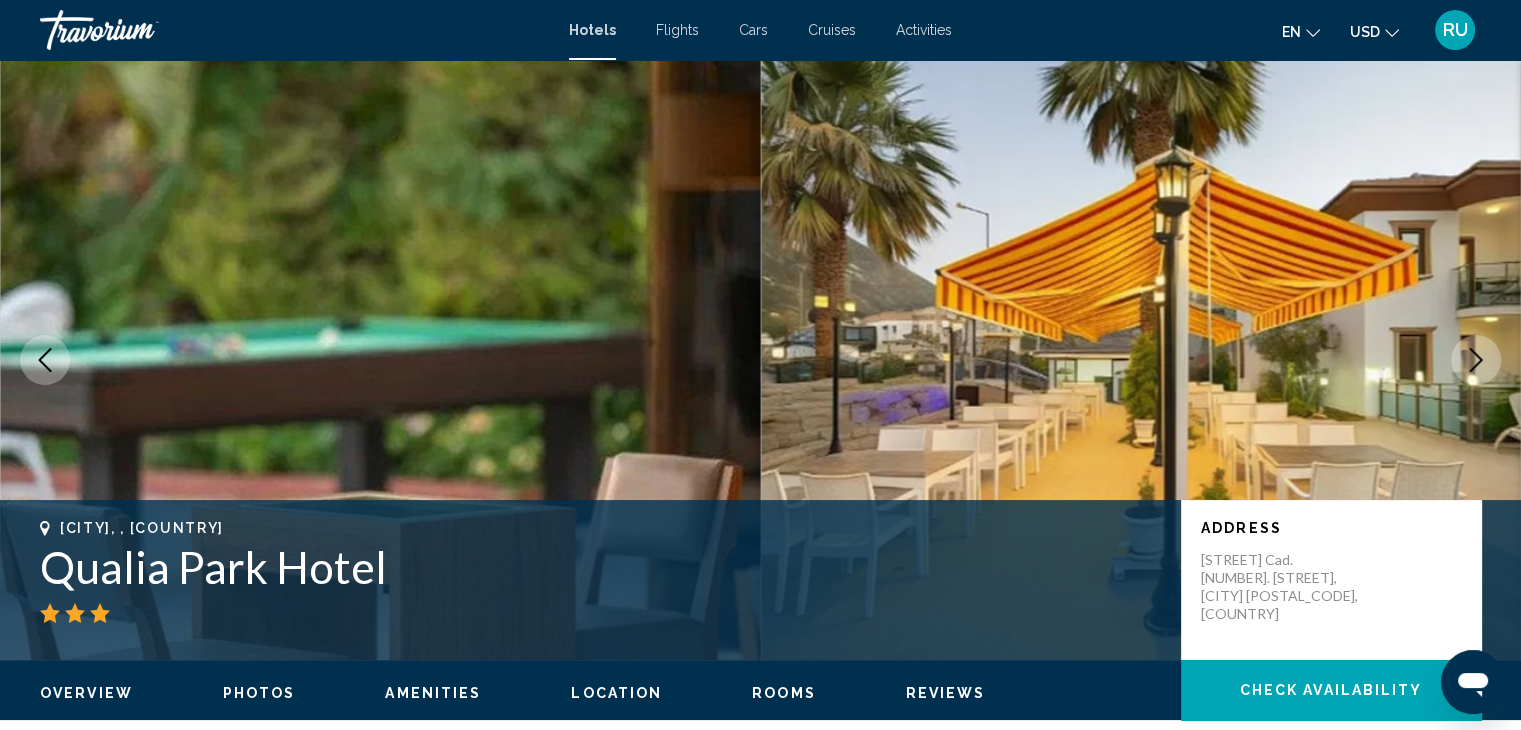 click at bounding box center [1476, 360] 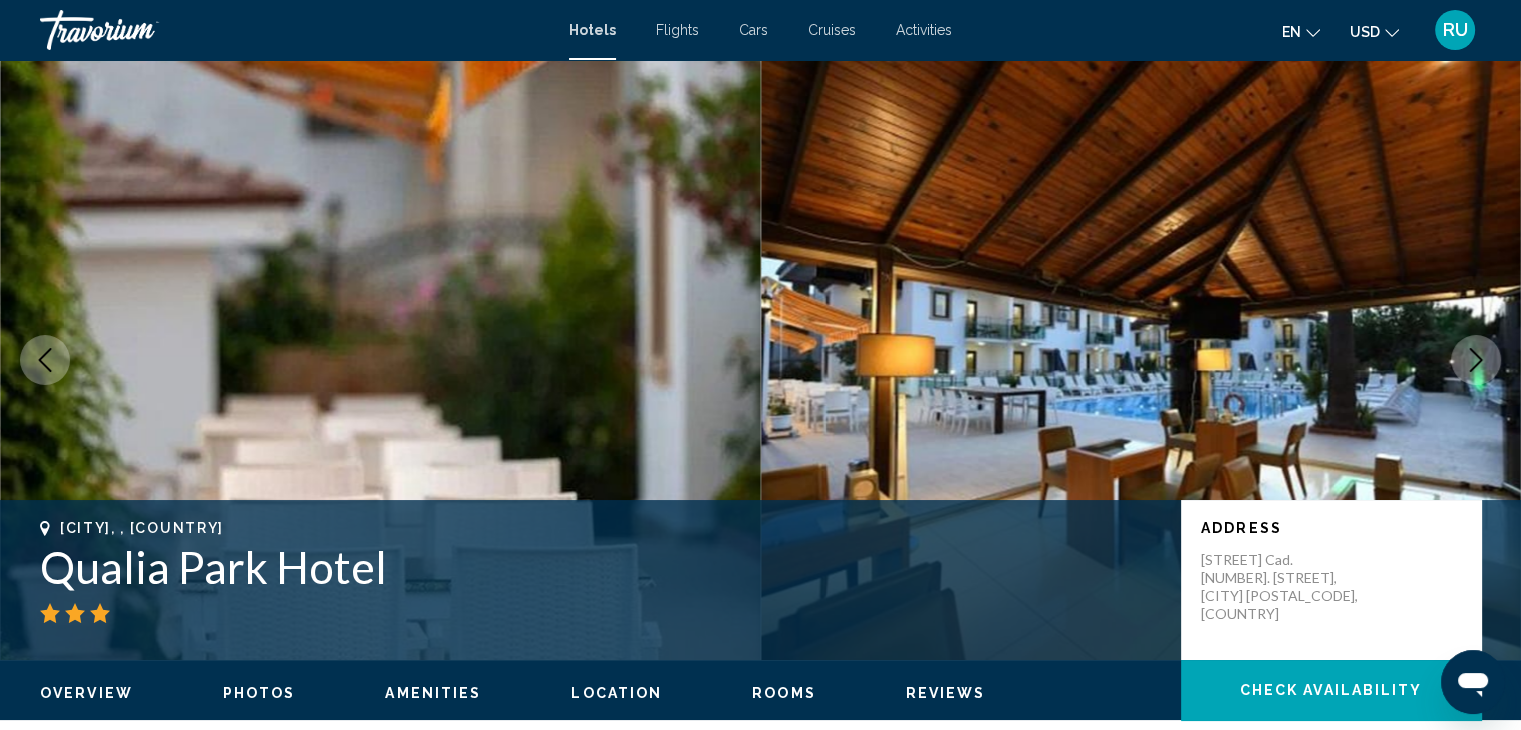 click at bounding box center [1476, 360] 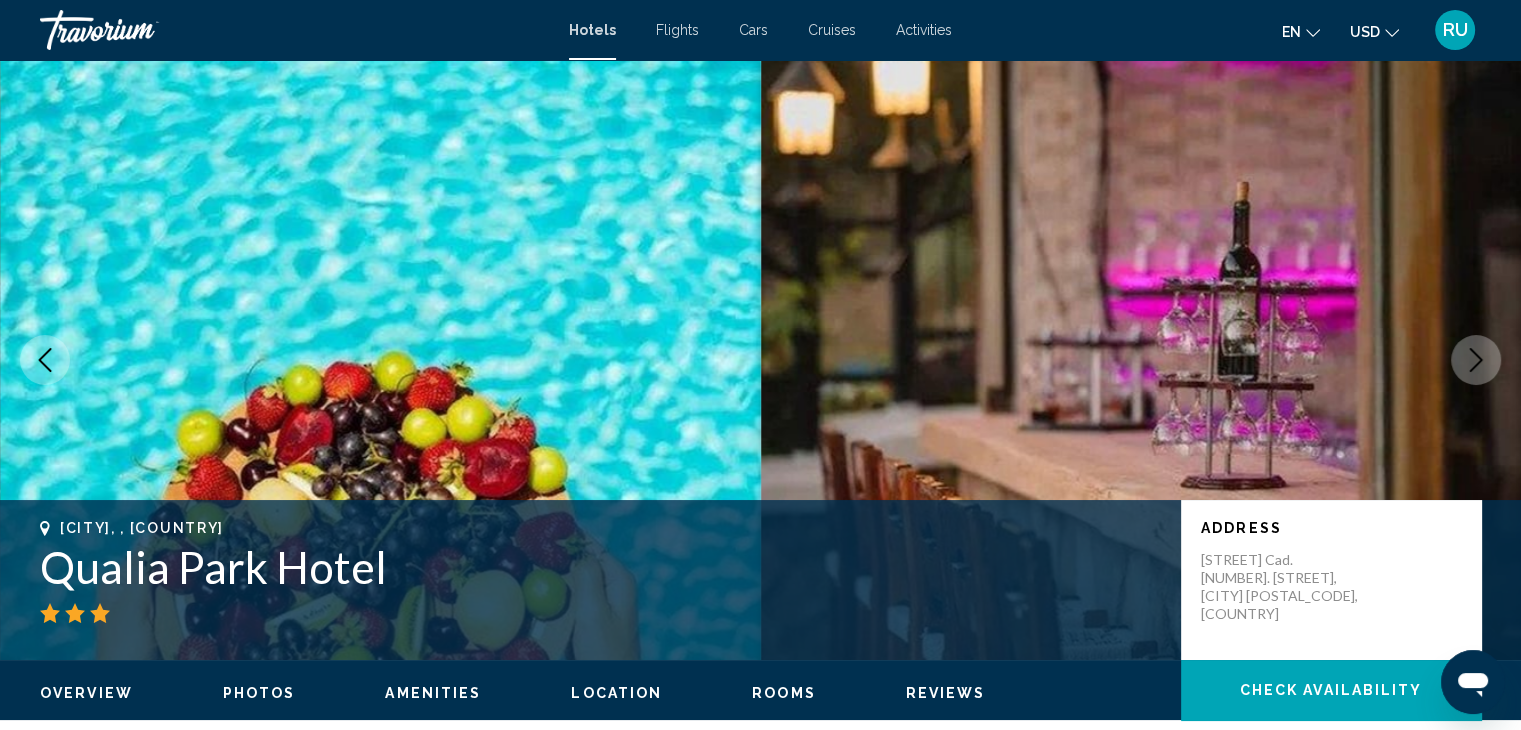 click at bounding box center [1476, 360] 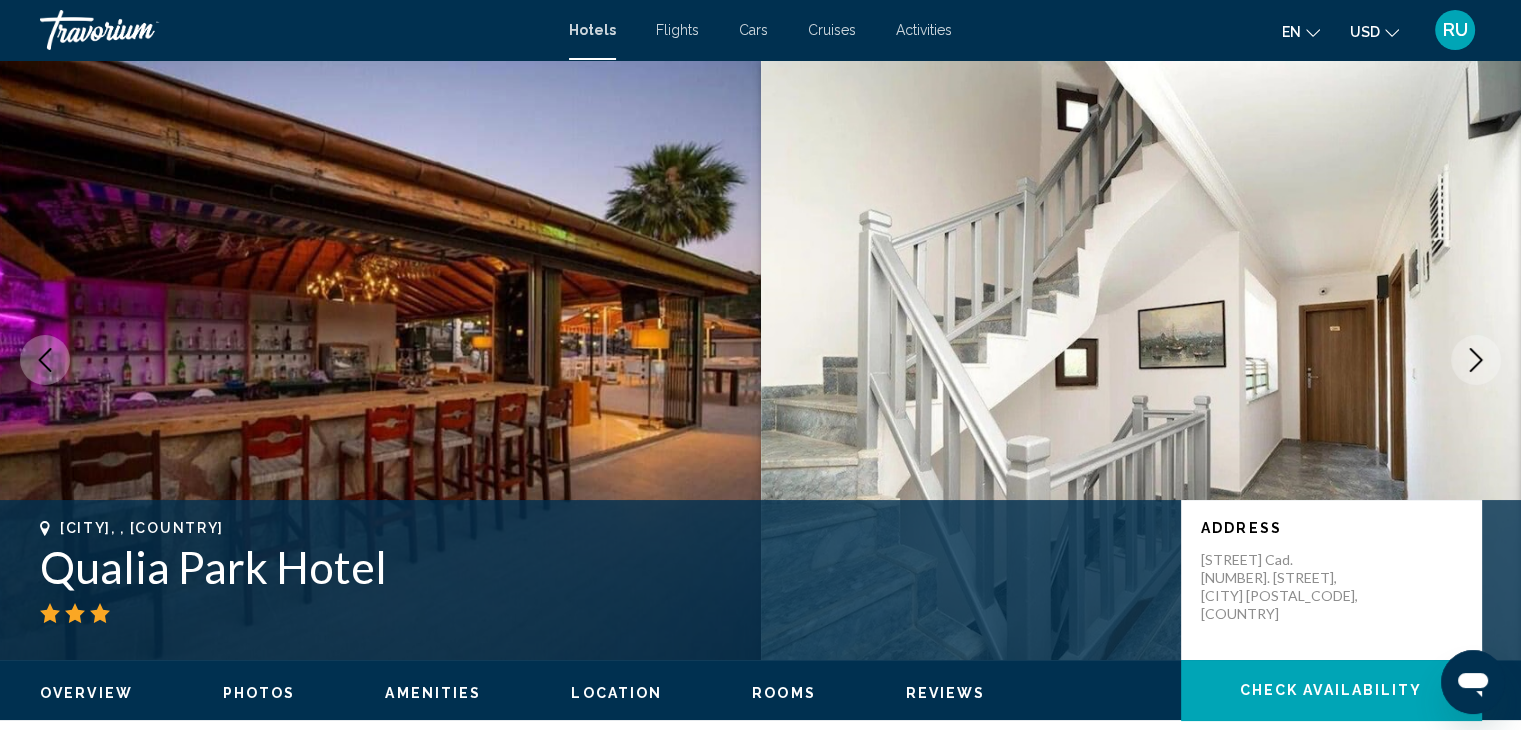 click at bounding box center [1476, 360] 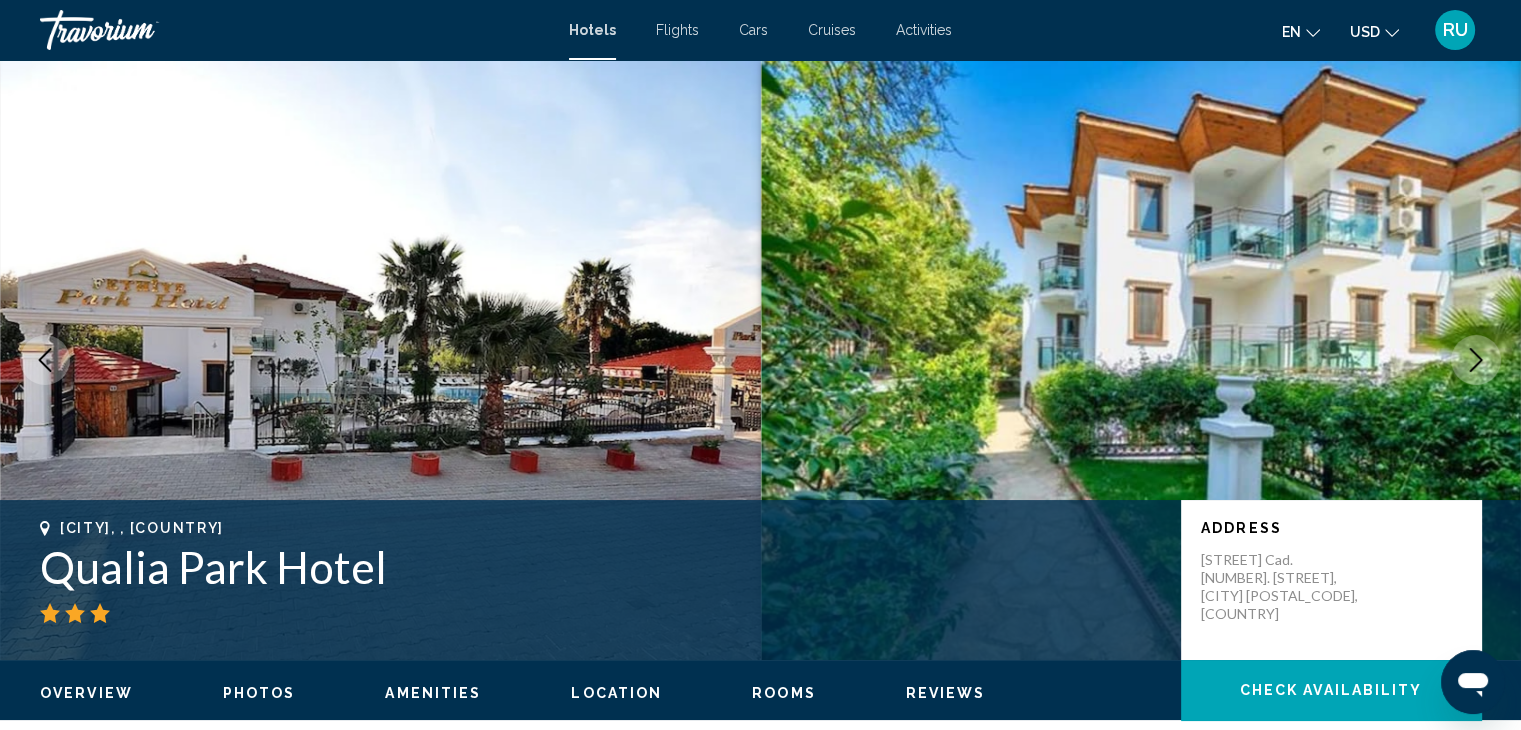 click at bounding box center (1476, 360) 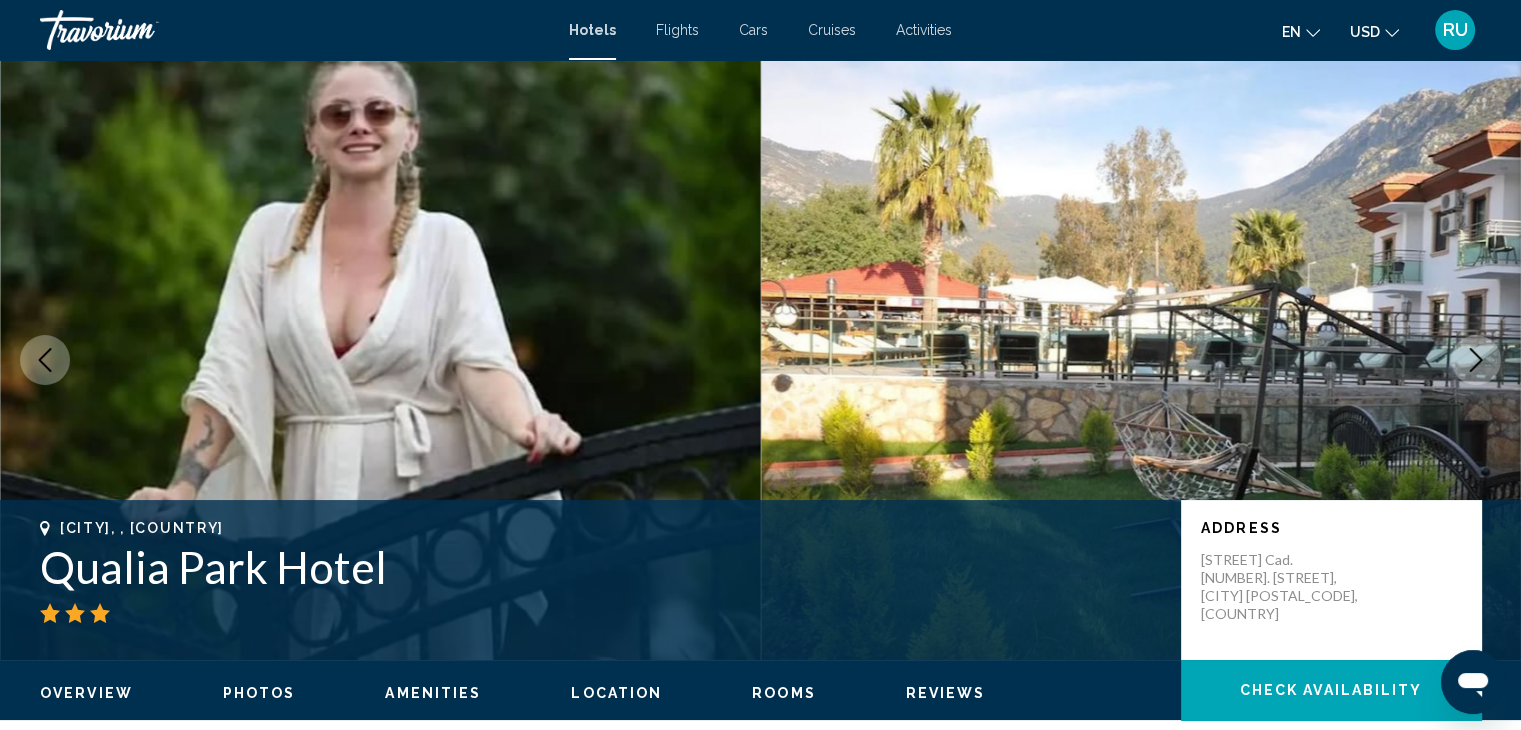 click 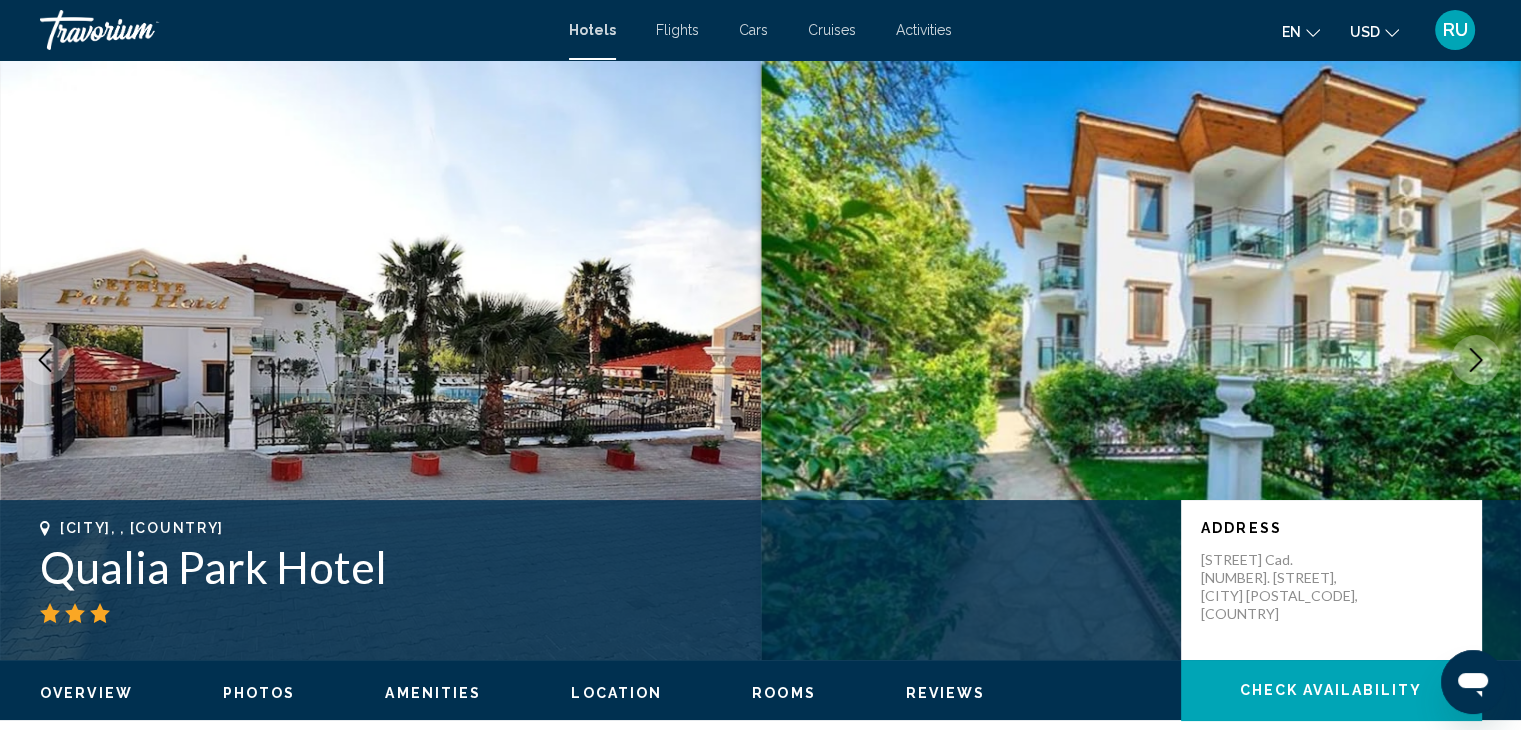 click at bounding box center [1476, 360] 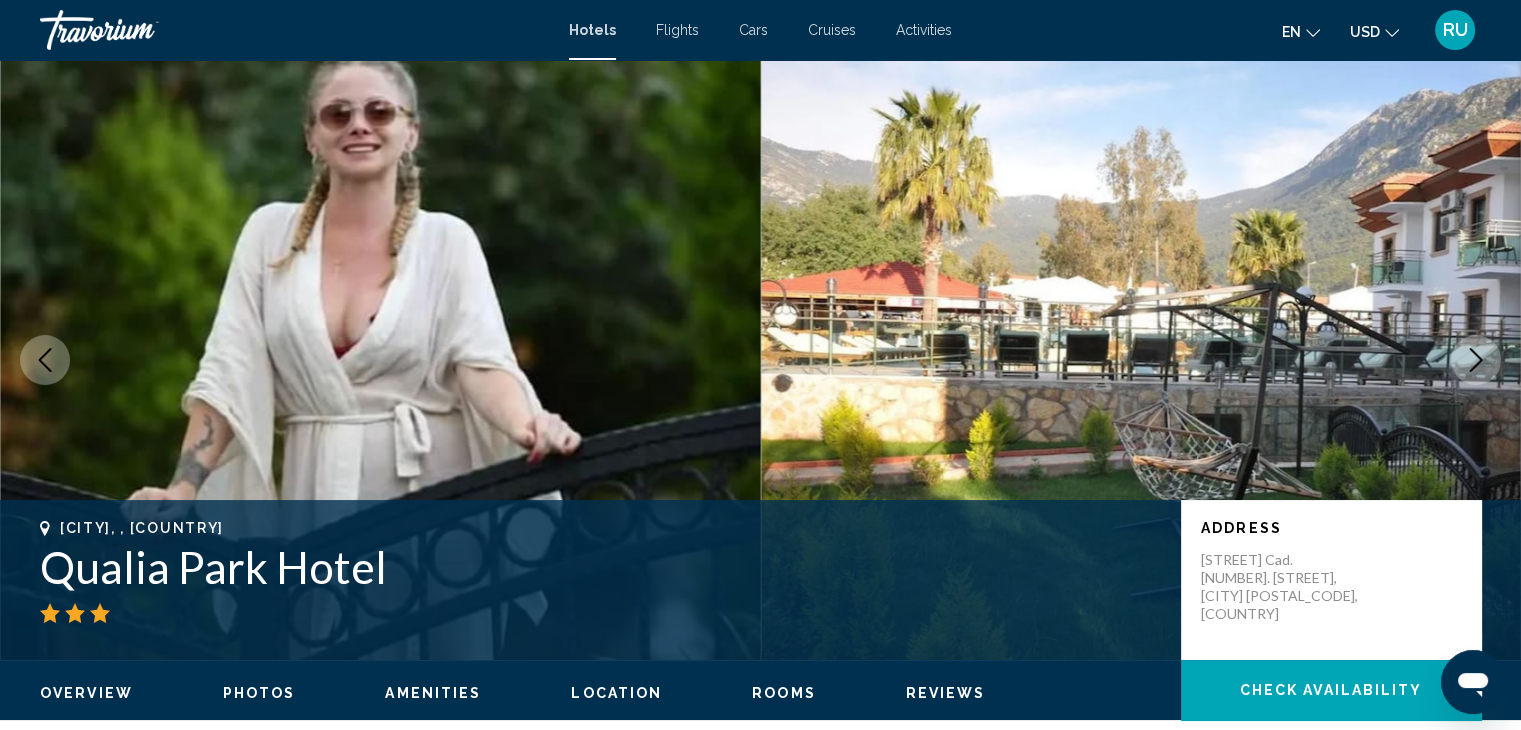 click at bounding box center (1476, 360) 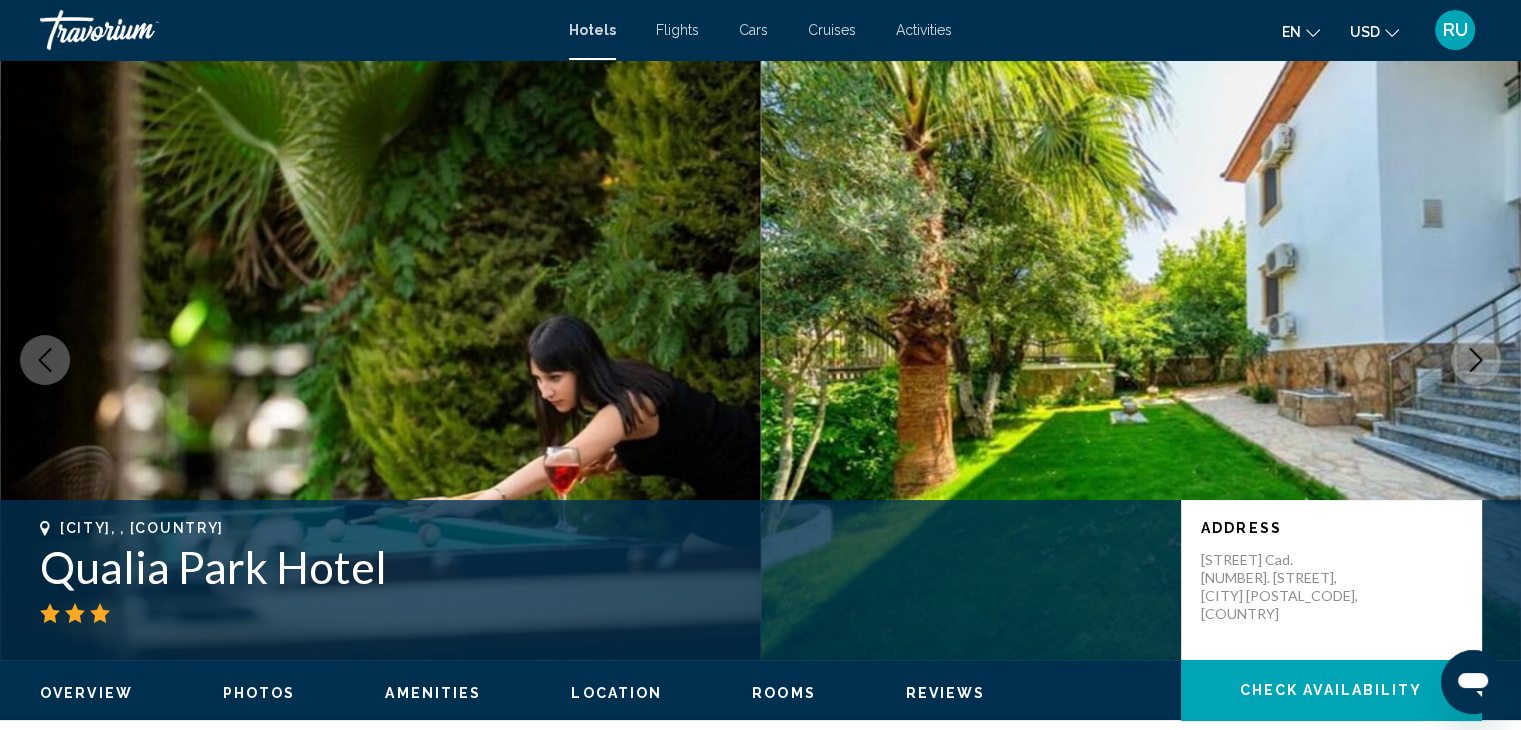 click at bounding box center [1476, 360] 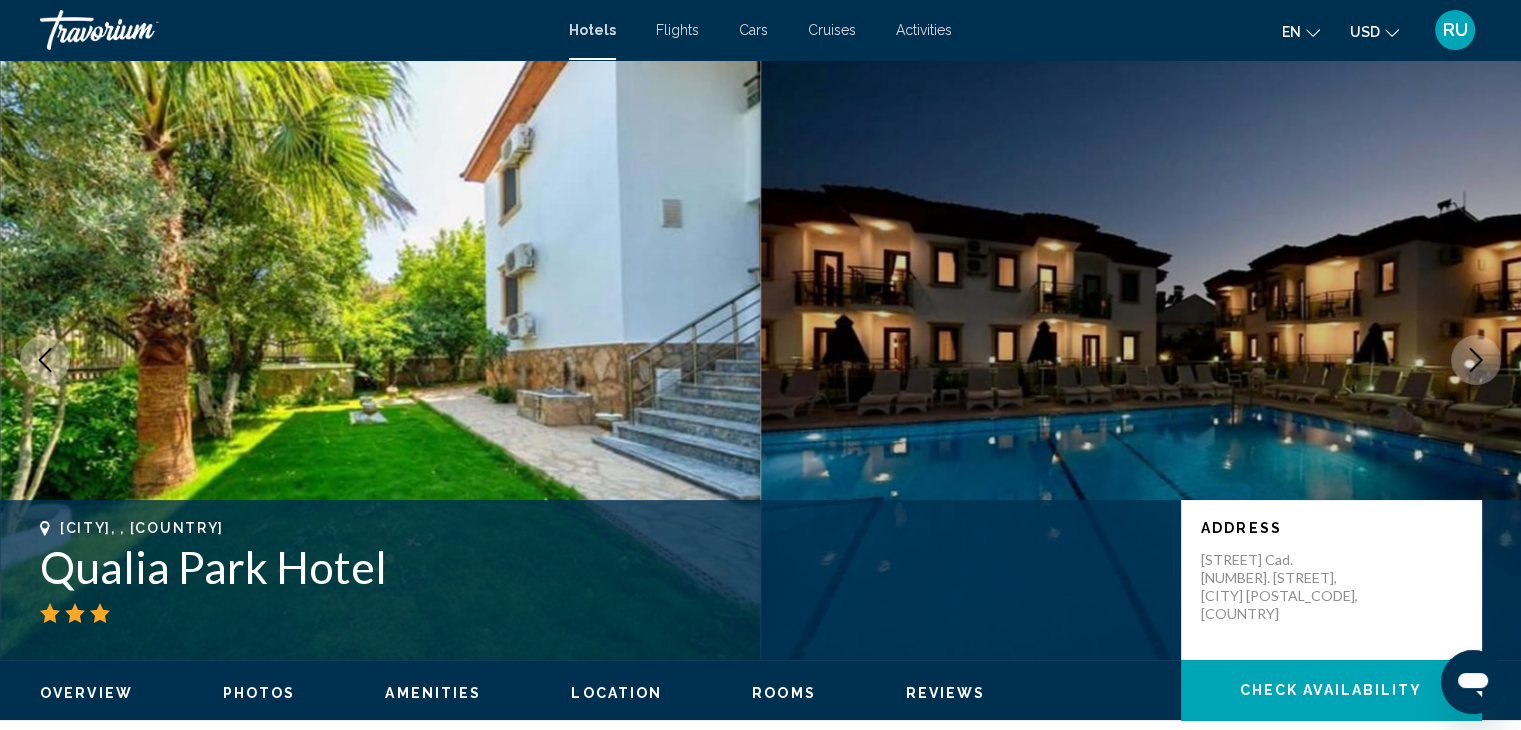 click at bounding box center (1476, 360) 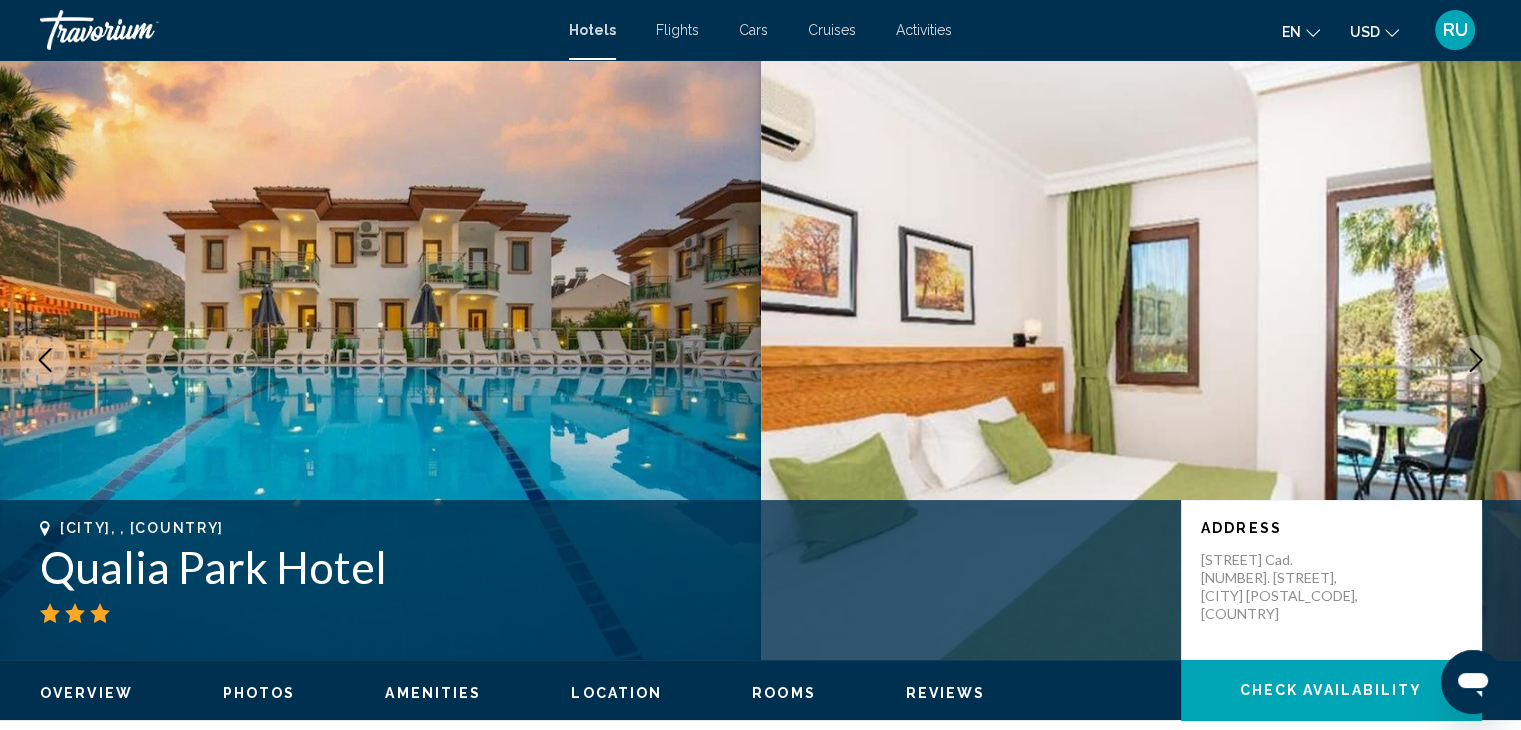 click at bounding box center [1476, 360] 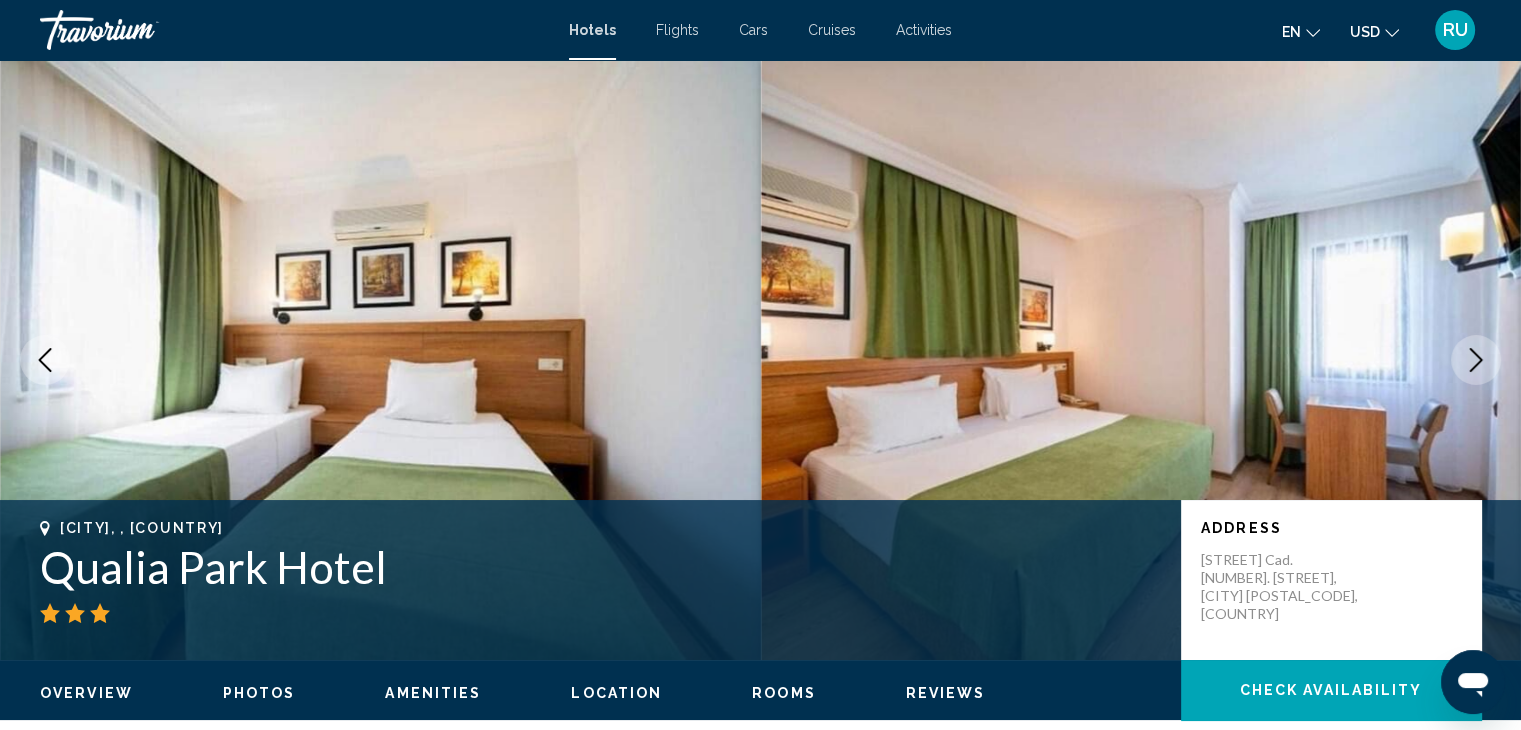 drag, startPoint x: 1458, startPoint y: 373, endPoint x: 1528, endPoint y: 97, distance: 284.73846 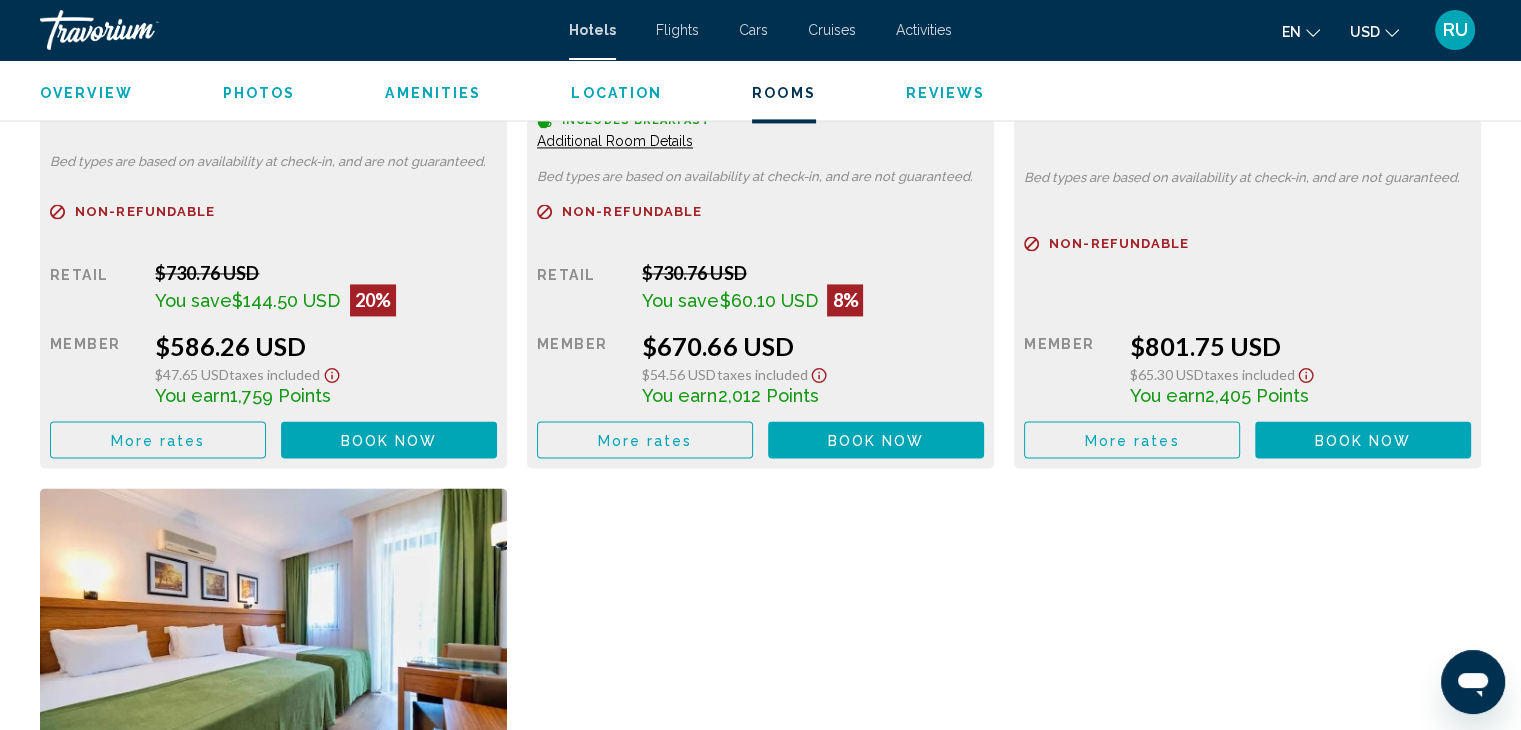 scroll, scrollTop: 2905, scrollLeft: 0, axis: vertical 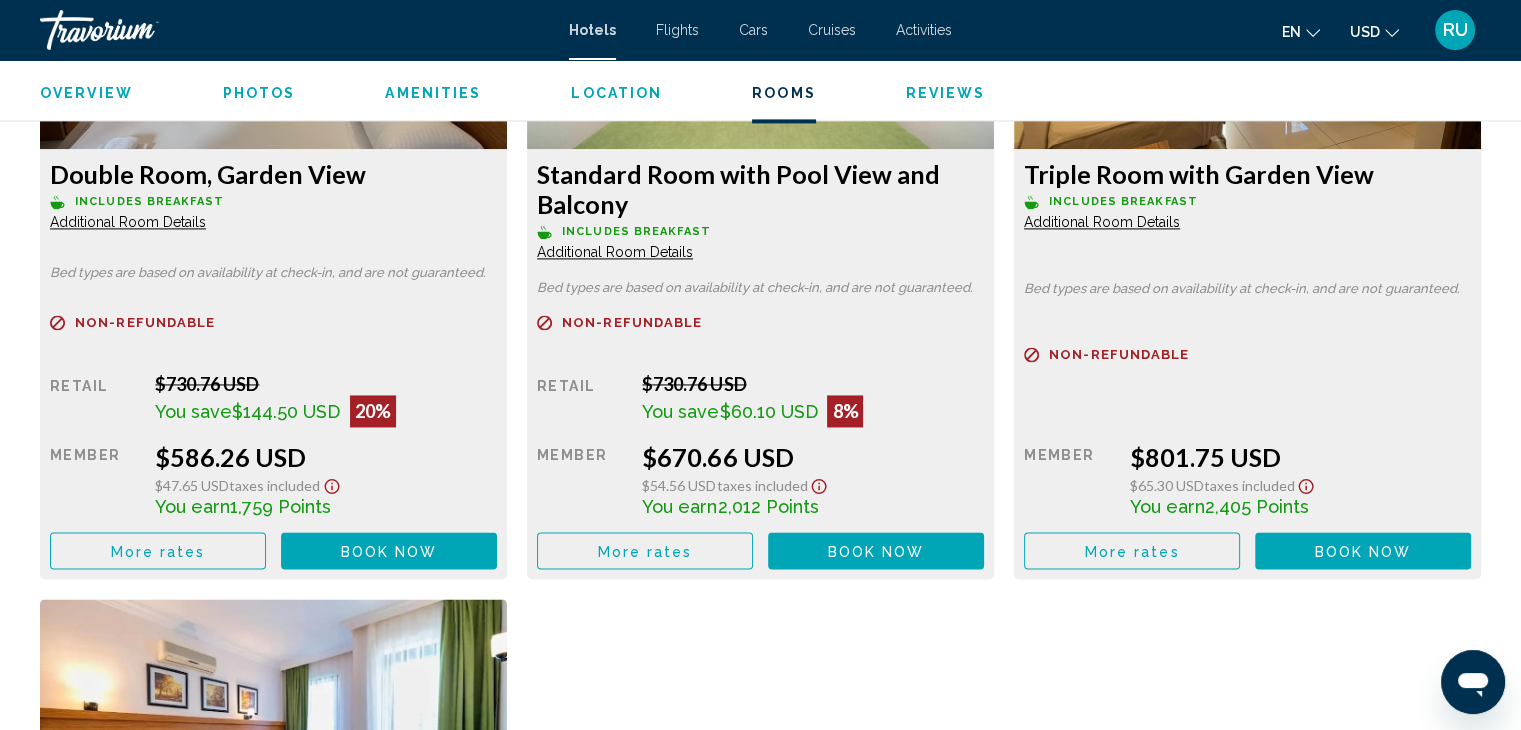click on "More rates" at bounding box center [158, 551] 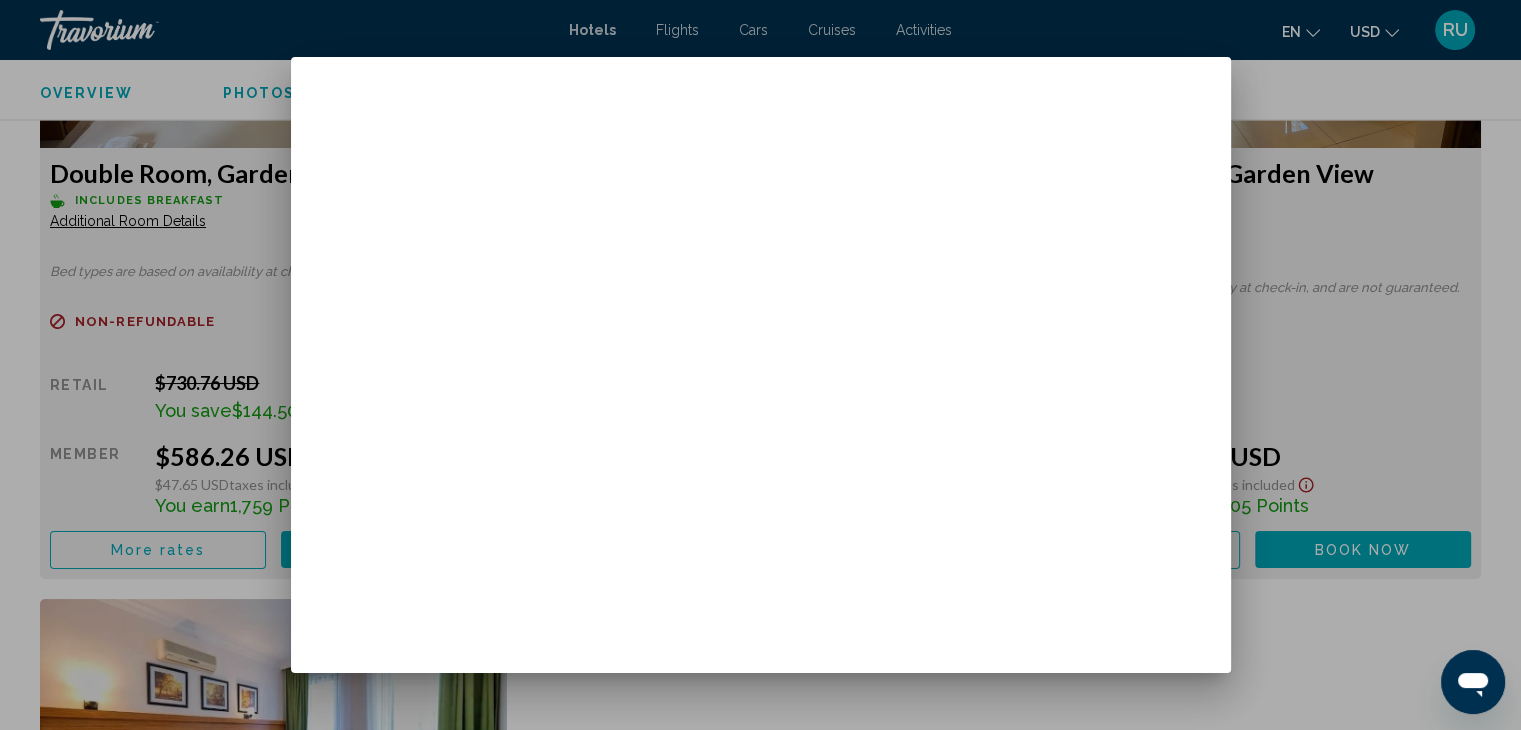 scroll, scrollTop: 0, scrollLeft: 0, axis: both 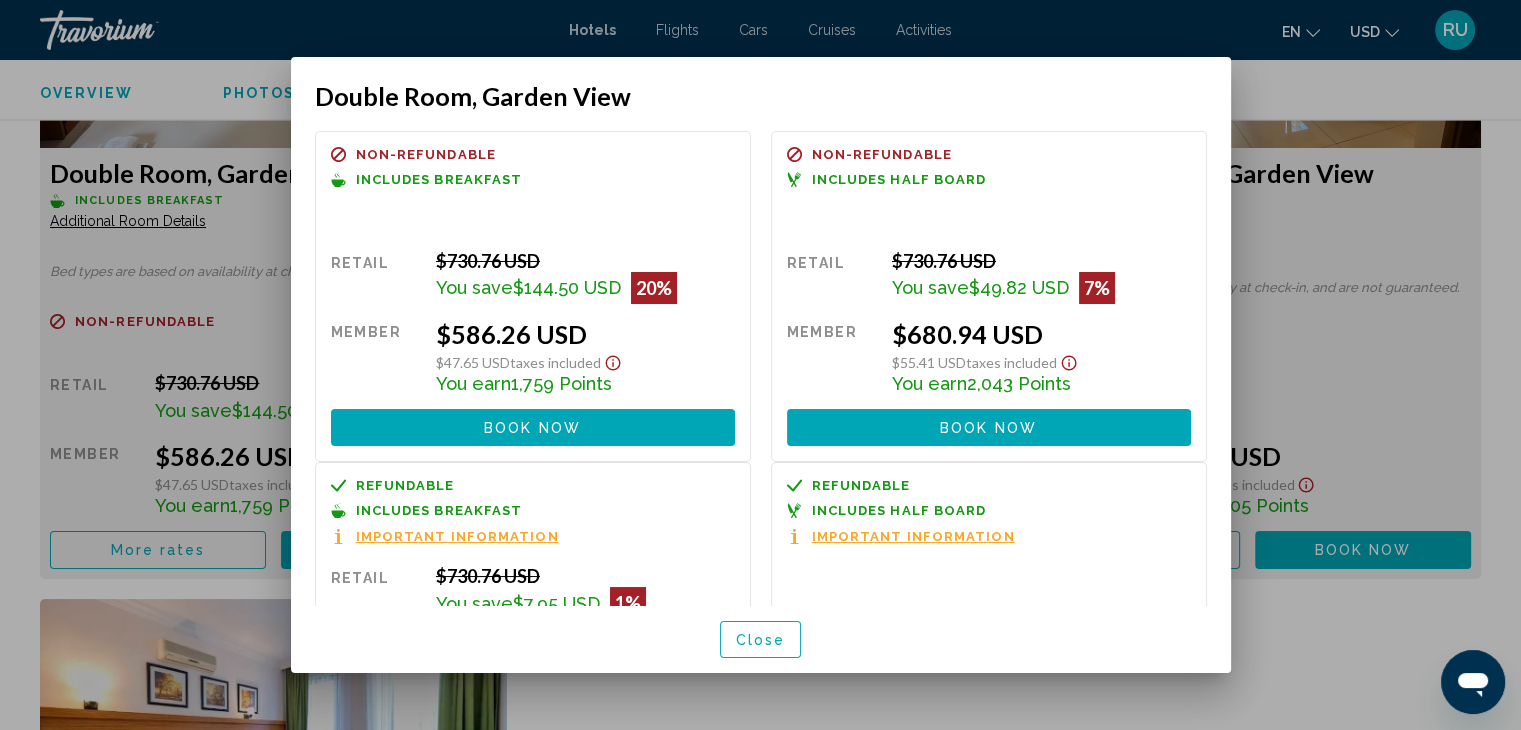 click at bounding box center [760, 365] 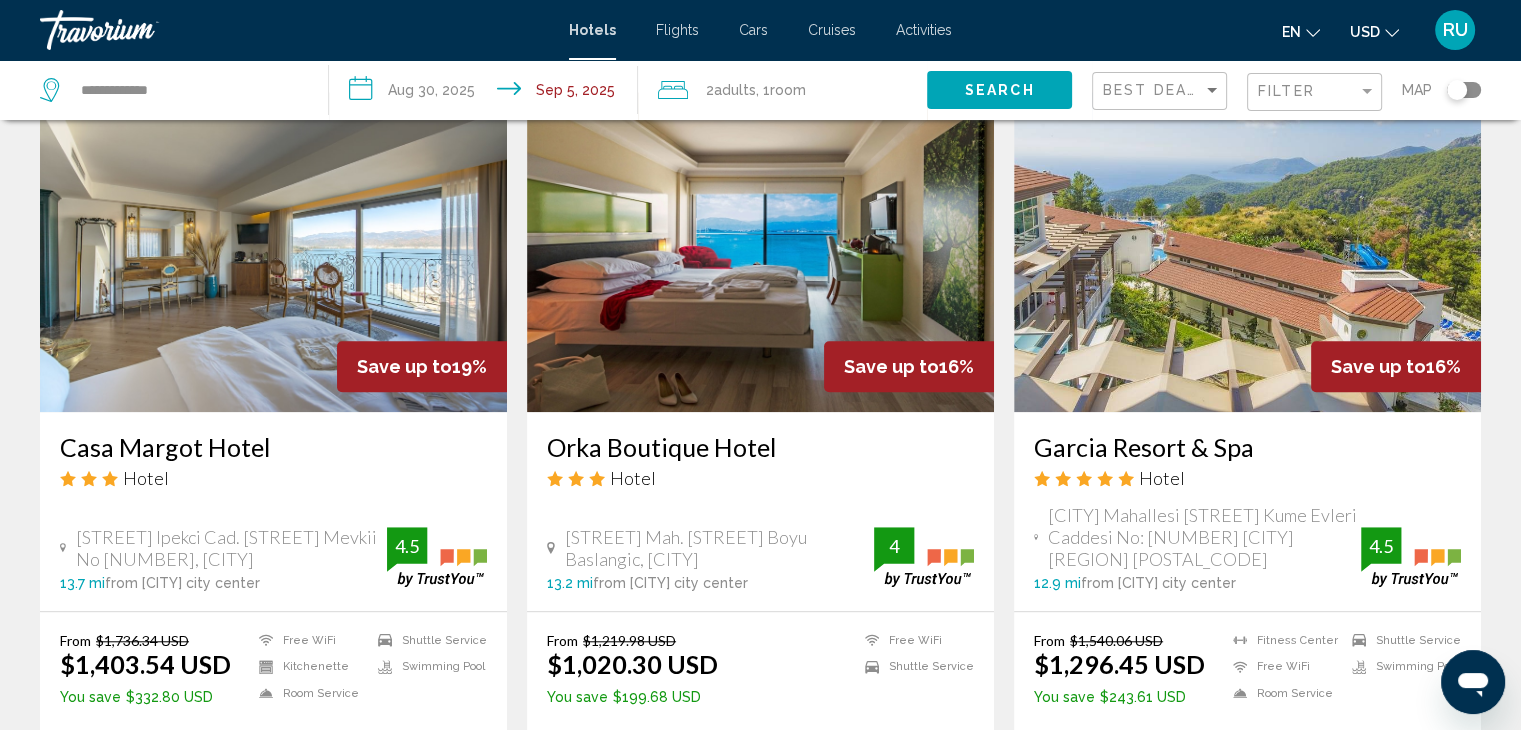 scroll, scrollTop: 1597, scrollLeft: 0, axis: vertical 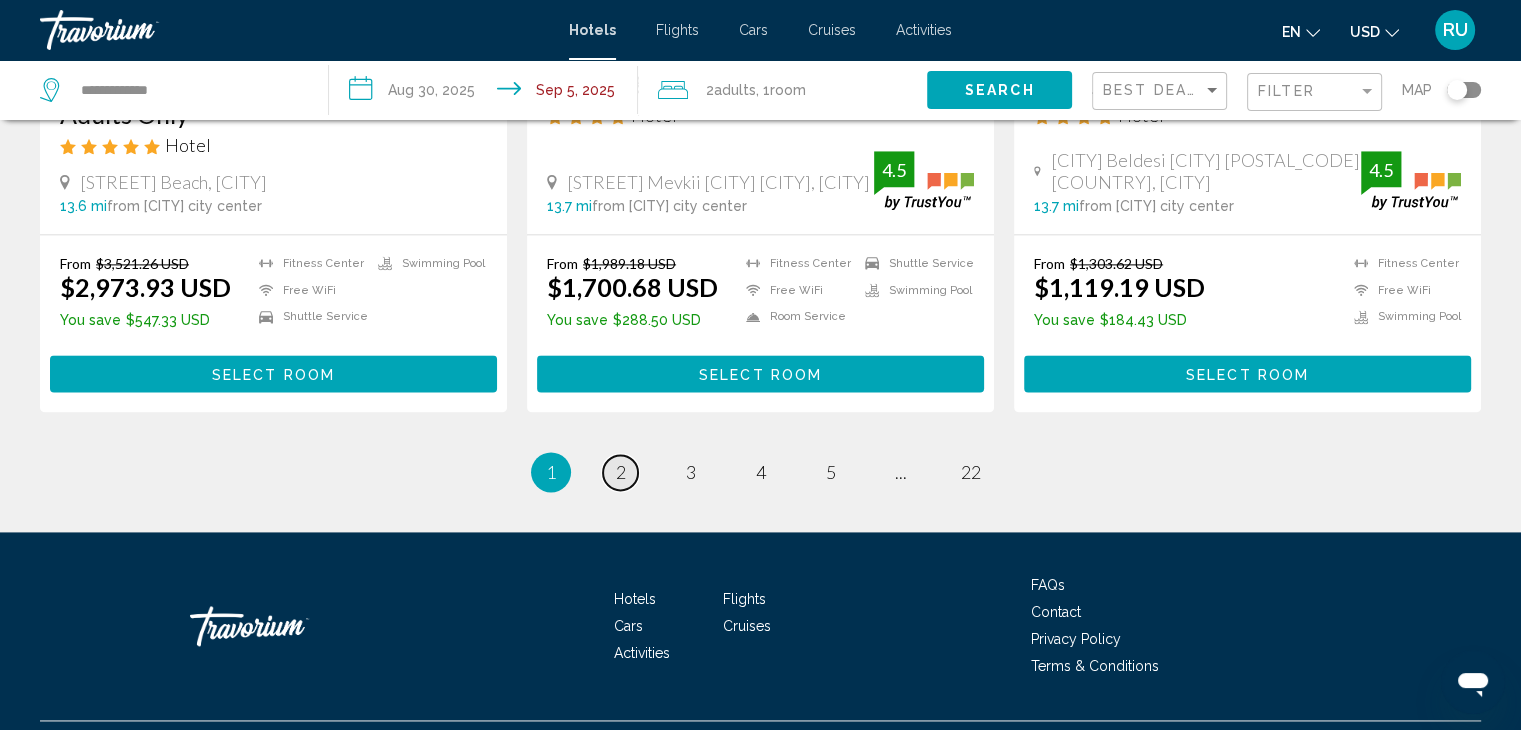 click on "page  2" at bounding box center (620, 472) 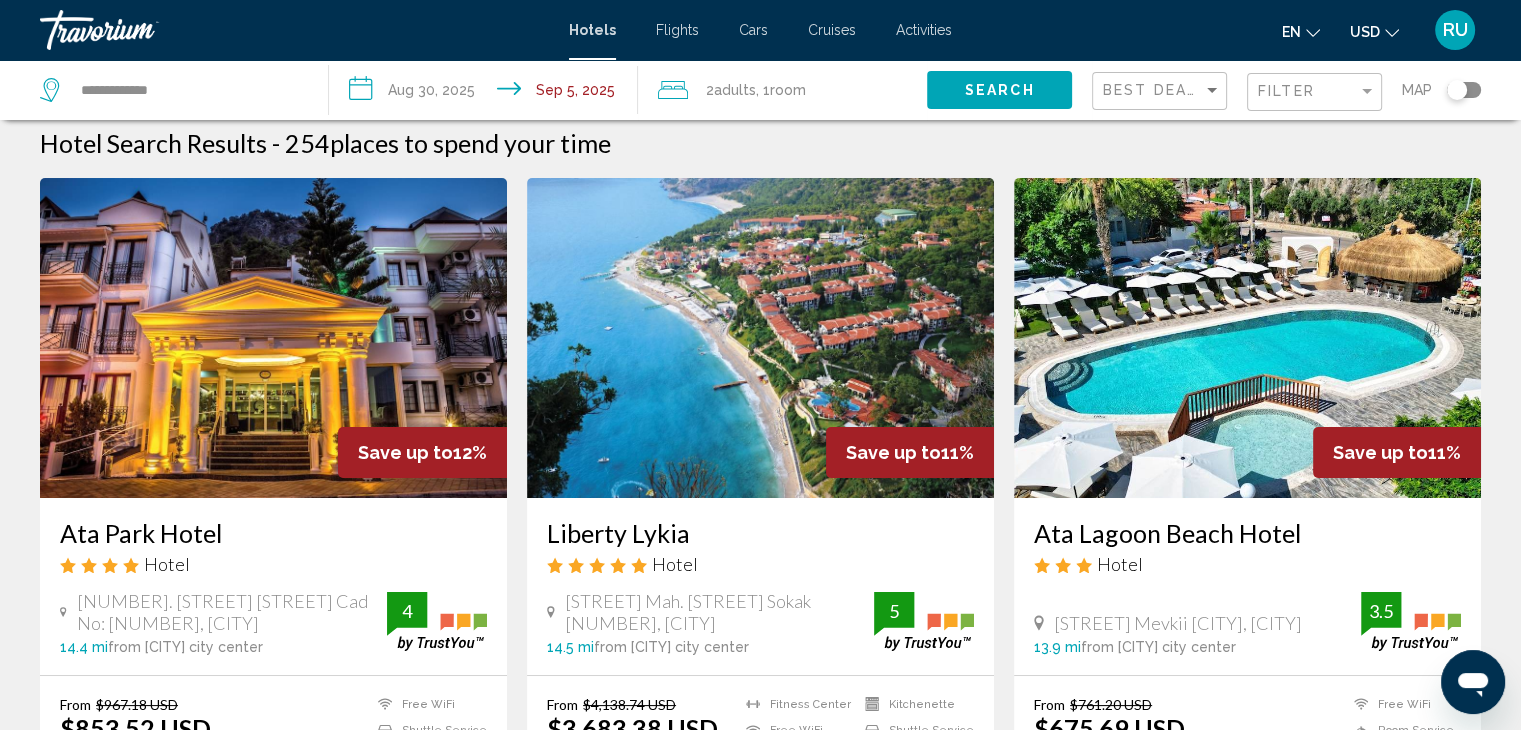 scroll, scrollTop: 0, scrollLeft: 0, axis: both 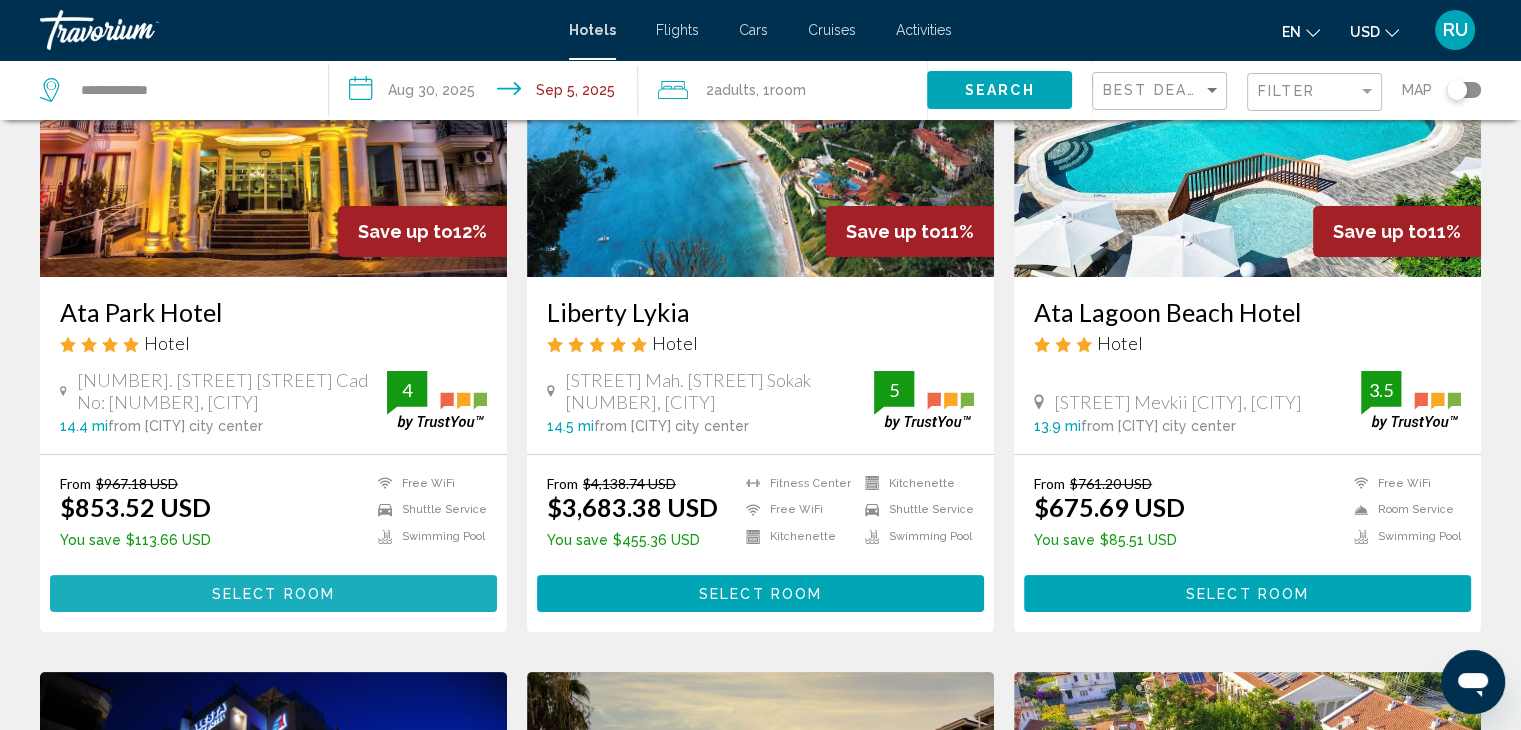click on "Select Room" at bounding box center [273, 593] 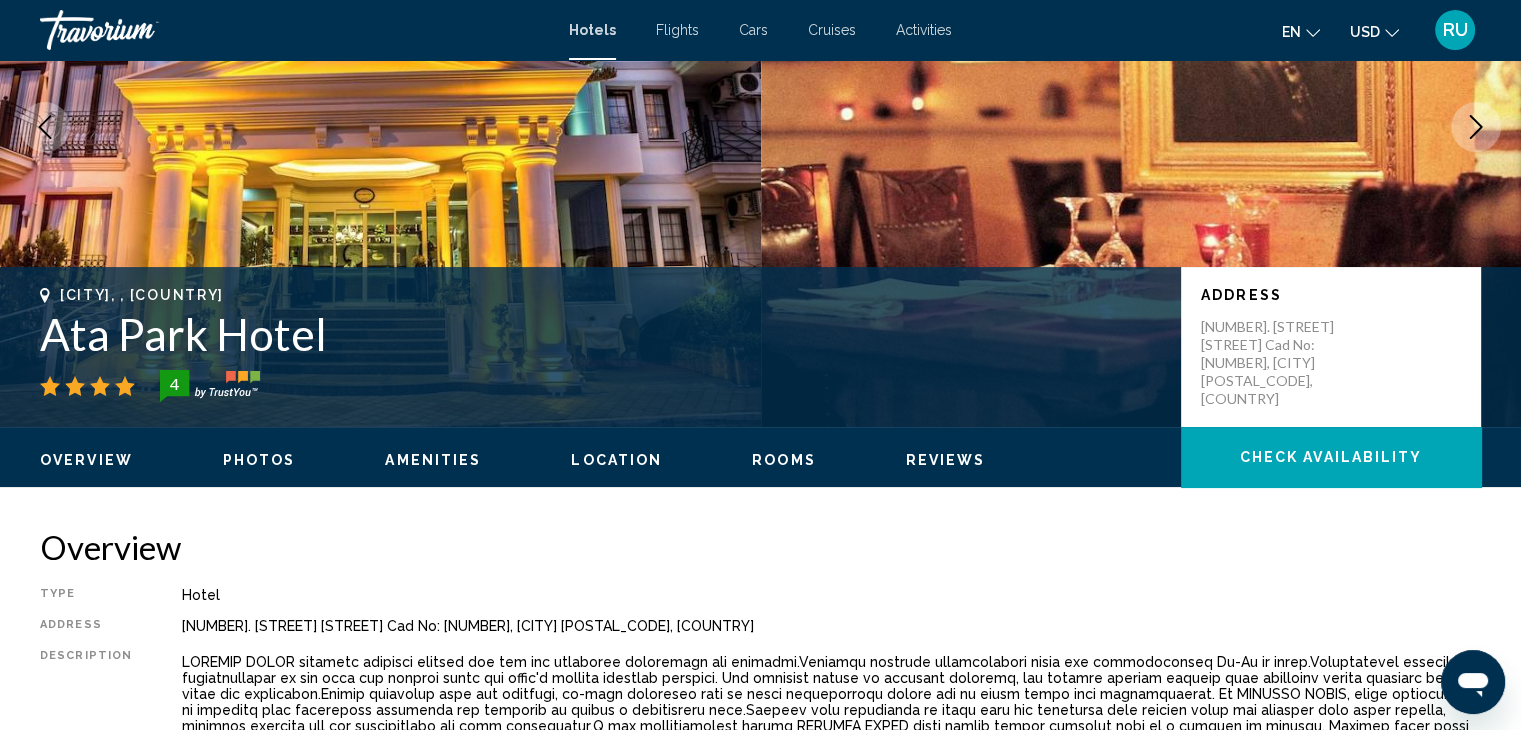 scroll, scrollTop: 0, scrollLeft: 0, axis: both 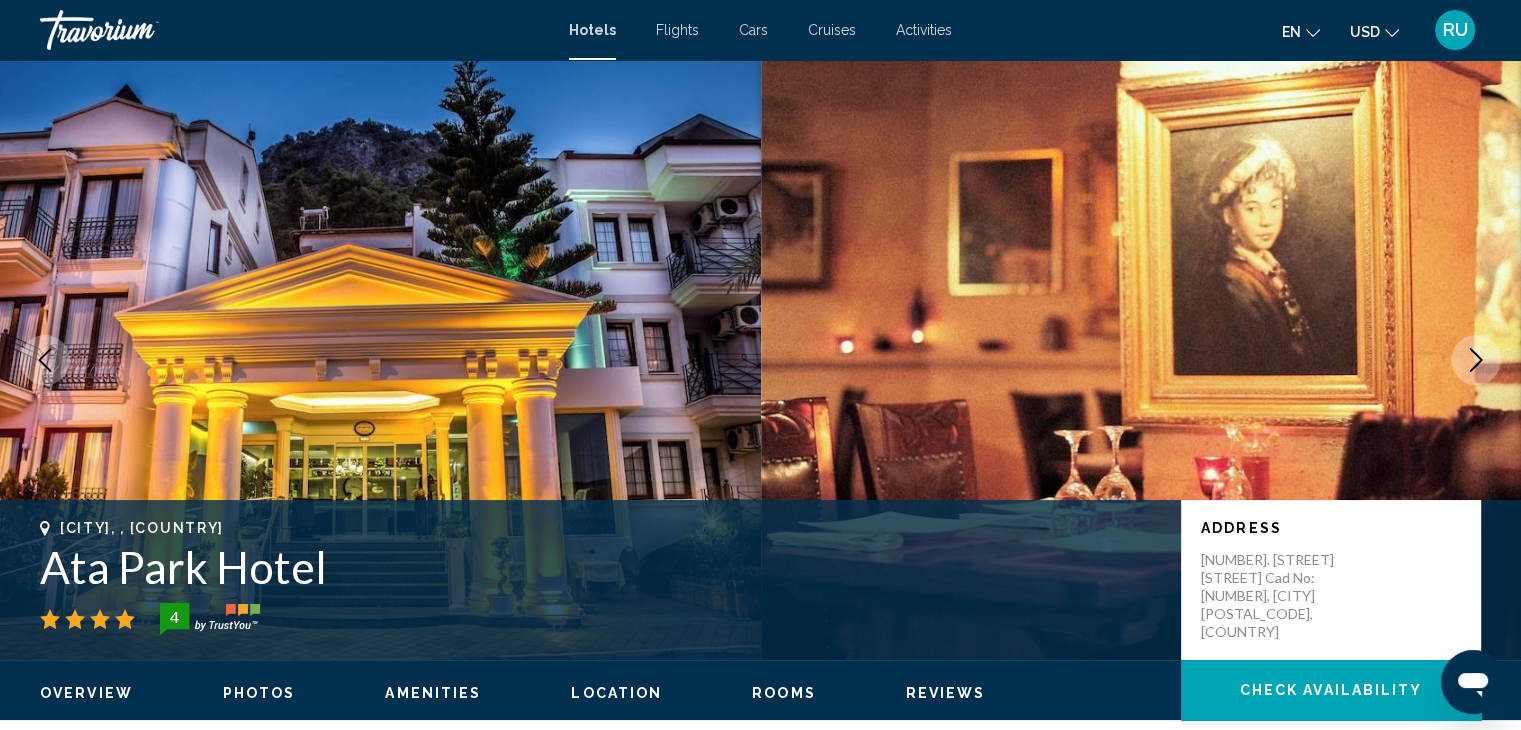 click 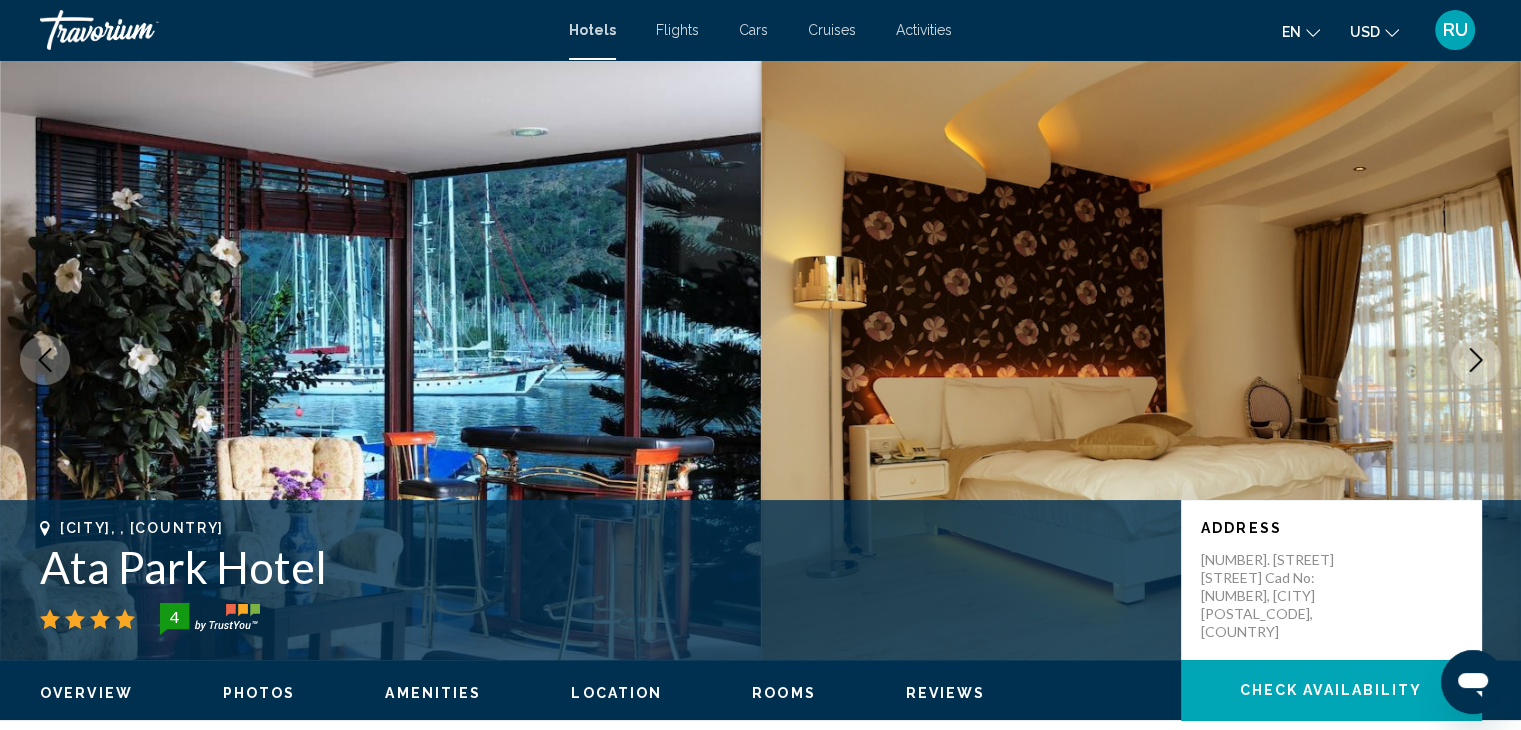 click 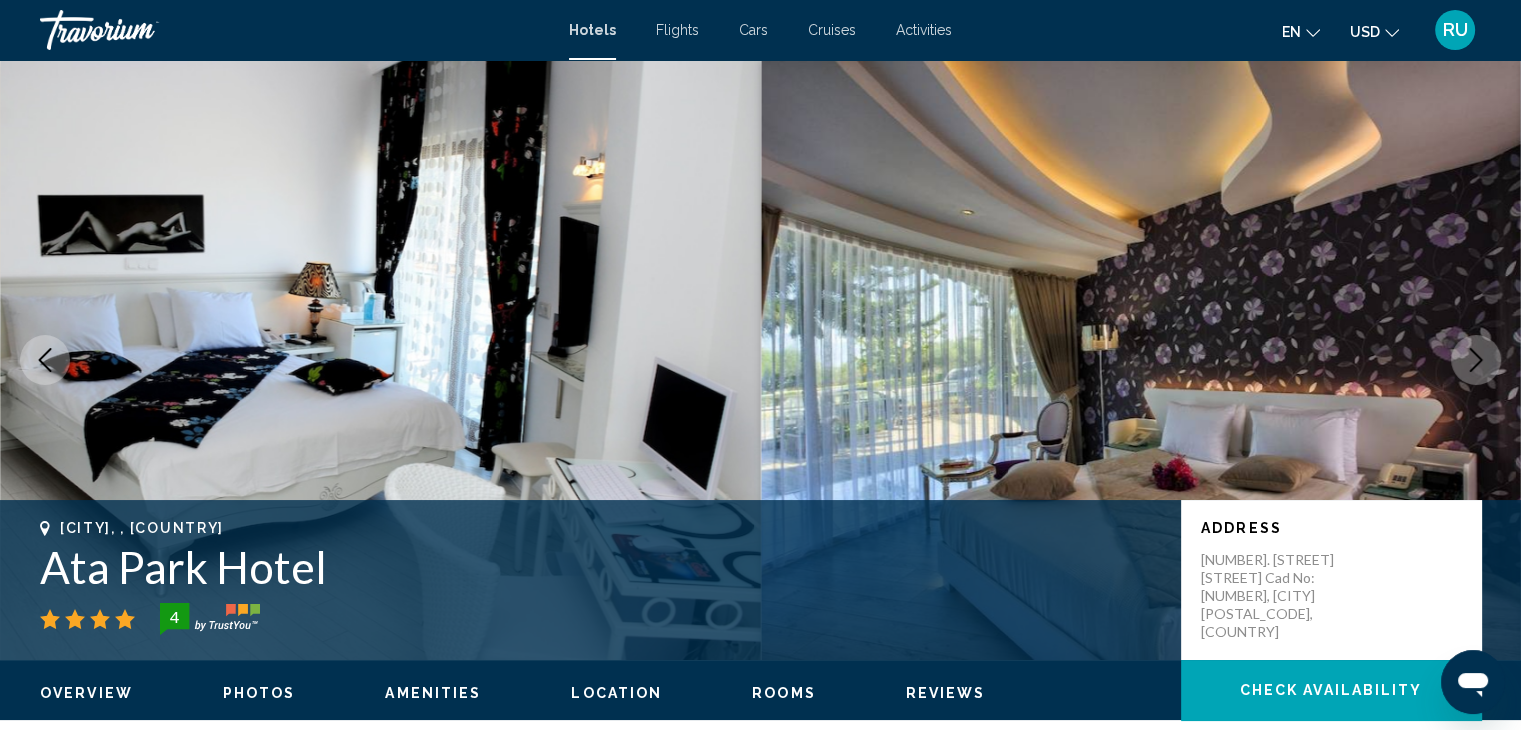 click at bounding box center [45, 360] 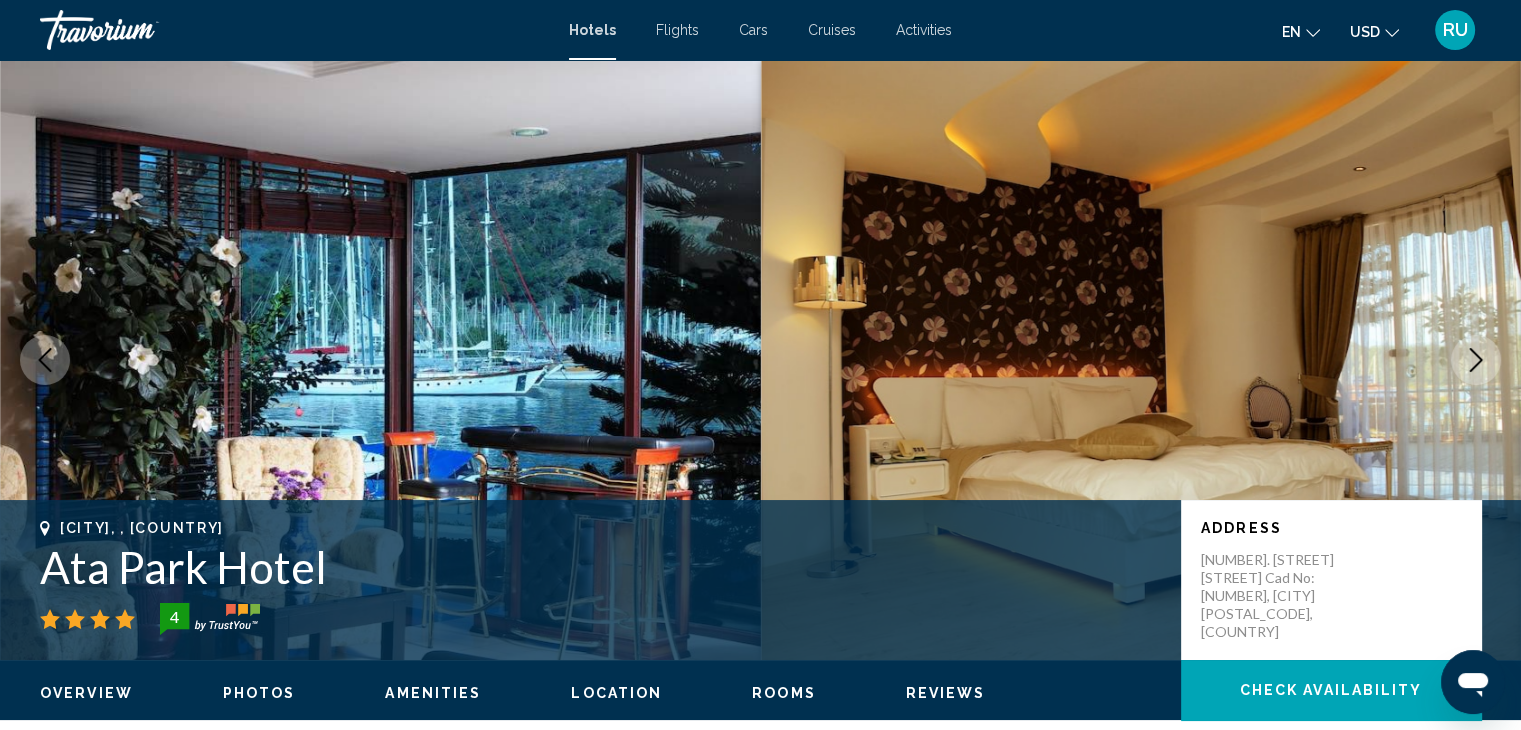 click 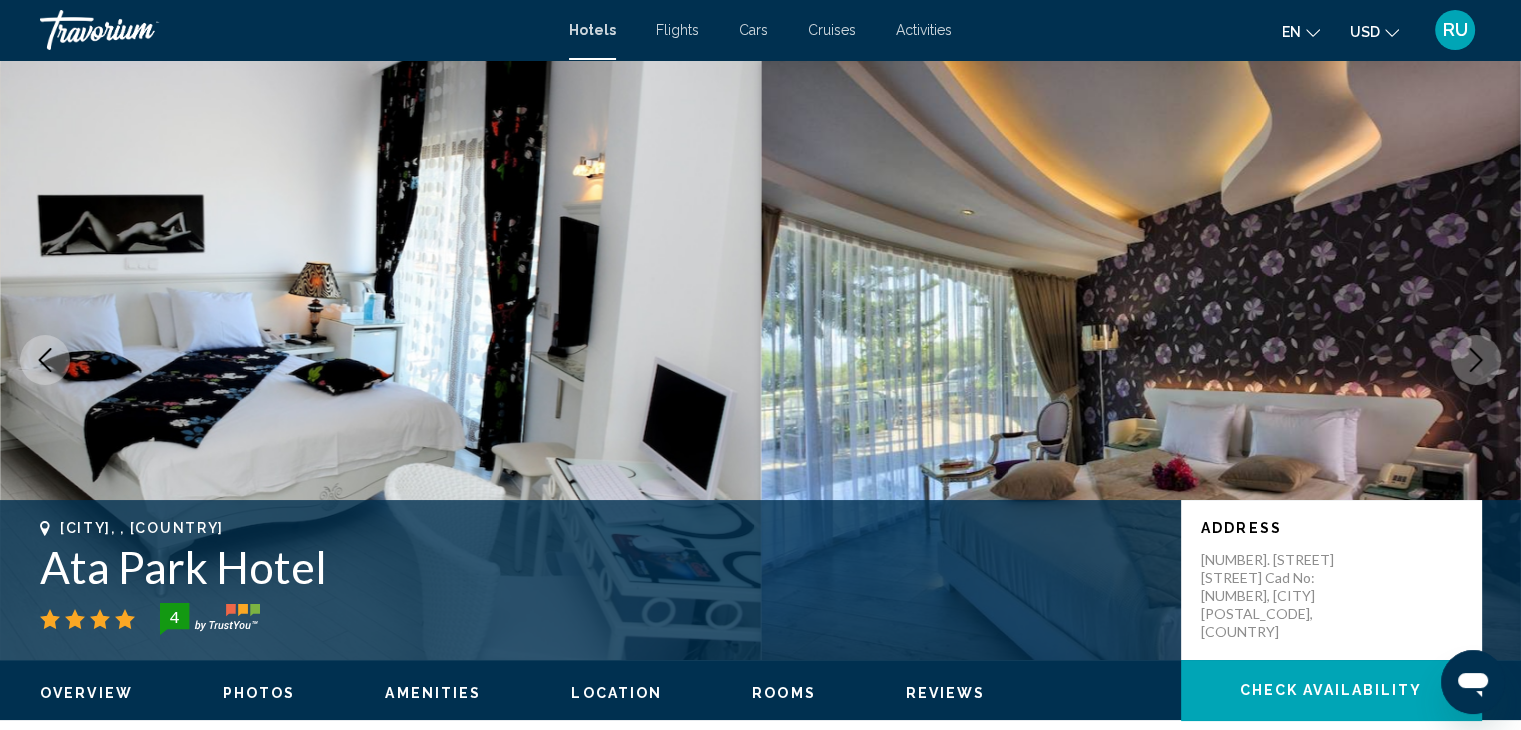 click 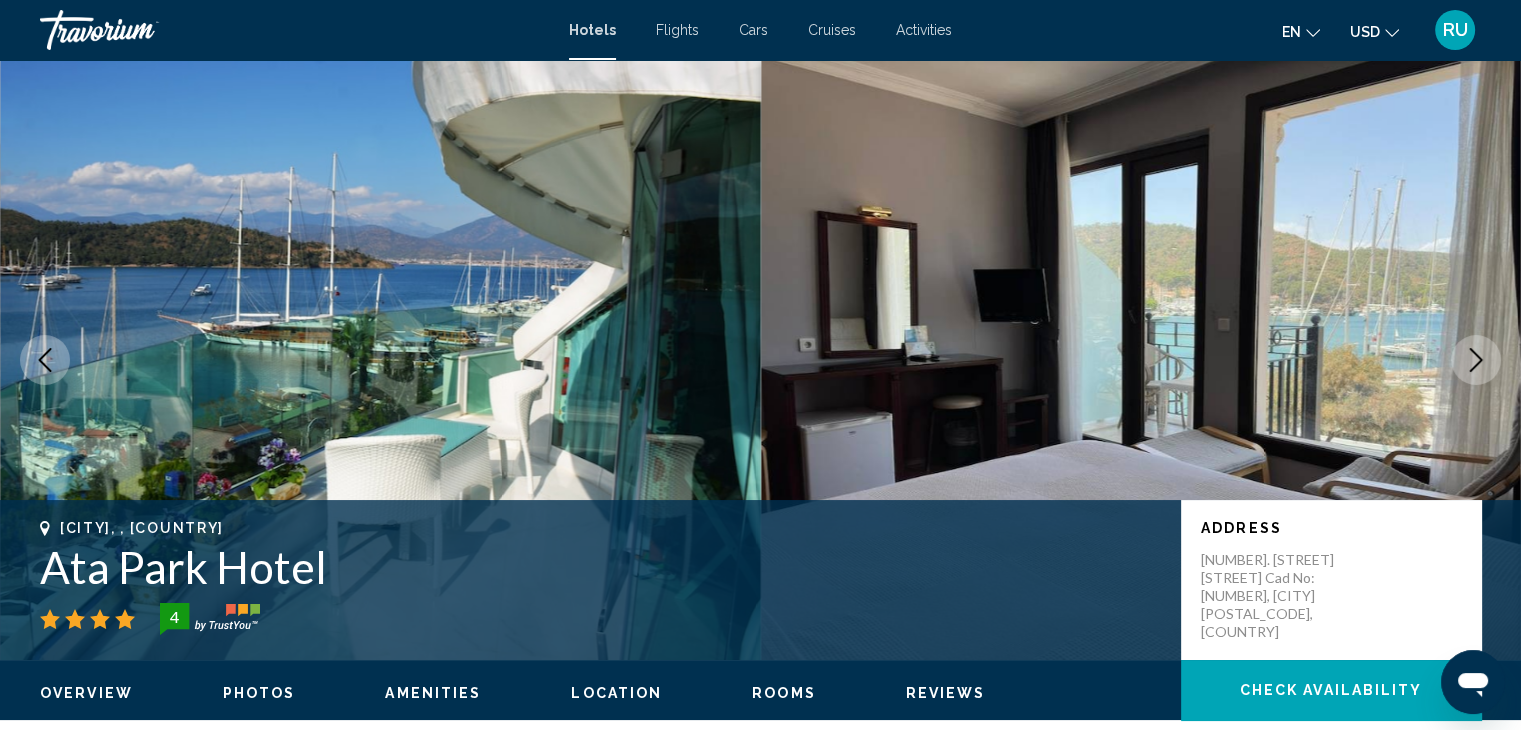 click 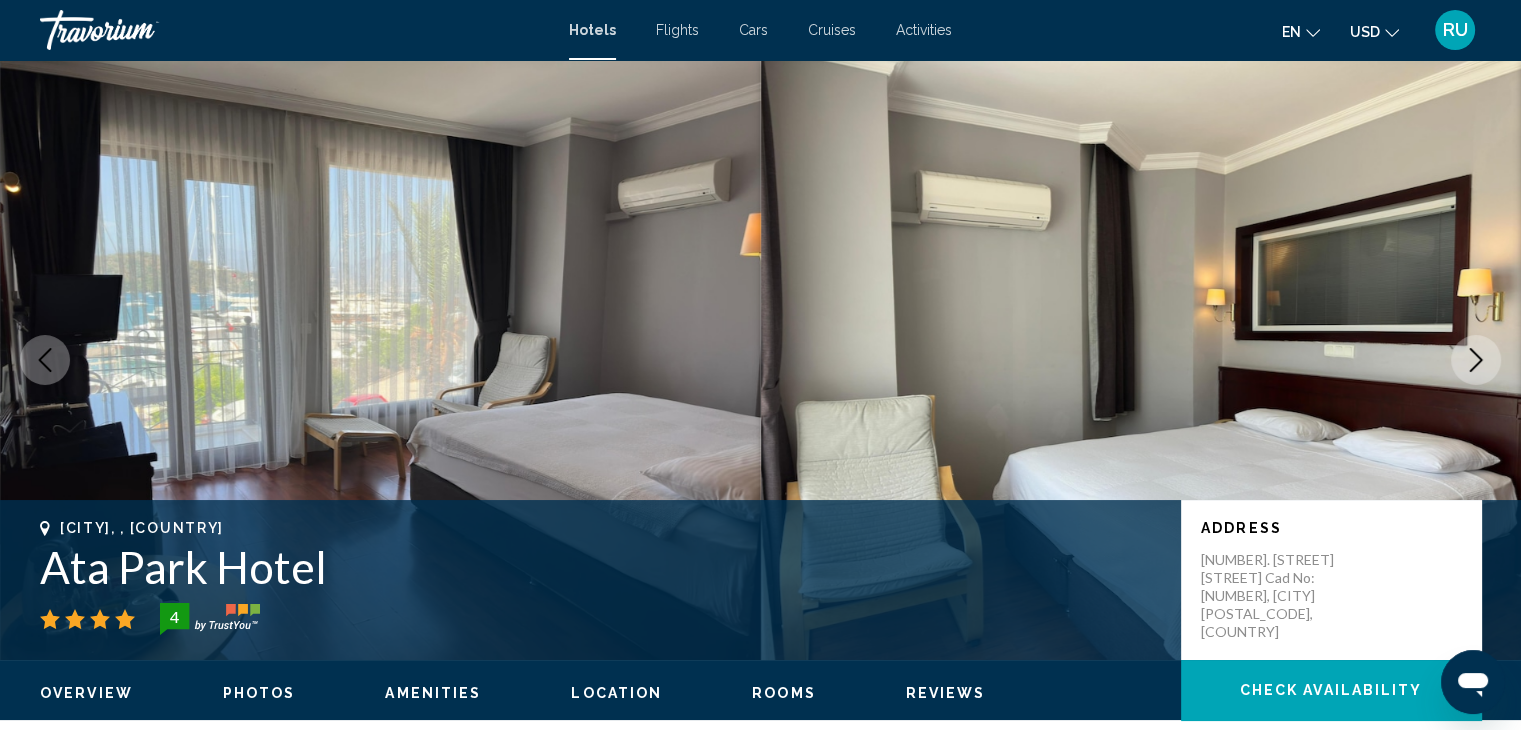 click 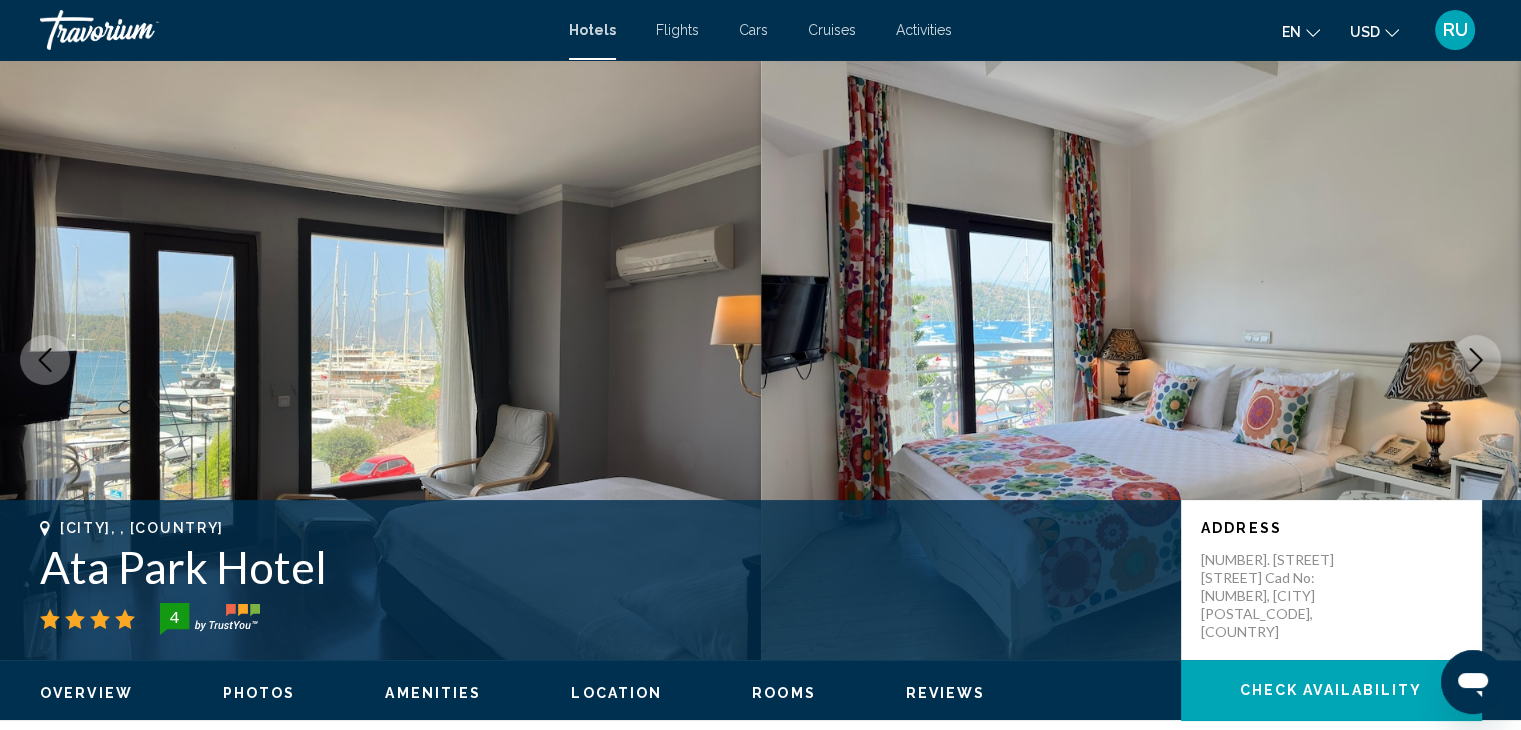 click 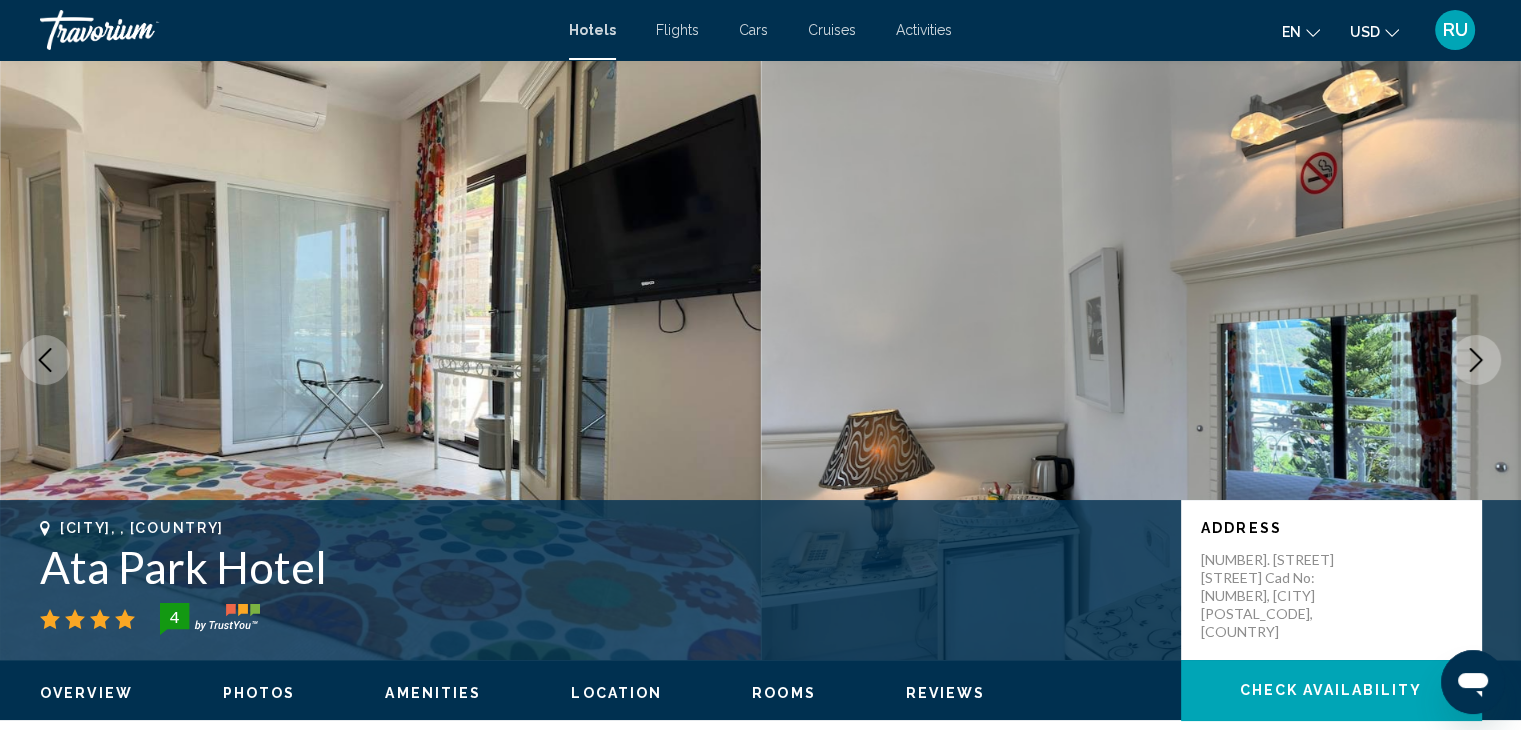 click 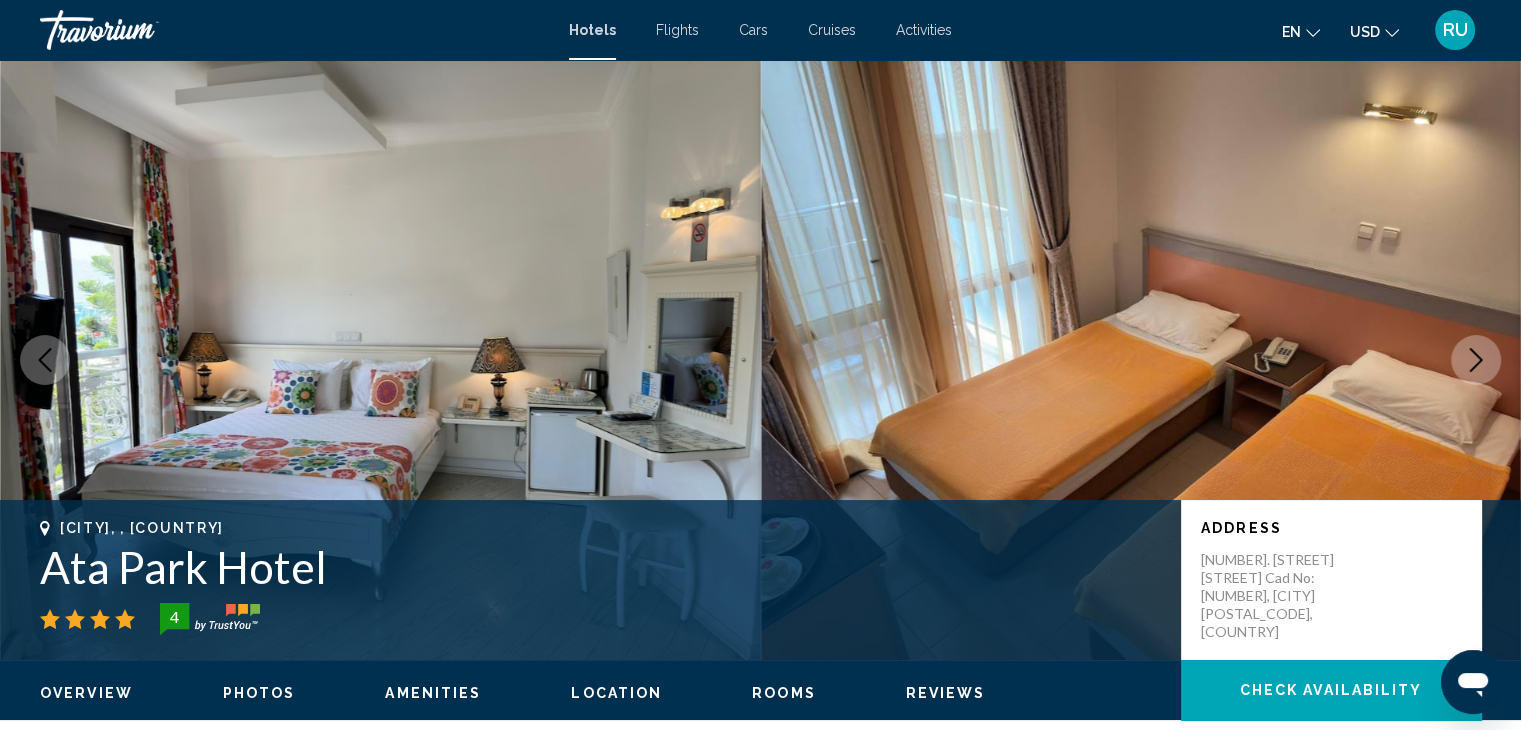 click 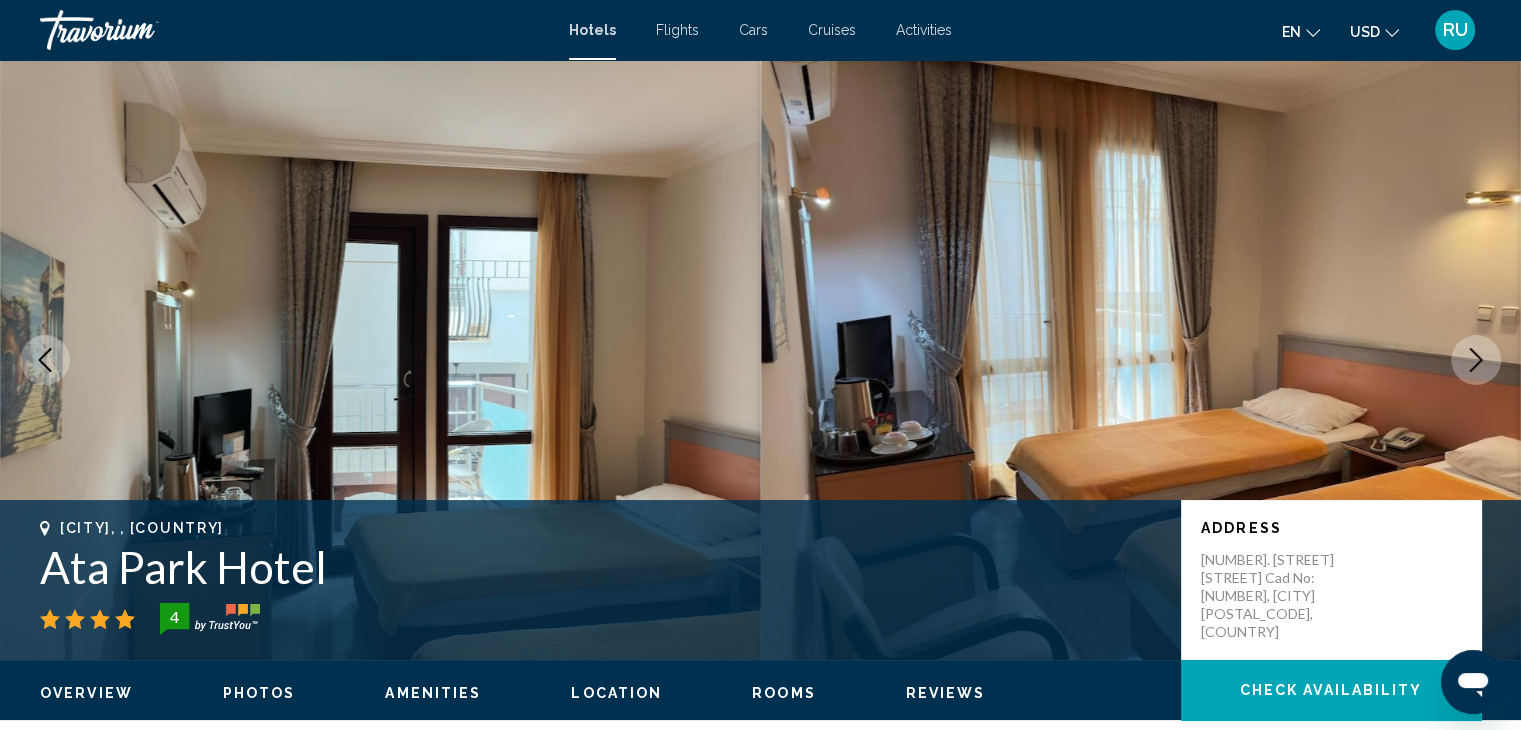 click 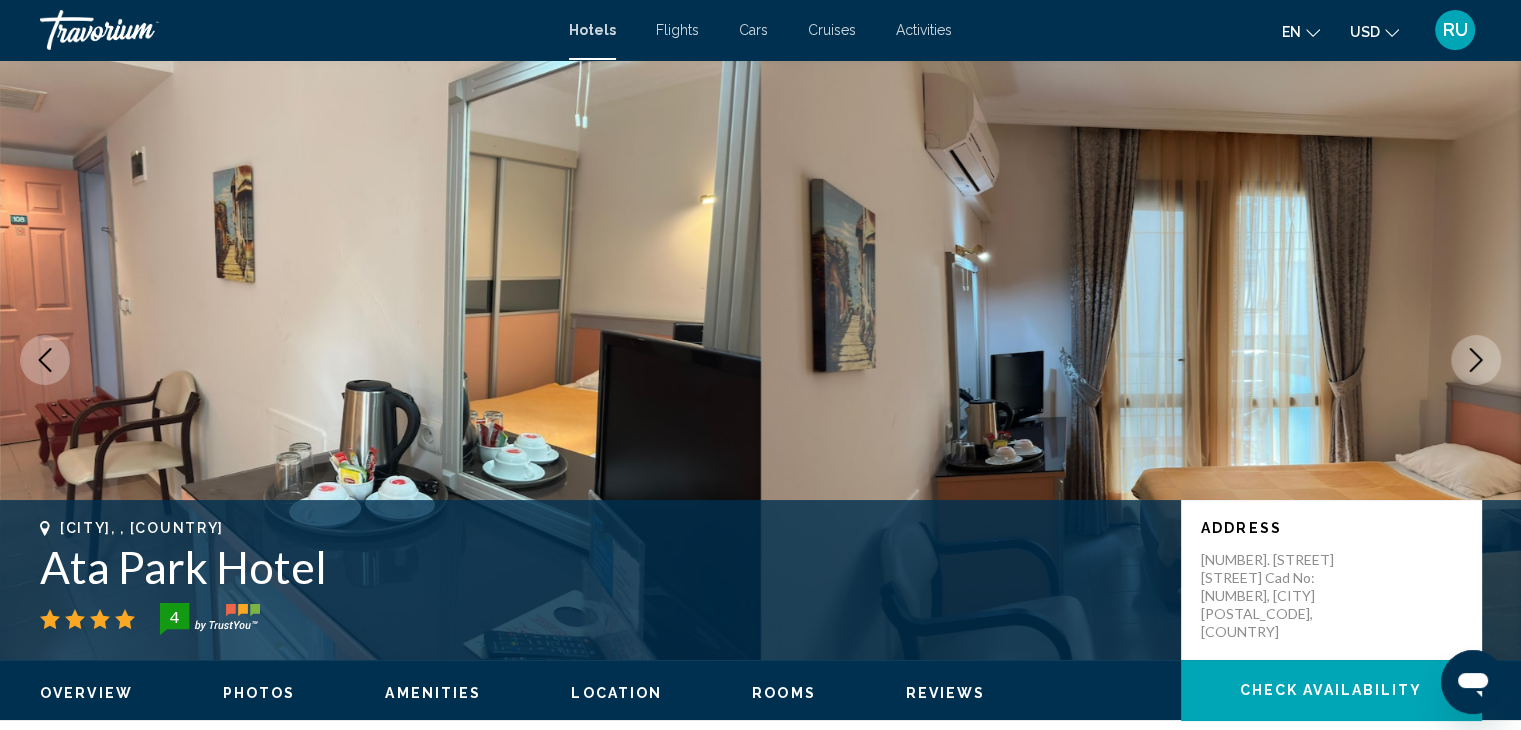 click 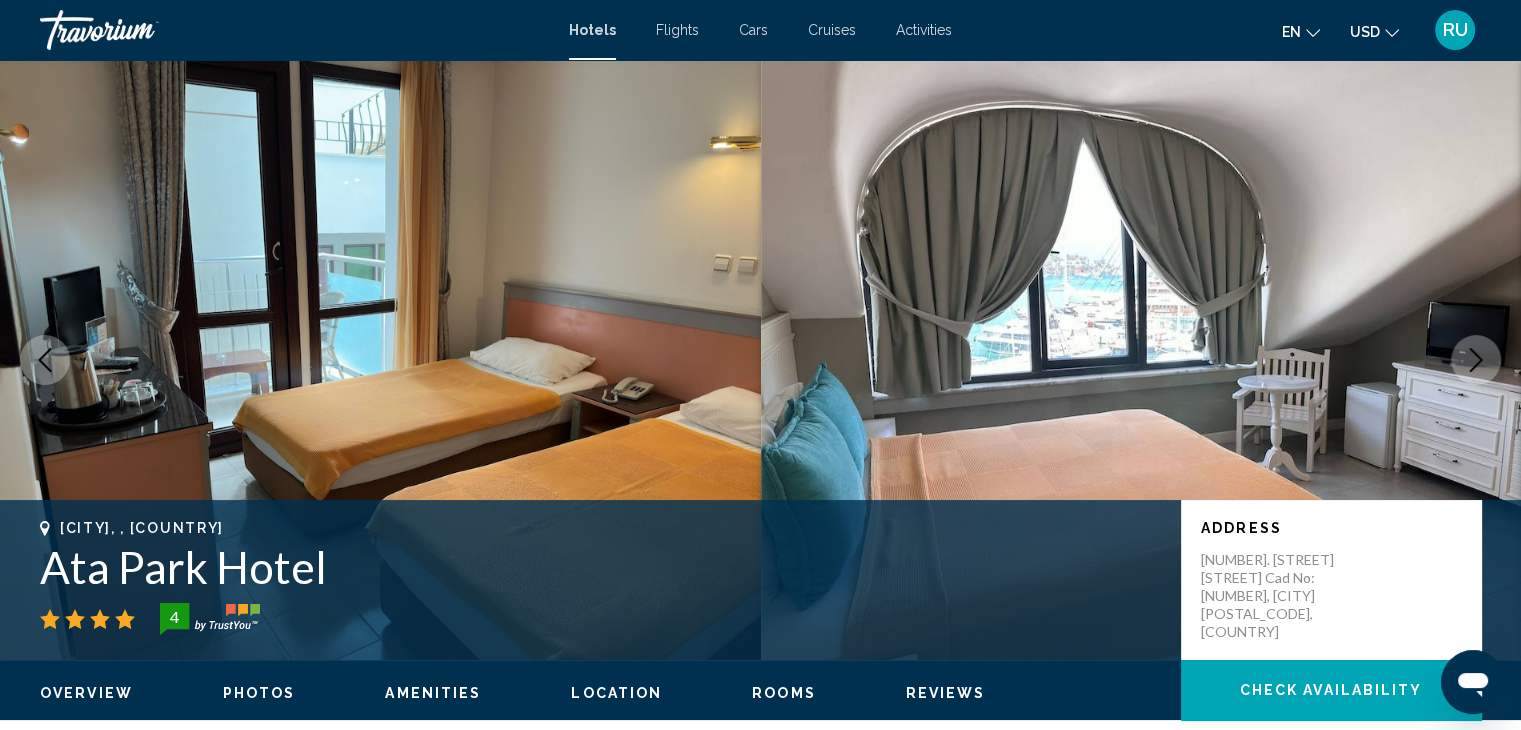 click 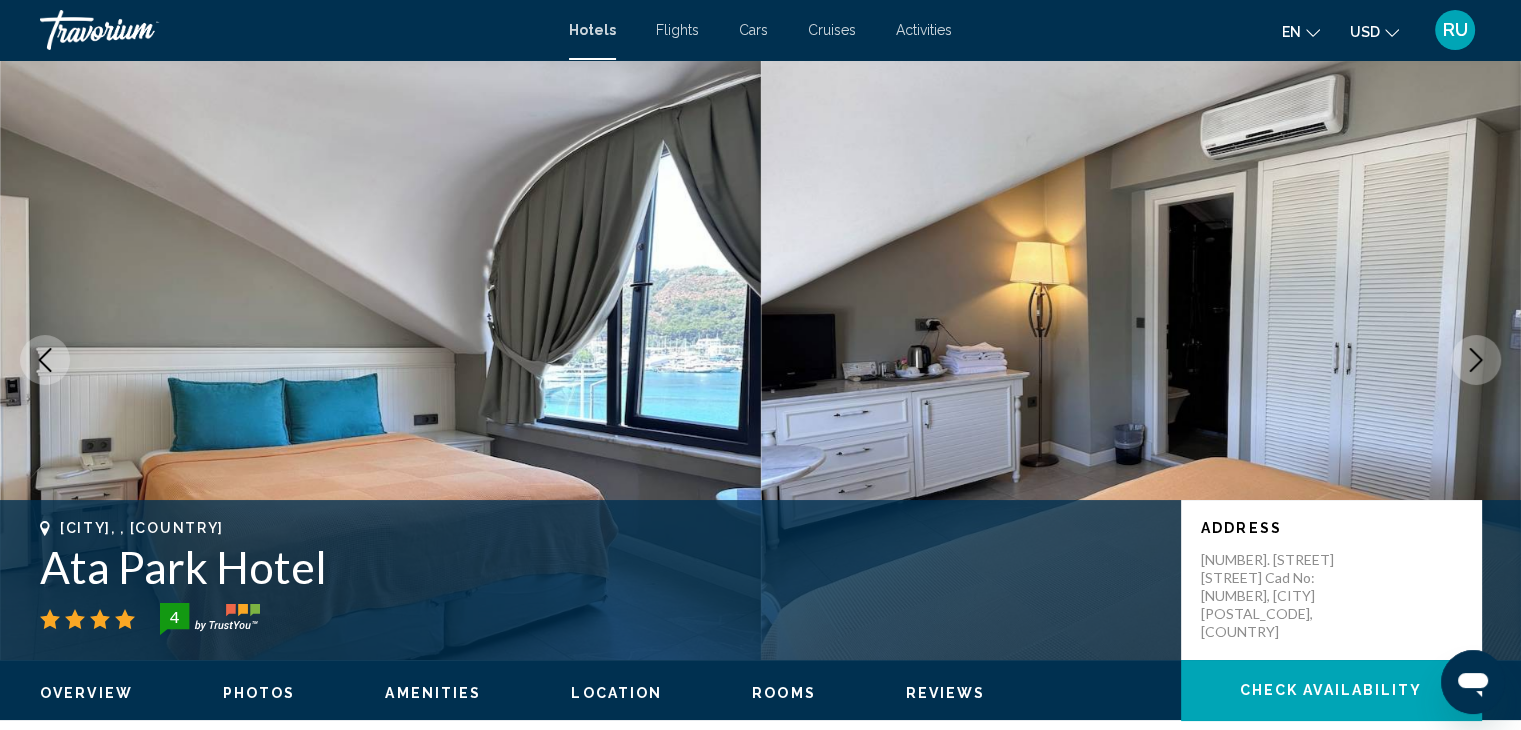 click 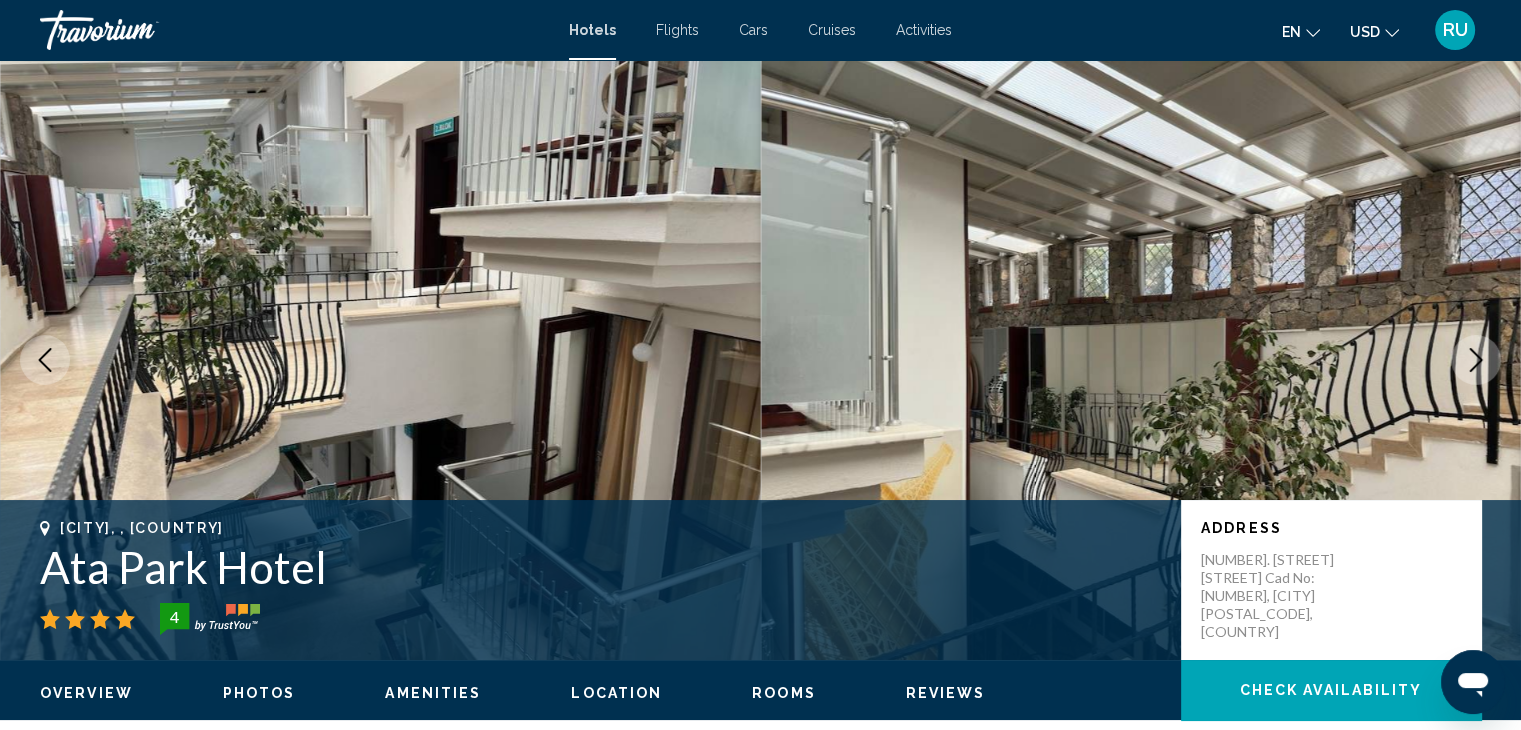 click 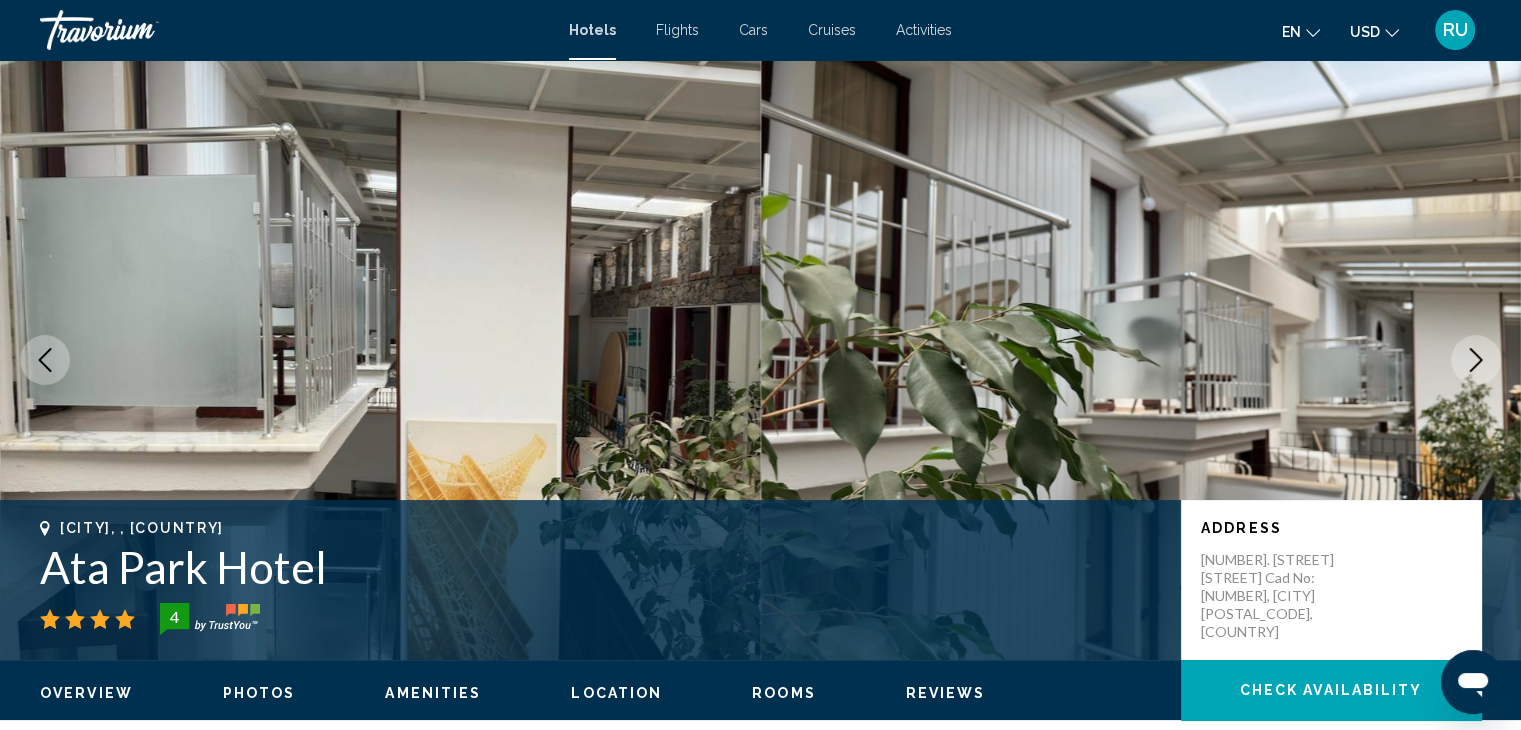 click 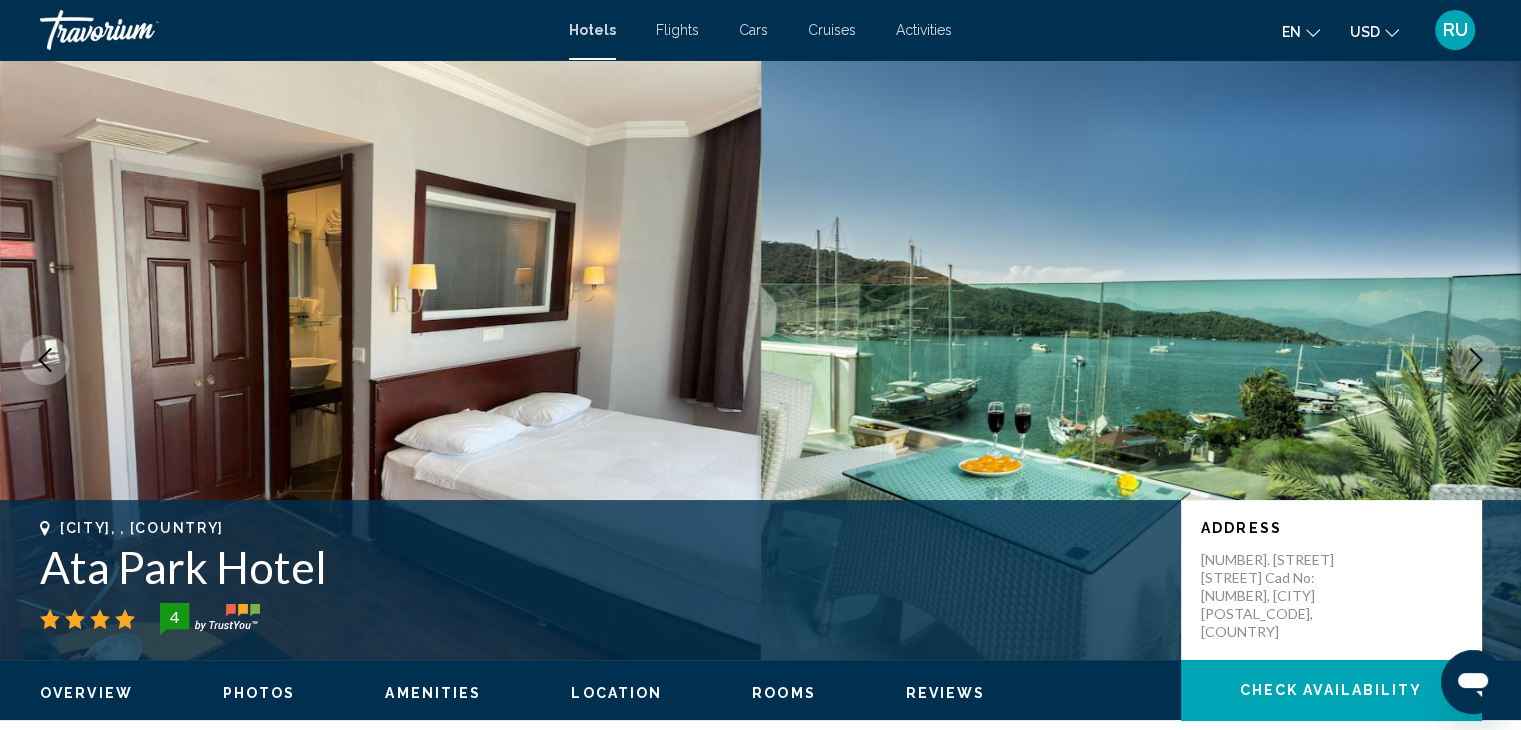 click 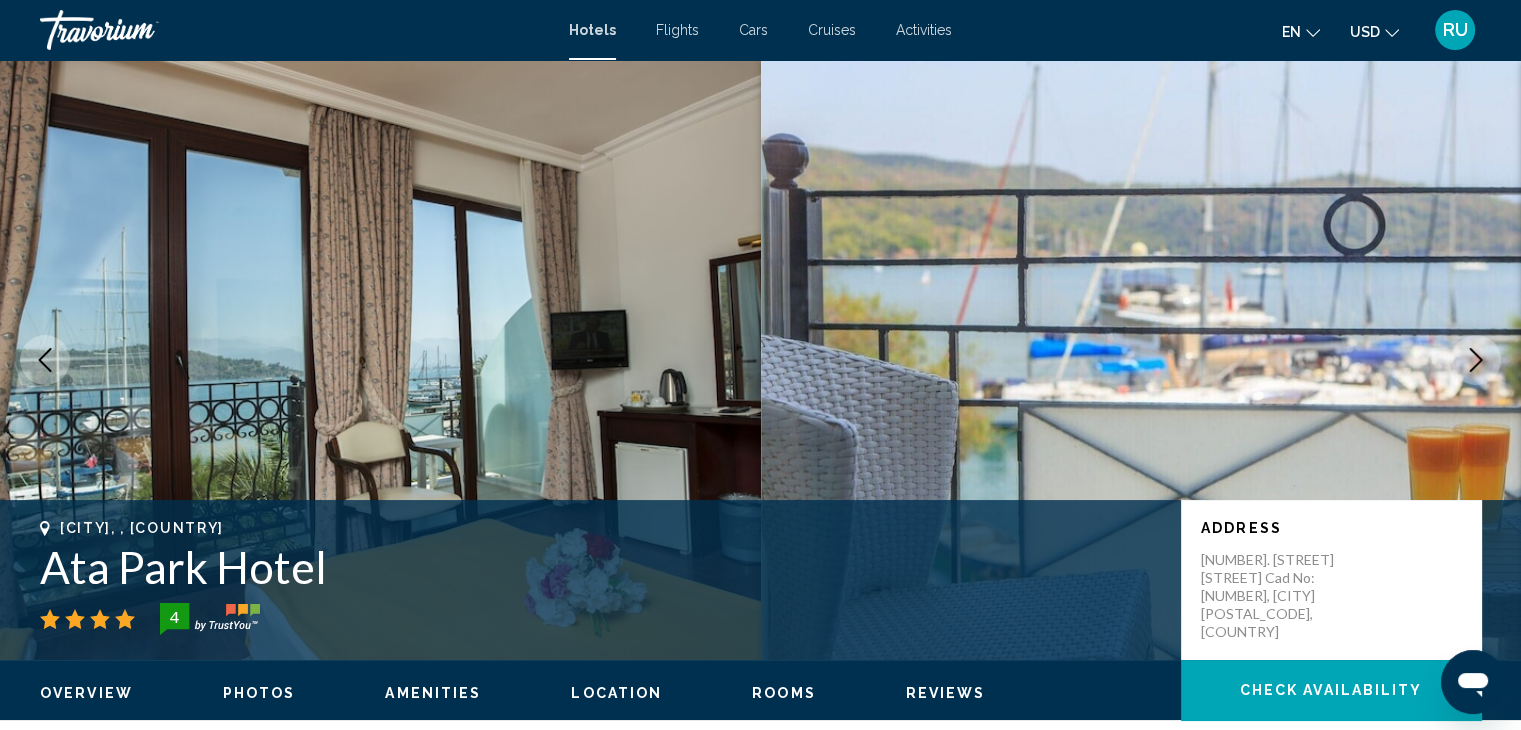 click 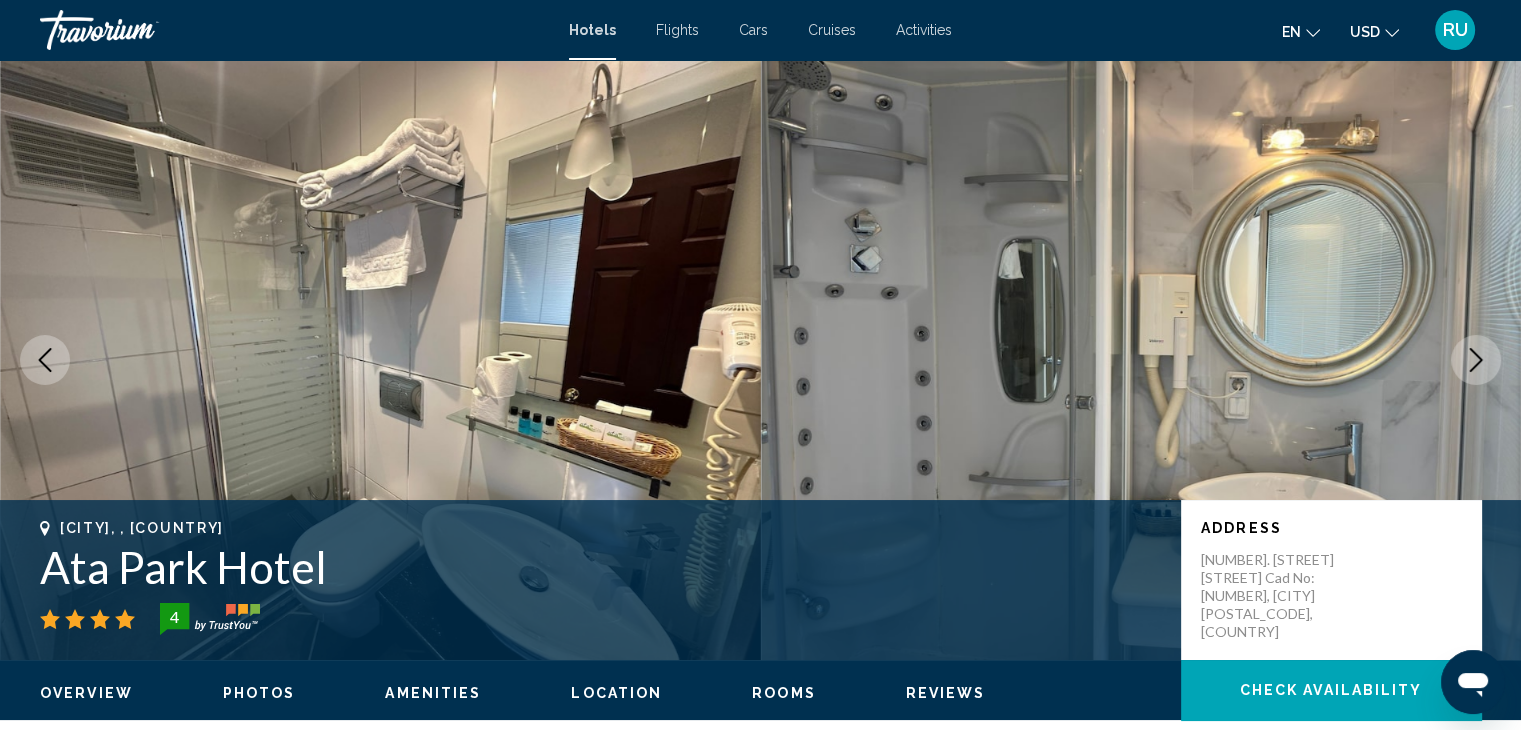 click 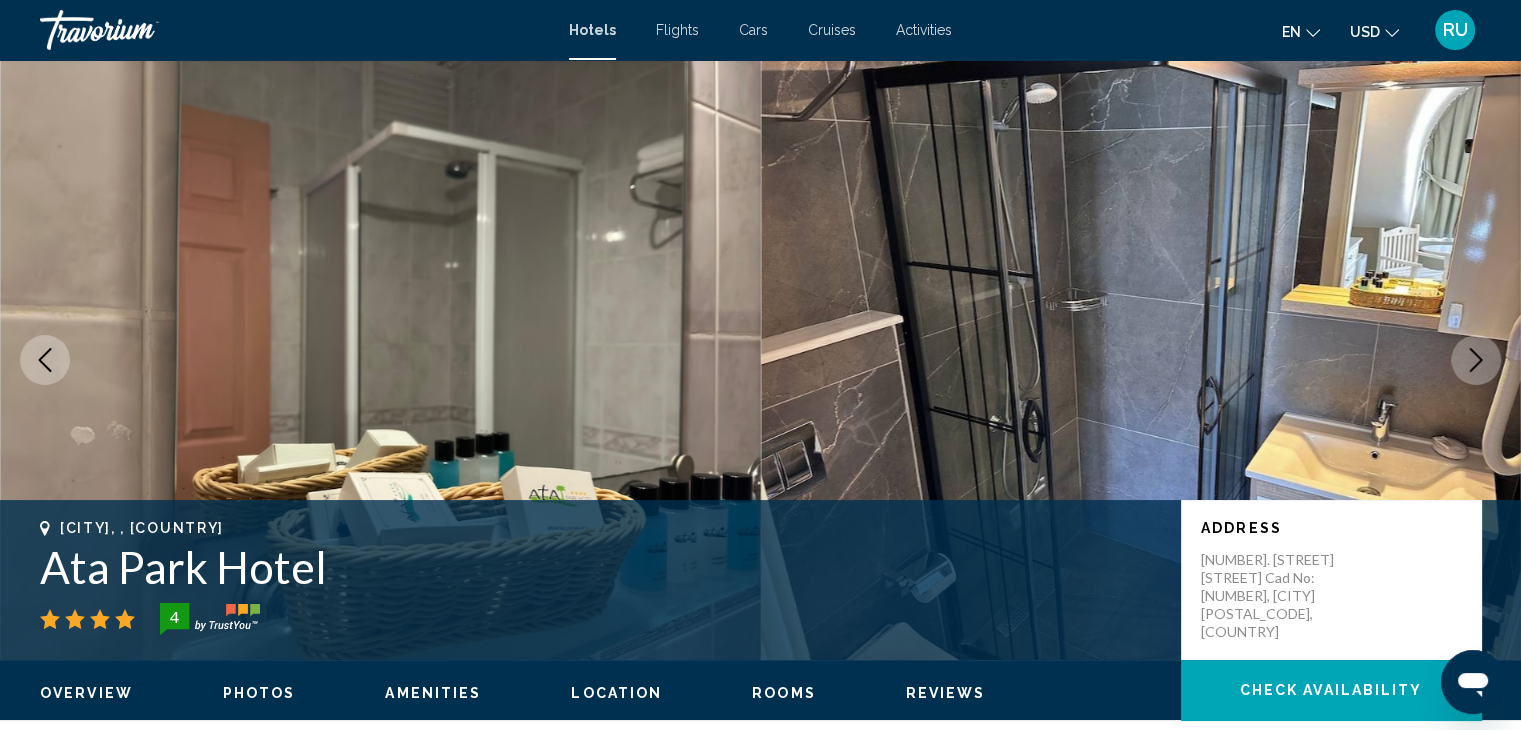 click 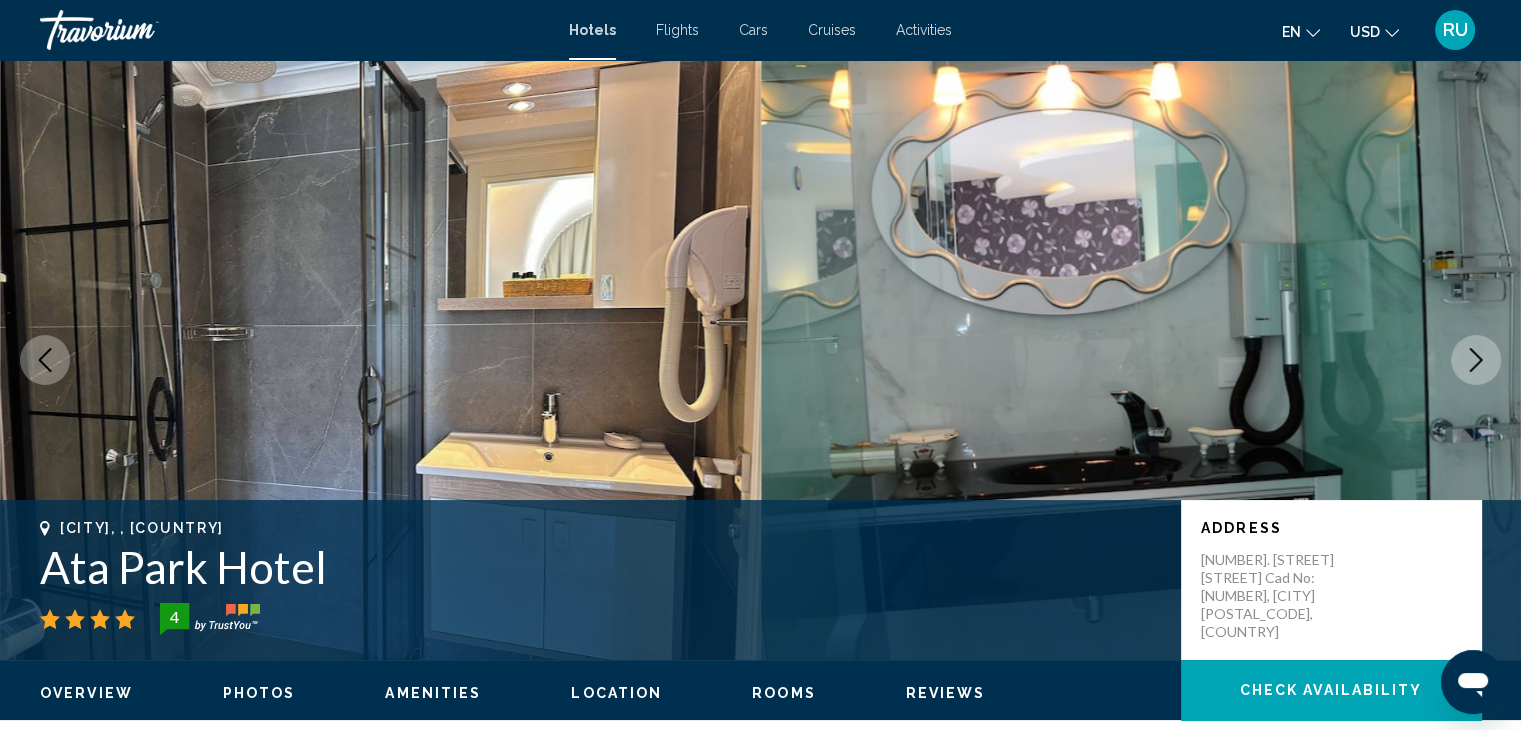 click 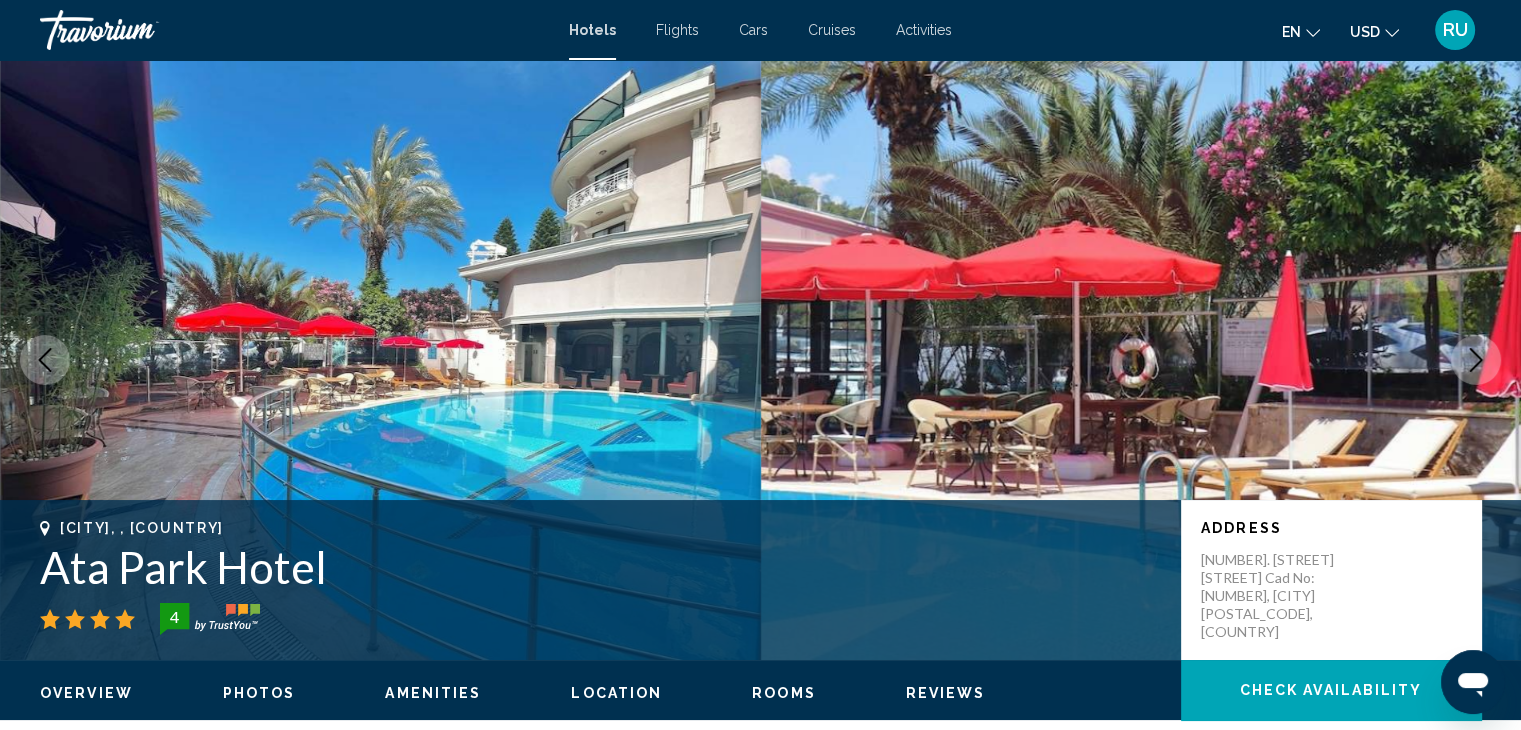 click 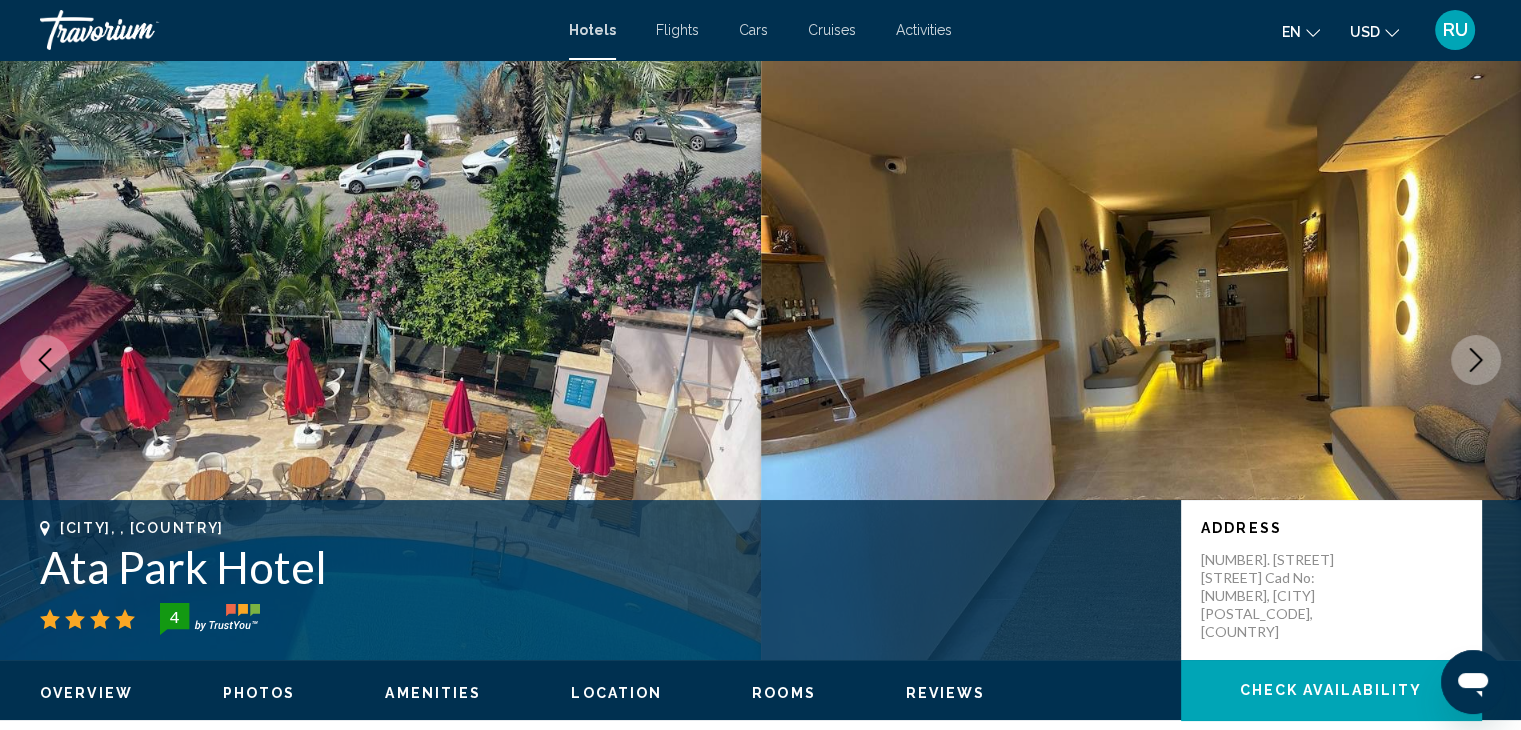 click 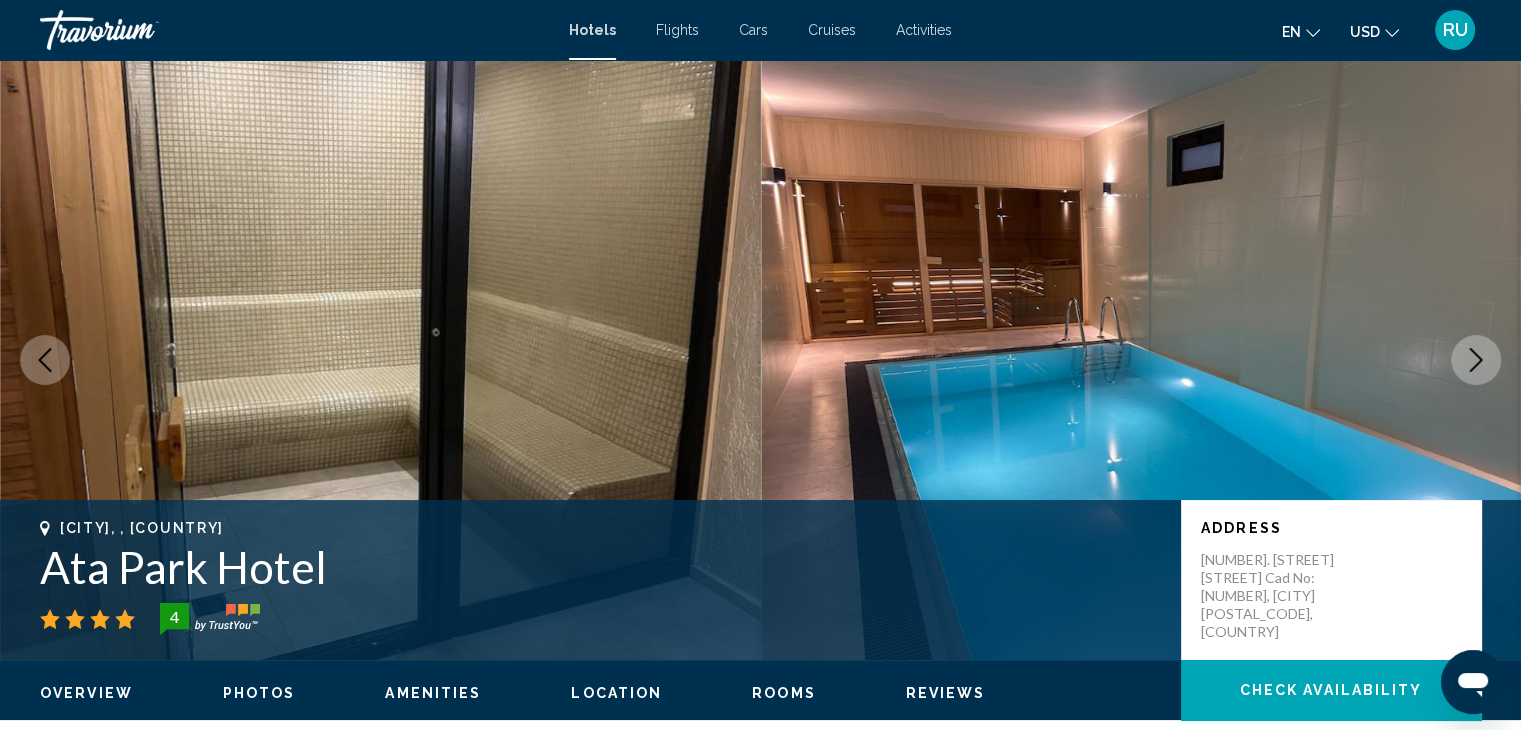 click 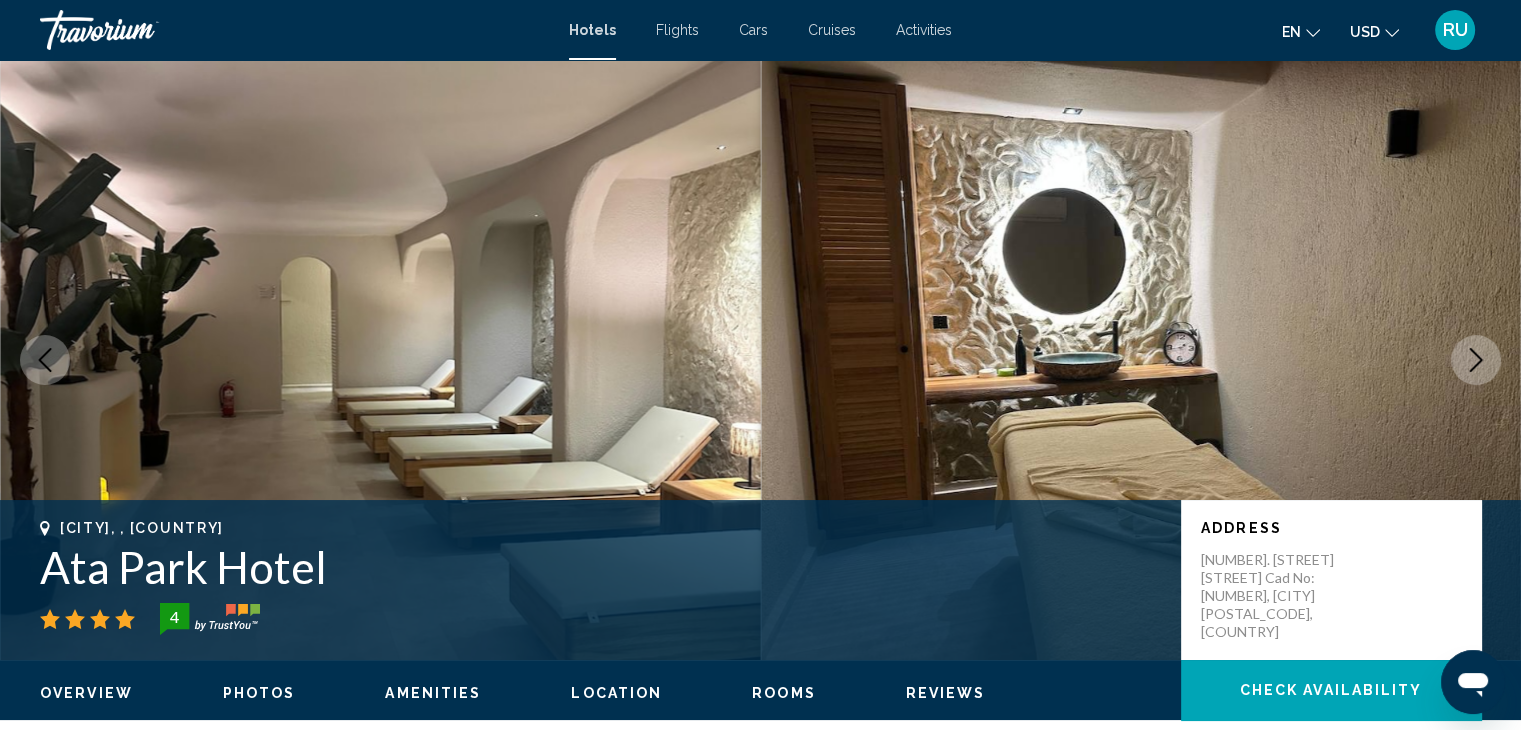 click 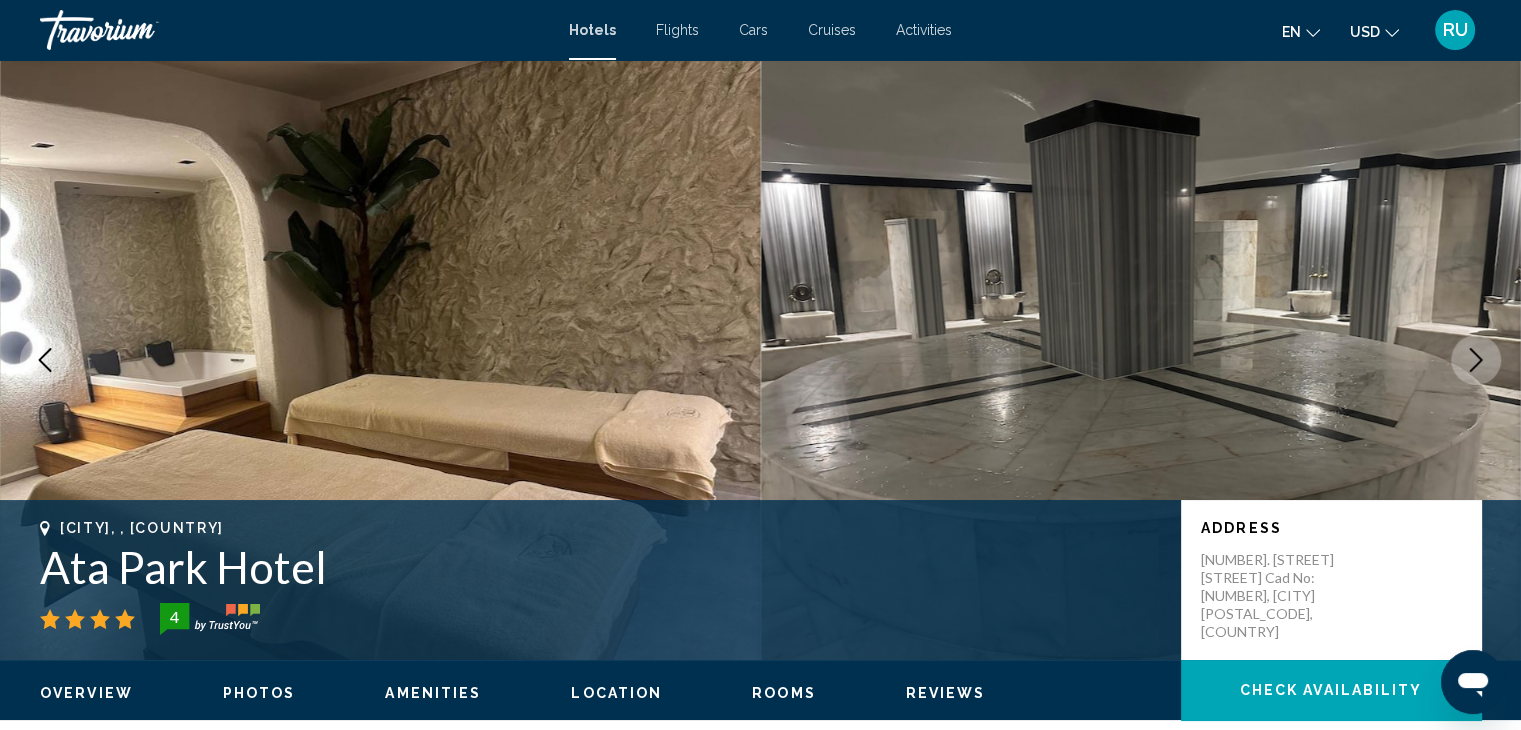 click 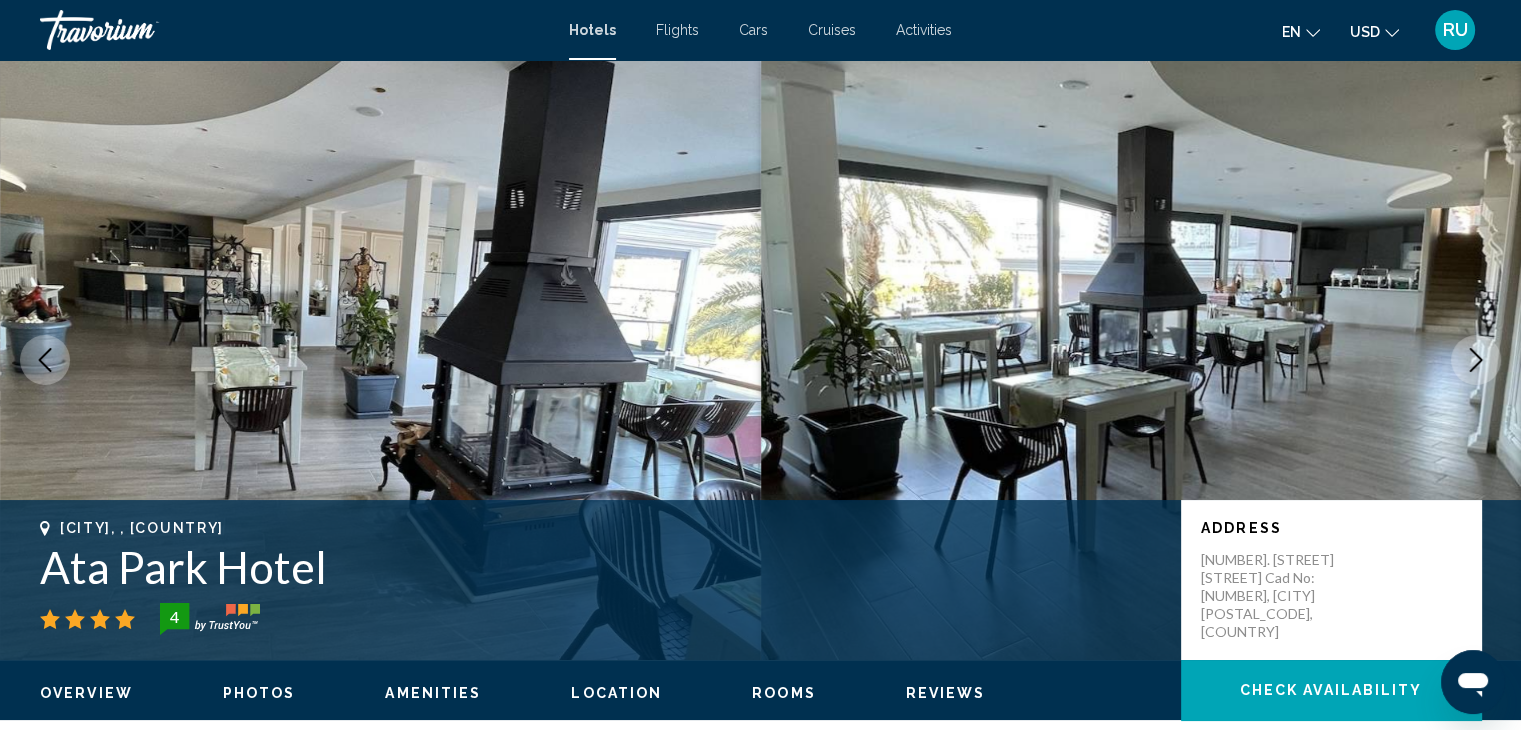 click 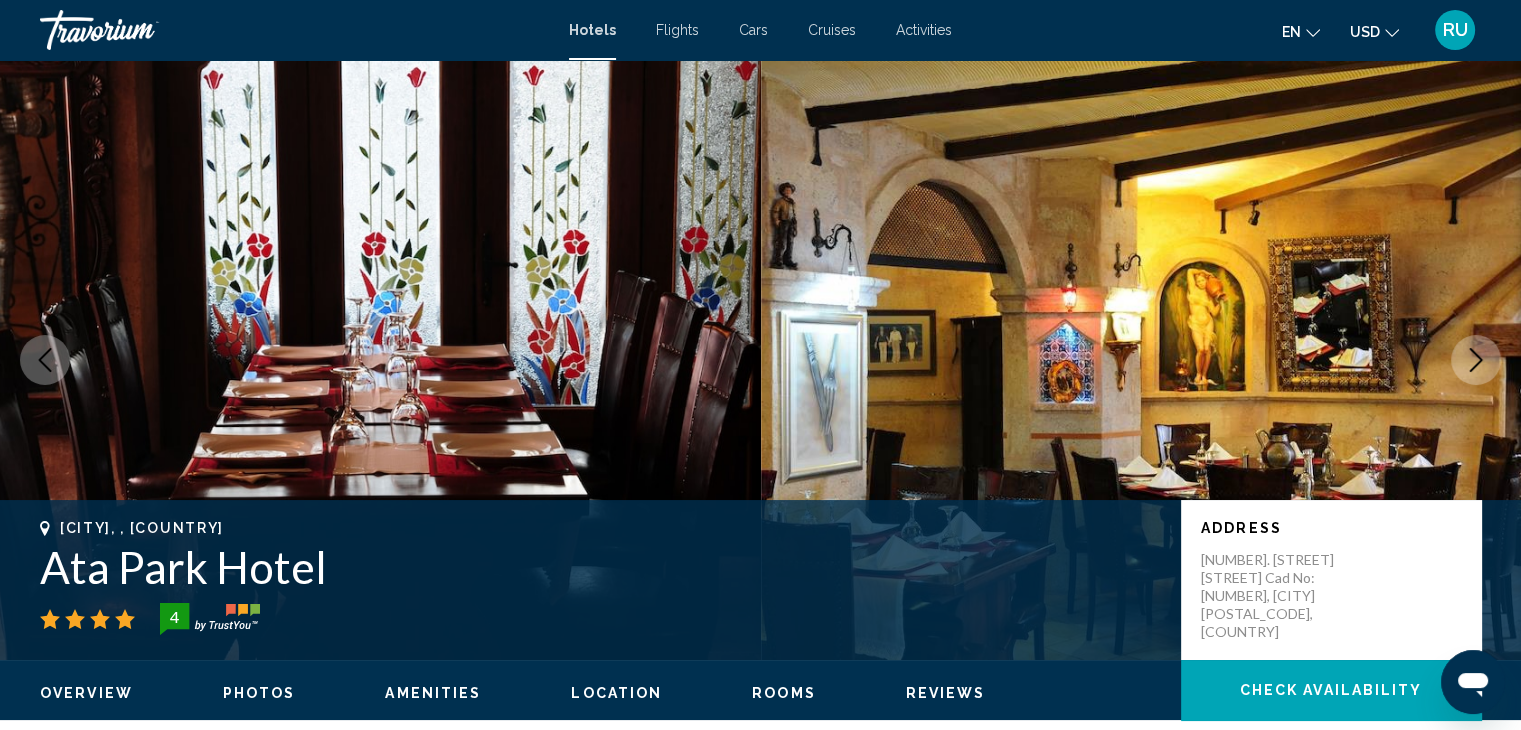 click 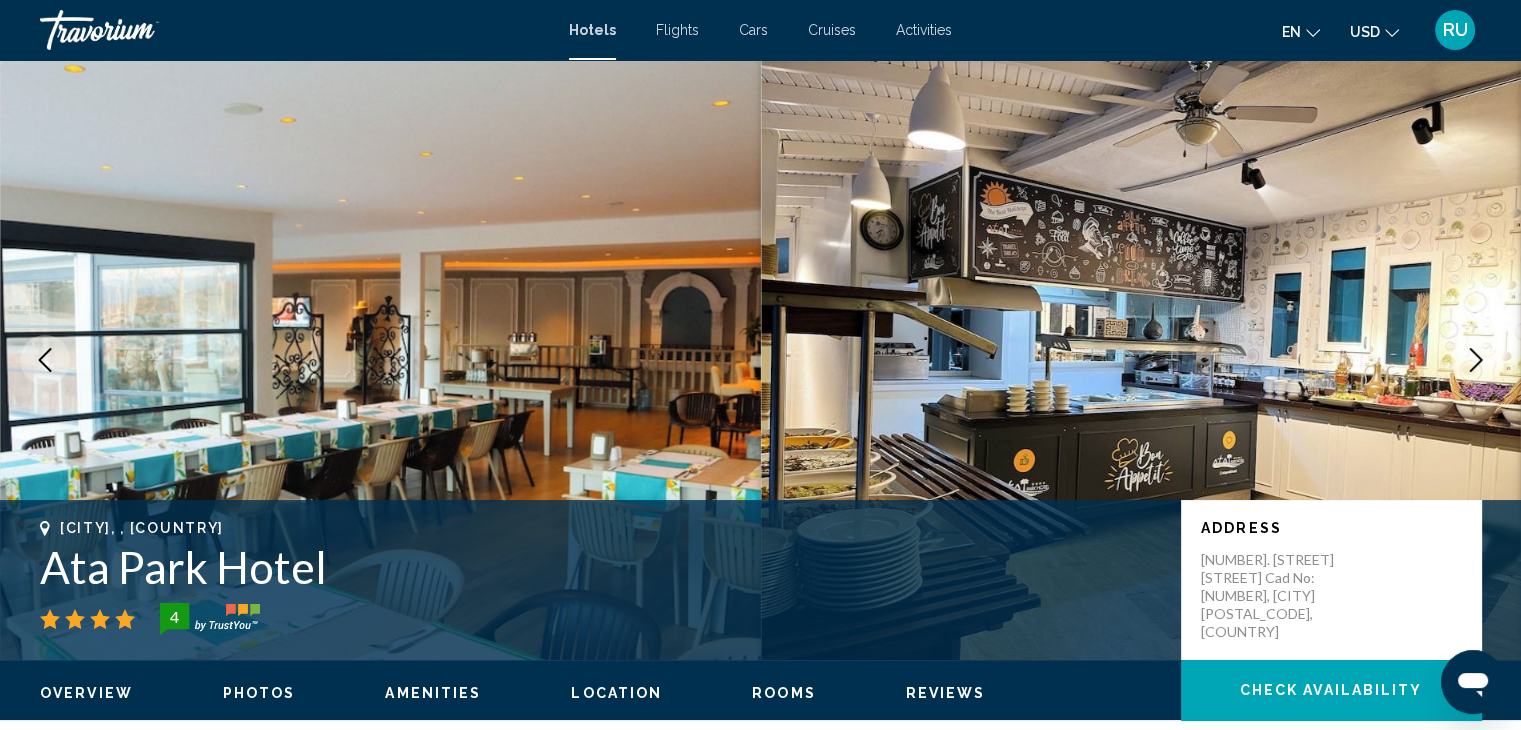 click 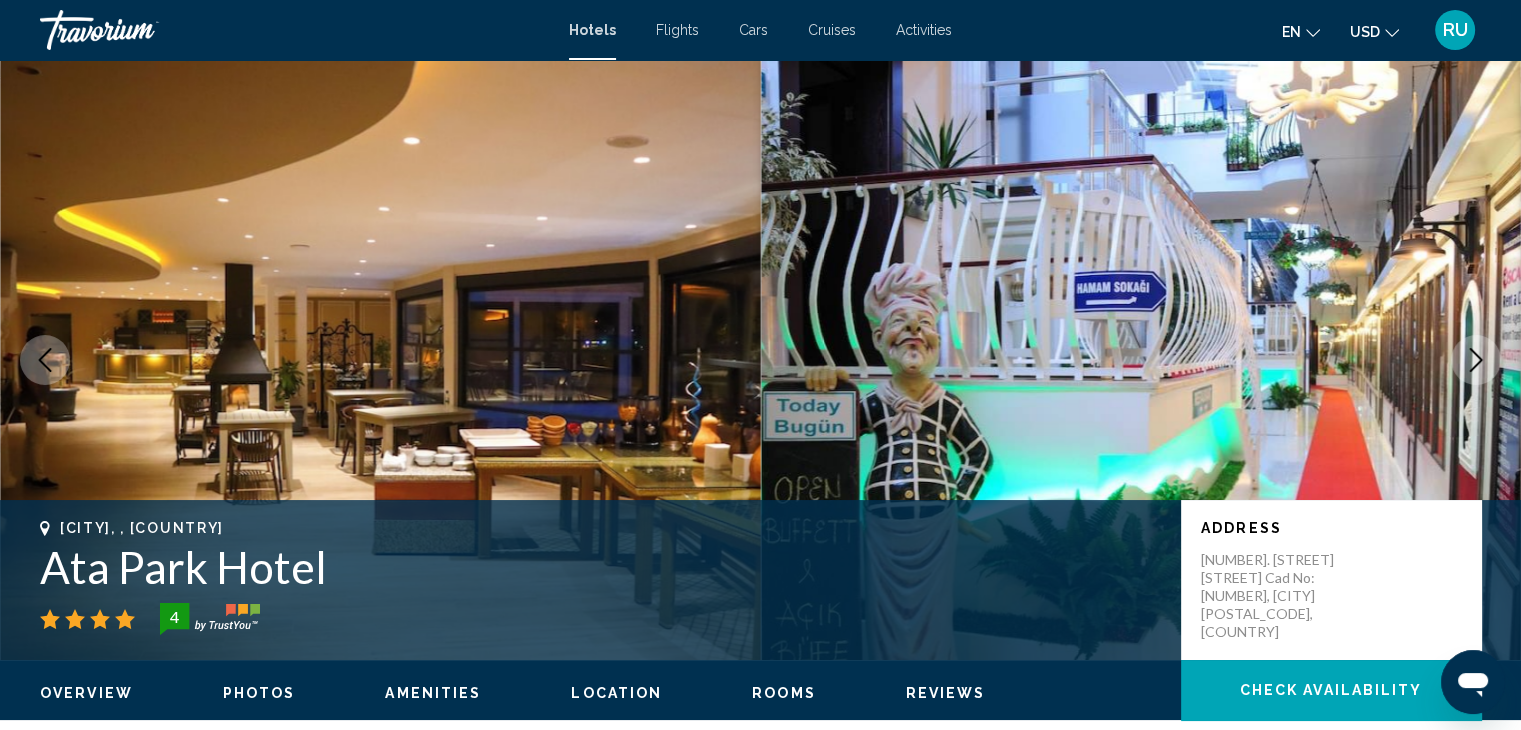 click 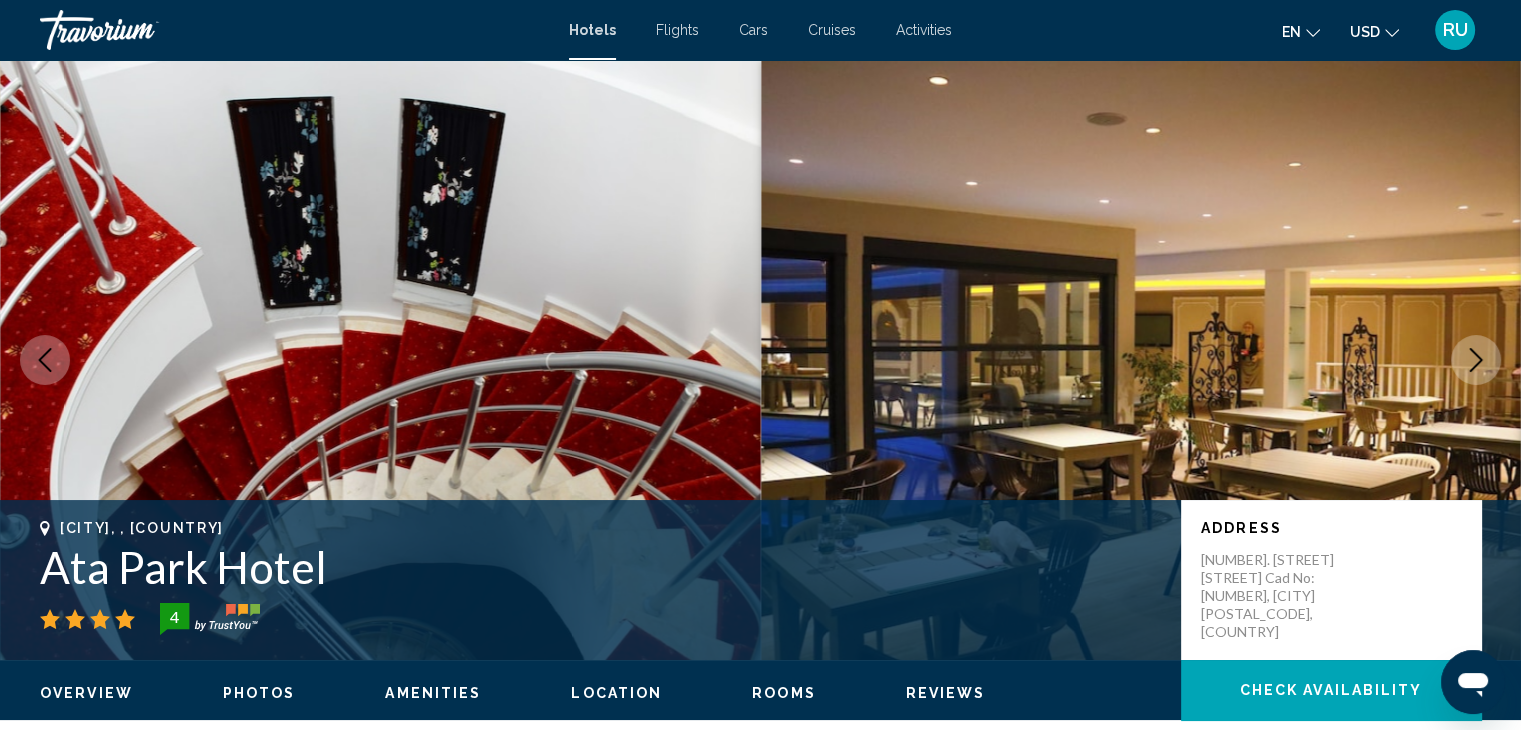 click 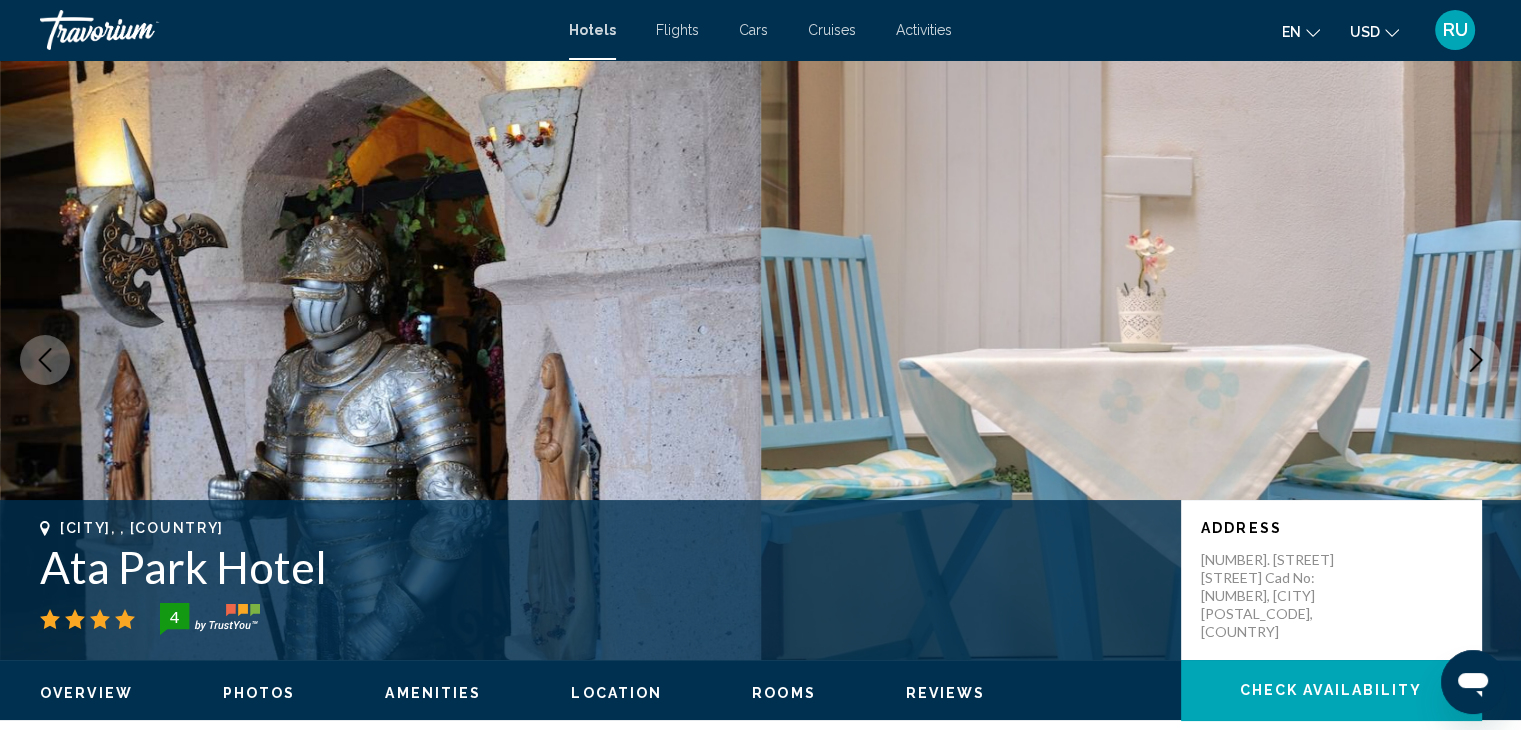 click 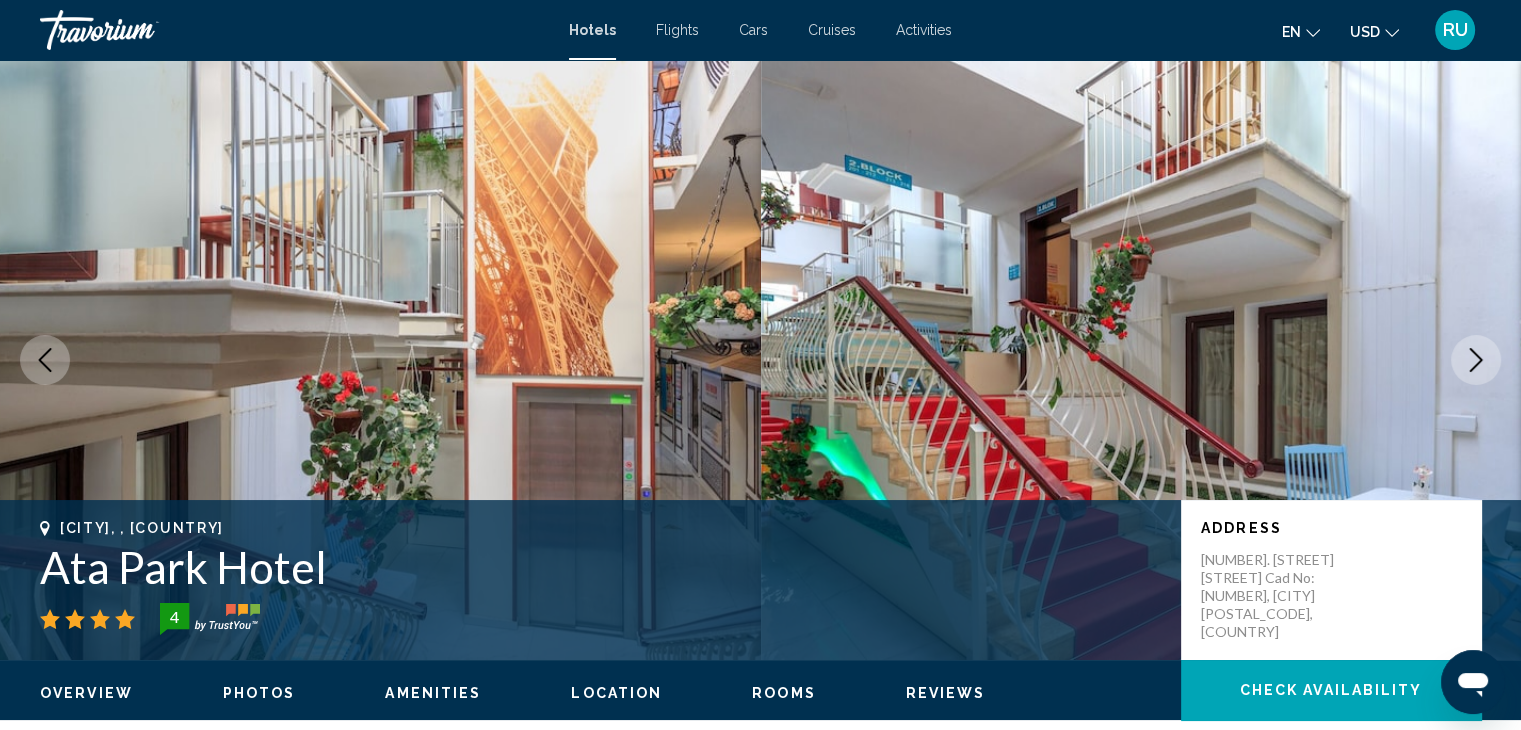 click 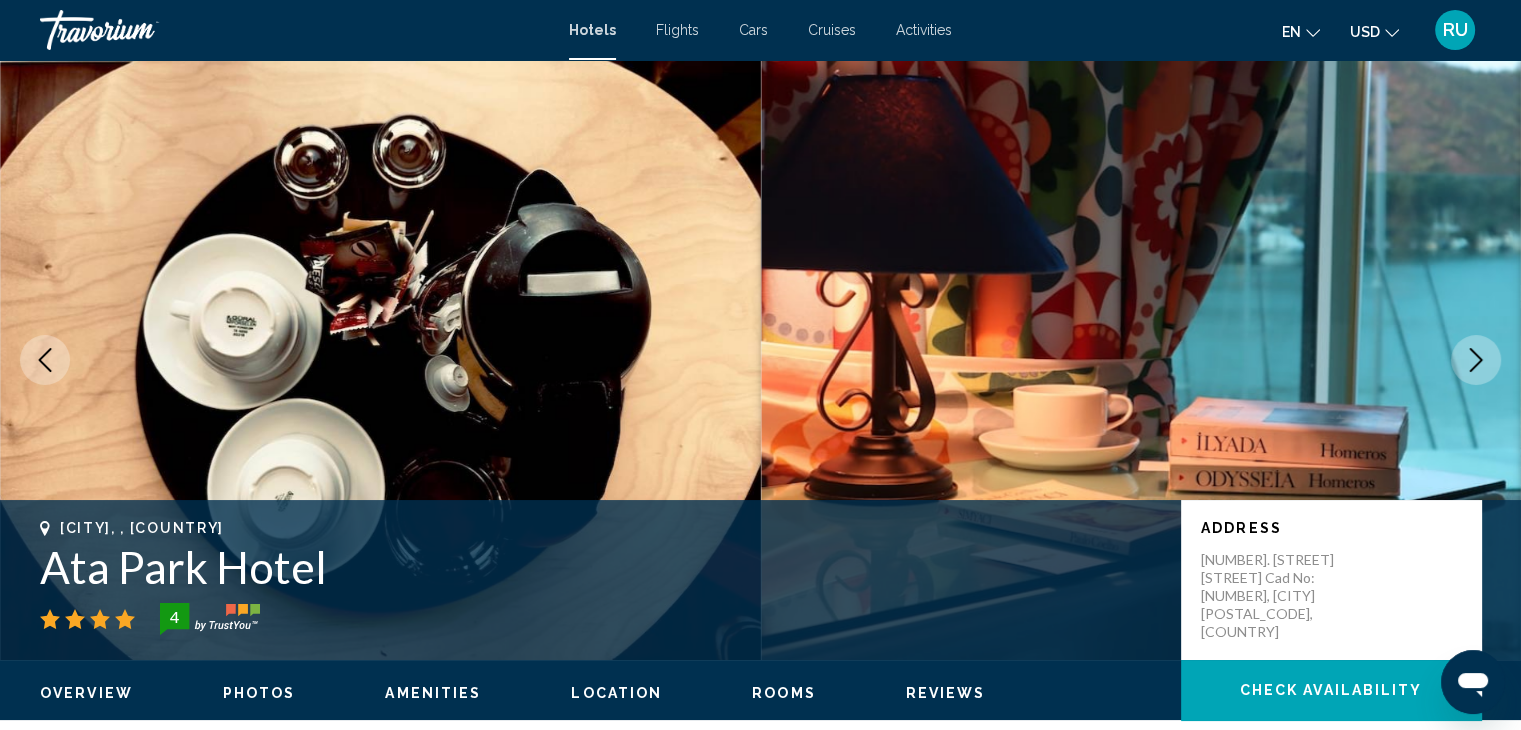 click 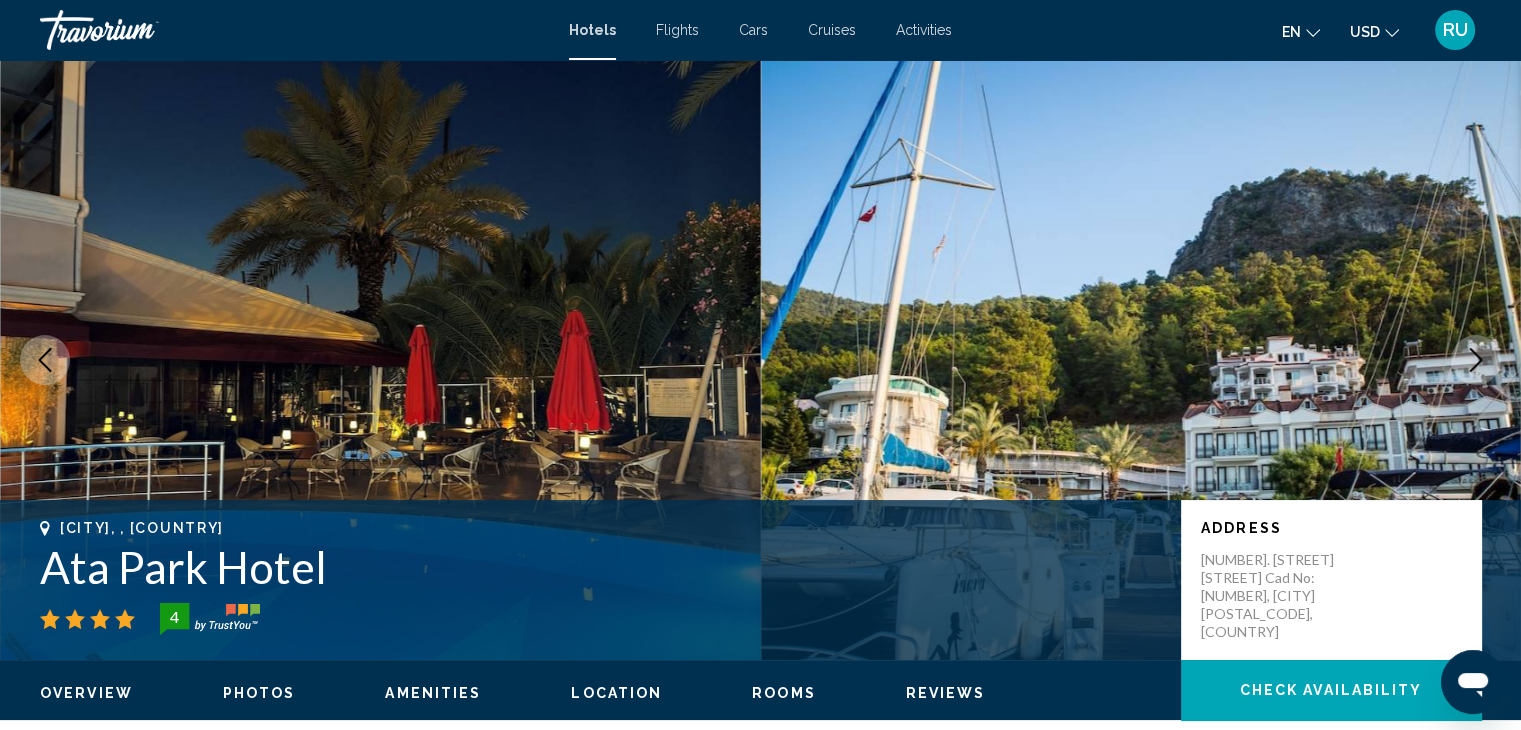 click 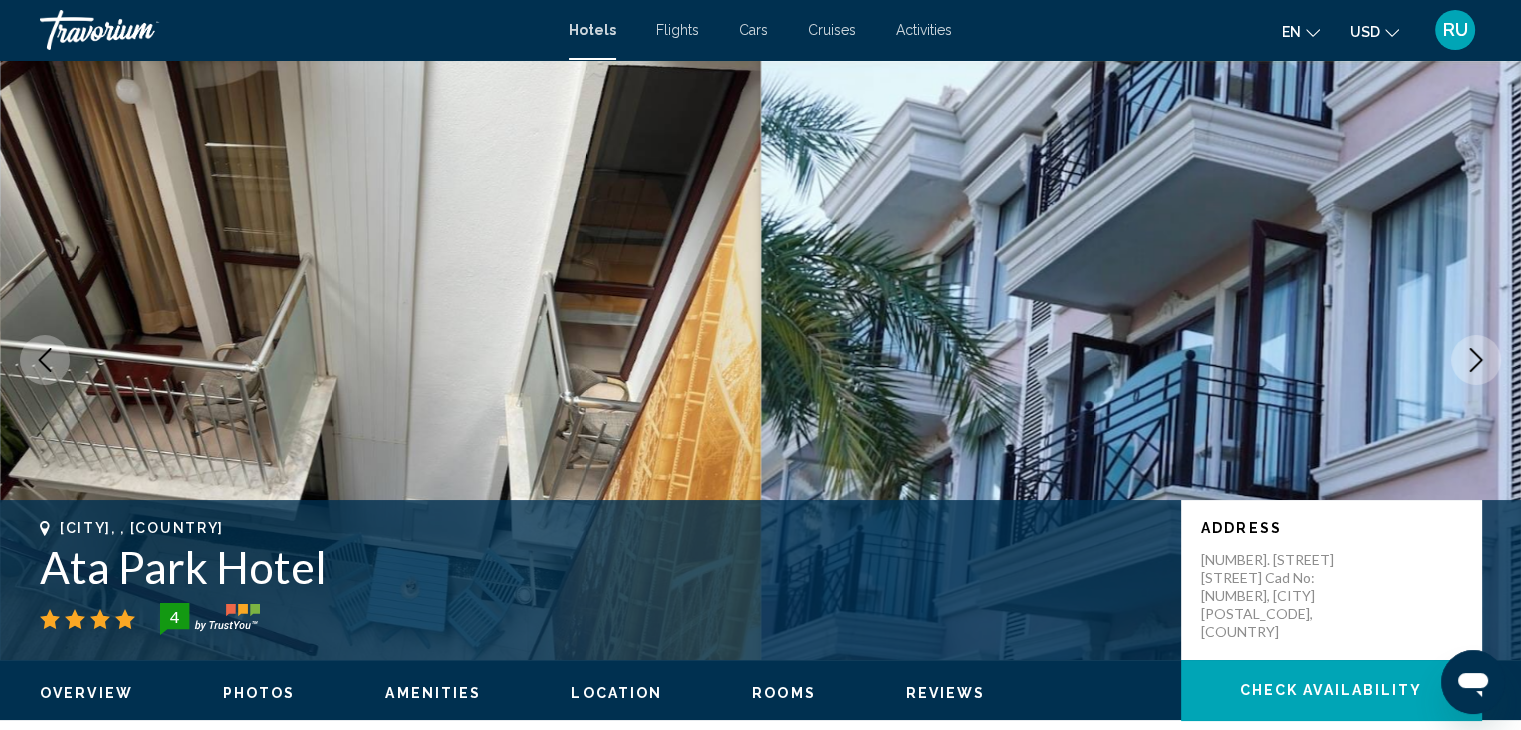 click 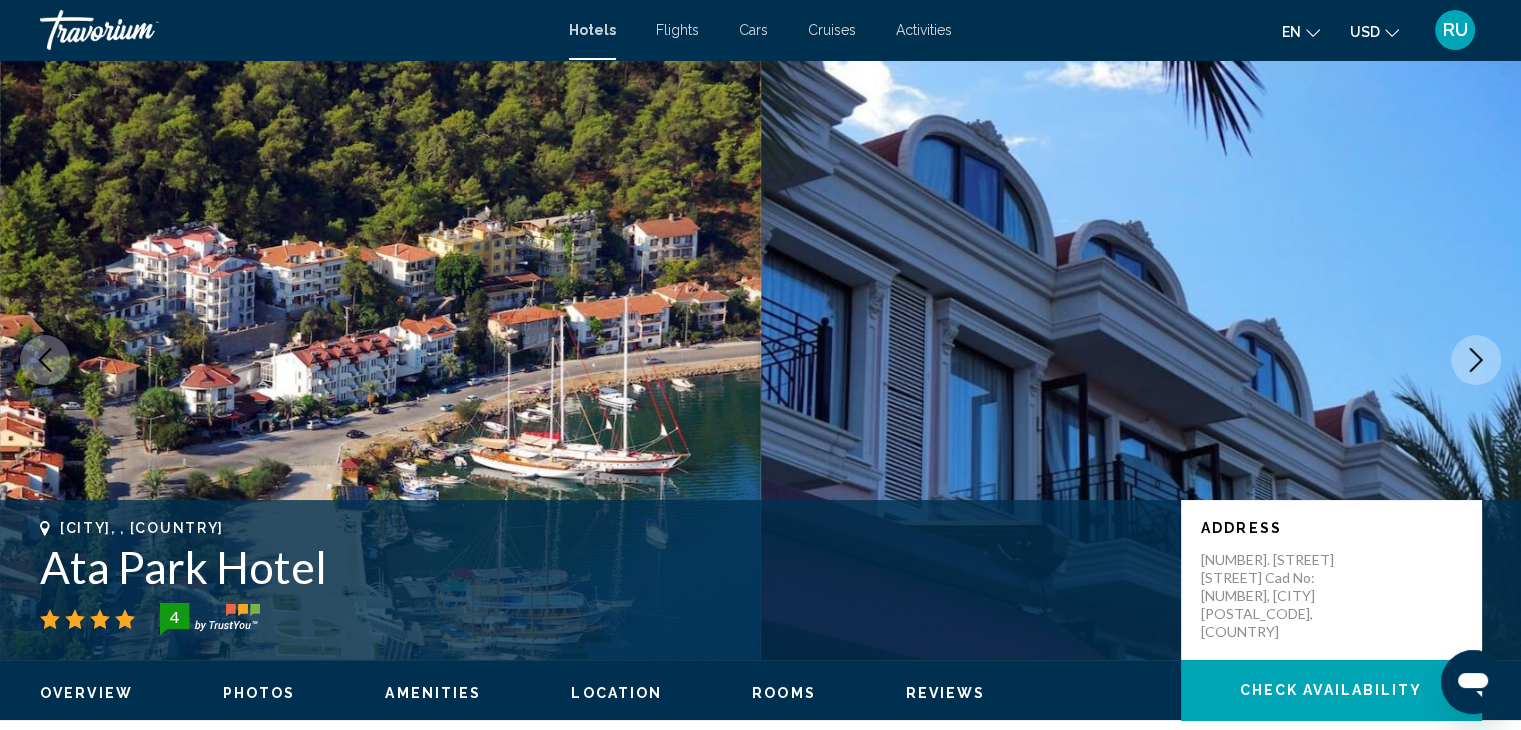 click 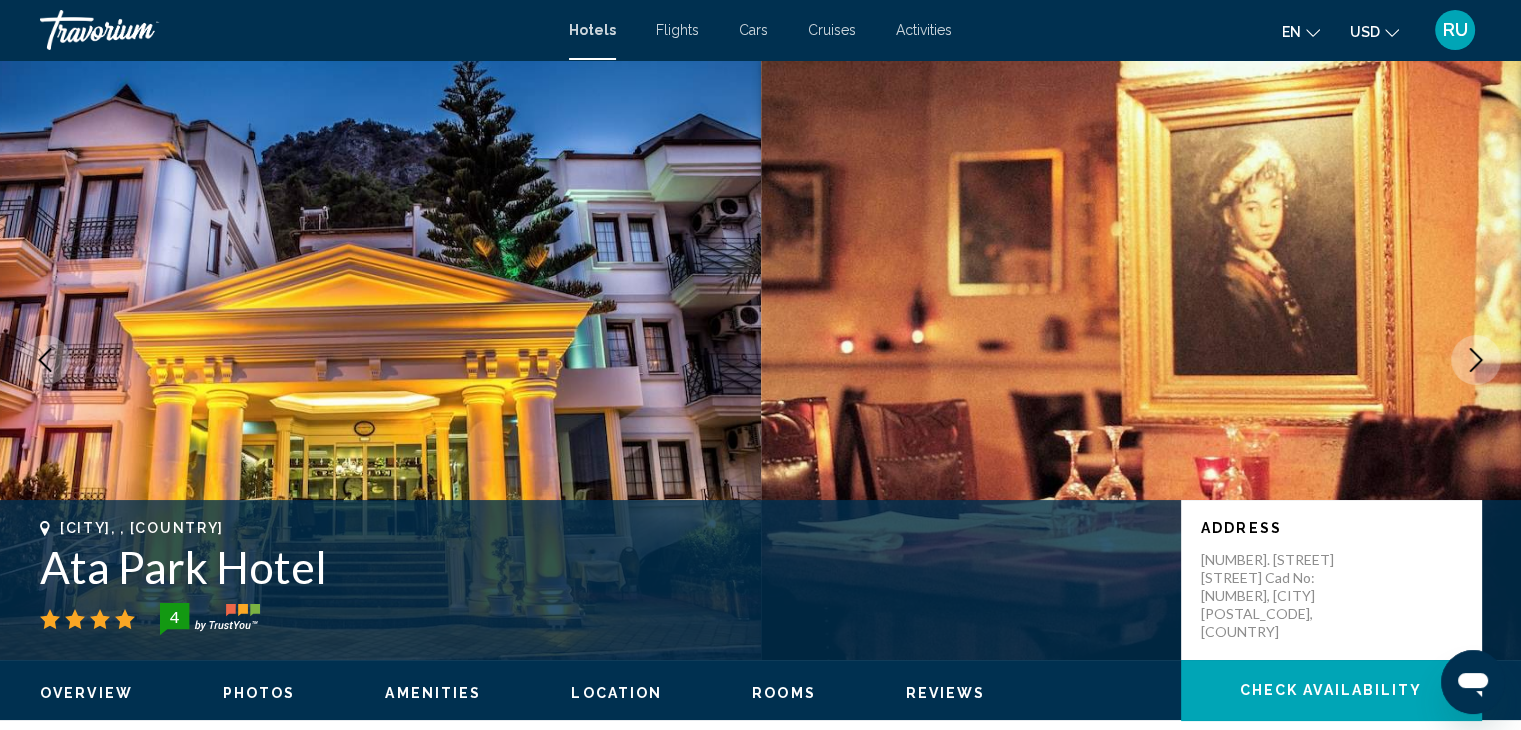 click 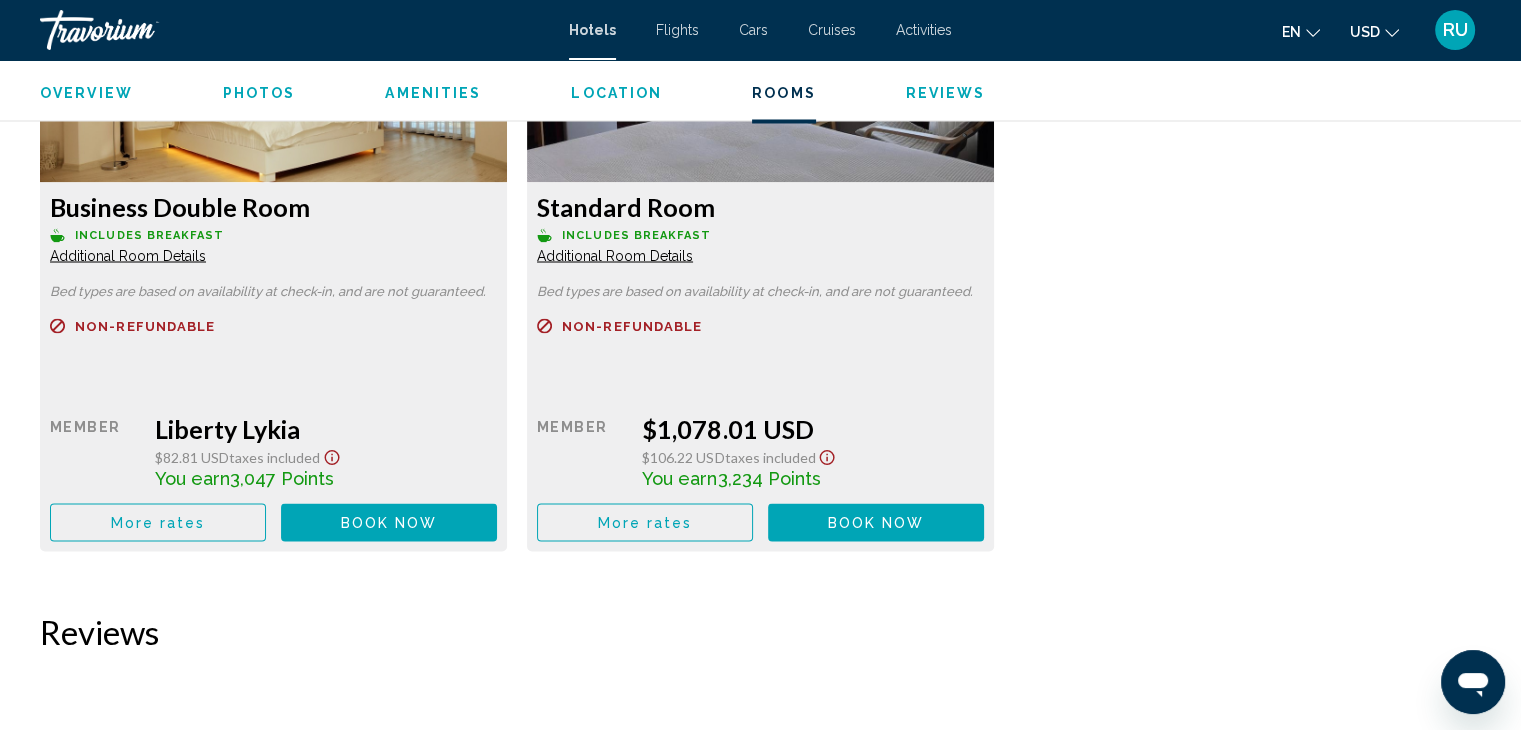 scroll, scrollTop: 3501, scrollLeft: 0, axis: vertical 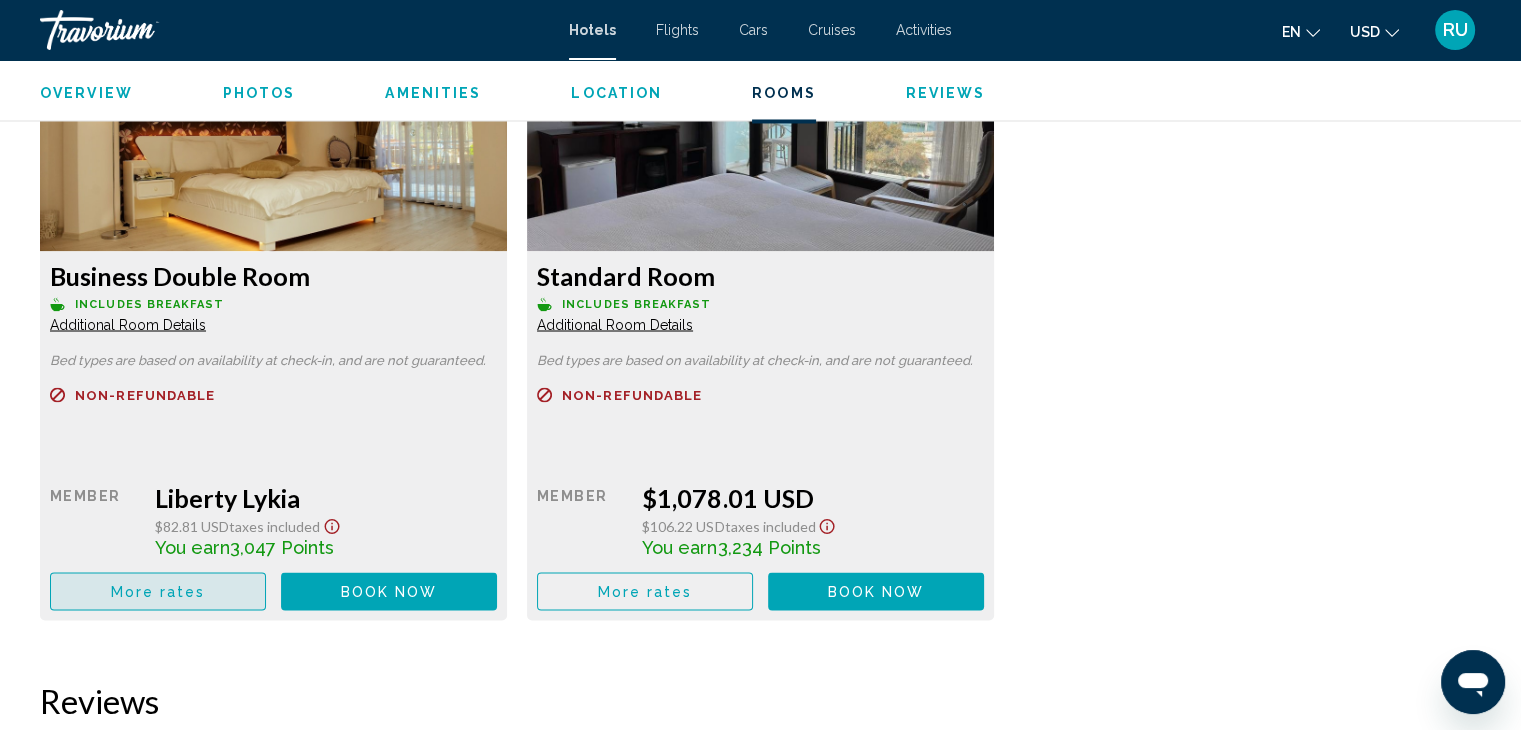 click on "More rates" at bounding box center (158, 590) 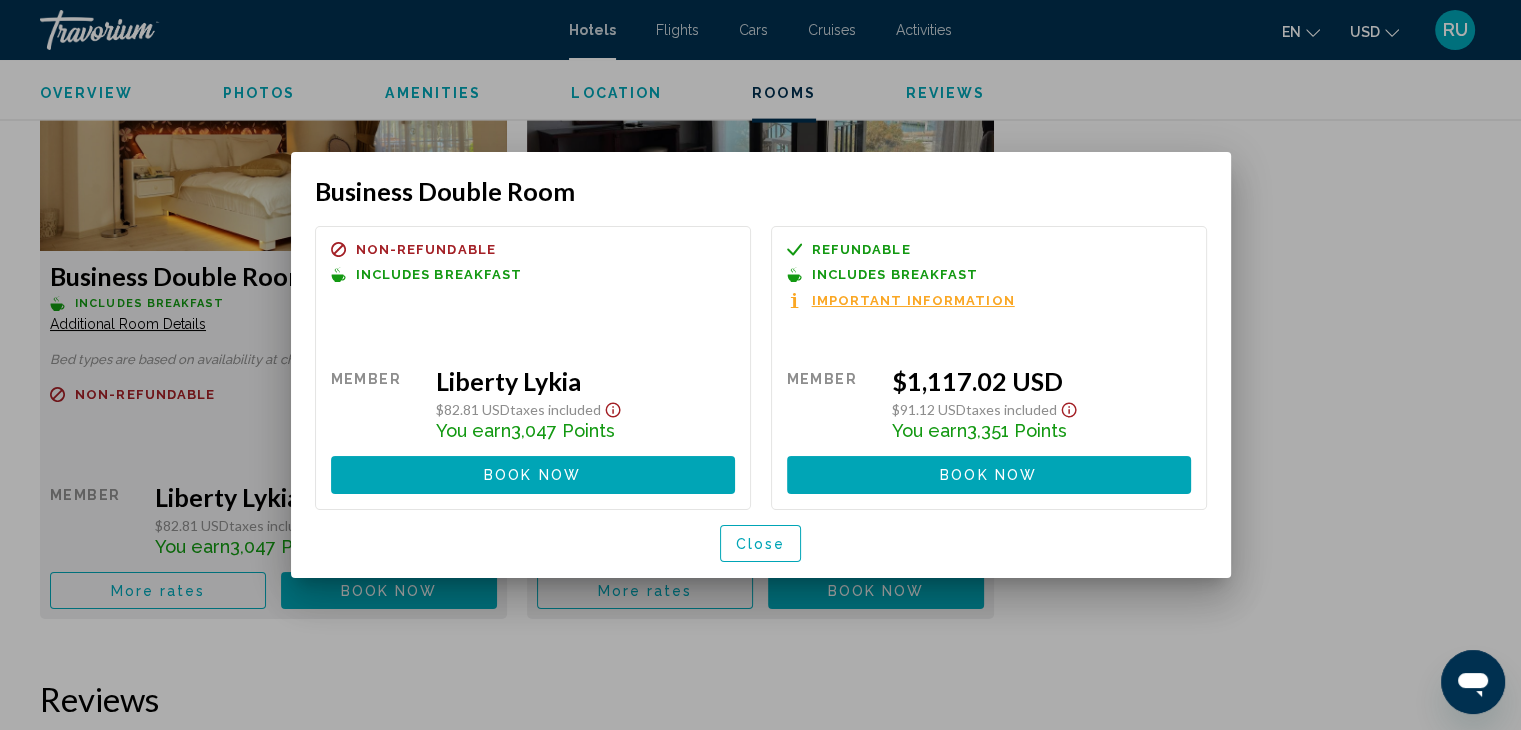 click at bounding box center [760, 365] 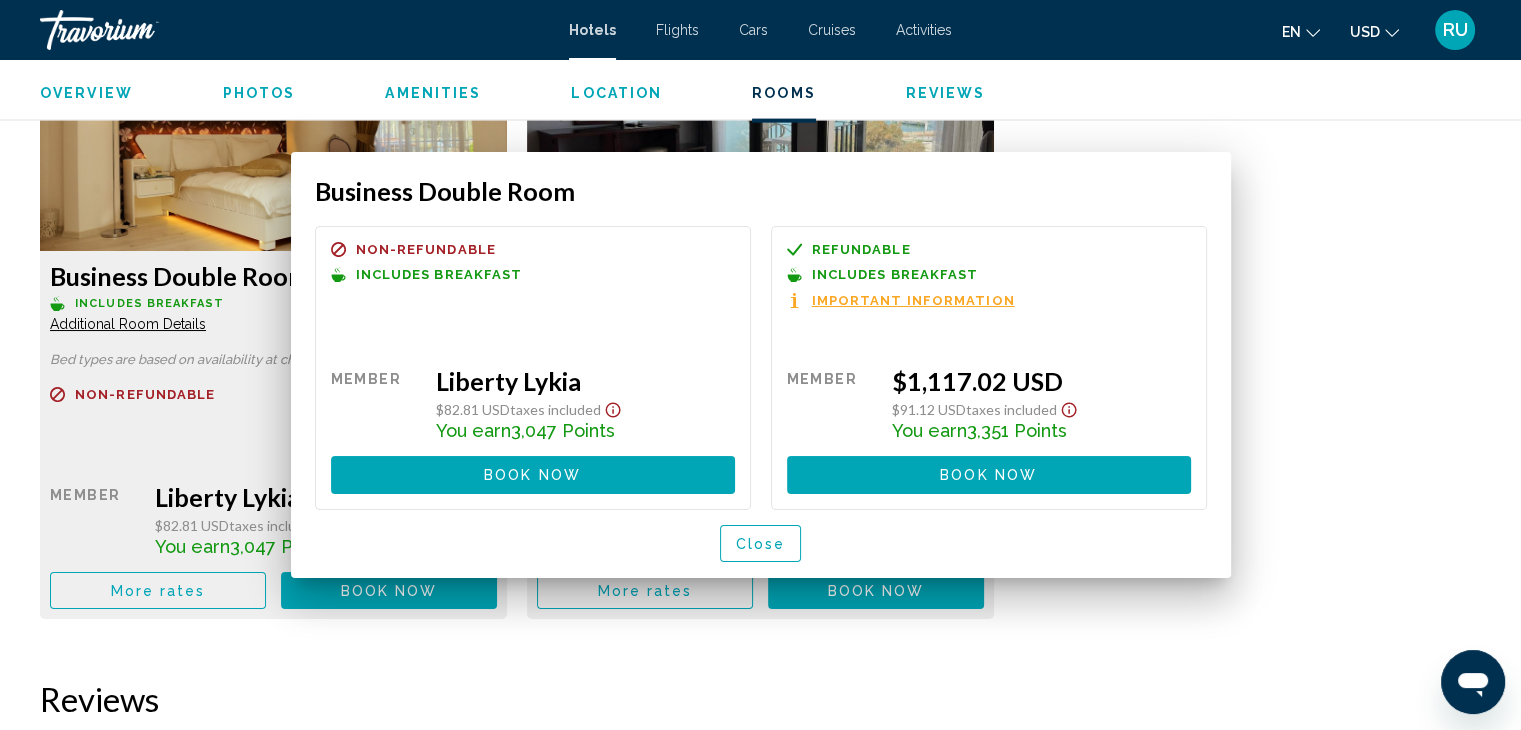 scroll, scrollTop: 3501, scrollLeft: 0, axis: vertical 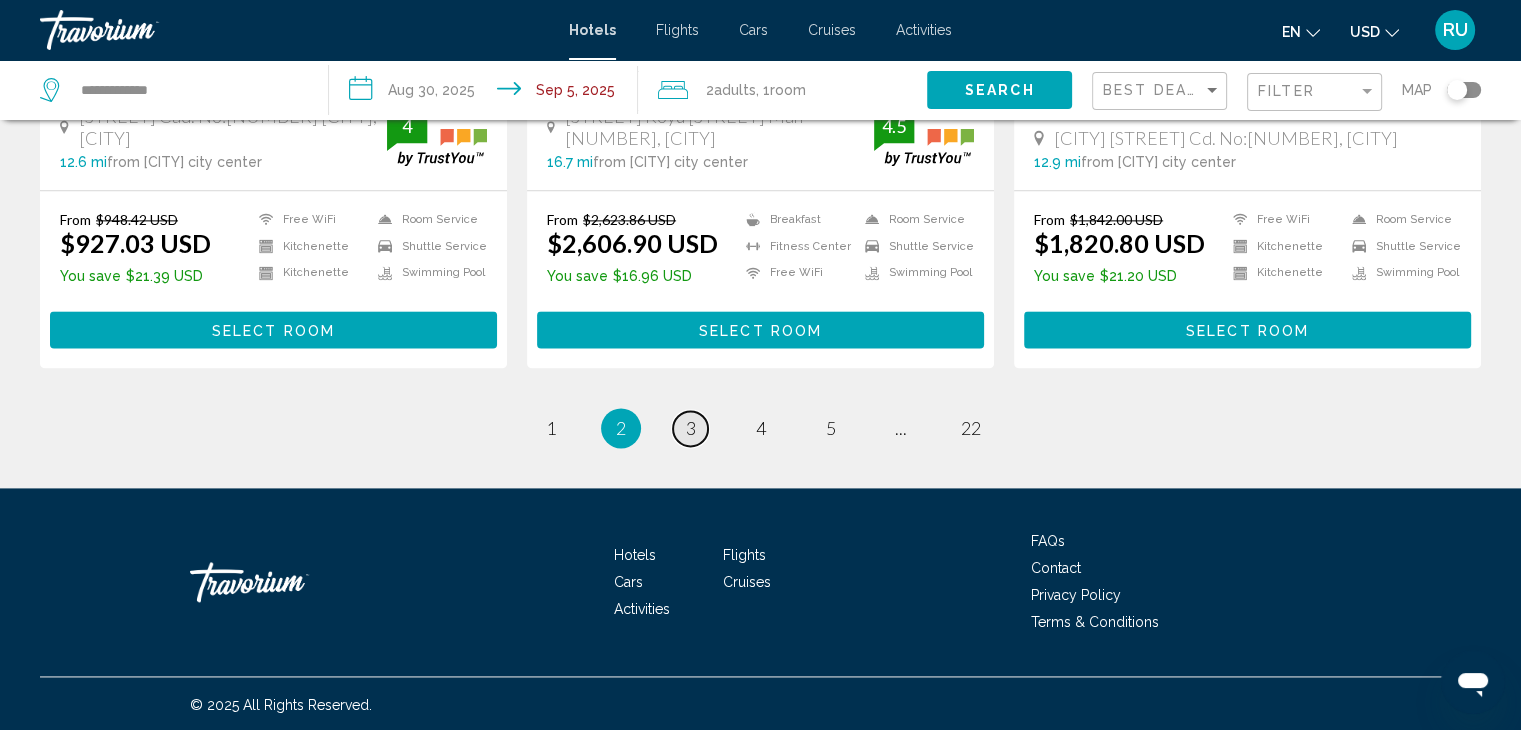 click on "page  3" at bounding box center [690, 428] 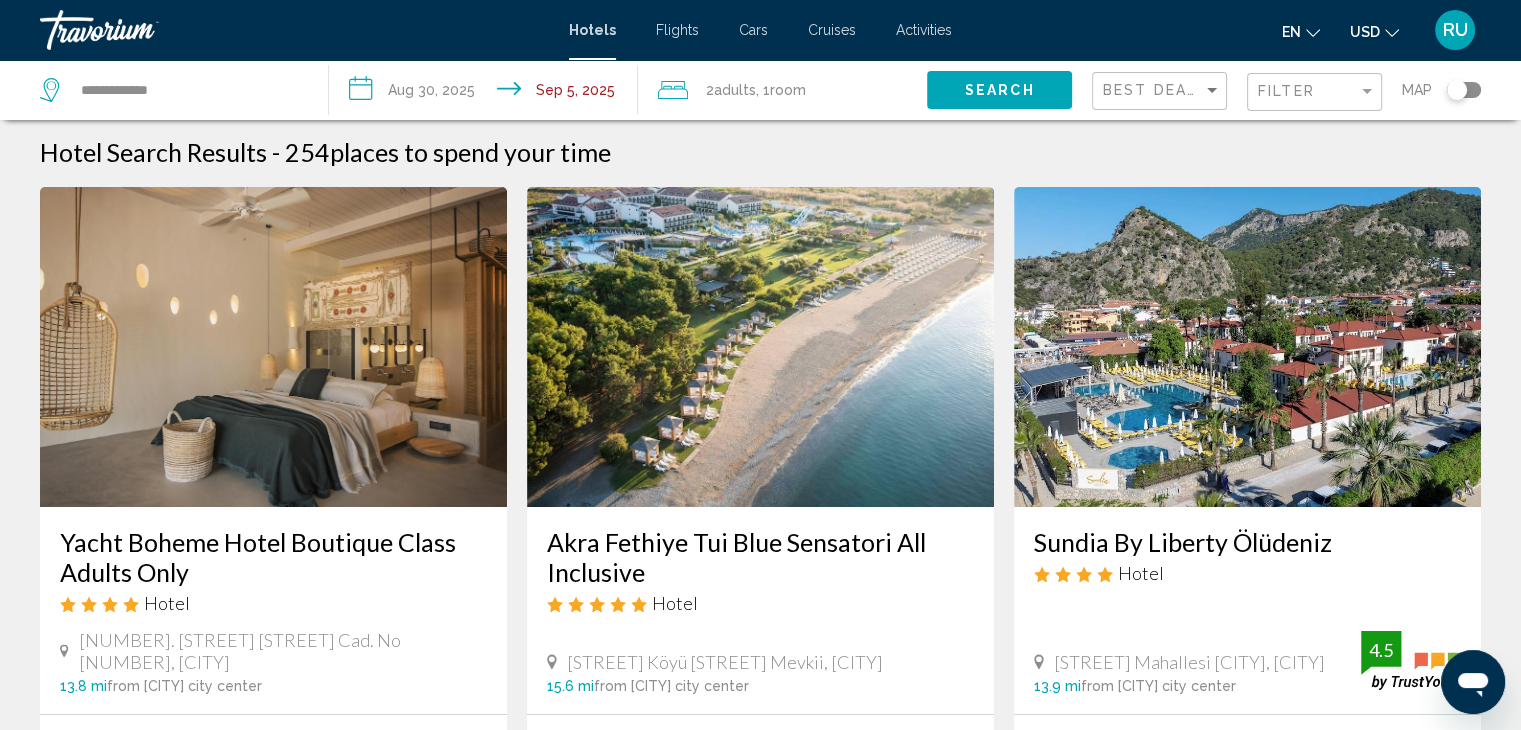 scroll, scrollTop: 0, scrollLeft: 0, axis: both 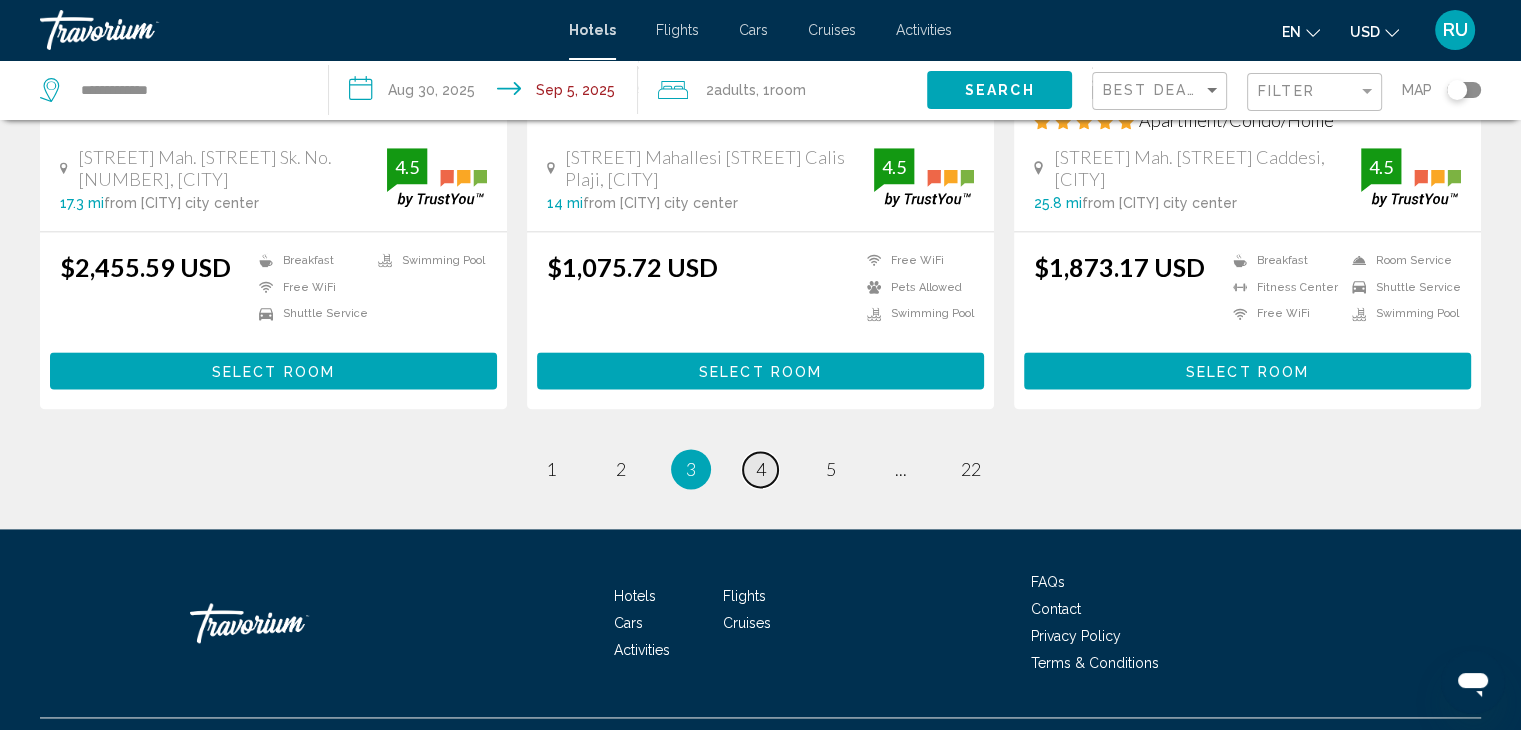 click on "4" at bounding box center [761, 469] 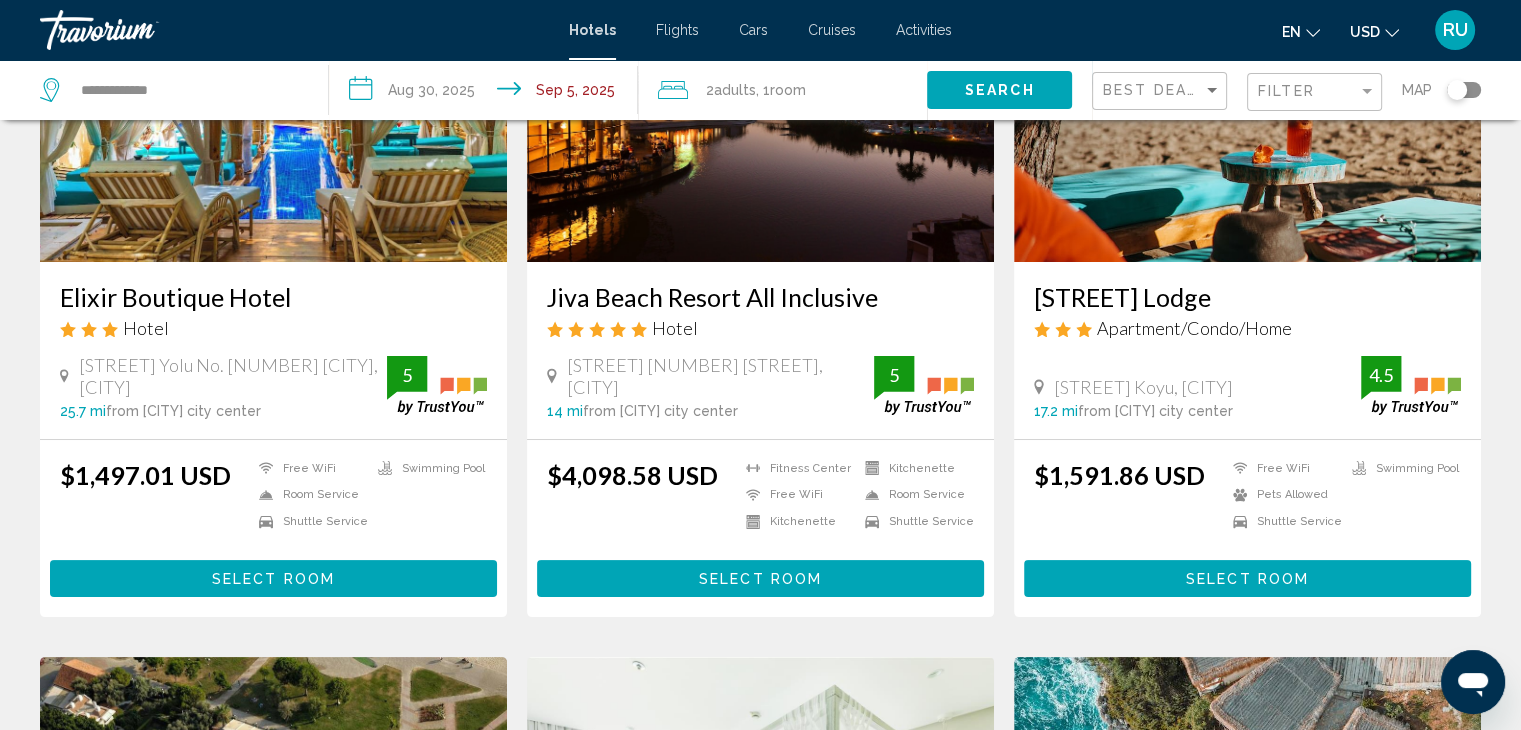 scroll, scrollTop: 0, scrollLeft: 0, axis: both 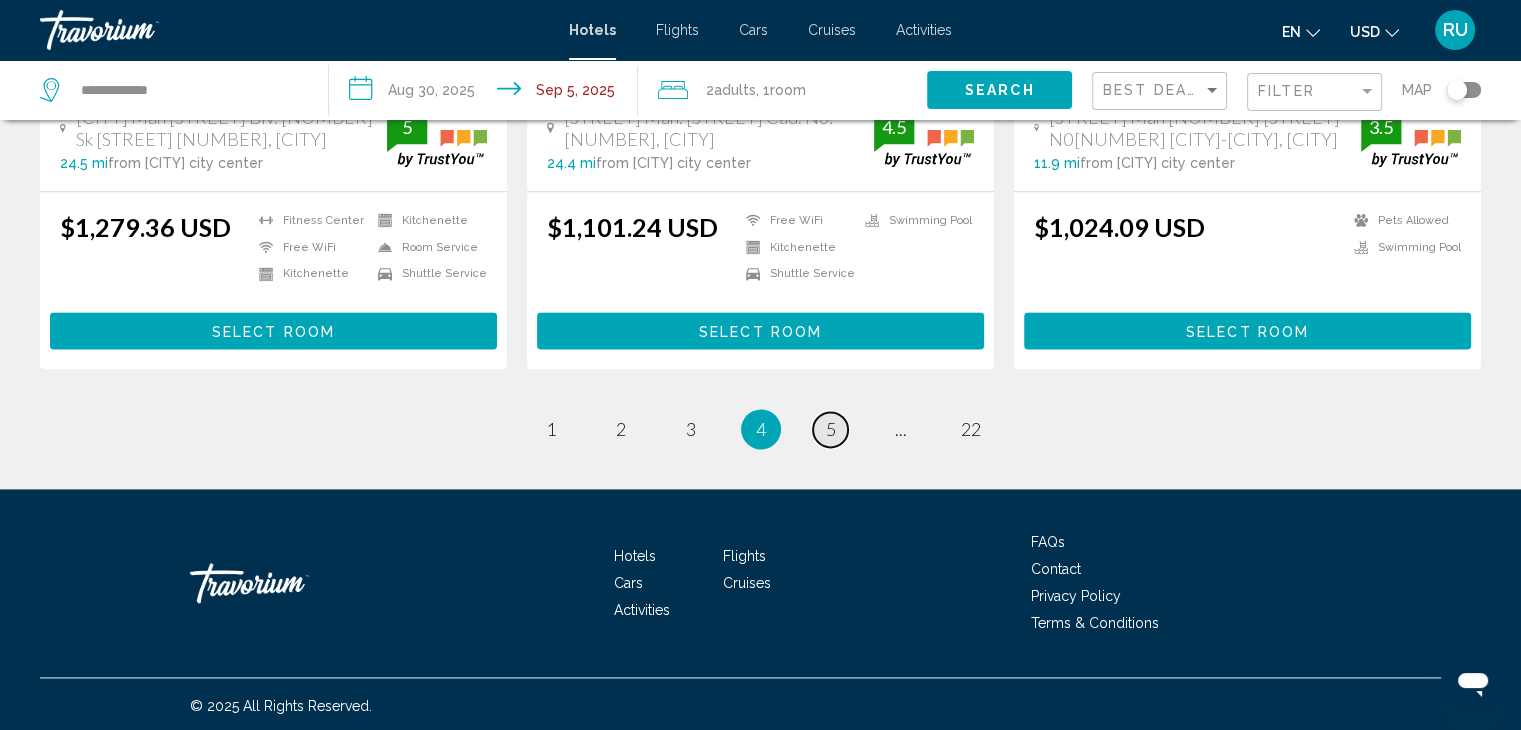 click on "page  5" at bounding box center (830, 429) 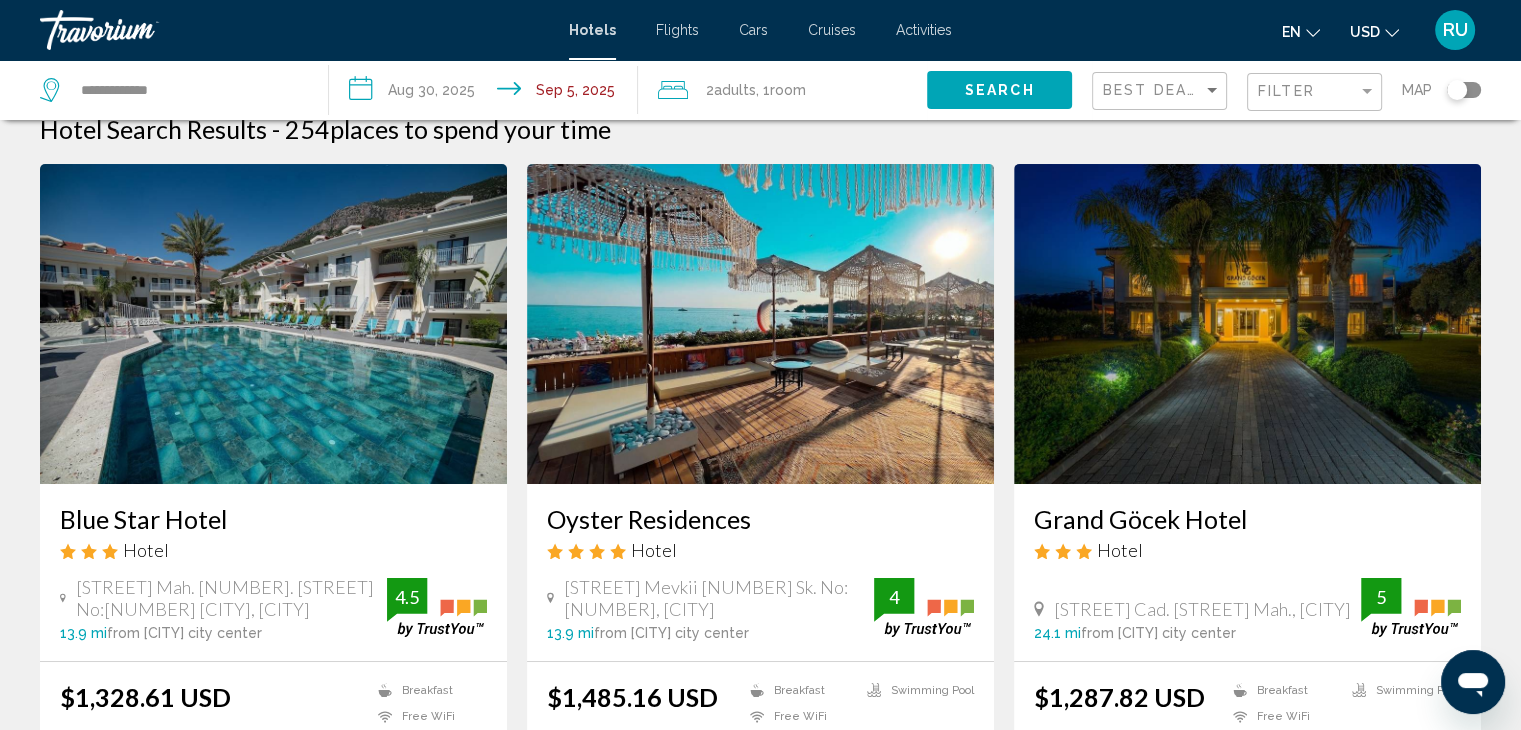 scroll, scrollTop: 0, scrollLeft: 0, axis: both 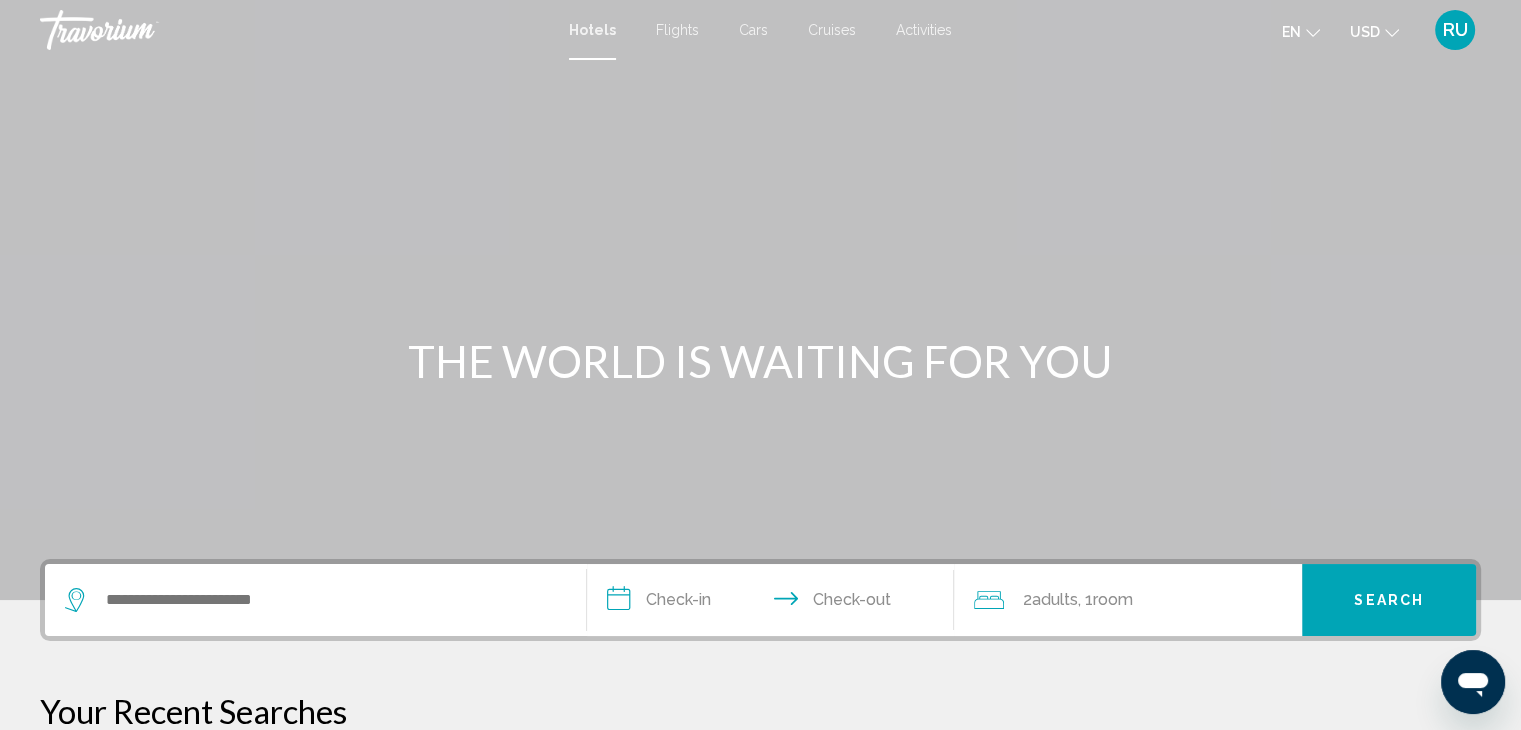 click at bounding box center [315, 600] 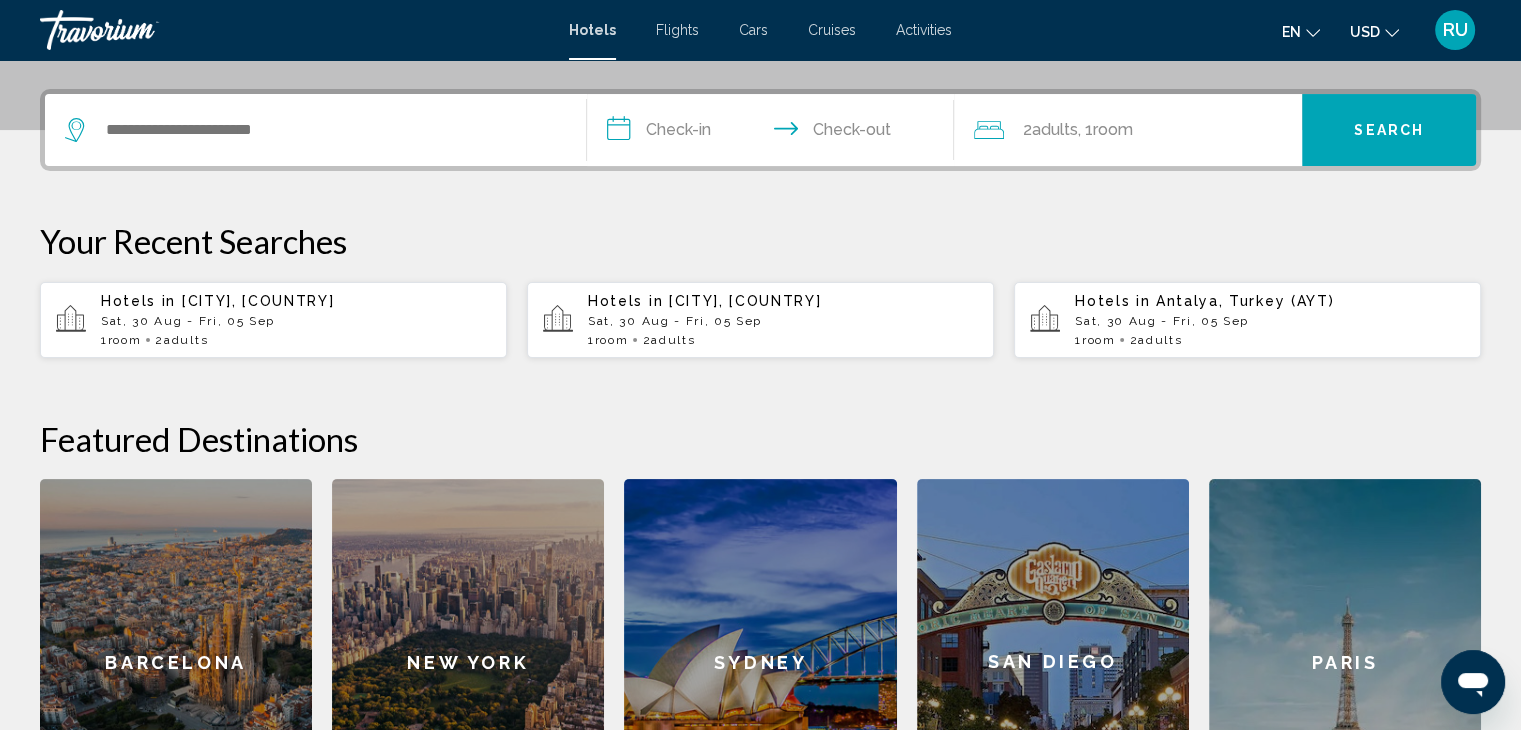 scroll, scrollTop: 493, scrollLeft: 0, axis: vertical 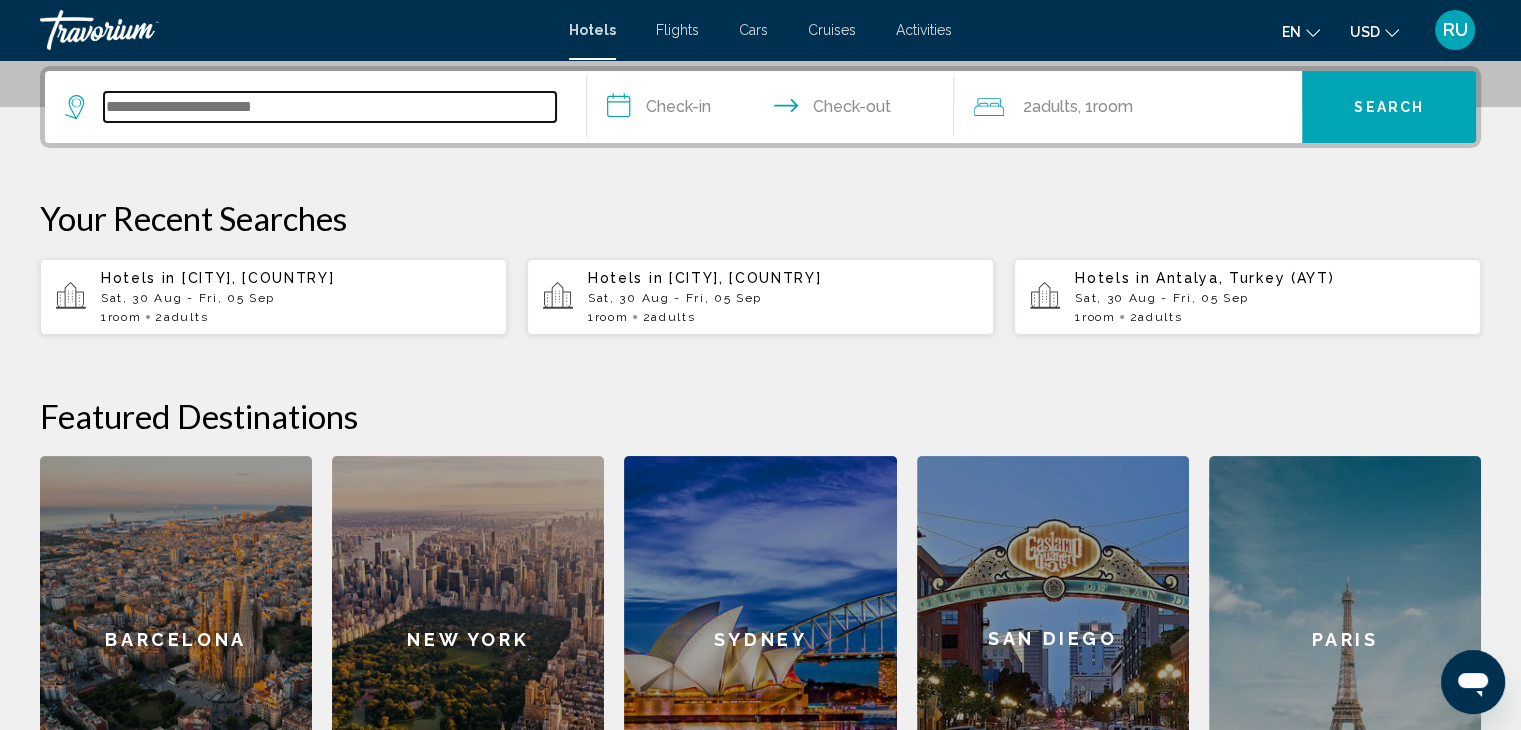 click at bounding box center [330, 107] 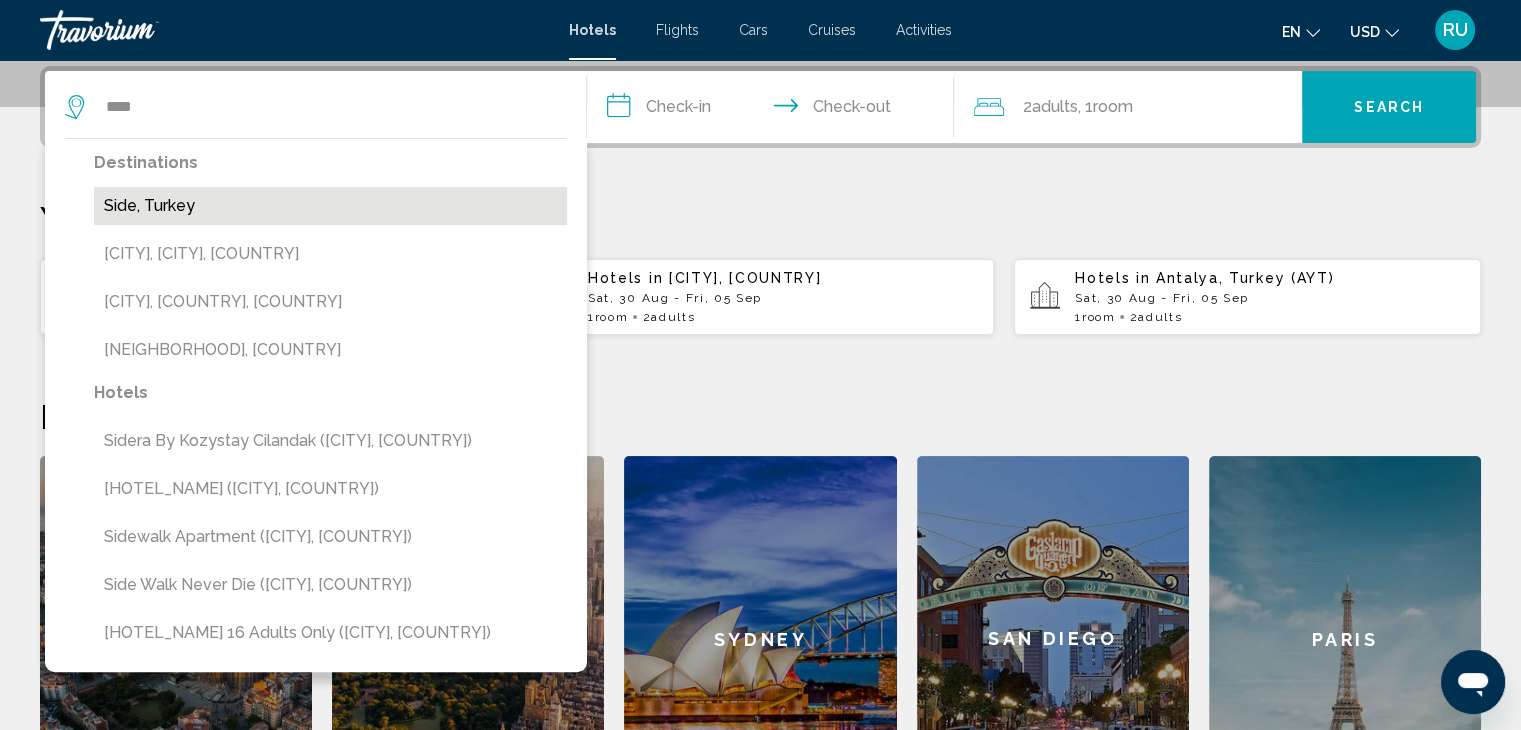 click on "Side, Turkey" at bounding box center (330, 206) 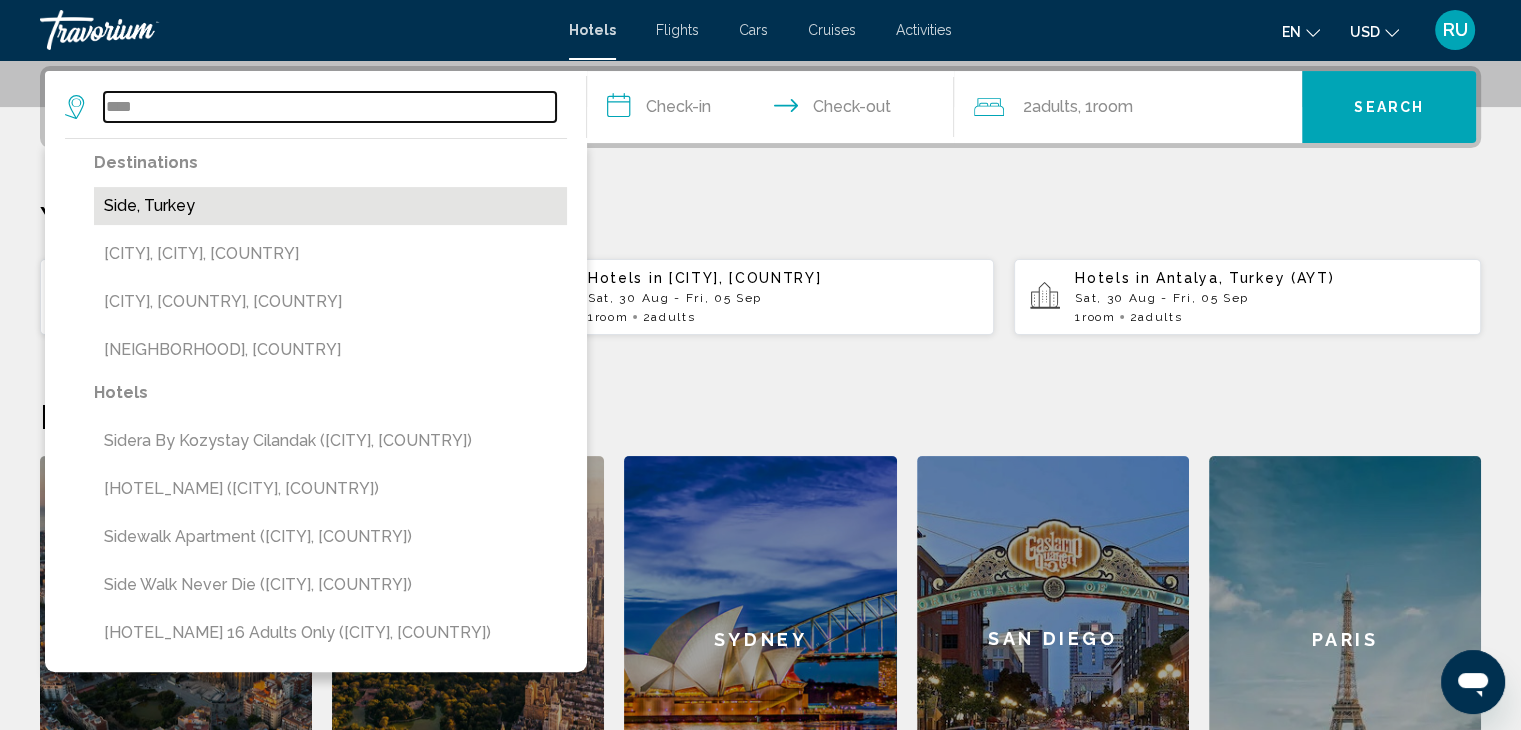 type on "**********" 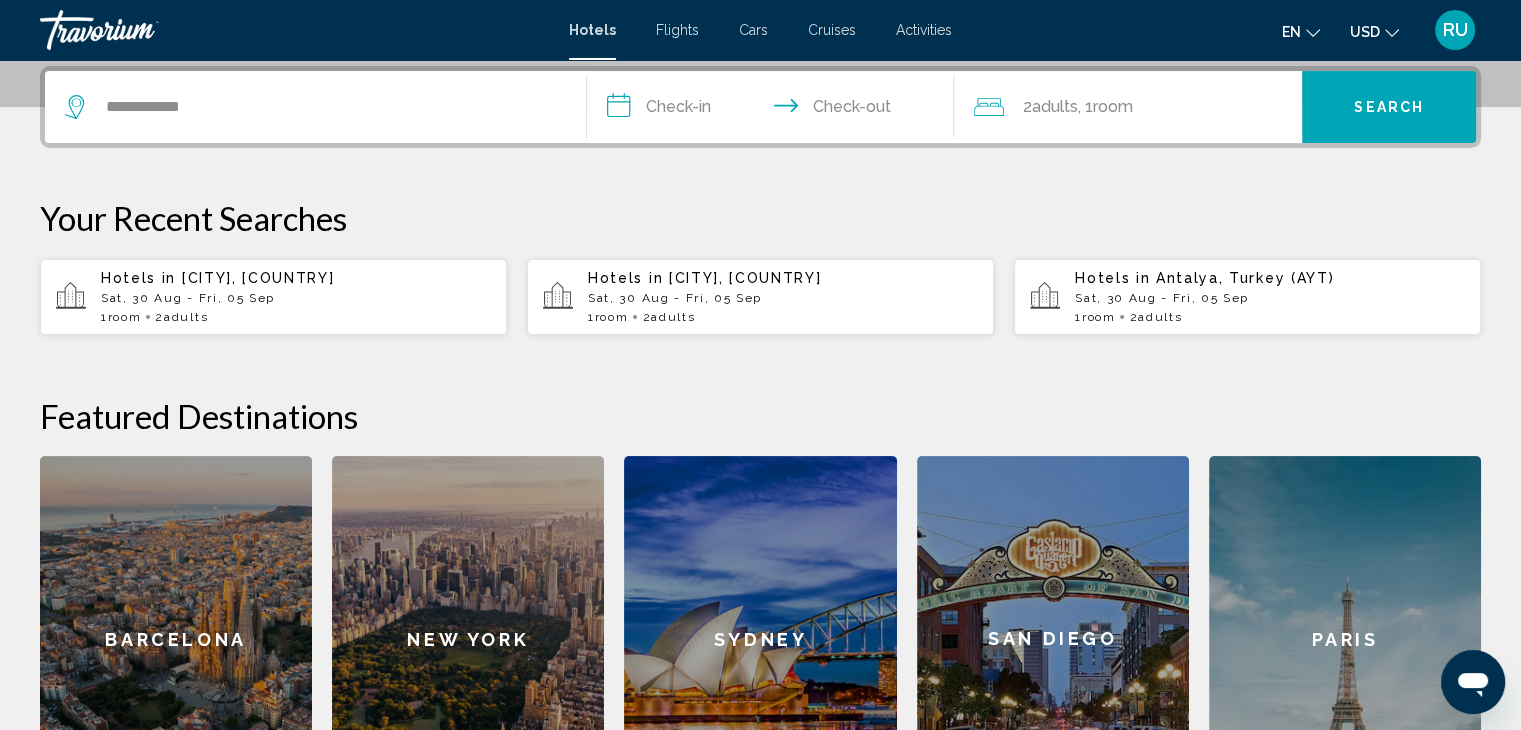 click on "**********" at bounding box center (775, 110) 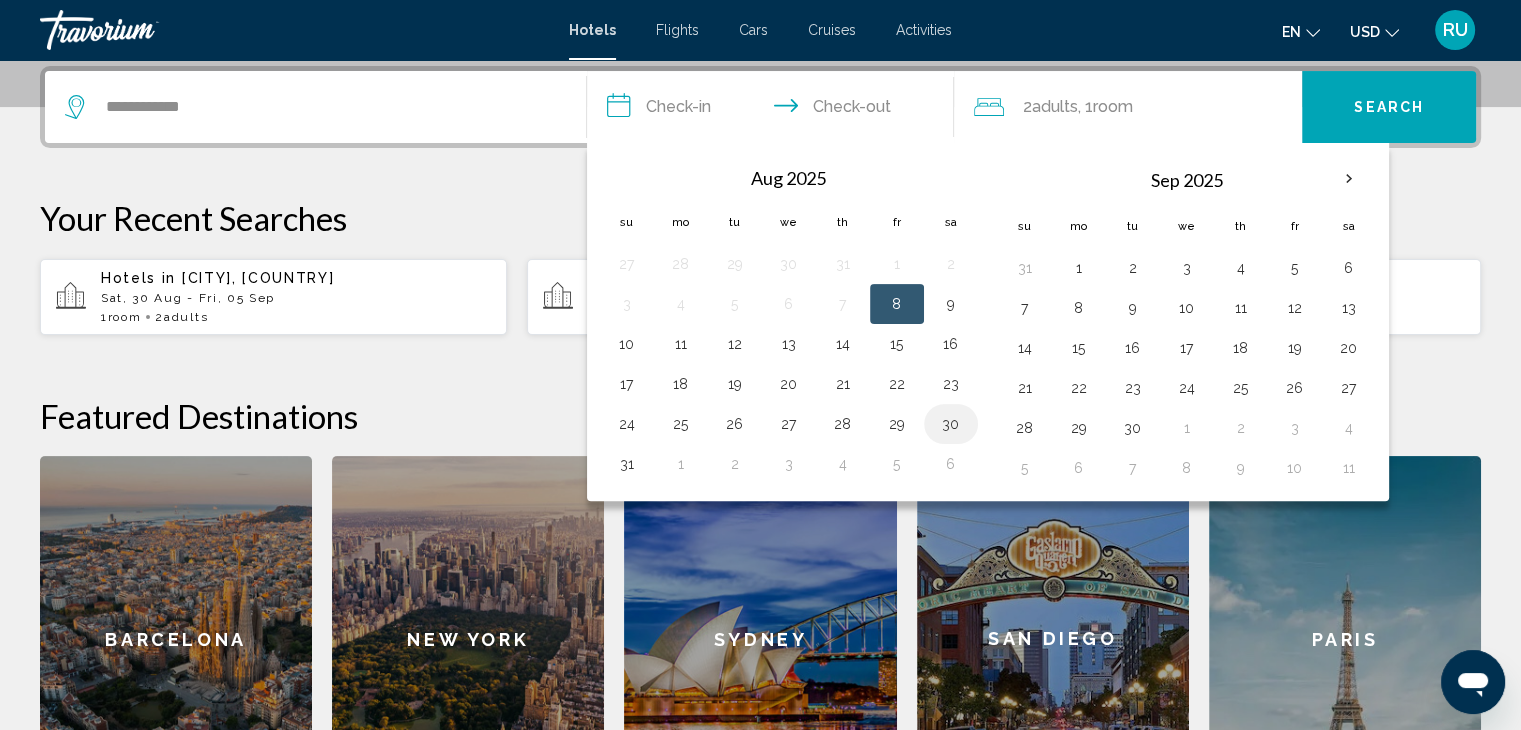 click on "30" at bounding box center (951, 424) 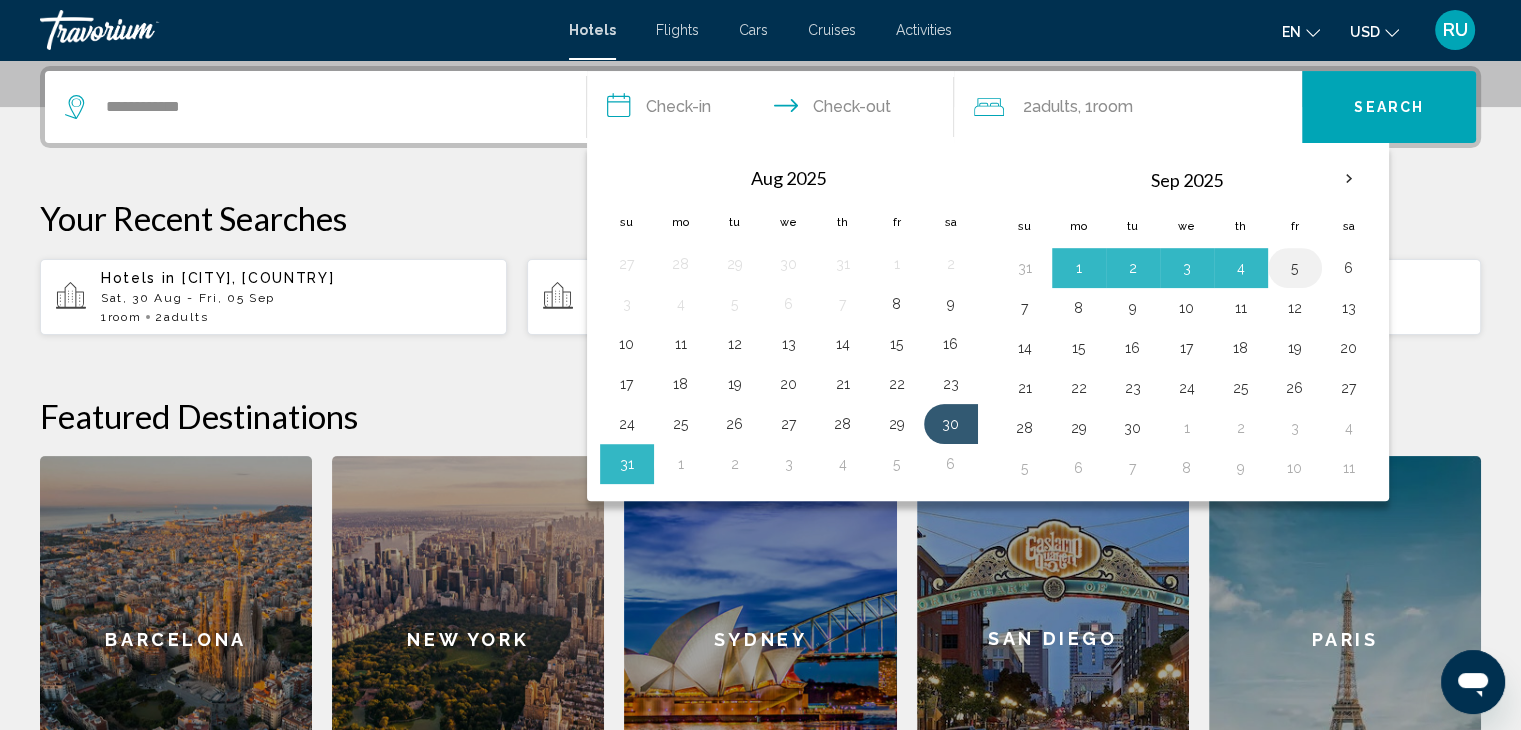 click on "5" at bounding box center (1295, 268) 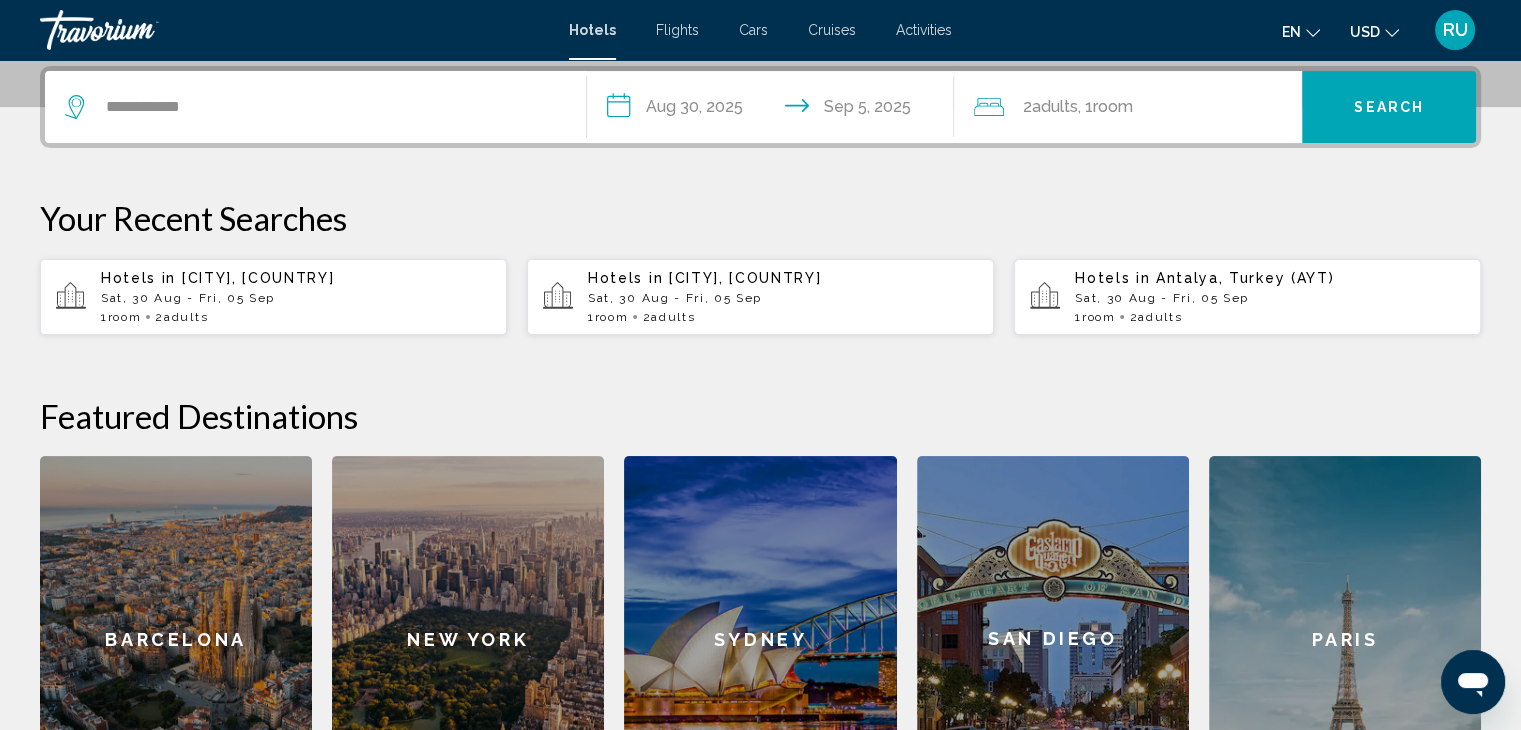 click on "Search" at bounding box center [1389, 107] 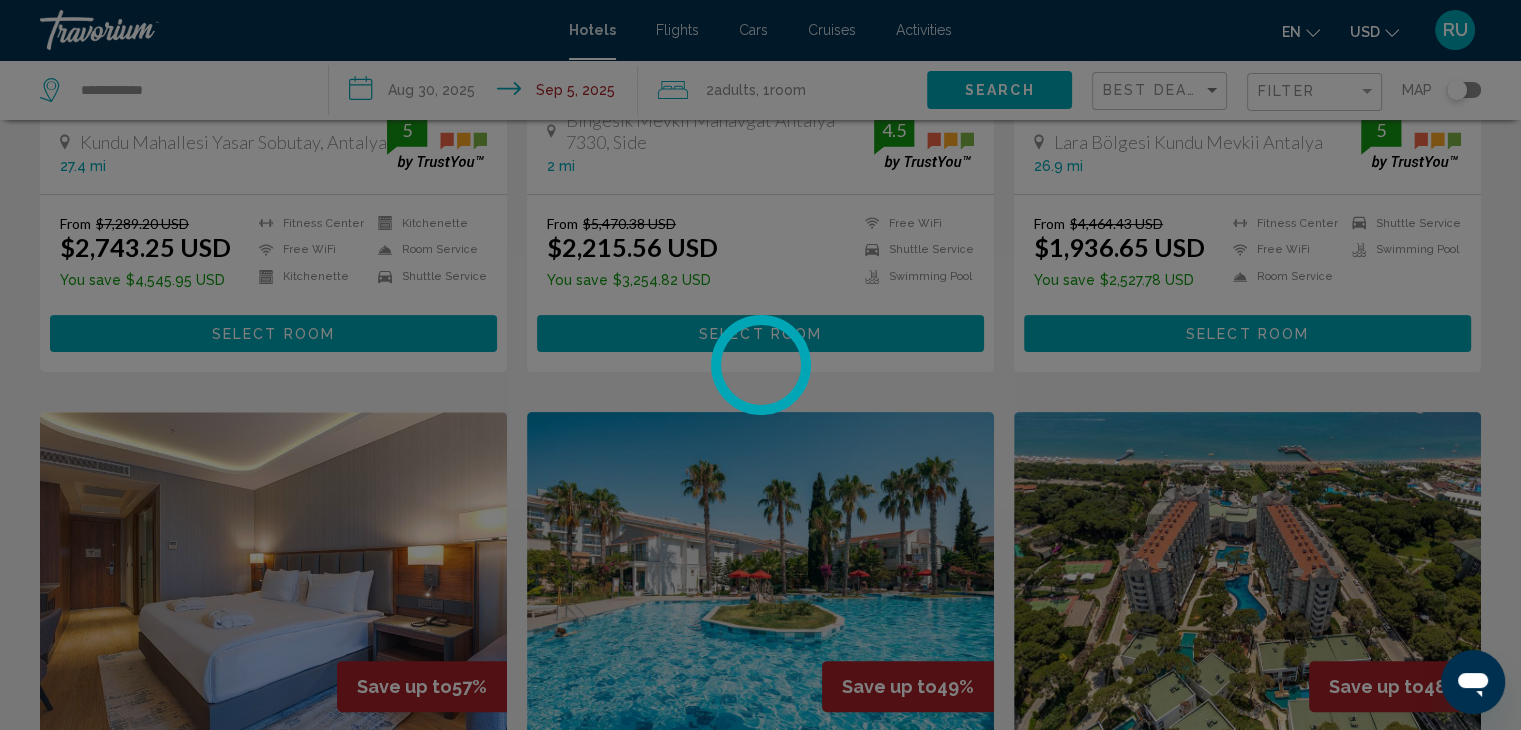 scroll, scrollTop: 0, scrollLeft: 0, axis: both 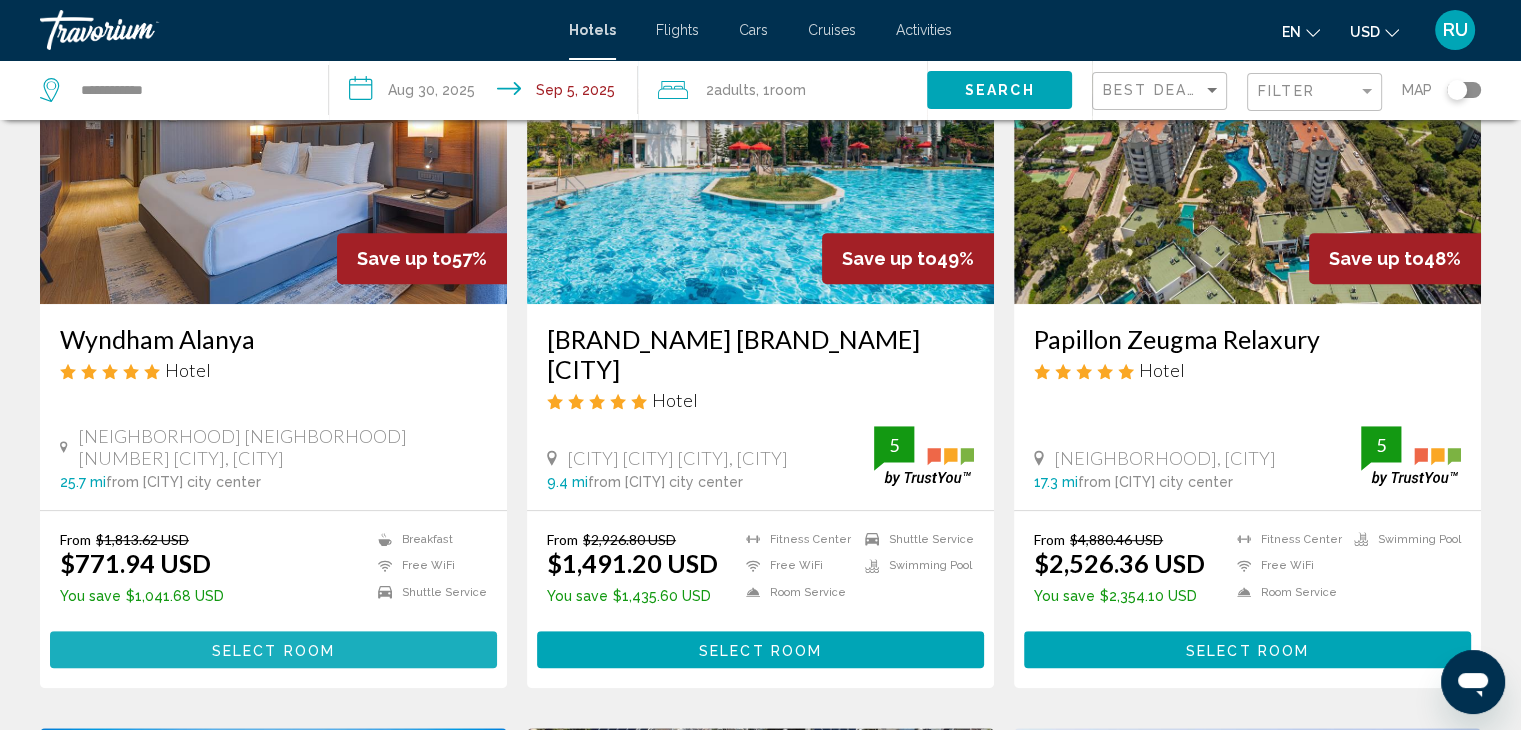 click on "Select Room" at bounding box center [273, 649] 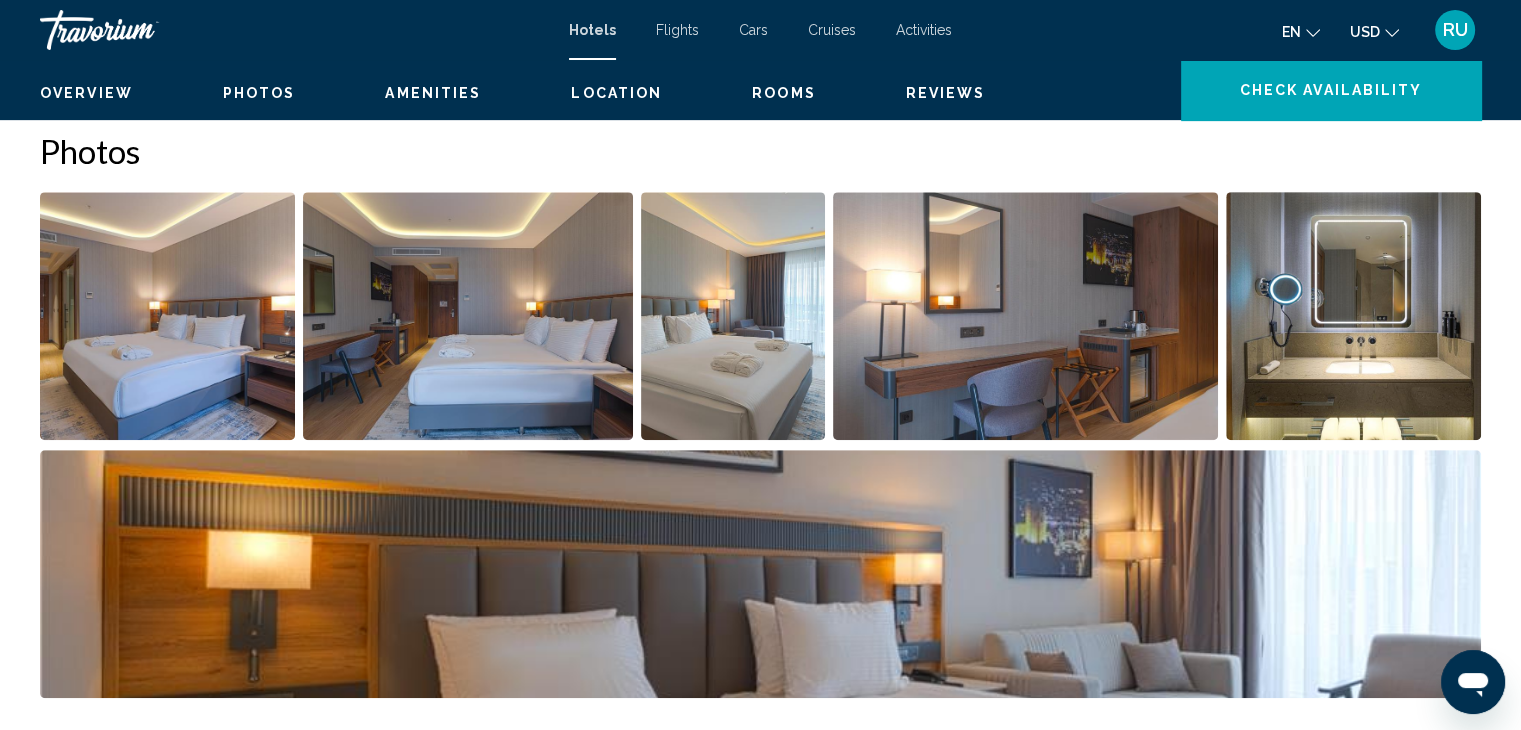scroll, scrollTop: 0, scrollLeft: 0, axis: both 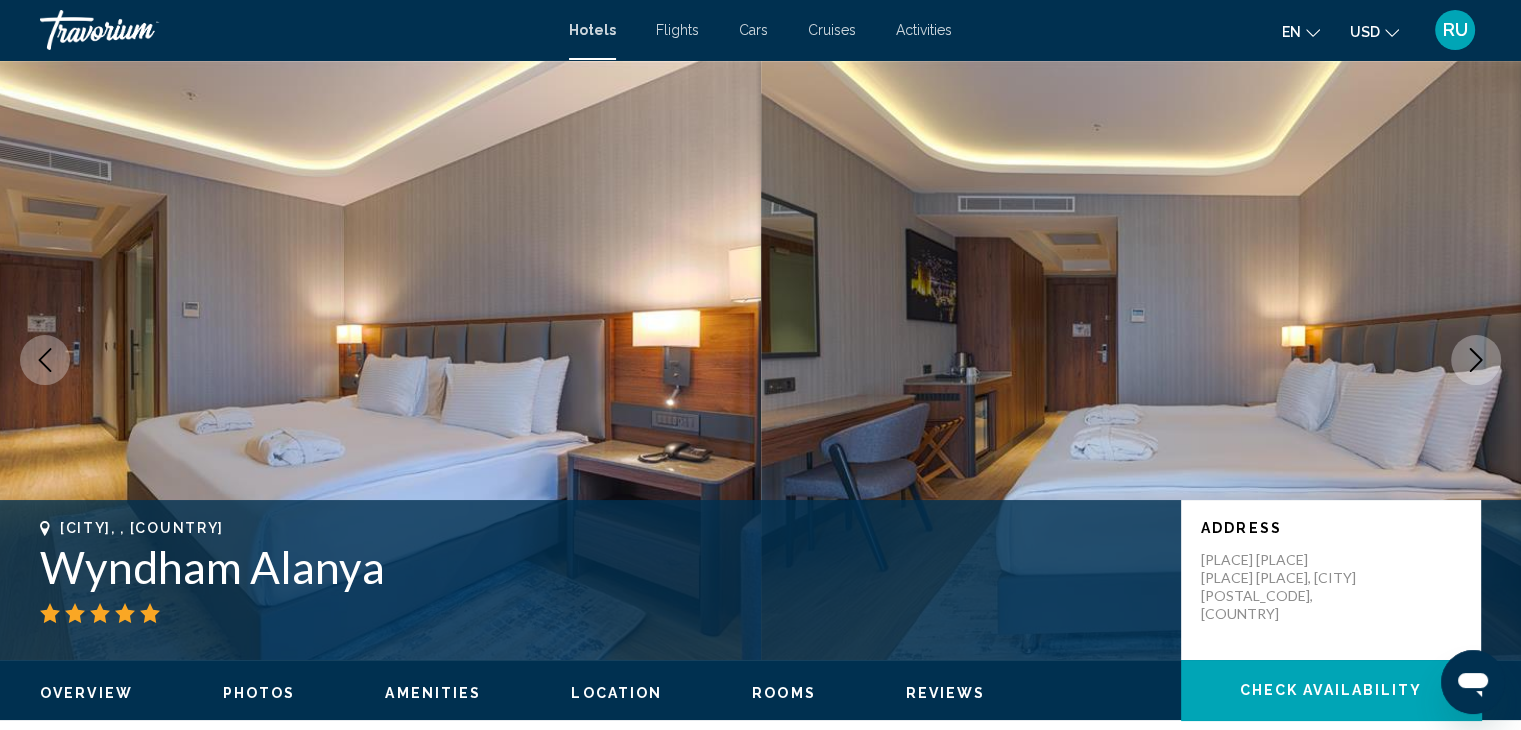 click 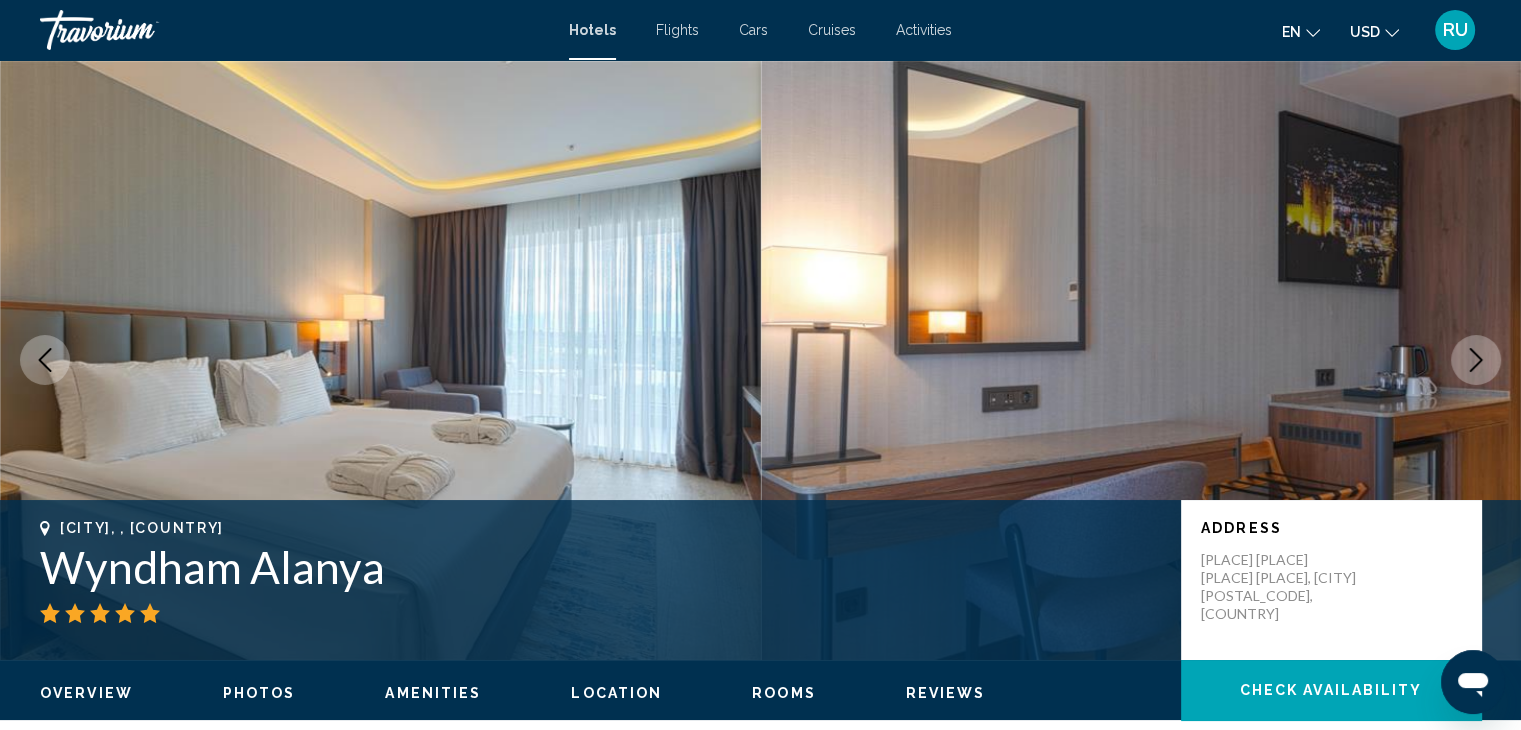 click 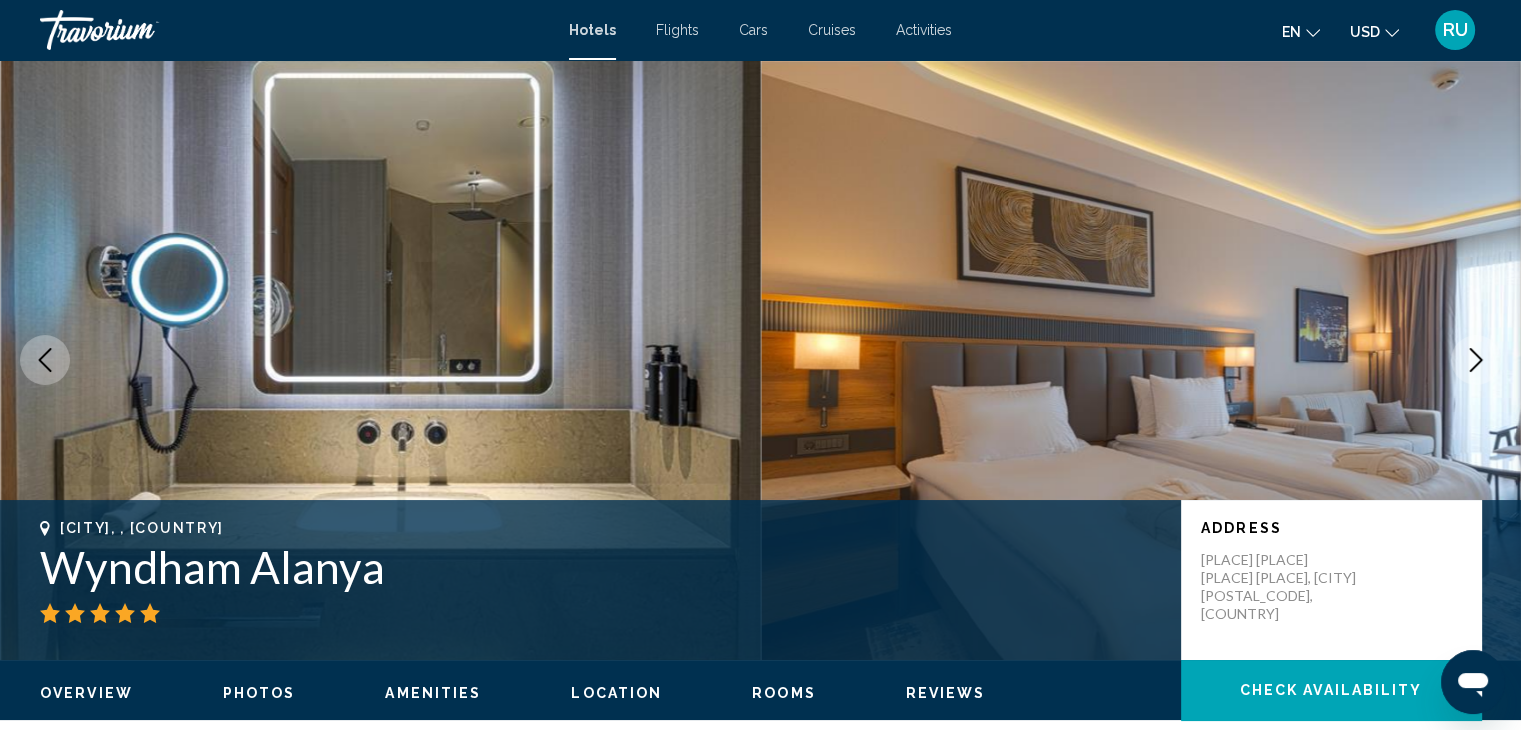 click 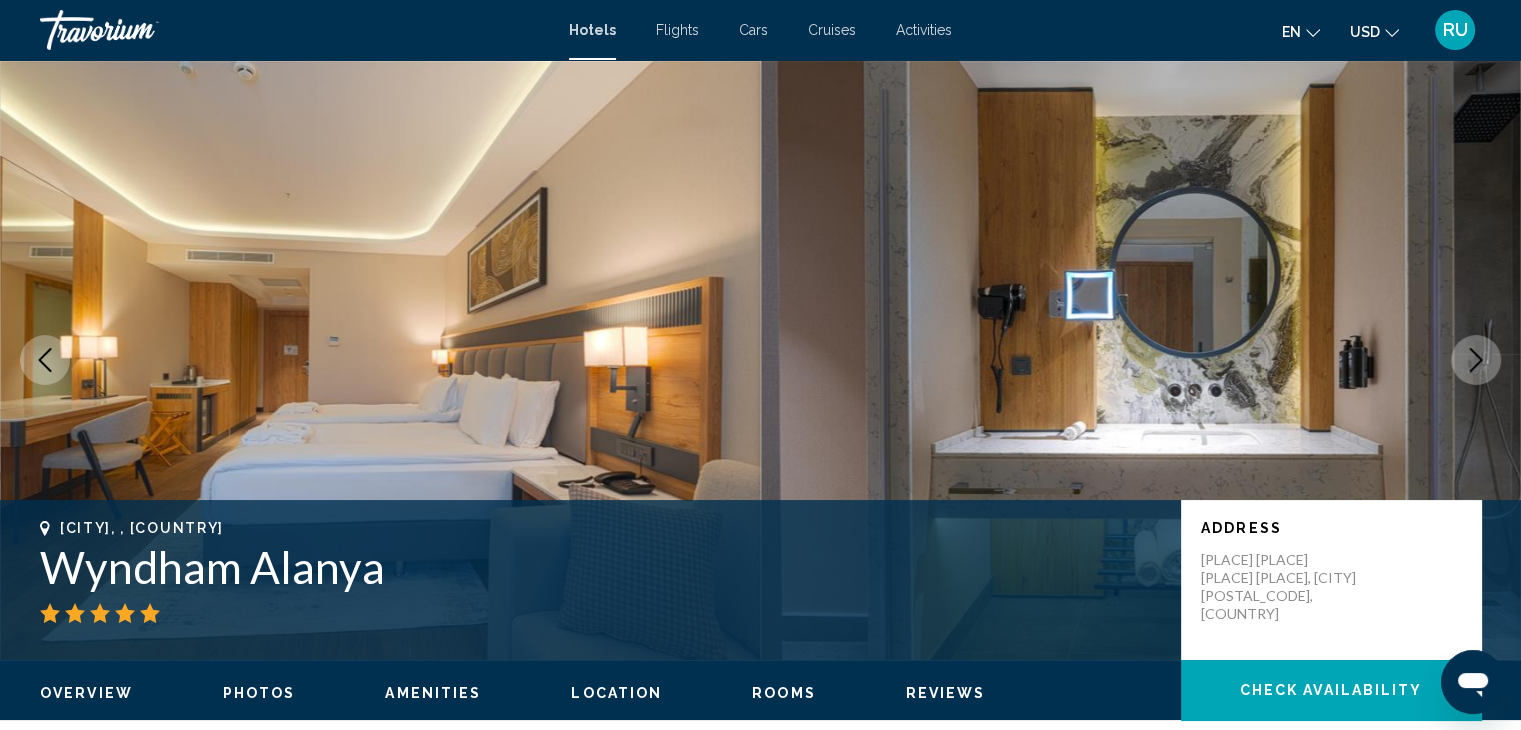 click 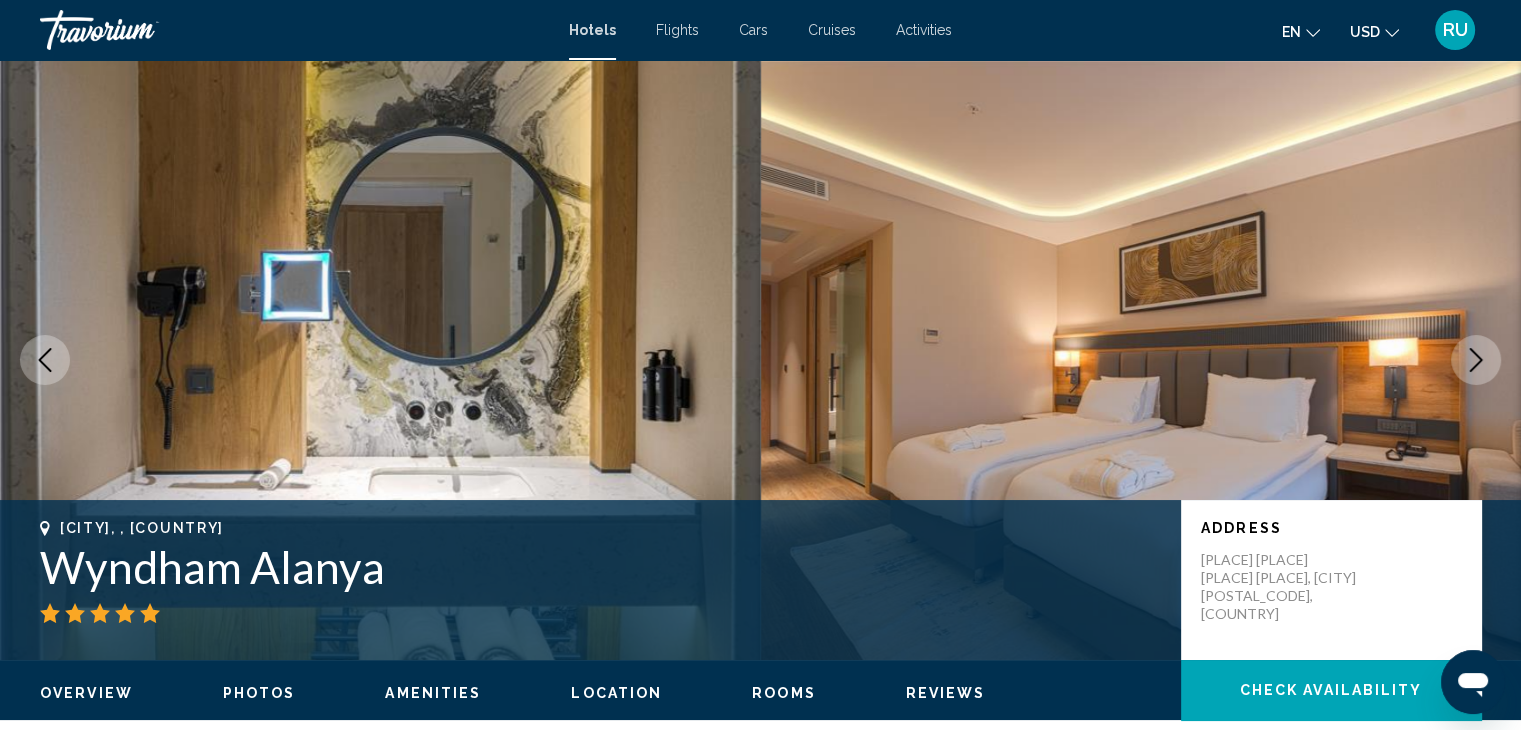 click 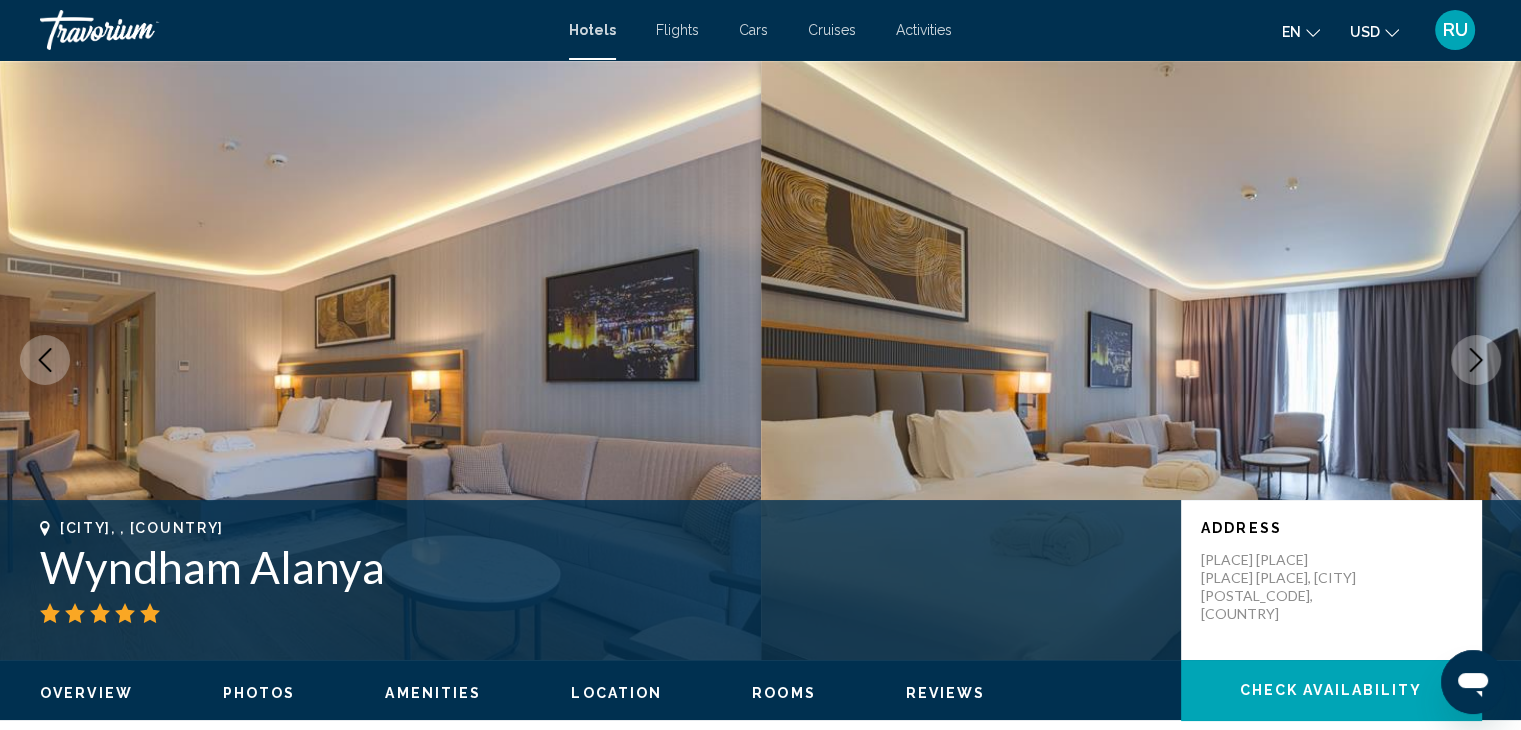 click 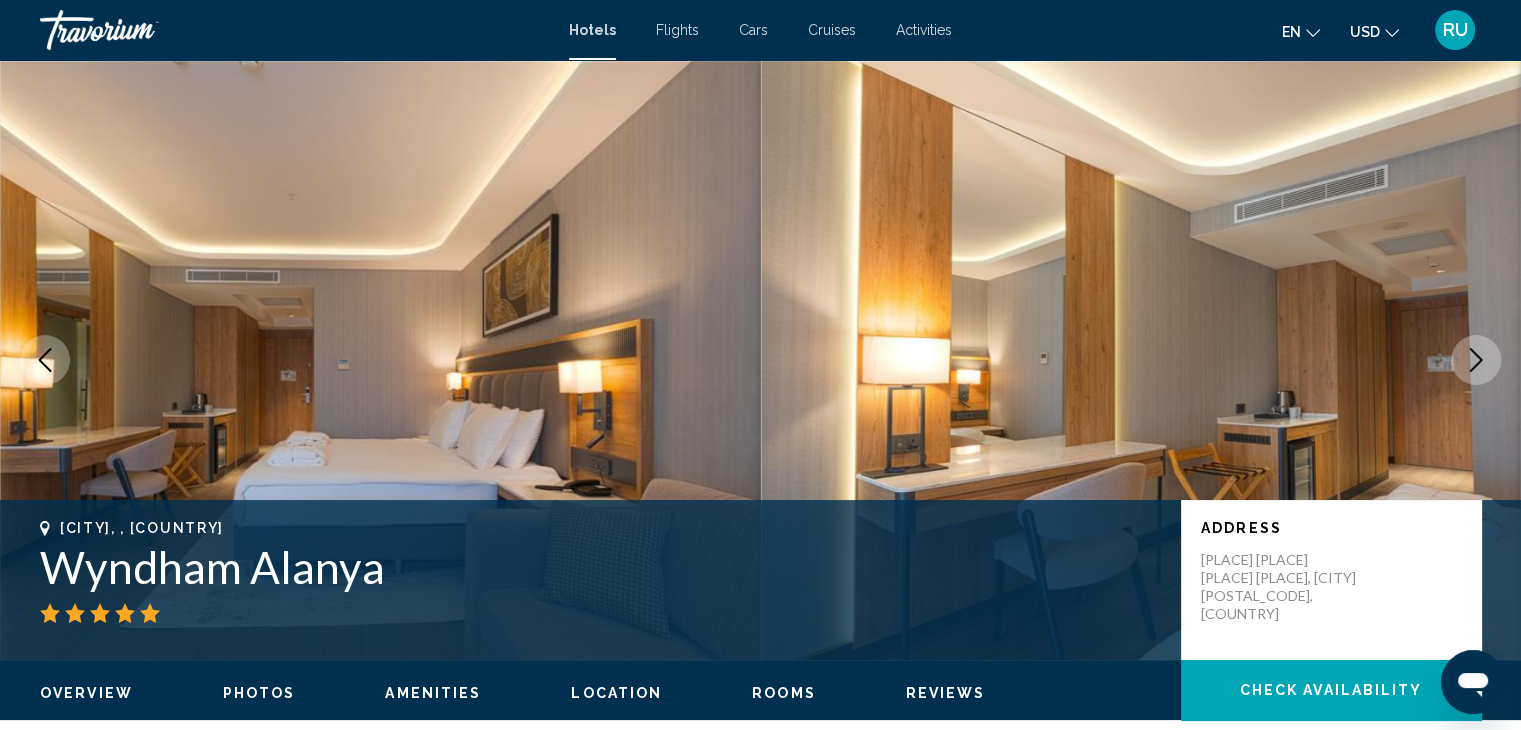 click 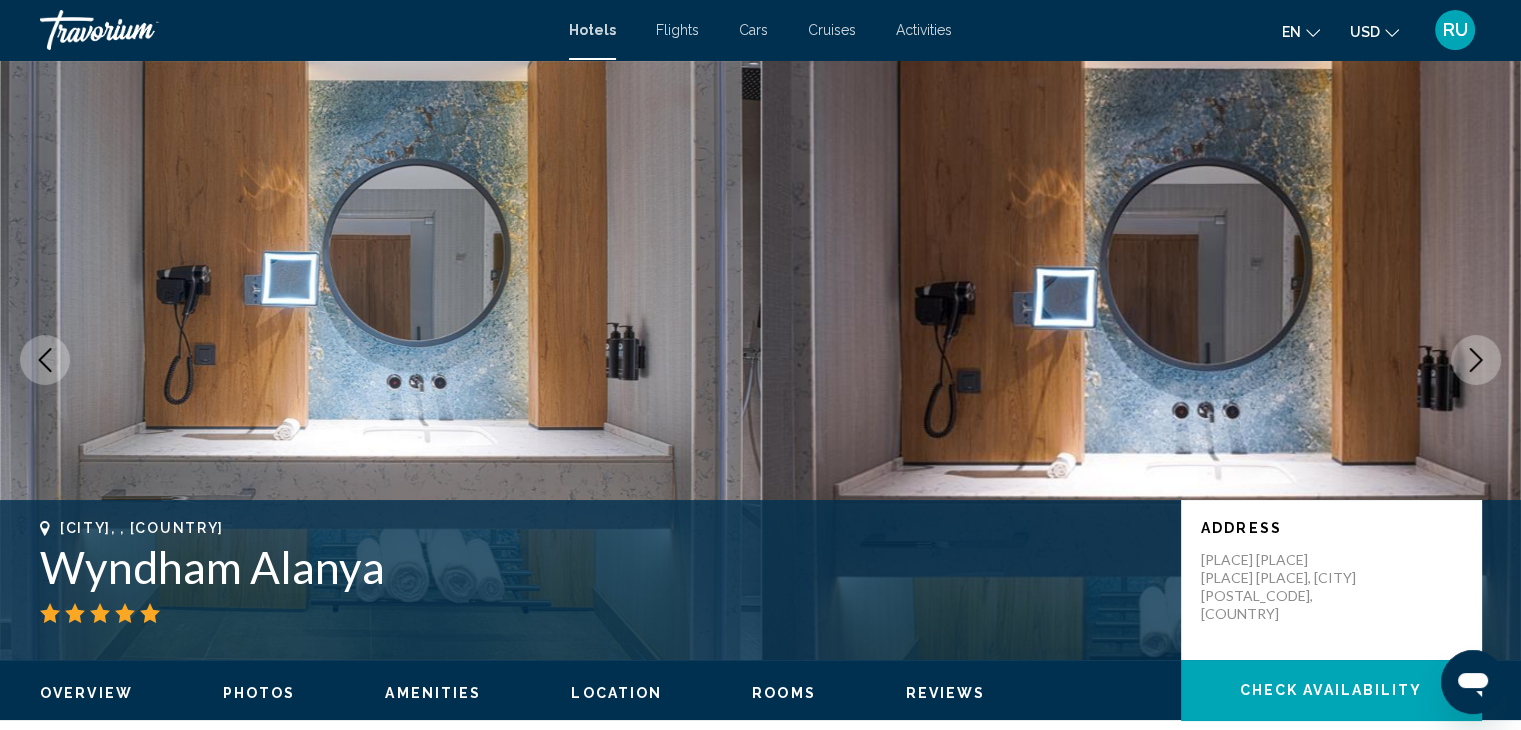click 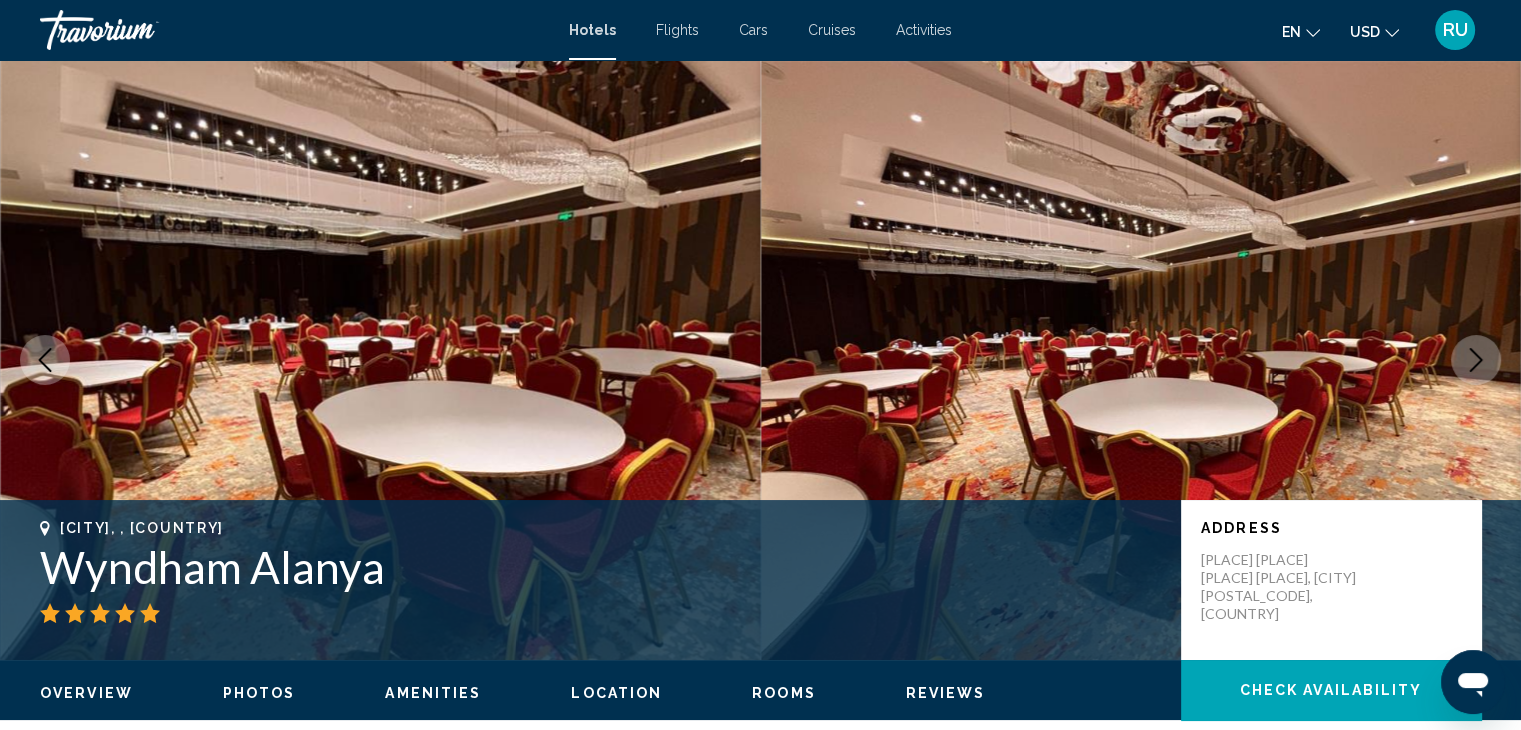 click 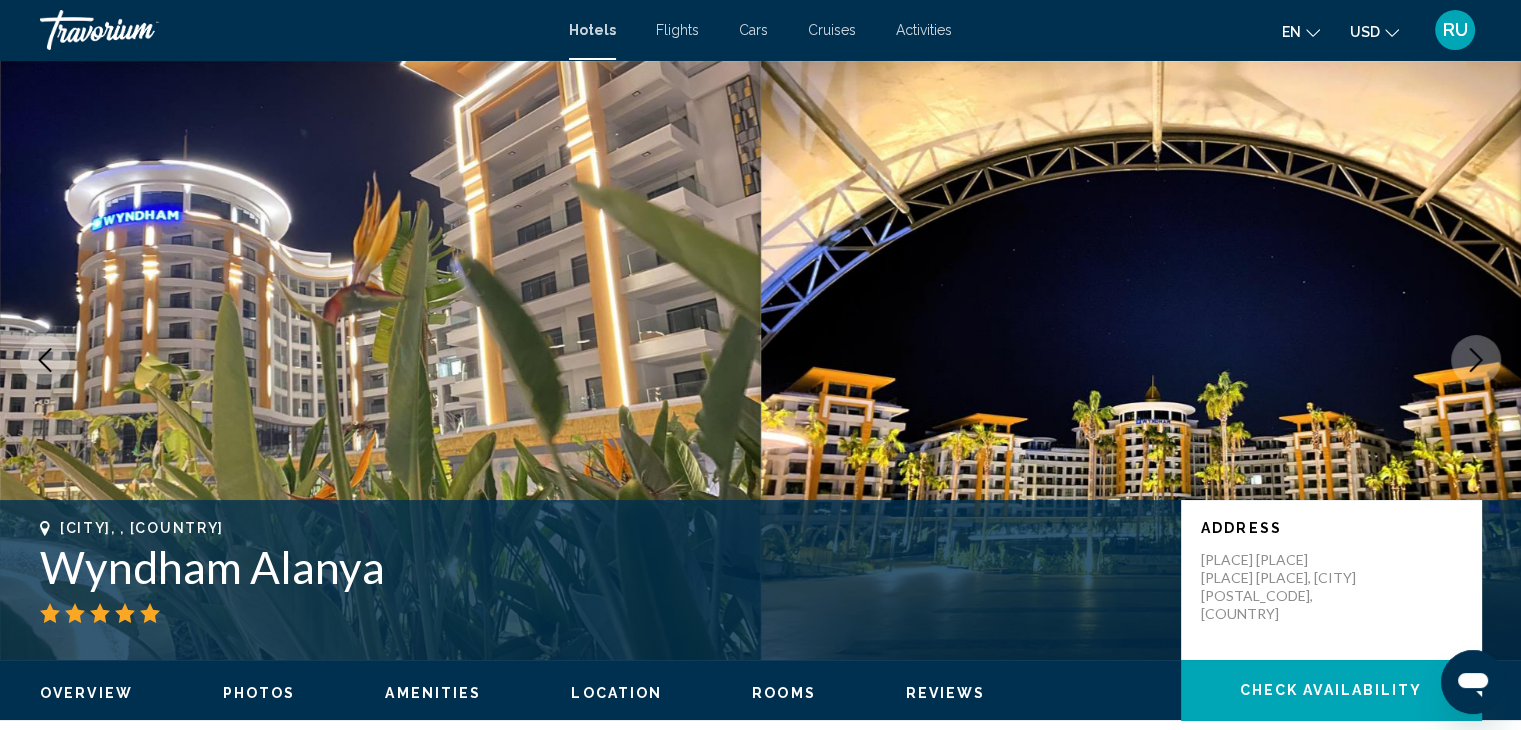 click 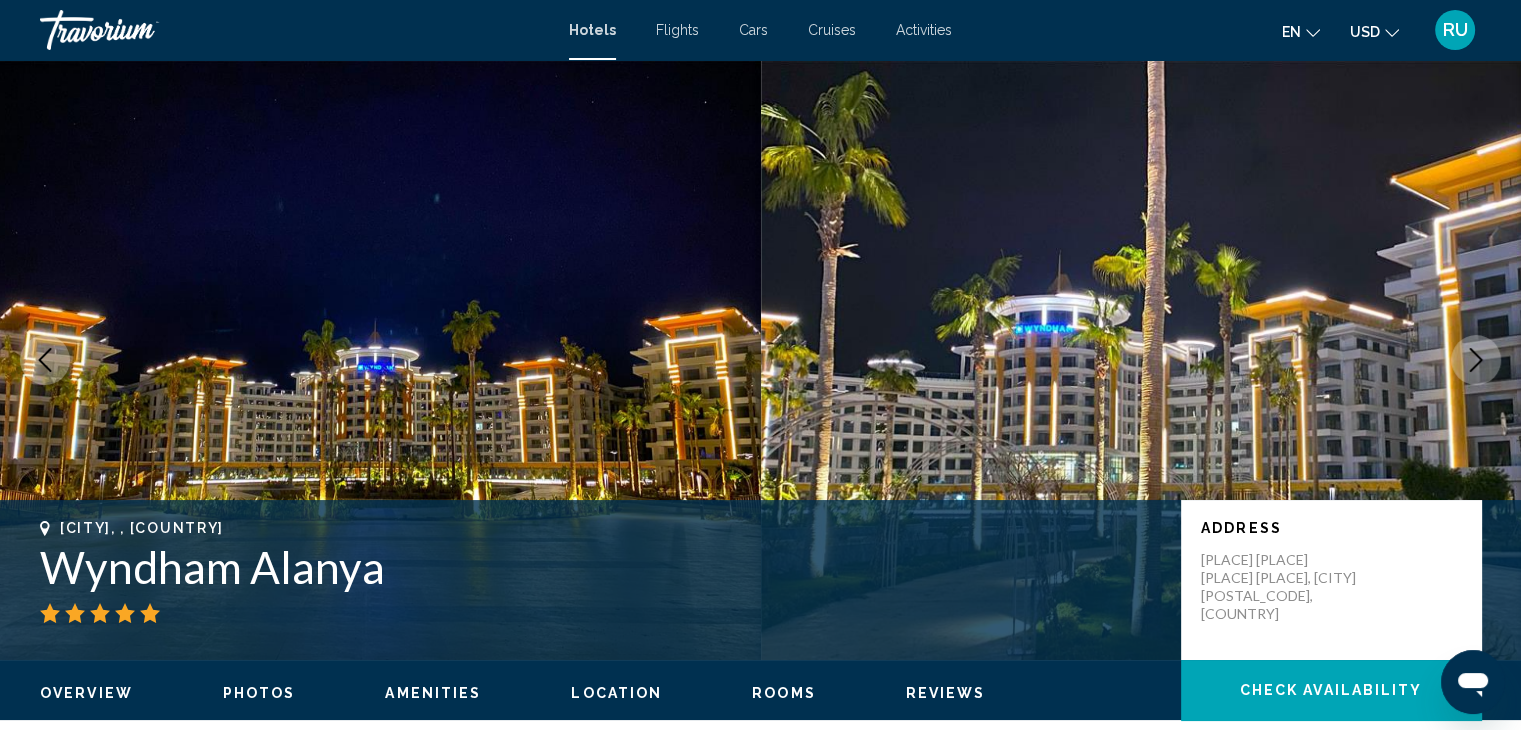 click 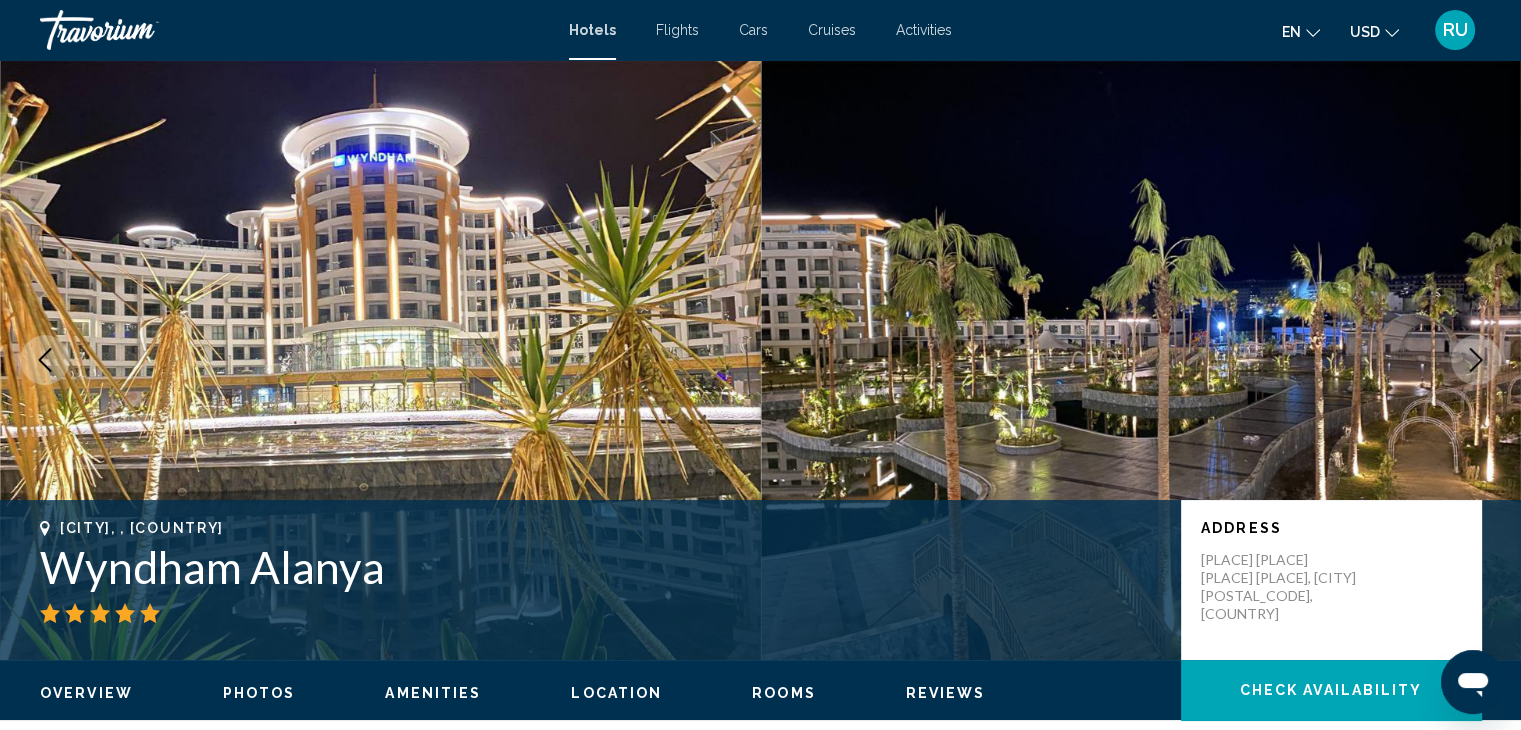click 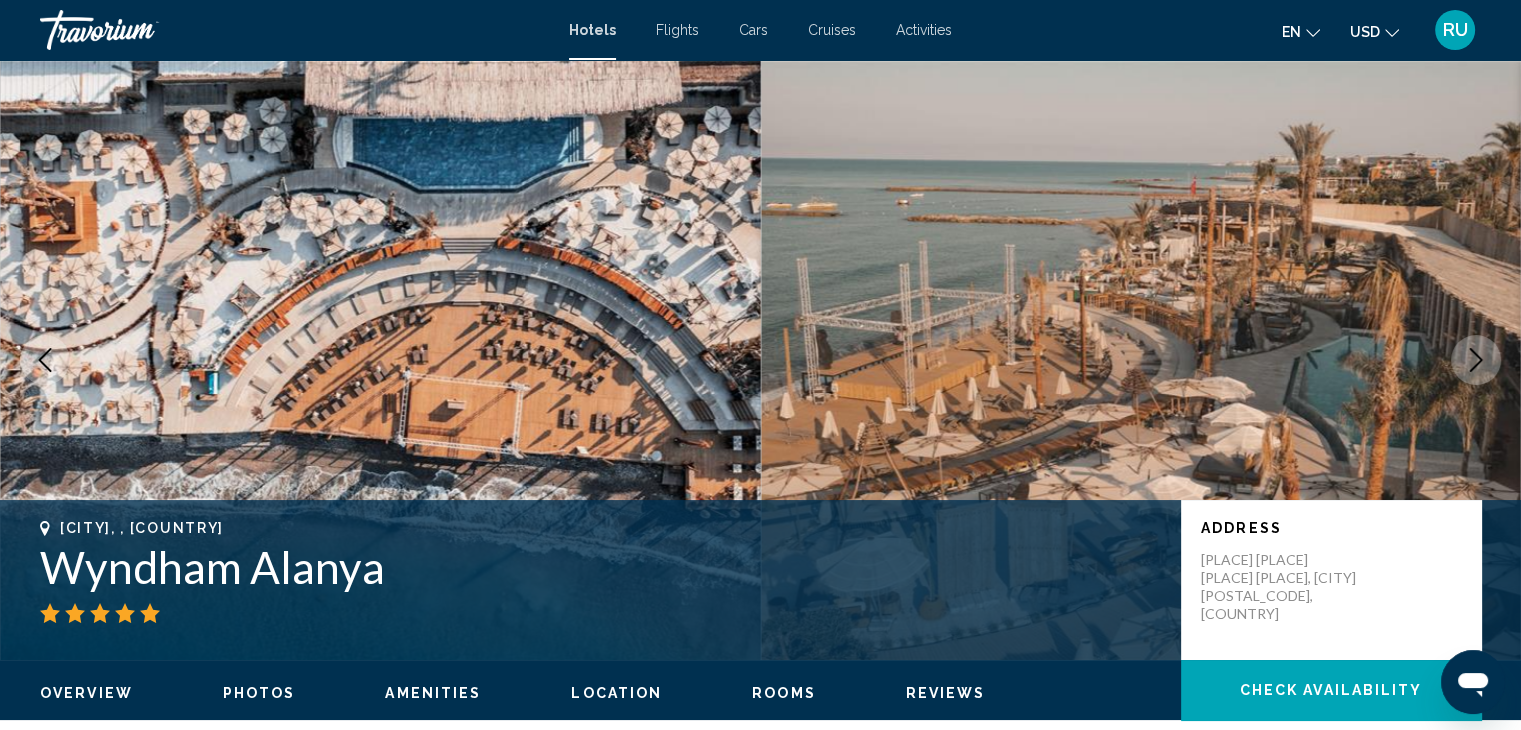 click 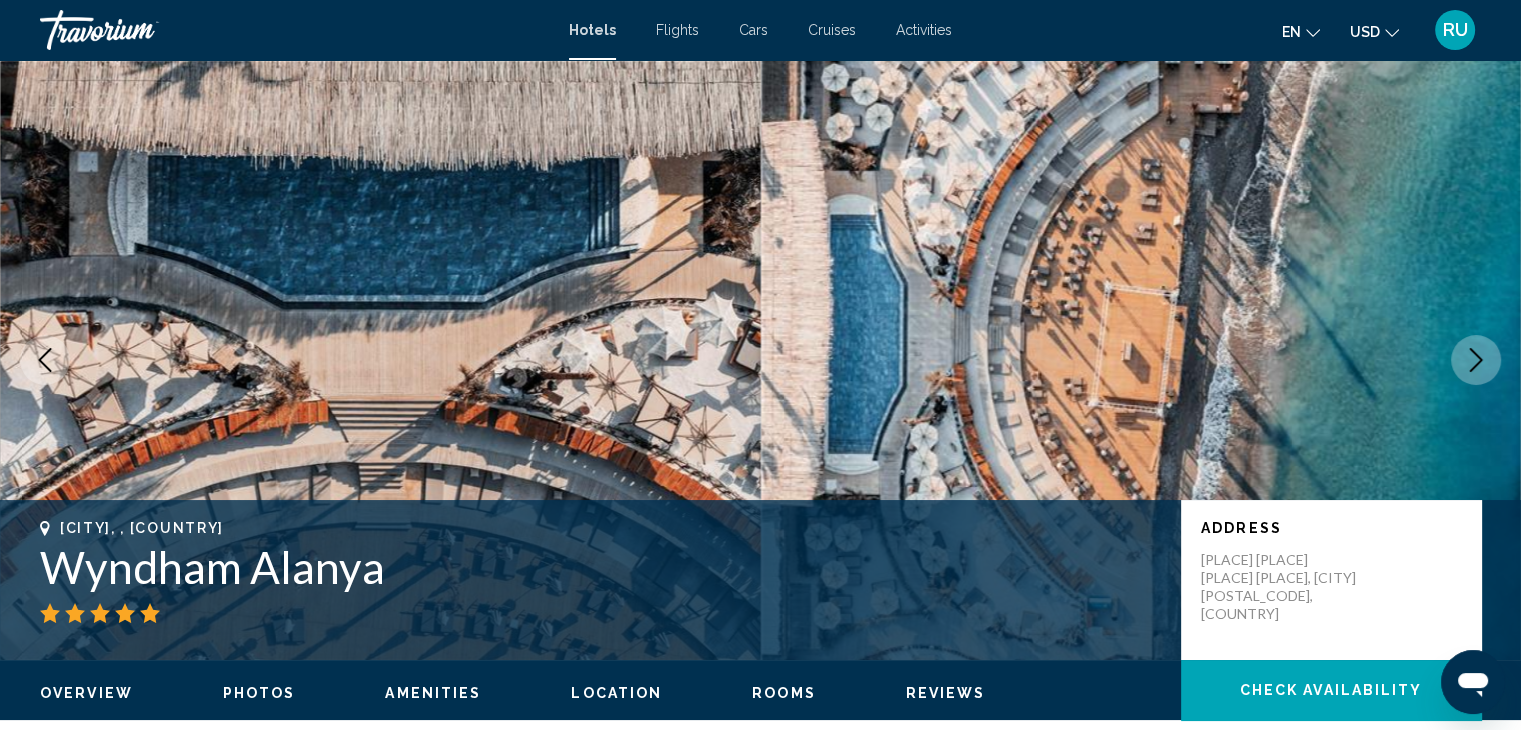 click 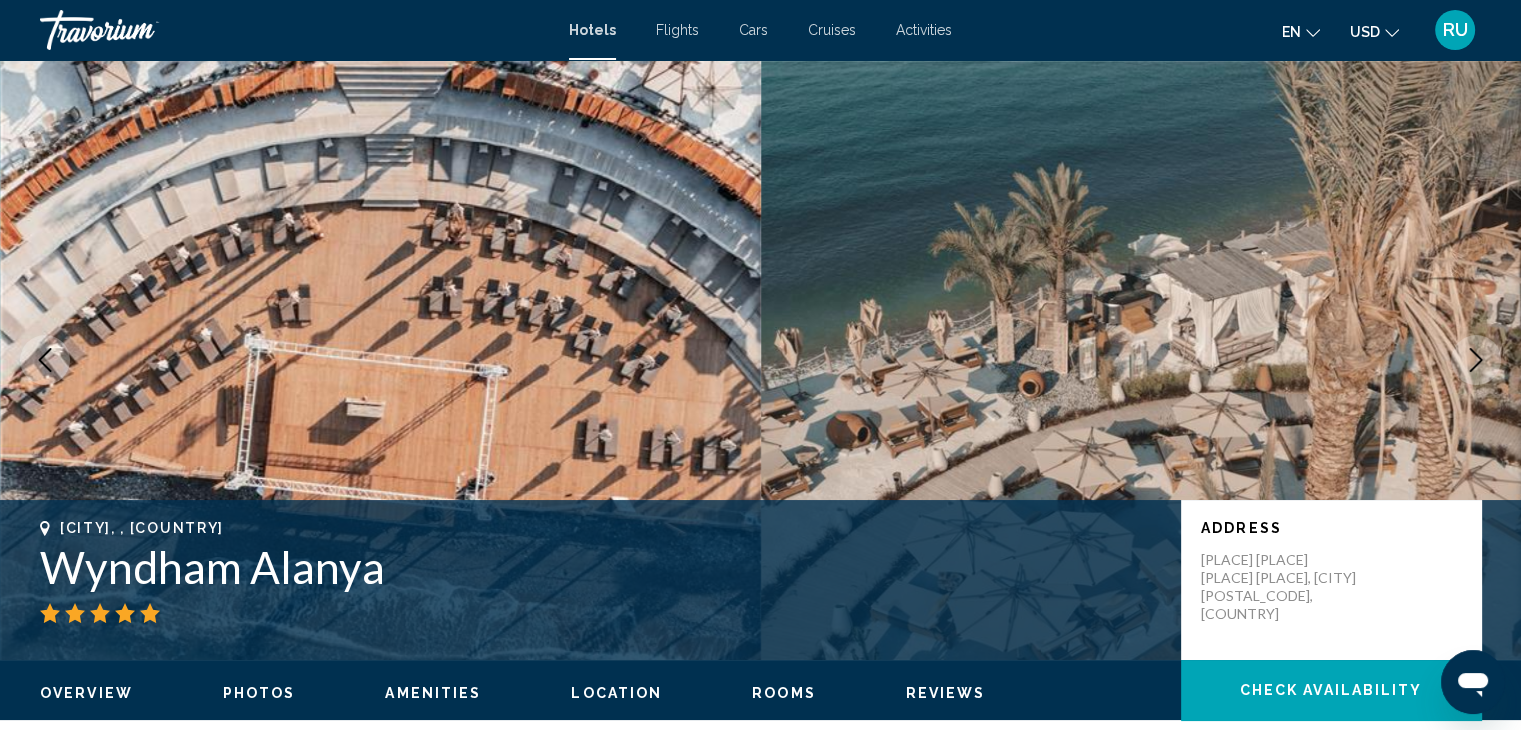 click 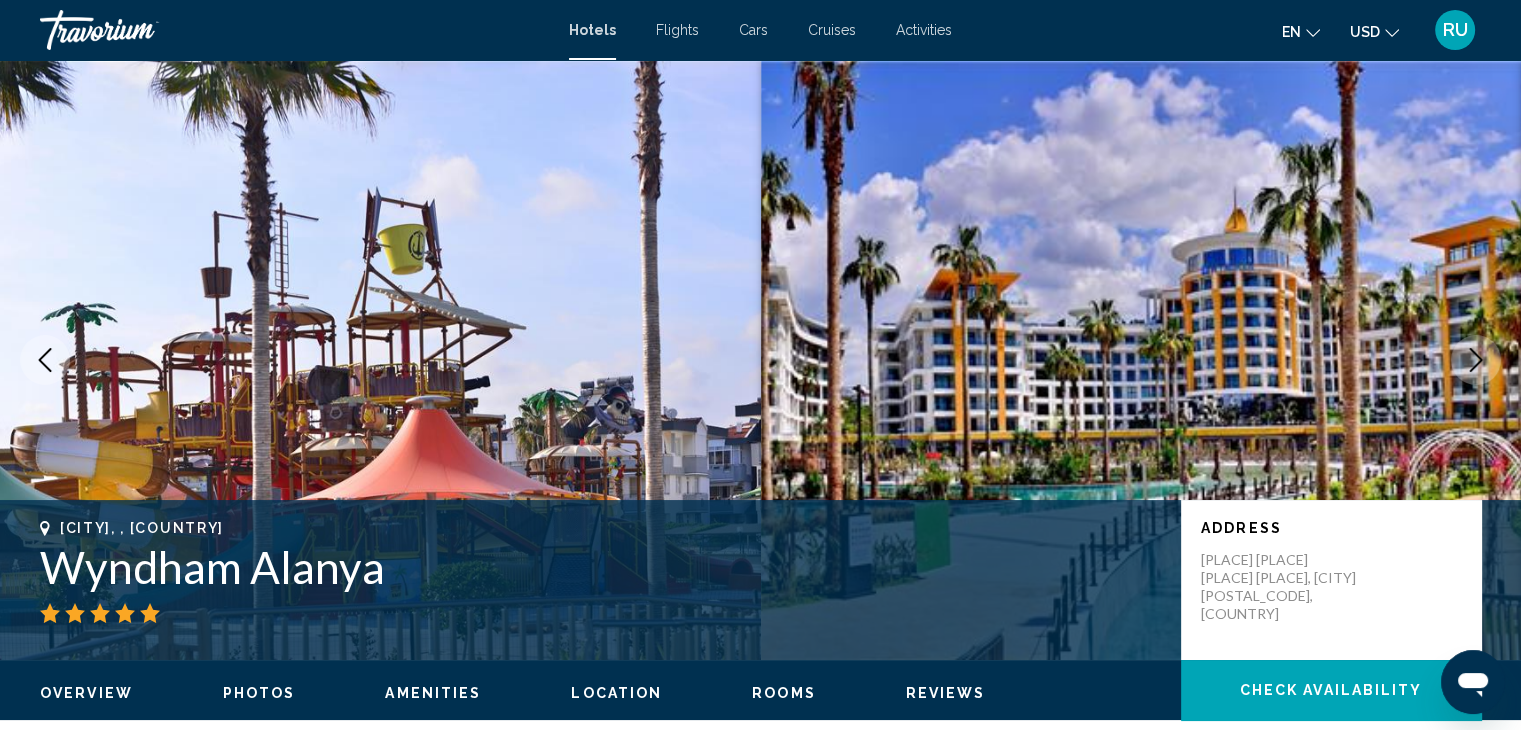 click 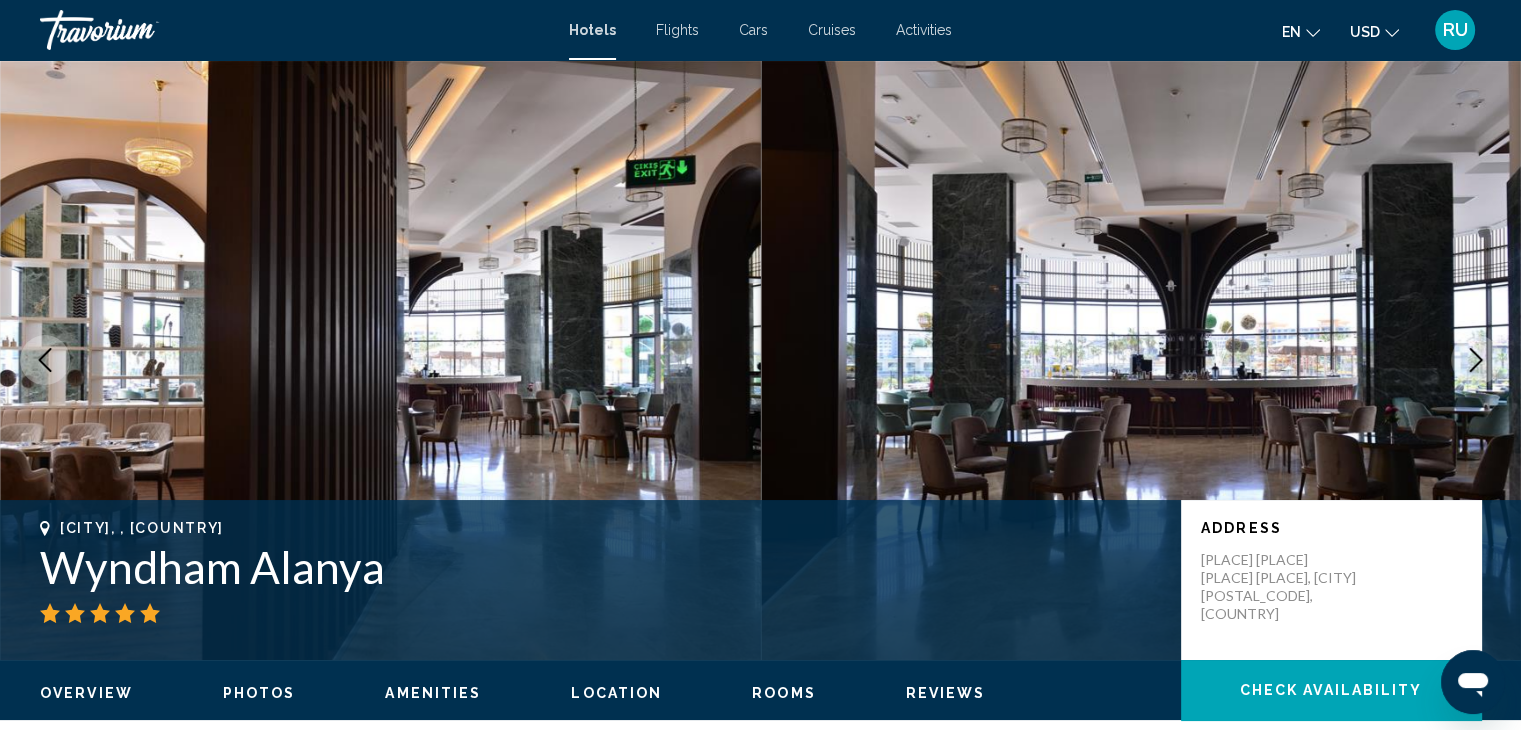 click 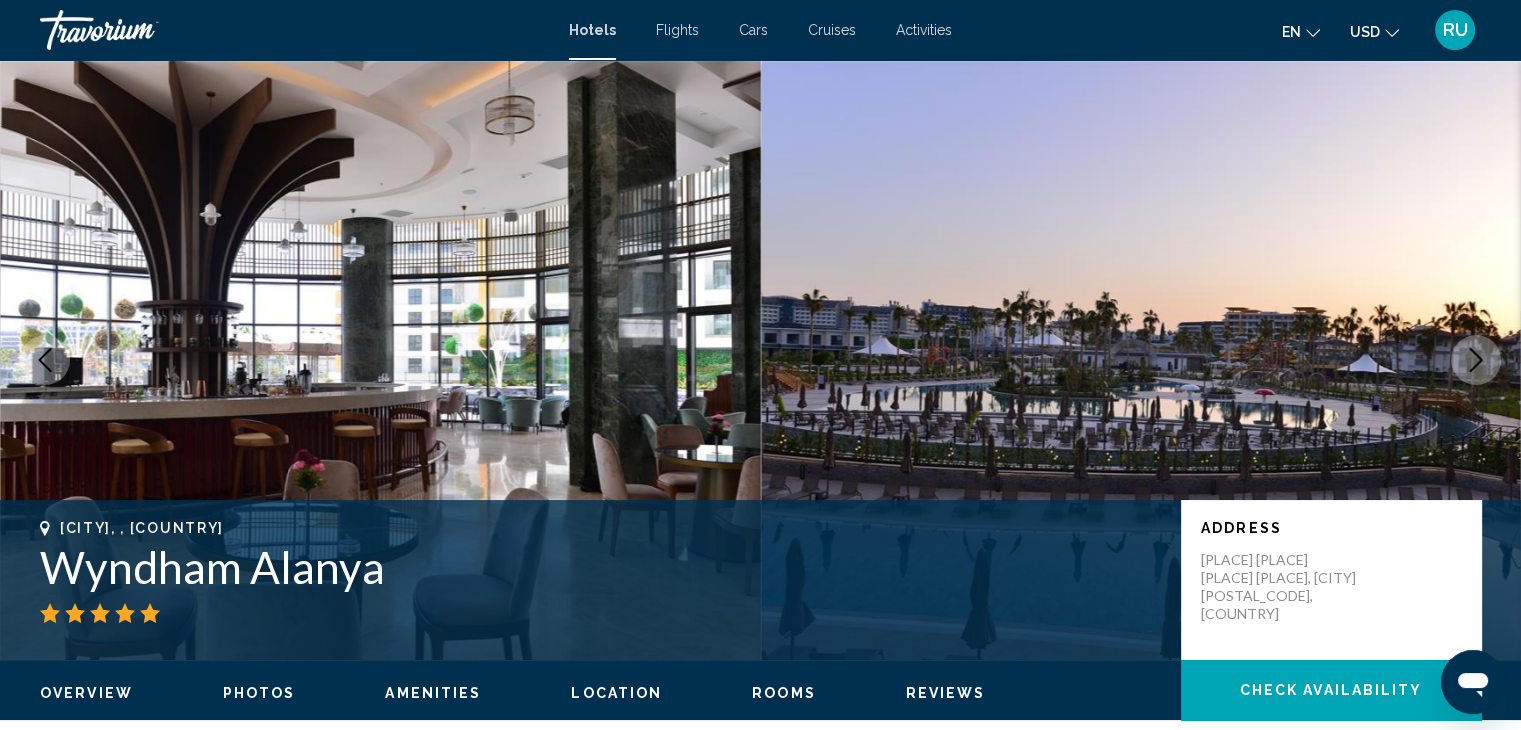 click 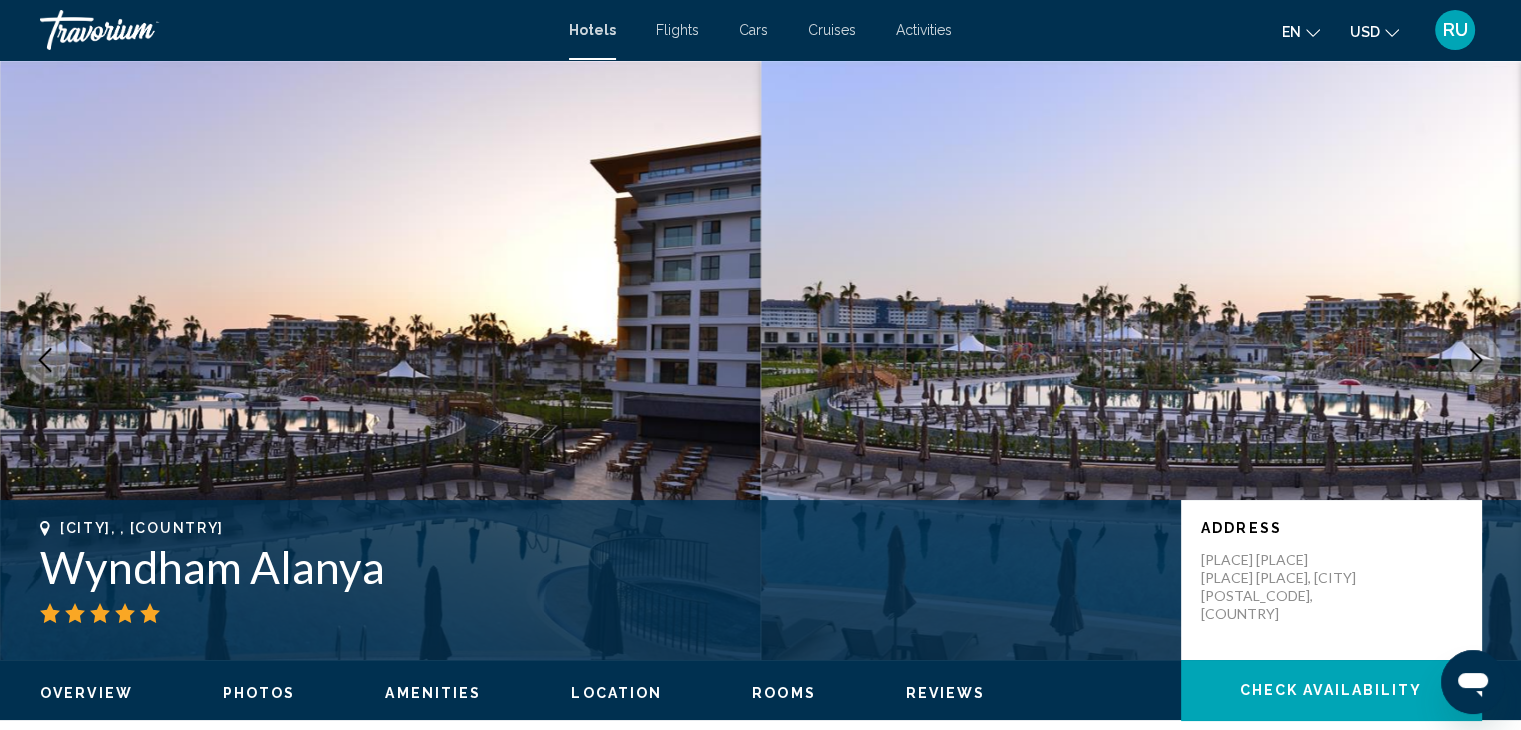 click 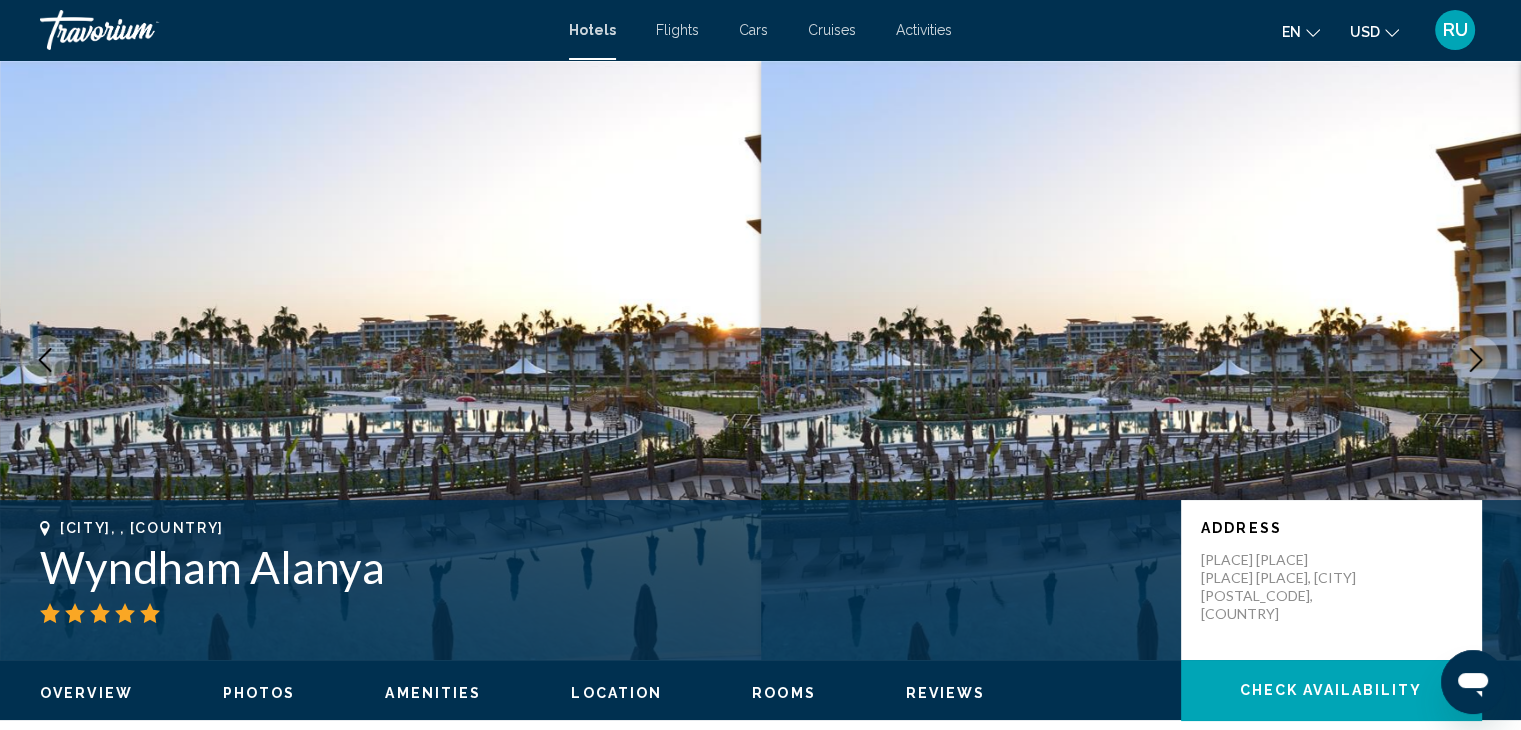 click 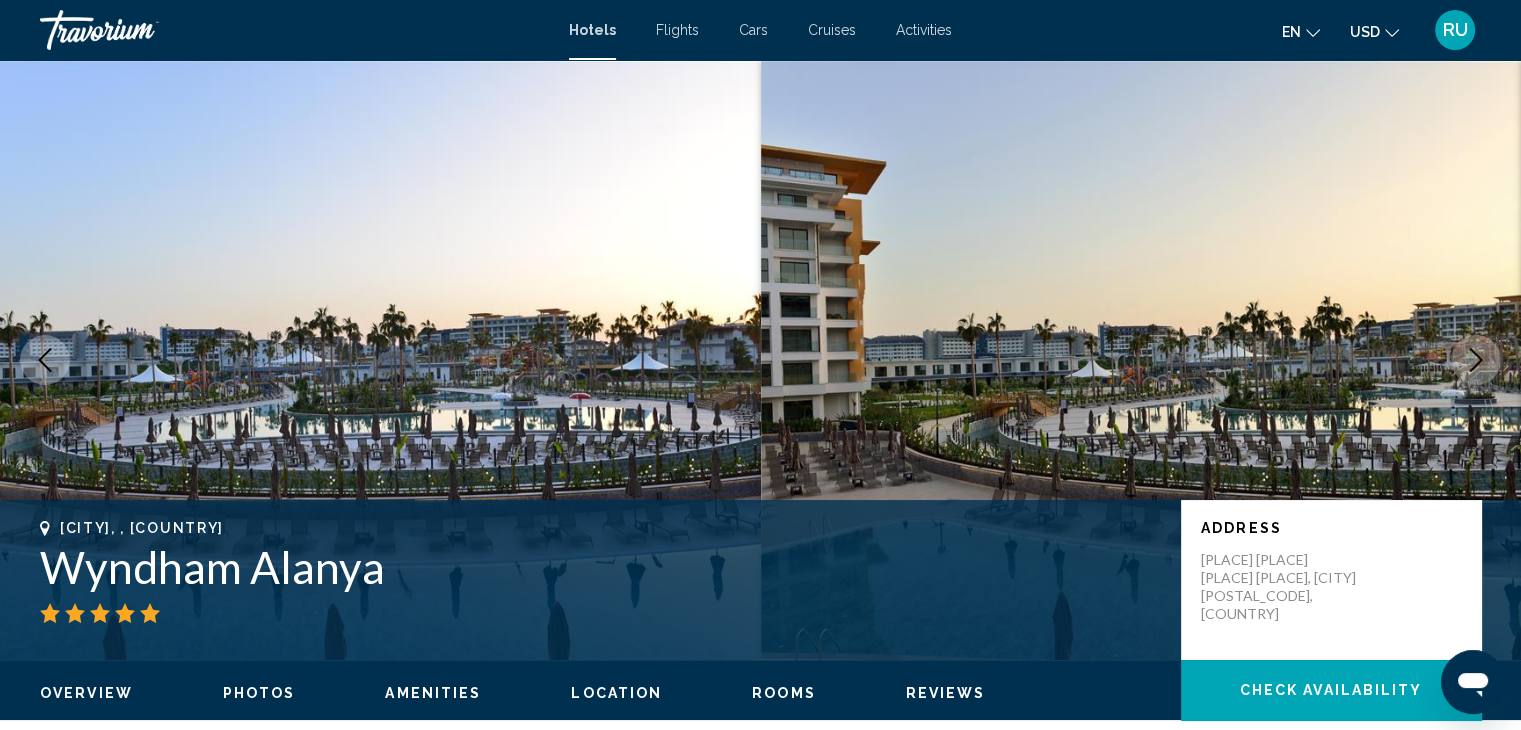 click 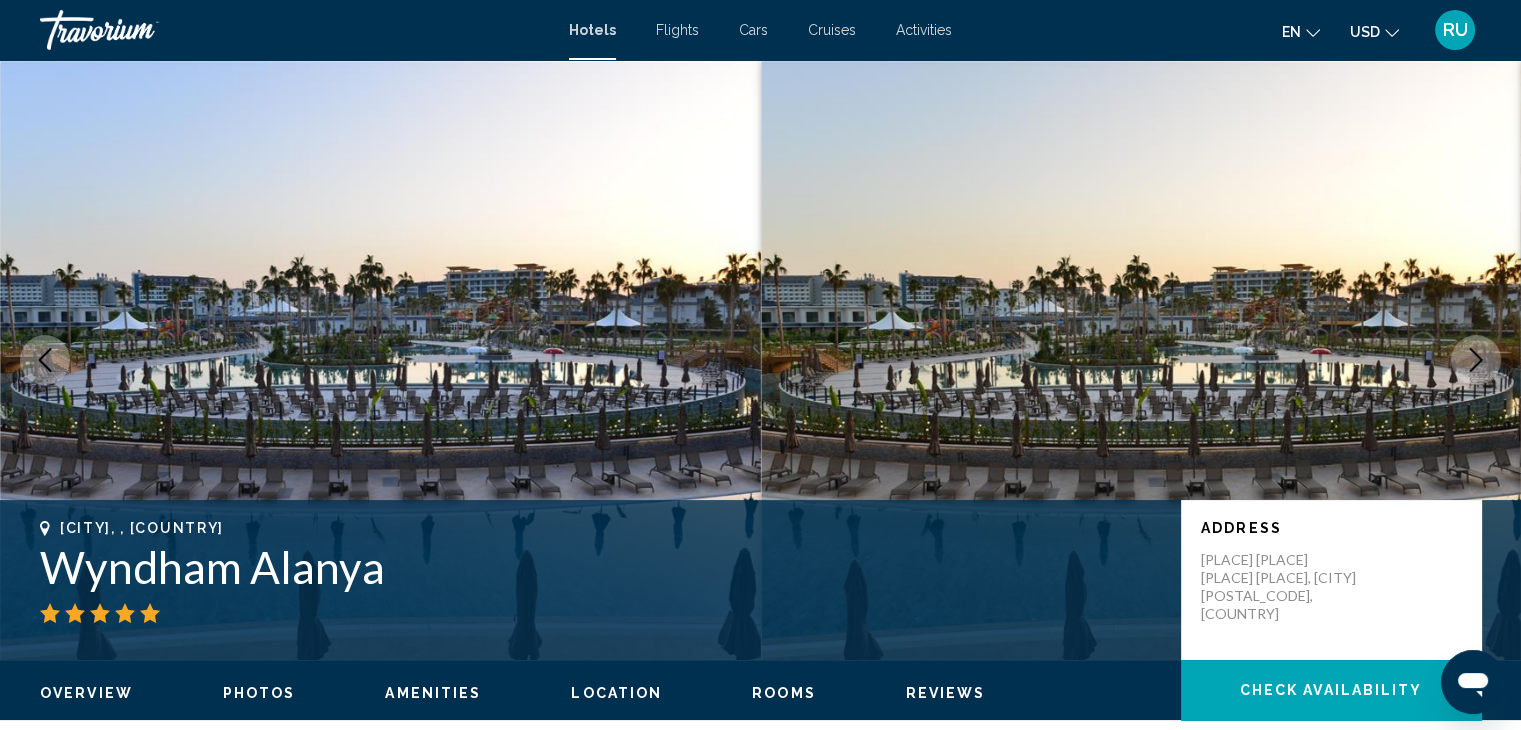 click 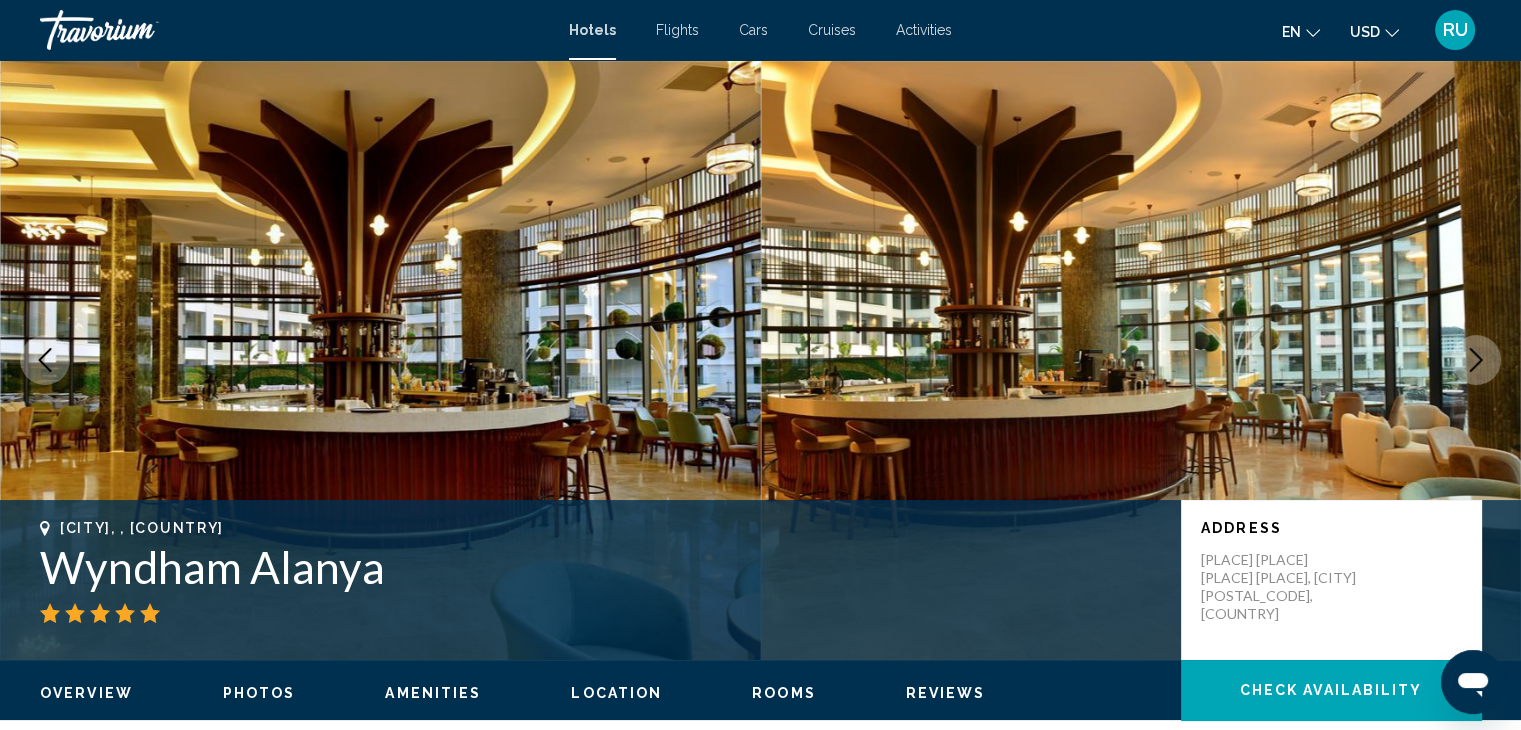 click 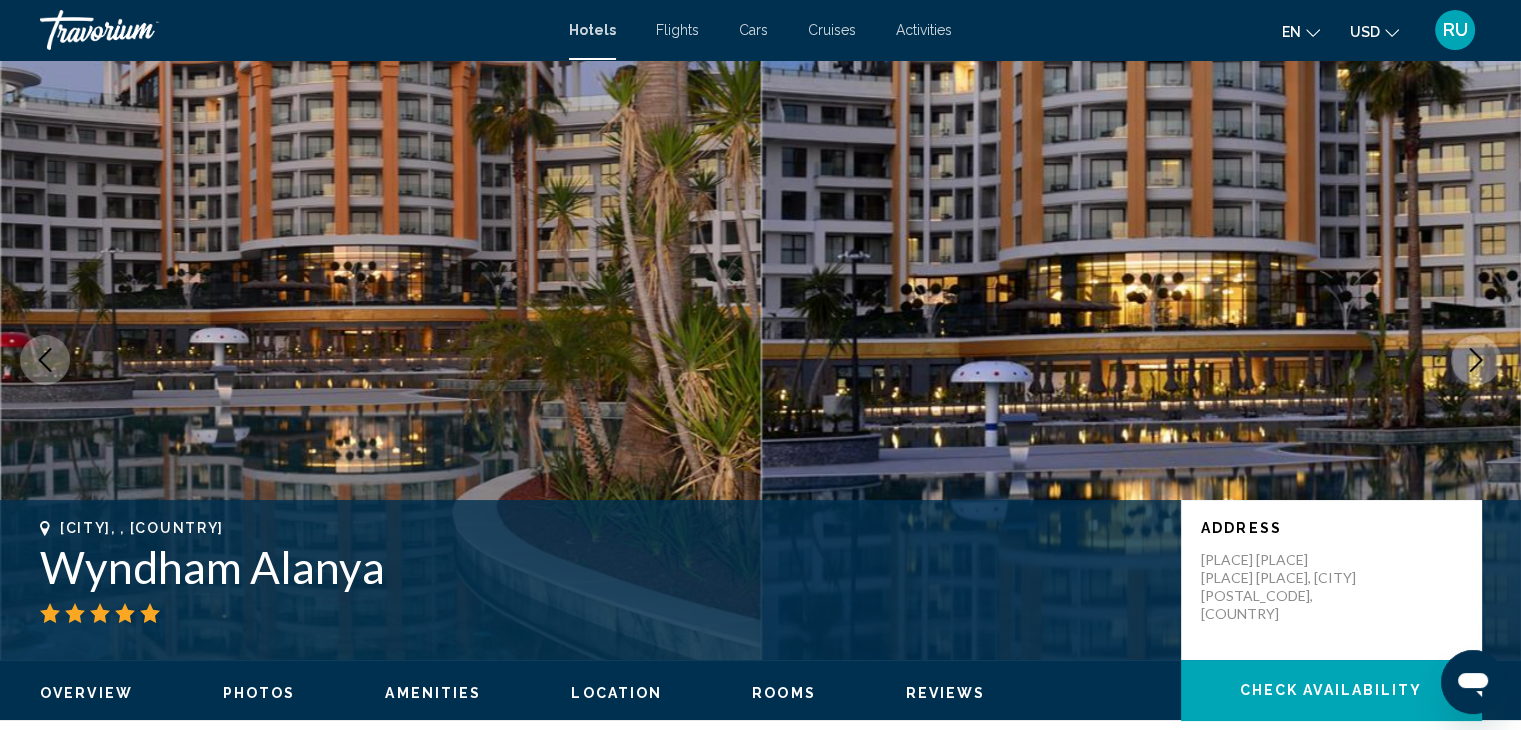click 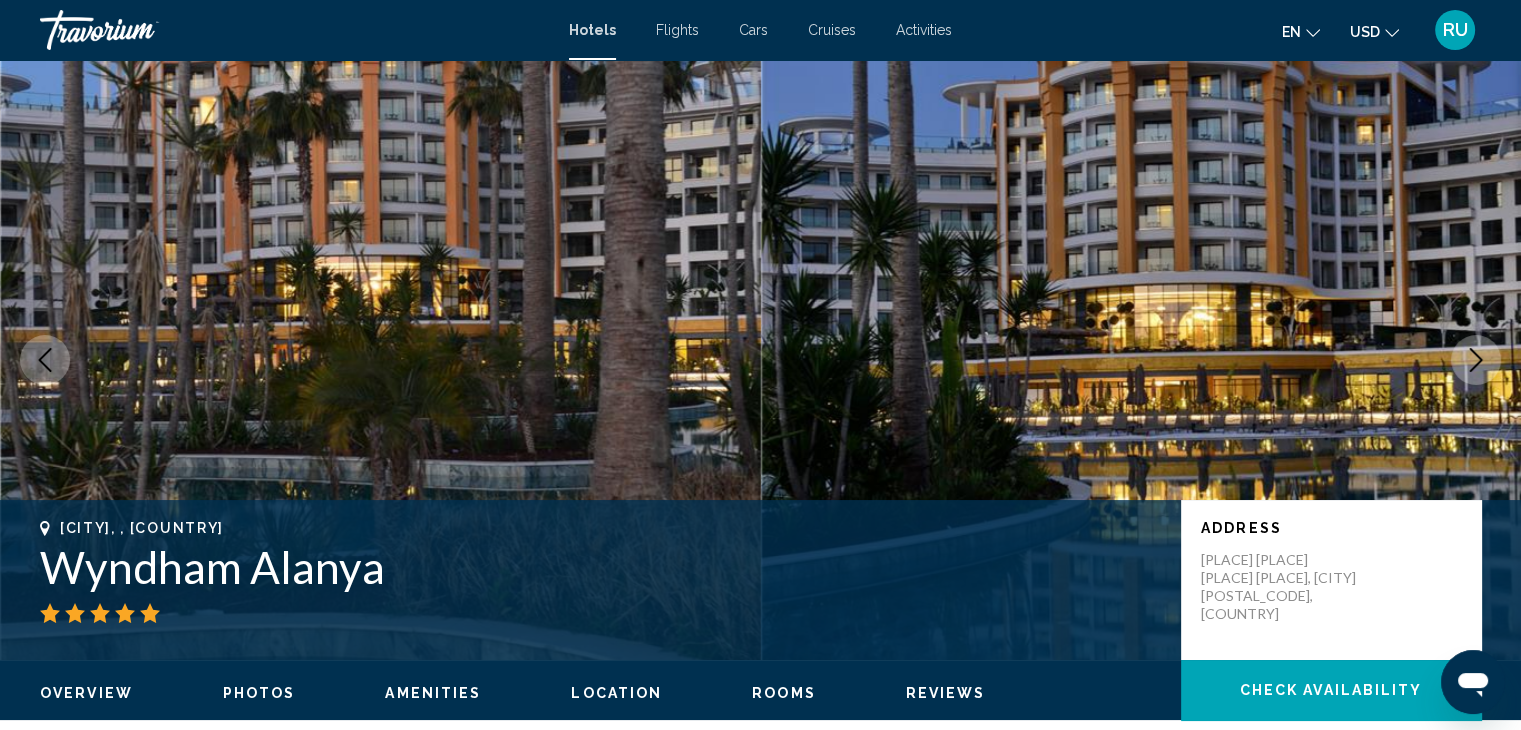 click 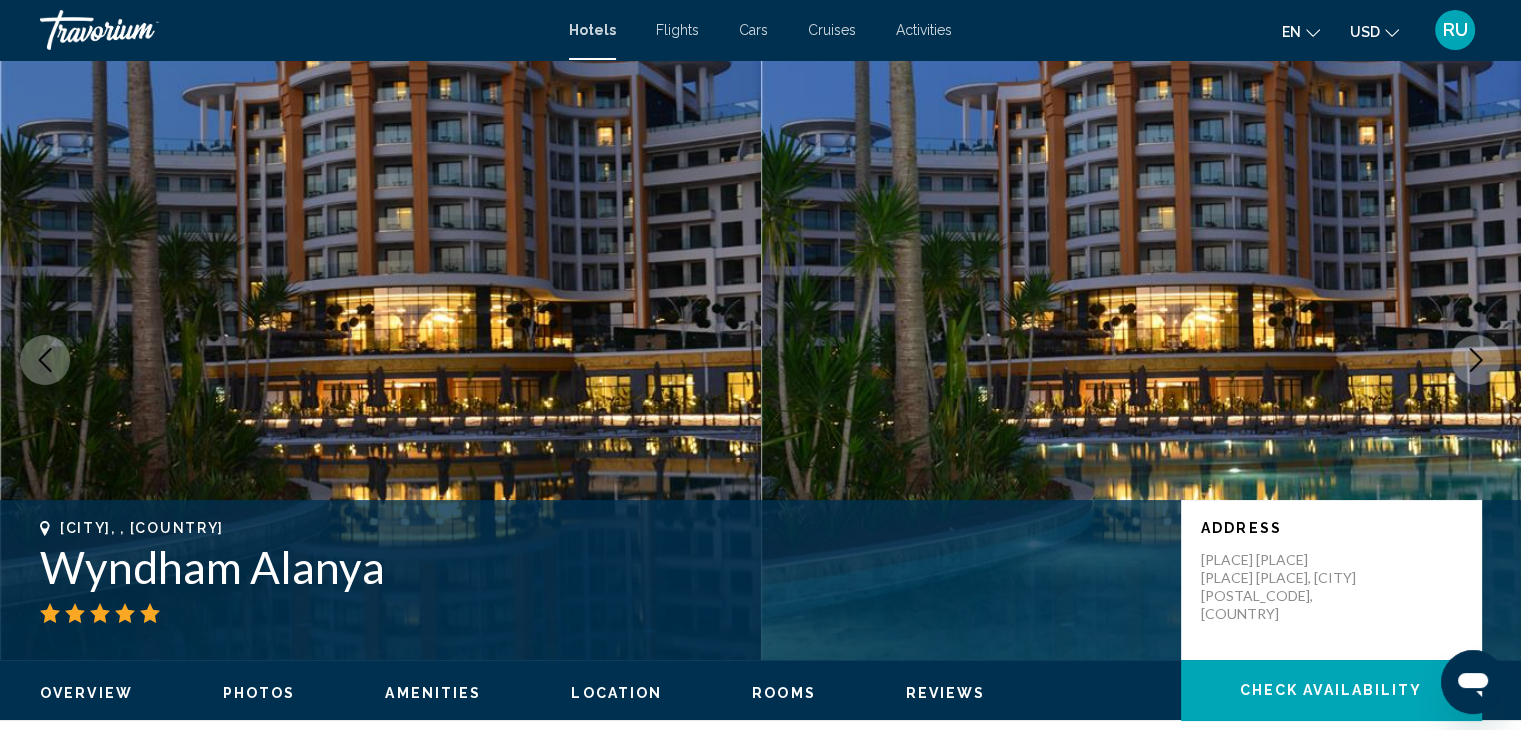 click 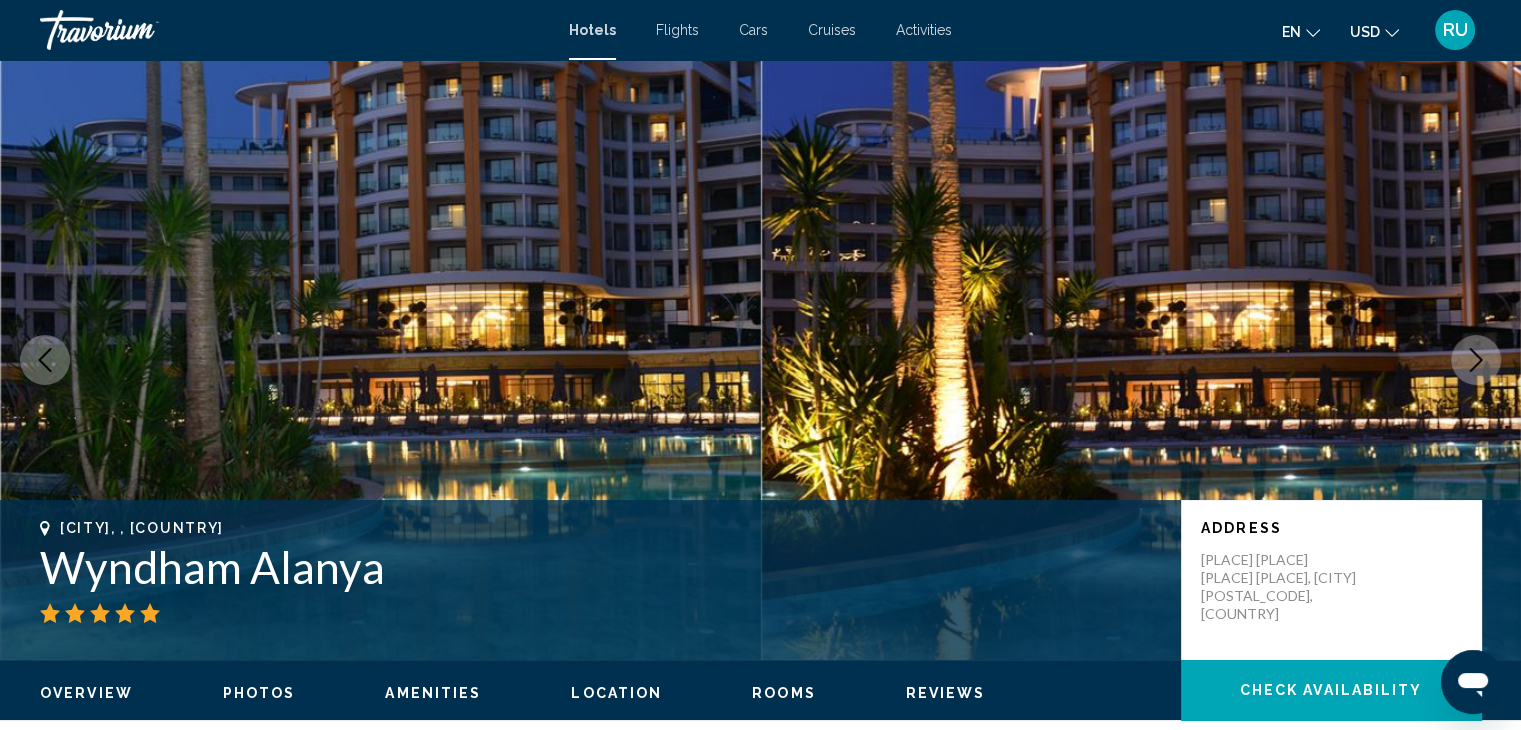 click 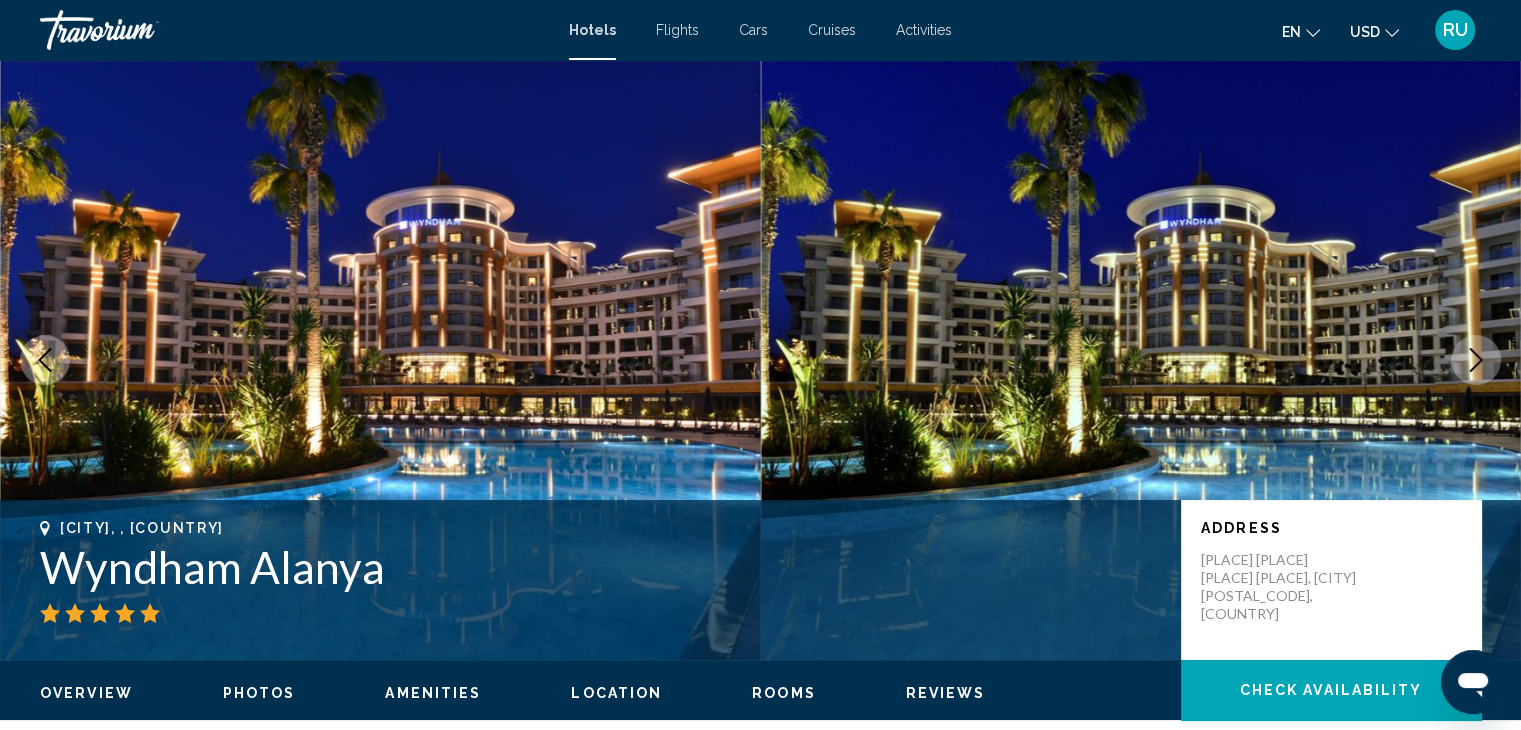 click 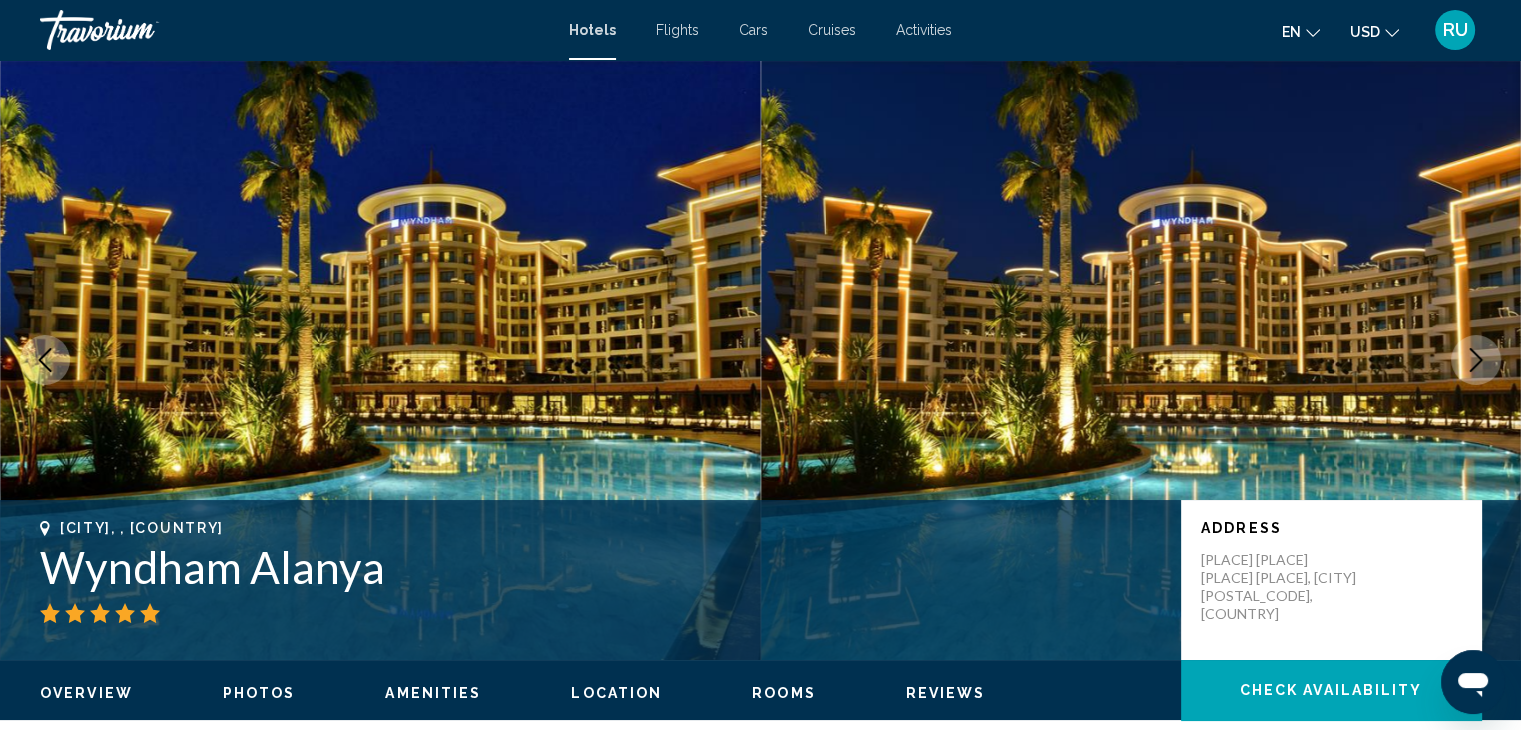click 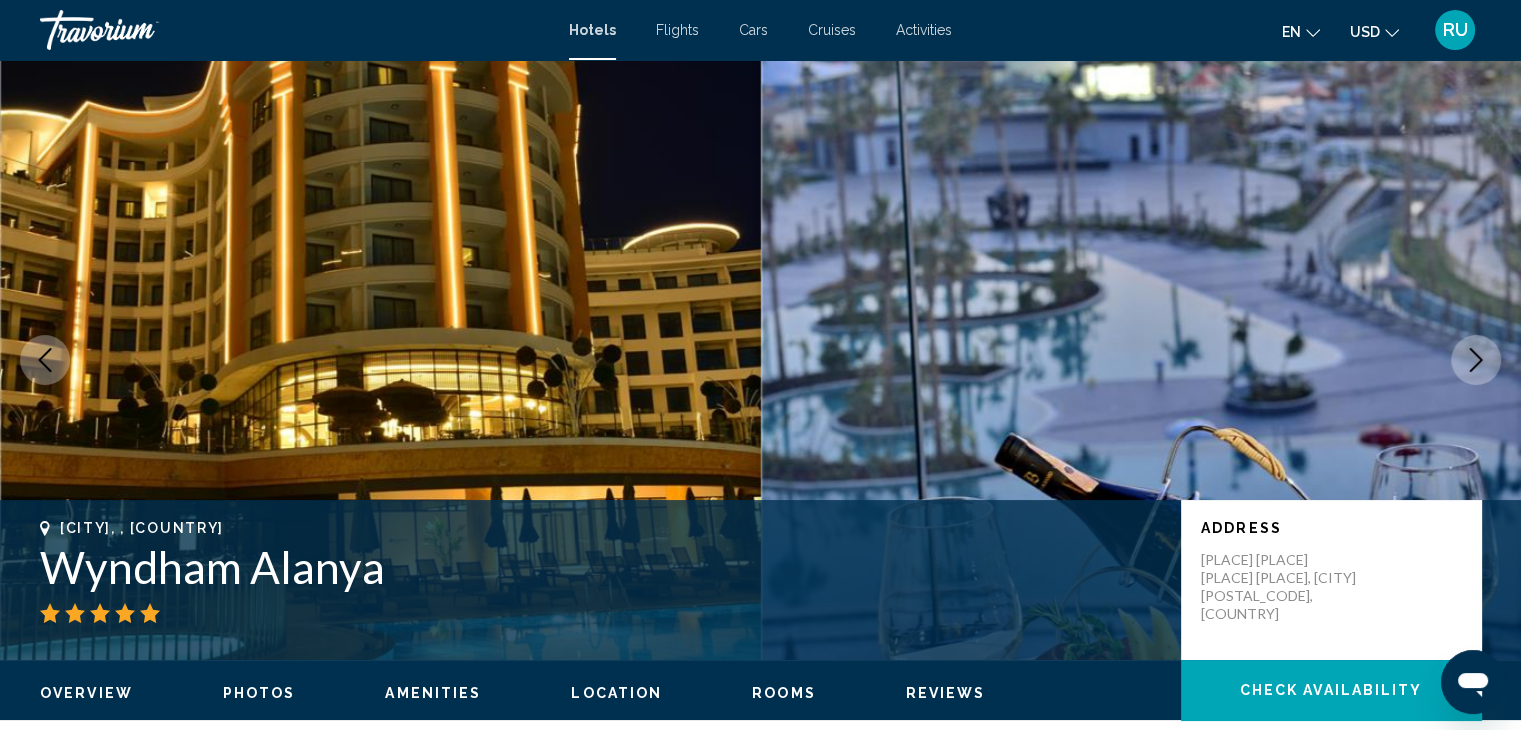 click 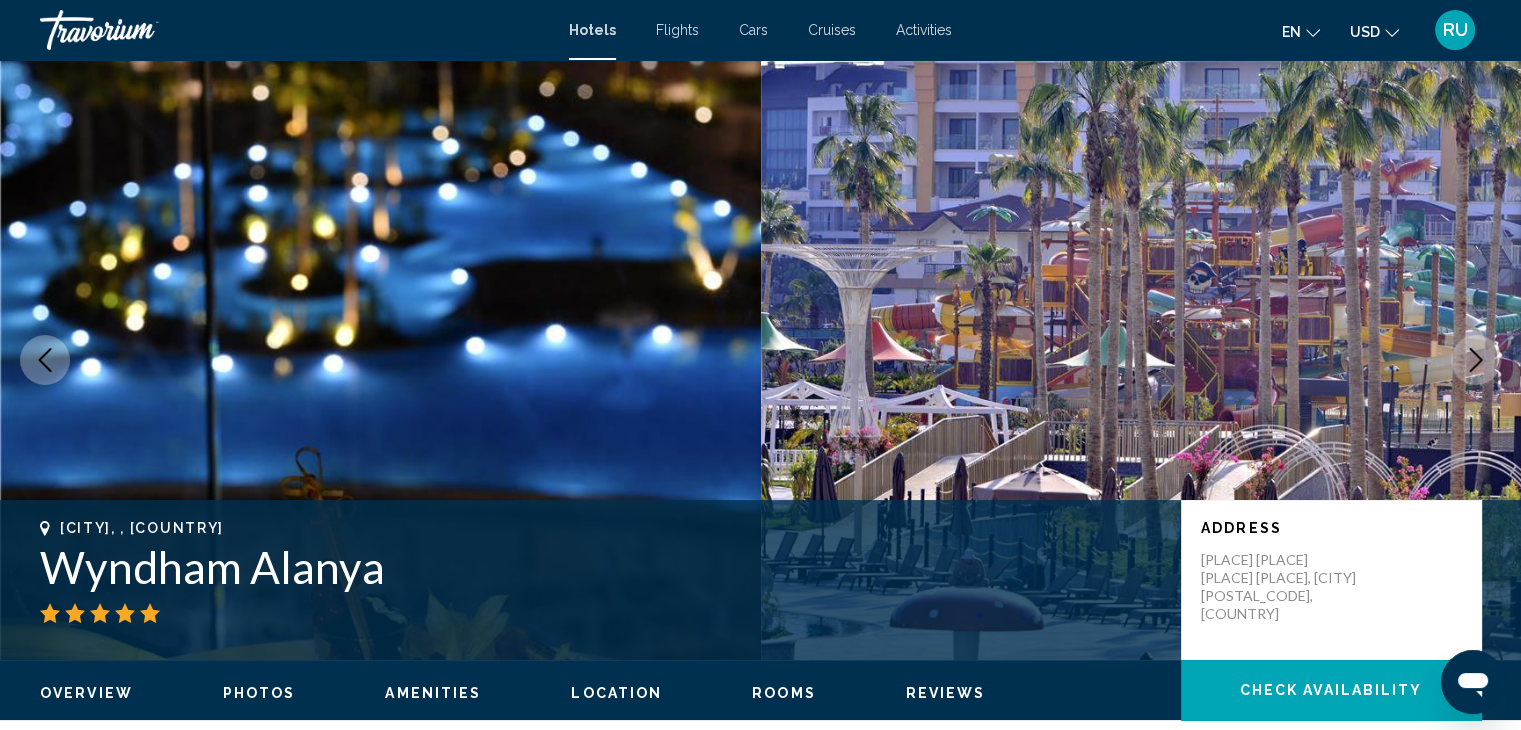 click 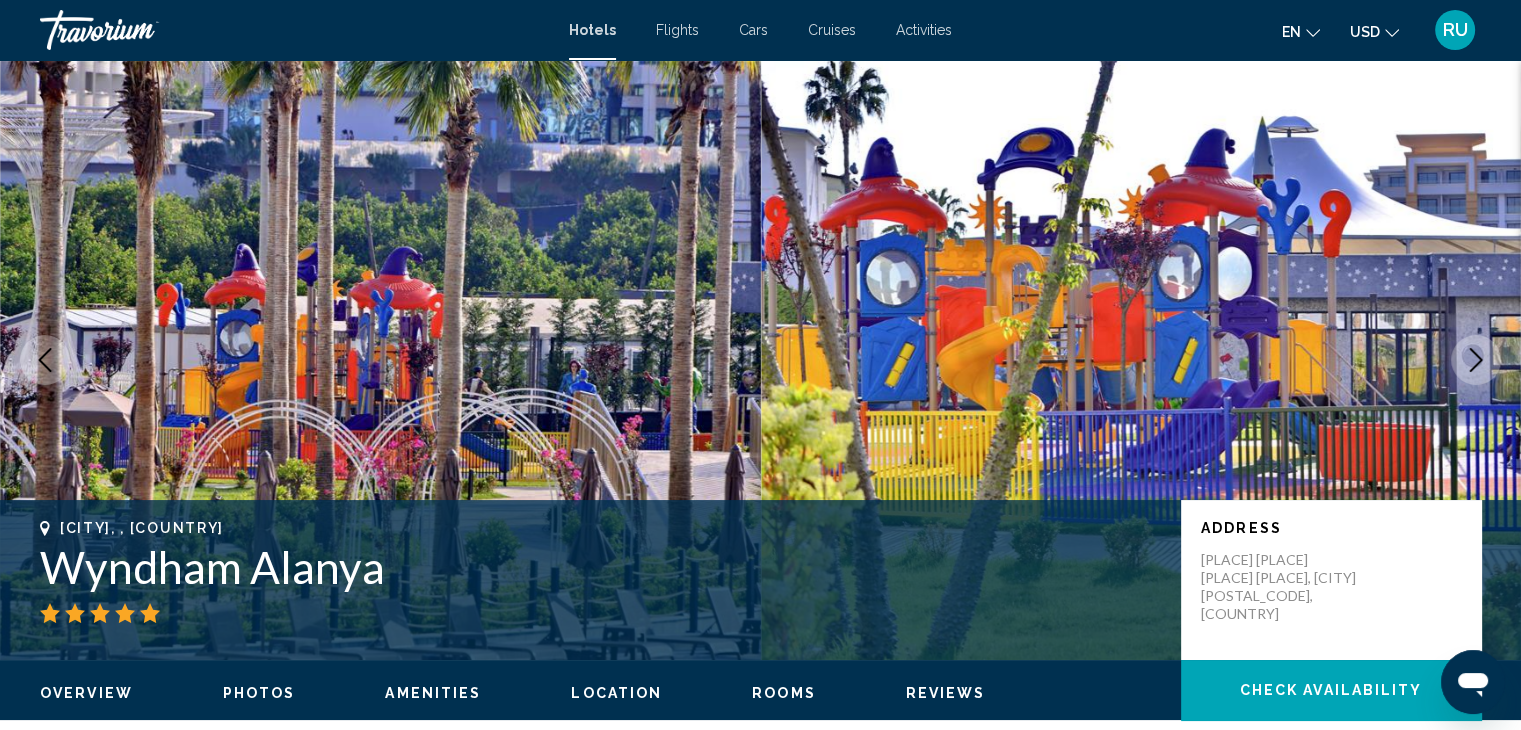 click at bounding box center (1476, 360) 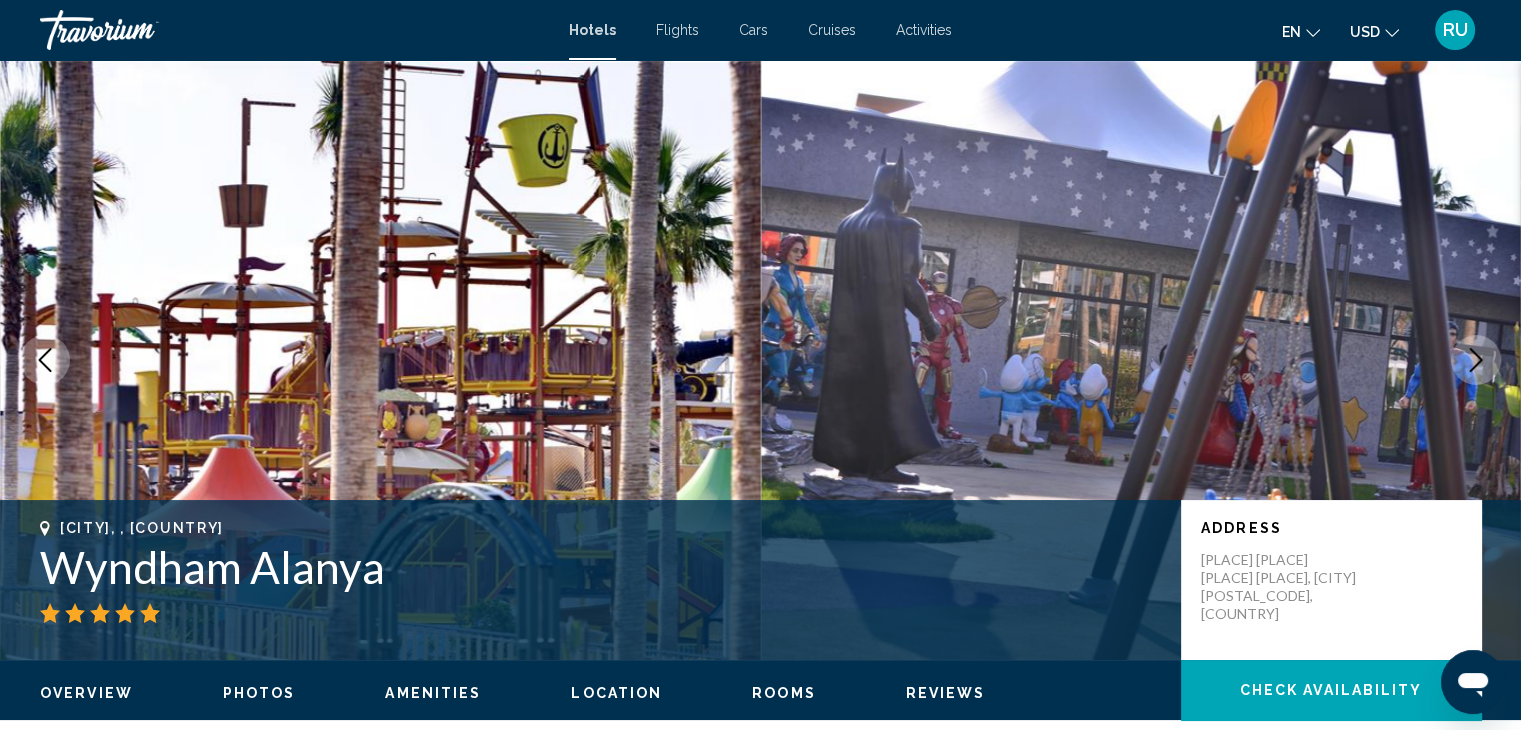 click at bounding box center (1476, 360) 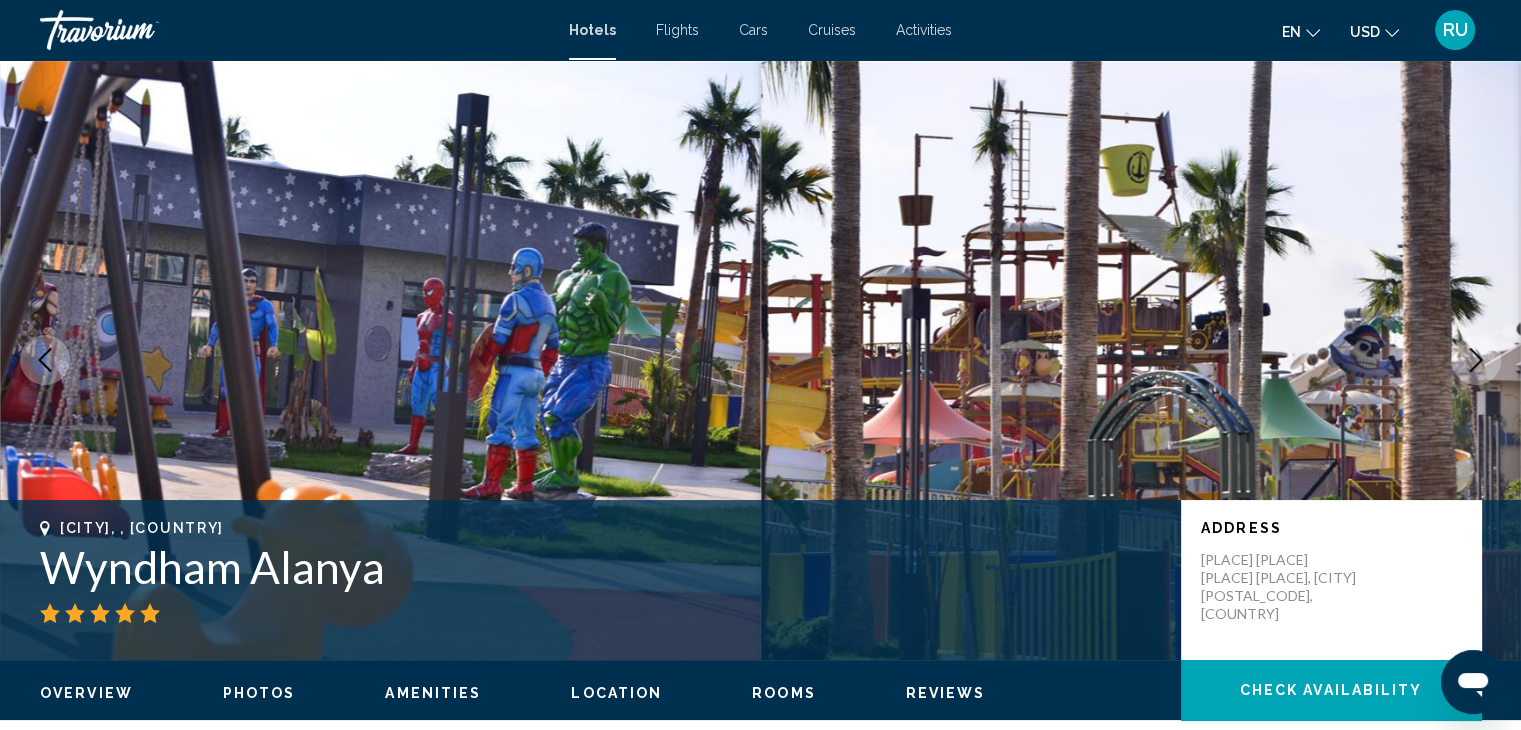click at bounding box center [1476, 360] 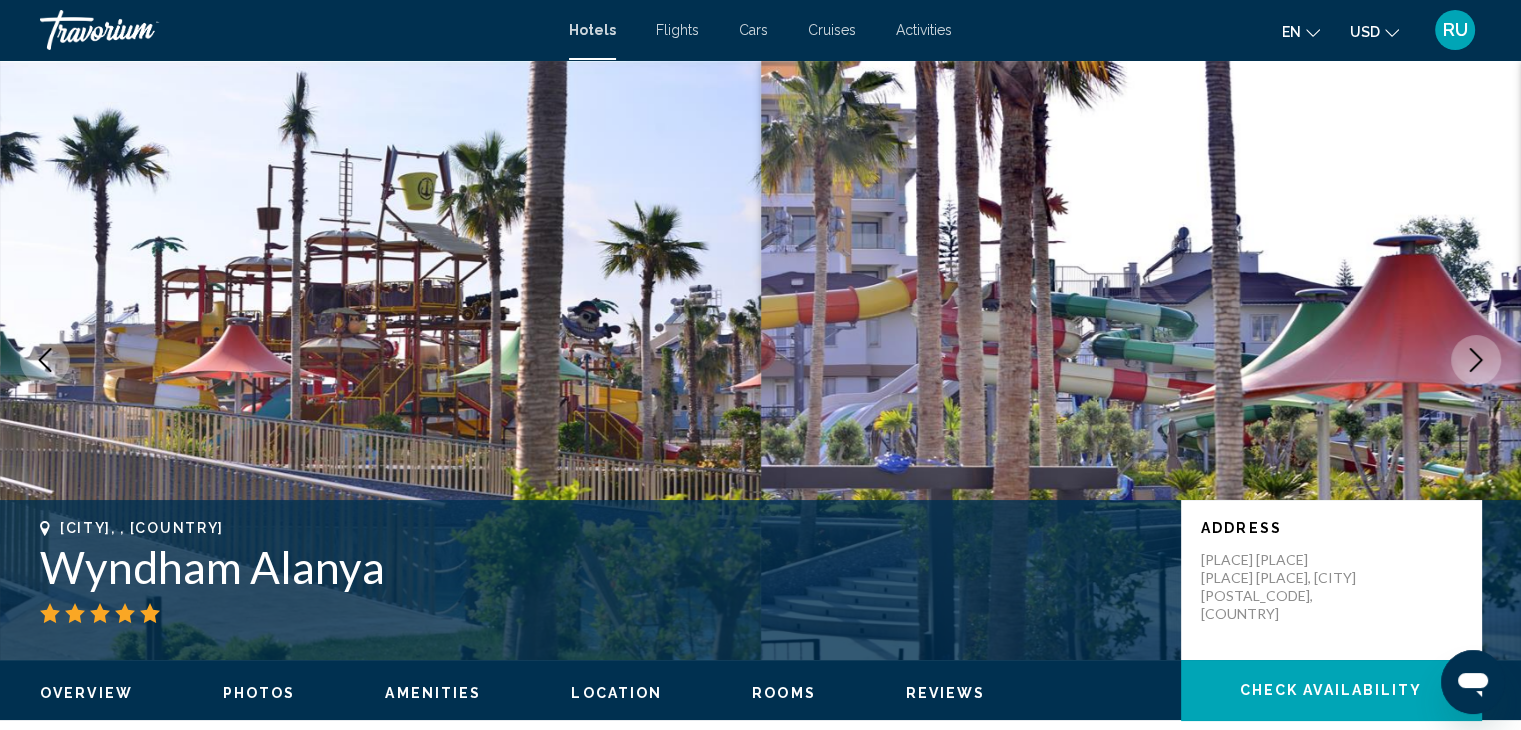 click at bounding box center (1476, 360) 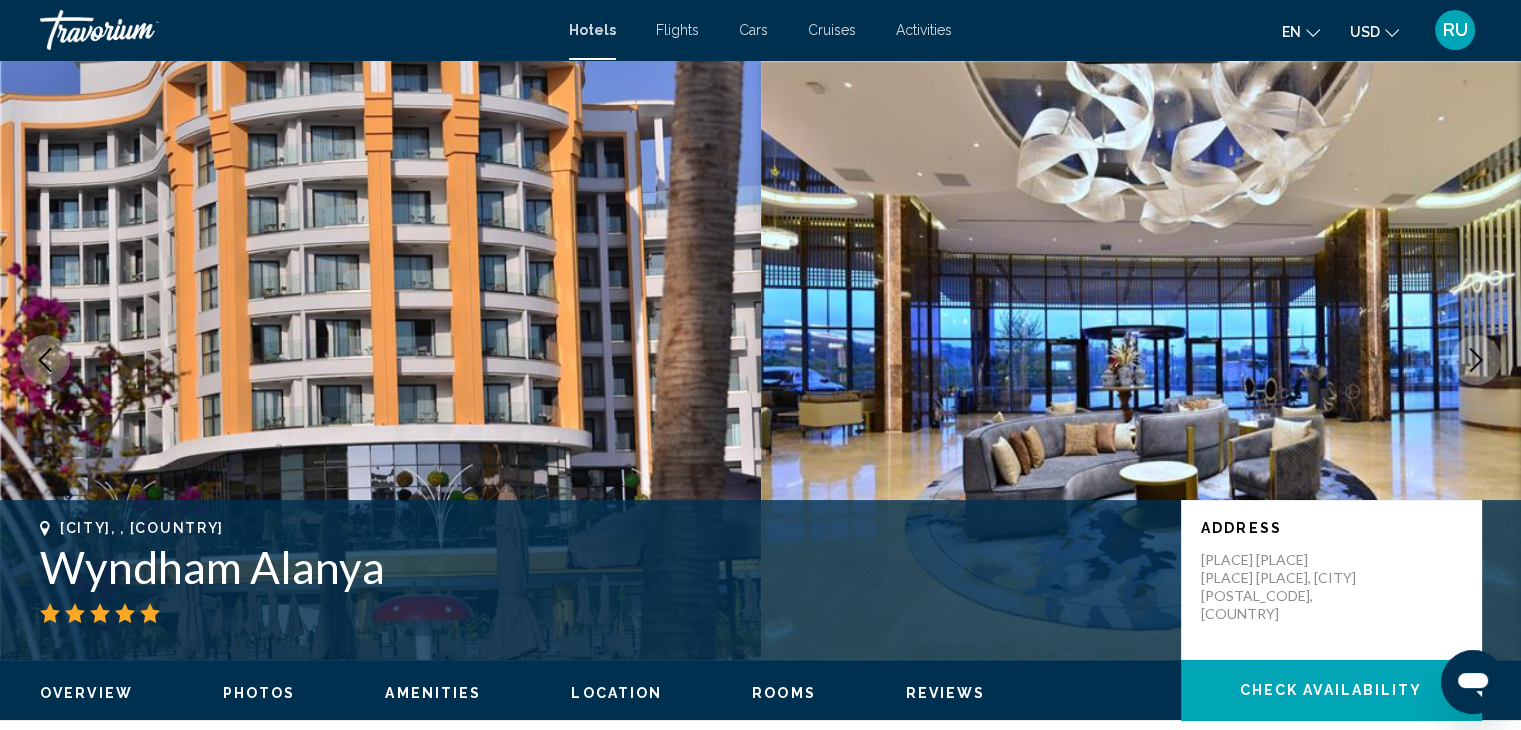 click at bounding box center (1476, 360) 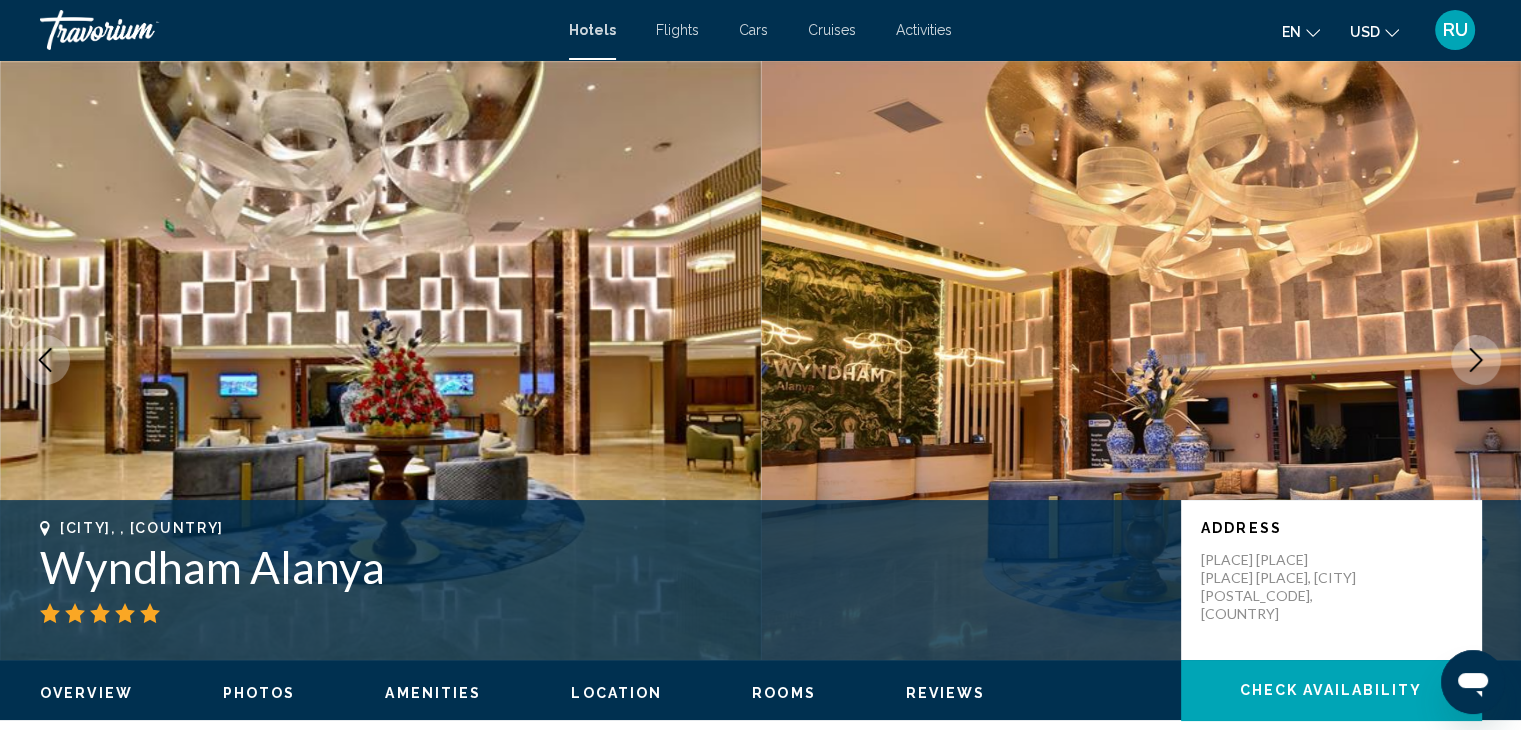 click at bounding box center (1476, 360) 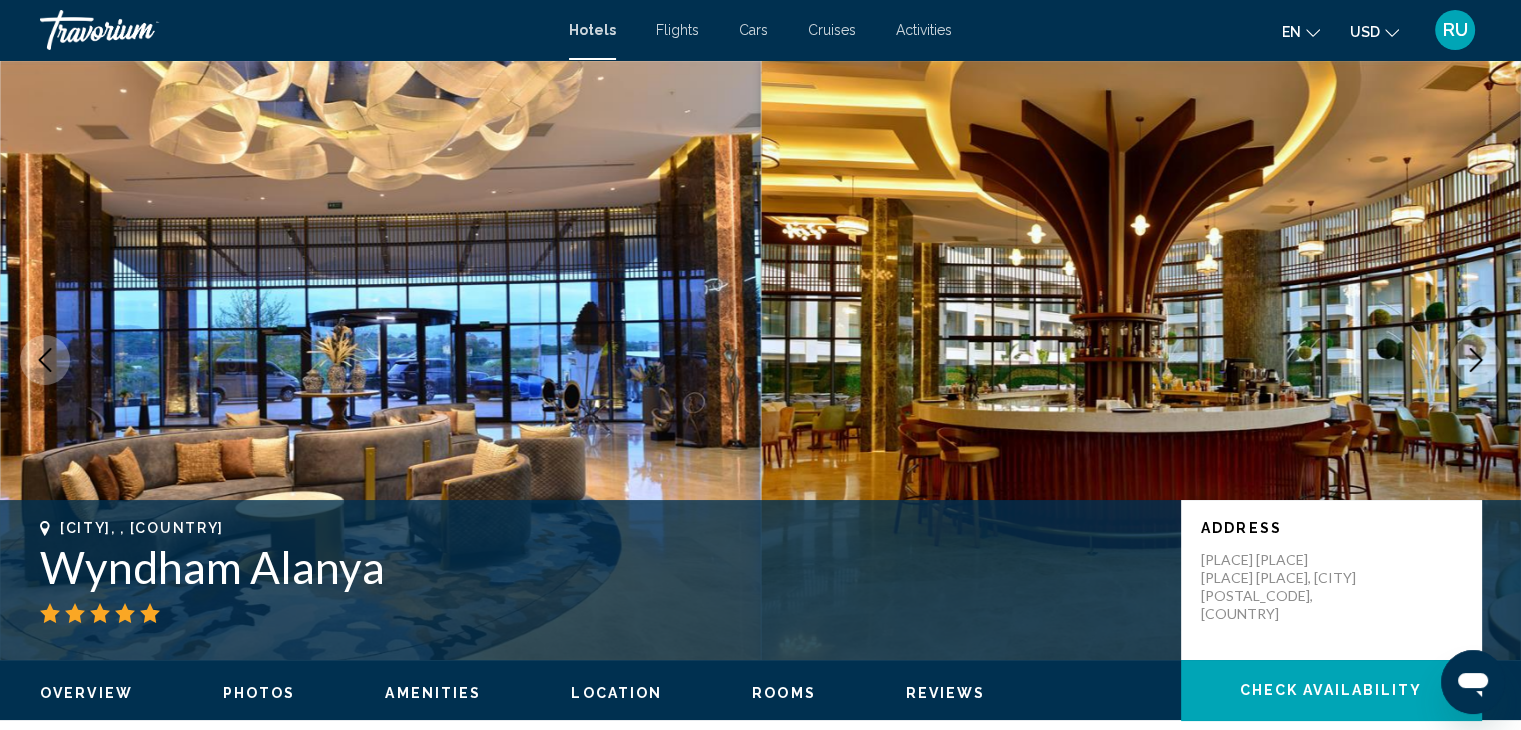 click at bounding box center [1476, 360] 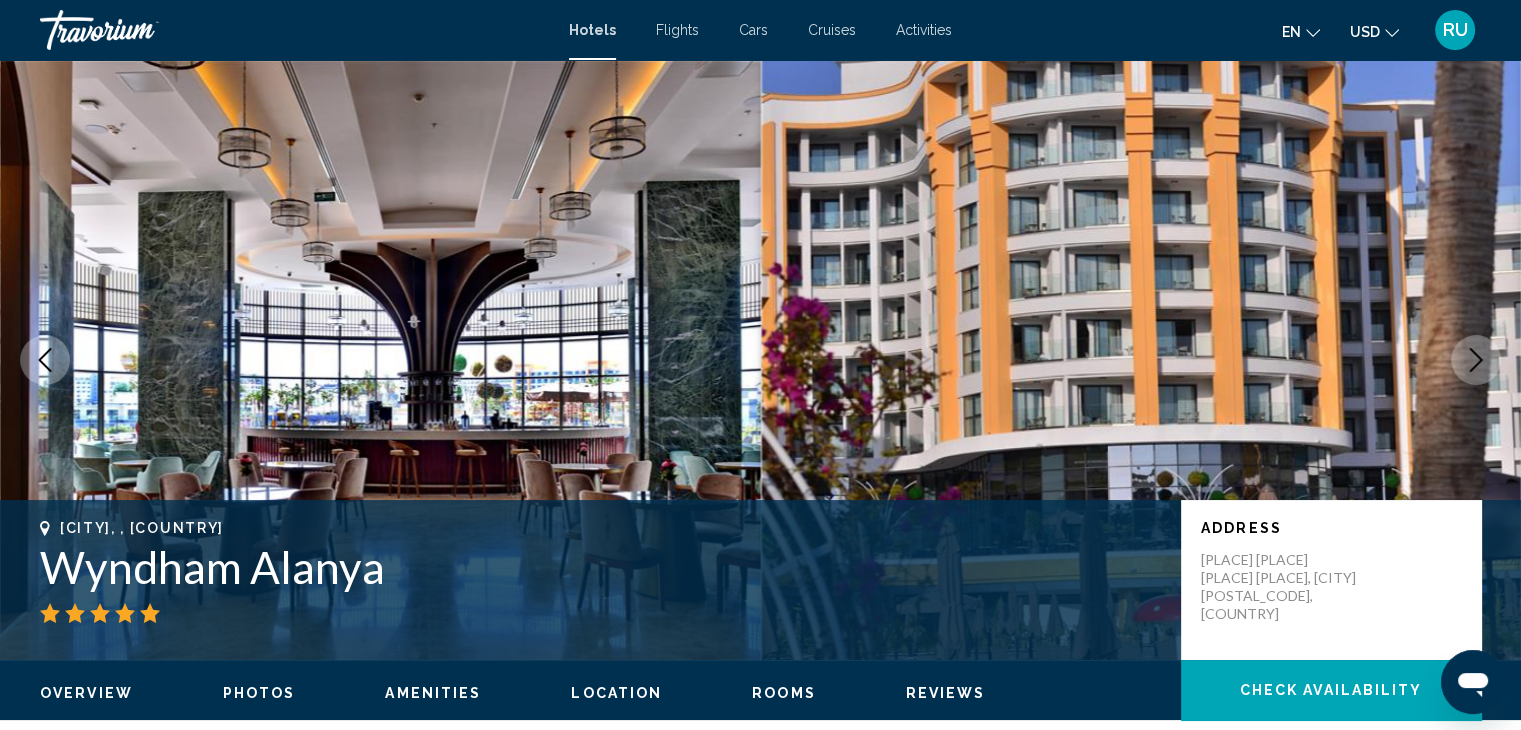 click at bounding box center [1476, 360] 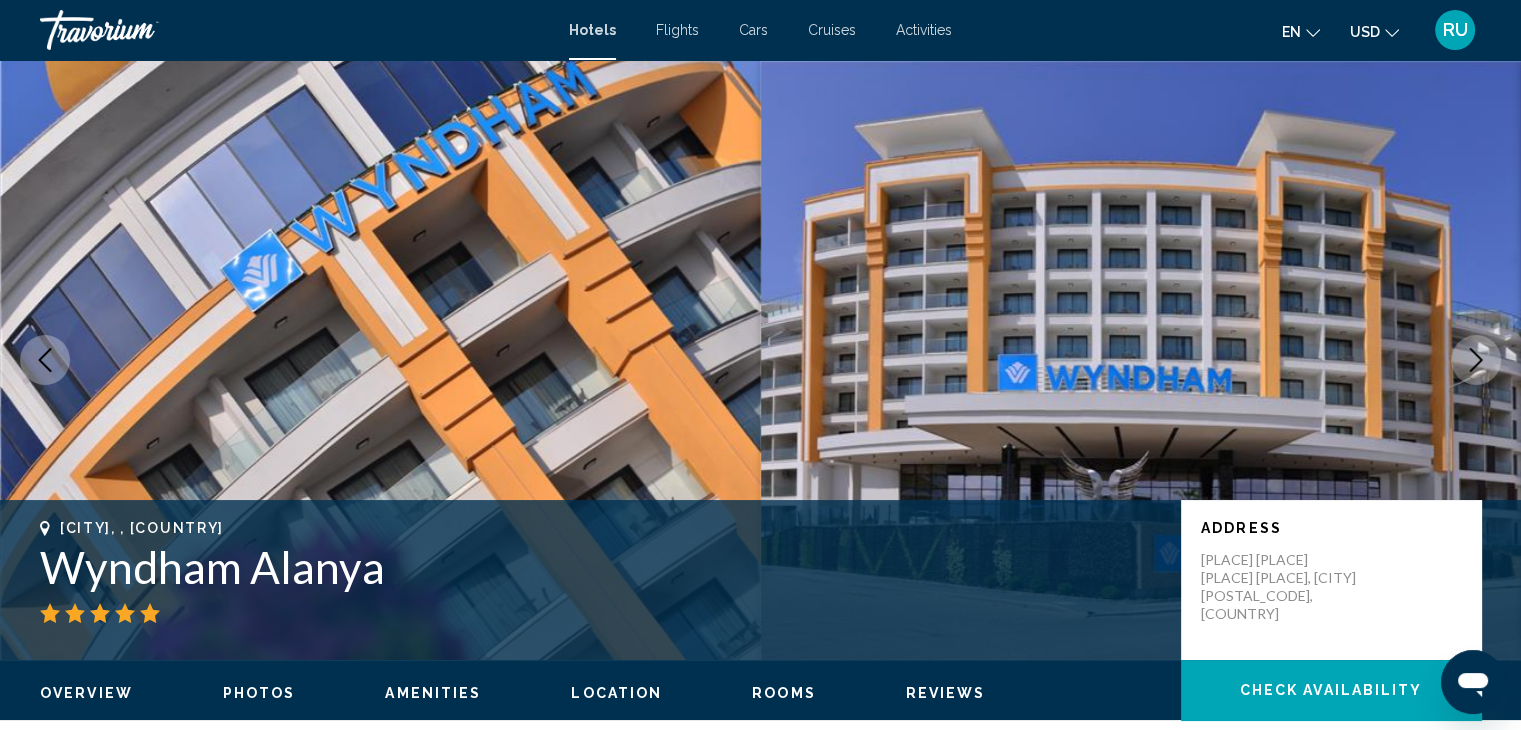 click at bounding box center [1476, 360] 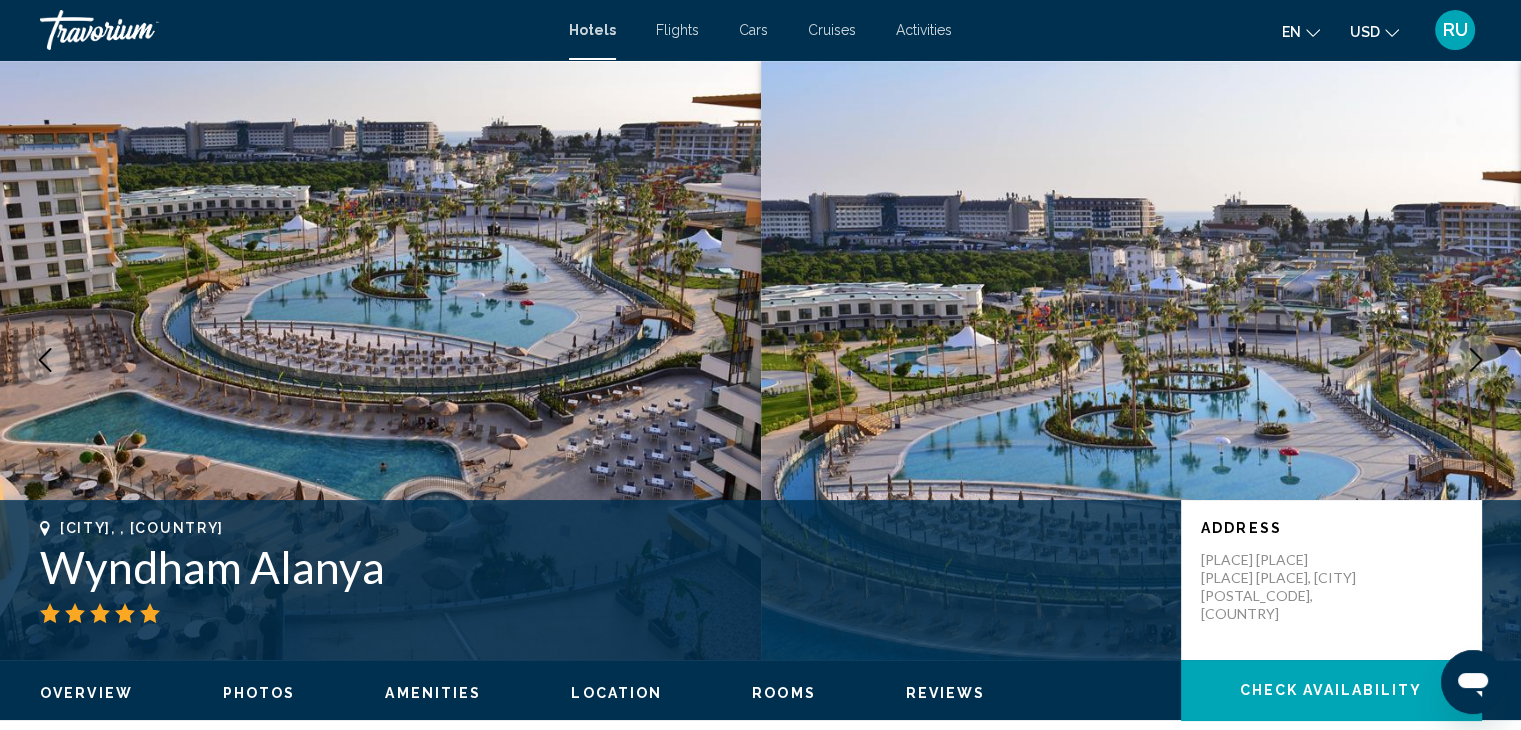 click at bounding box center [1476, 360] 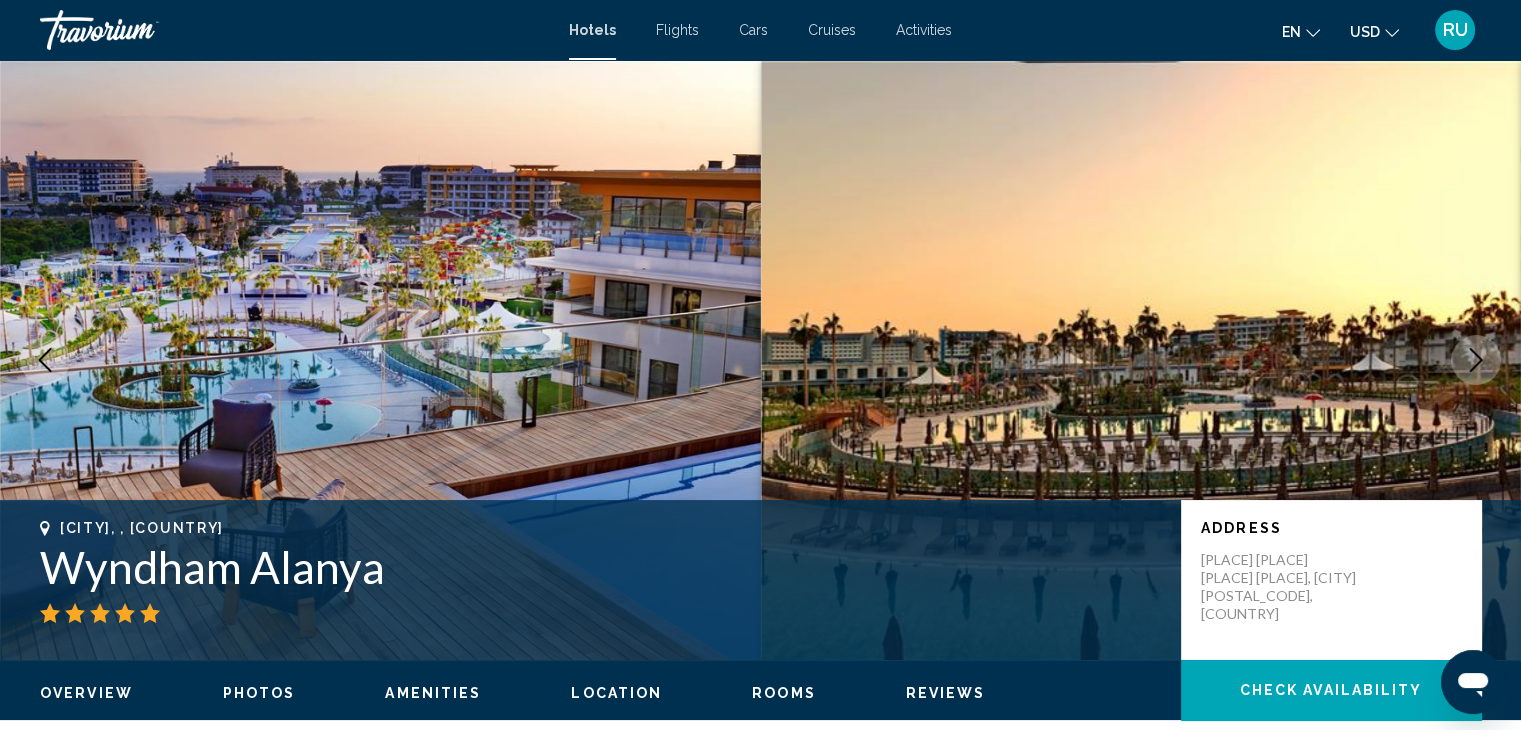 click at bounding box center [1476, 360] 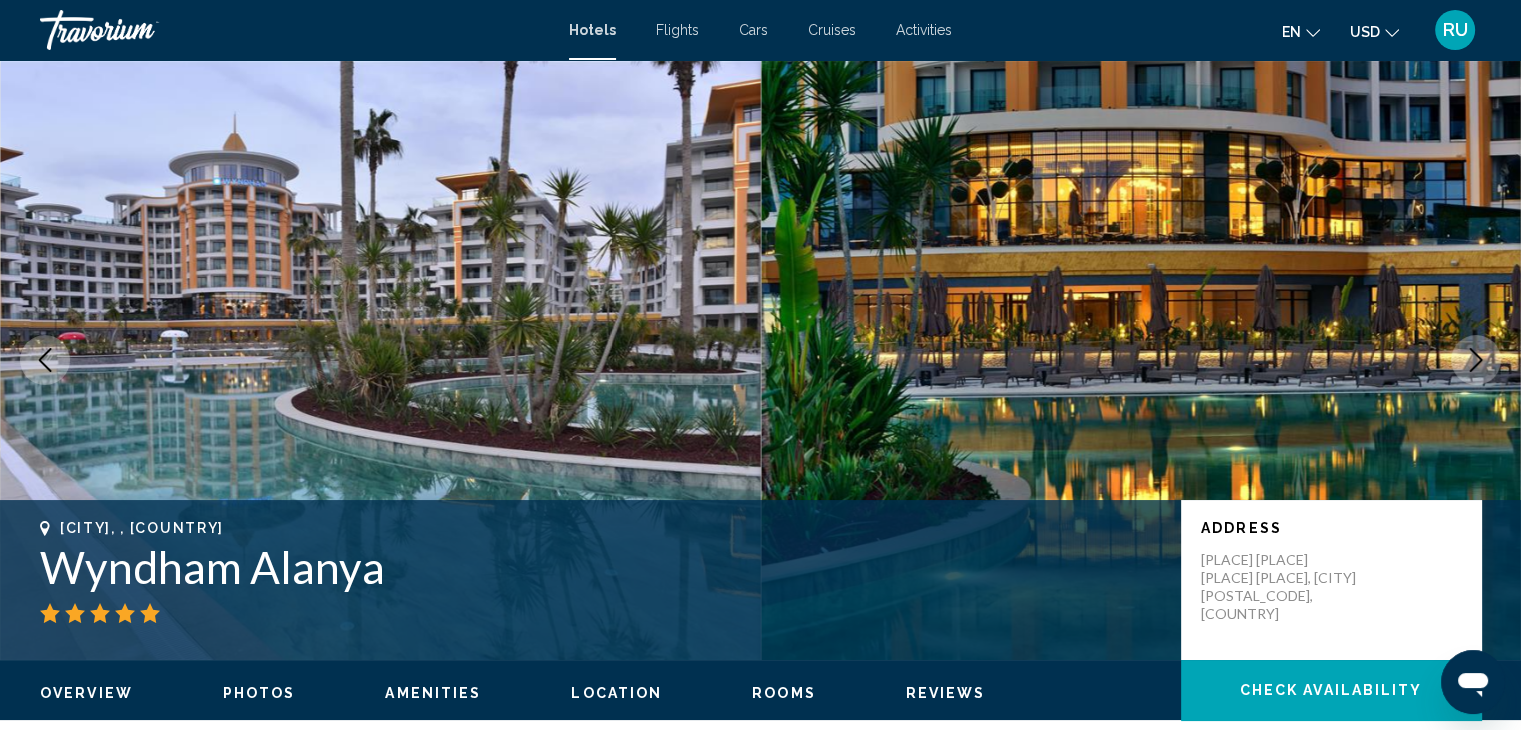 click at bounding box center (1476, 360) 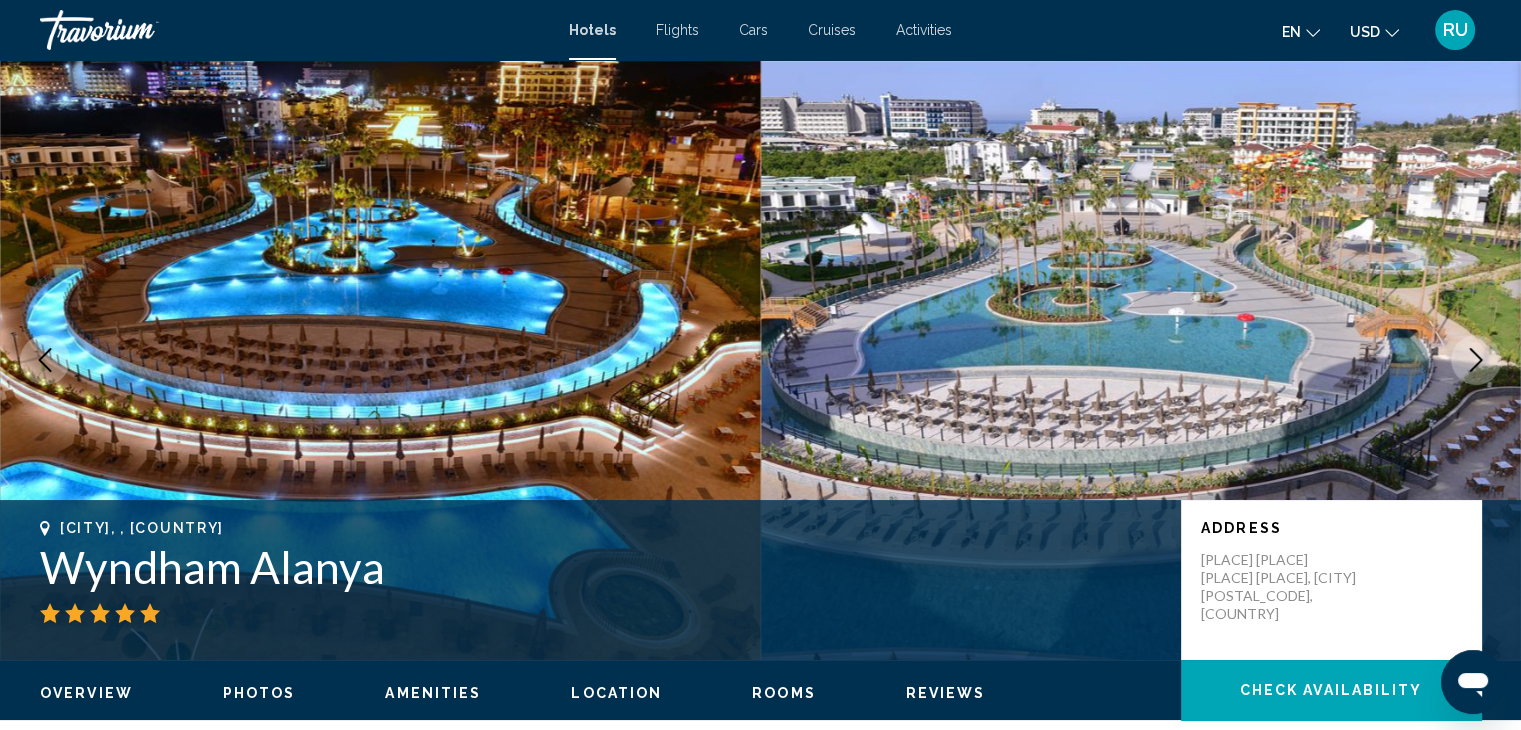 click at bounding box center (1476, 360) 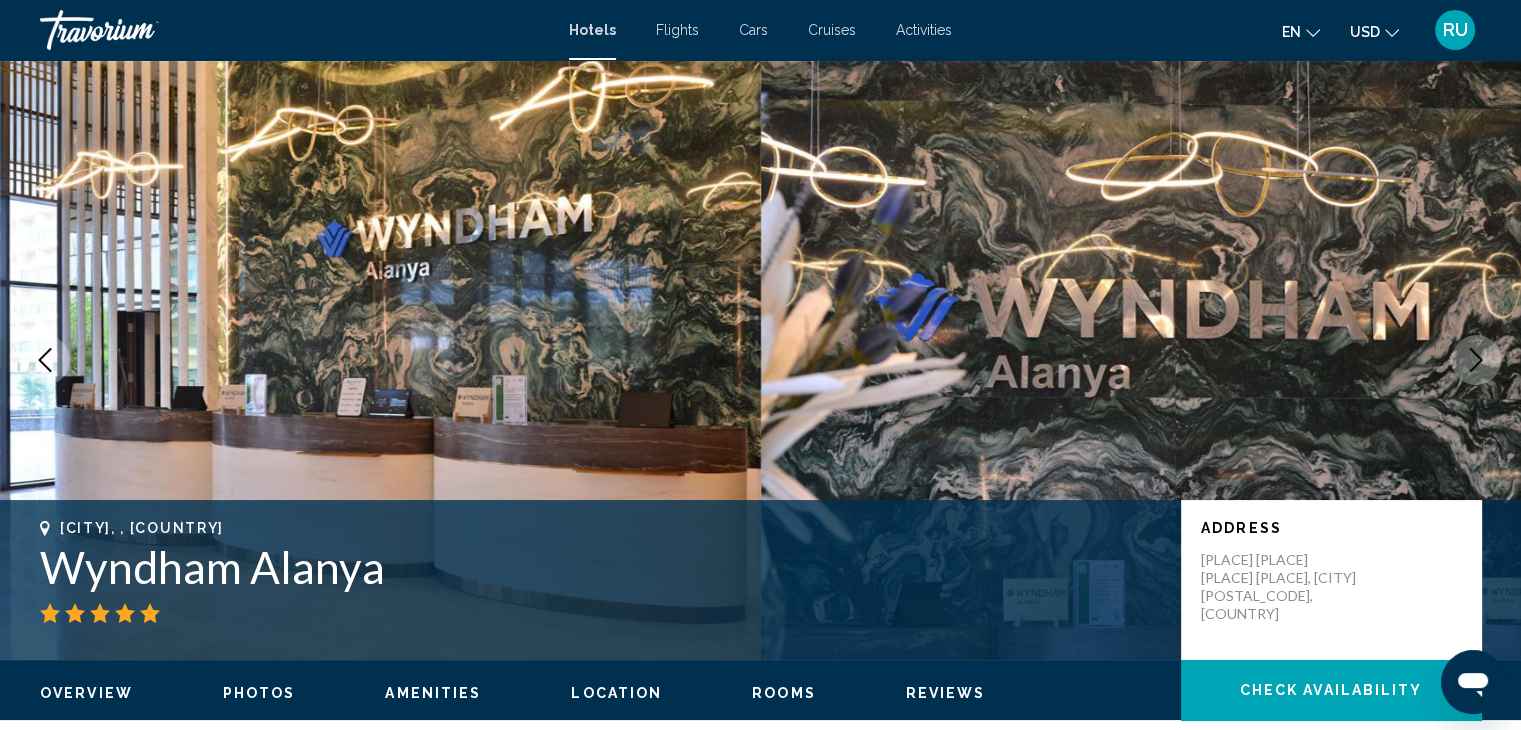 click at bounding box center (1476, 360) 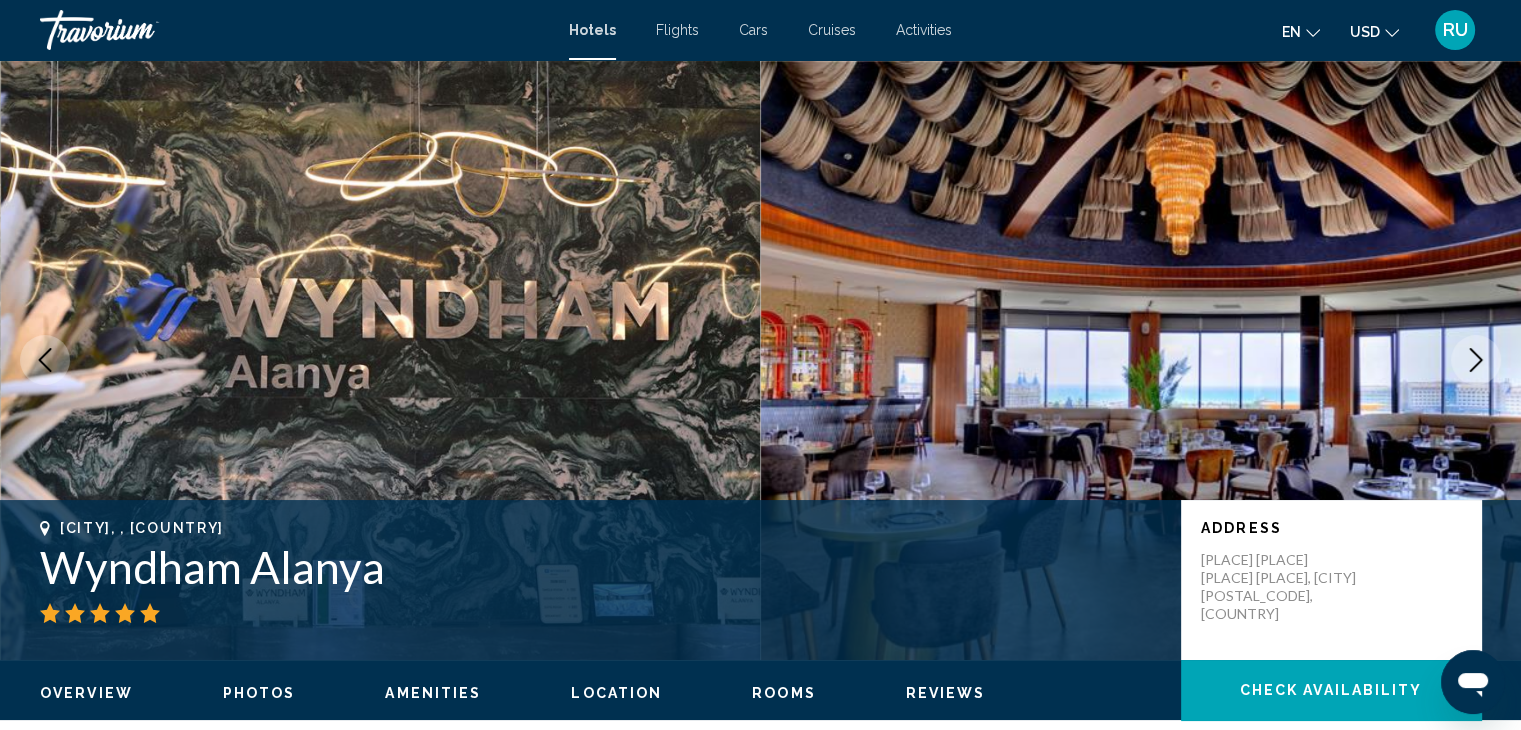 click at bounding box center (1476, 360) 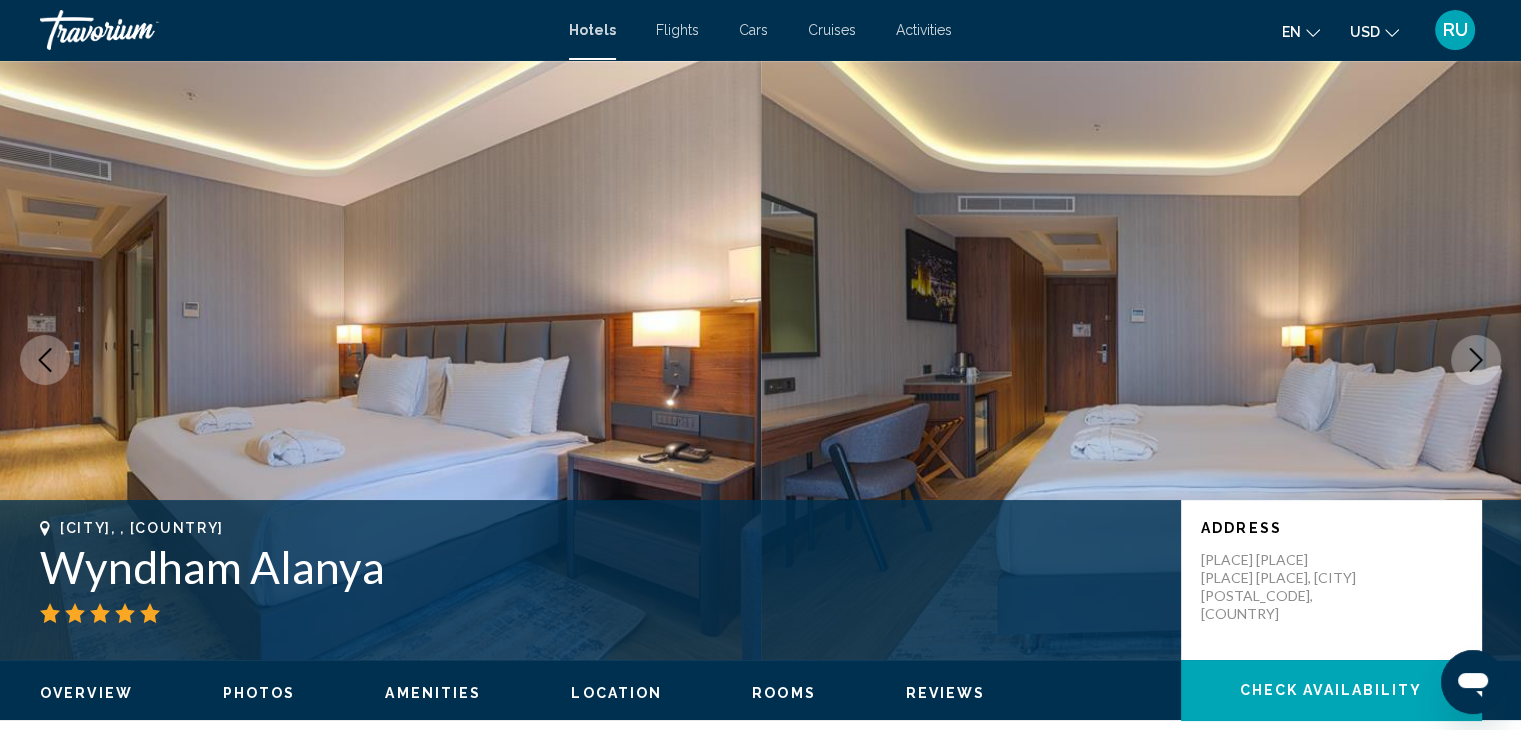 click at bounding box center (1476, 360) 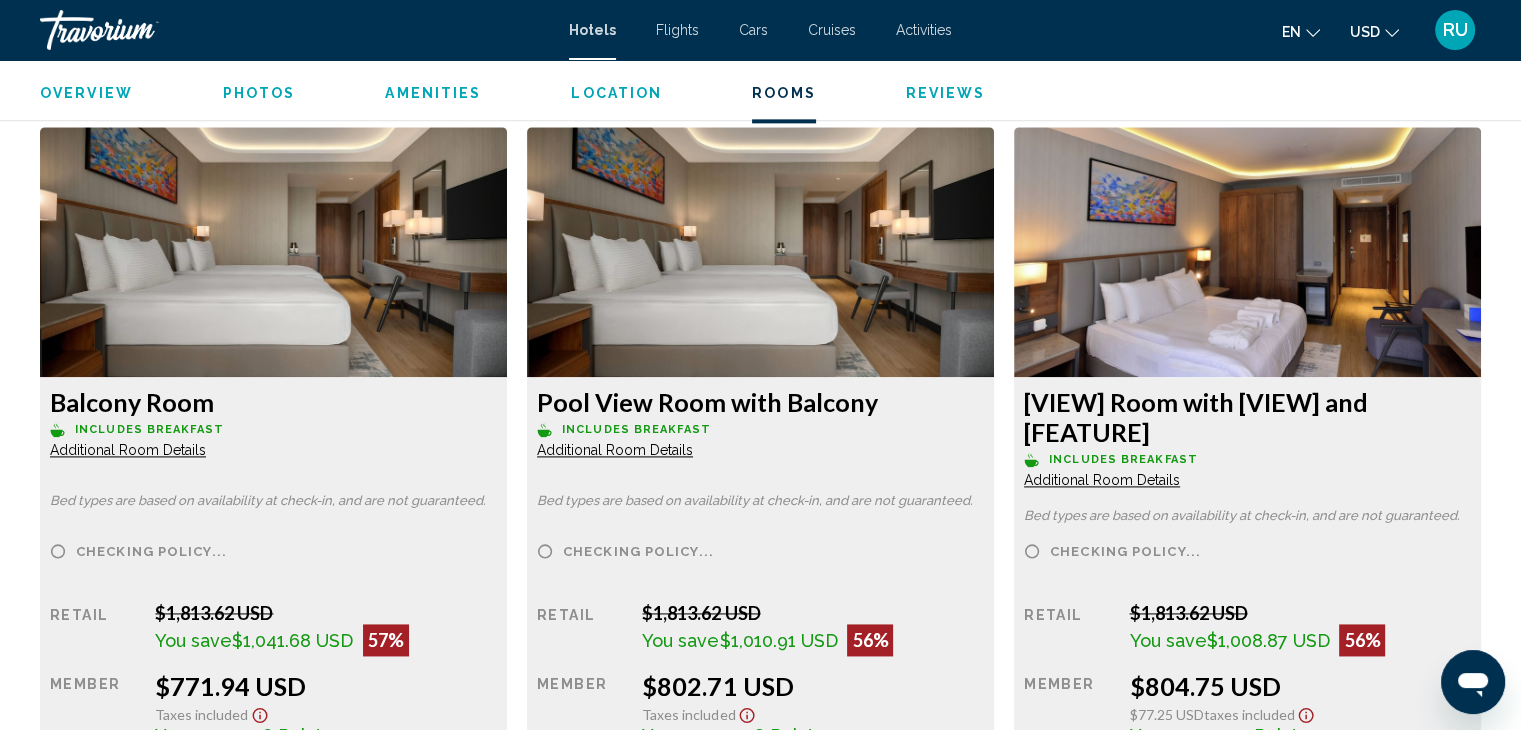 scroll, scrollTop: 2771, scrollLeft: 0, axis: vertical 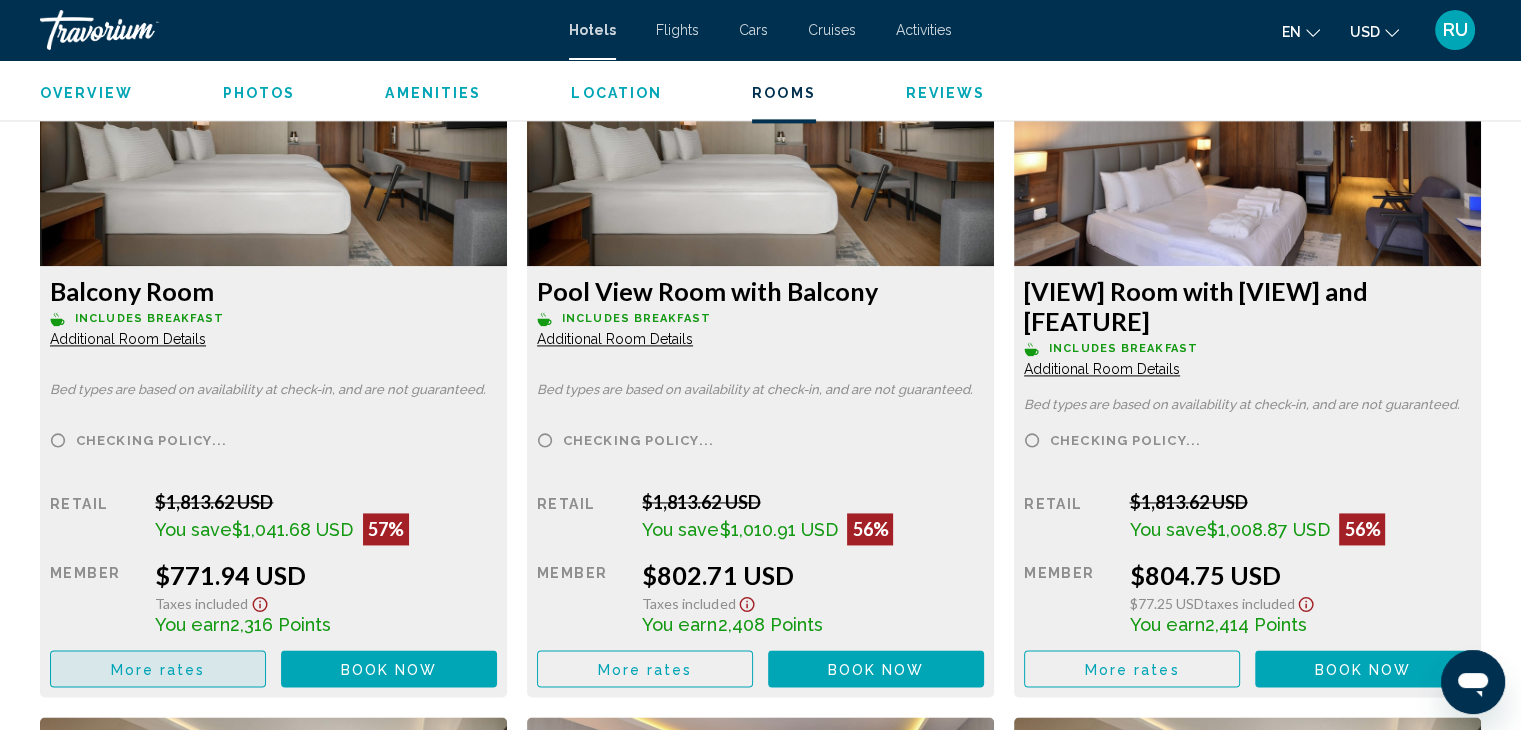 click on "More rates" at bounding box center [158, 668] 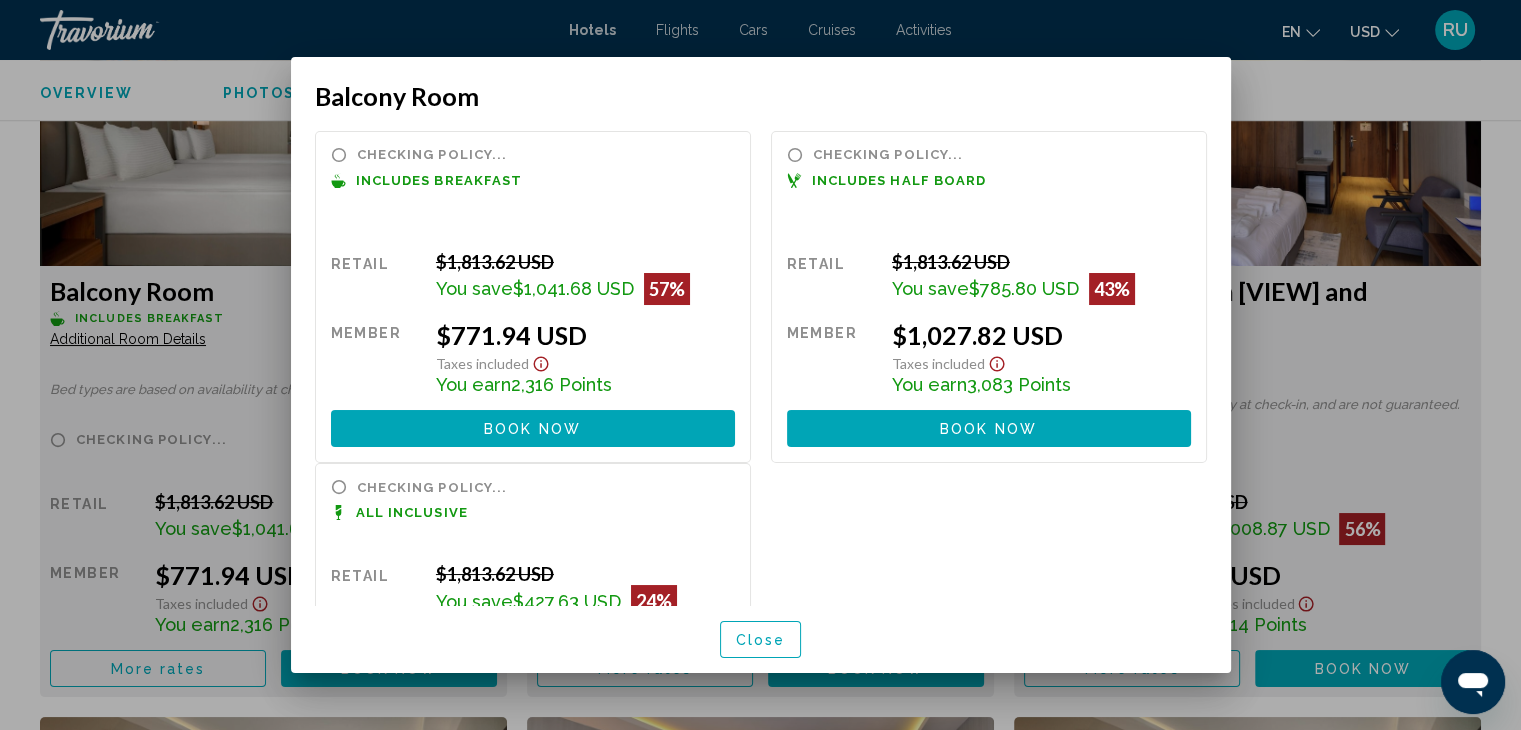 scroll, scrollTop: 0, scrollLeft: 0, axis: both 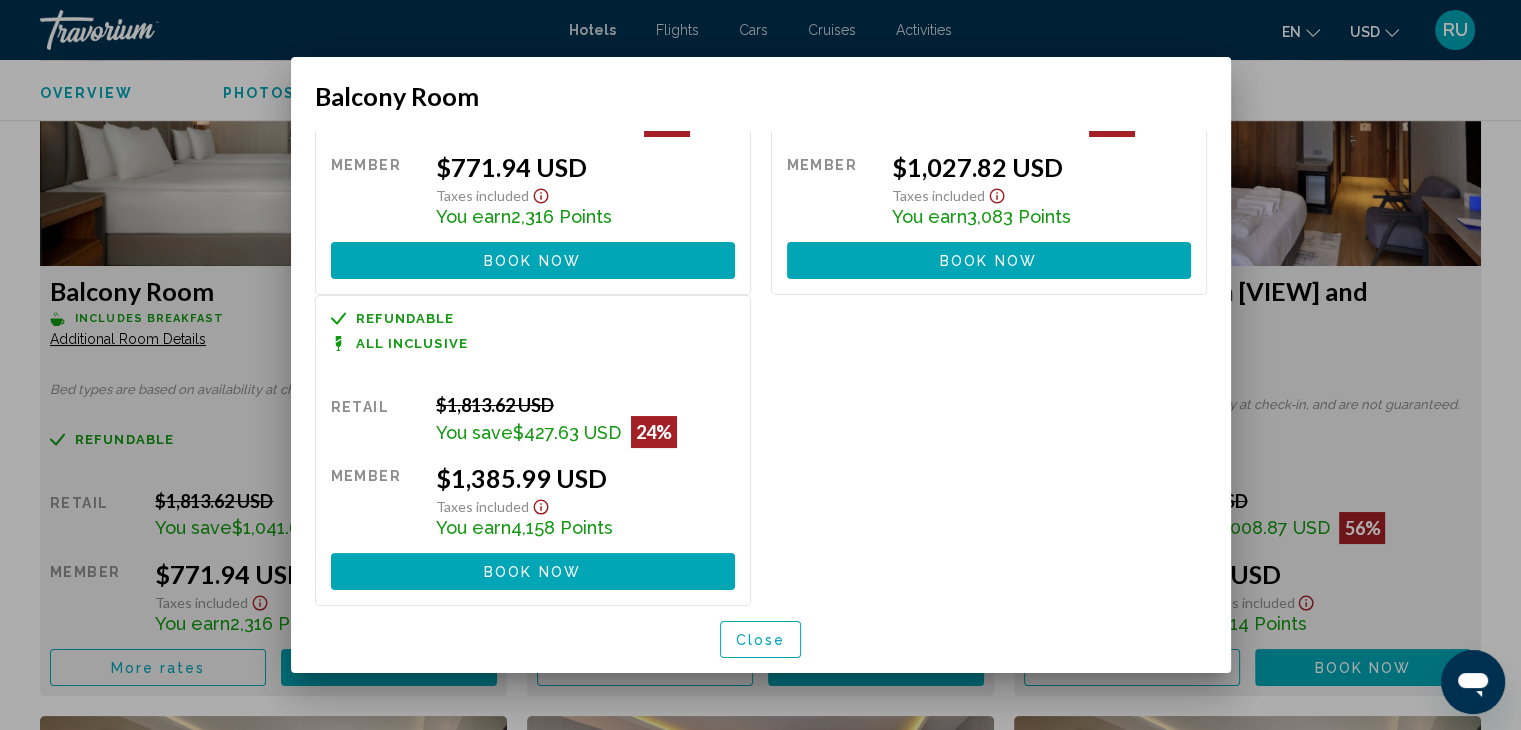 click at bounding box center (760, 365) 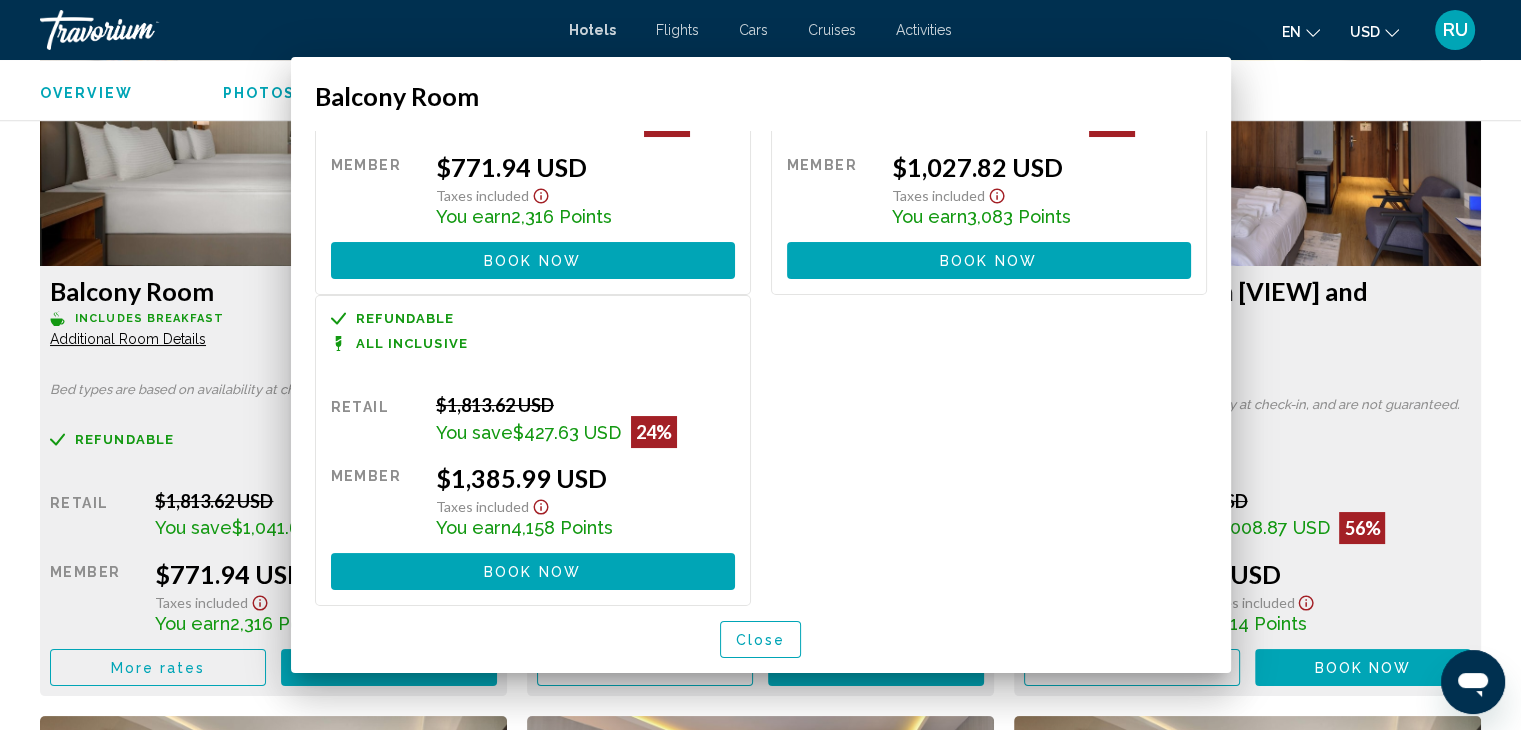 scroll, scrollTop: 2771, scrollLeft: 0, axis: vertical 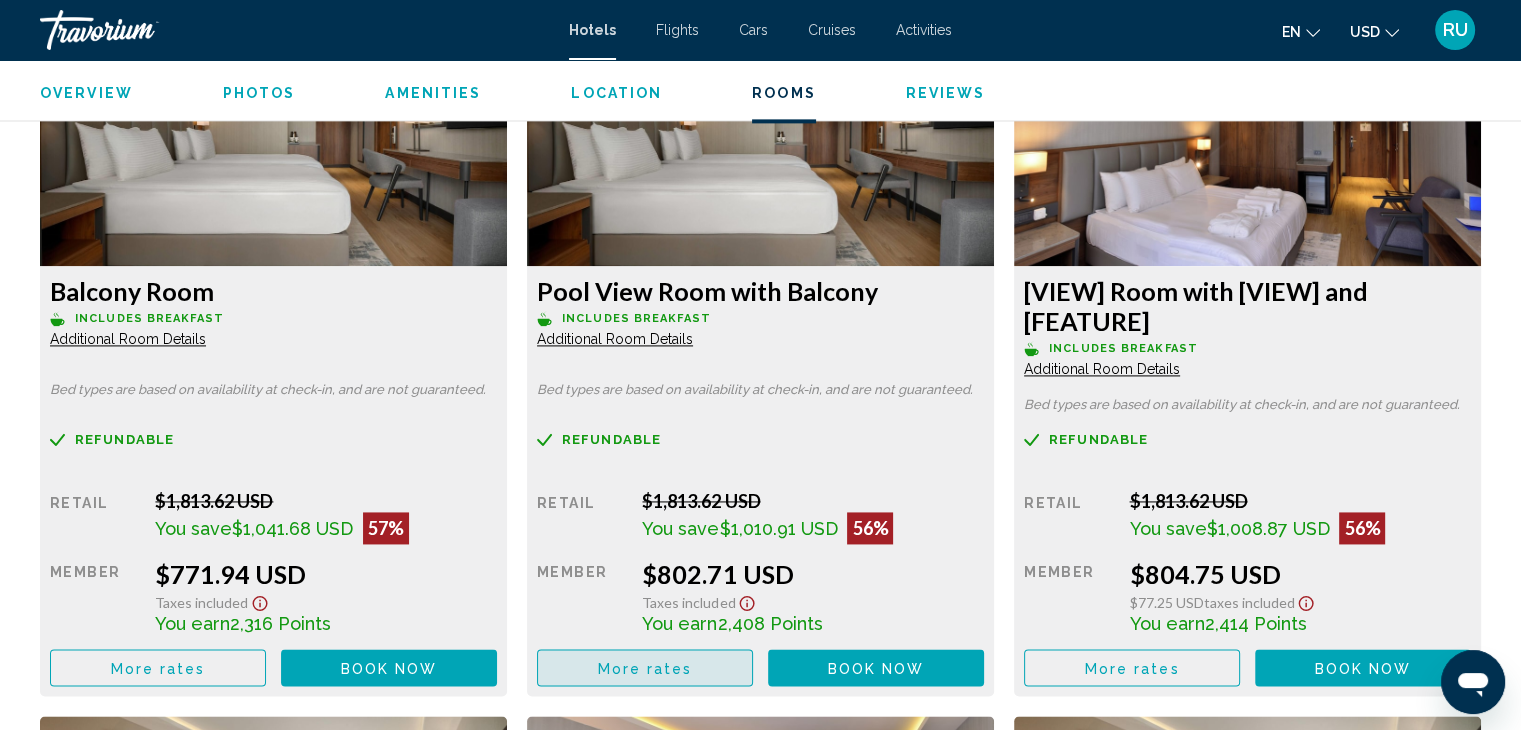 click on "More rates" at bounding box center (645, 668) 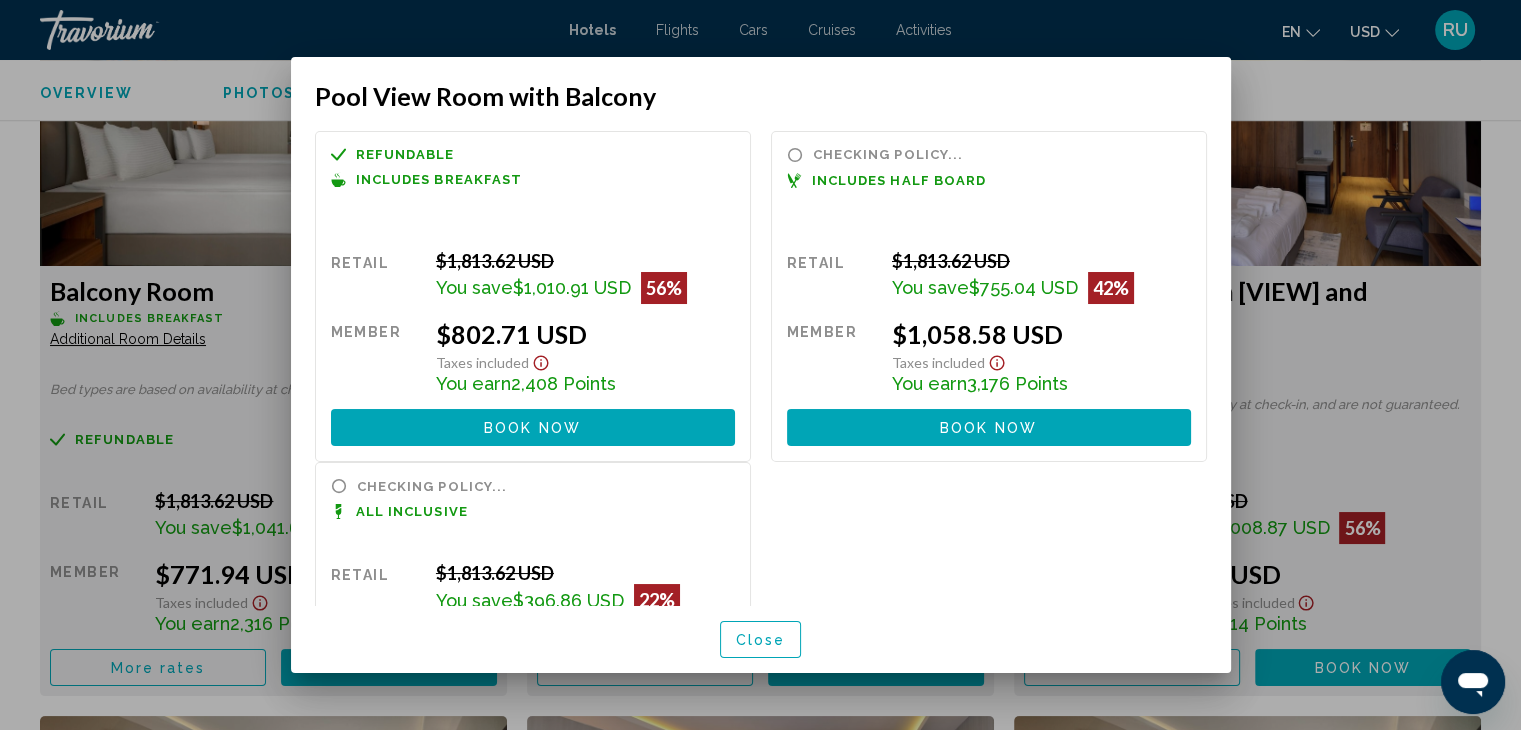 scroll, scrollTop: 0, scrollLeft: 0, axis: both 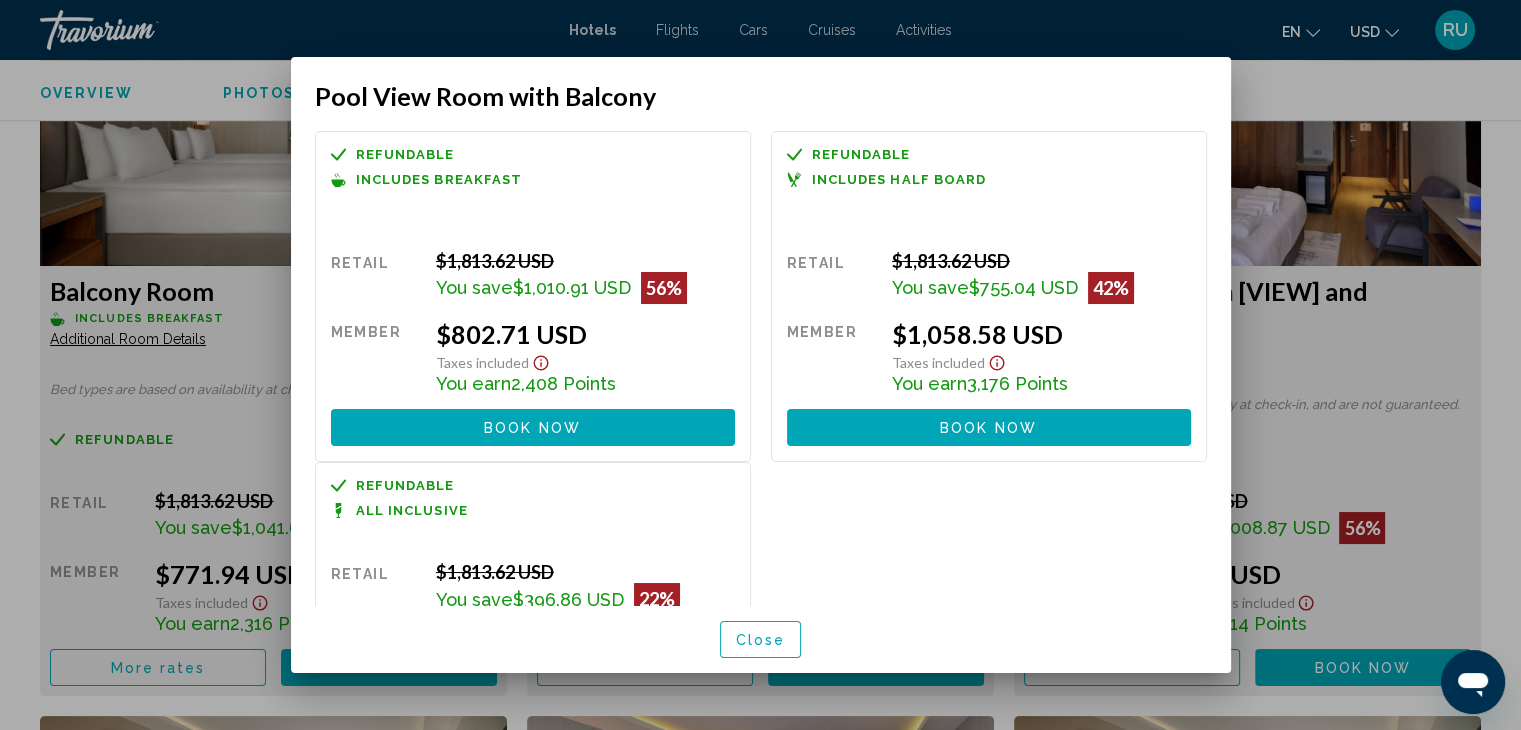 click at bounding box center [760, 365] 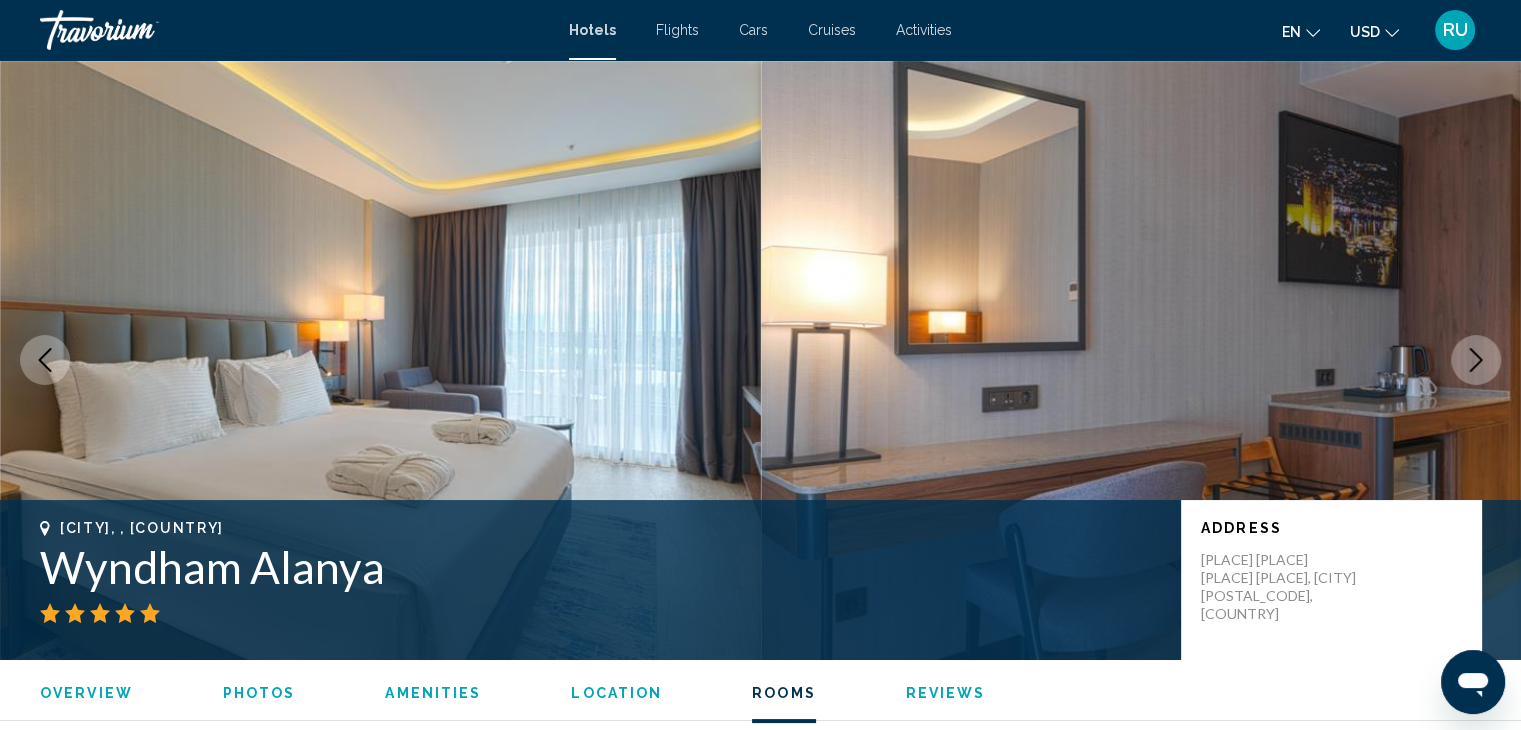 scroll, scrollTop: 2771, scrollLeft: 0, axis: vertical 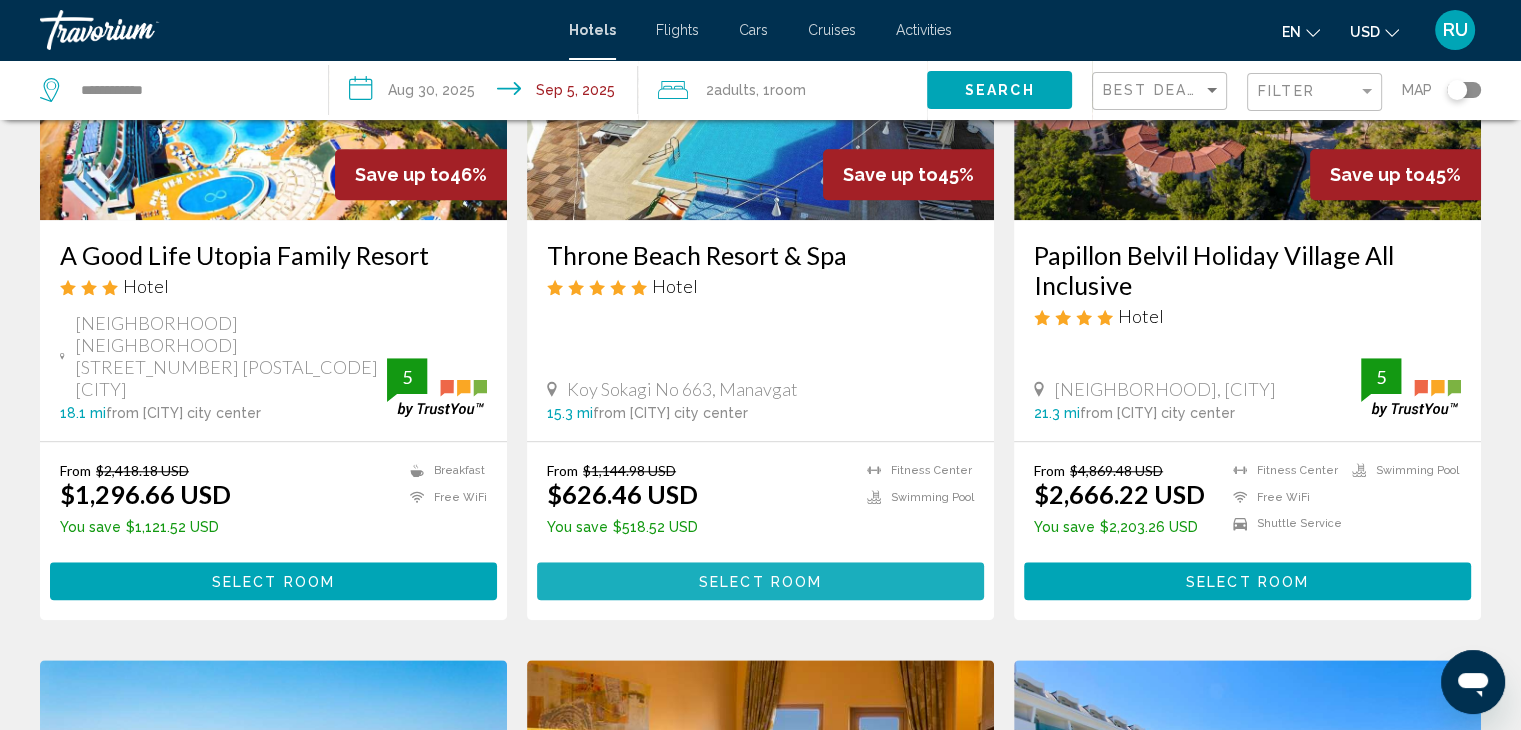 click on "Select Room" at bounding box center [760, 582] 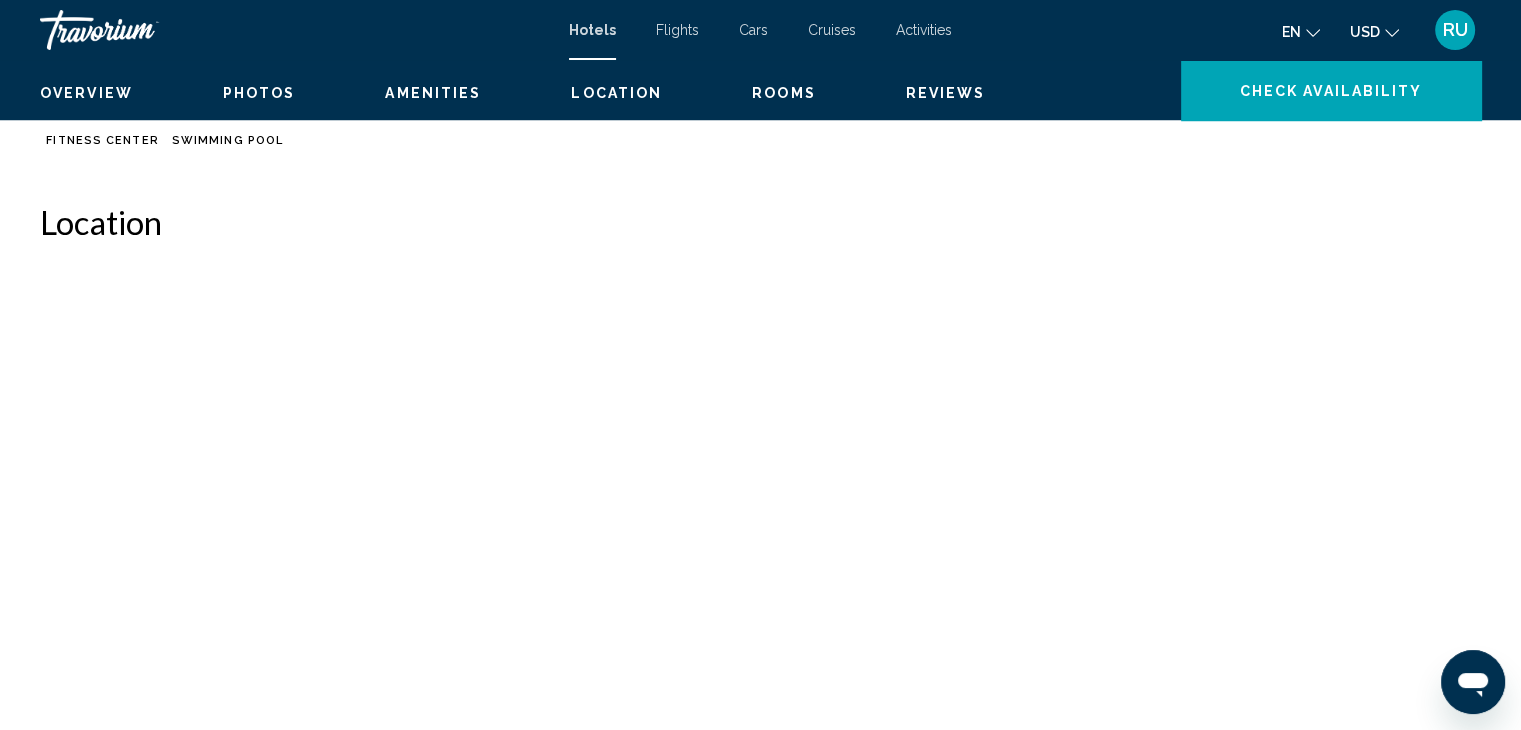 scroll, scrollTop: 0, scrollLeft: 0, axis: both 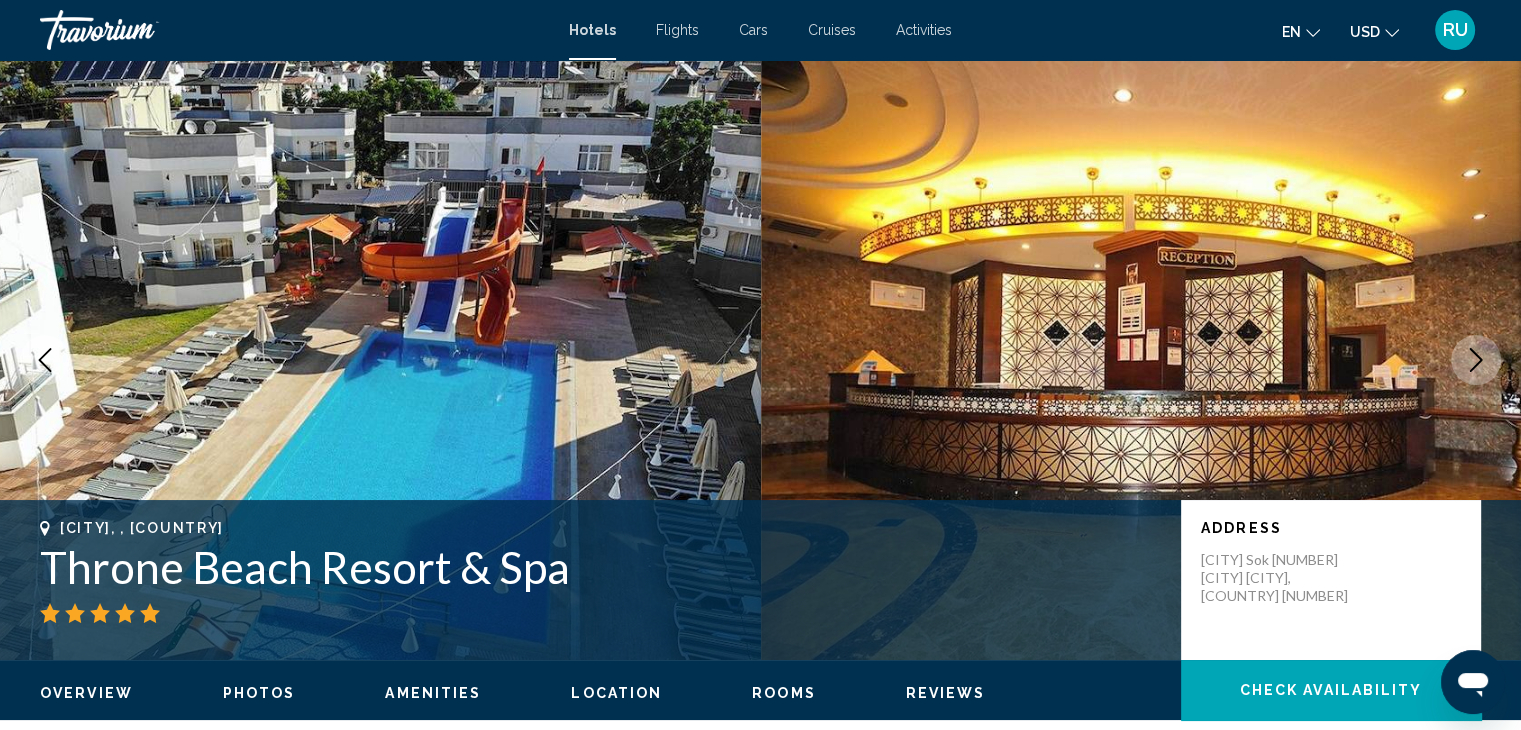 click at bounding box center [1476, 360] 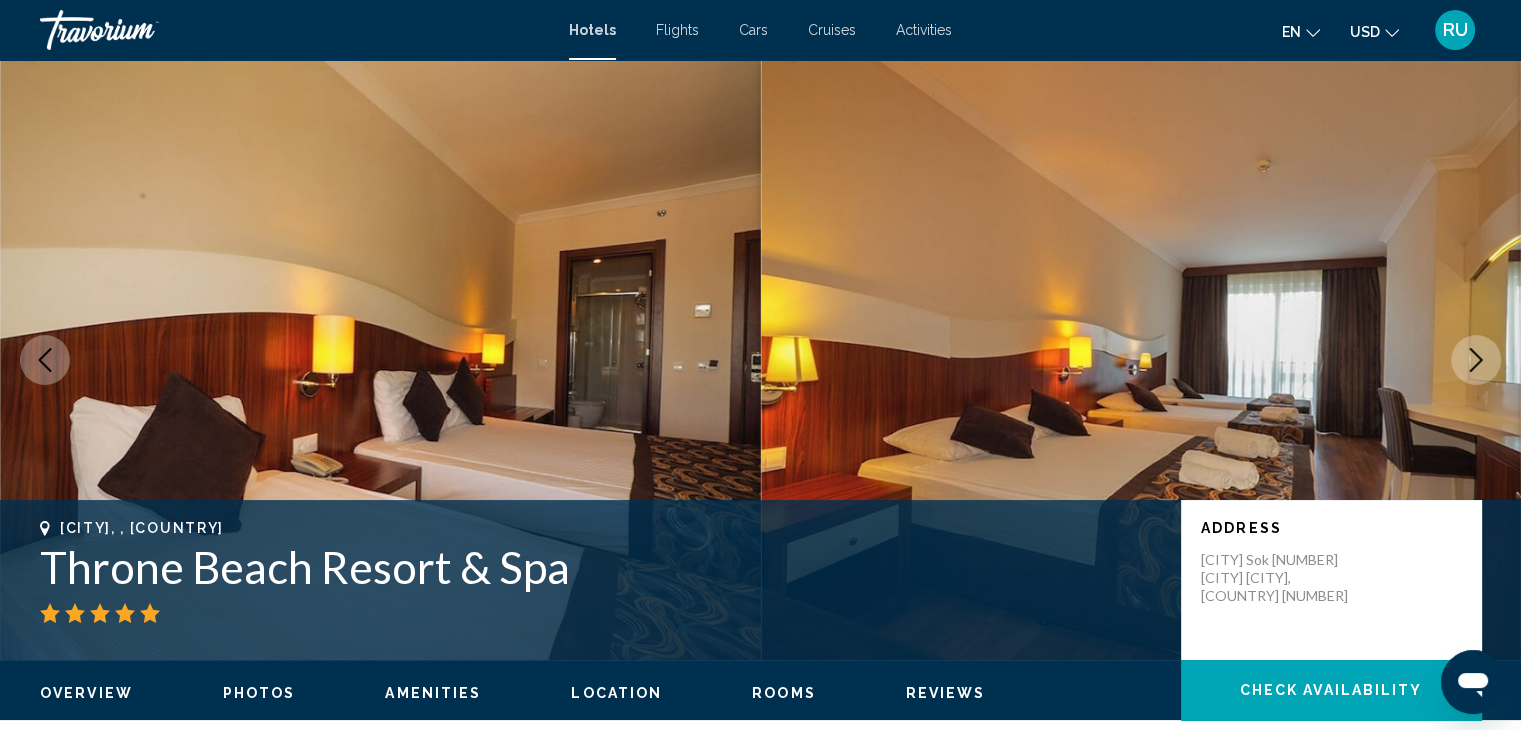 click at bounding box center (1476, 360) 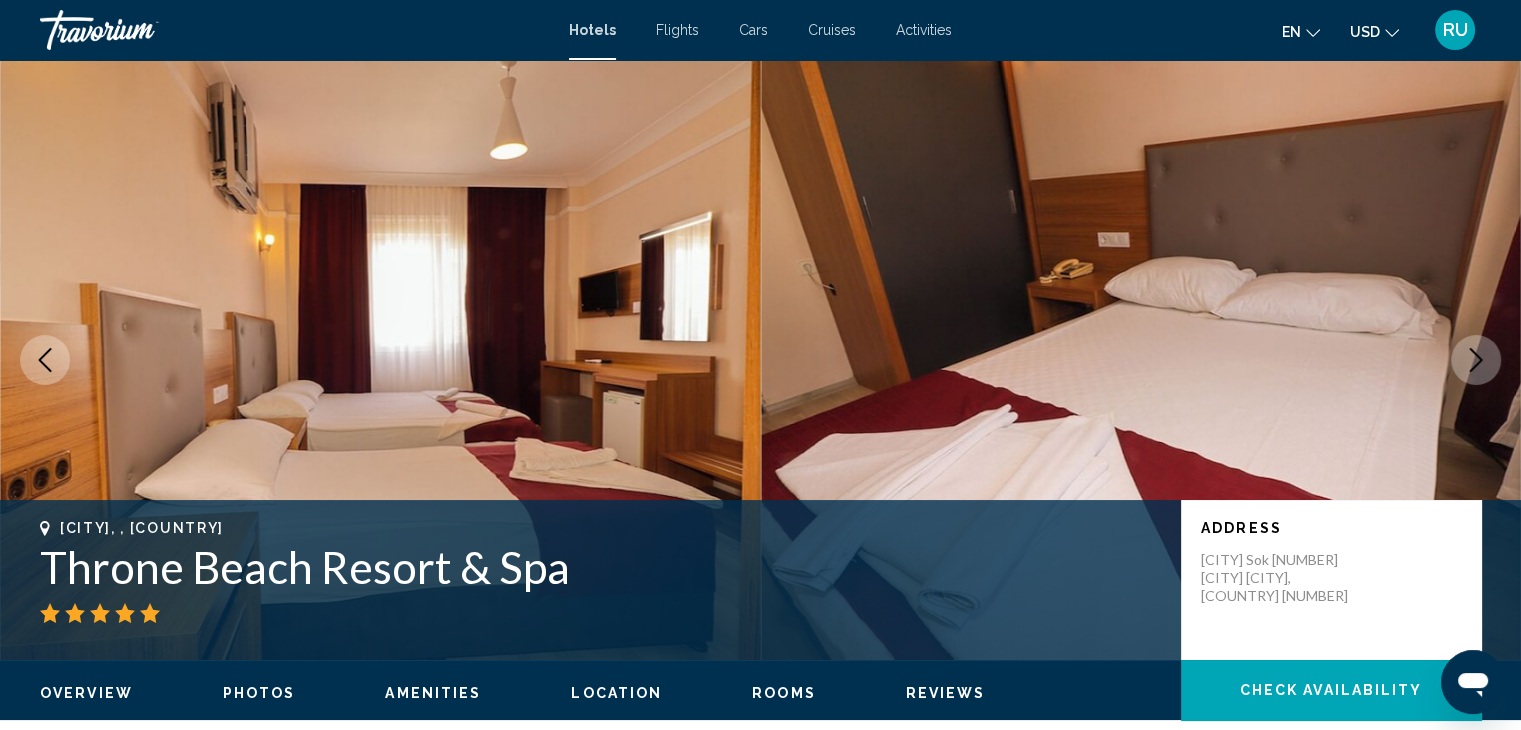 click at bounding box center (1476, 360) 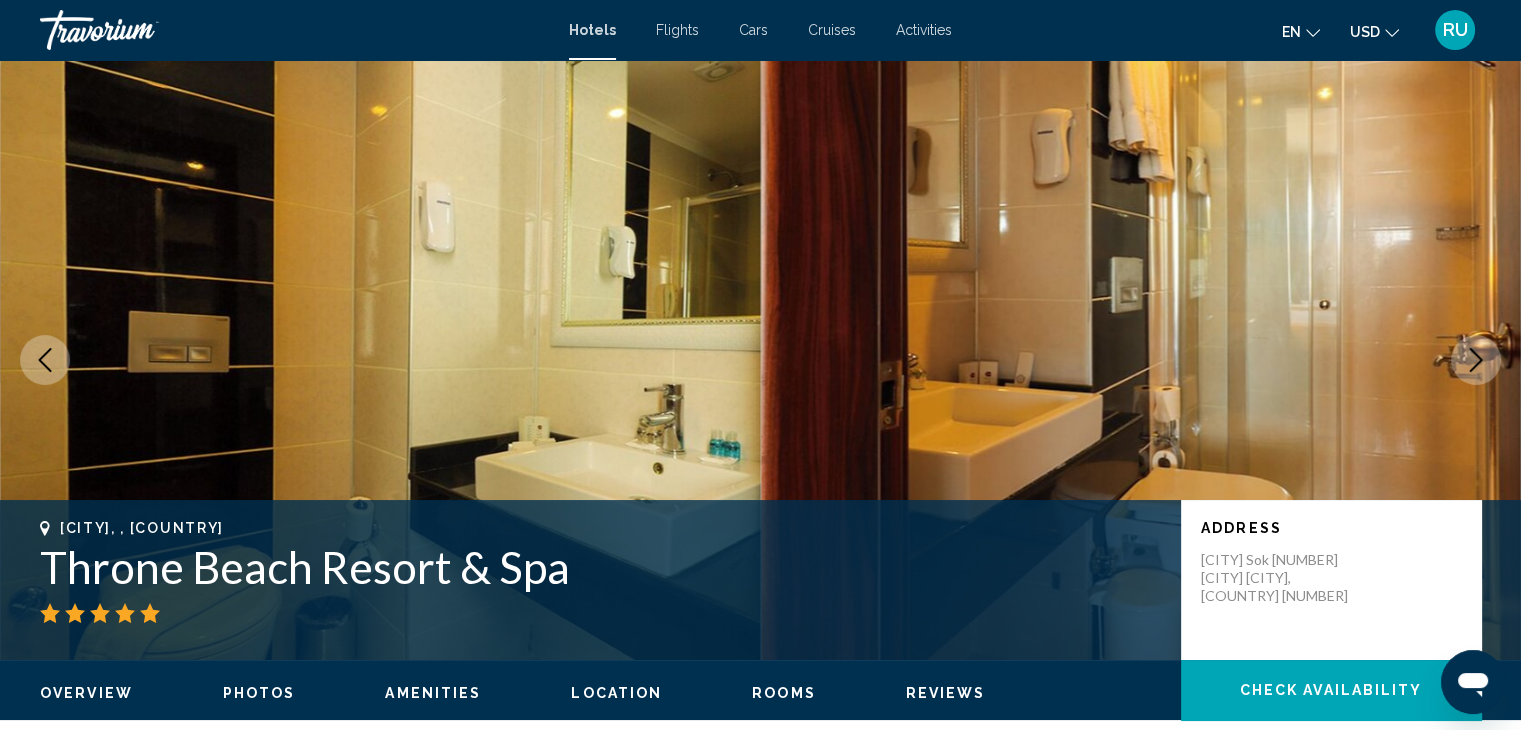 click at bounding box center [1476, 360] 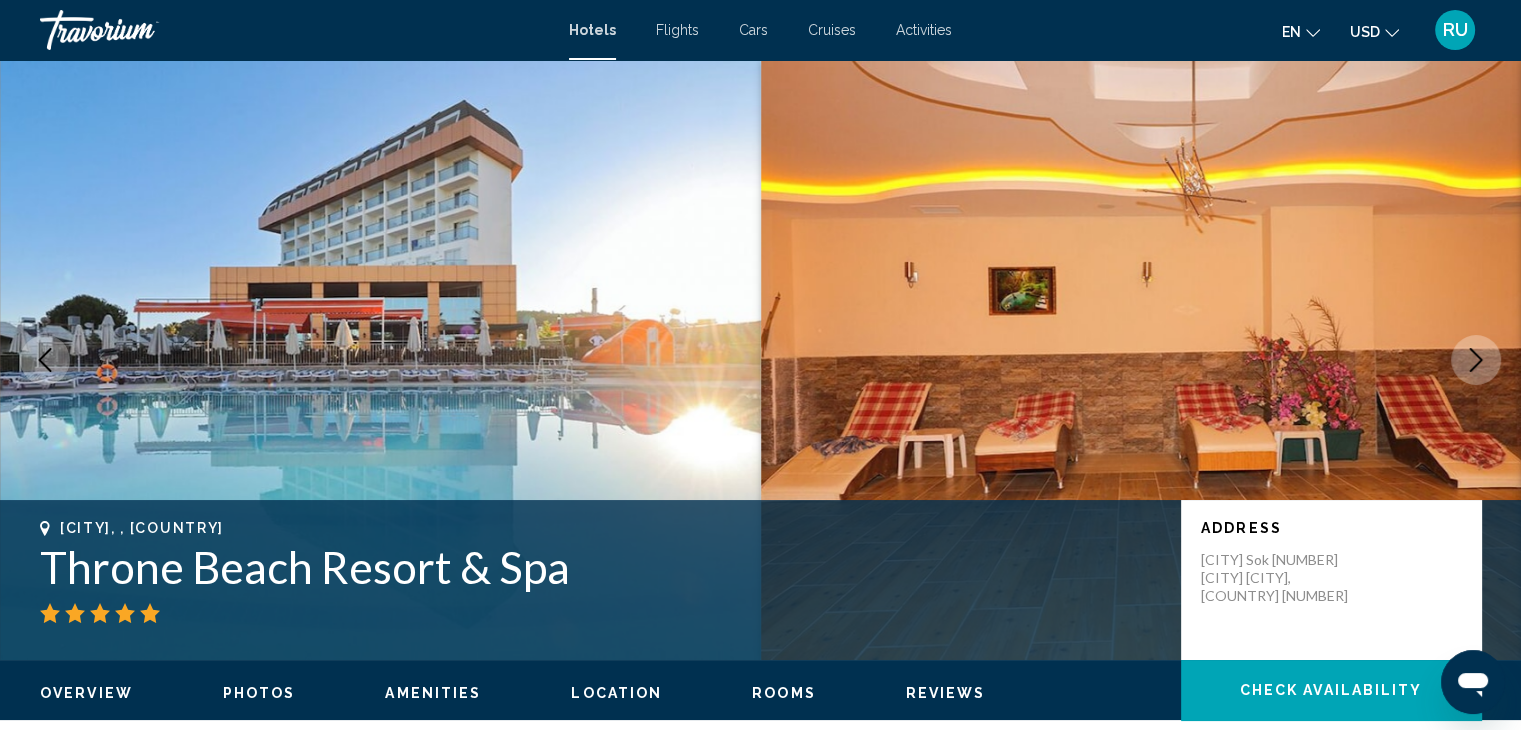 click at bounding box center [1476, 360] 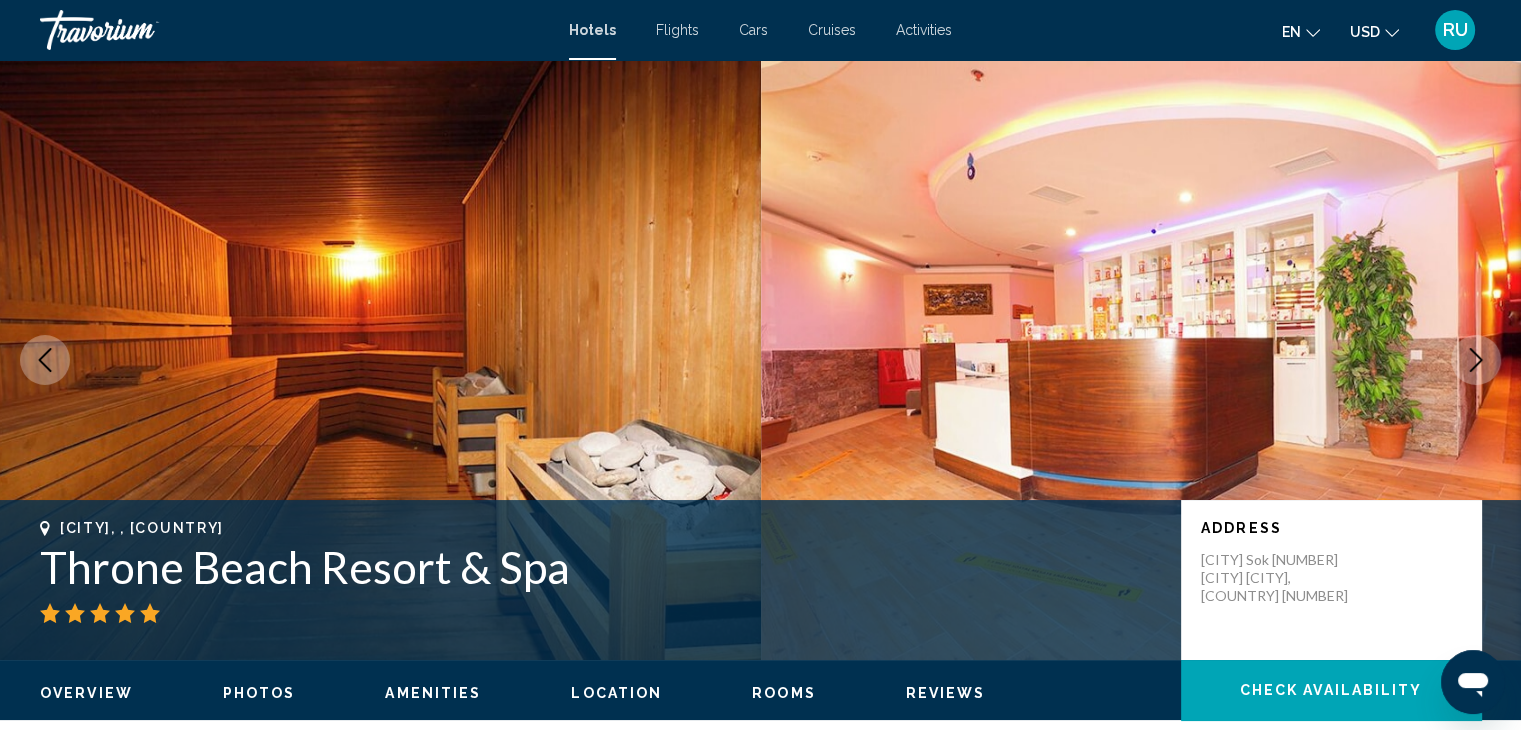 click at bounding box center (1476, 360) 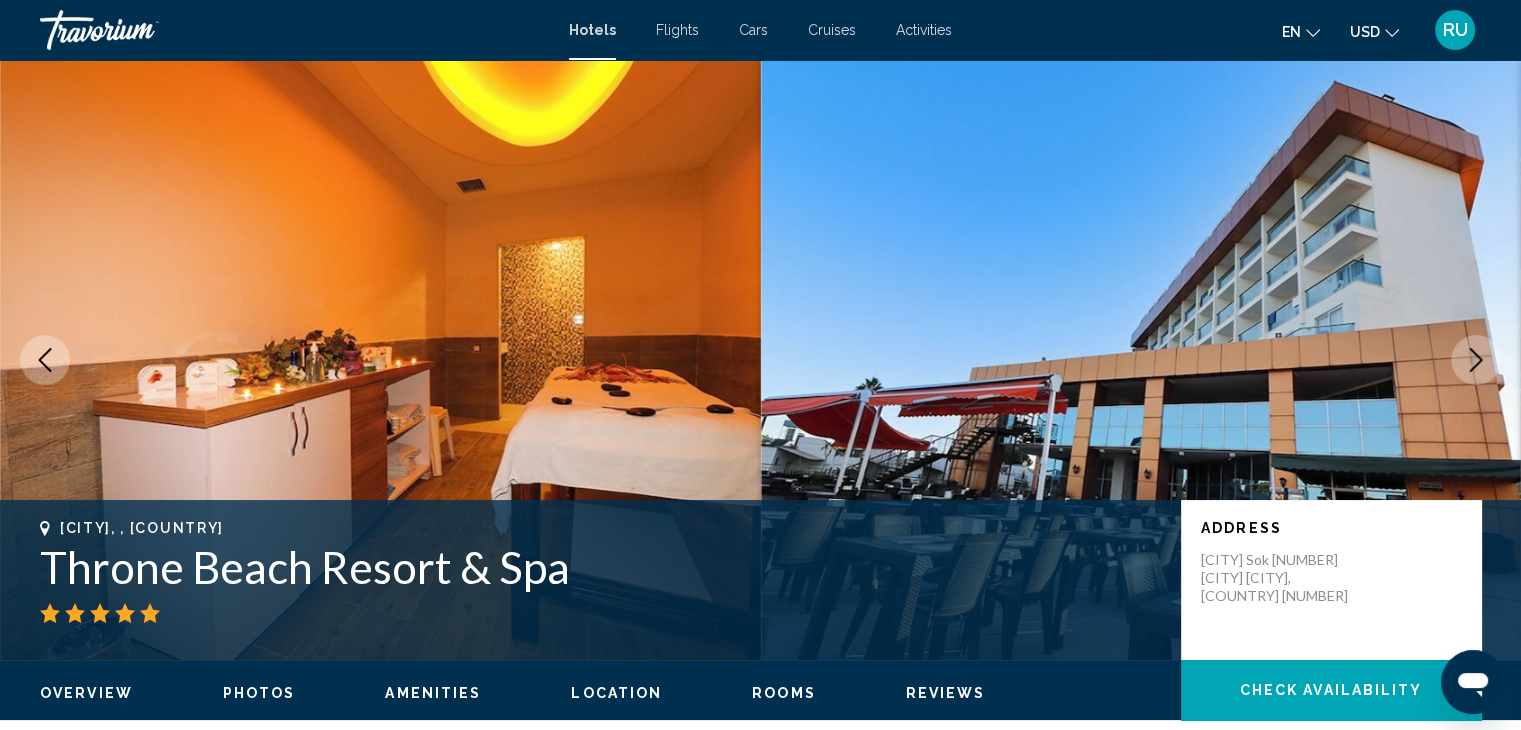 click at bounding box center [1476, 360] 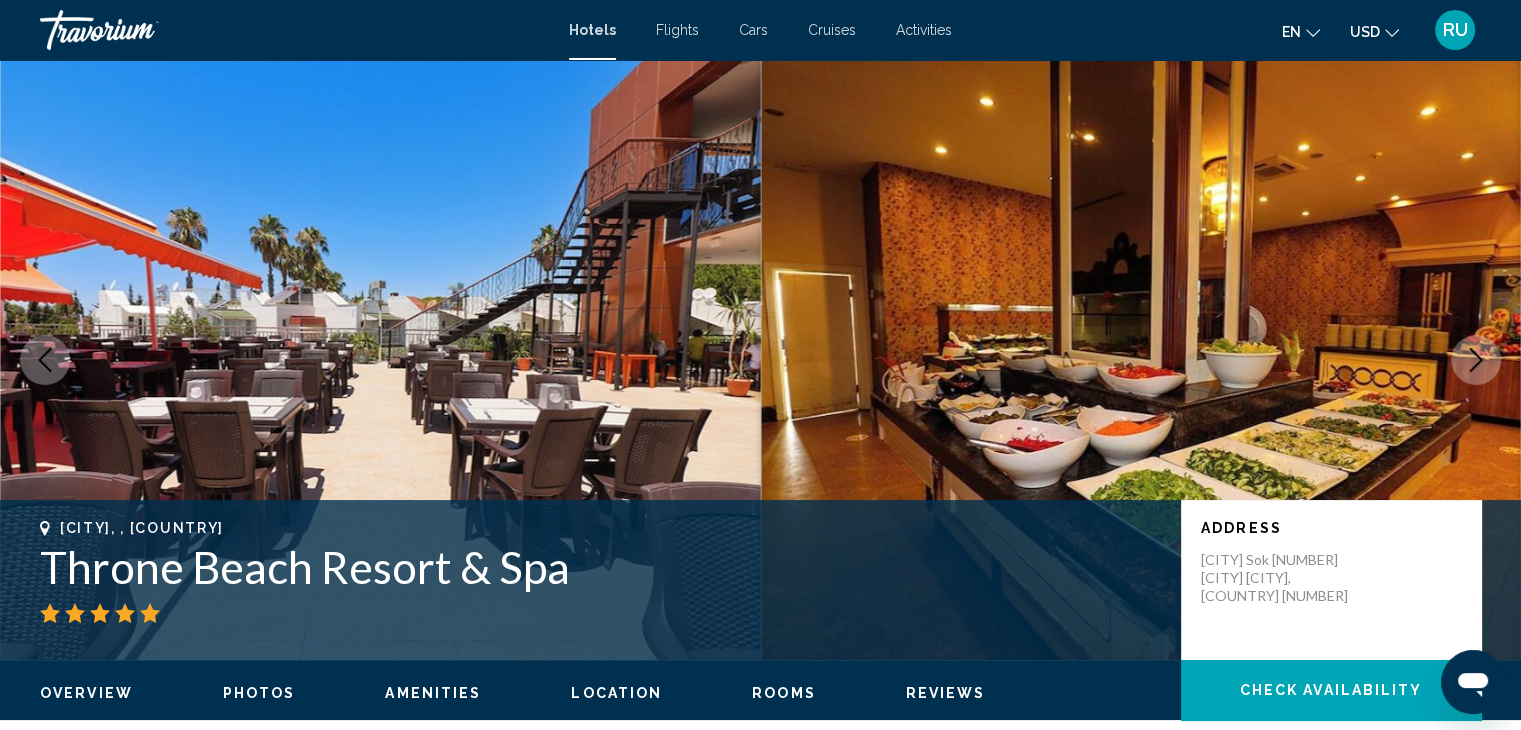 click at bounding box center [1476, 360] 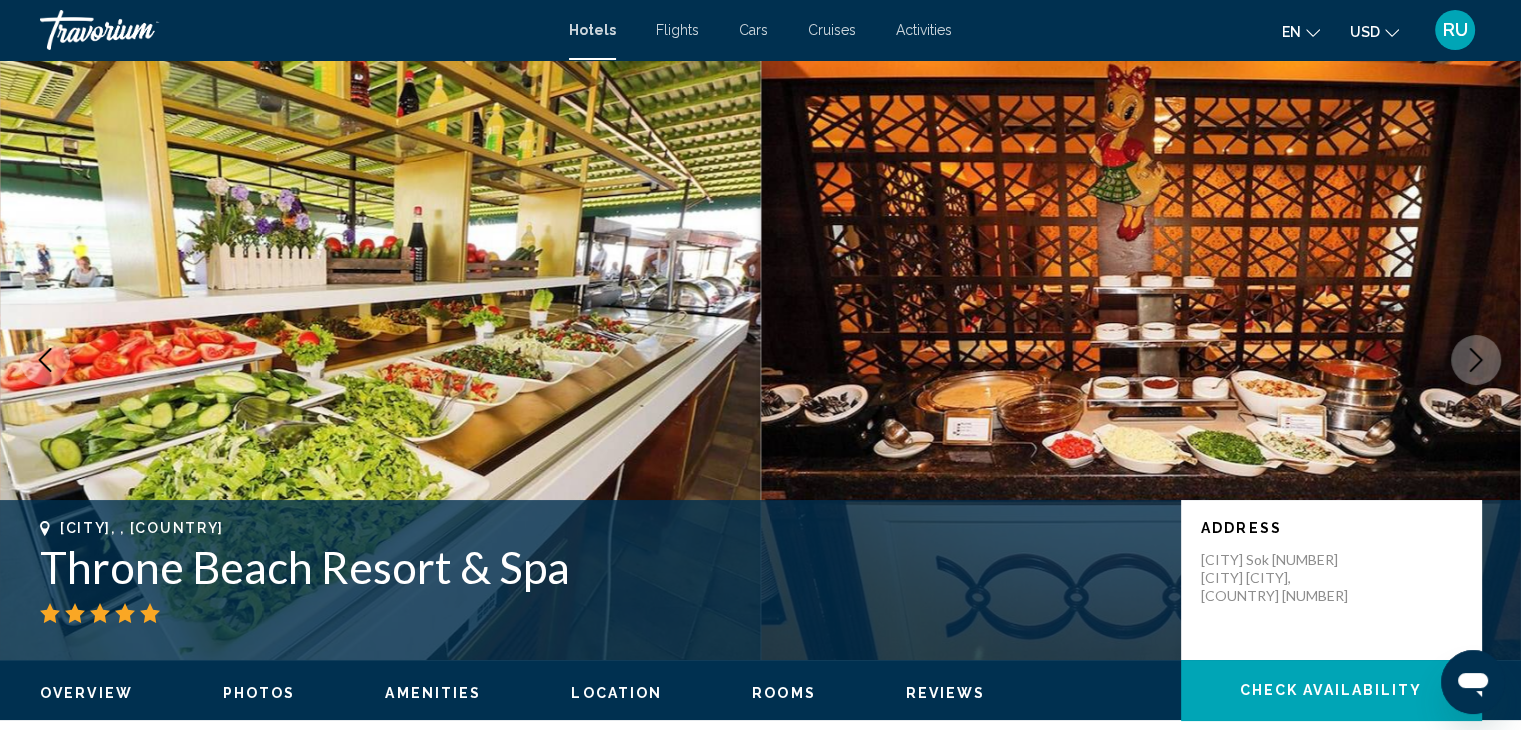click at bounding box center (1476, 360) 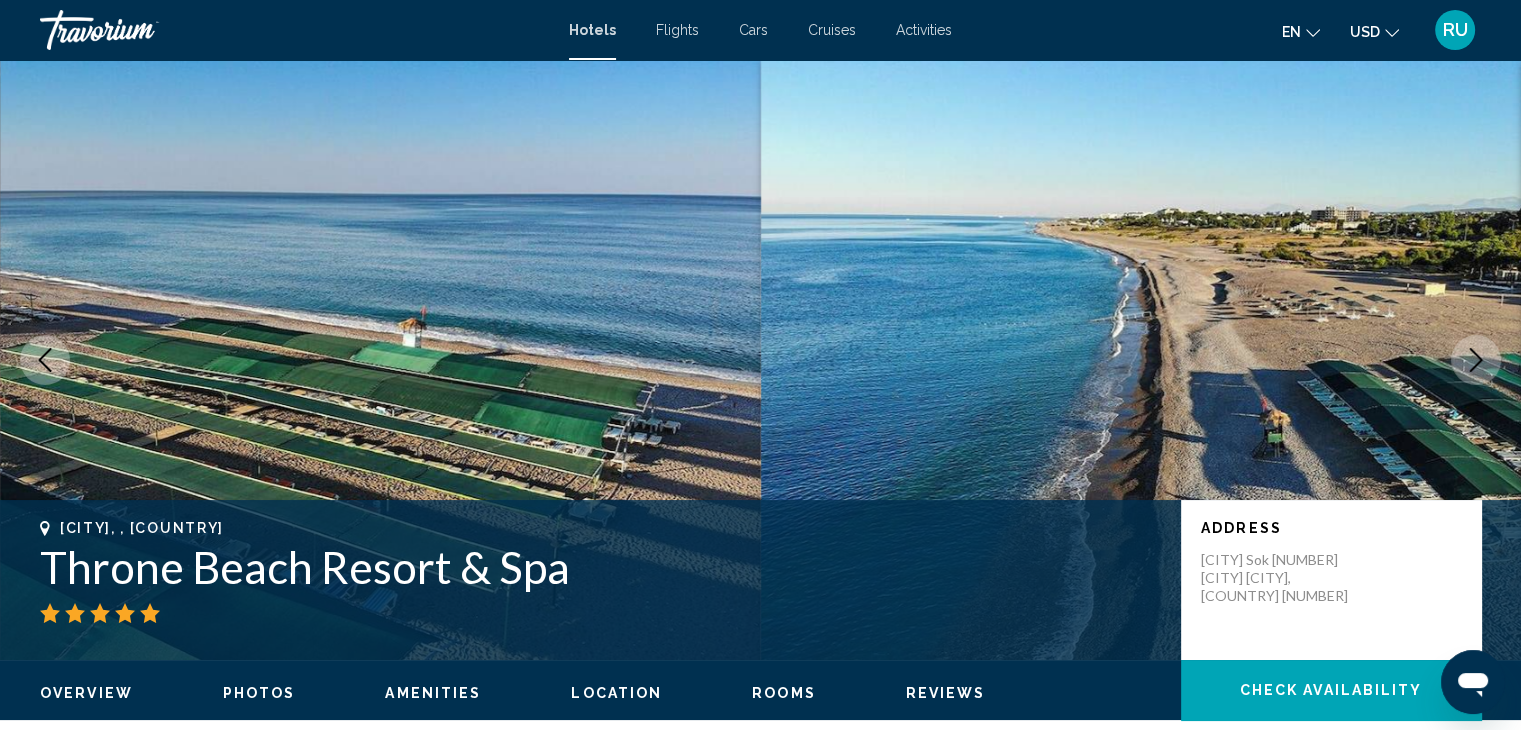 click at bounding box center (1476, 360) 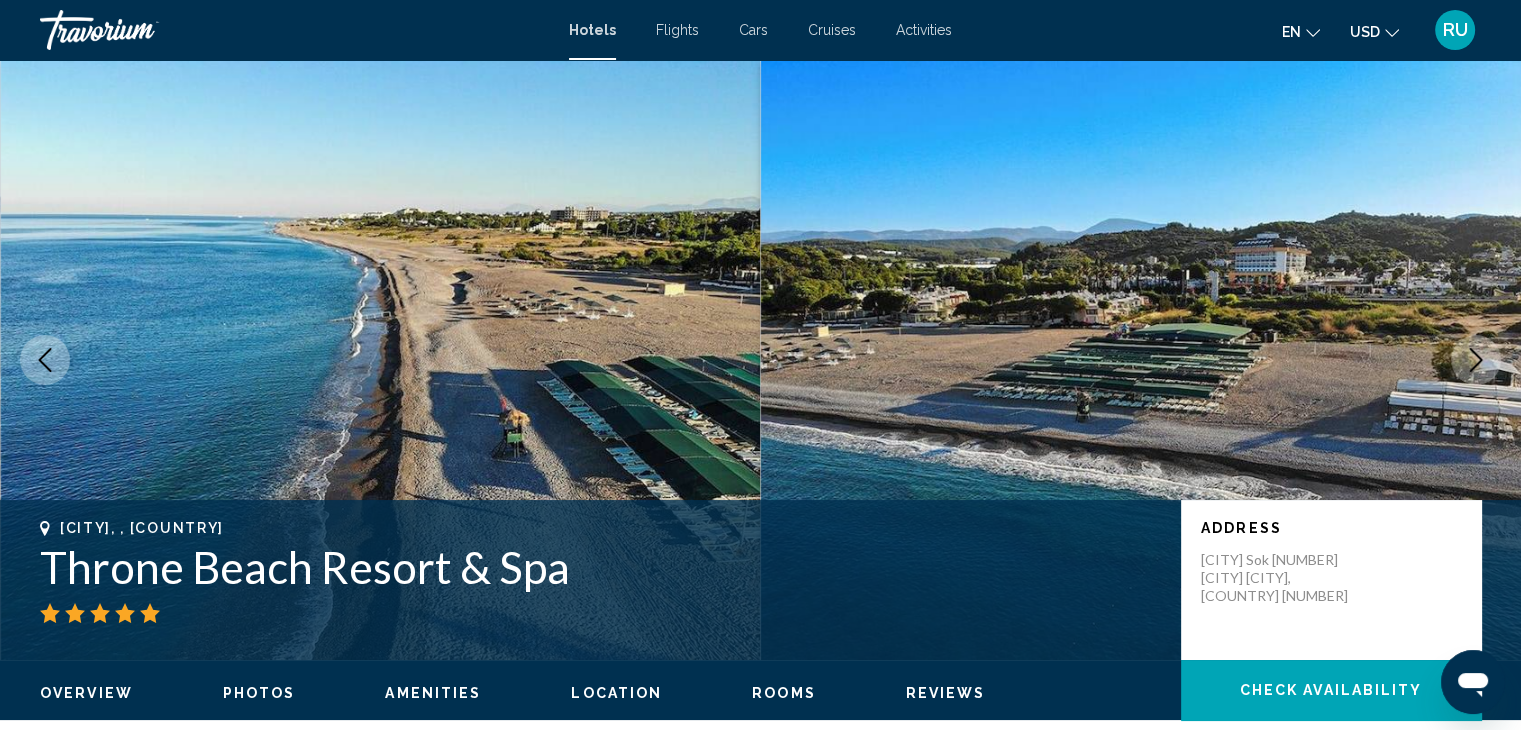 click at bounding box center [1476, 360] 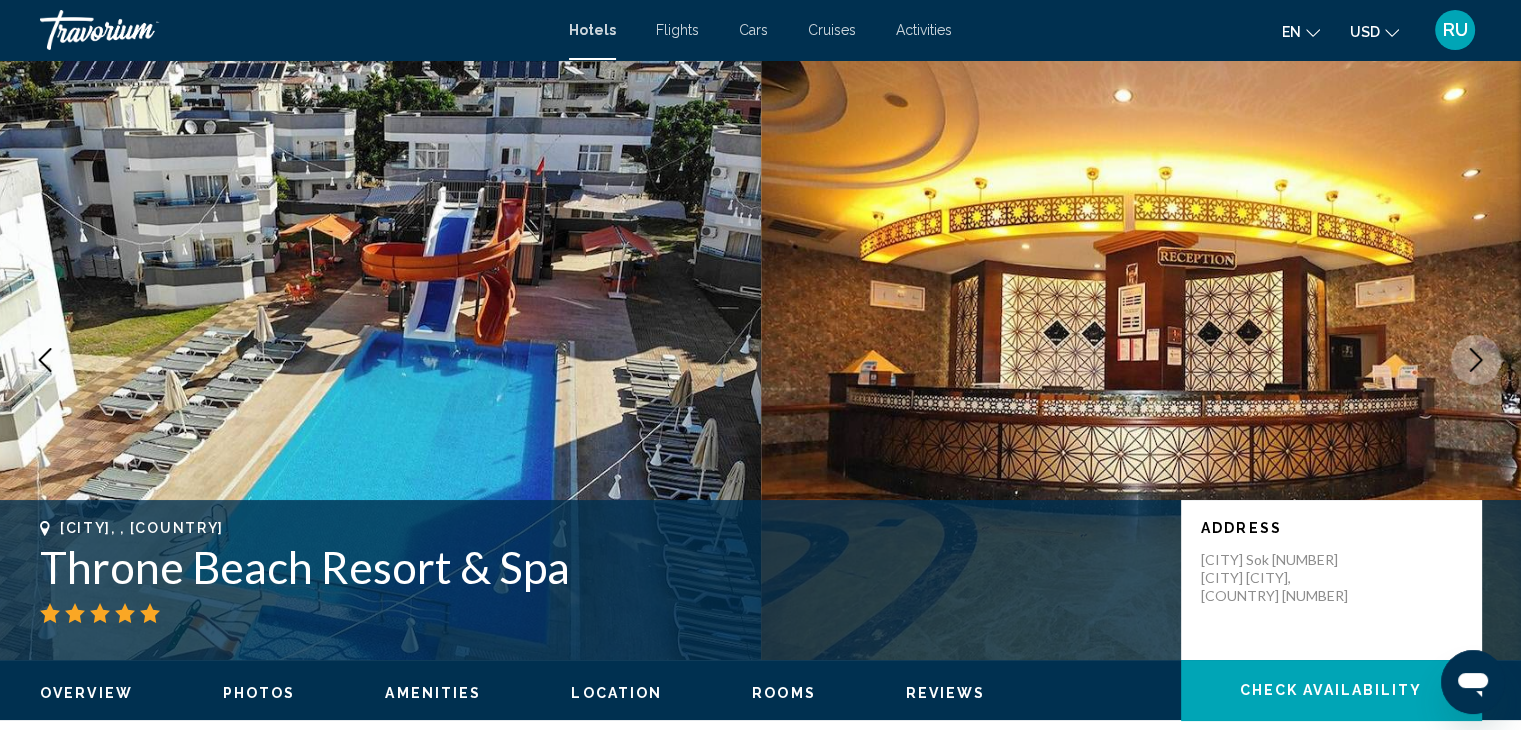 click at bounding box center (1476, 360) 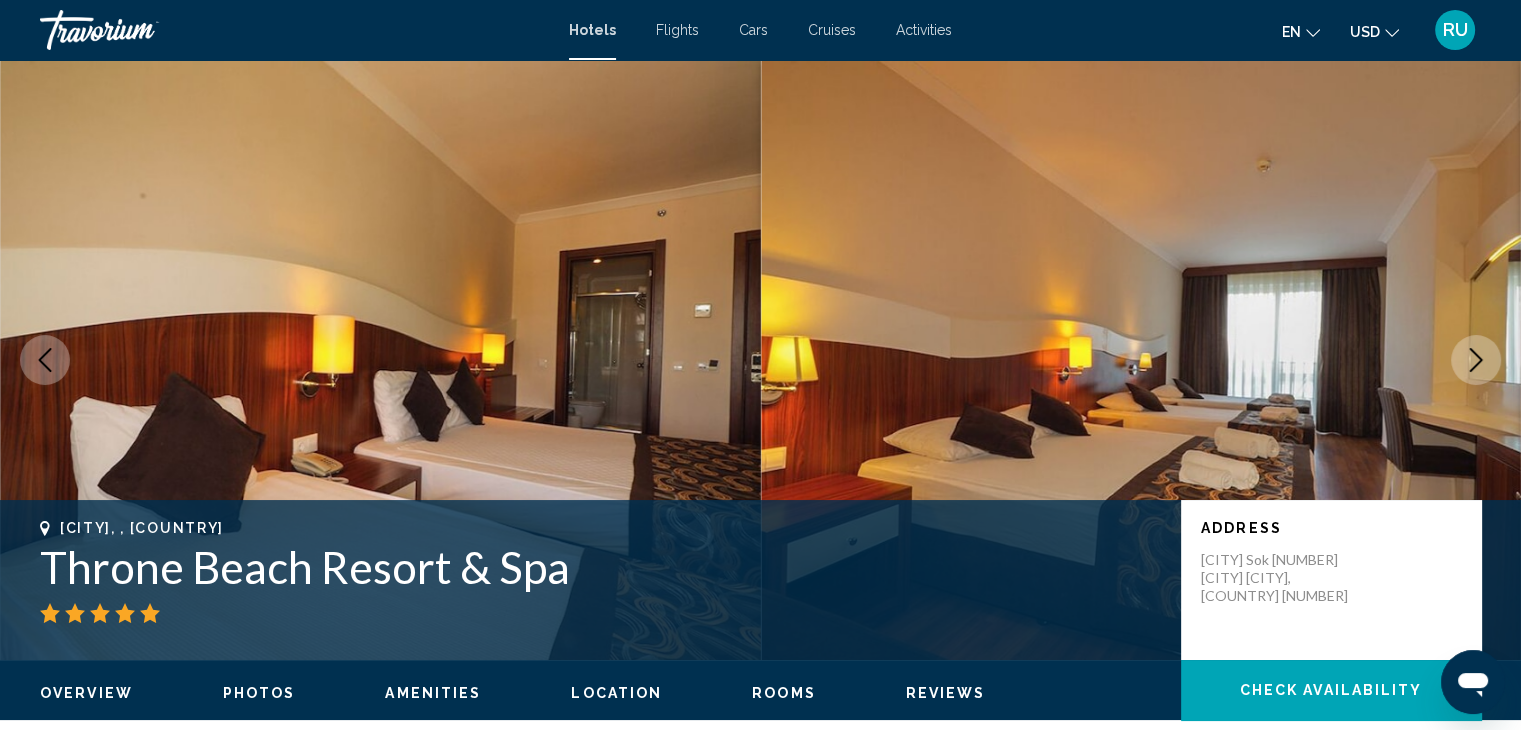 click at bounding box center (1476, 360) 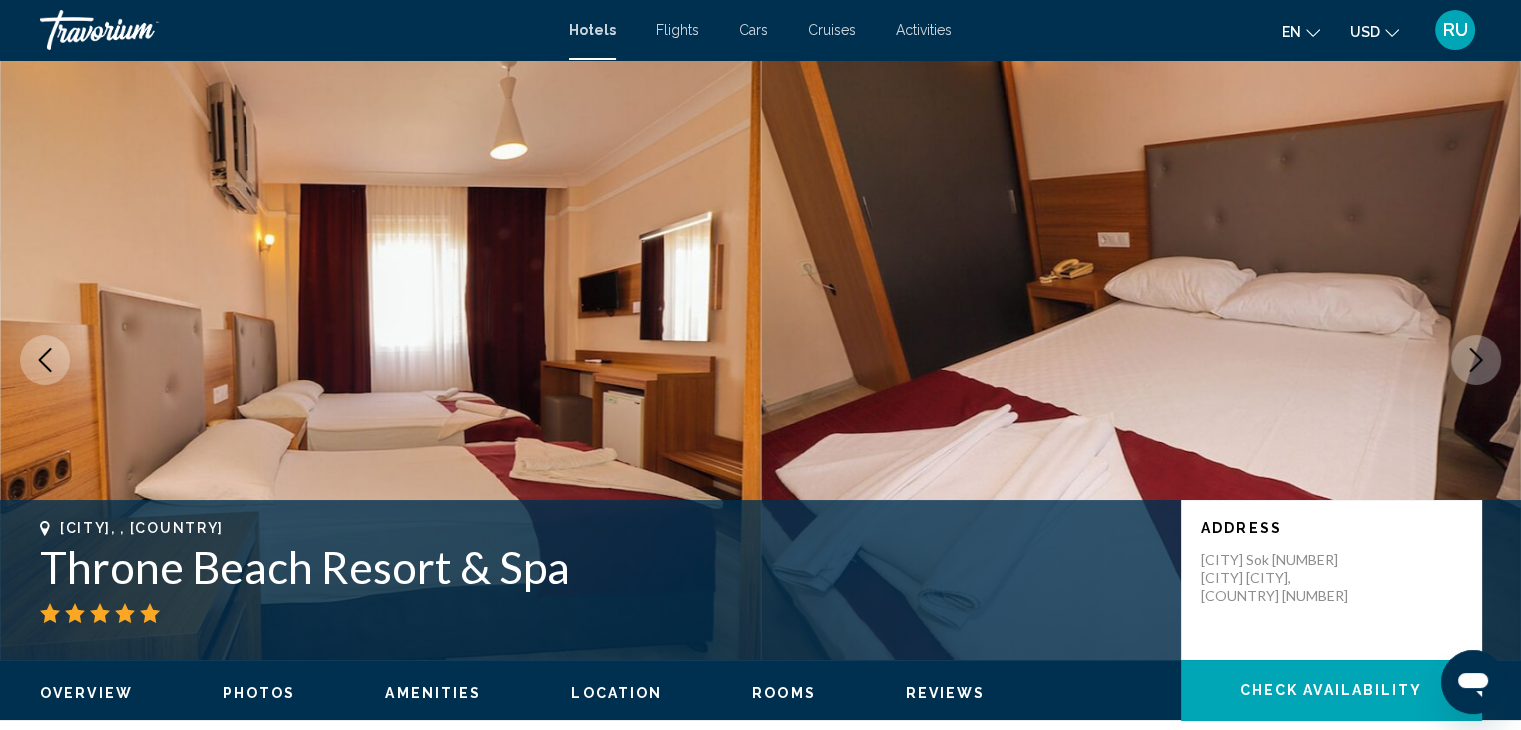 click at bounding box center (1476, 360) 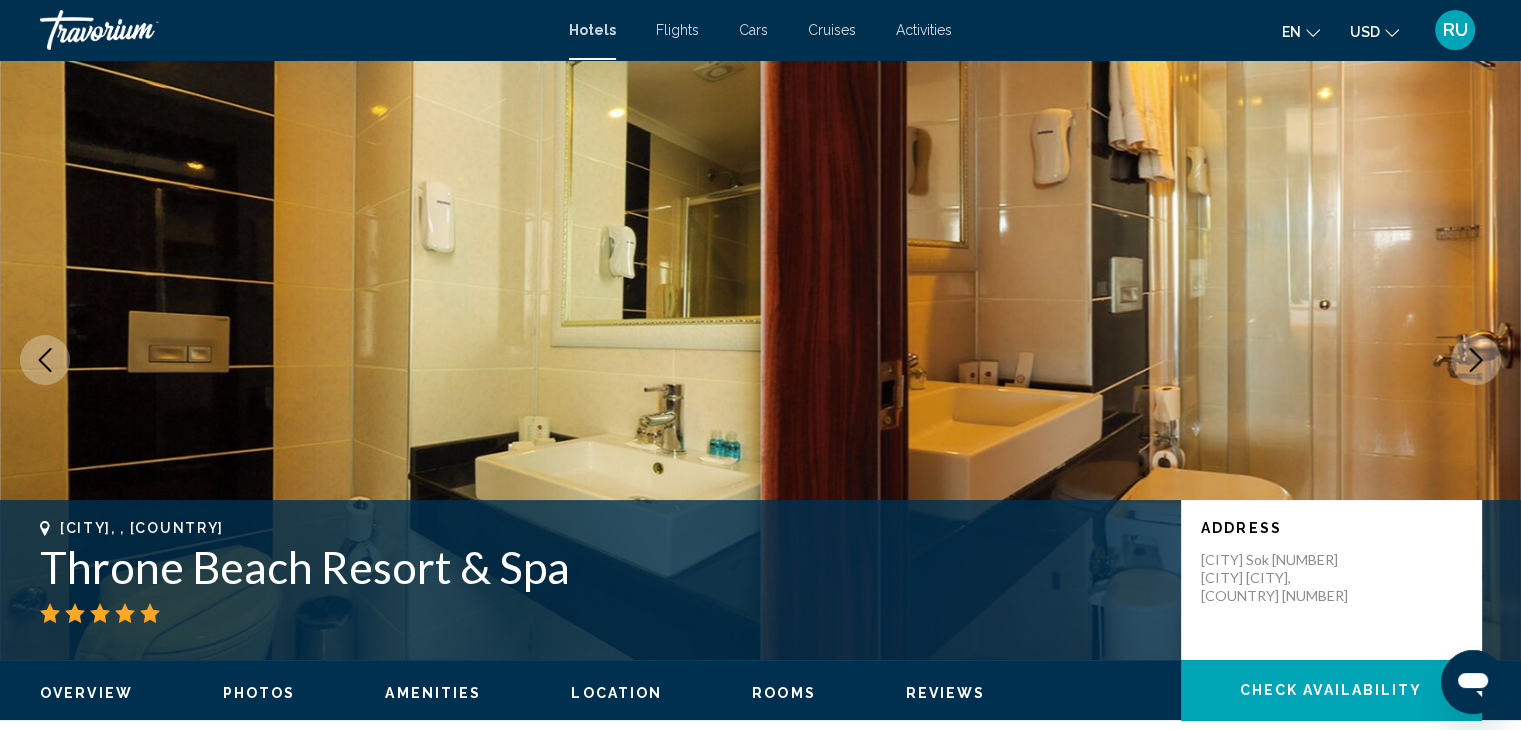 click at bounding box center (1476, 360) 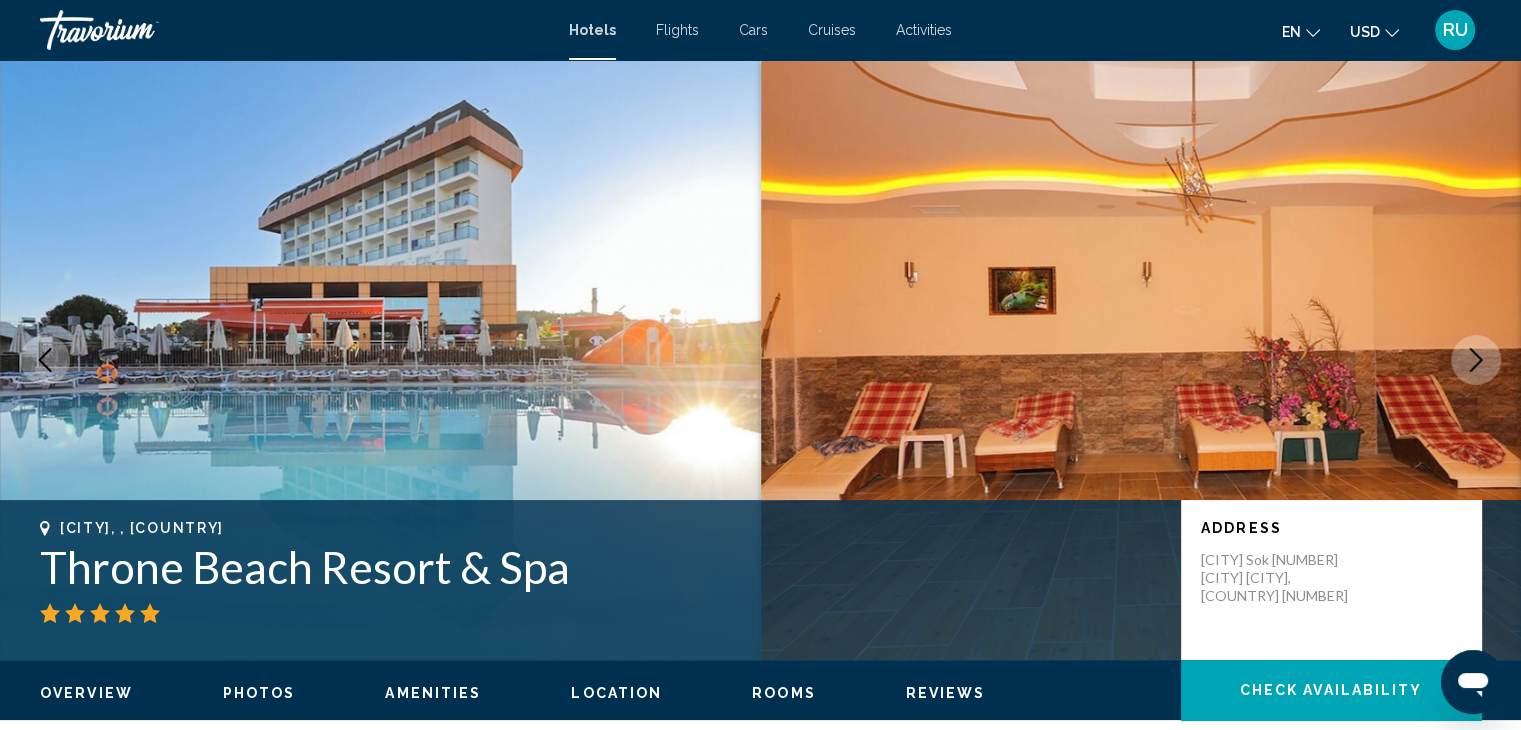 click at bounding box center [1476, 360] 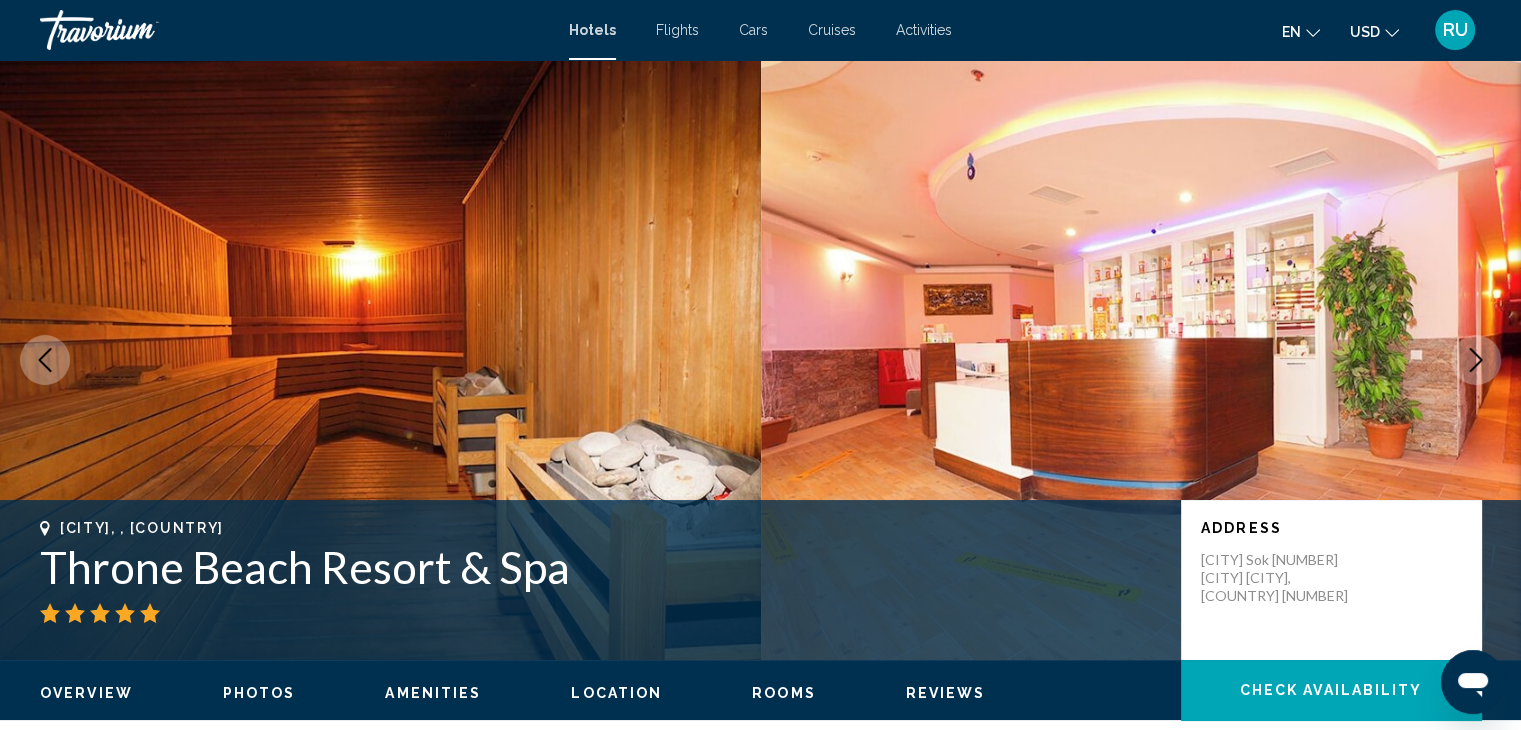 click at bounding box center [1476, 360] 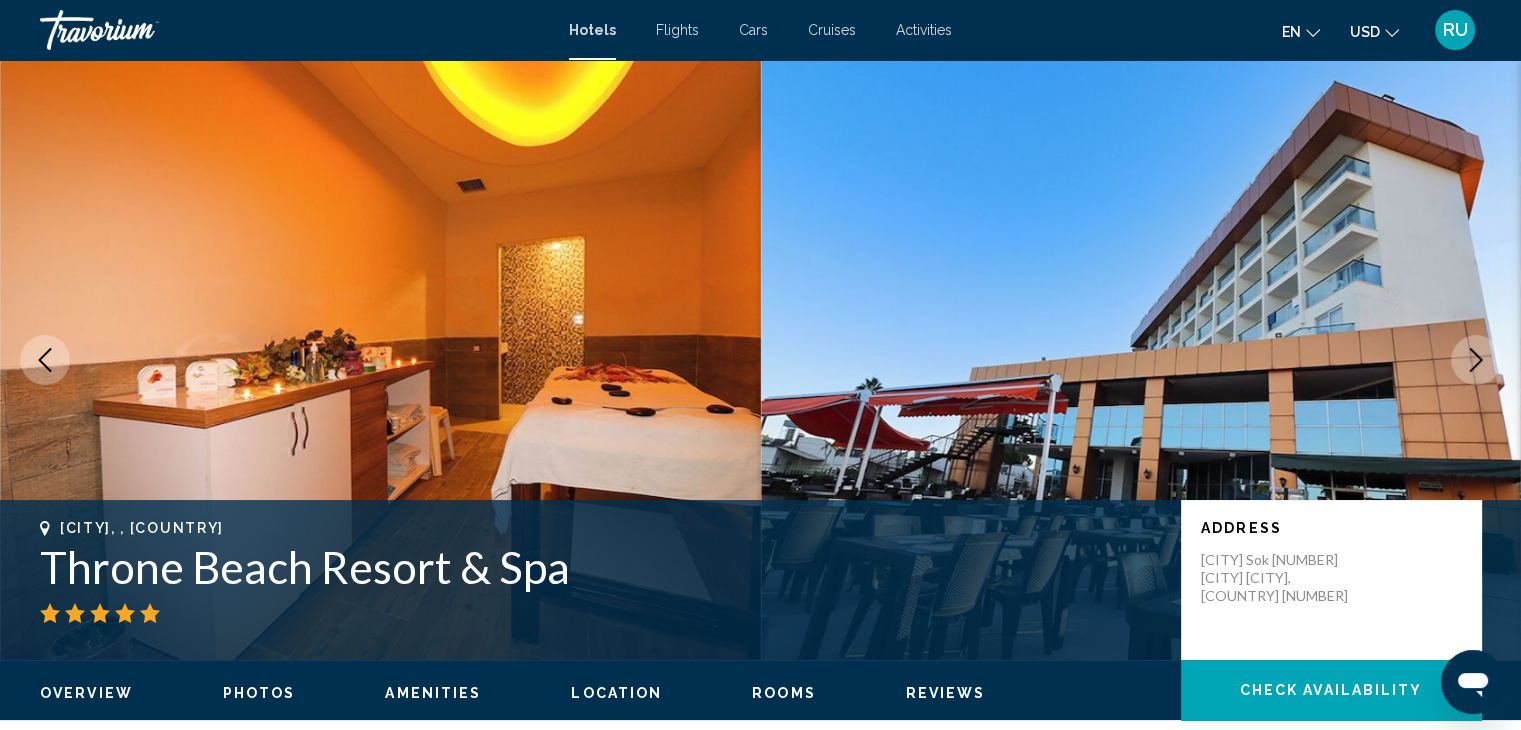 click at bounding box center (1476, 360) 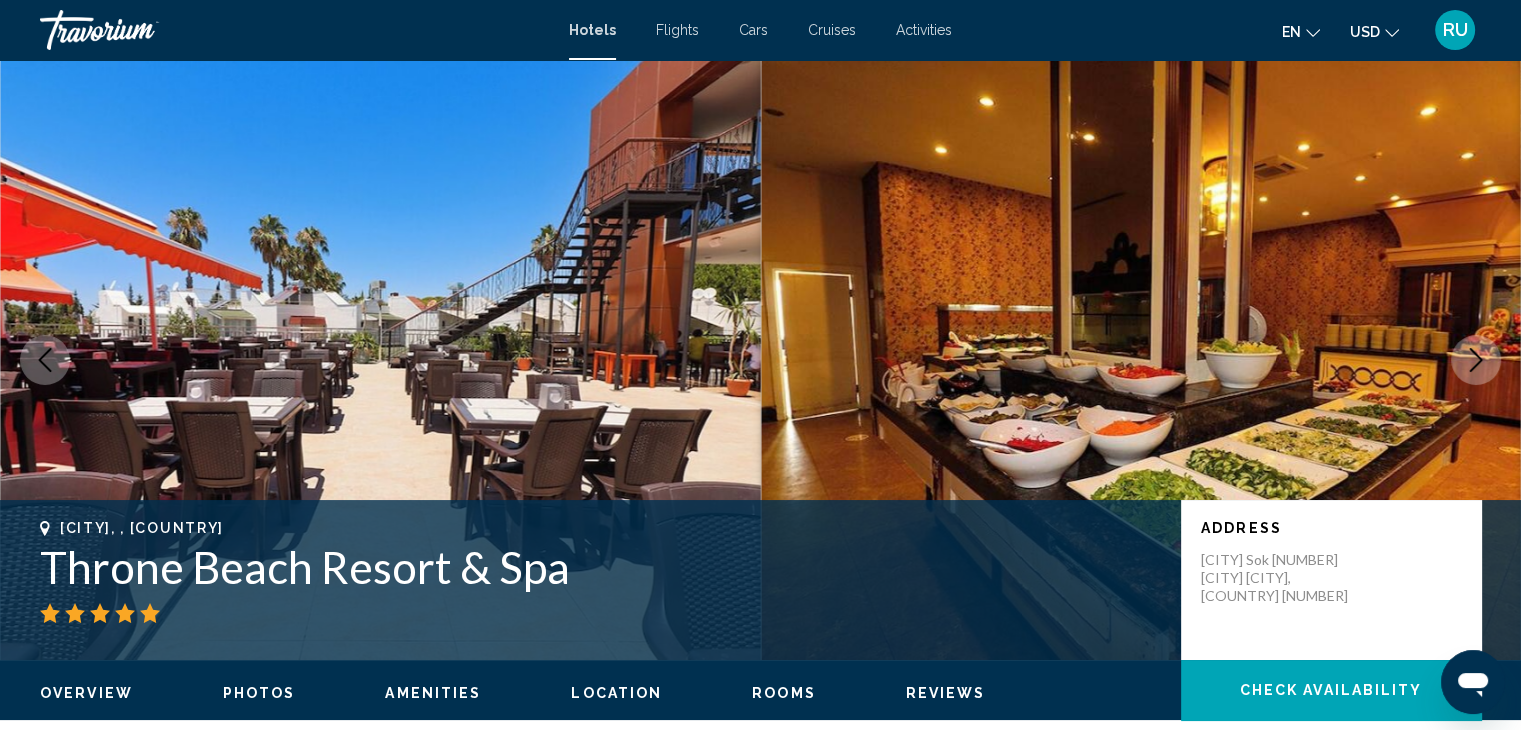 click at bounding box center (1476, 360) 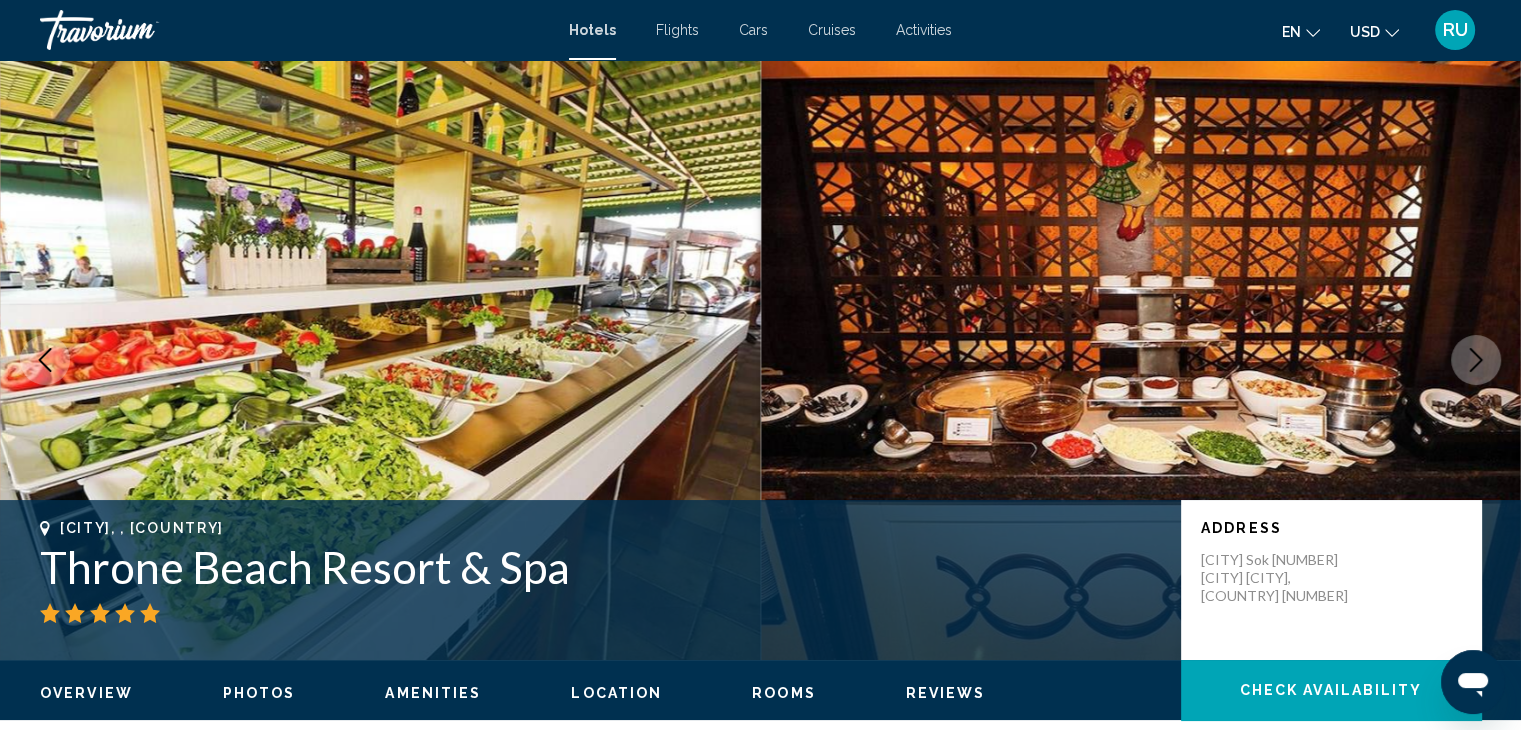 click at bounding box center [1476, 360] 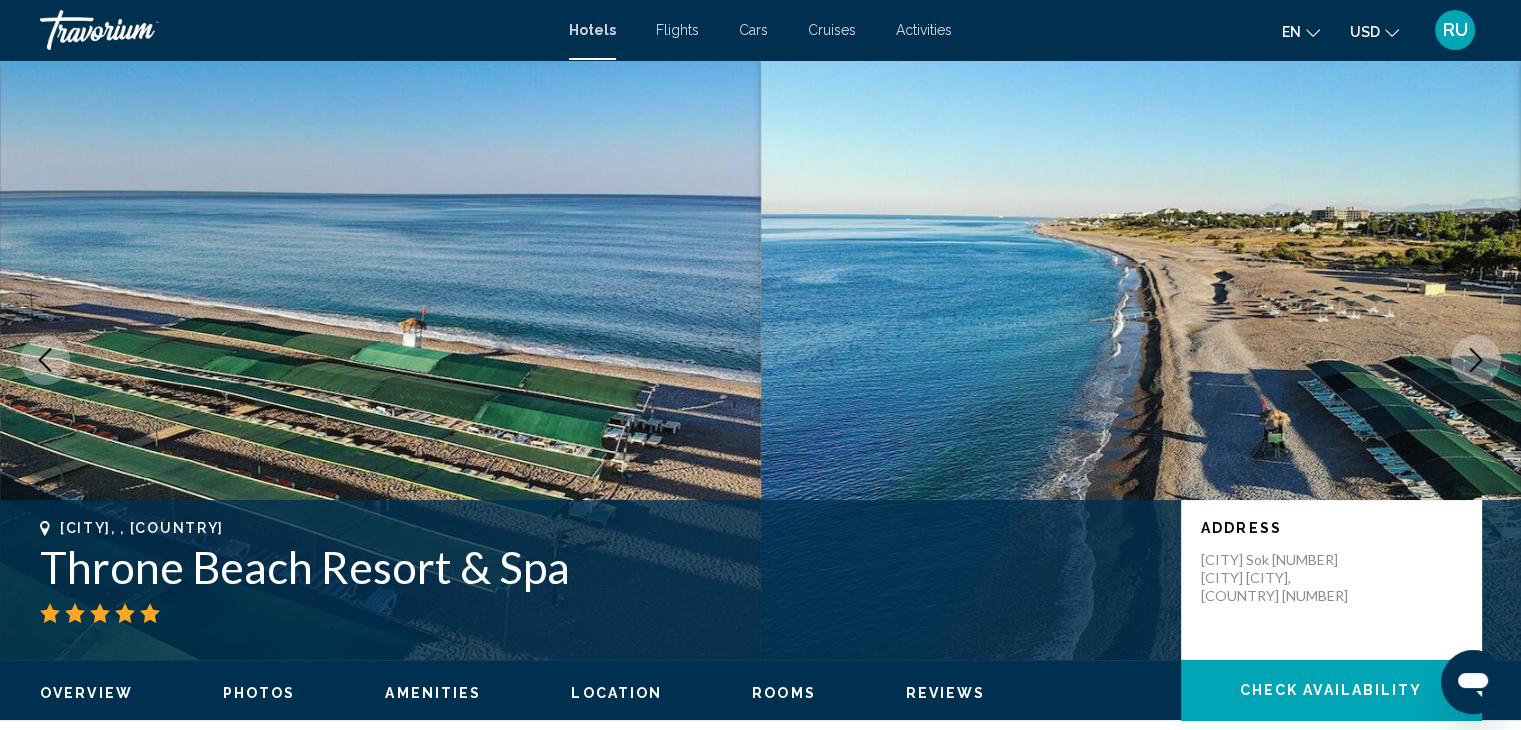 click at bounding box center [1476, 360] 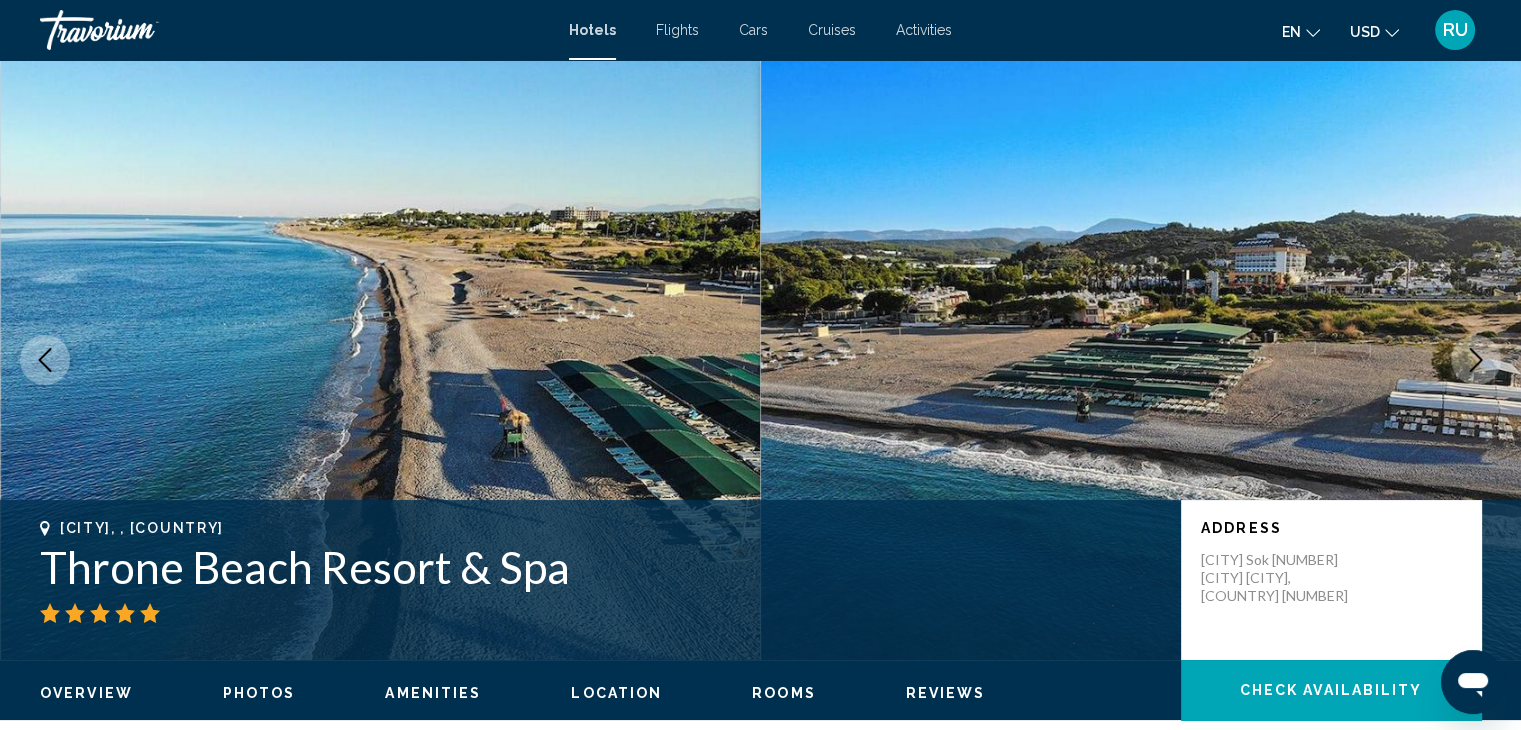 click at bounding box center [1476, 360] 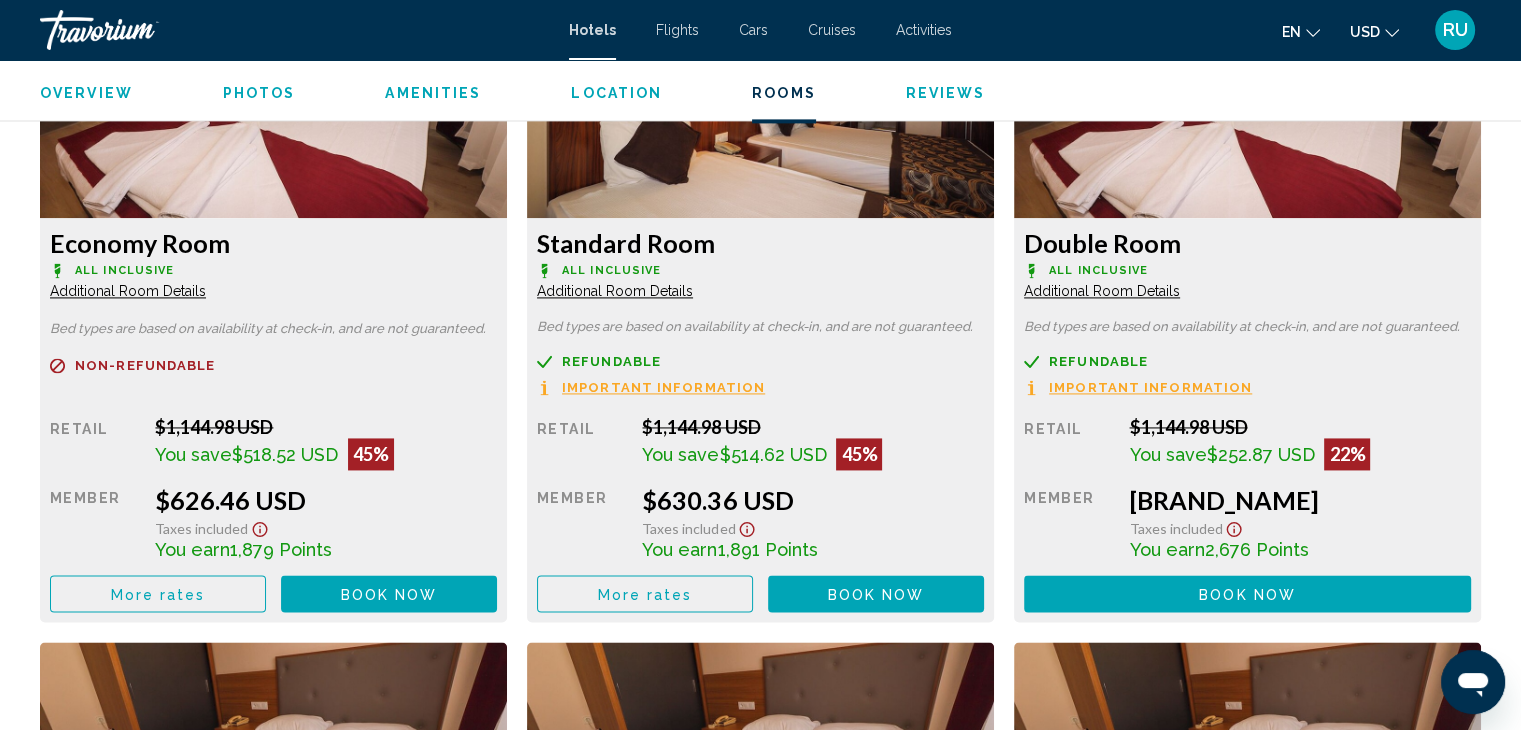 scroll, scrollTop: 2872, scrollLeft: 0, axis: vertical 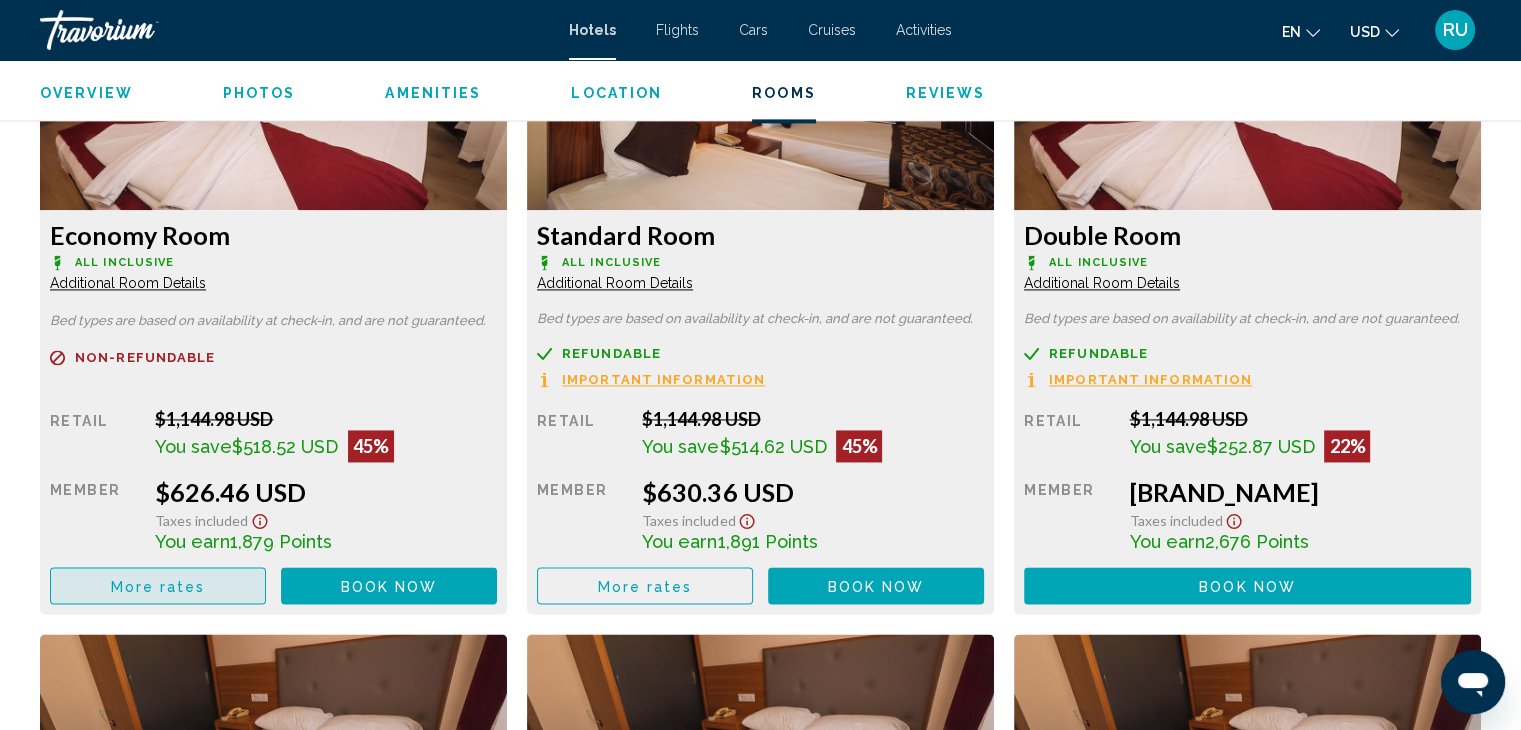 click on "More rates" at bounding box center [158, 586] 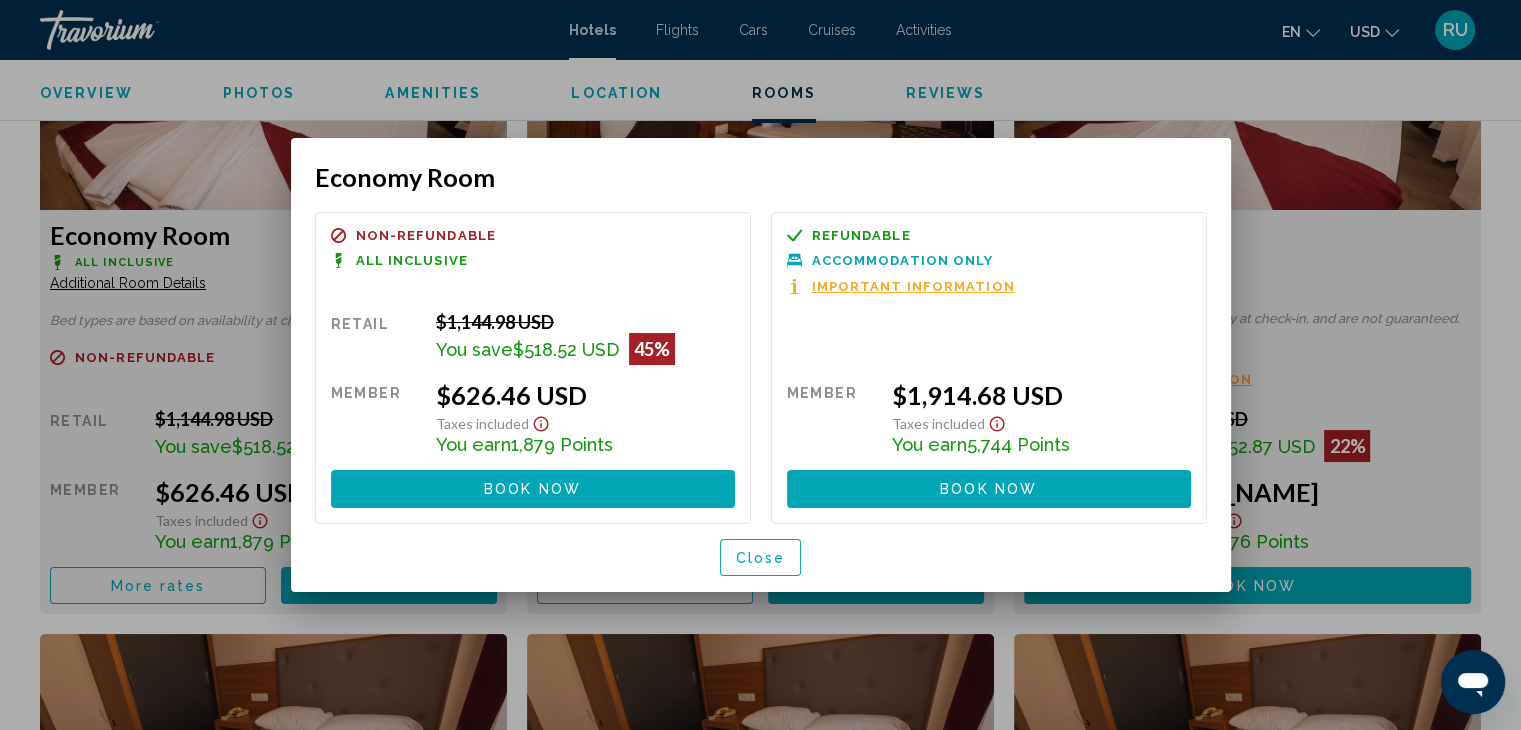 click at bounding box center (760, 365) 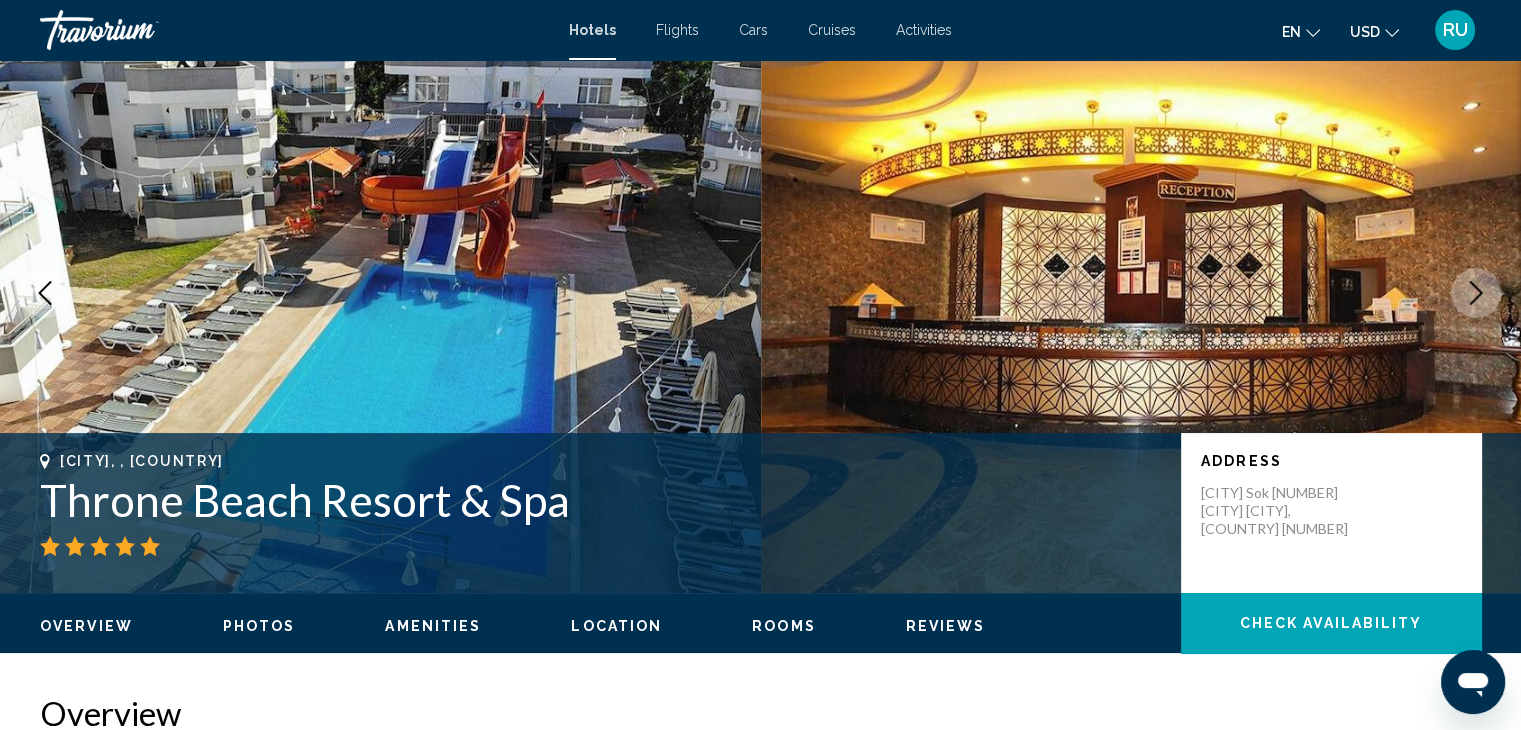 scroll, scrollTop: 0, scrollLeft: 0, axis: both 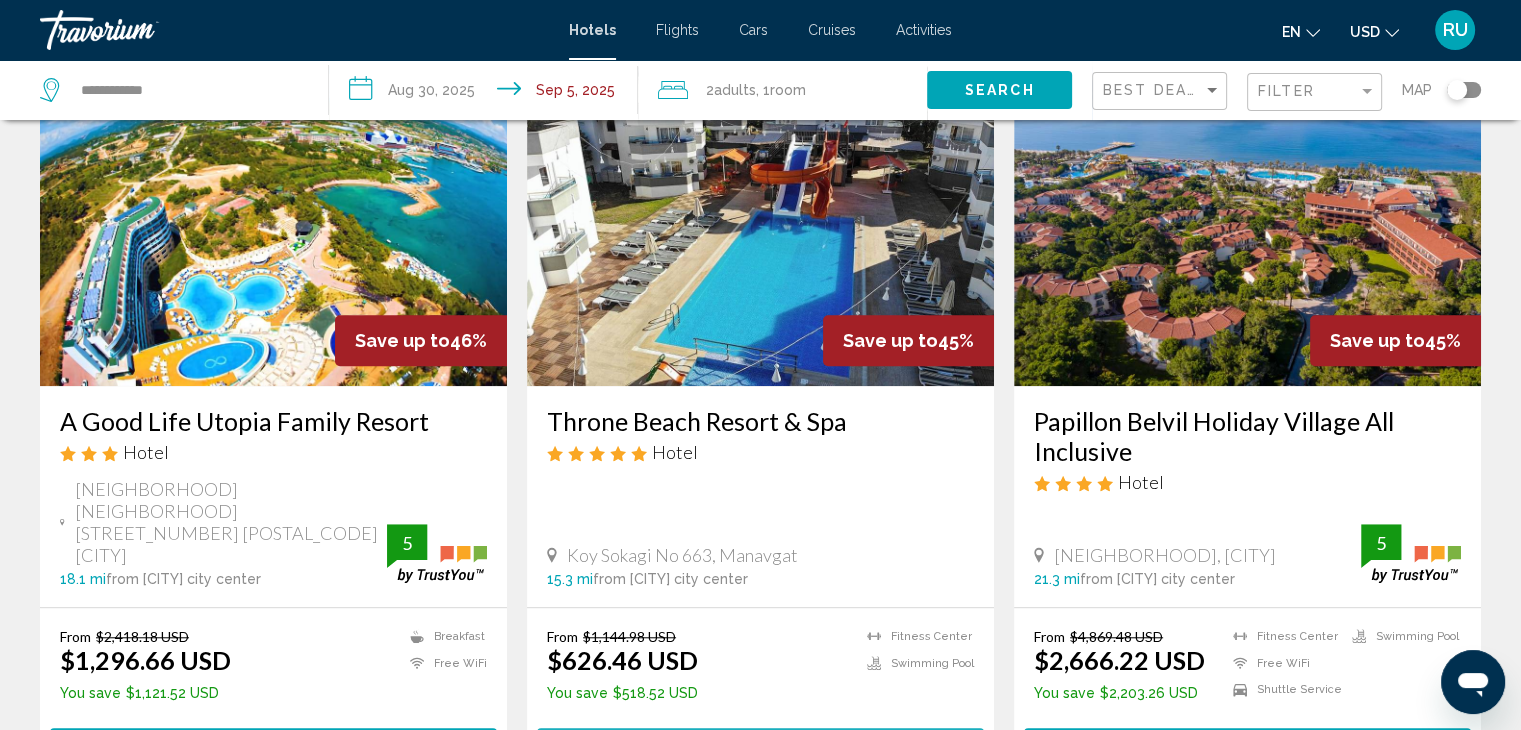 click on "Select Room" at bounding box center [760, 746] 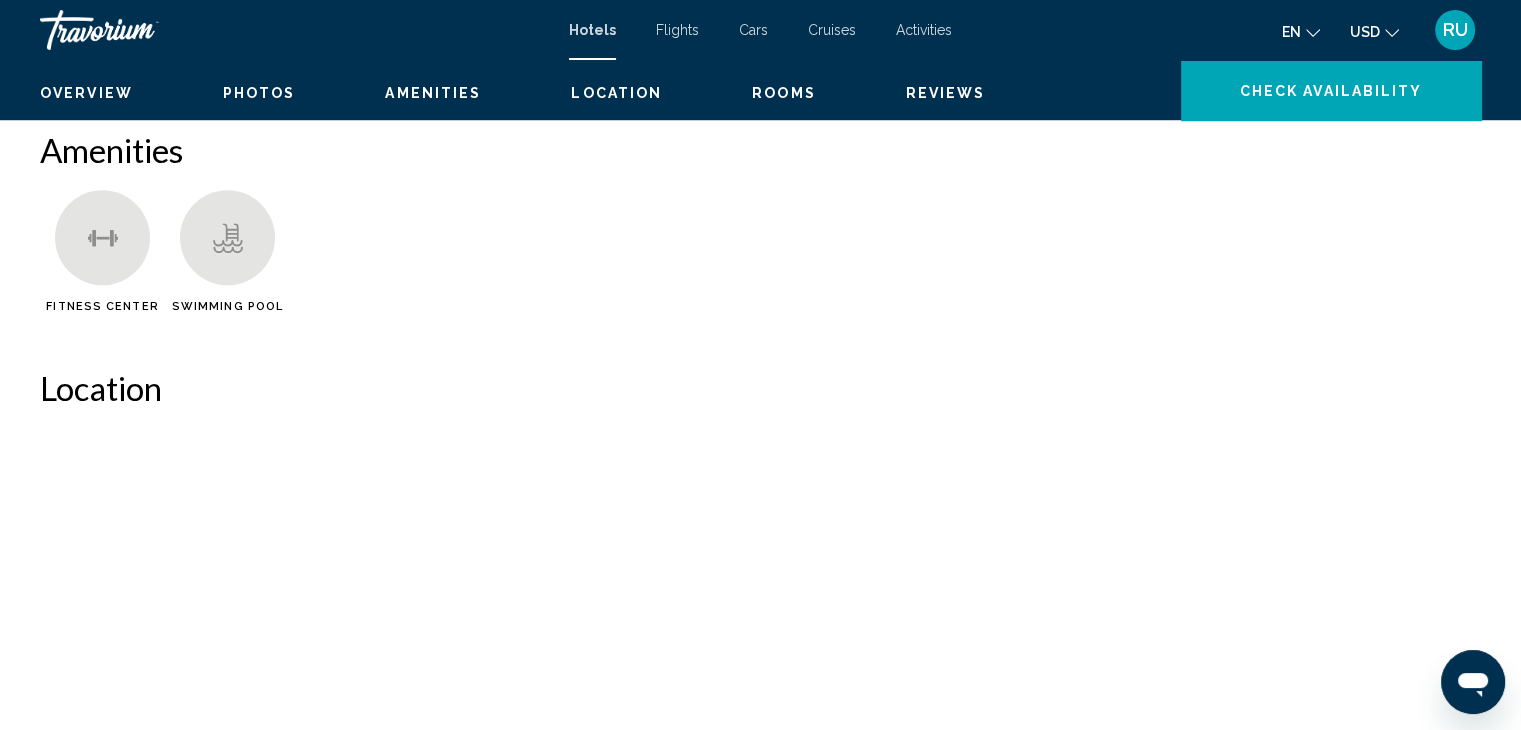 scroll, scrollTop: 0, scrollLeft: 0, axis: both 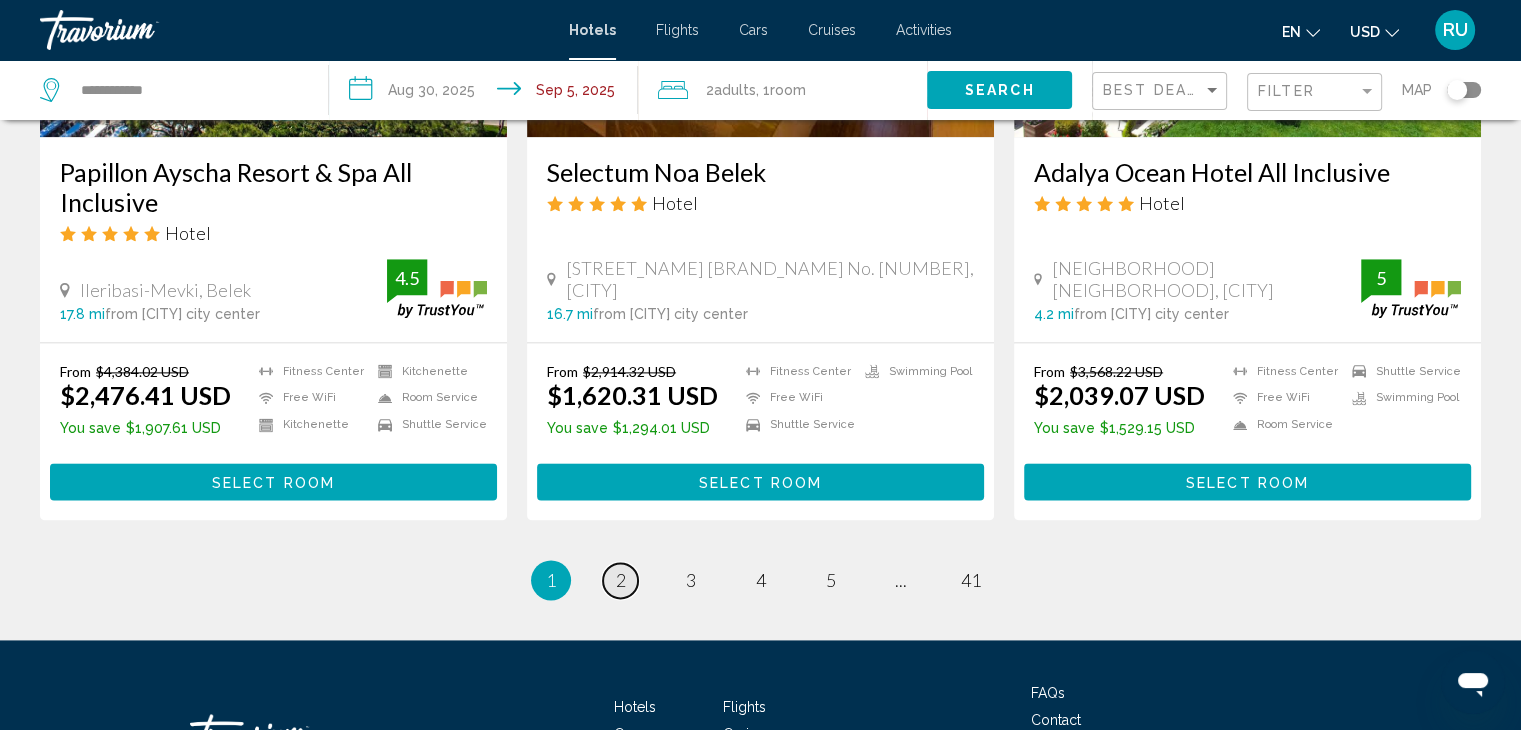click on "page  2" at bounding box center [620, 580] 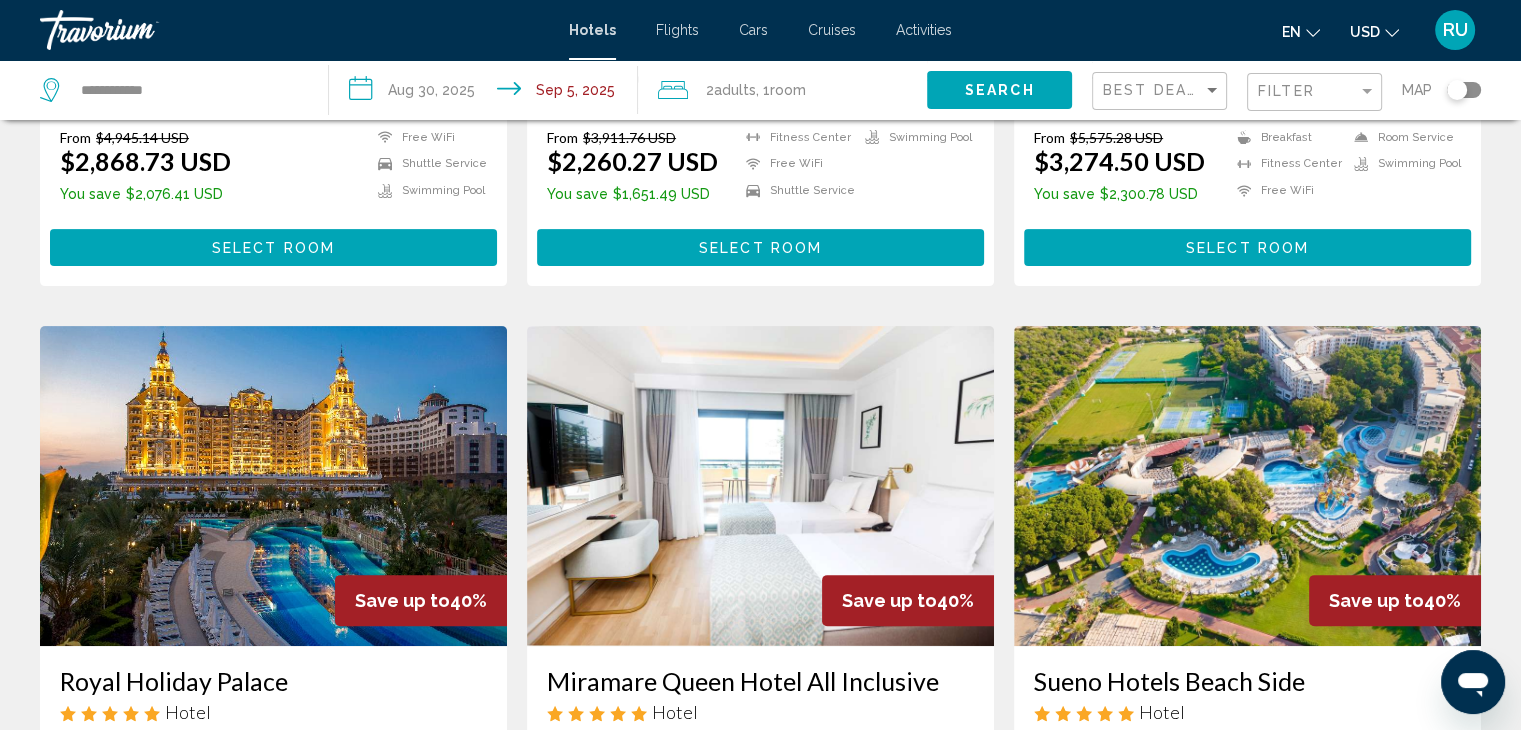scroll, scrollTop: 0, scrollLeft: 0, axis: both 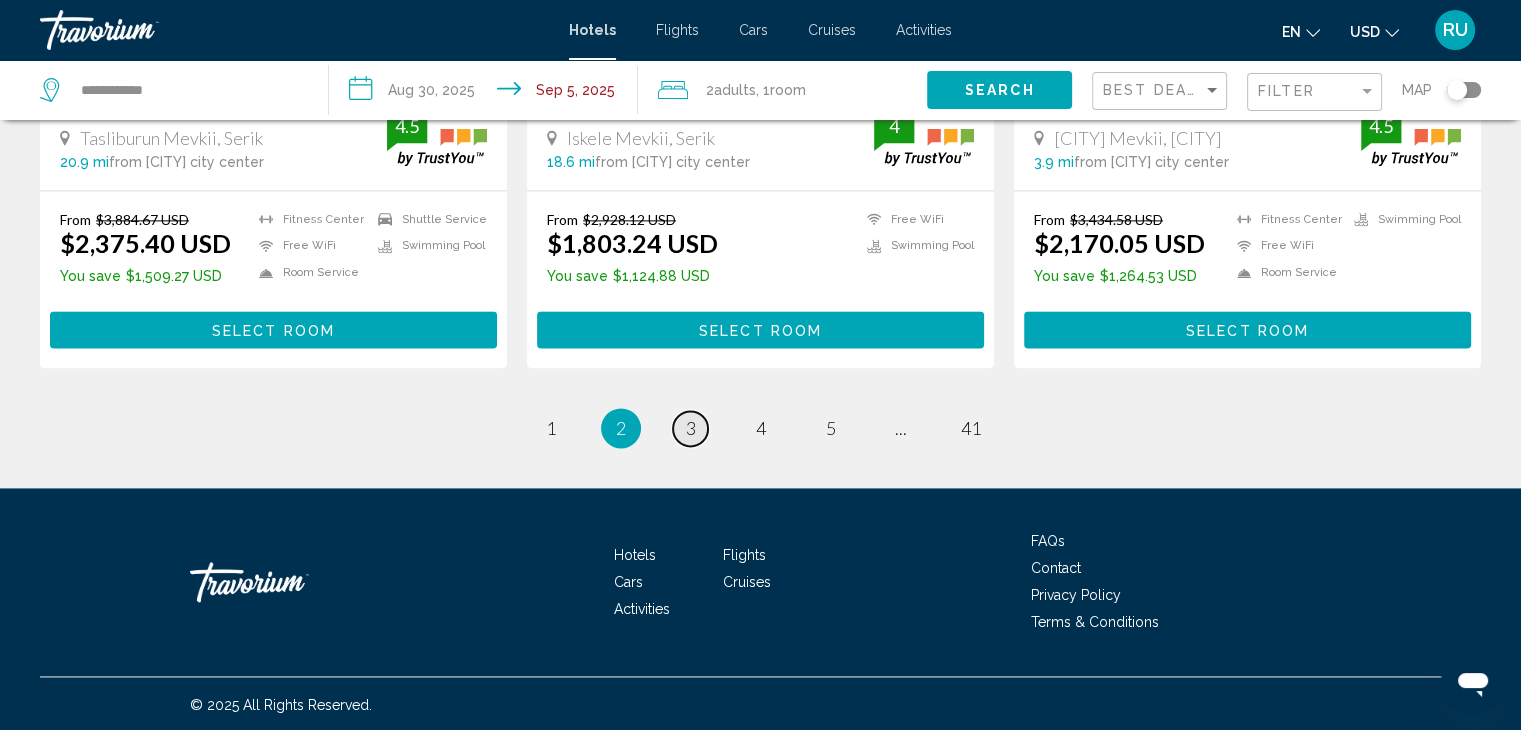 click on "3" at bounding box center [691, 428] 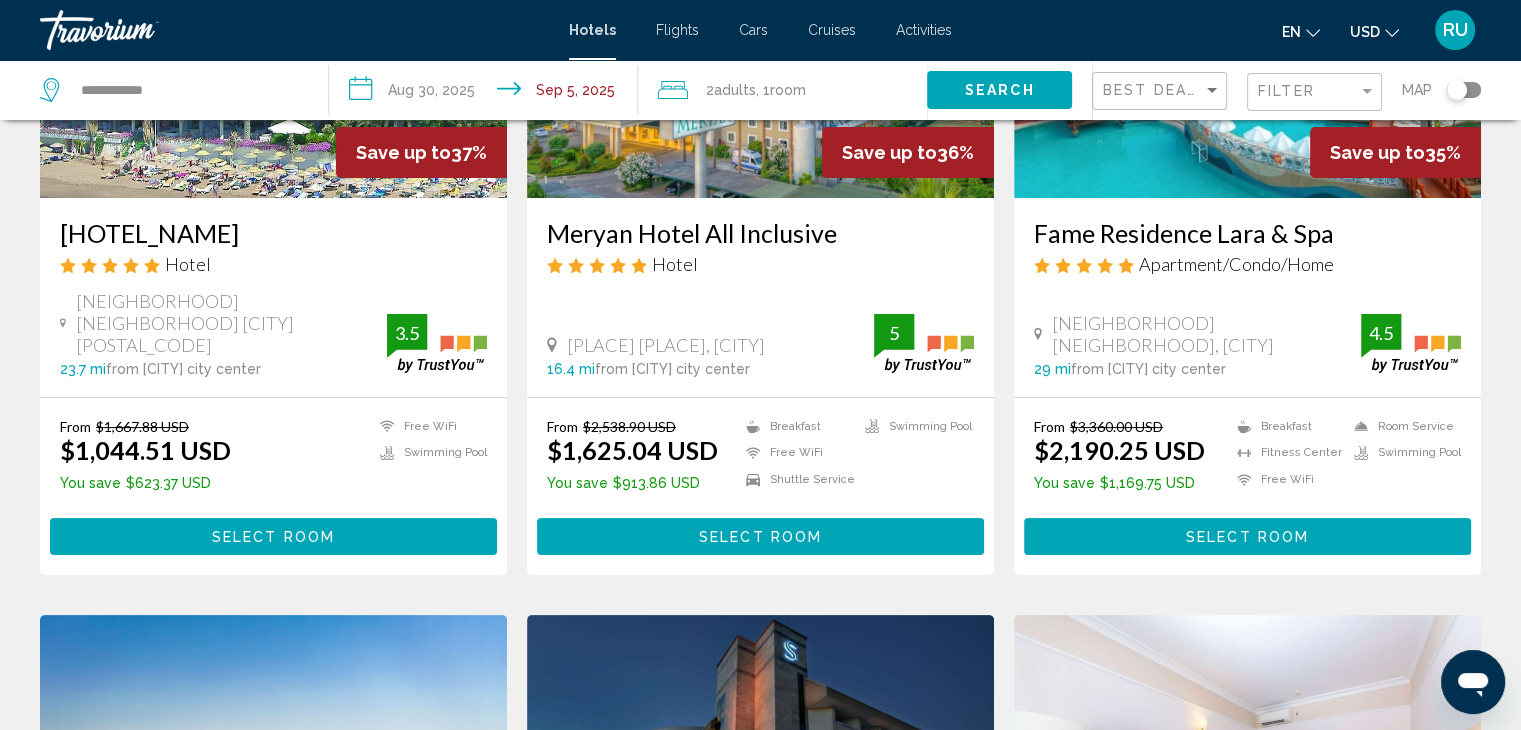 scroll, scrollTop: 0, scrollLeft: 0, axis: both 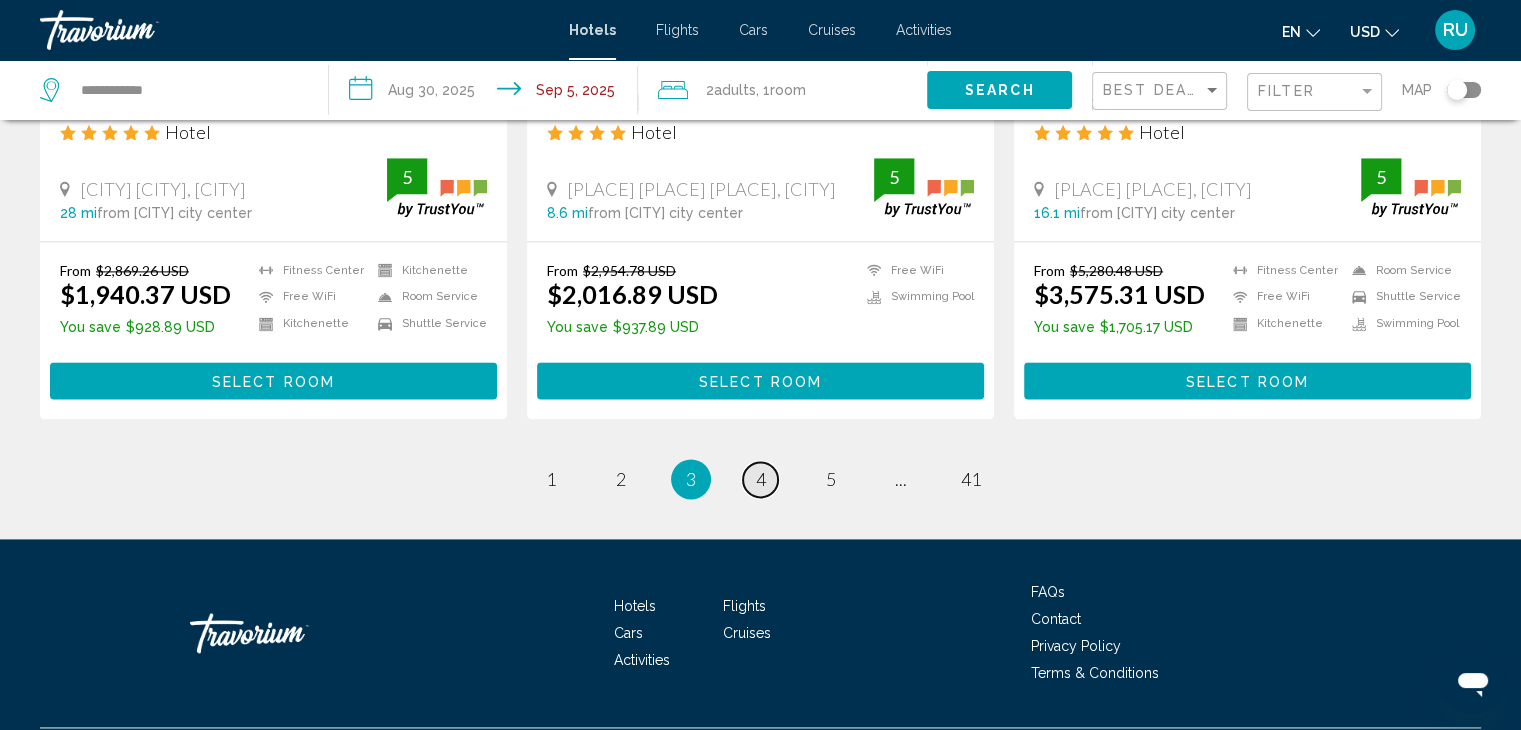 click on "4" at bounding box center [761, 479] 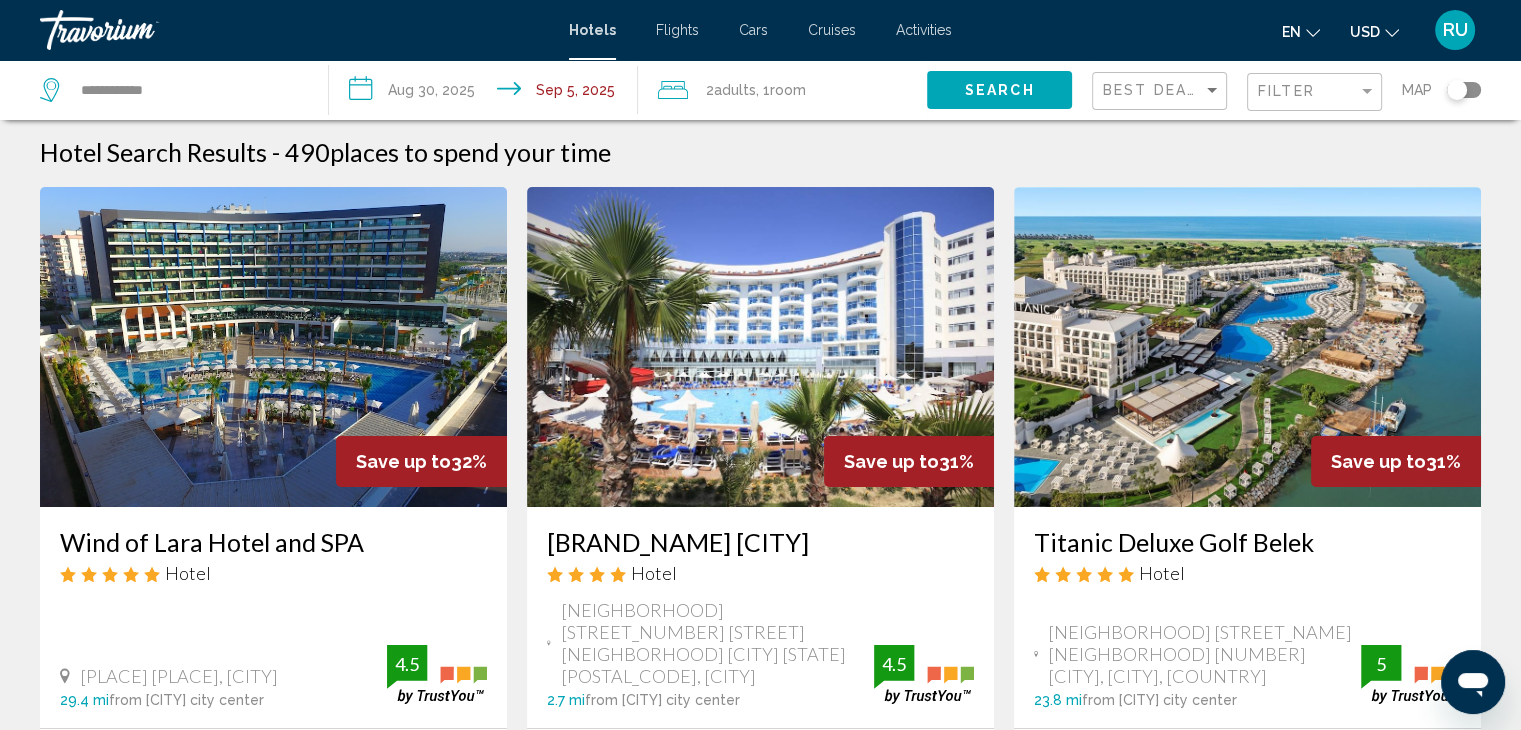 scroll, scrollTop: 0, scrollLeft: 0, axis: both 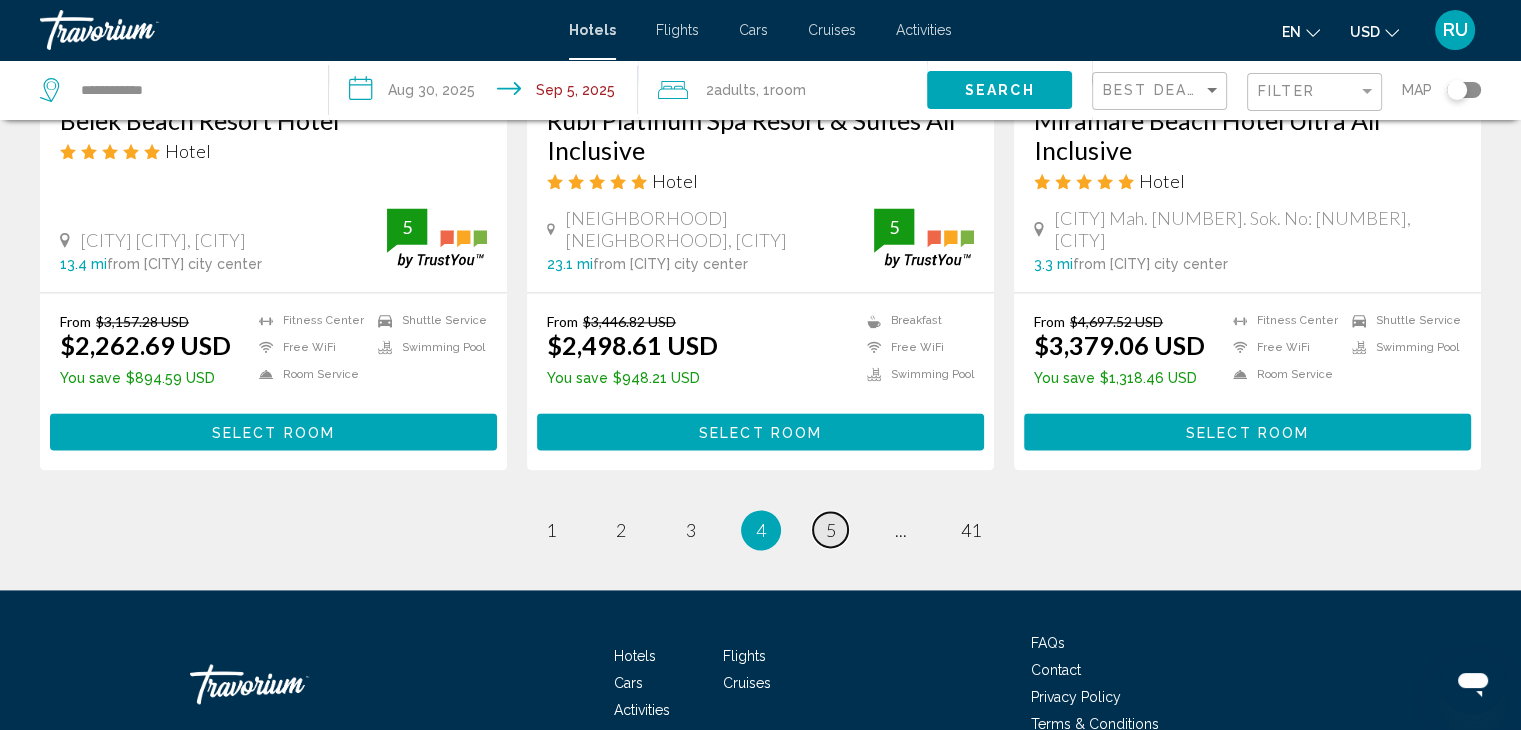 click on "5" at bounding box center (831, 530) 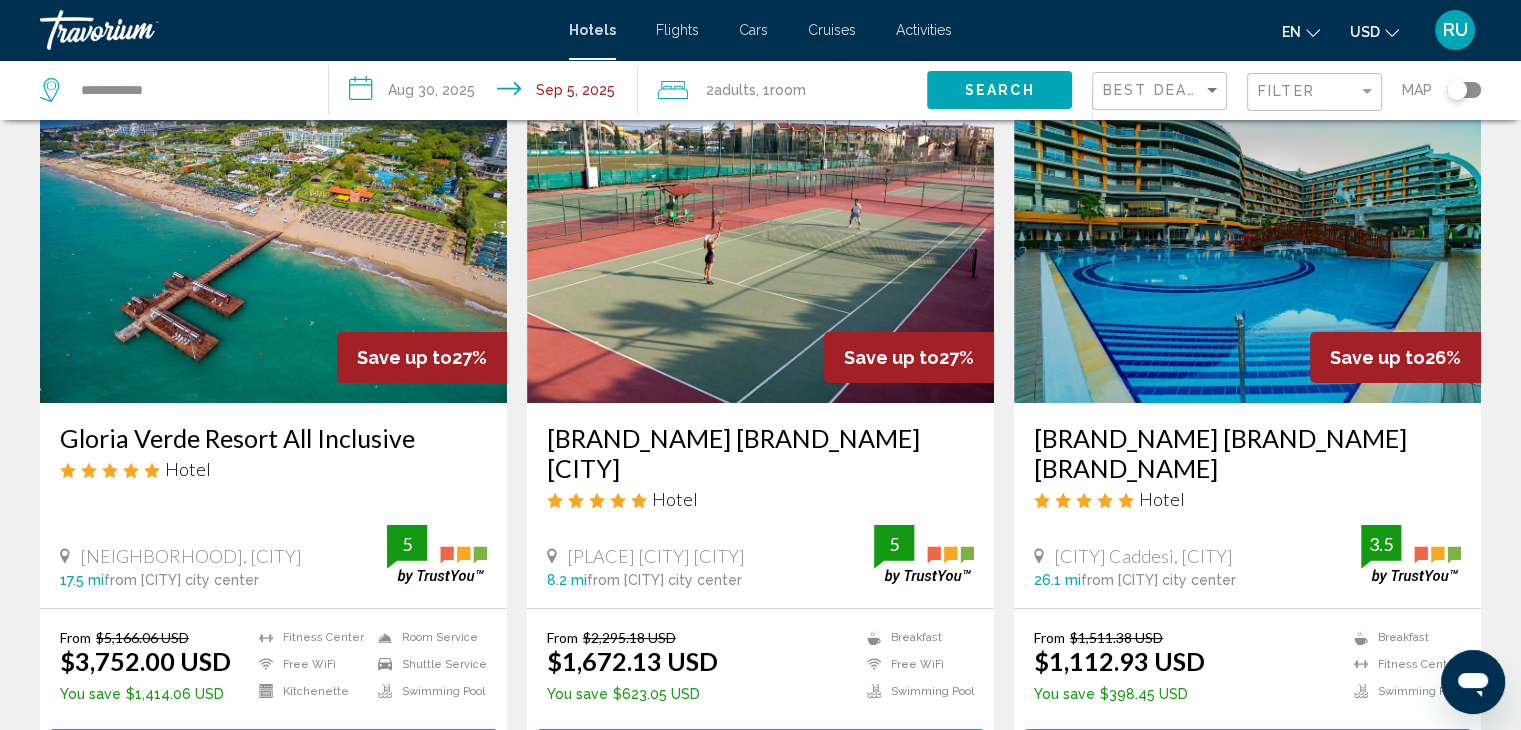 scroll, scrollTop: 0, scrollLeft: 0, axis: both 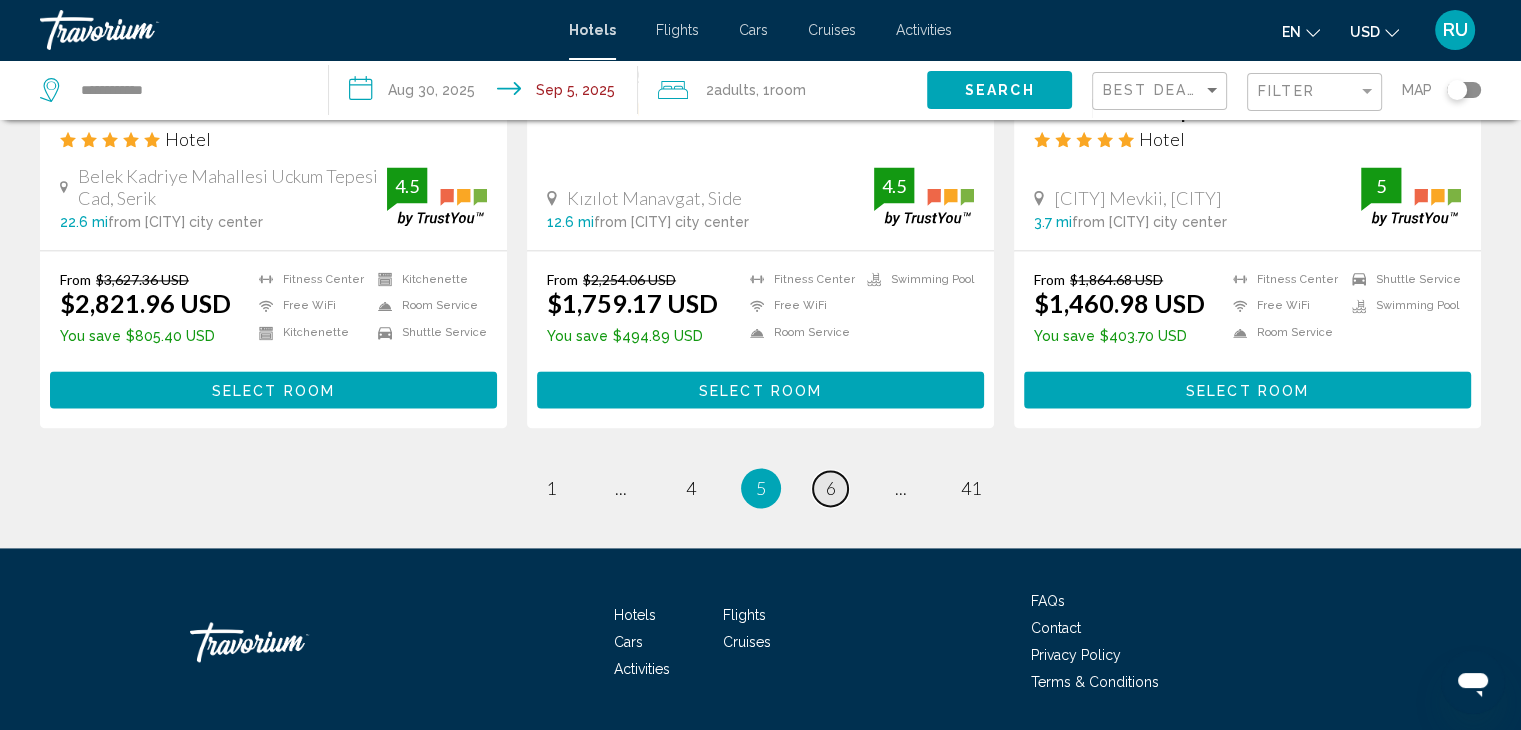 click on "page  6" at bounding box center (830, 488) 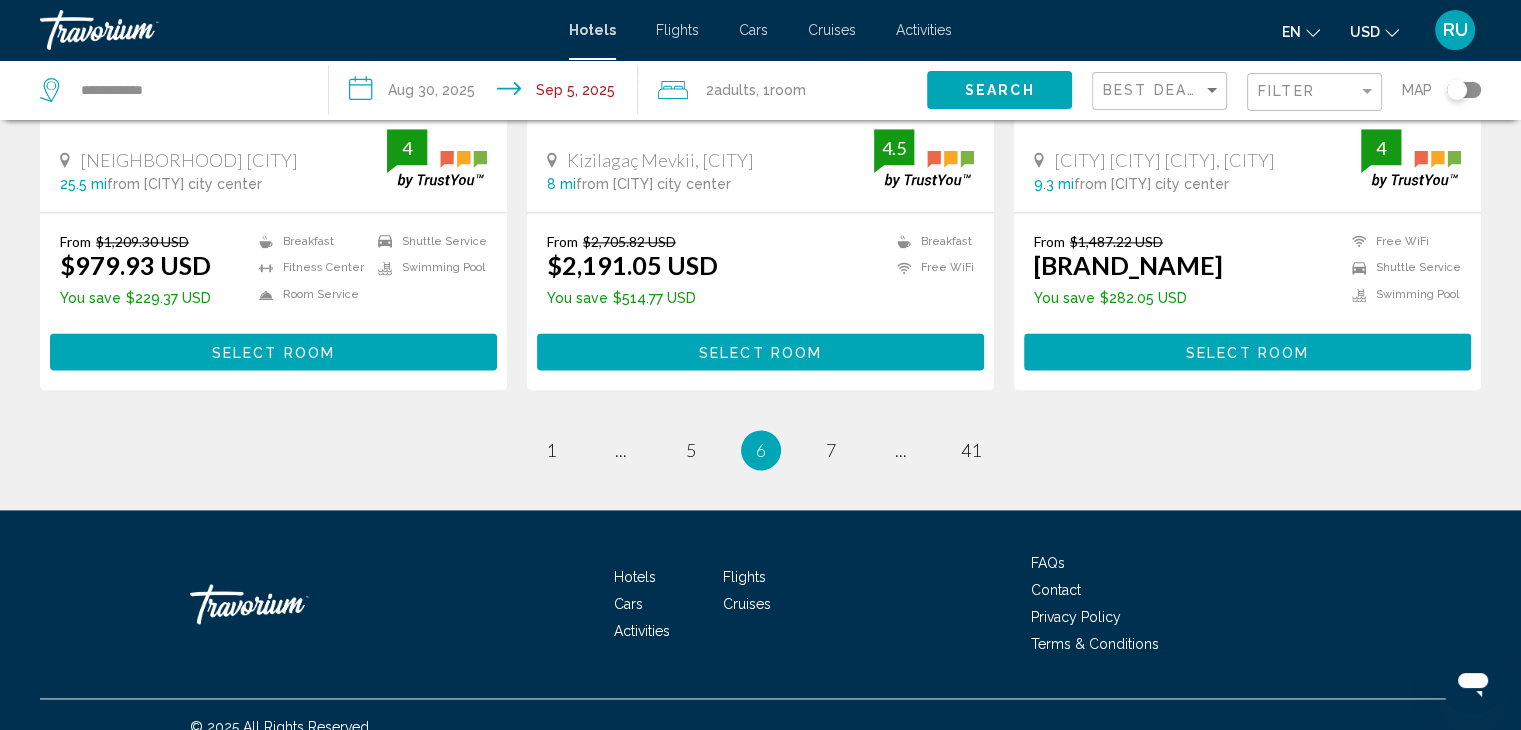 click on "Save up to  22%   [HOTEL_NAME]
Hotel
[CITY] [PLACE] [PLACE] [PLACE] [CITY] [DISTANCE]  from [CITY] city center from hotel [RATING] From [PRICE] USD [PRICE] USD  You save  [PRICE] USD
Breakfast
Fitness Center
Free WiFi
Room Service
Shuttle Service
Swimming Pool  Select Room Save up to  21%   [HOTEL_NAME]
Hotel
[CITY] [PLACE] [PLACE] [PLACE] [CITY], [CITY] [DISTANCE]  from [CITY] city center from hotel [RATING] From You save [RATING]" at bounding box center [760, -1040] 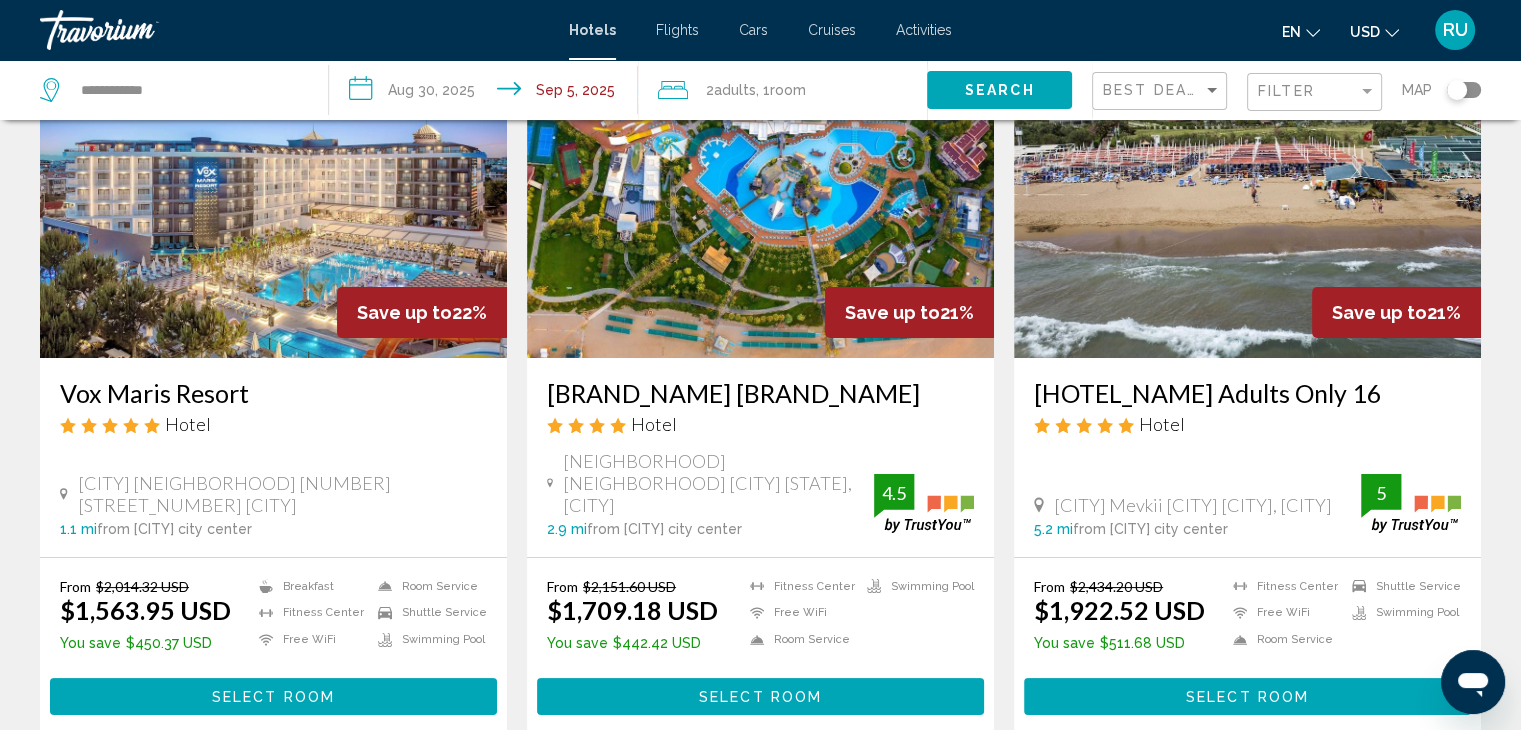 scroll, scrollTop: 0, scrollLeft: 0, axis: both 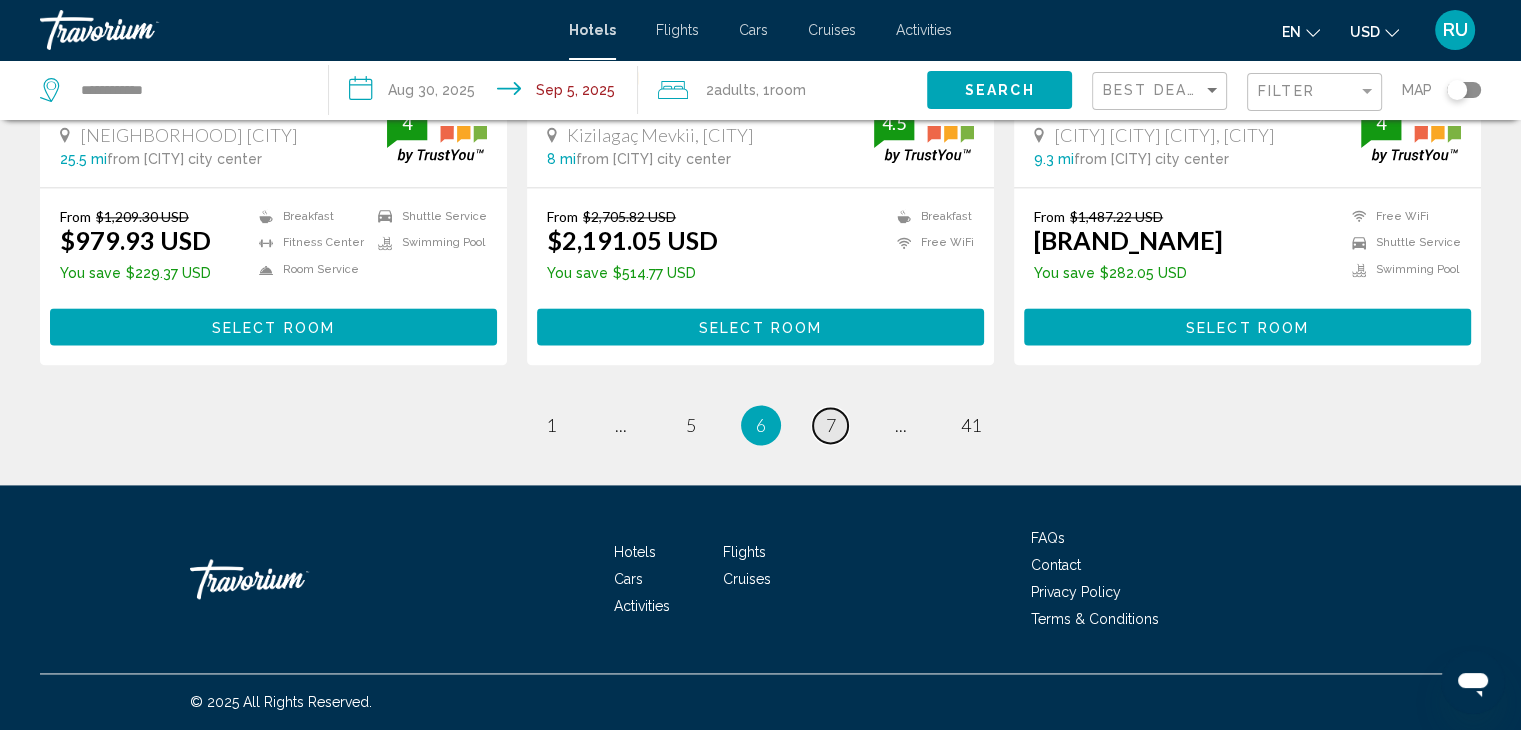 click on "page  7" at bounding box center [830, 425] 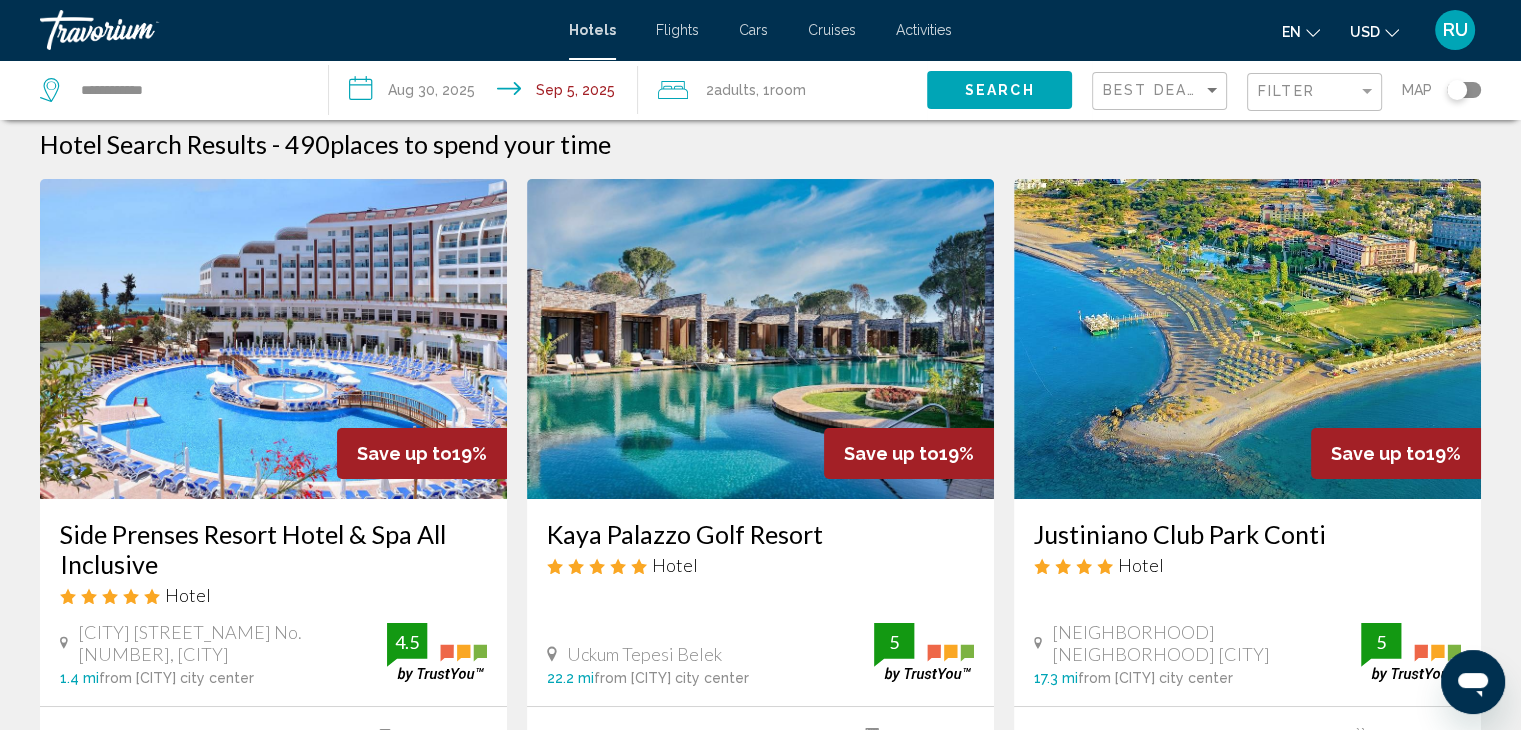 scroll, scrollTop: 0, scrollLeft: 0, axis: both 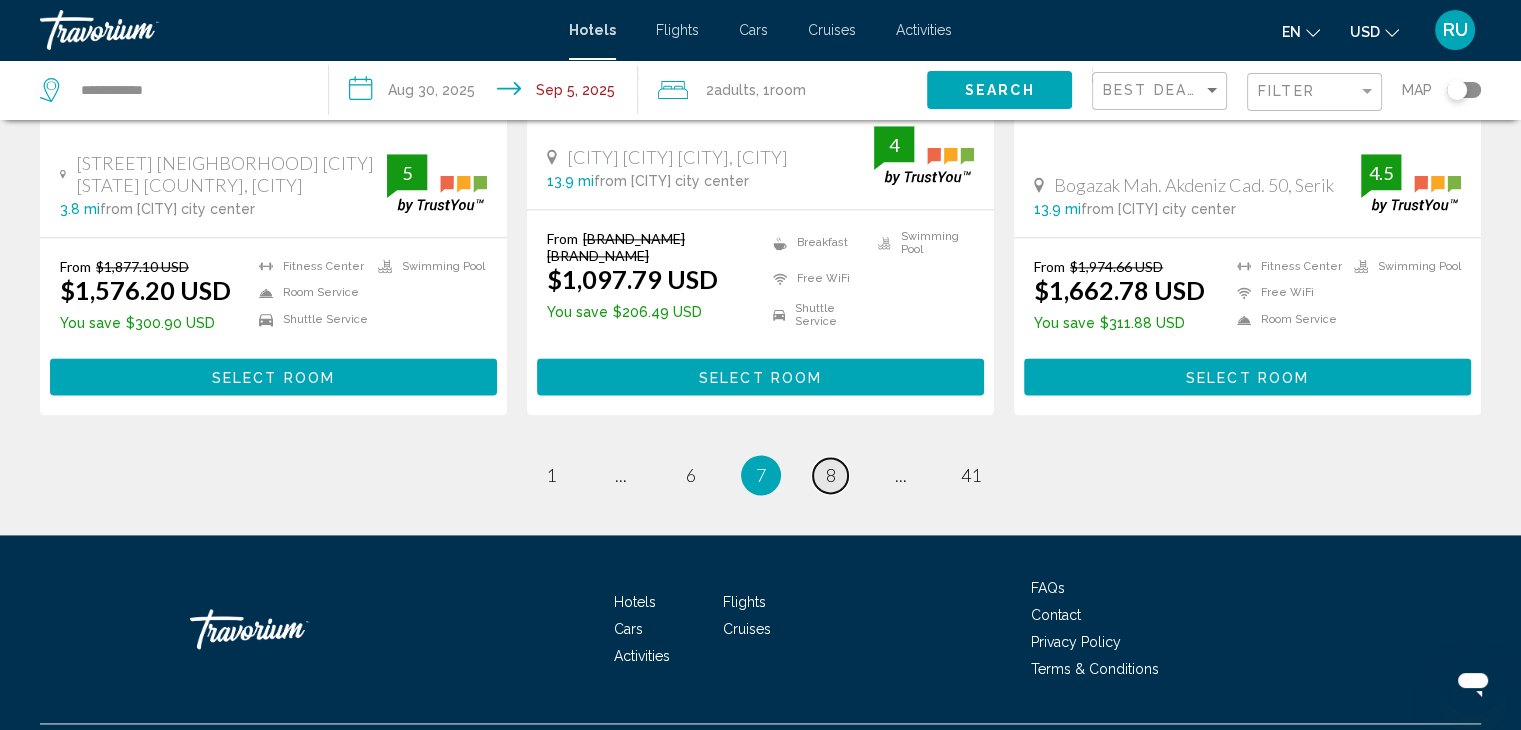 click on "8" at bounding box center (831, 475) 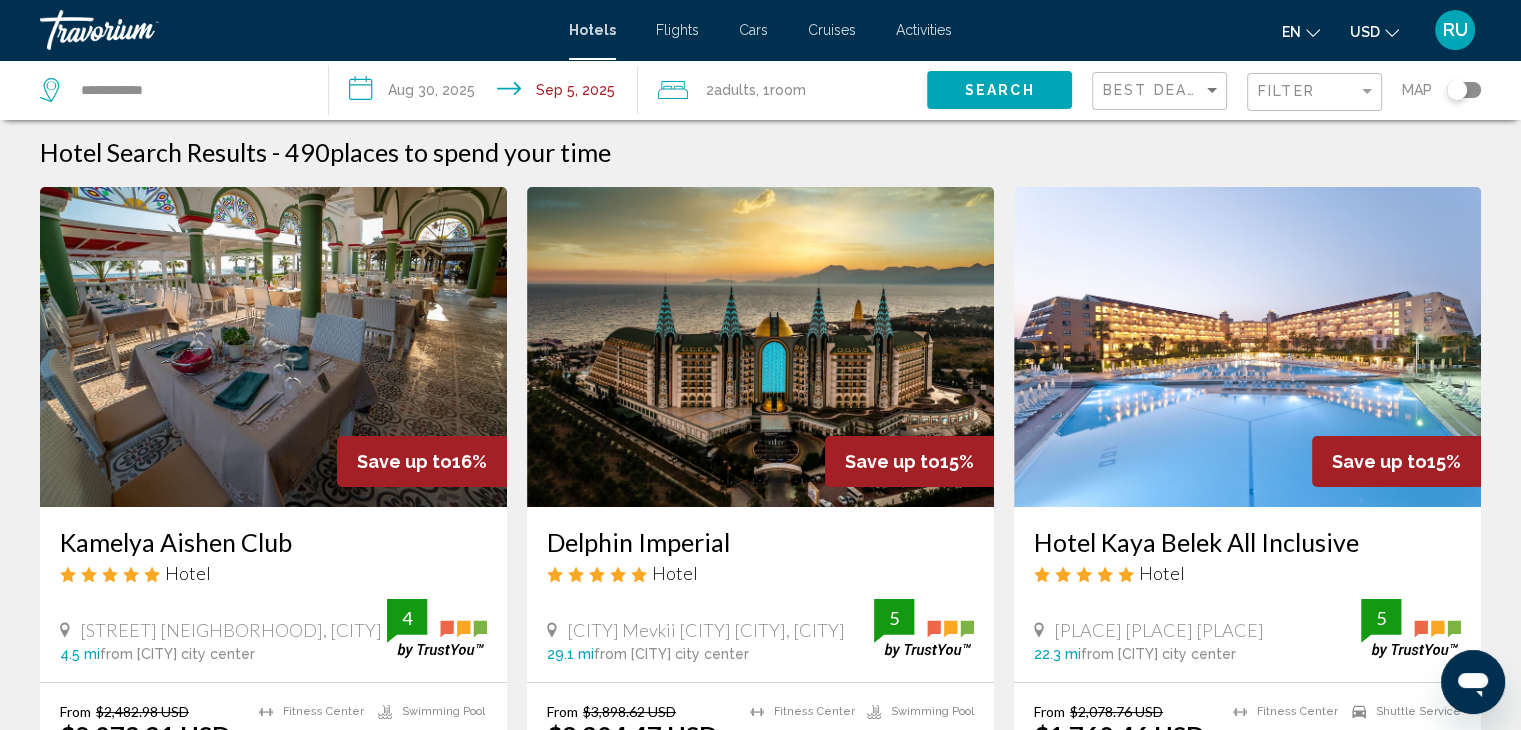 scroll, scrollTop: 0, scrollLeft: 0, axis: both 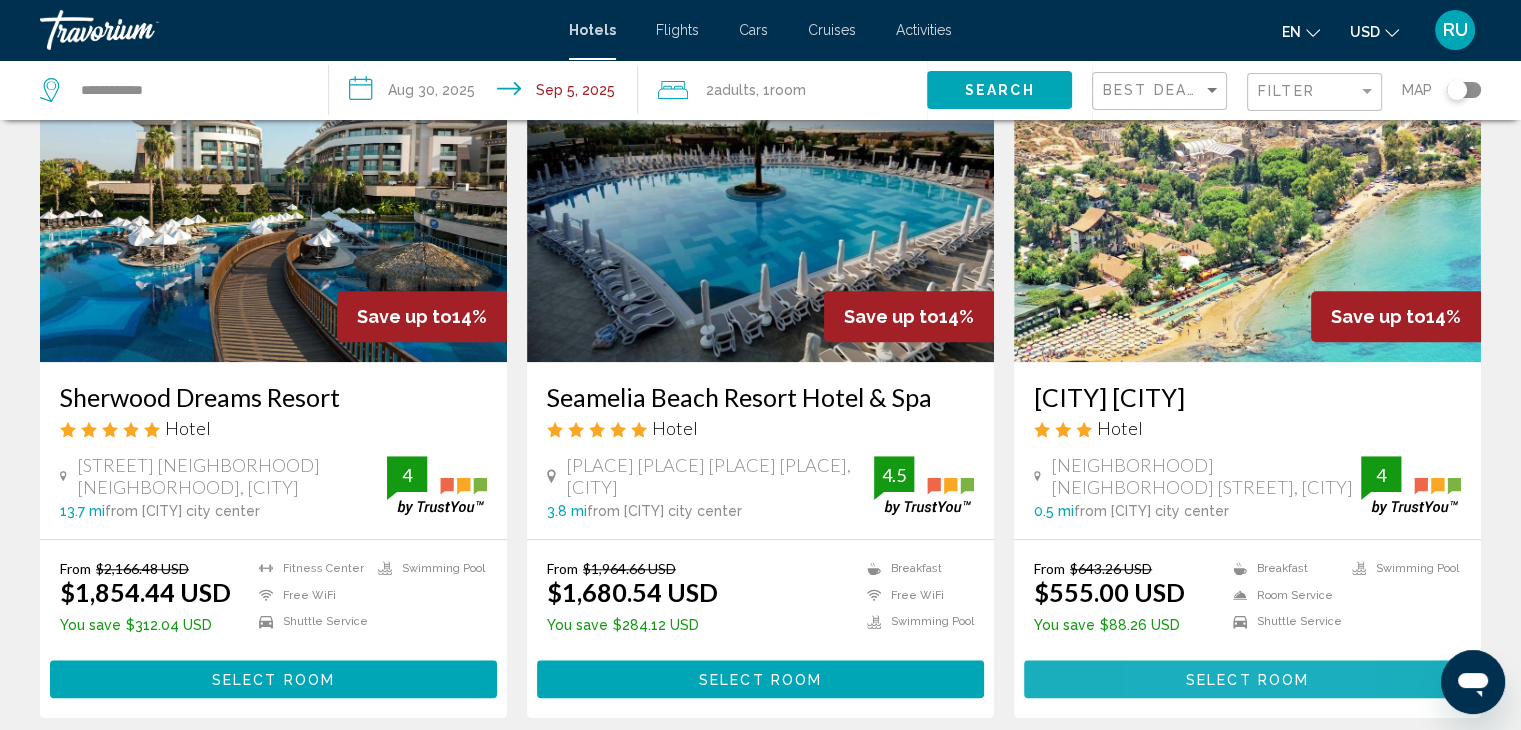 click on "Select Room" at bounding box center (1247, 678) 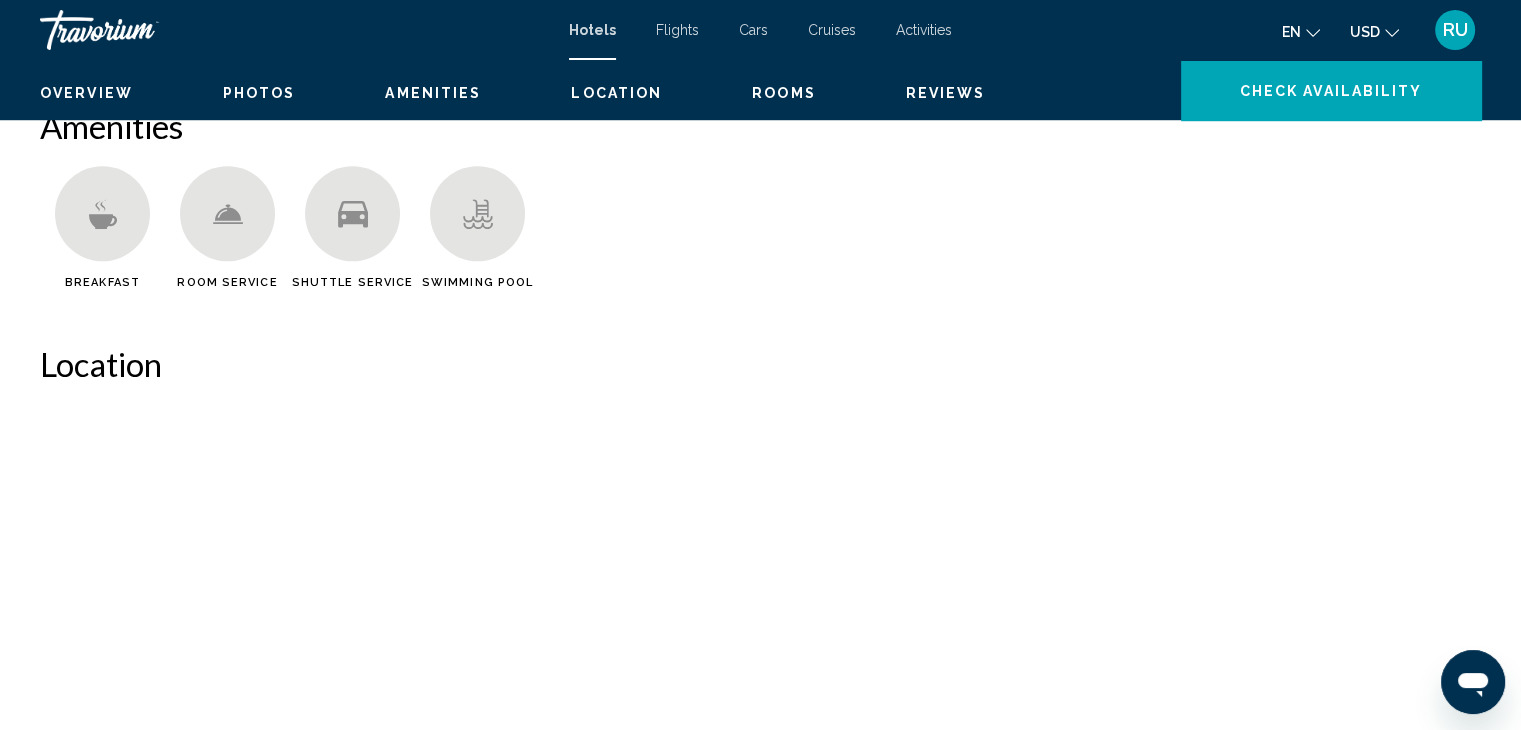 scroll, scrollTop: 0, scrollLeft: 0, axis: both 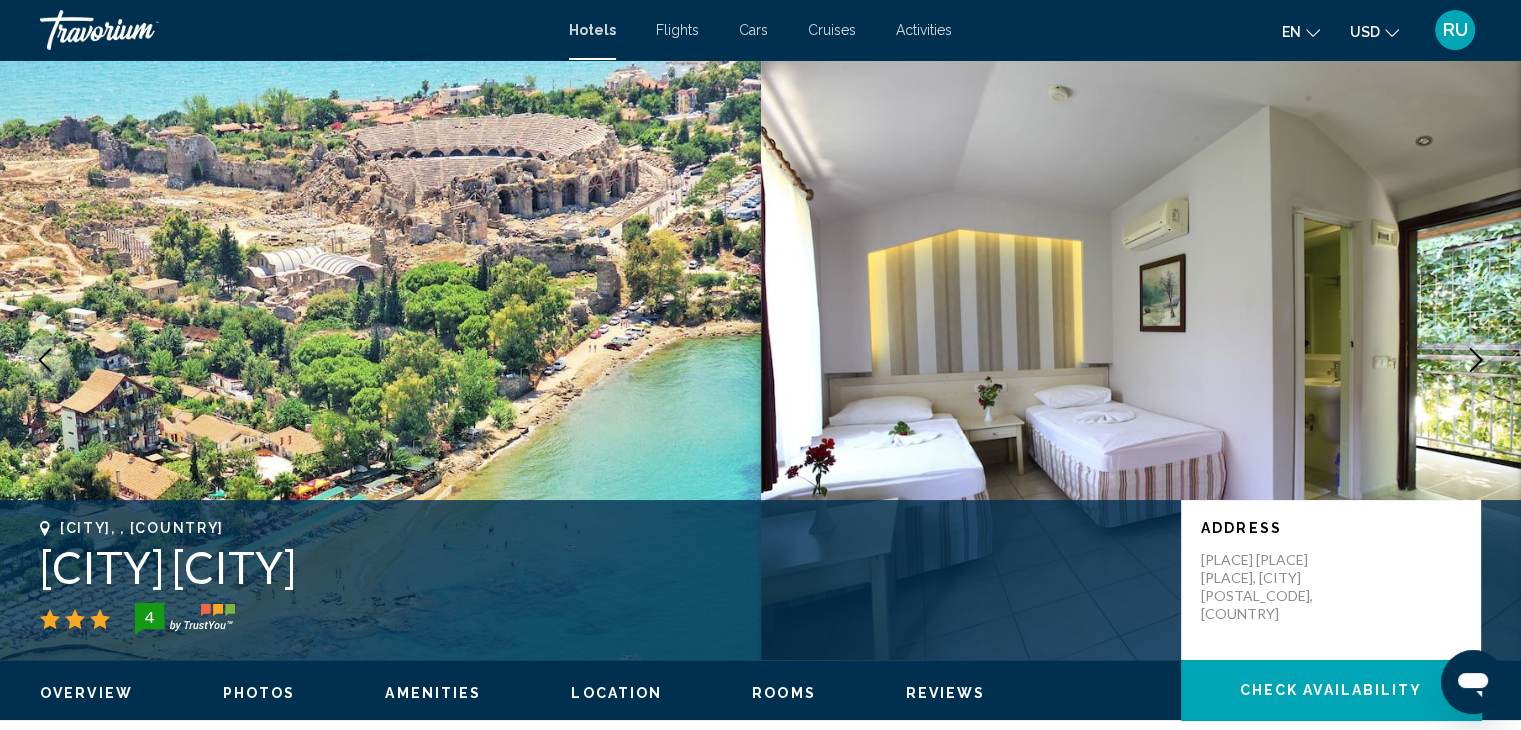 click 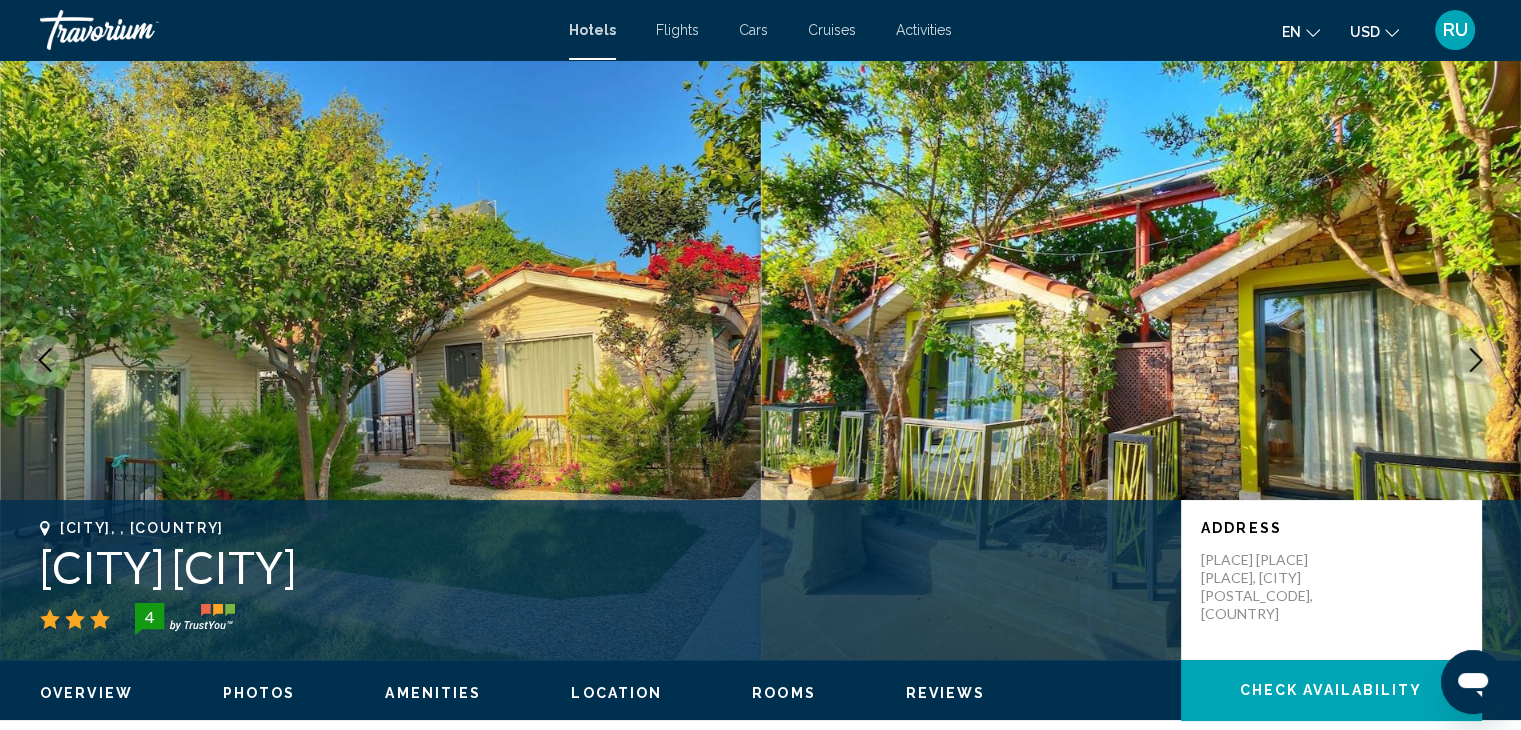 click 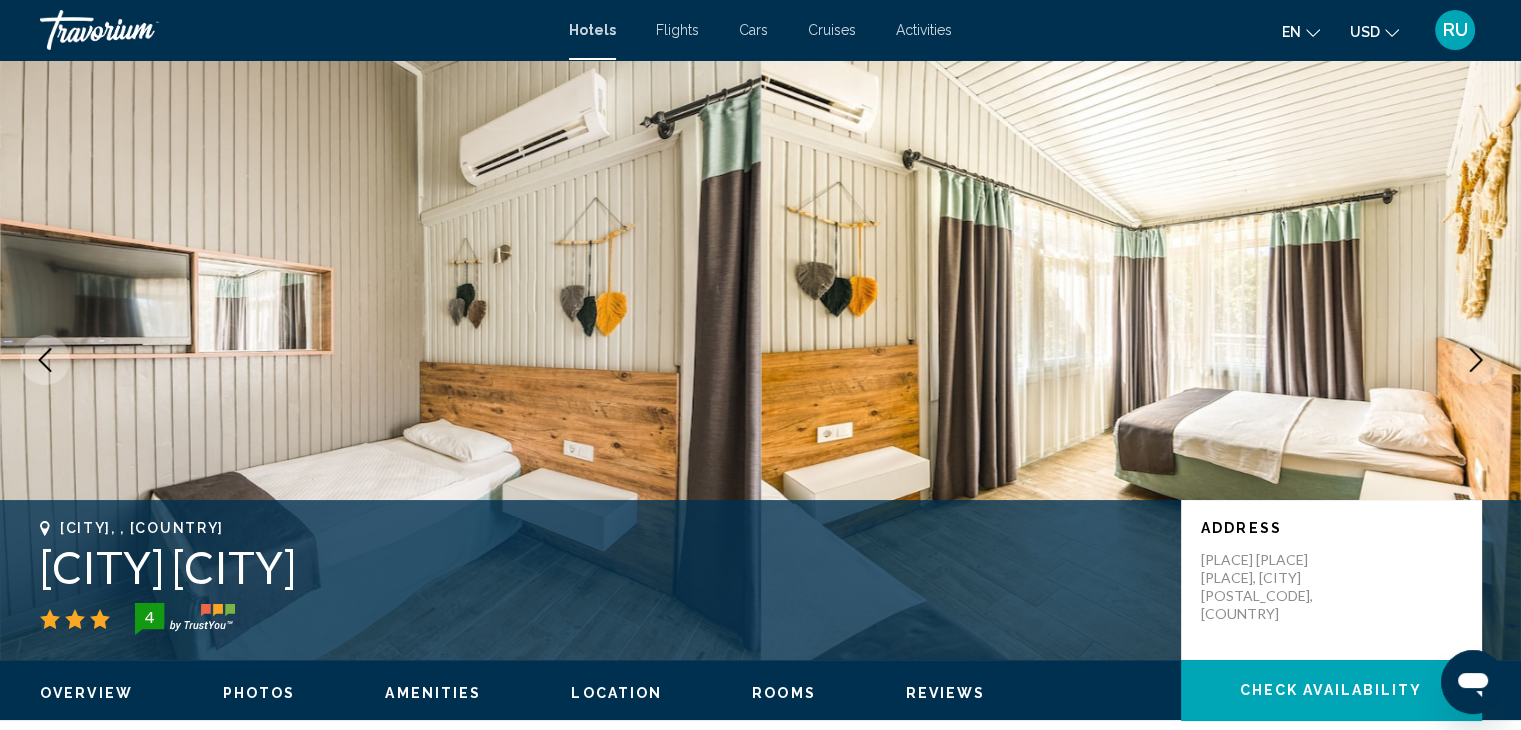 click 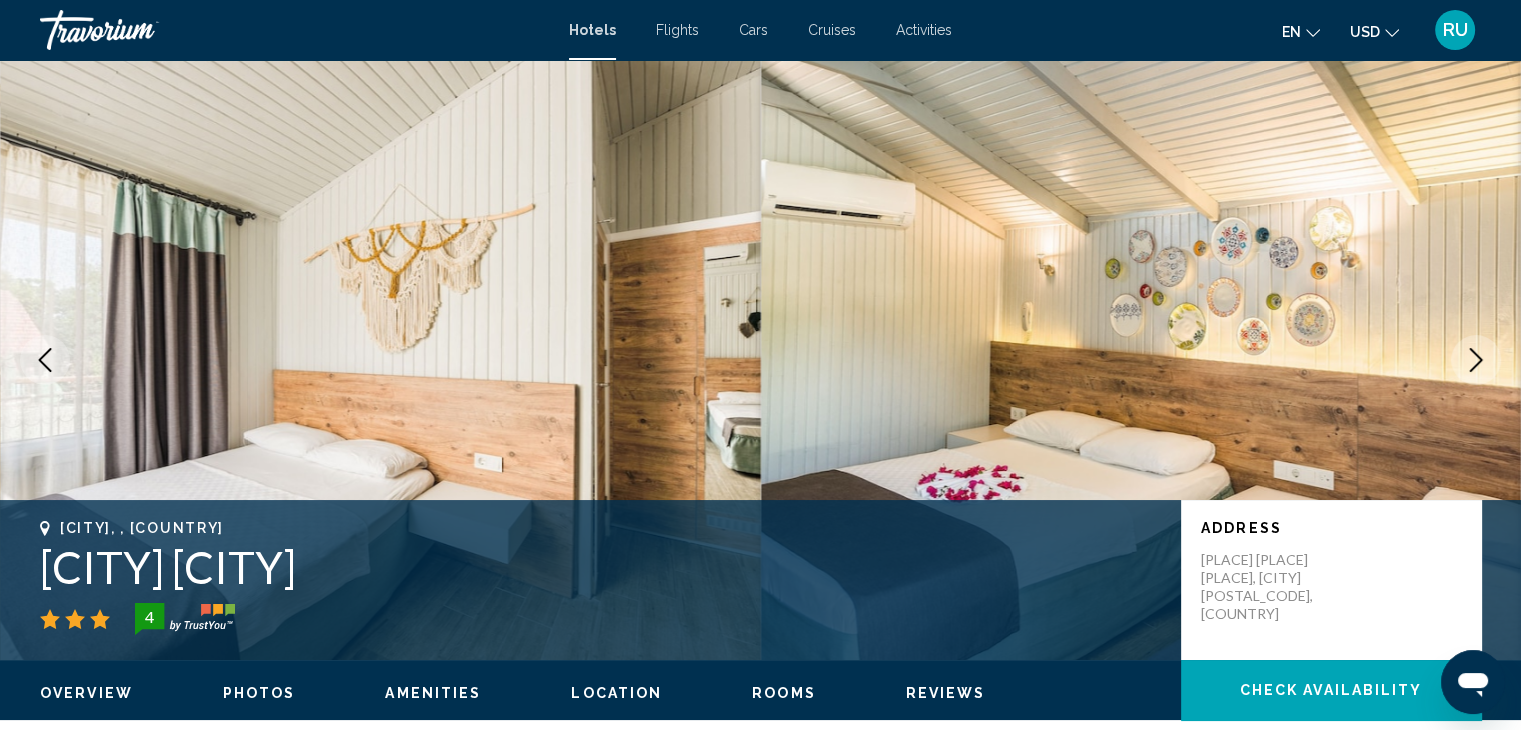 click 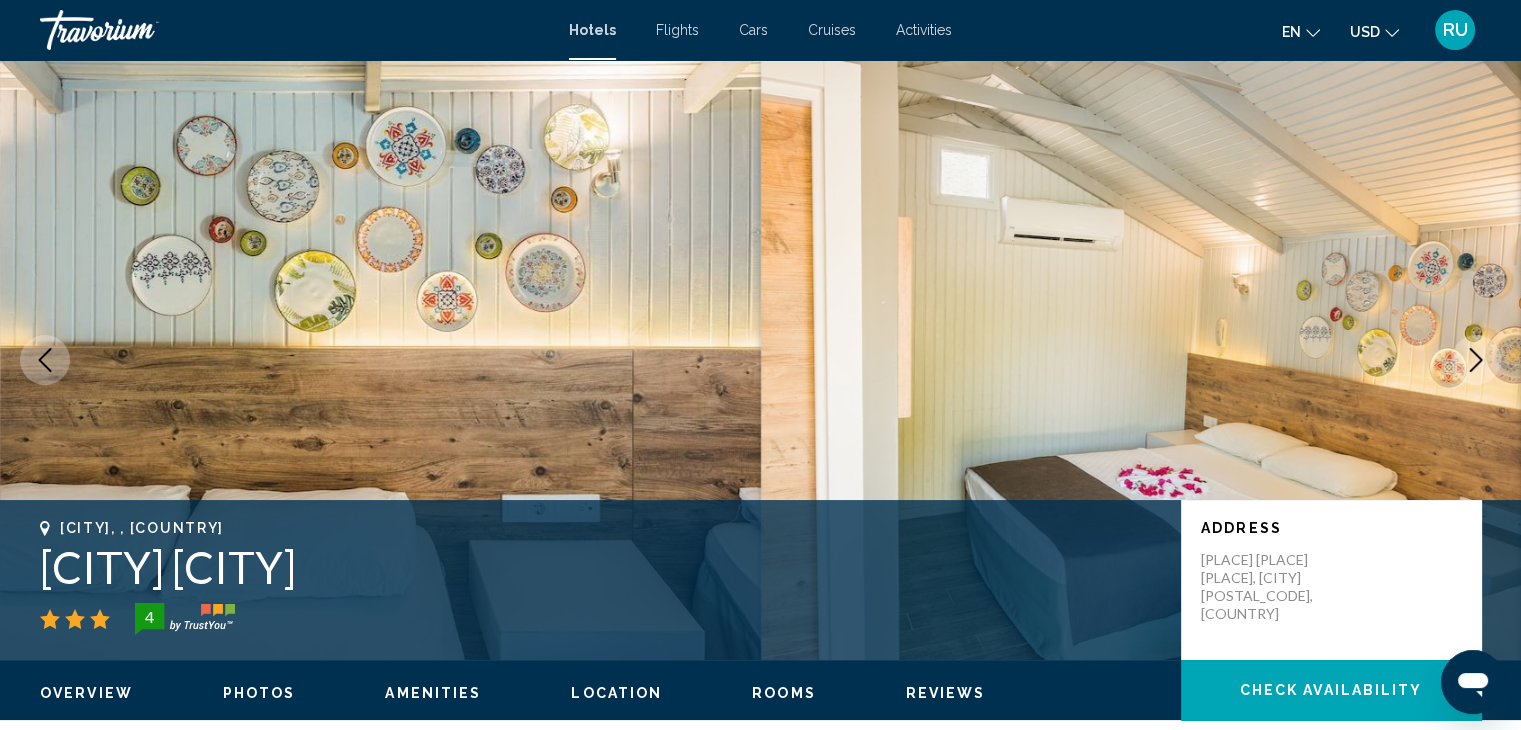 click 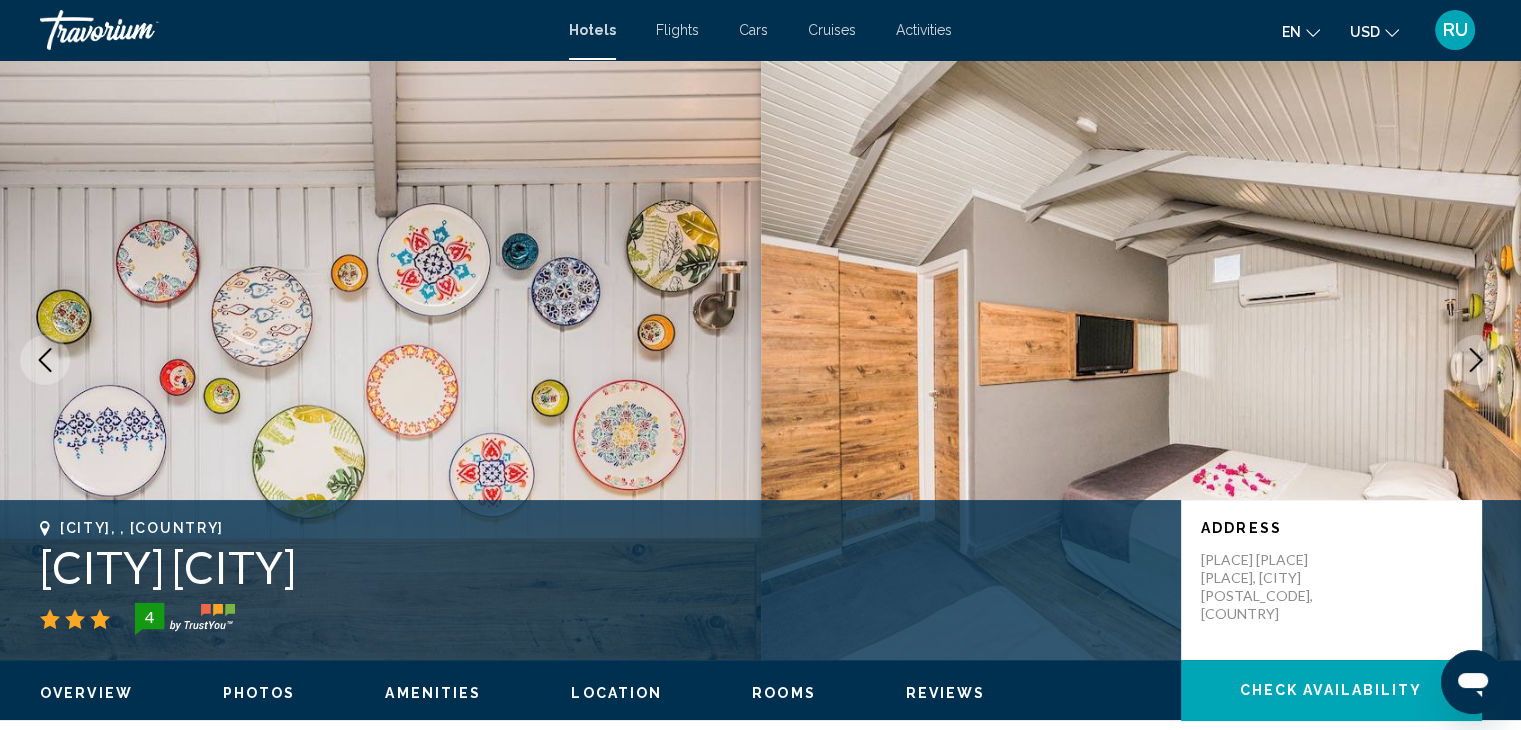 click 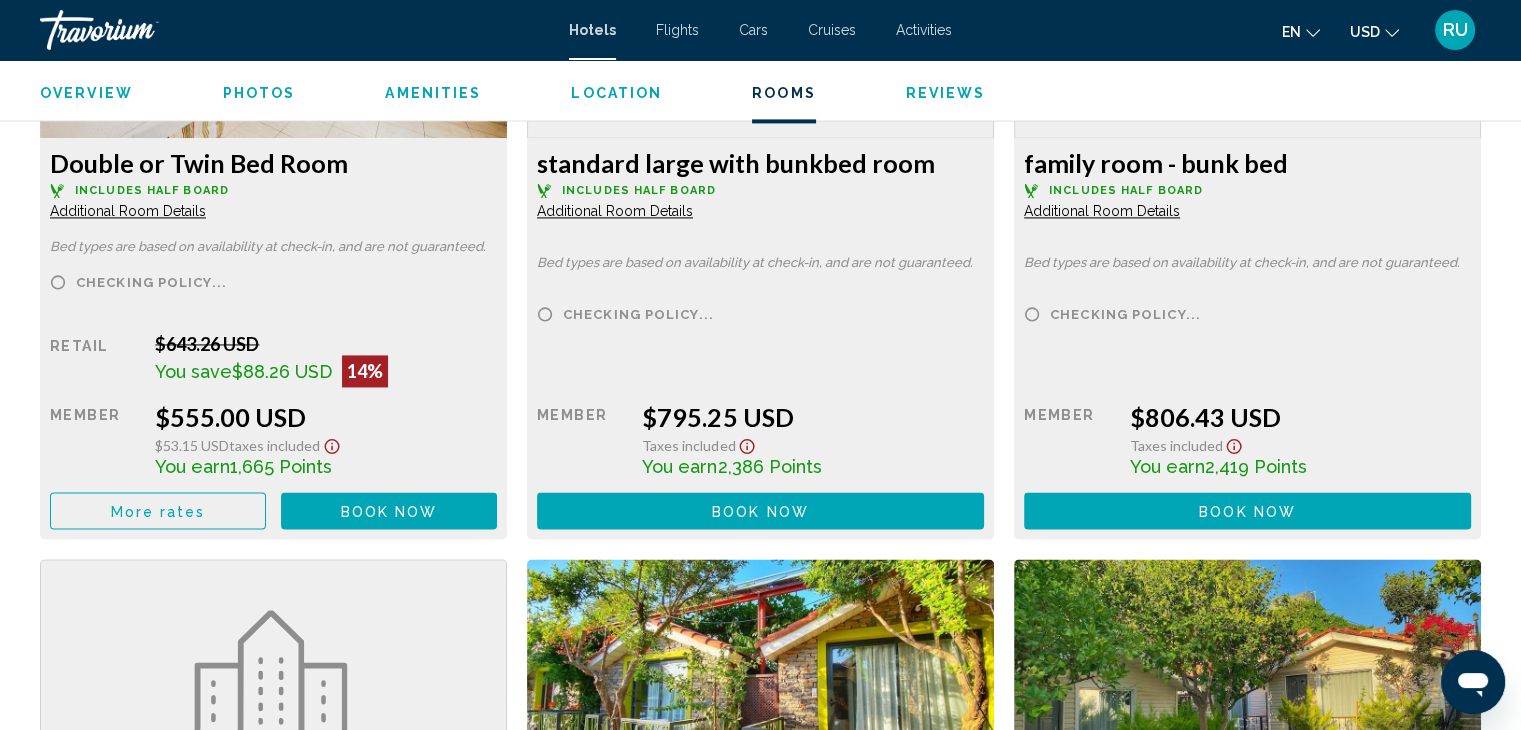 scroll, scrollTop: 2937, scrollLeft: 0, axis: vertical 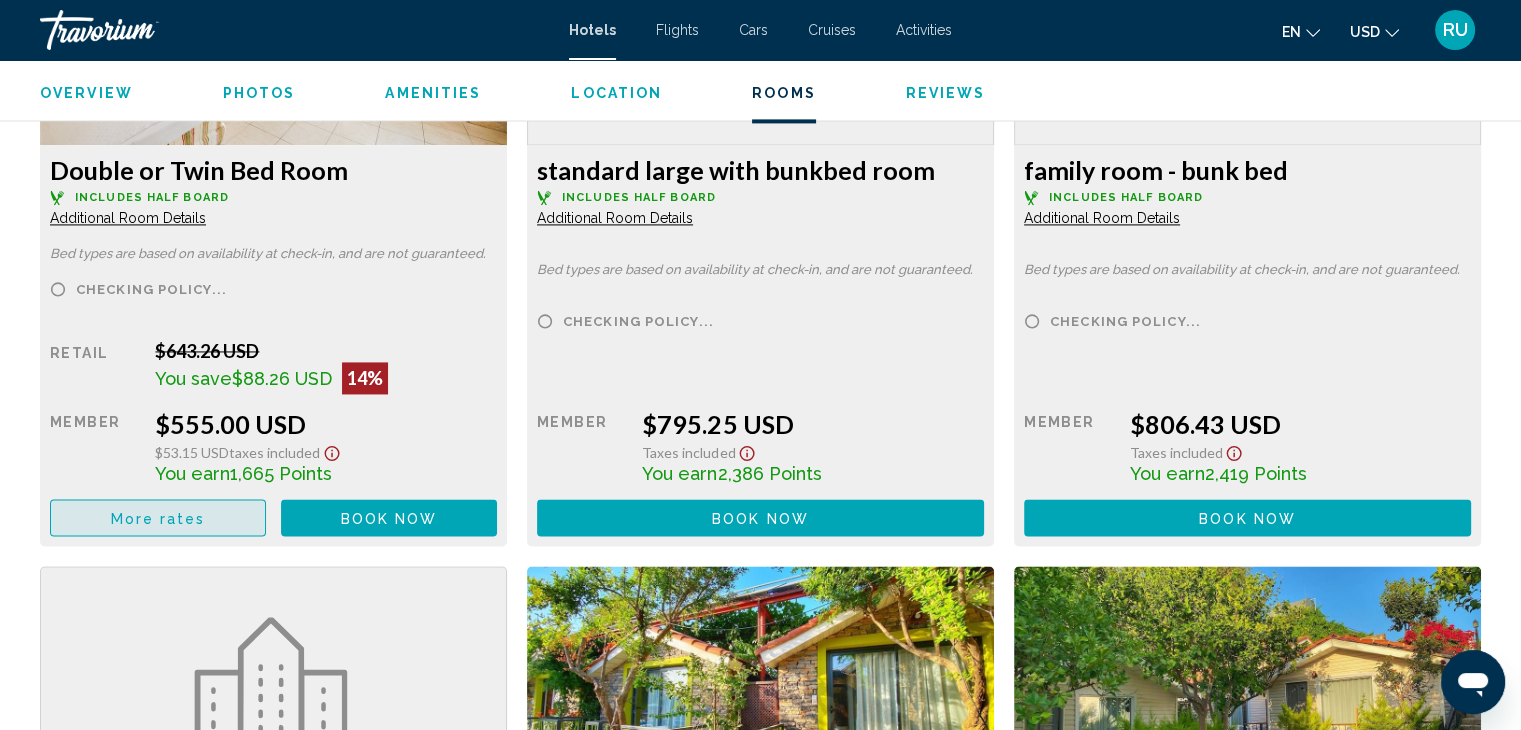 click on "More rates" at bounding box center (158, 518) 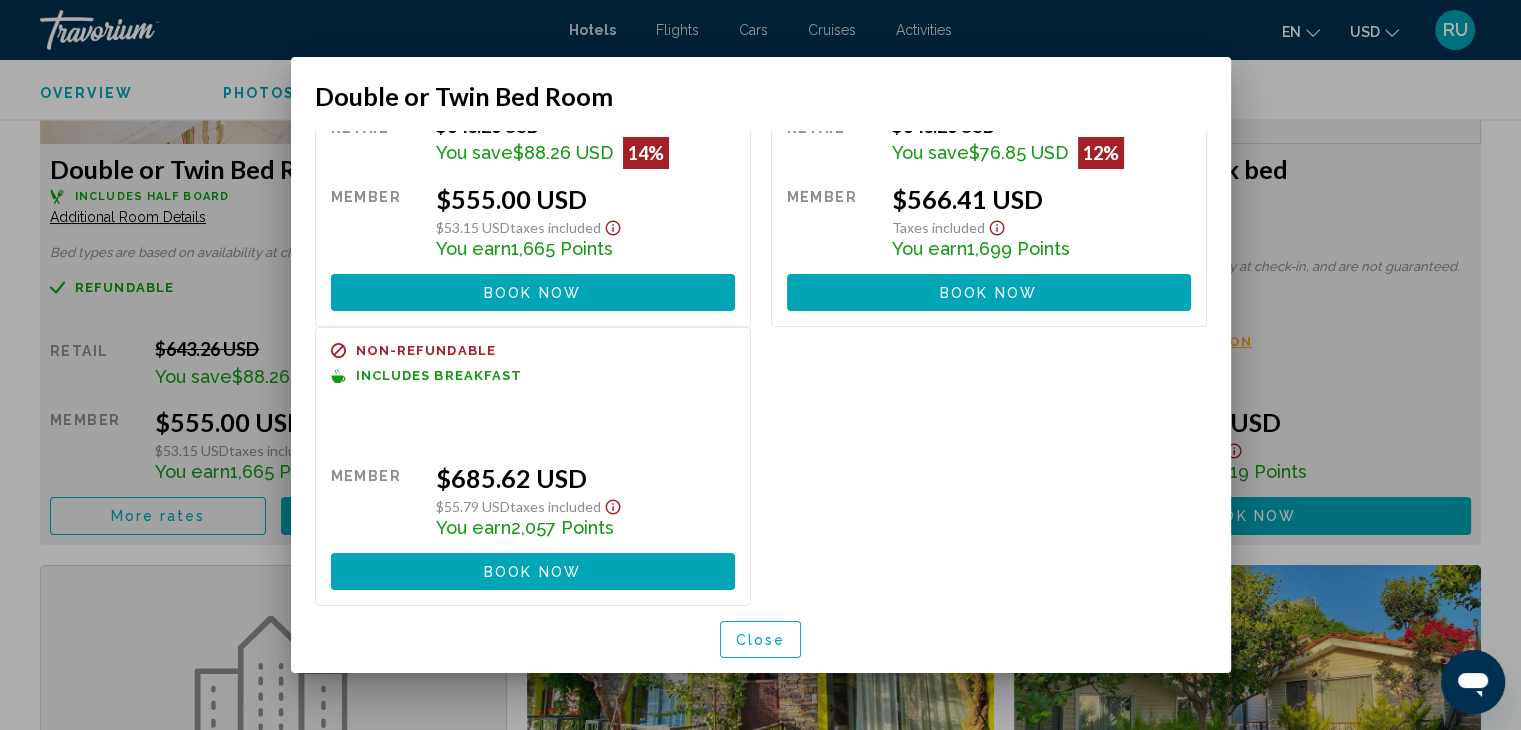scroll, scrollTop: 0, scrollLeft: 0, axis: both 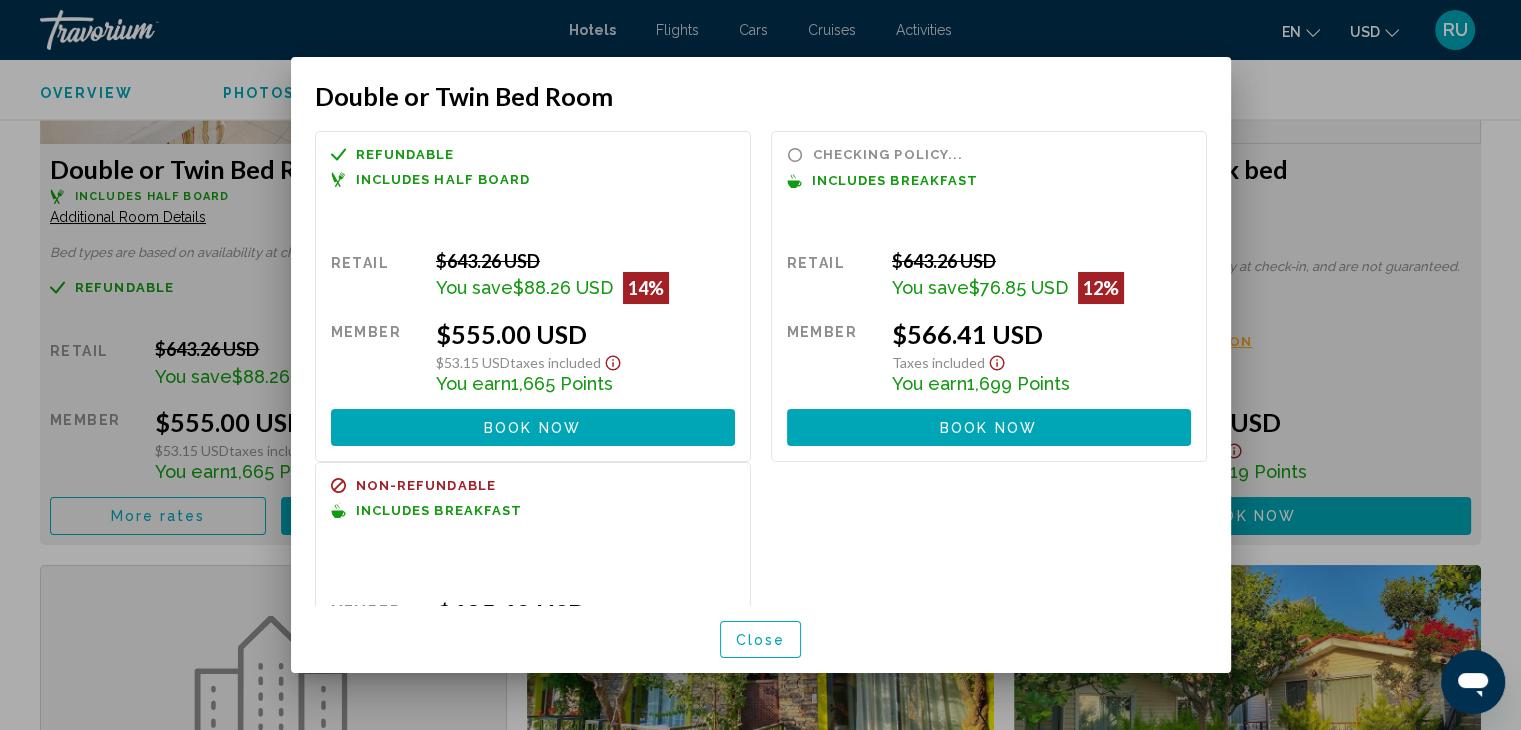 click at bounding box center [760, 365] 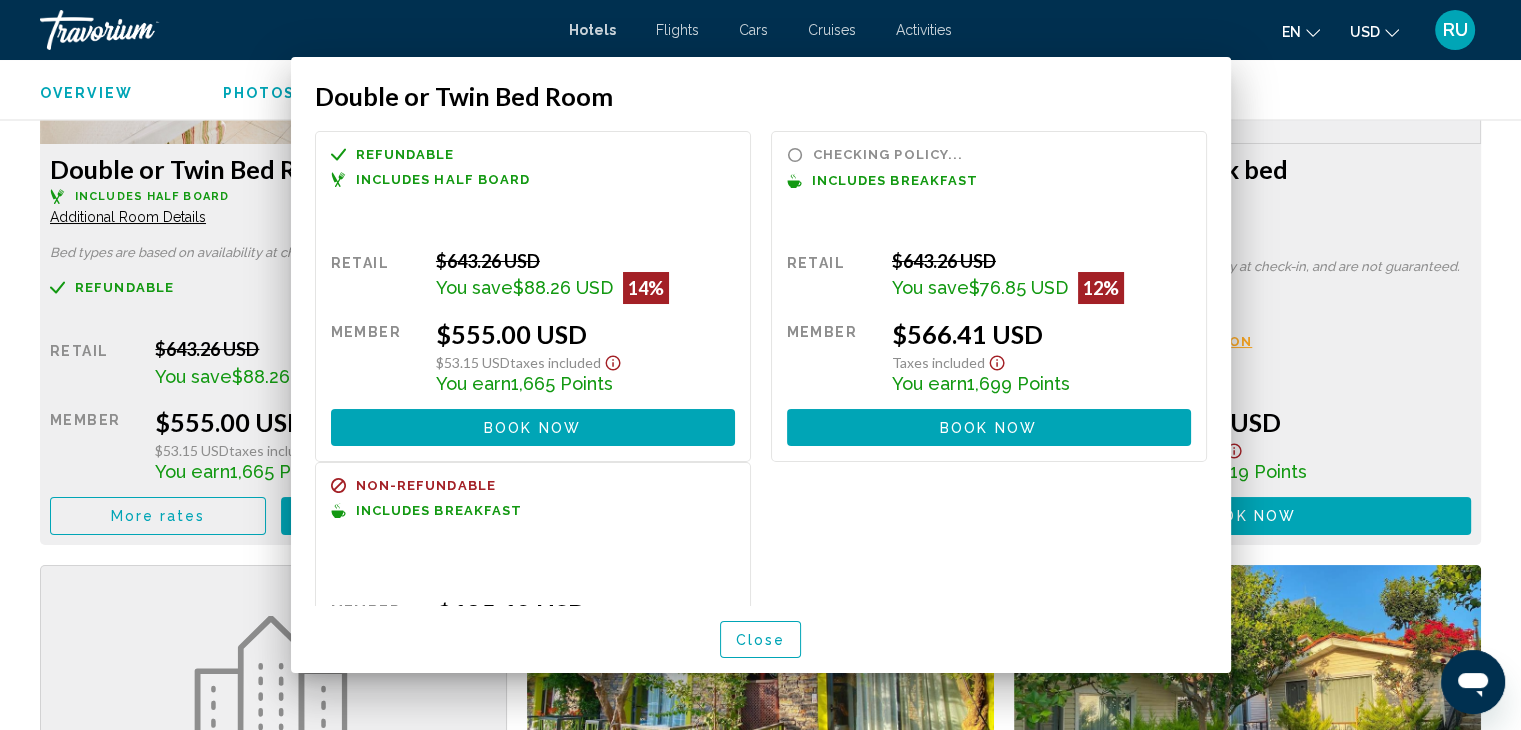 scroll, scrollTop: 2937, scrollLeft: 0, axis: vertical 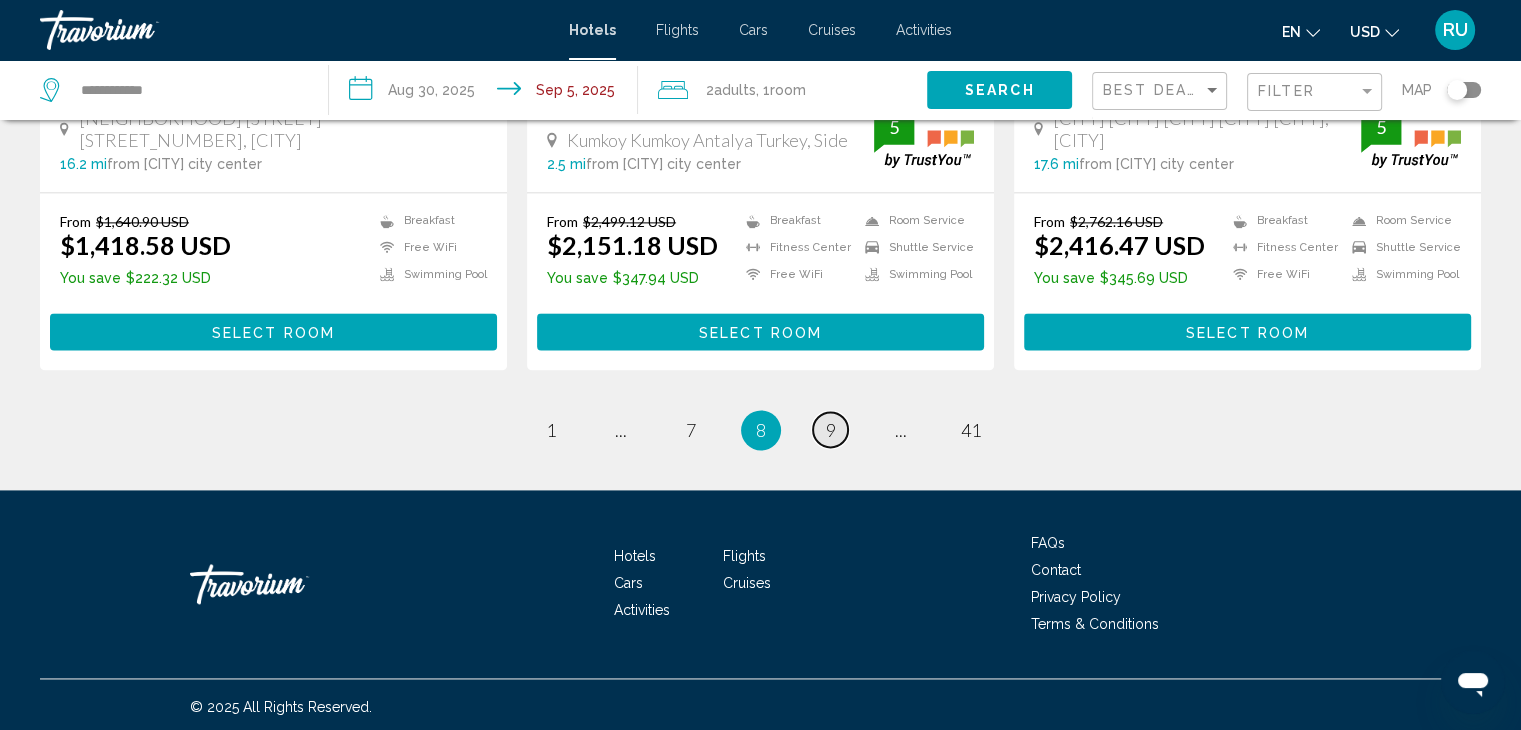 click on "page  9" at bounding box center (830, 429) 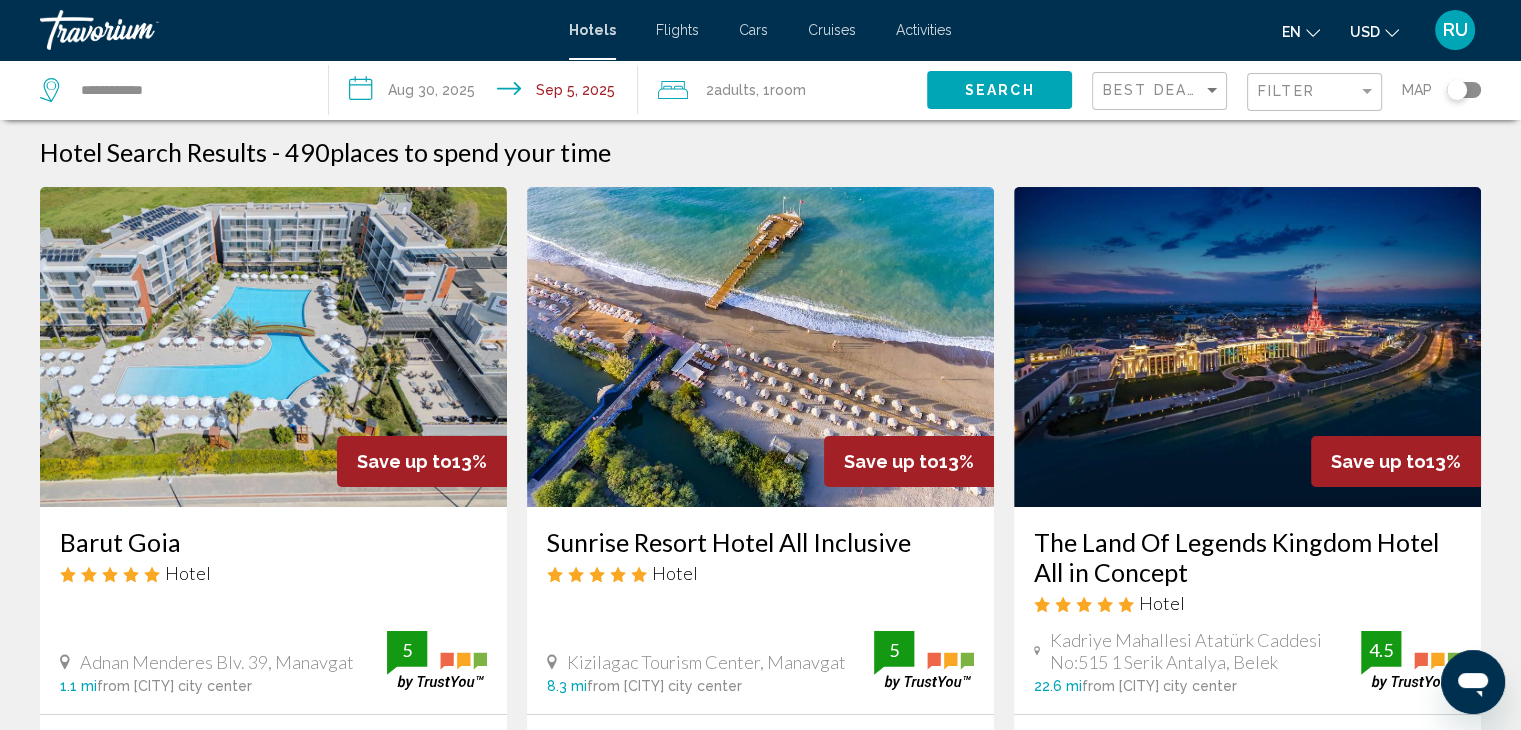 scroll, scrollTop: 0, scrollLeft: 0, axis: both 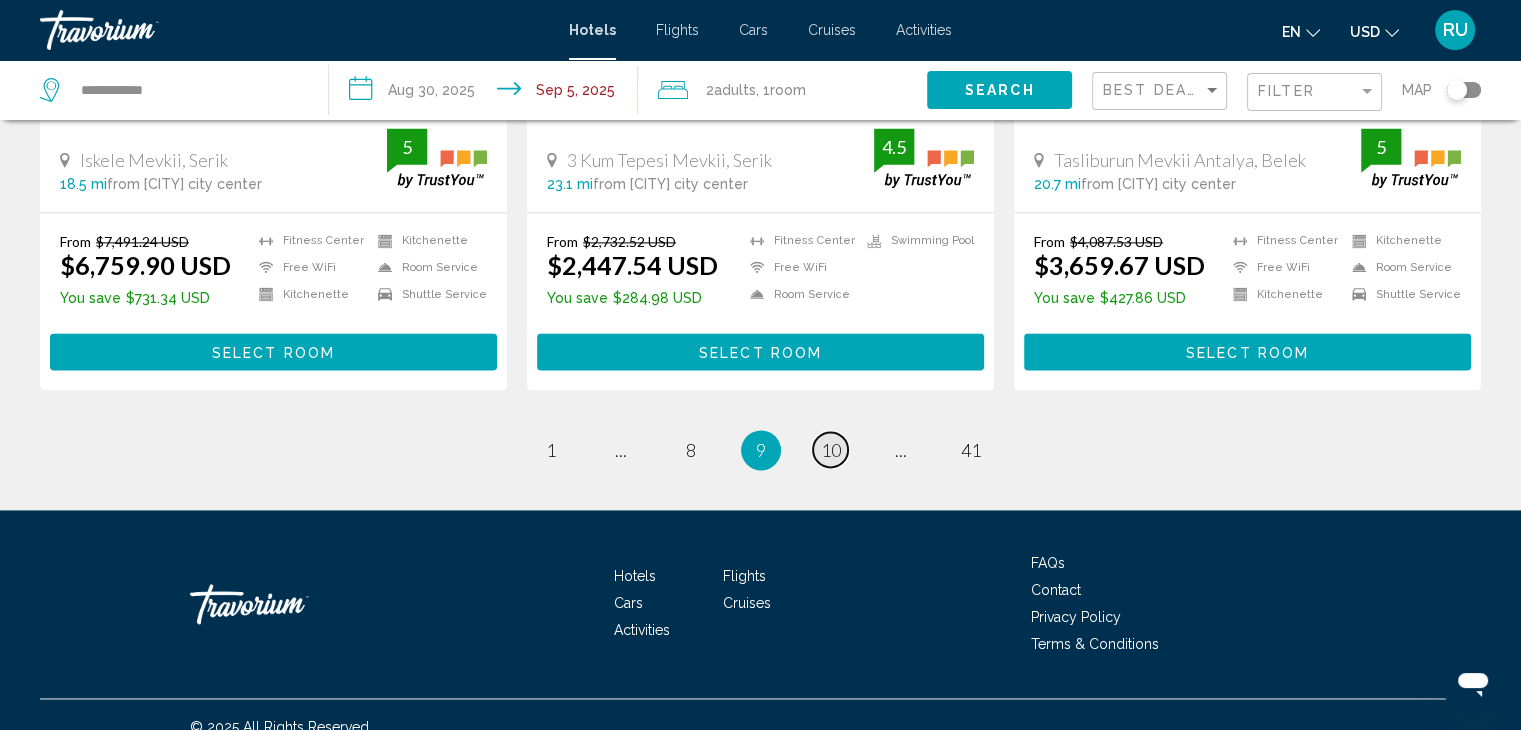 click on "page  10" at bounding box center [830, 449] 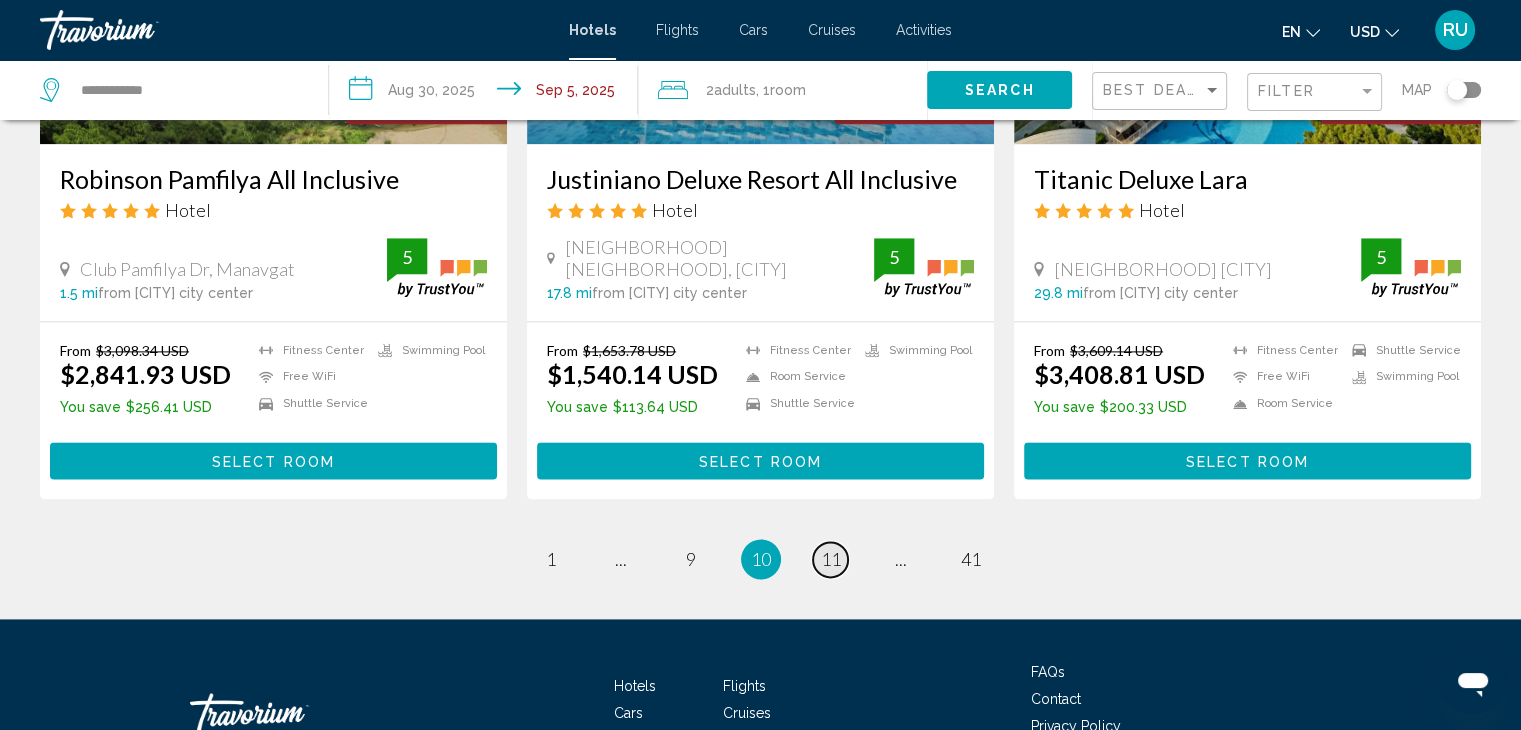click on "Hotel Search Results  -   490  places to spend your time Save up to  10%   Delphin Deluxe Resort Hotel All Inclusive
Hotel
Alara Tourism Center, [CITY] 16.7 mi  from Side city center from hotel 5 From $3,130.44 USD $2,824.52 USD  You save  $305.92 USD
Fitness Center
Free WiFi
Room Service
Swimming Pool  5 Select Room Save up to  10%   Sy Hotels Belek
Hotel
Kadriye Kir Mevkii Atatürk Cd. No:1, Serik 22.3 mi  from Side city center from hotel From $1,825.02 USD $1,643.91 USD  You save  9%  5" at bounding box center (760, -940) 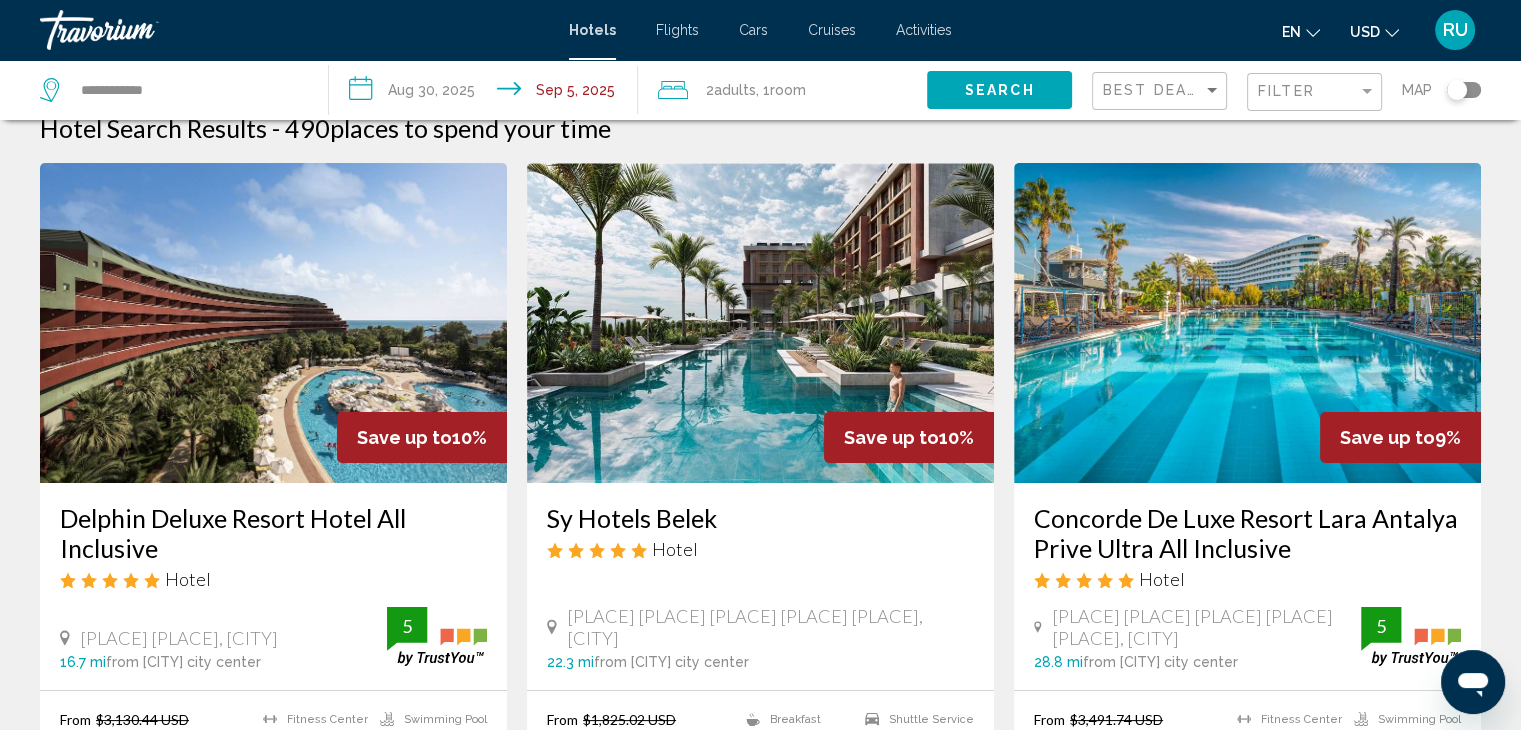 scroll, scrollTop: 0, scrollLeft: 0, axis: both 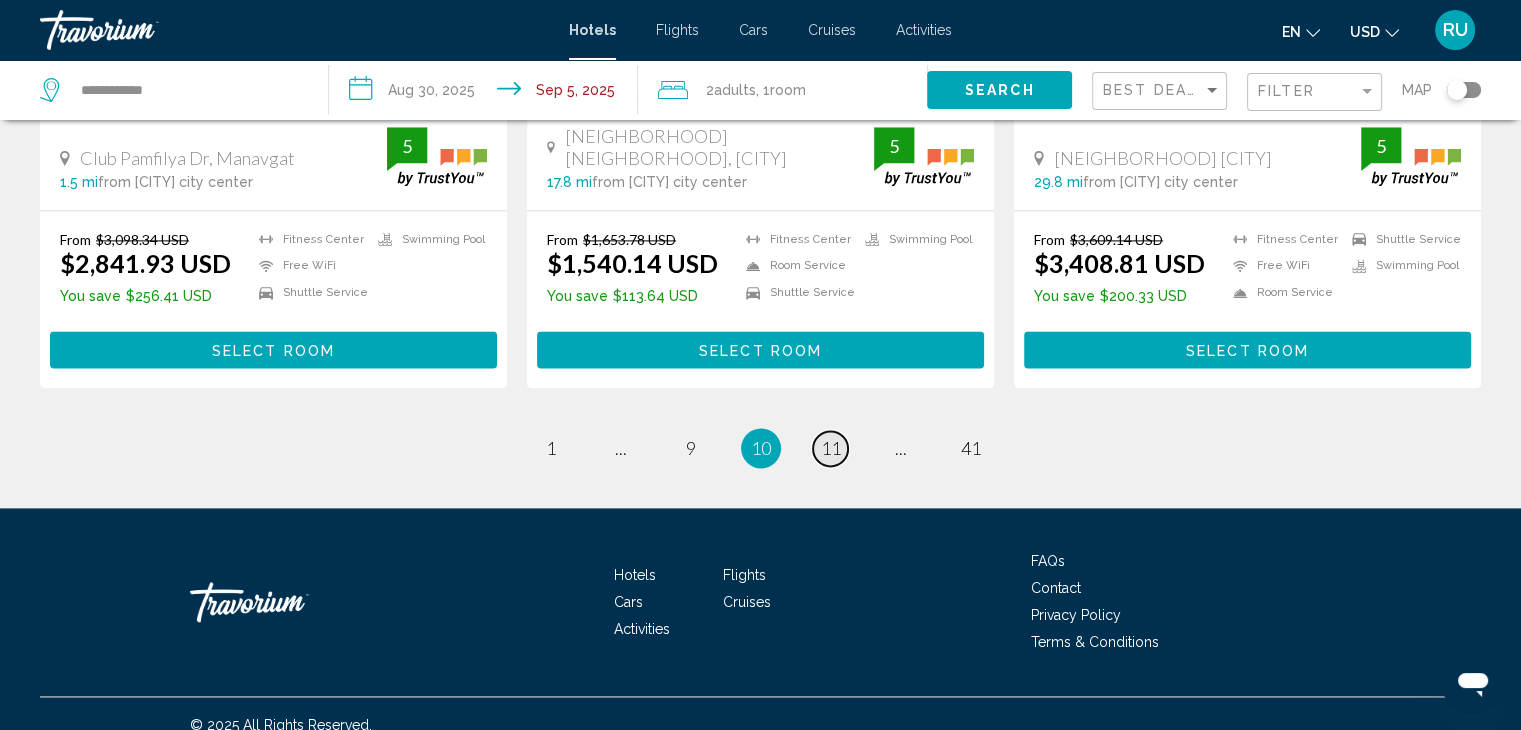 click on "11" at bounding box center (831, 448) 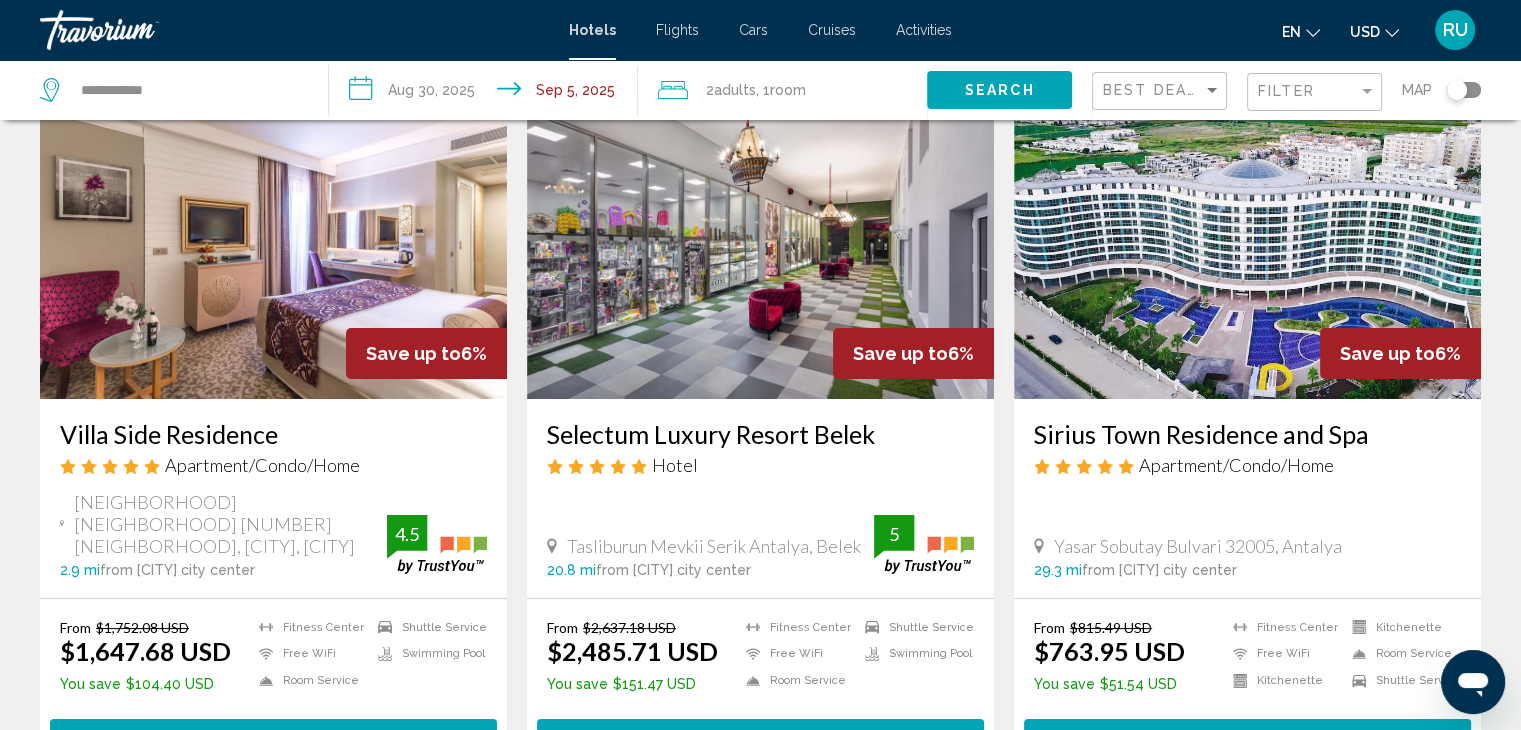 scroll, scrollTop: 0, scrollLeft: 0, axis: both 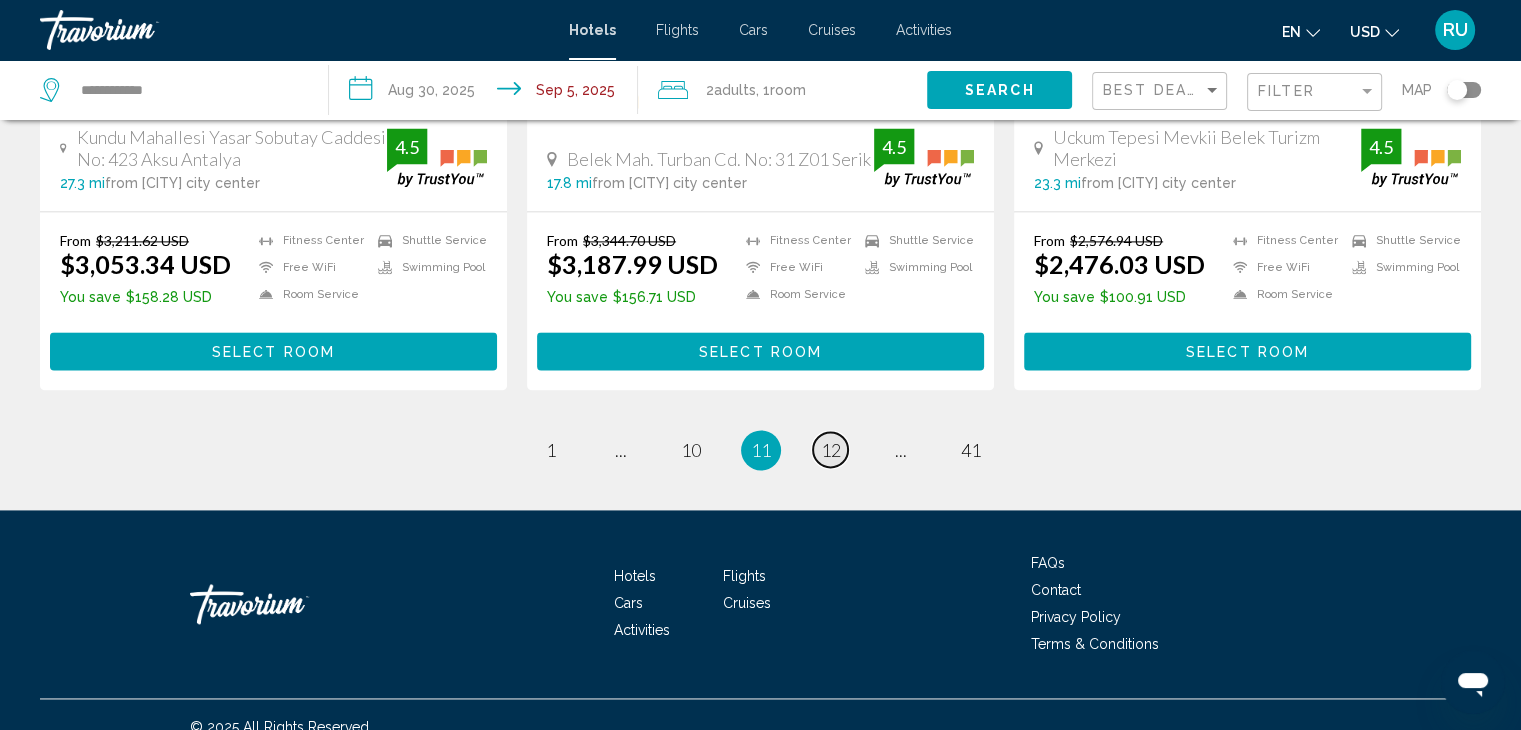 click on "page  12" at bounding box center (830, 449) 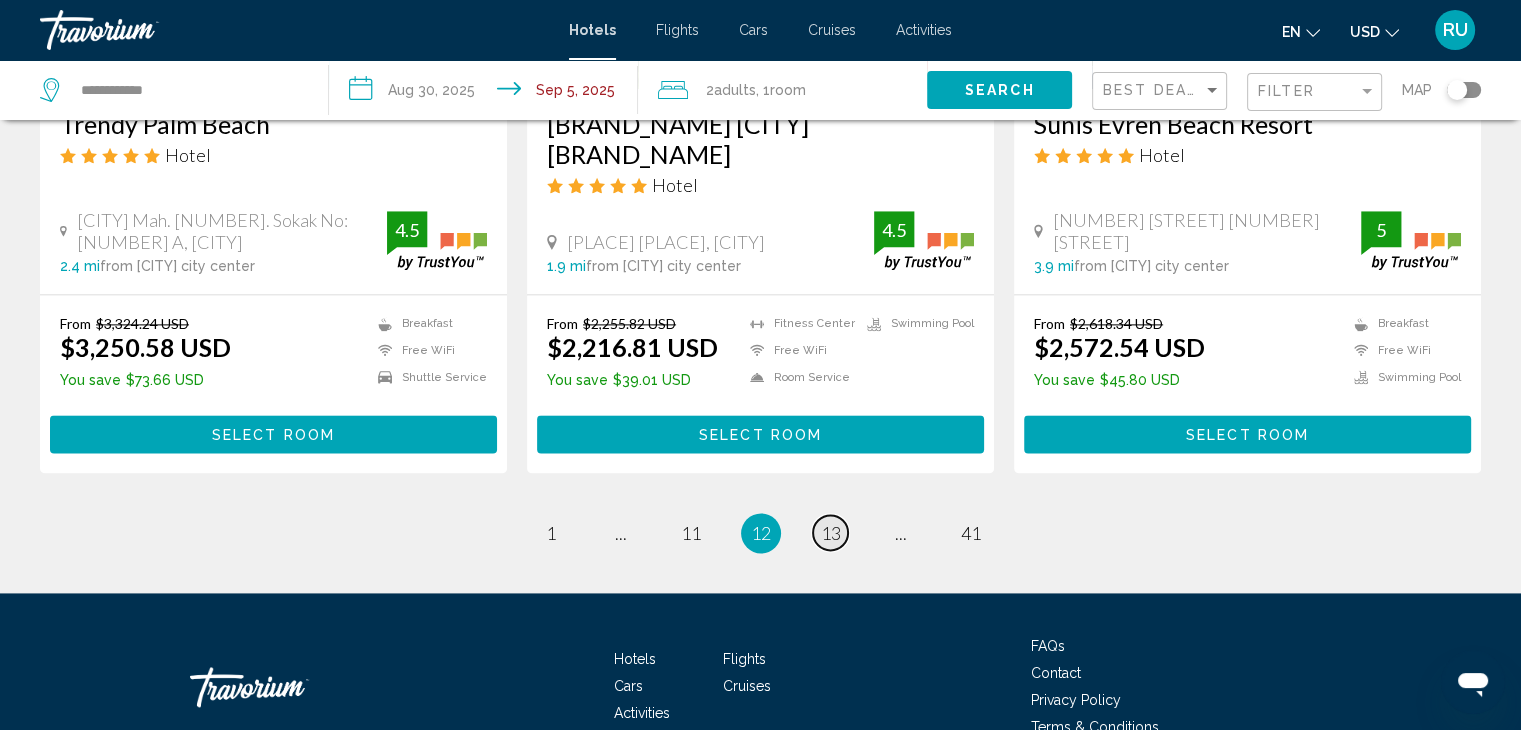 click on "Hotel Search Results  -   490  places to spend your time Save up to  4%   [HOTEL_NAME]
Hotel
[PLACE] [CITY] [PLACE] [CITY] [DISTANCE]  from [CITY] city center from hotel 3 From [PRICE] USD [PRICE] USD  You save  [PRICE] USD
Breakfast
Free WiFi
Shuttle Service
Swimming Pool  3 Select Room Save up to  4%   [HOTEL_NAME]
Hotel
[CITY] [PLACE] [PLACE] [PLACE] [CITY] [DISTANCE]  from [CITY] city center from hotel 4.5 From [PRICE] USD [PRICE] USD  5" at bounding box center [760, -966] 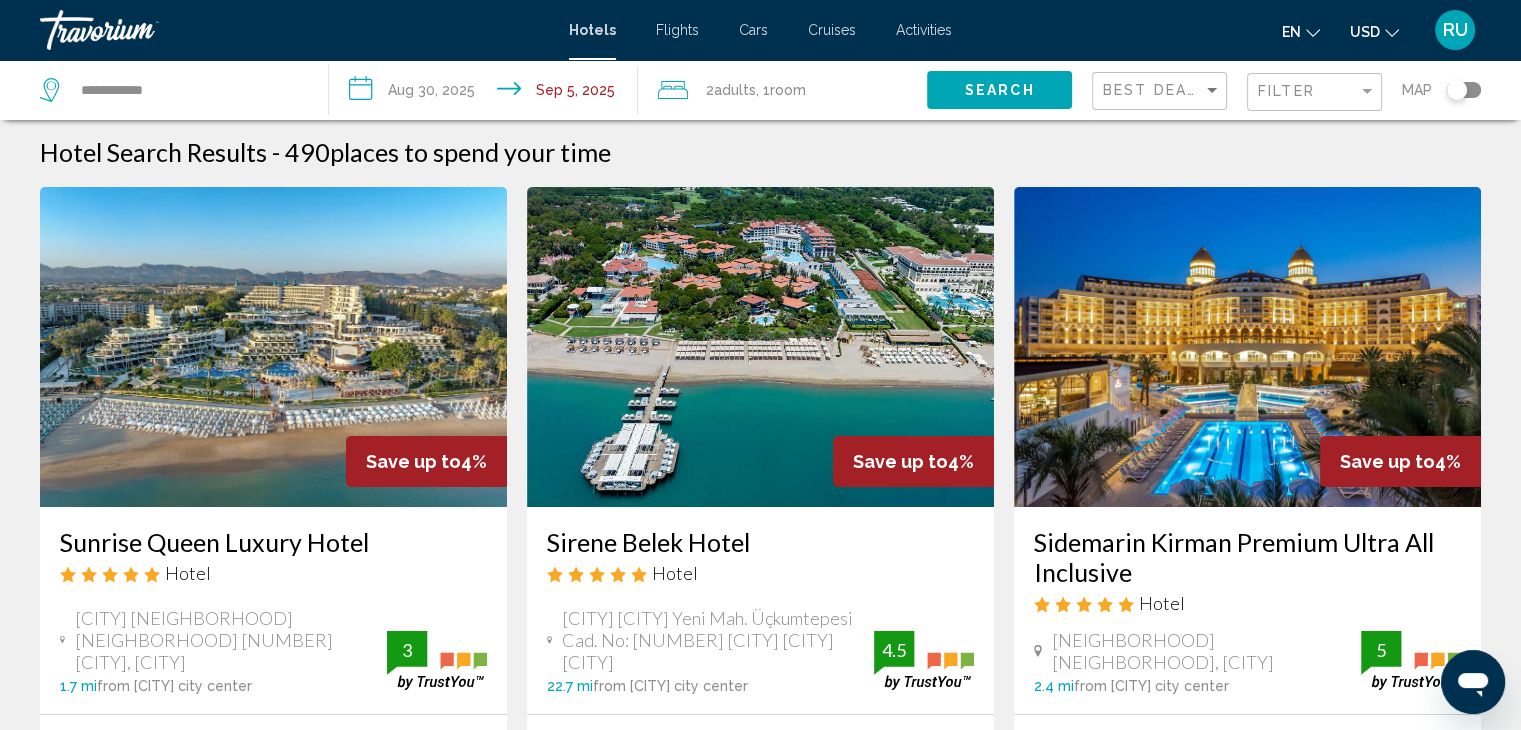 scroll, scrollTop: 0, scrollLeft: 0, axis: both 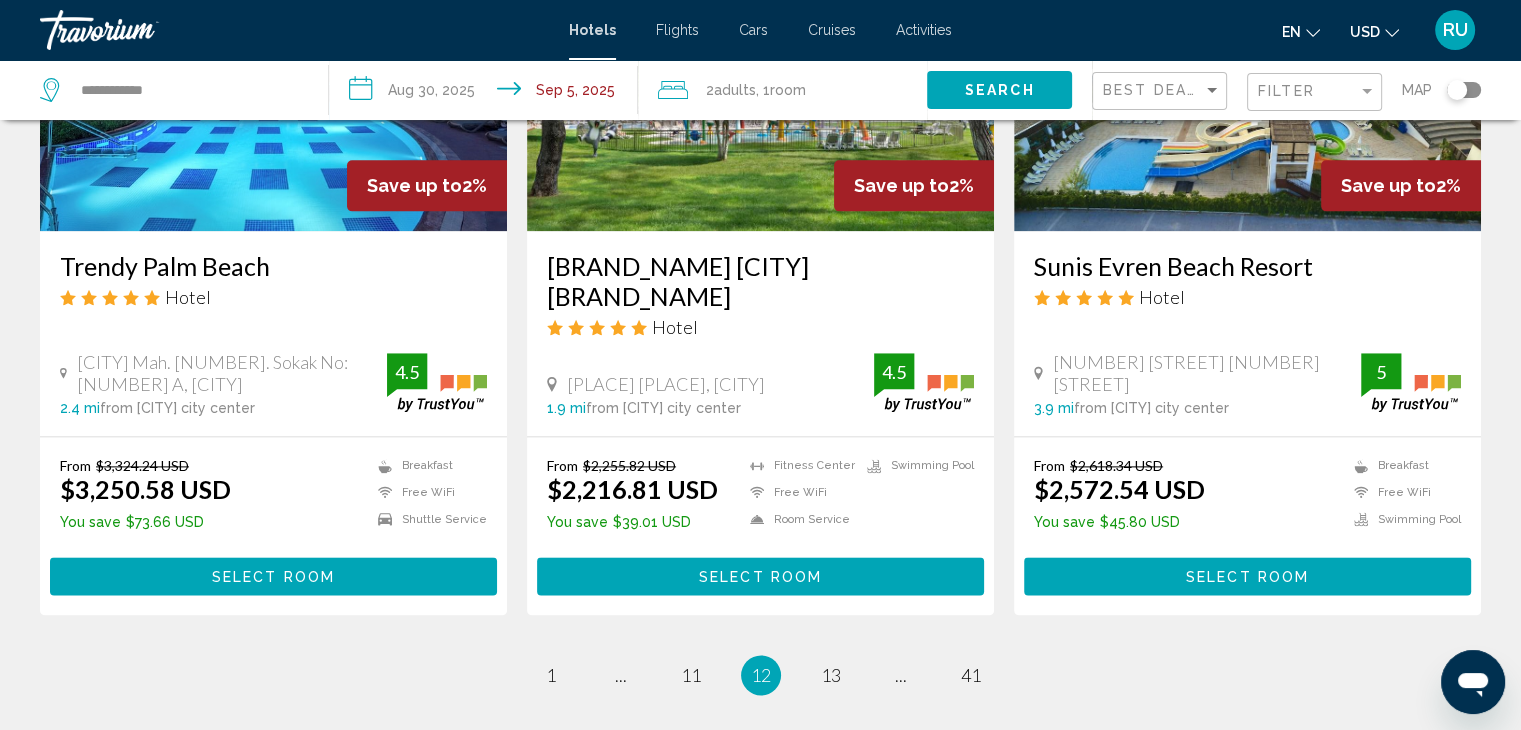 click on "page  13" at bounding box center [831, 675] 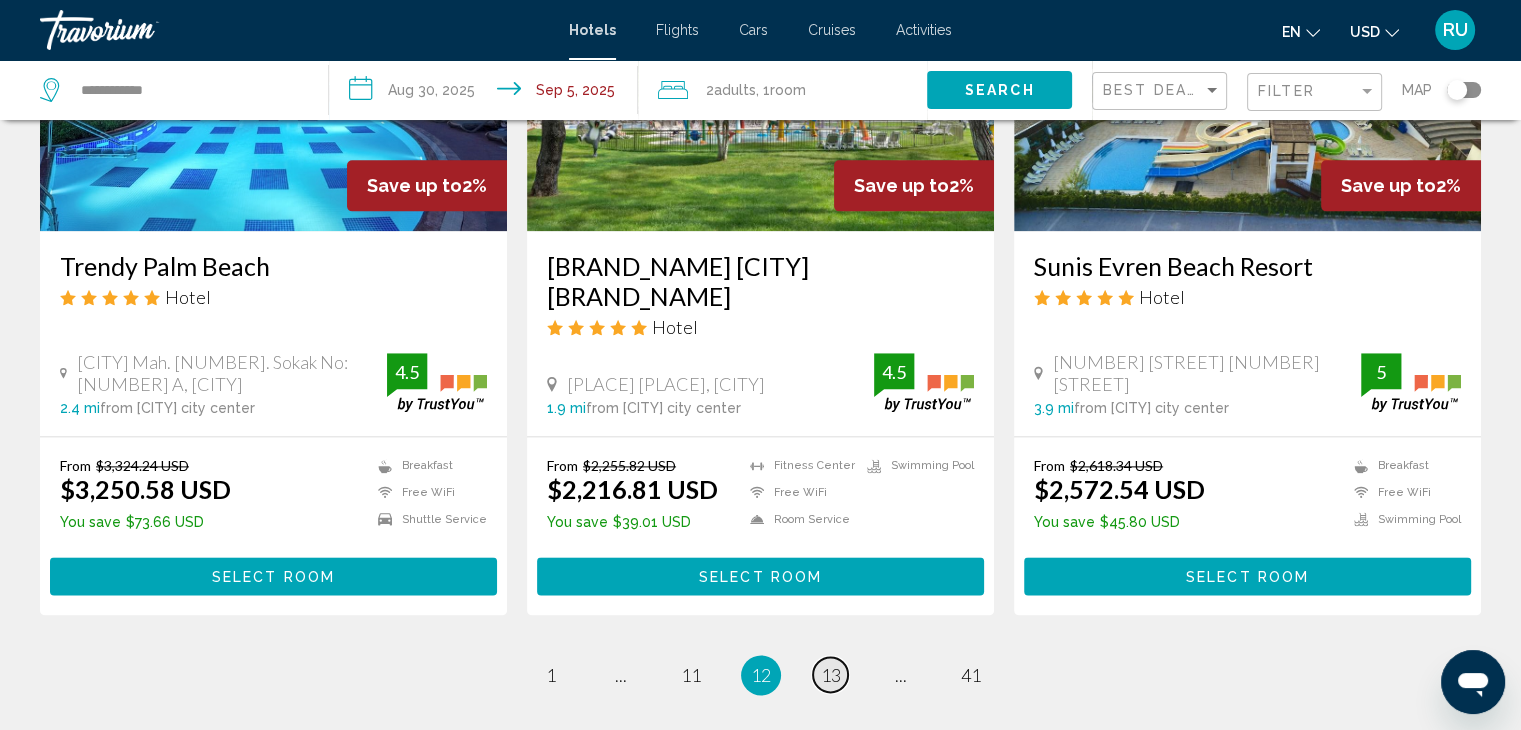 click on "13" at bounding box center (831, 675) 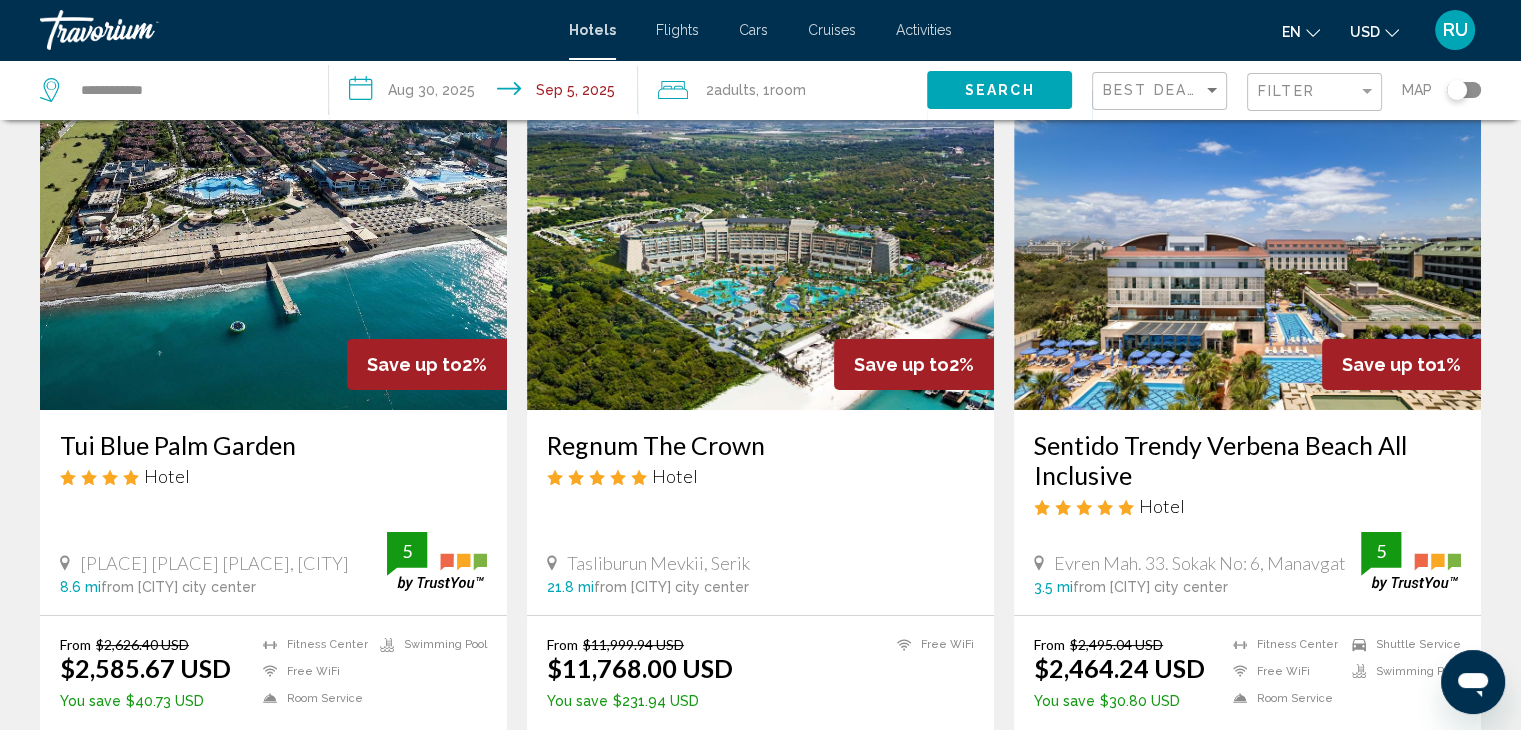 scroll, scrollTop: 0, scrollLeft: 0, axis: both 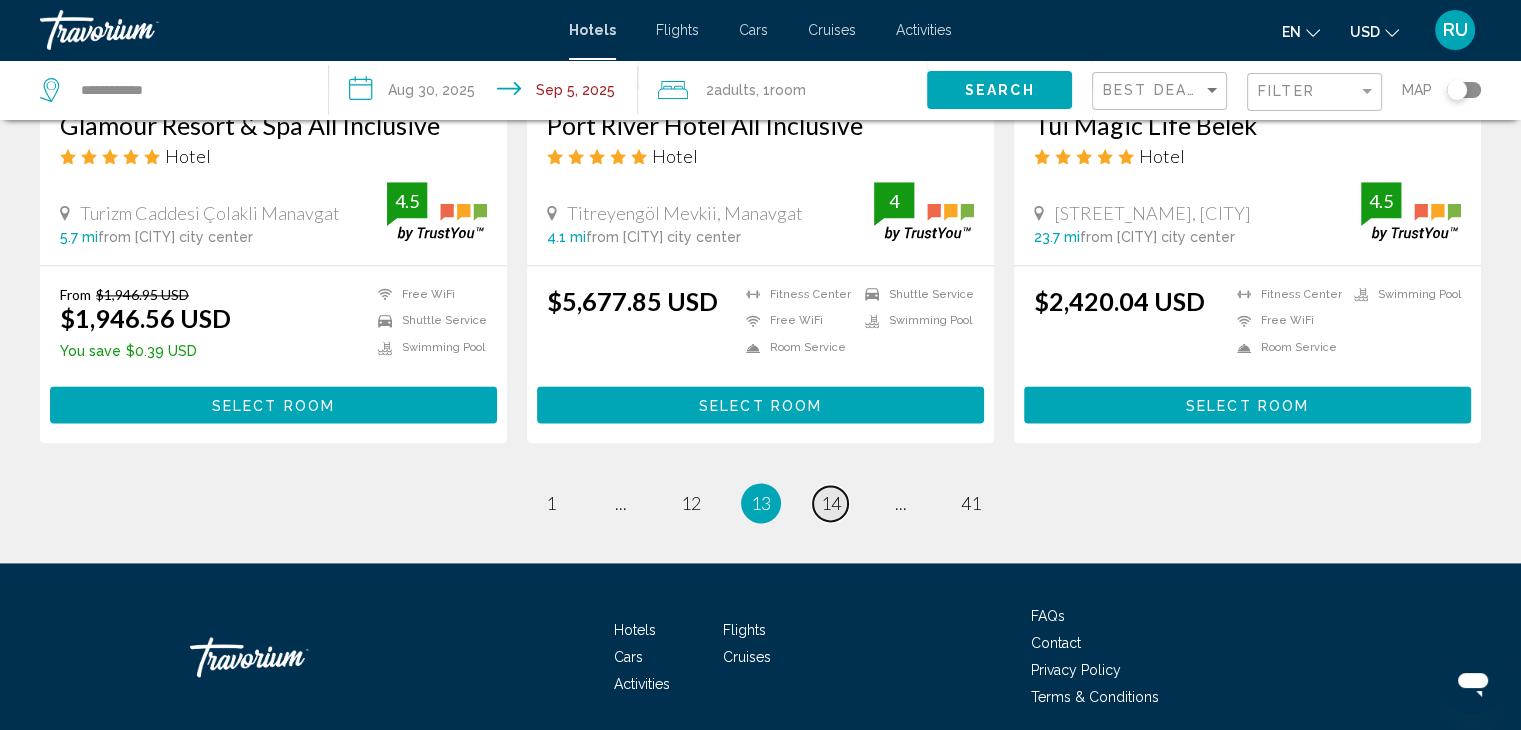 click on "14" at bounding box center [831, 503] 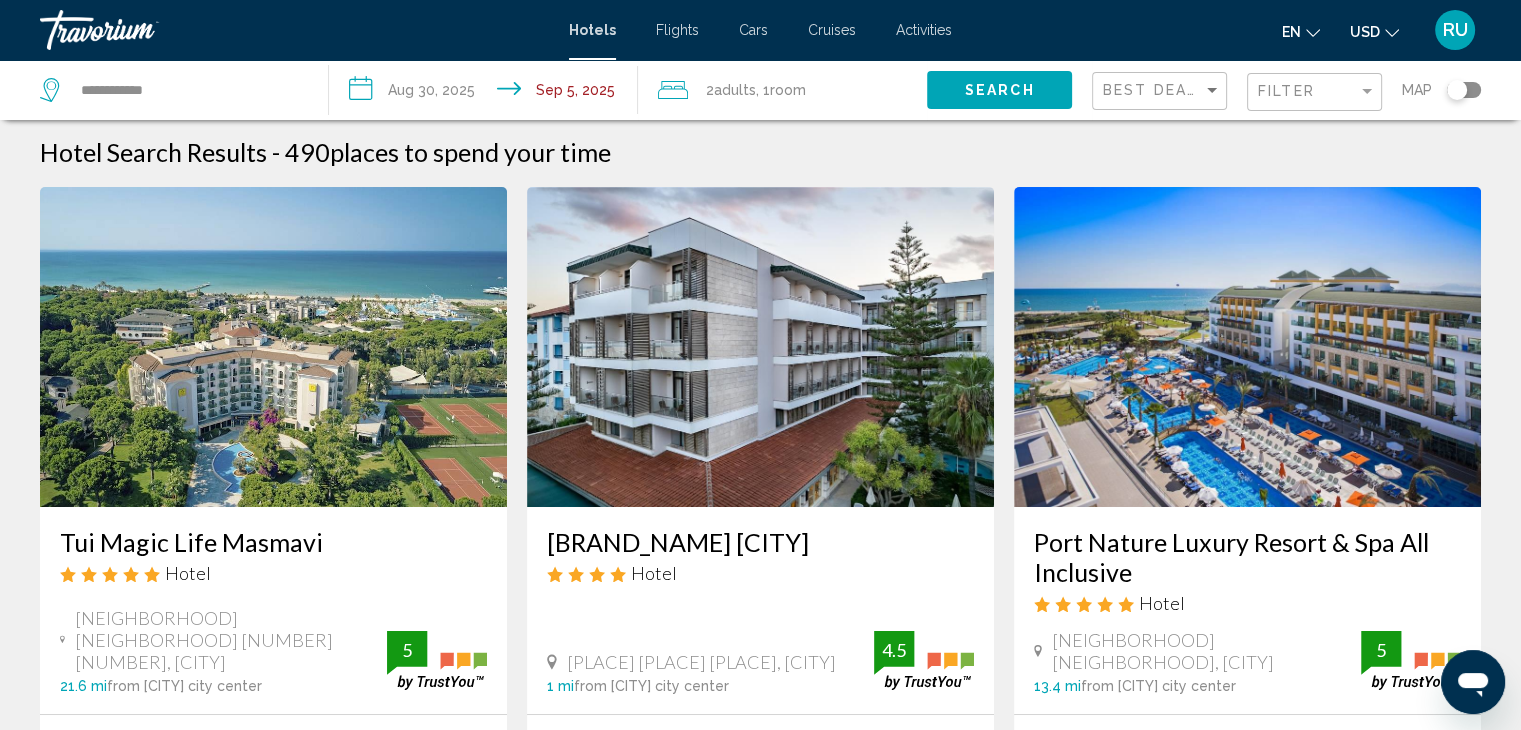 scroll, scrollTop: 0, scrollLeft: 0, axis: both 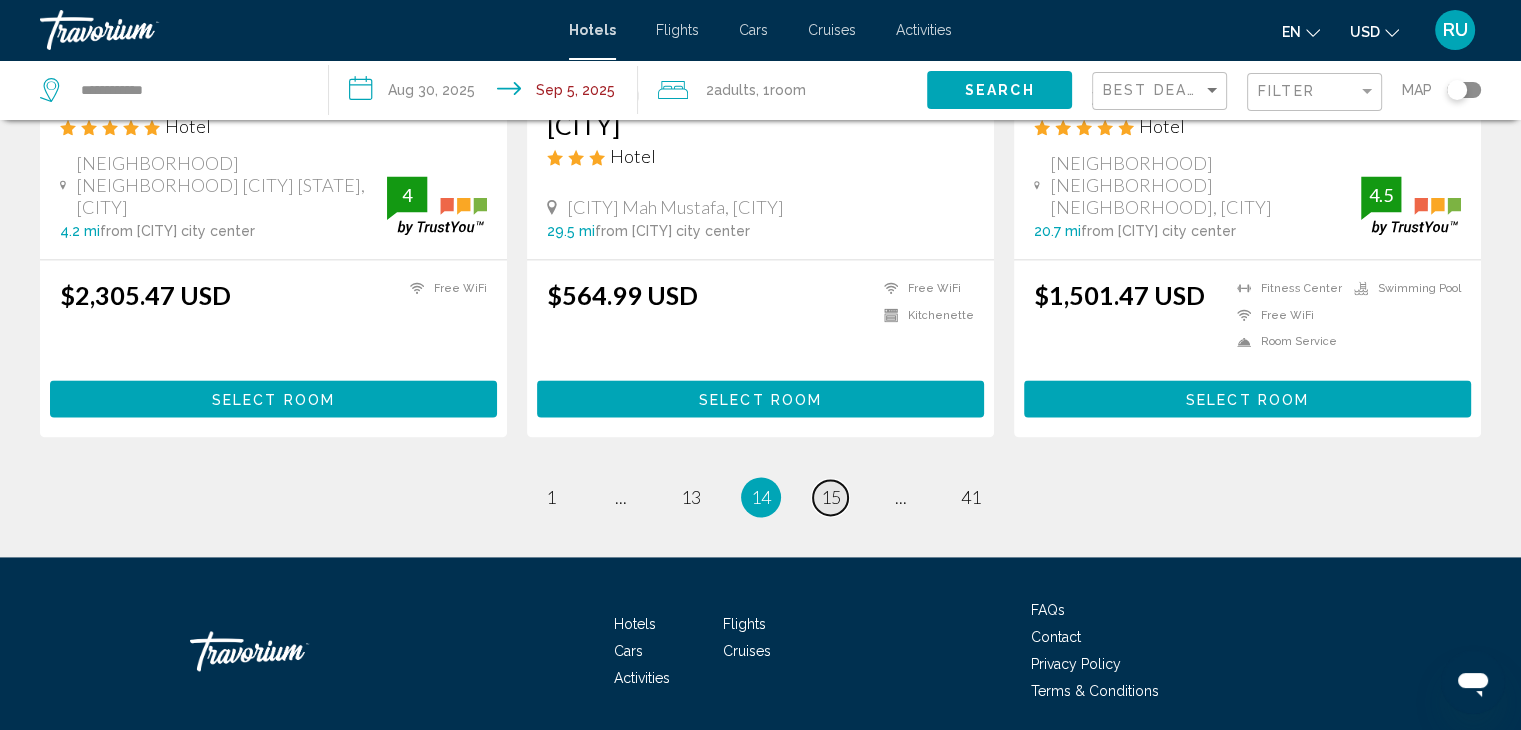 click on "15" at bounding box center [831, 497] 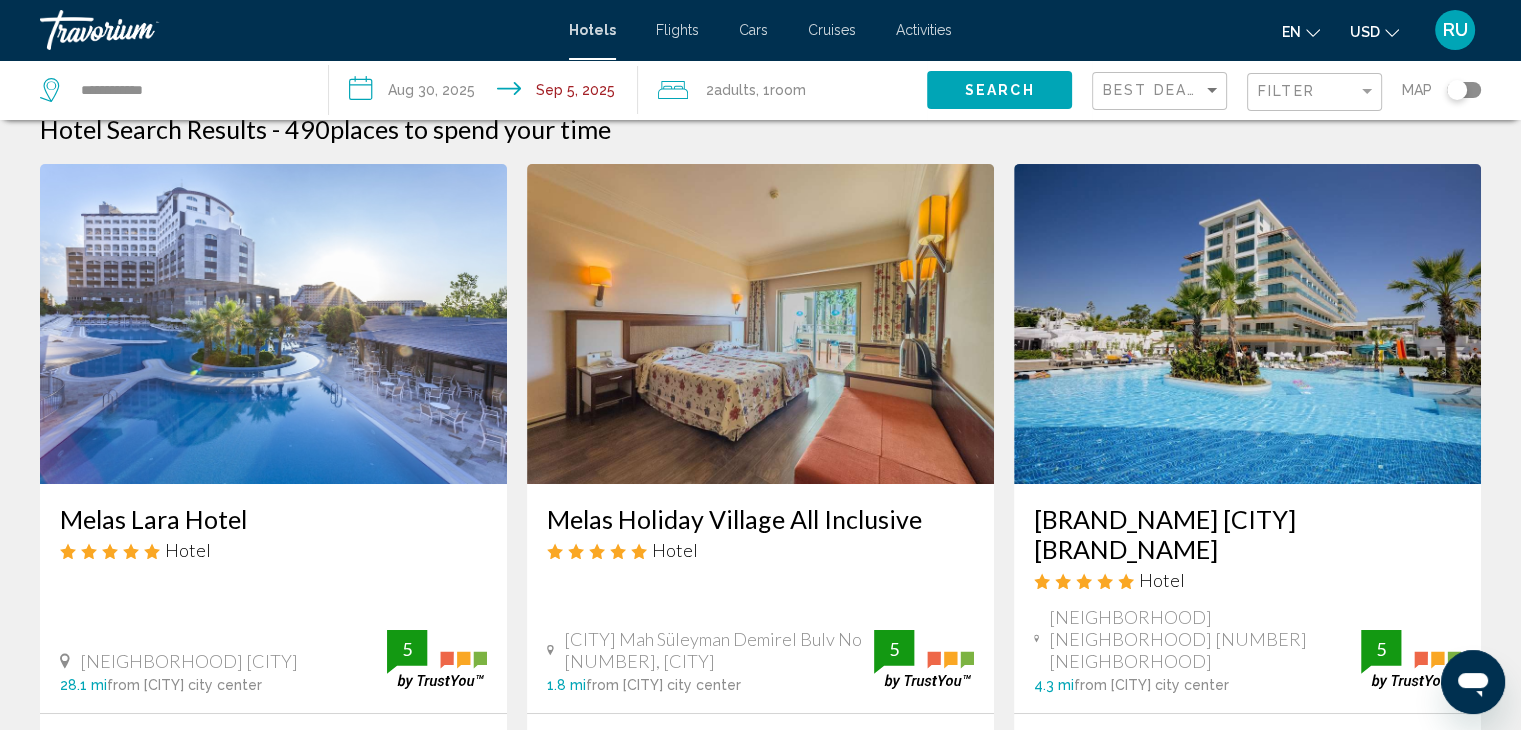 scroll, scrollTop: 0, scrollLeft: 0, axis: both 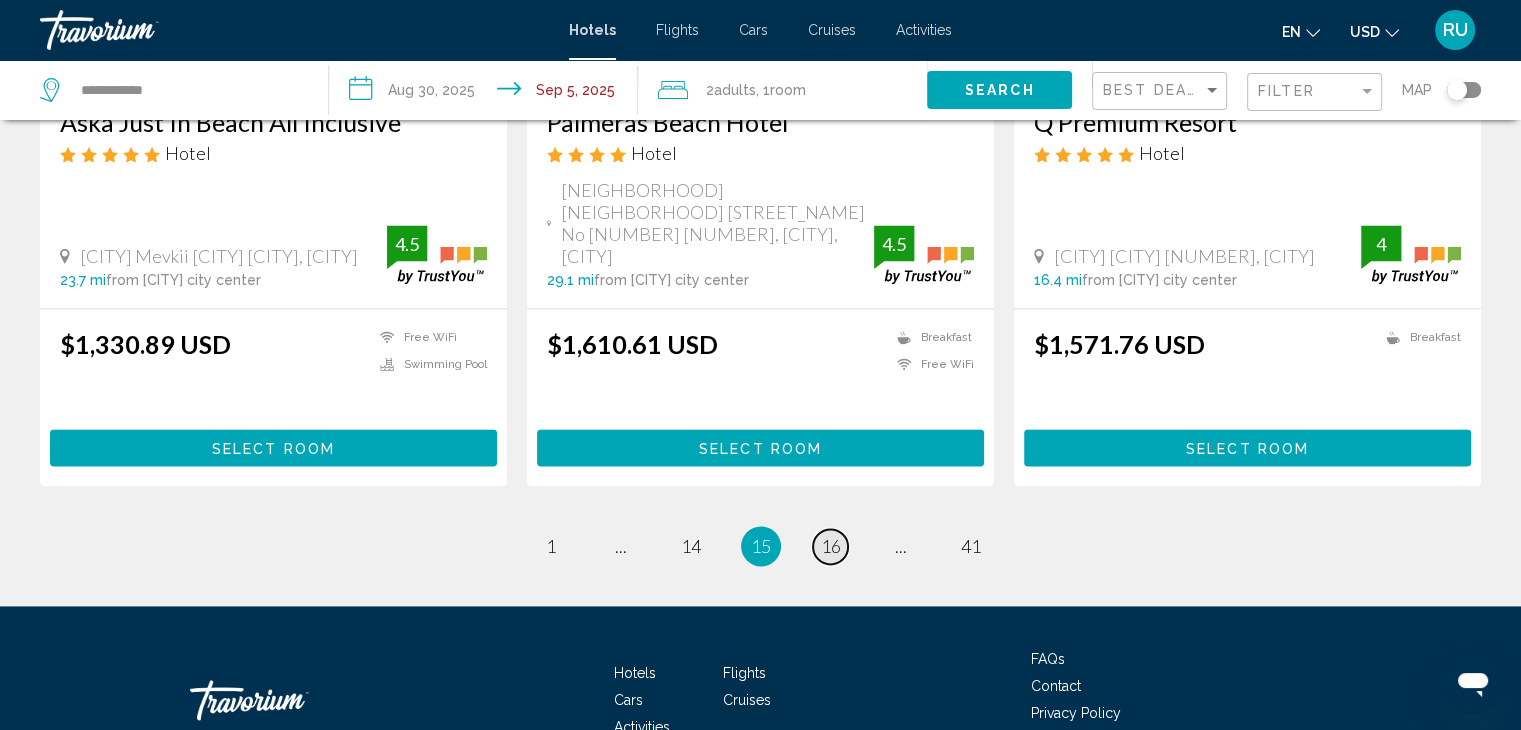 click on "16" at bounding box center [831, 546] 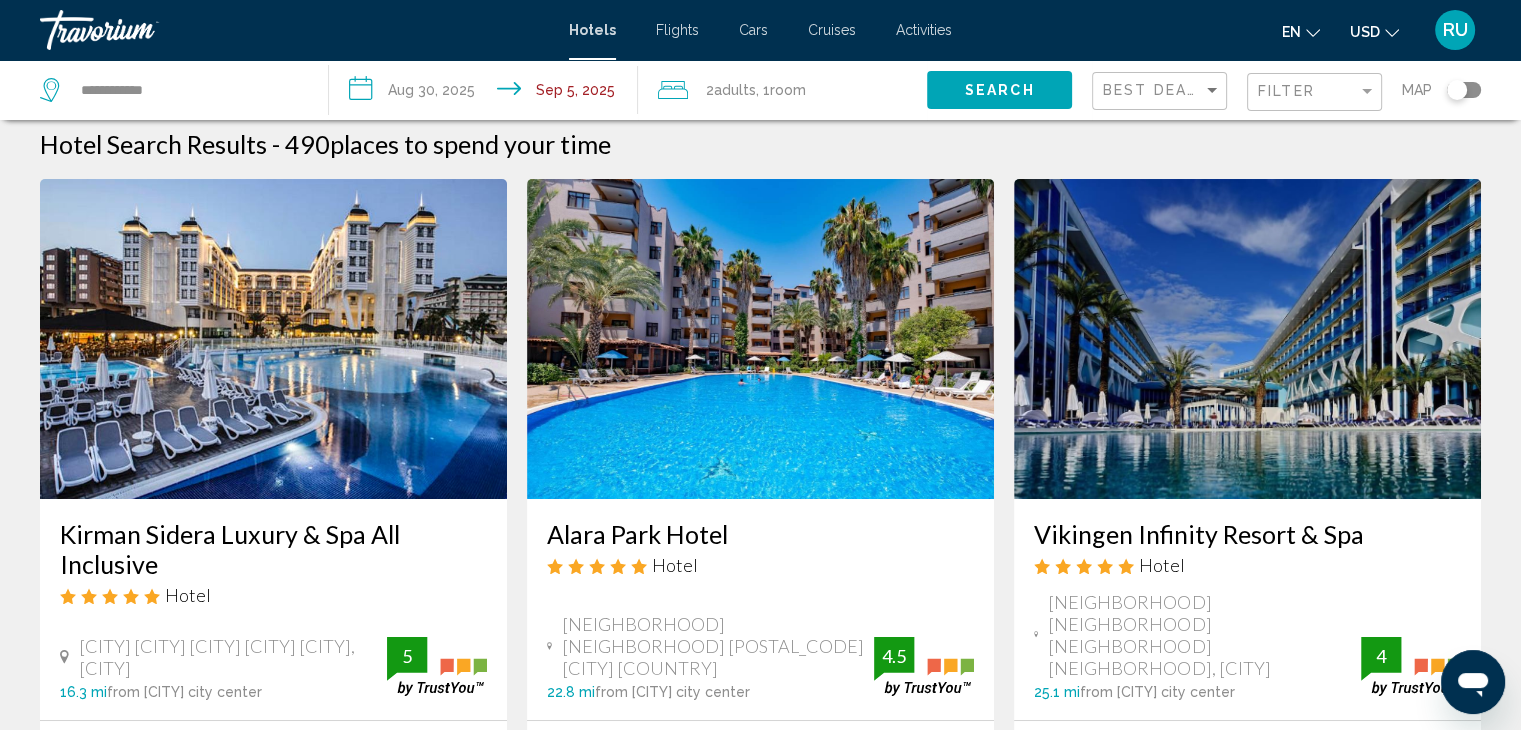 scroll, scrollTop: 0, scrollLeft: 0, axis: both 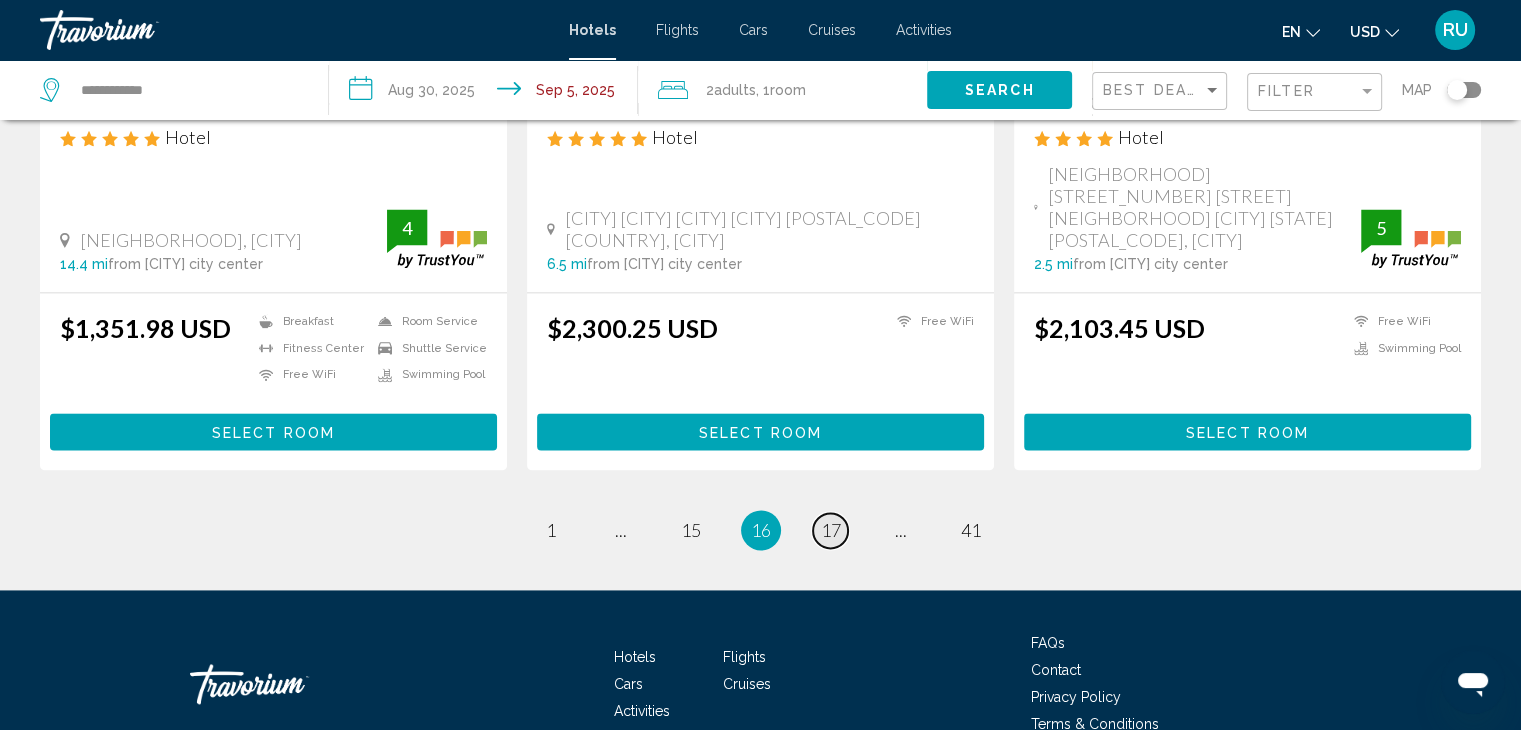 click on "17" at bounding box center (831, 530) 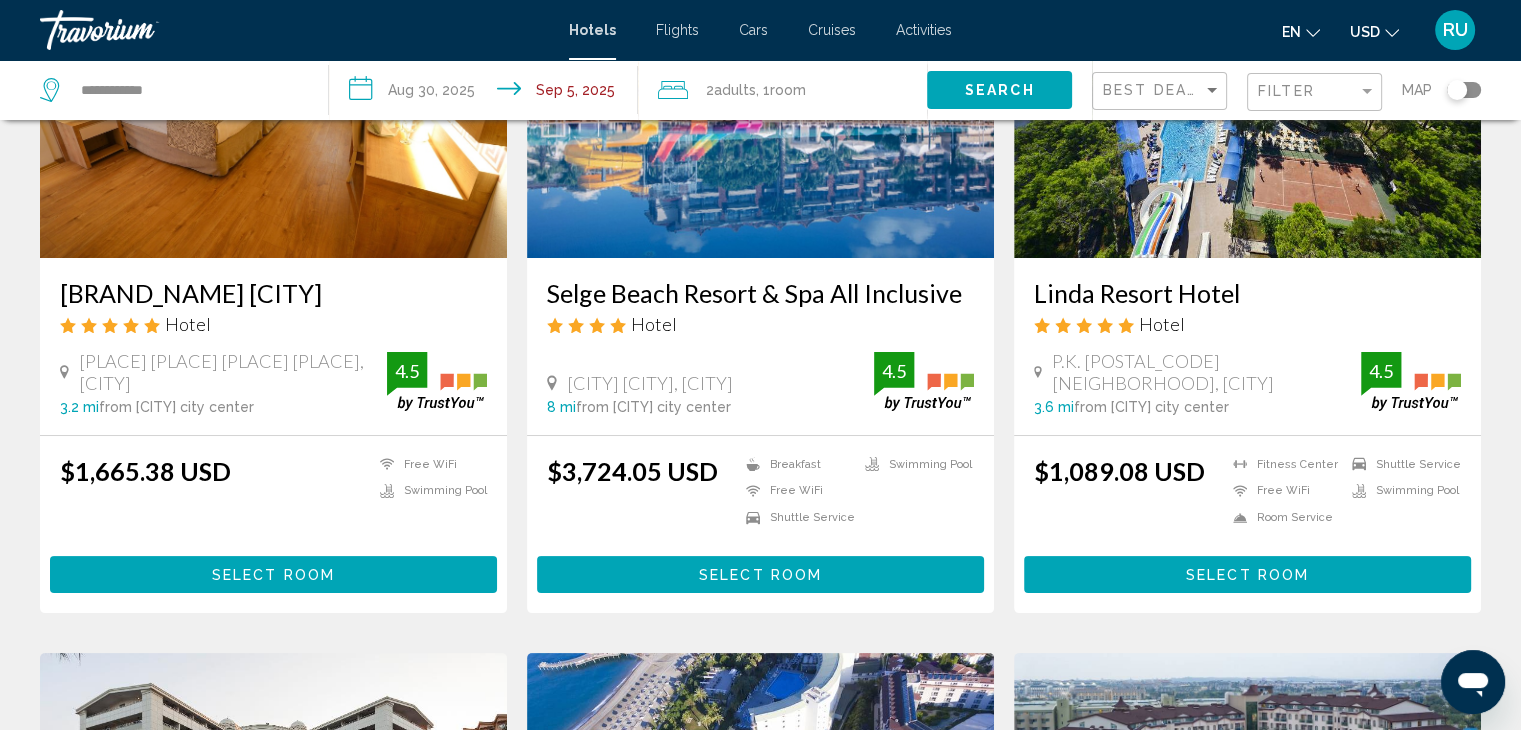 scroll, scrollTop: 0, scrollLeft: 0, axis: both 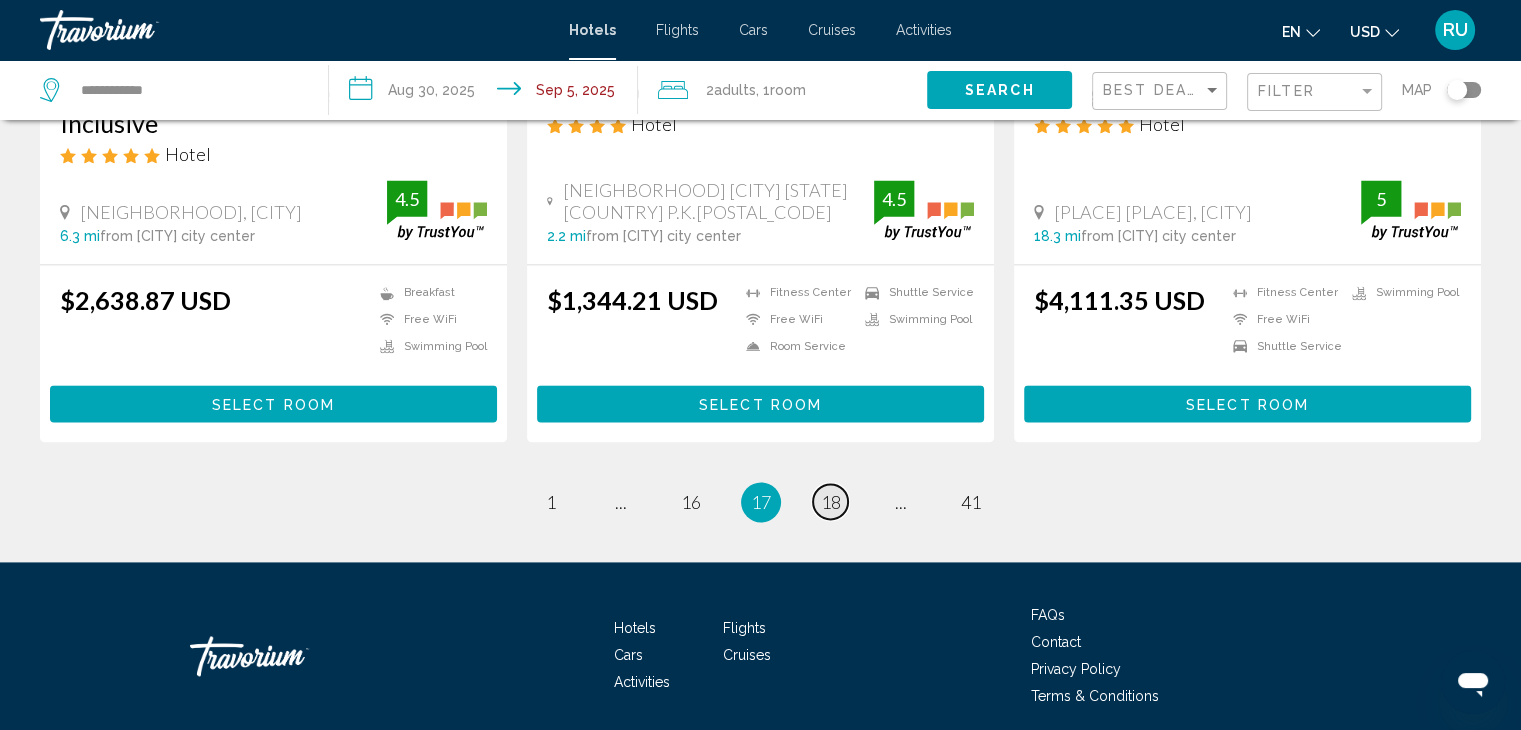 click on "page  18" at bounding box center (830, 501) 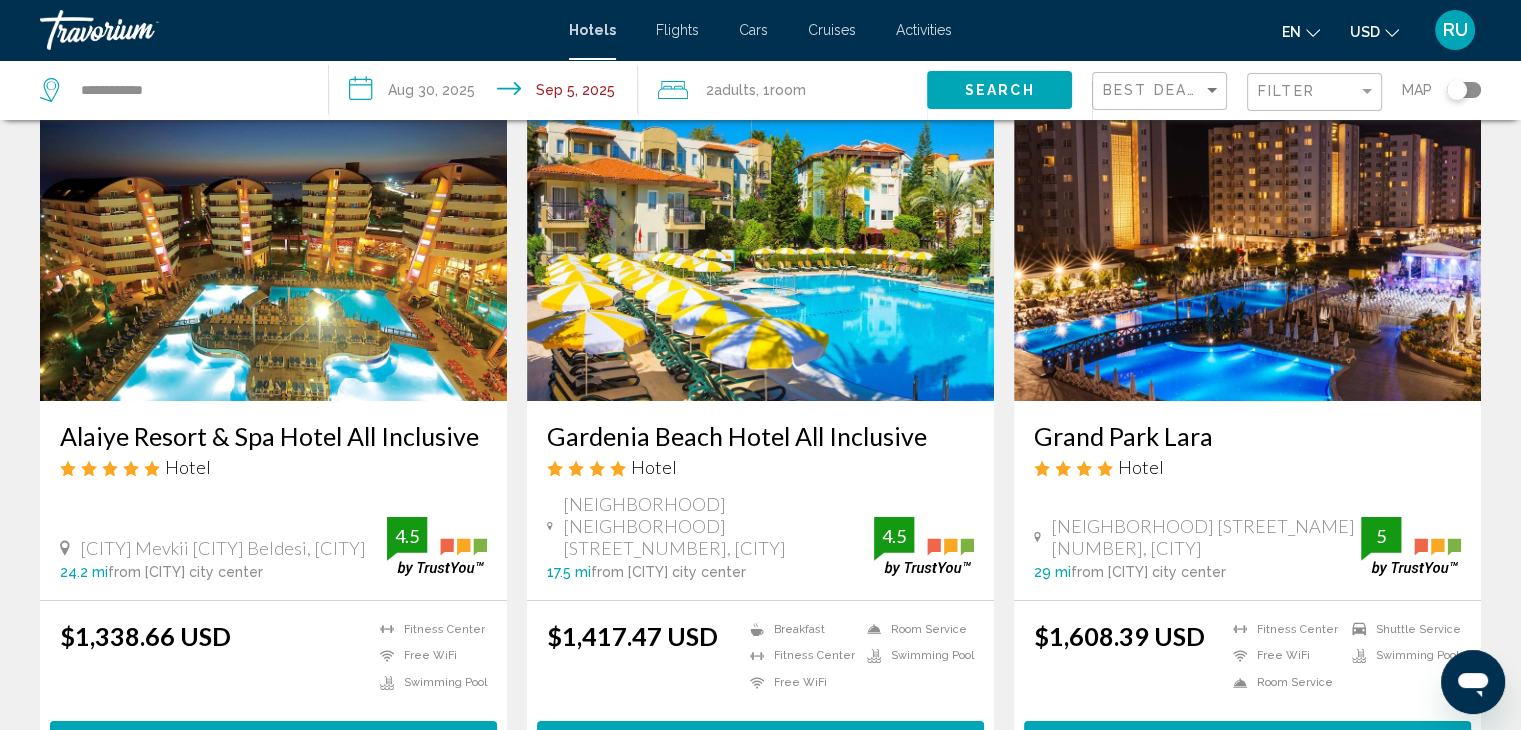 scroll, scrollTop: 0, scrollLeft: 0, axis: both 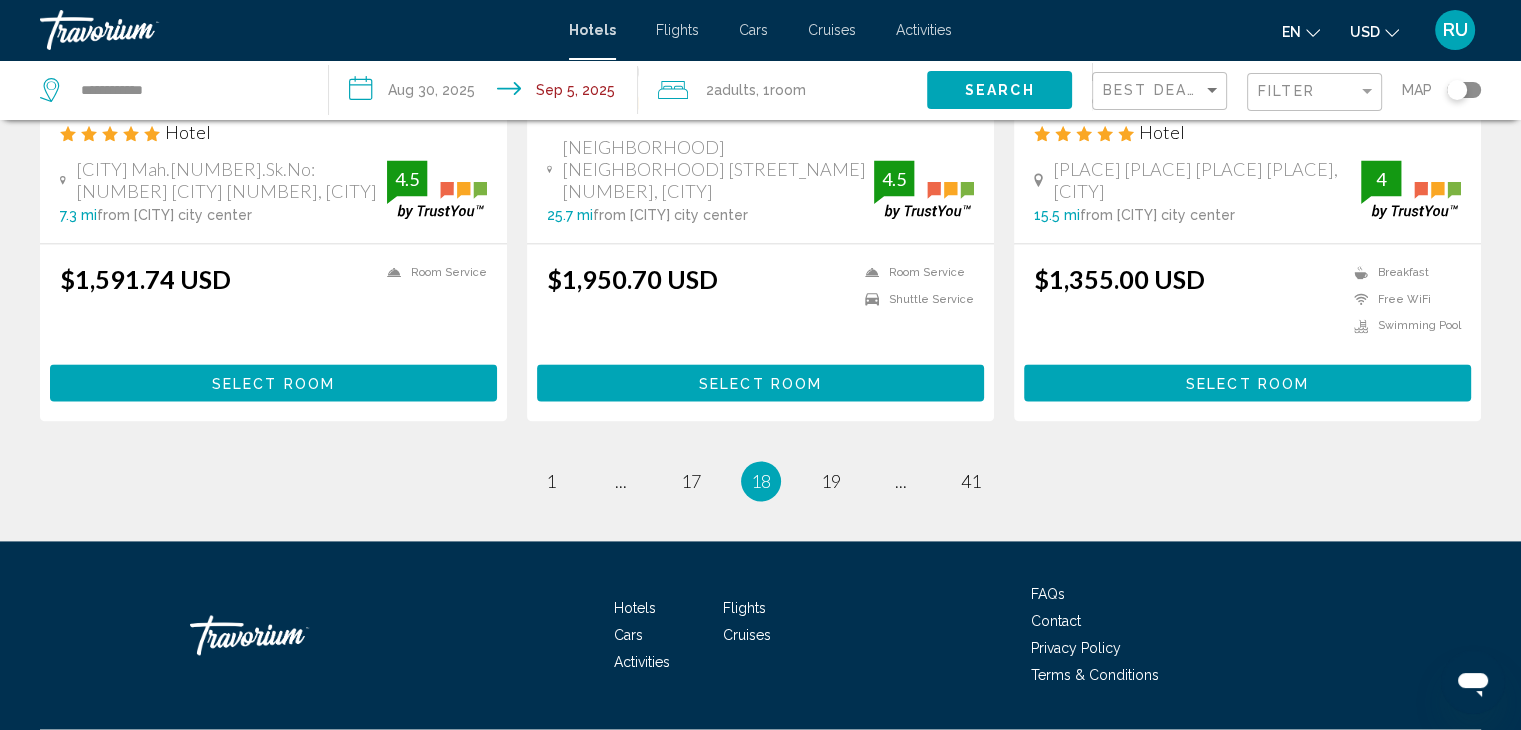 click on "page  19" at bounding box center (831, 481) 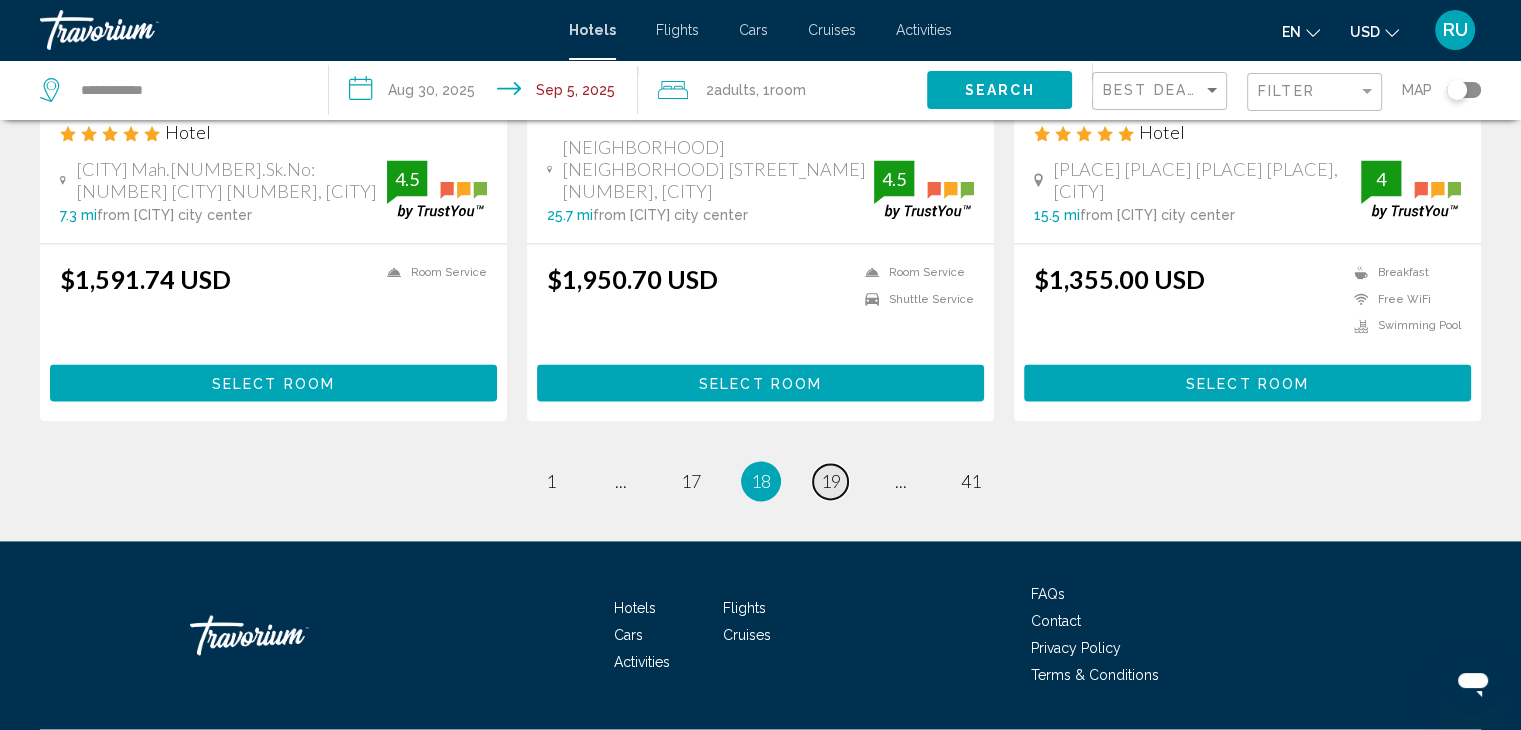 click on "page  19" at bounding box center [830, 481] 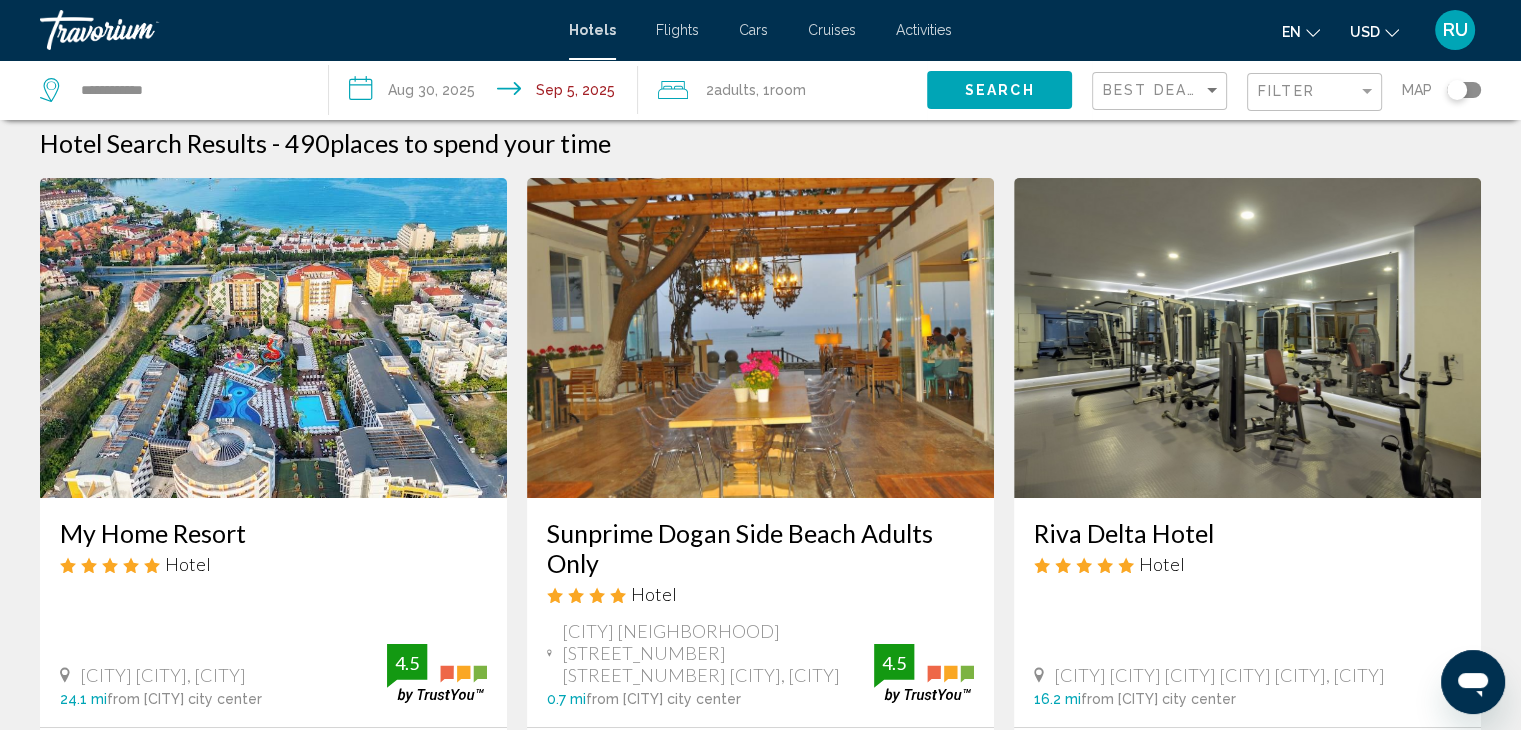 scroll, scrollTop: 0, scrollLeft: 0, axis: both 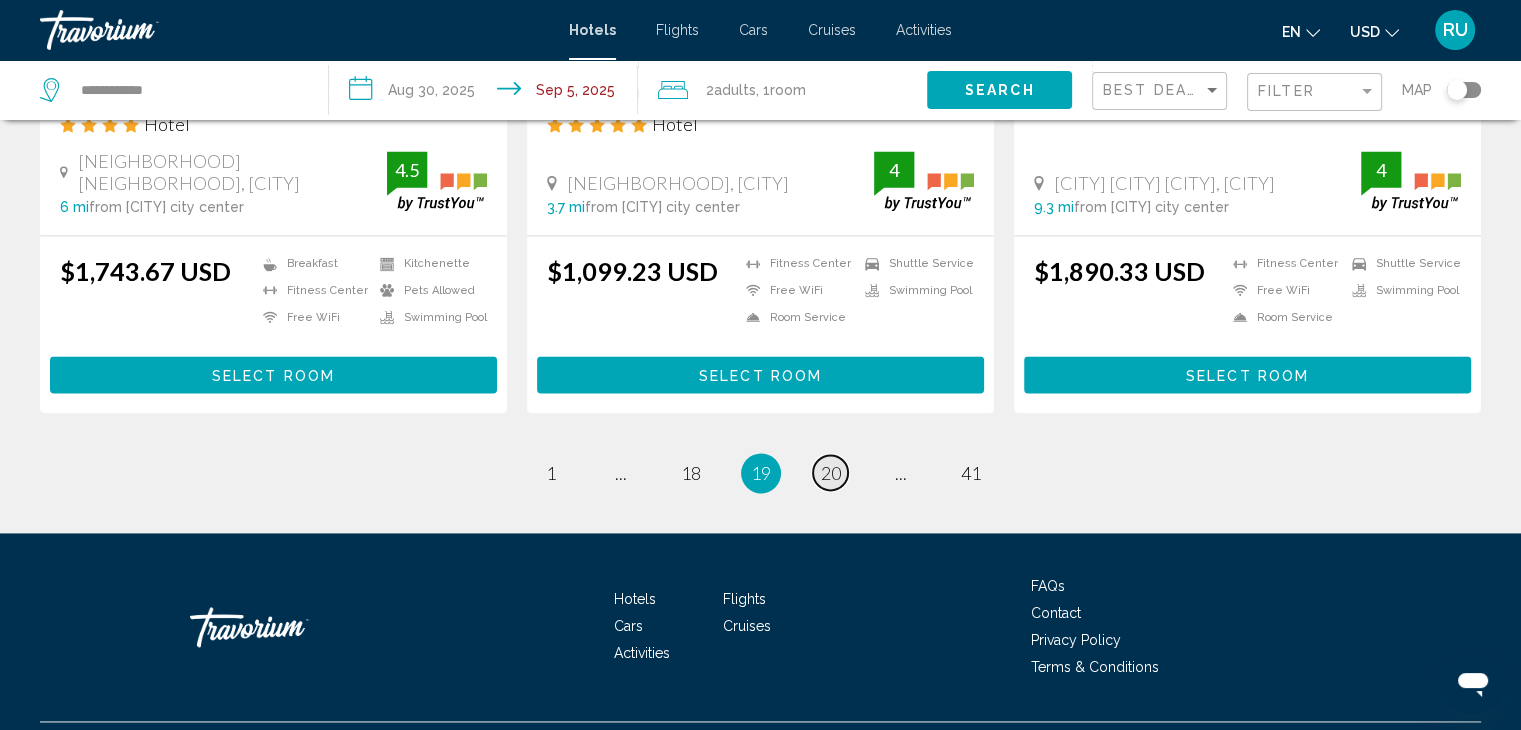 click on "20" at bounding box center (831, 473) 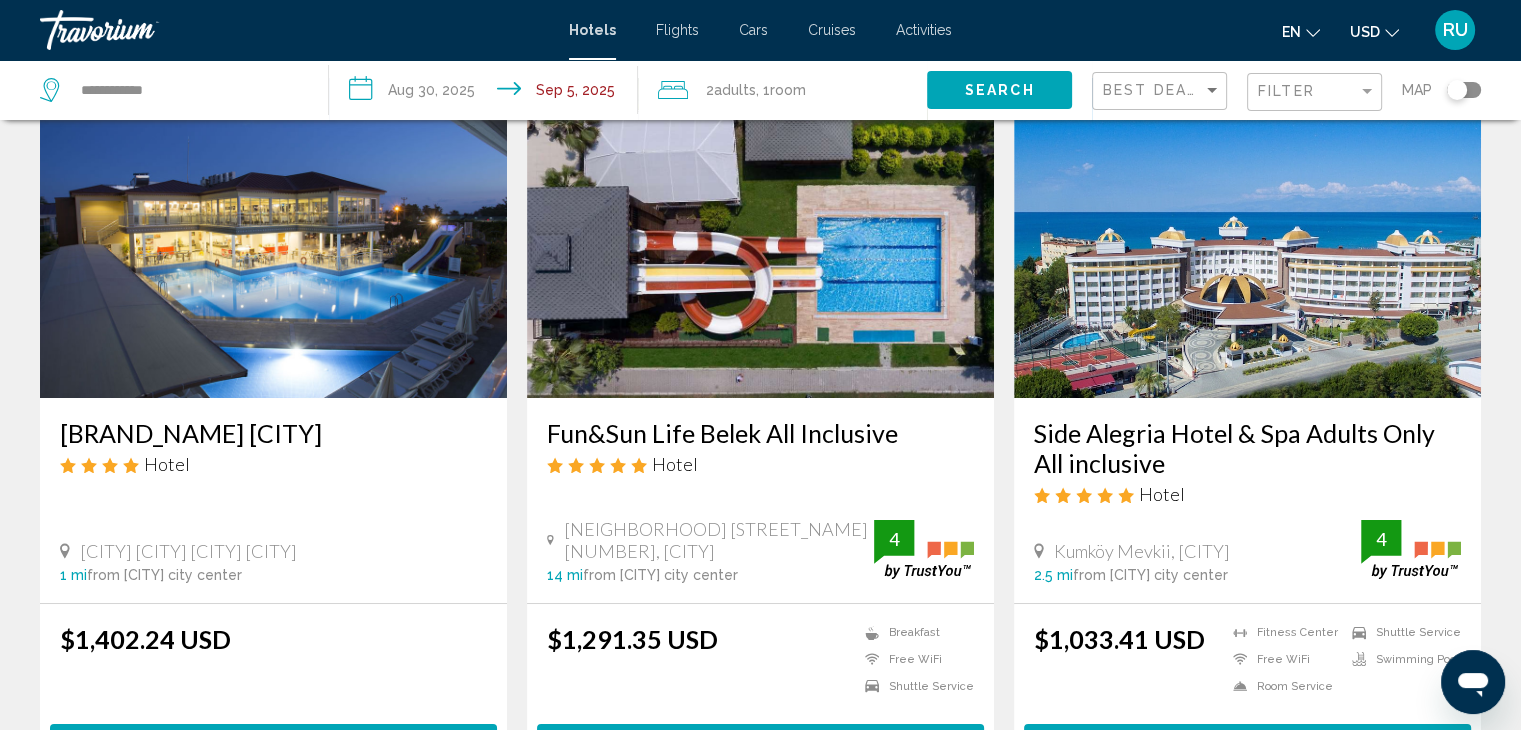 scroll, scrollTop: 0, scrollLeft: 0, axis: both 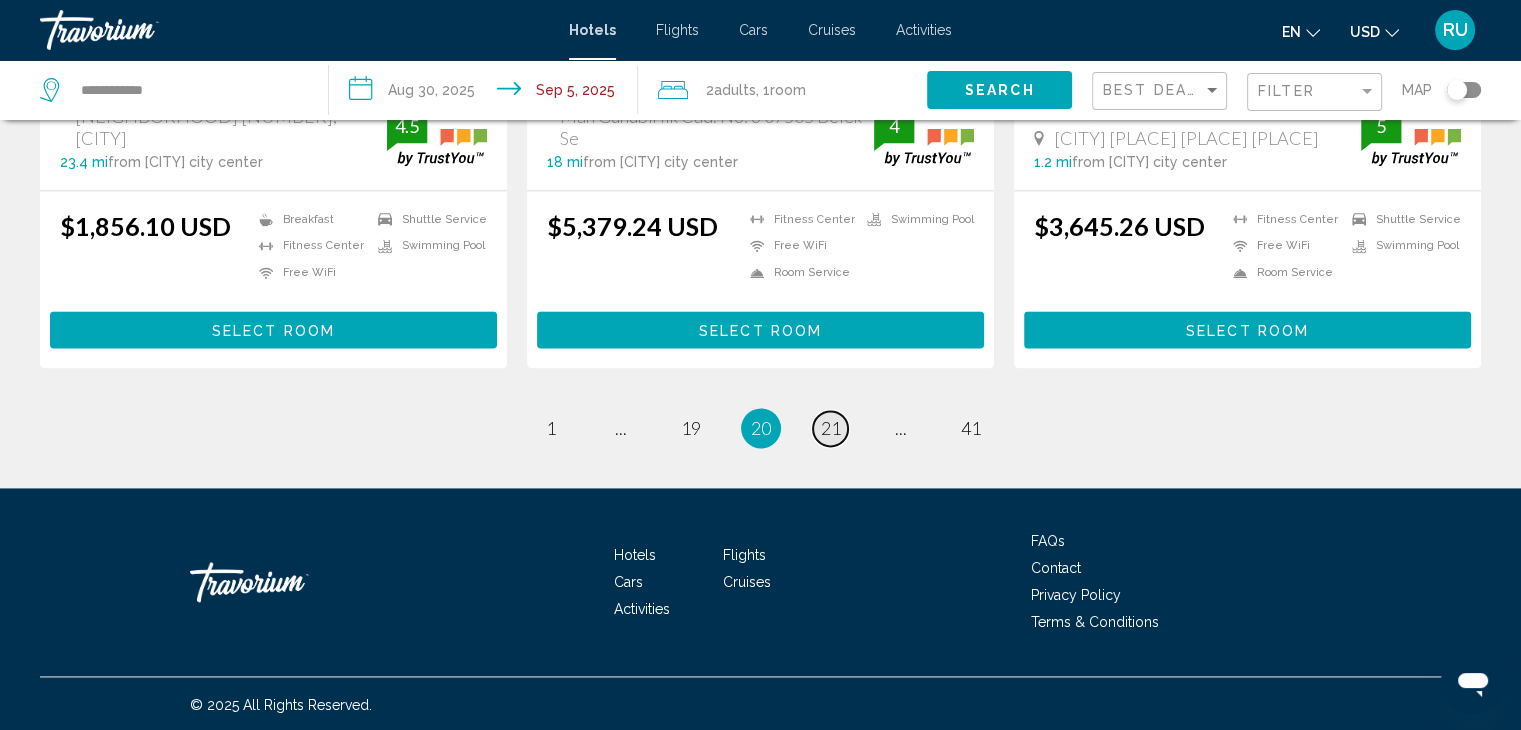 click on "page  21" at bounding box center (830, 428) 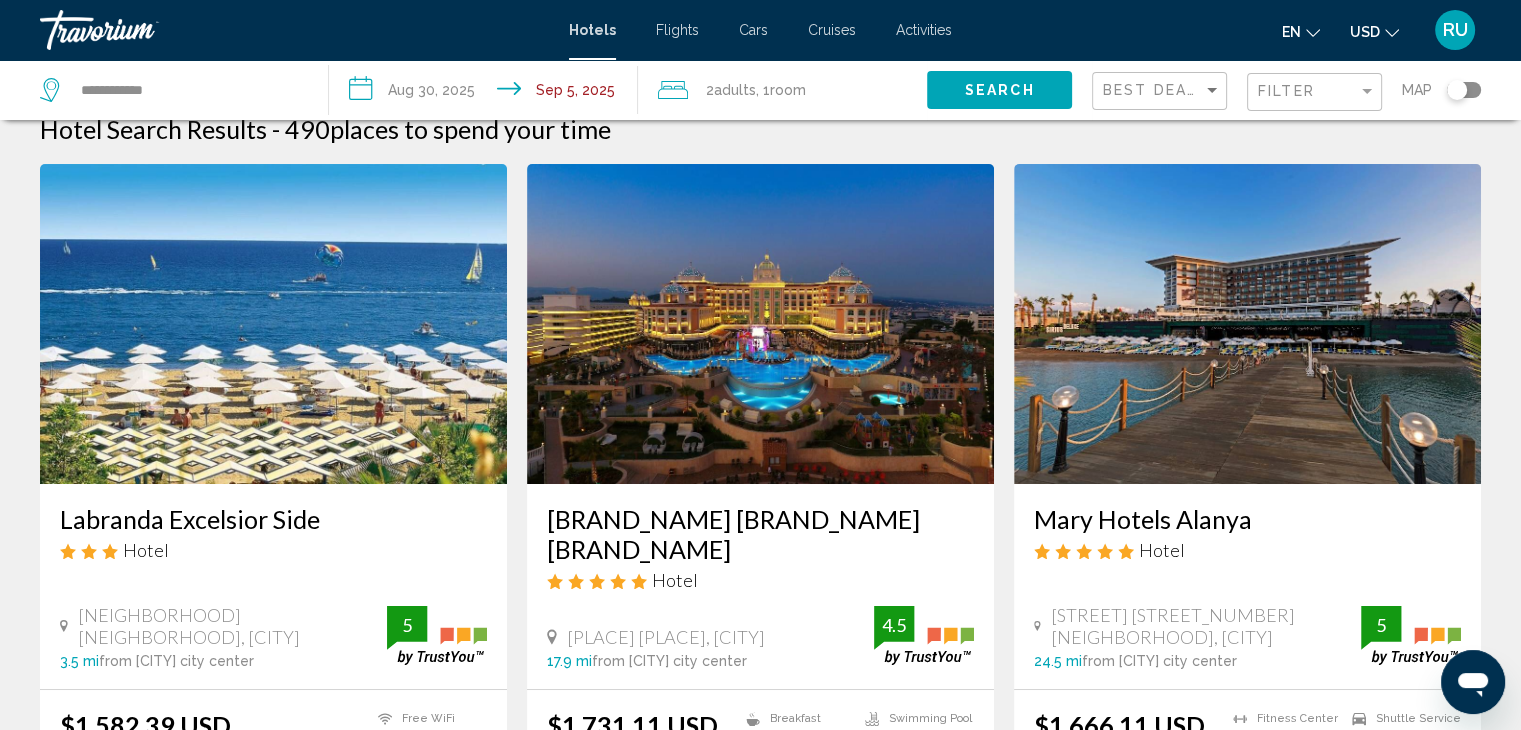 scroll, scrollTop: 0, scrollLeft: 0, axis: both 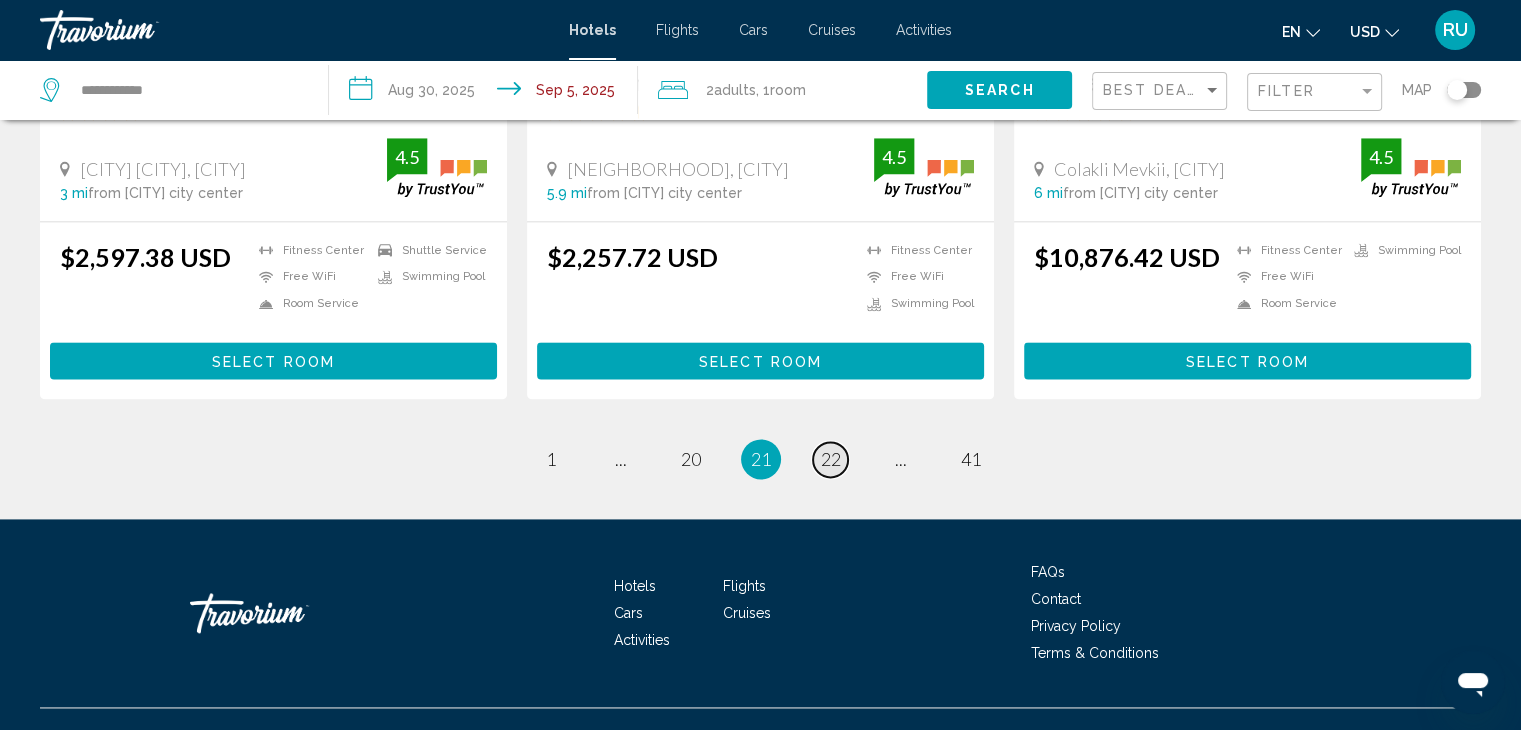 click on "22" at bounding box center [831, 459] 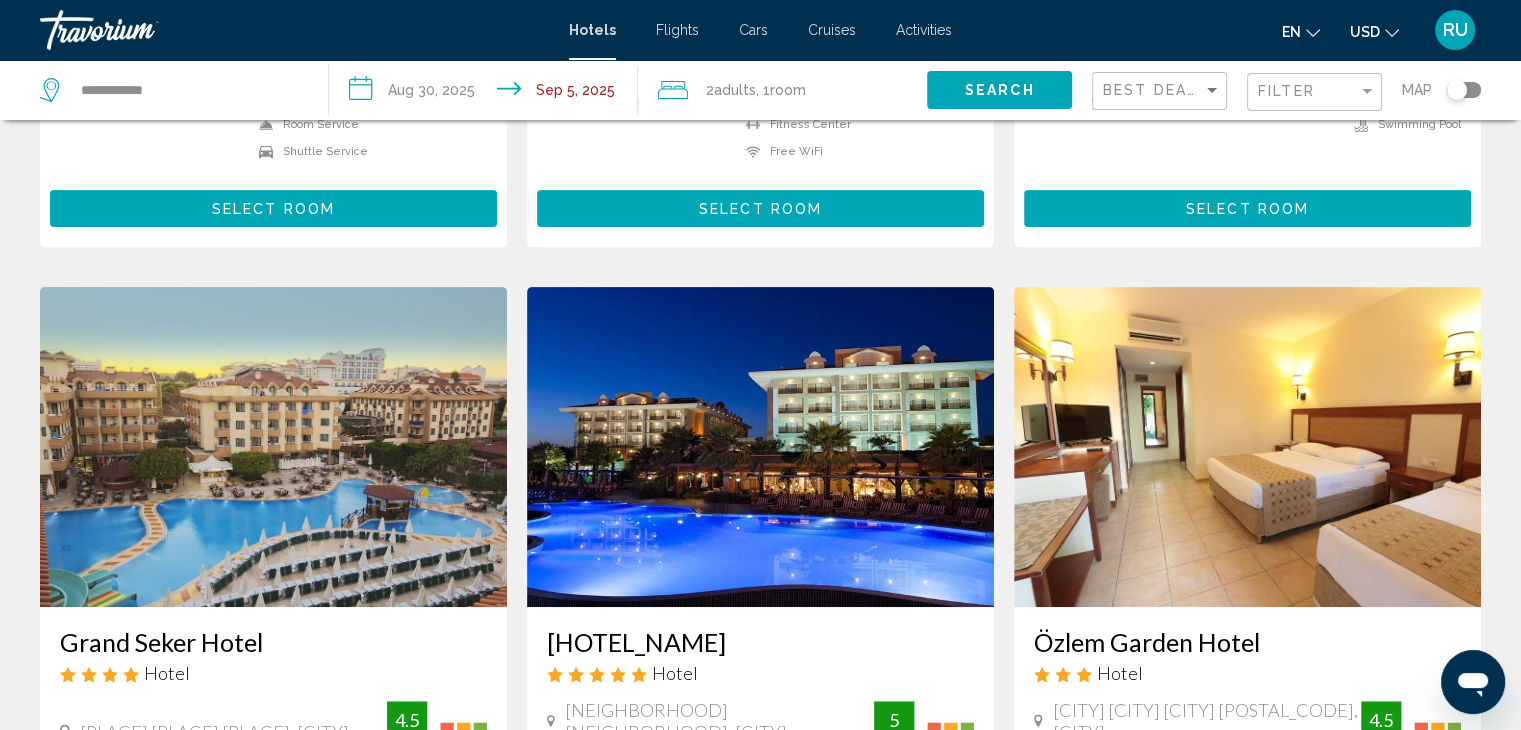 scroll, scrollTop: 0, scrollLeft: 0, axis: both 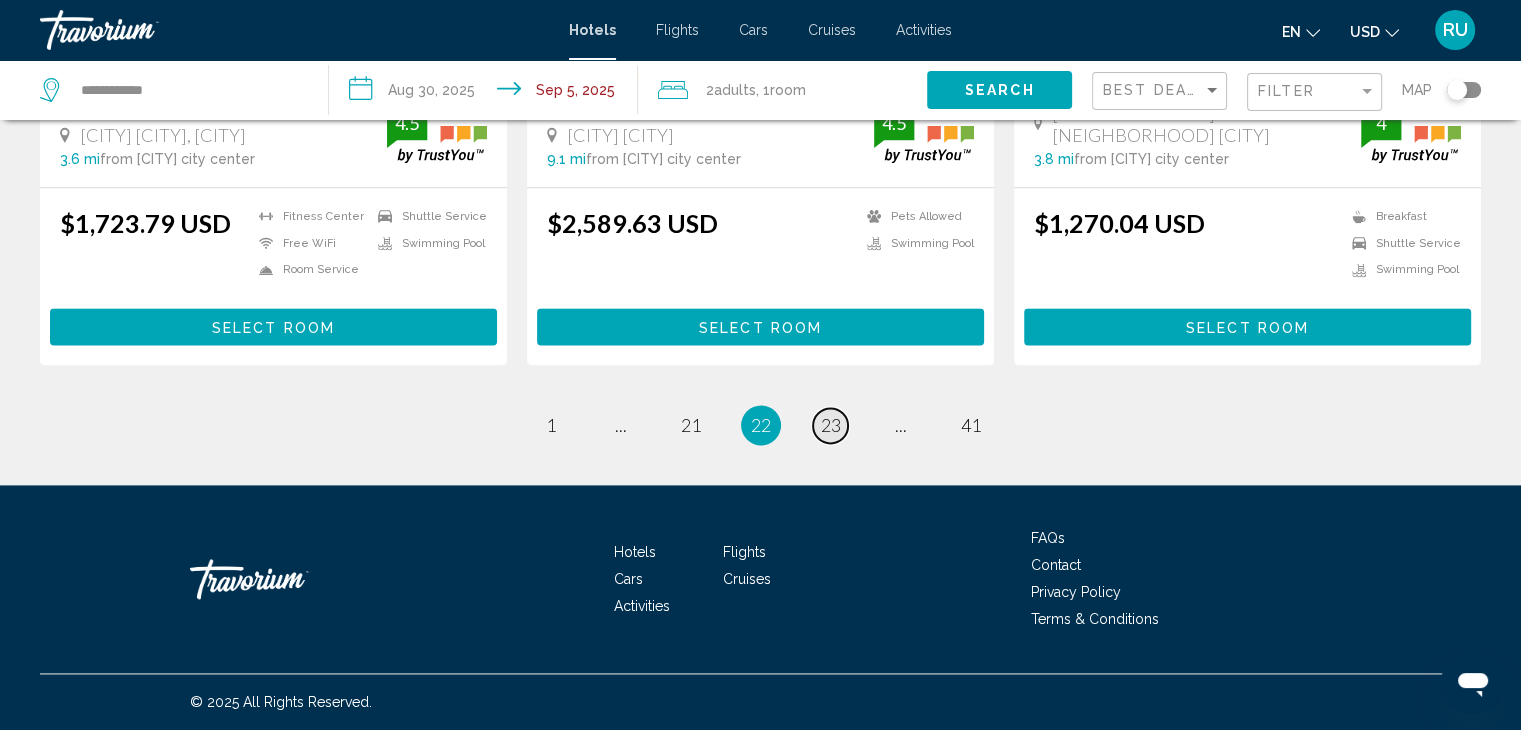 click on "page  23" at bounding box center (830, 425) 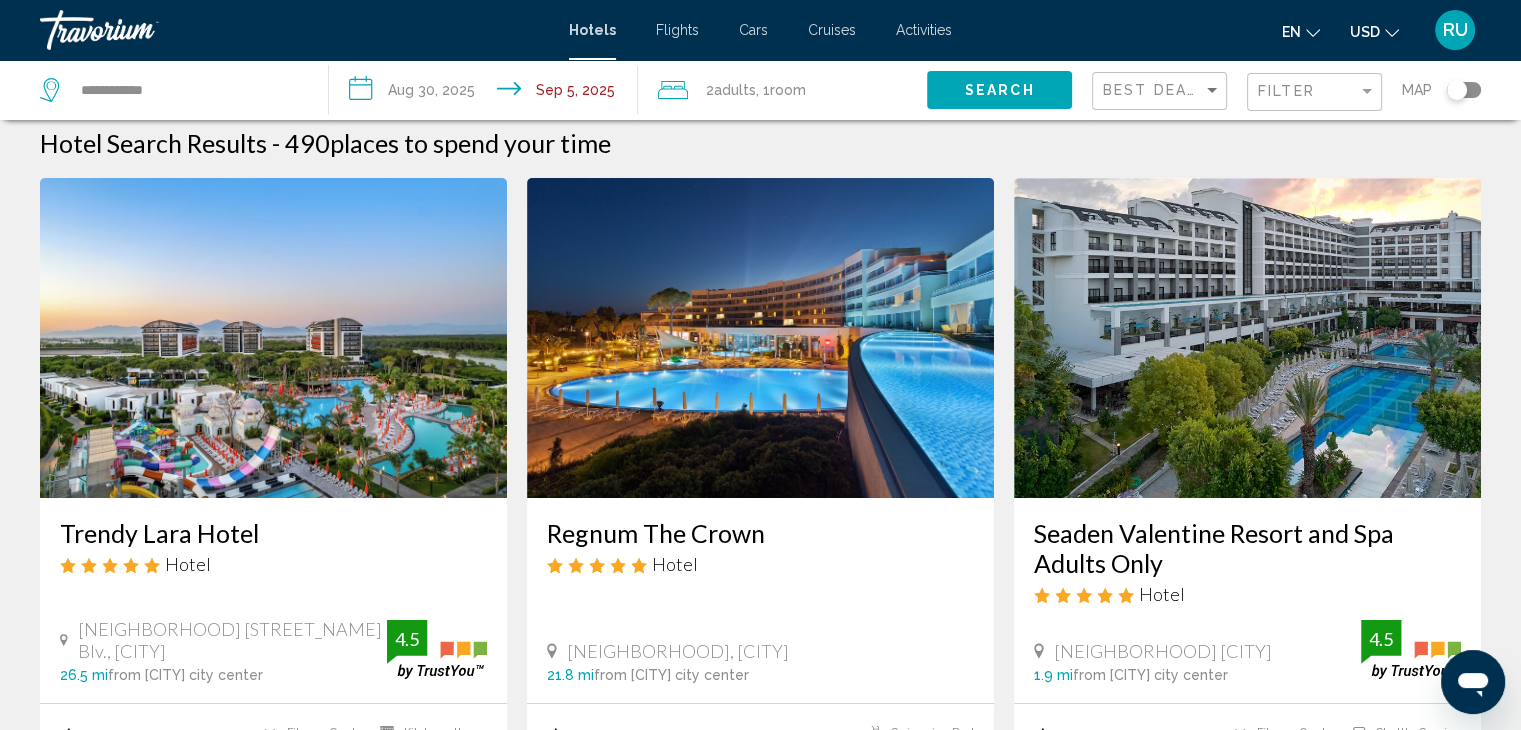 scroll, scrollTop: 0, scrollLeft: 0, axis: both 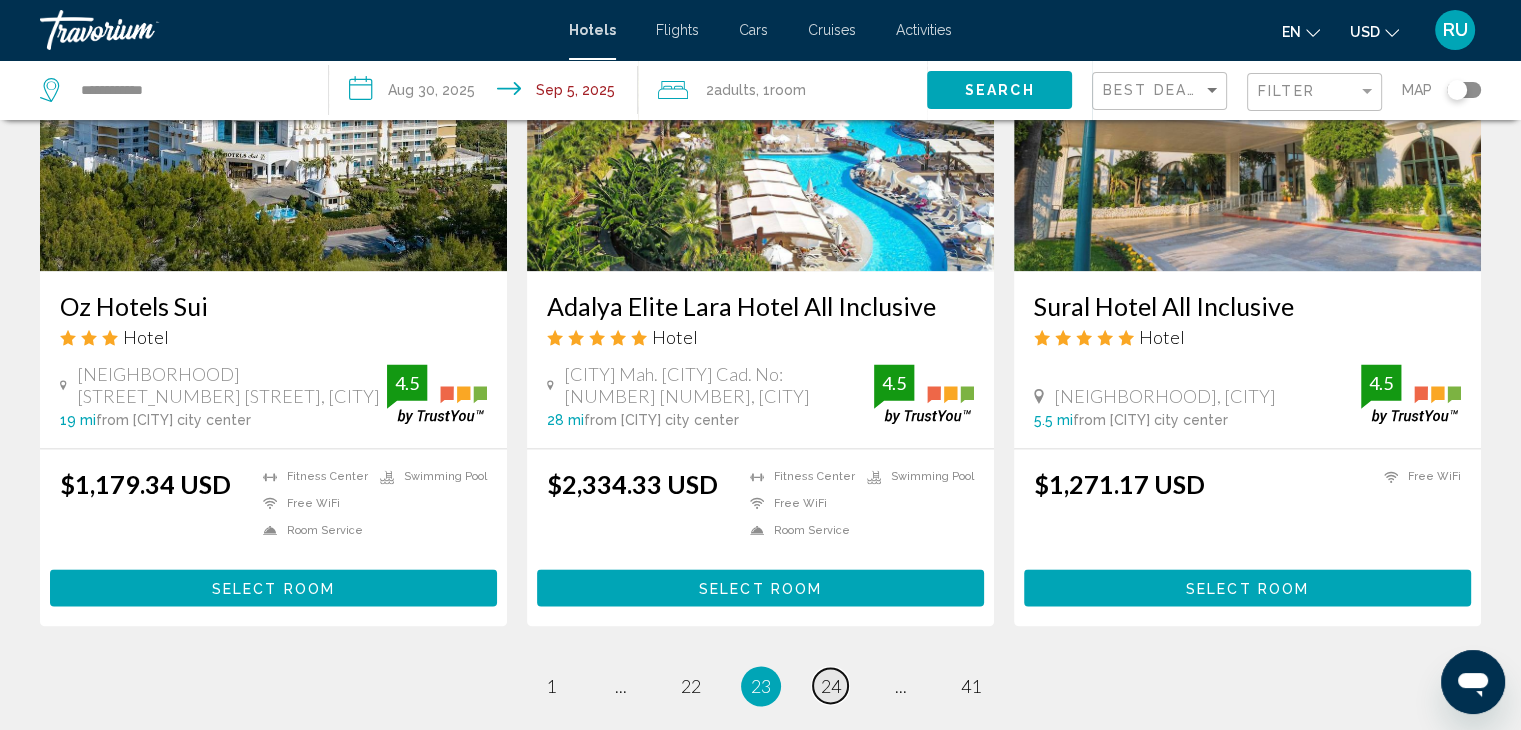 click on "page  24" at bounding box center [830, 685] 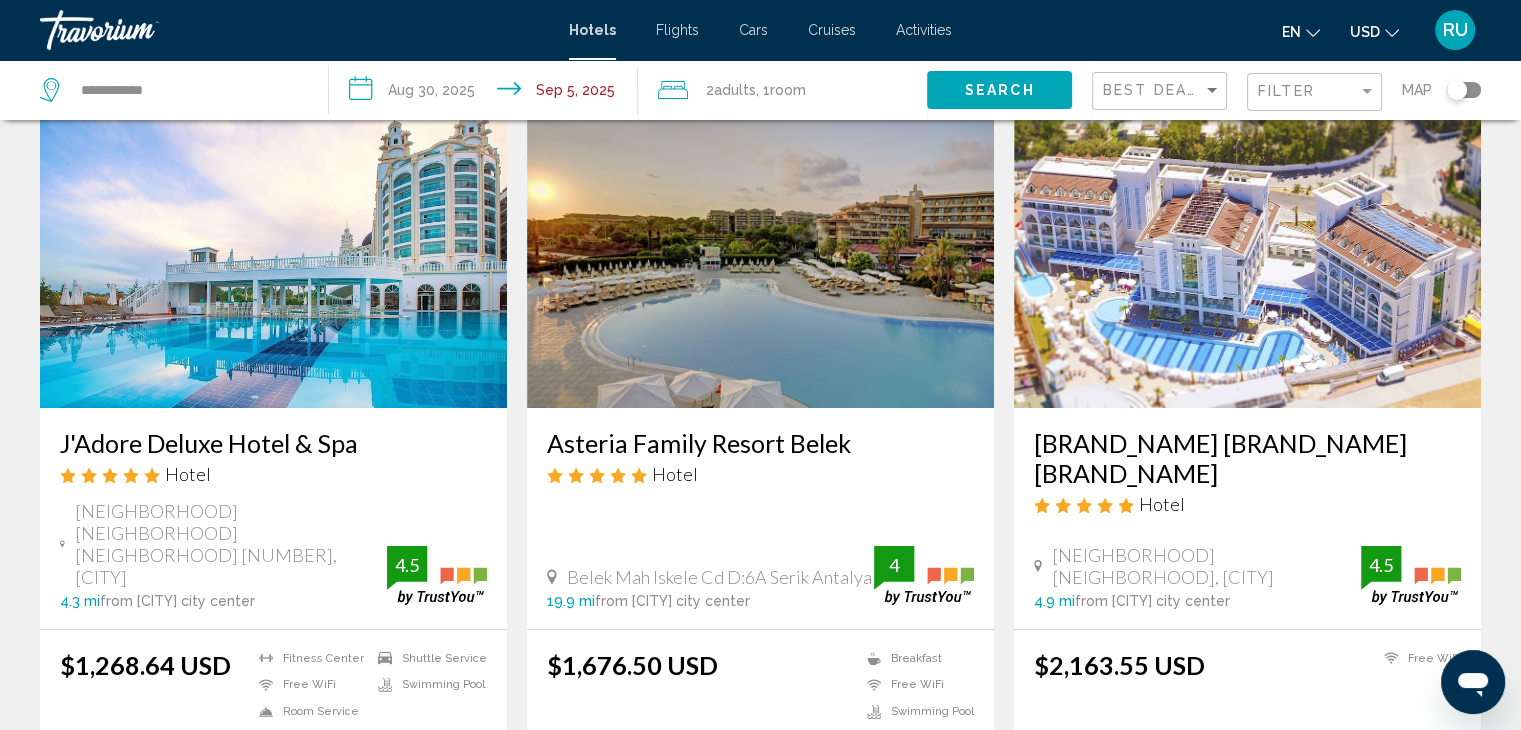 scroll, scrollTop: 0, scrollLeft: 0, axis: both 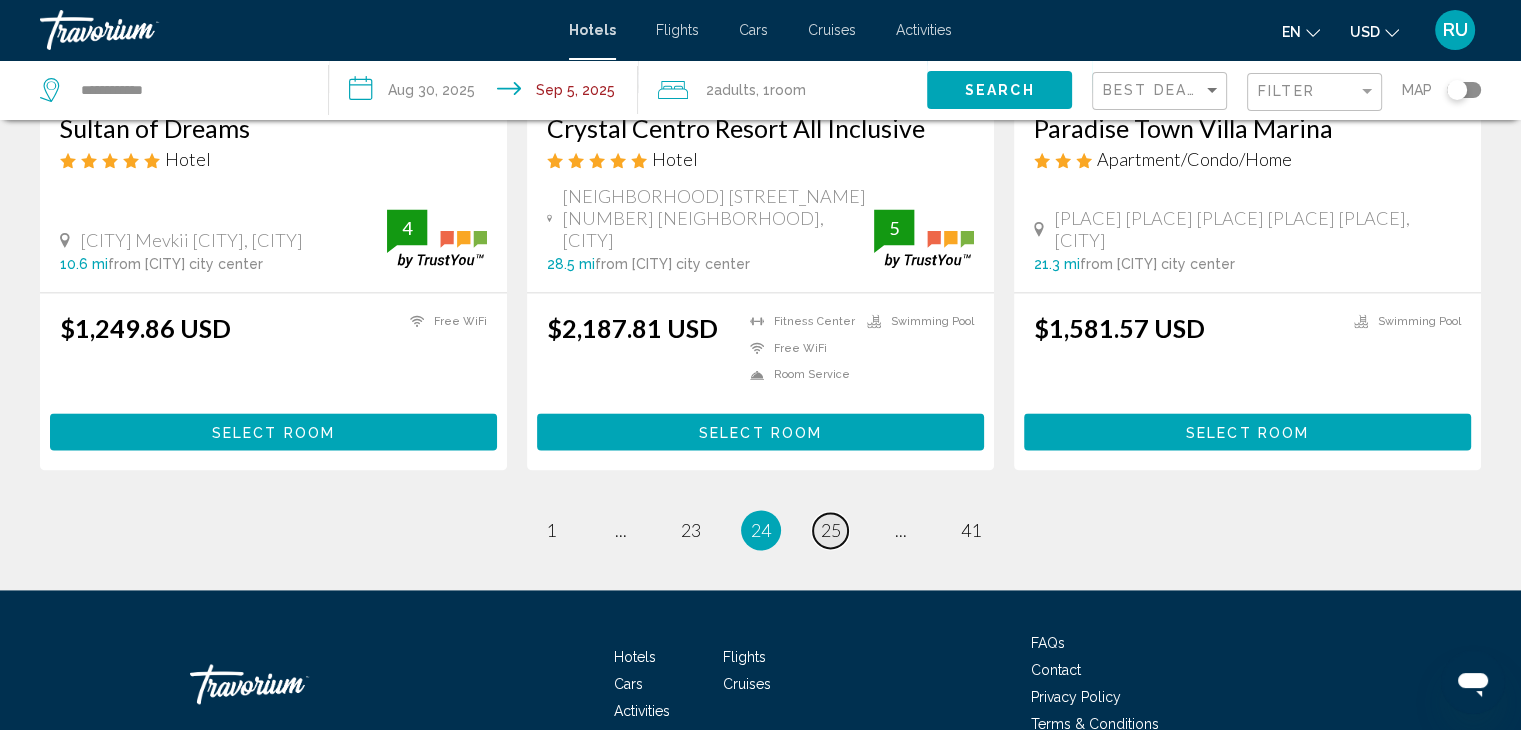click on "25" at bounding box center [831, 530] 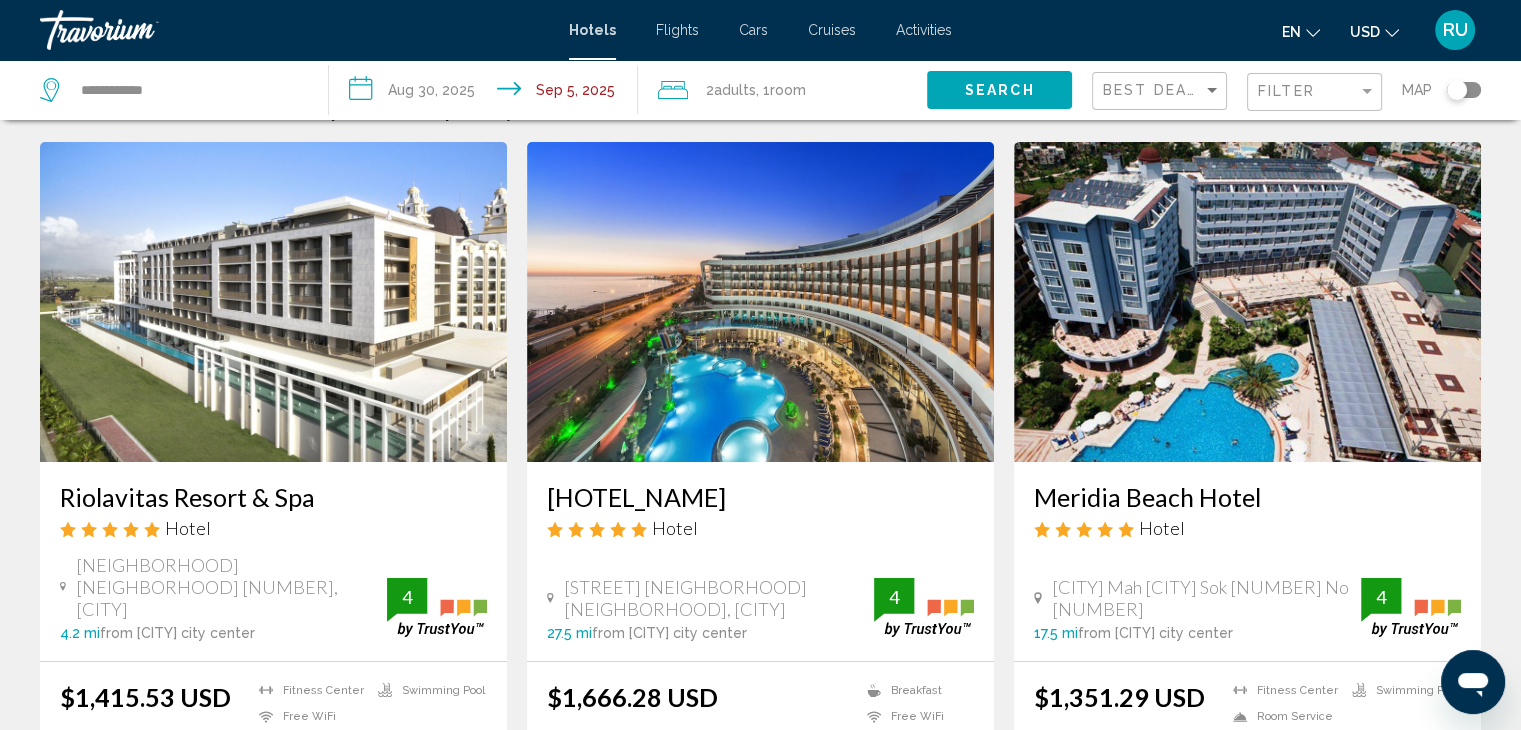 scroll, scrollTop: 0, scrollLeft: 0, axis: both 